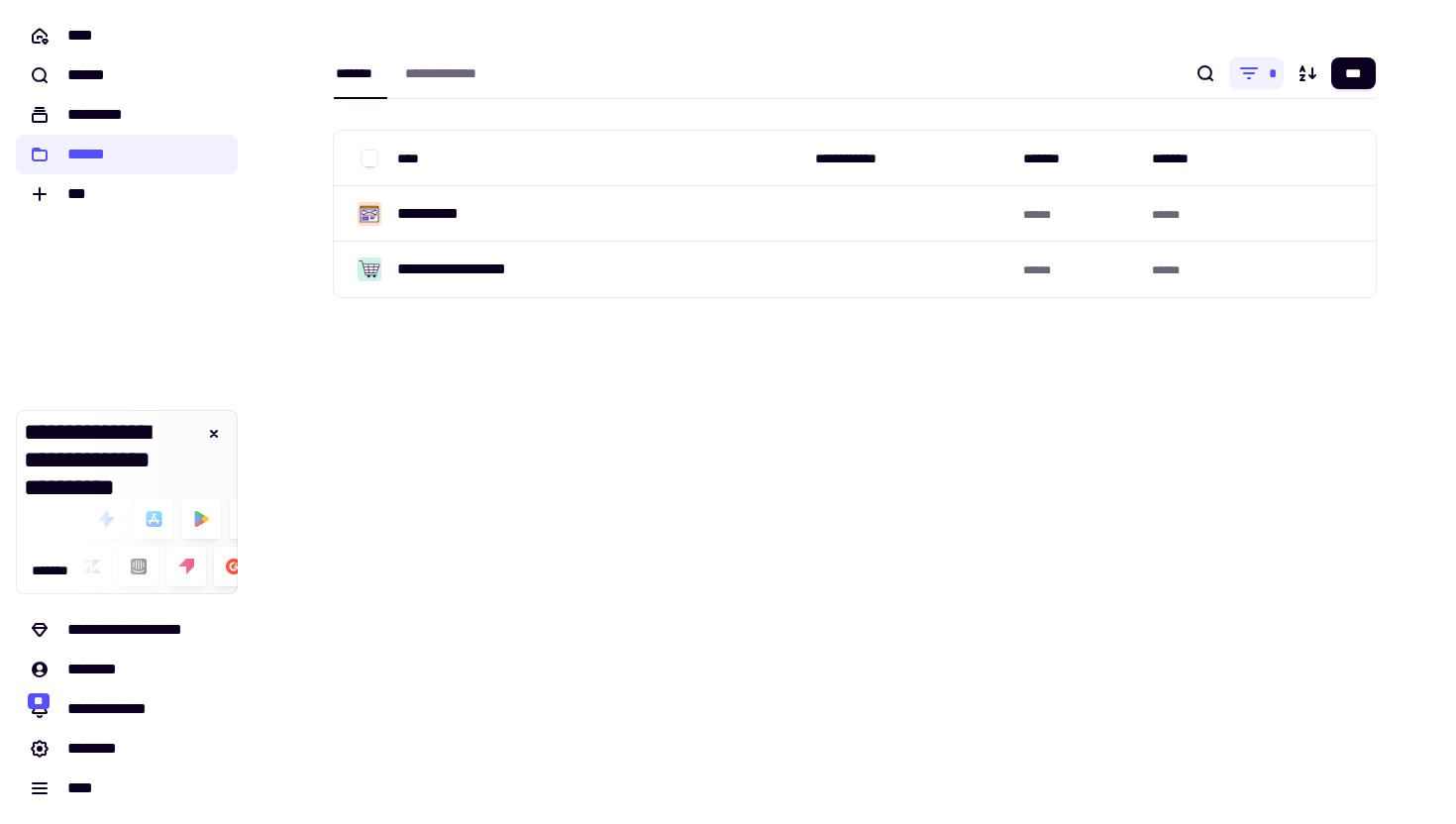 scroll, scrollTop: 0, scrollLeft: 0, axis: both 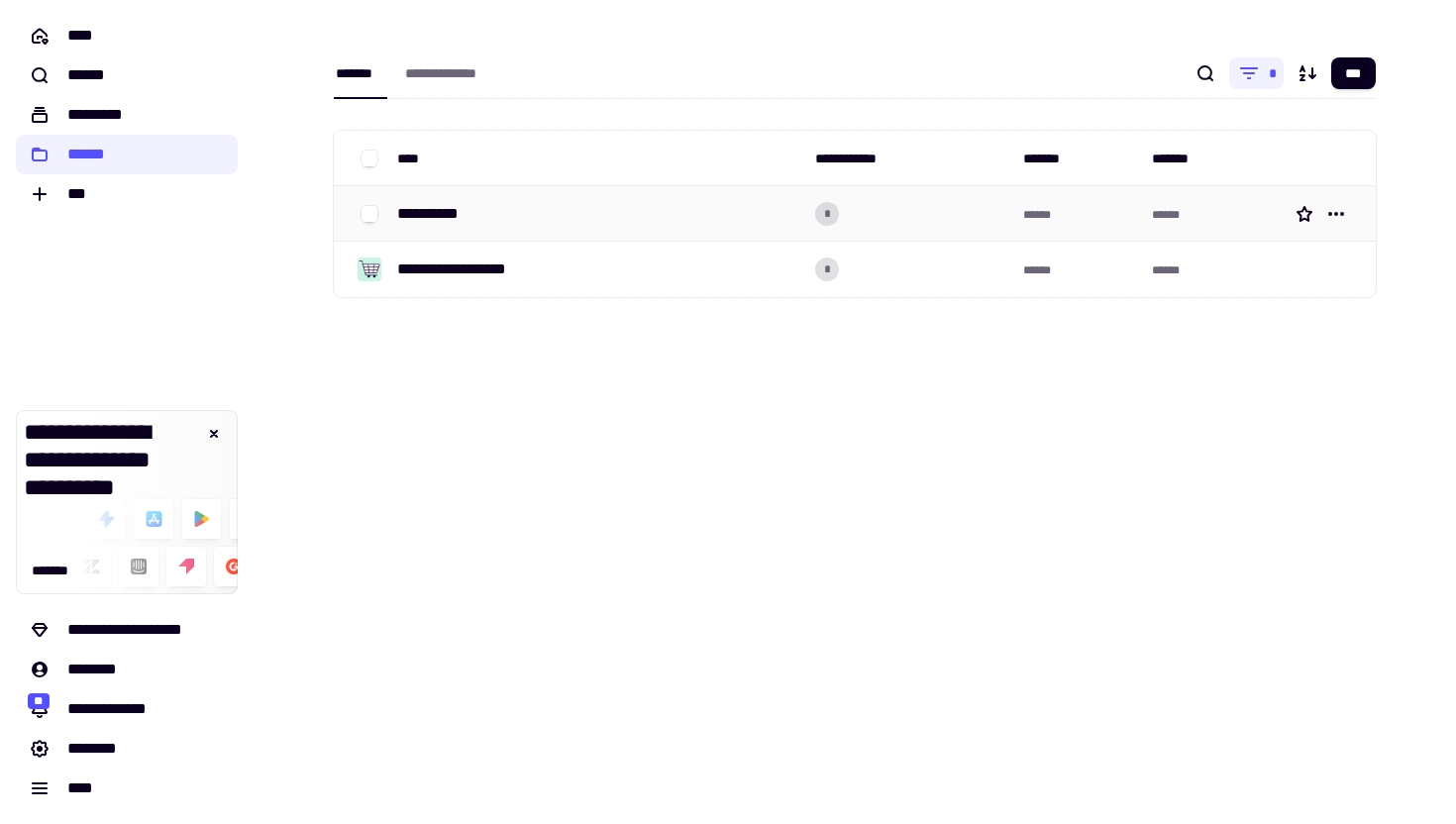 click on "**********" at bounding box center (436, 214) 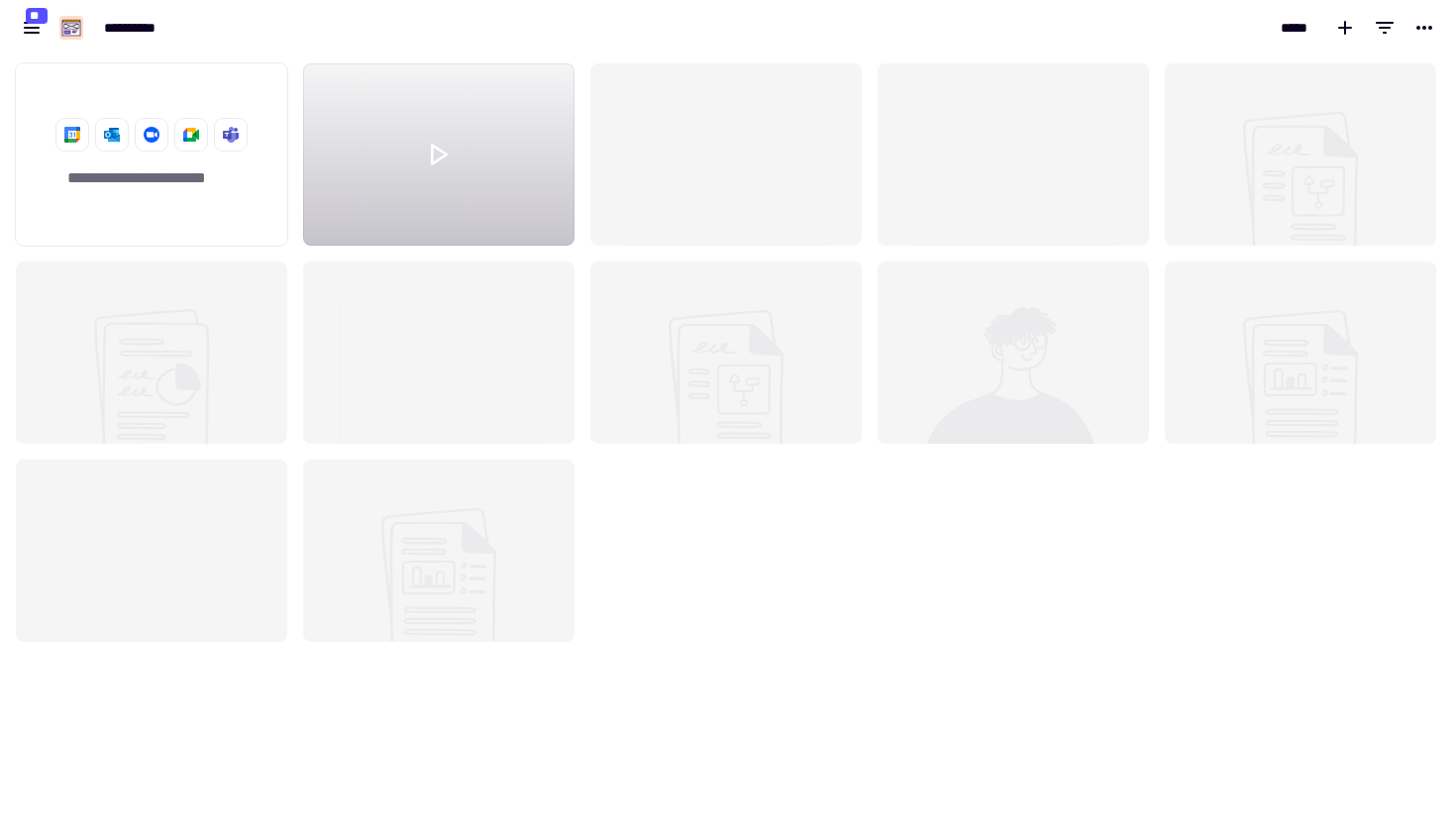 scroll, scrollTop: 1, scrollLeft: 1, axis: both 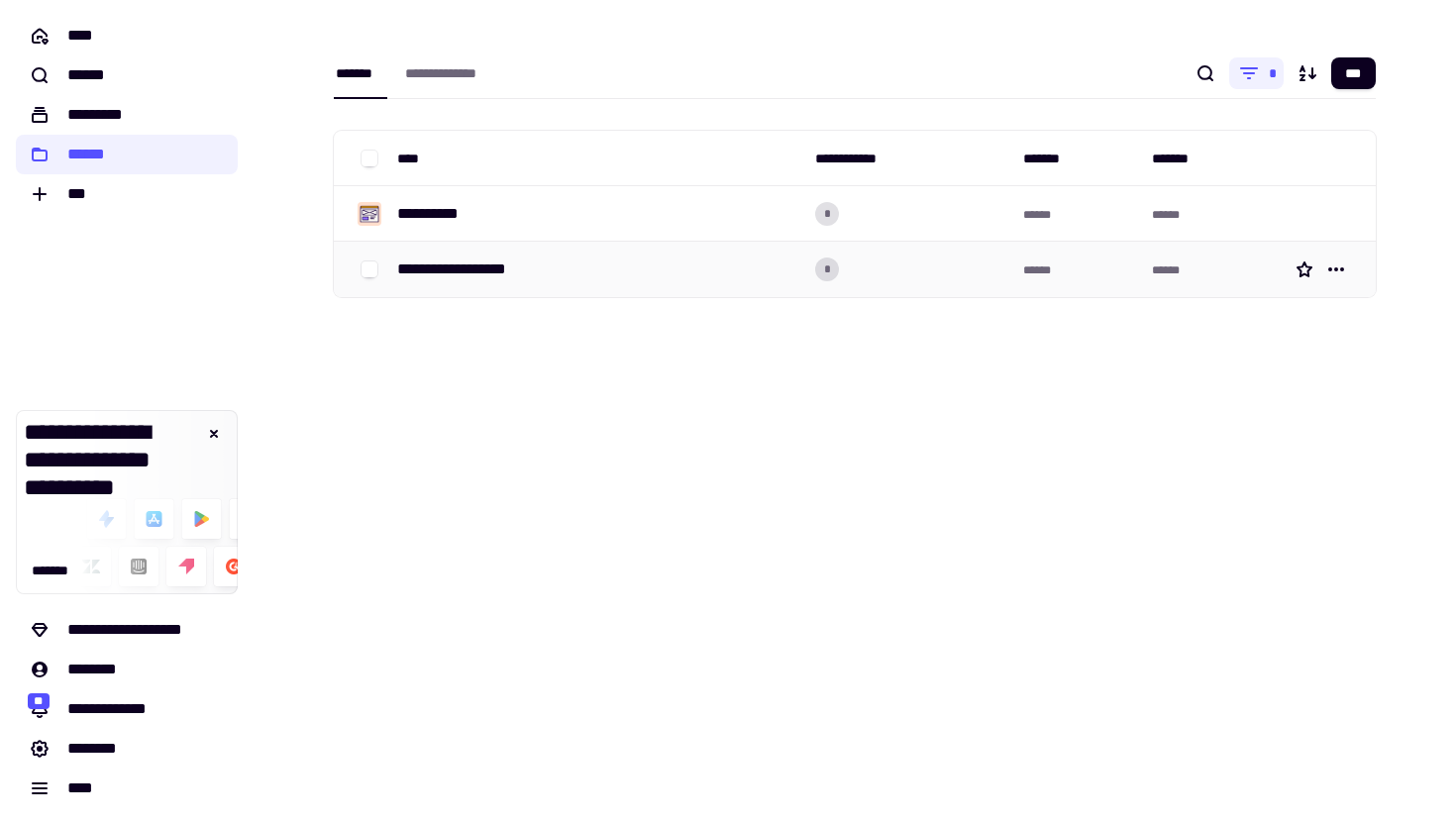 click on "**********" at bounding box center [598, 269] 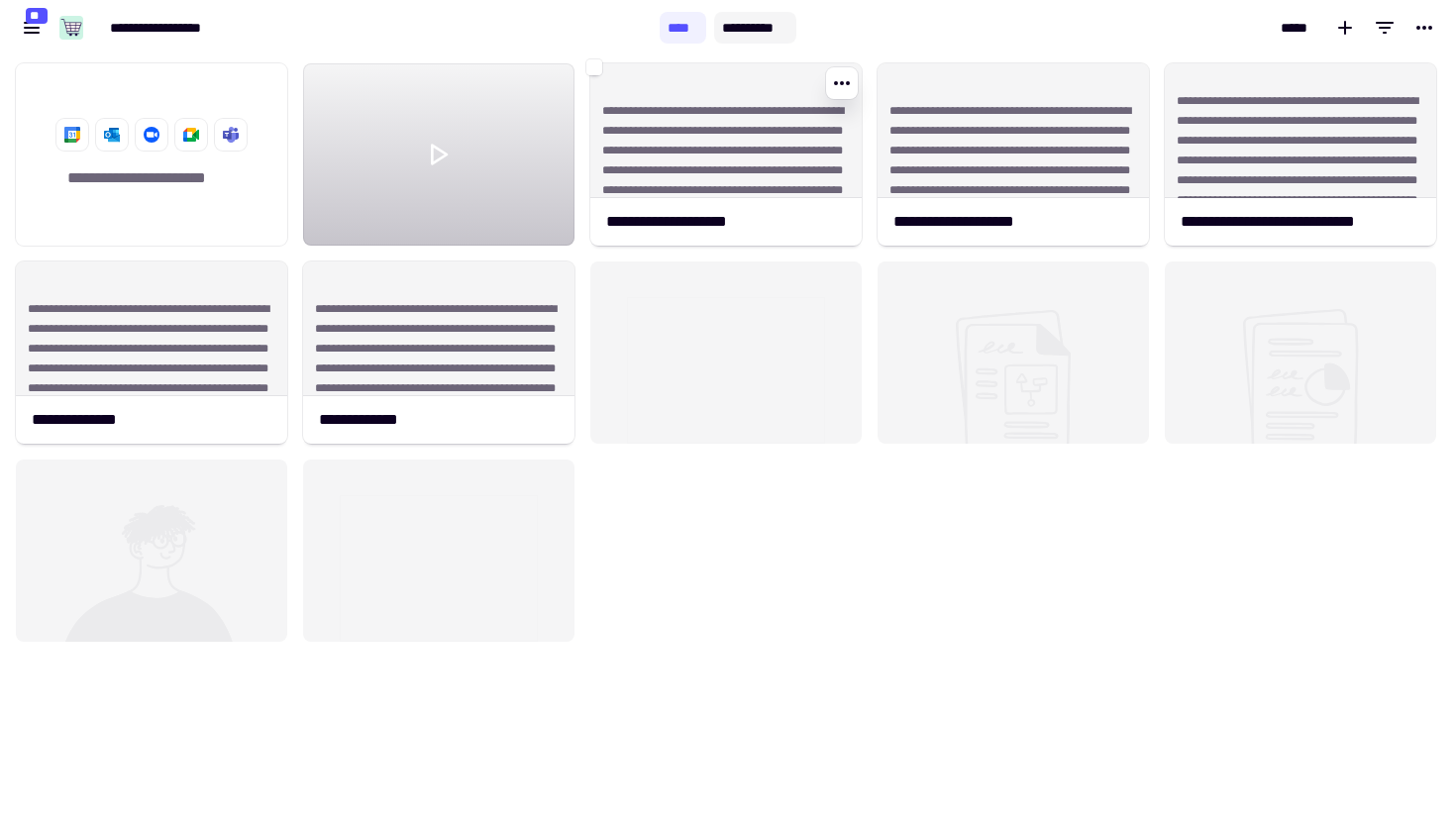 scroll, scrollTop: 1, scrollLeft: 1, axis: both 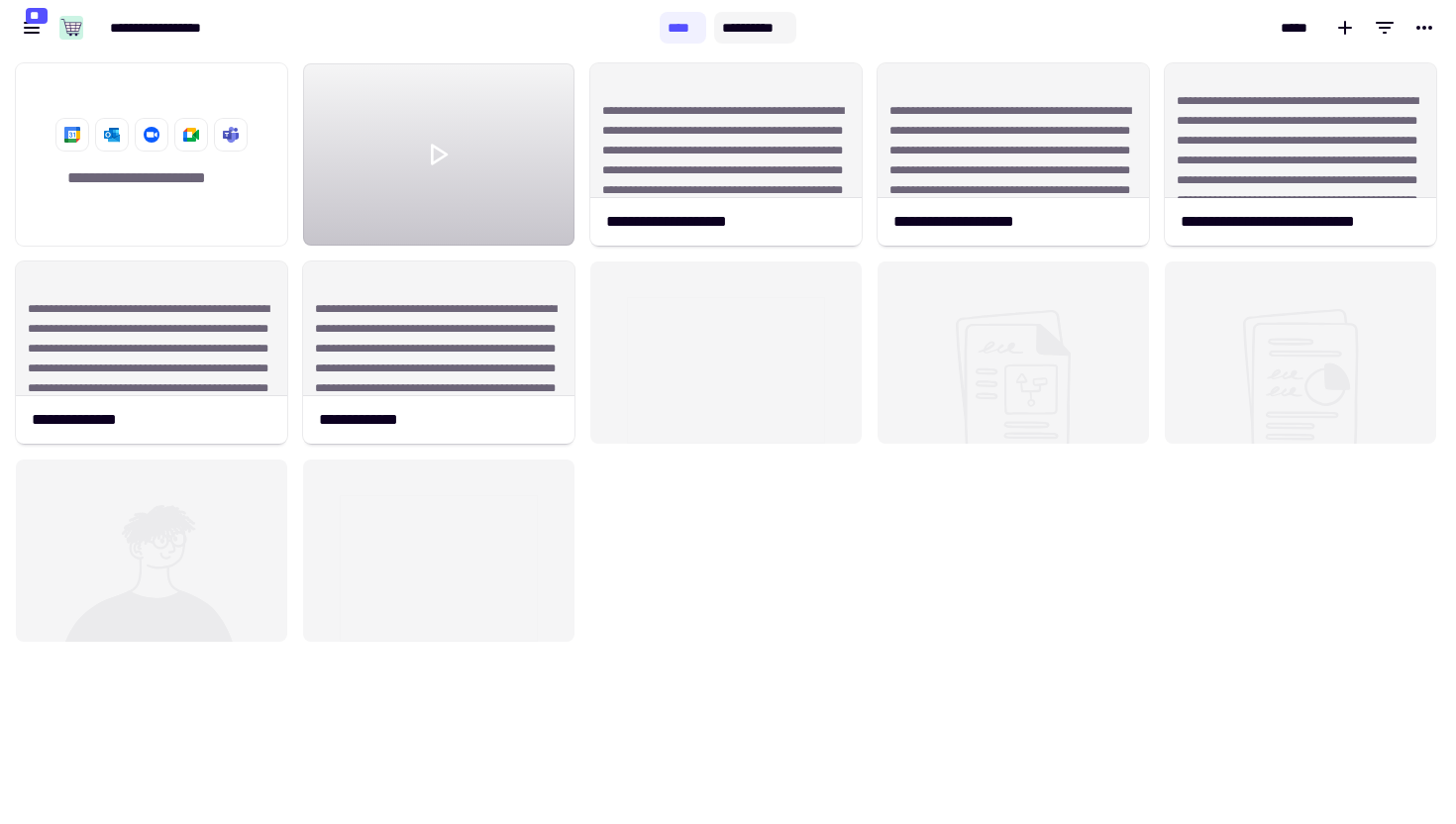 click on "**********" 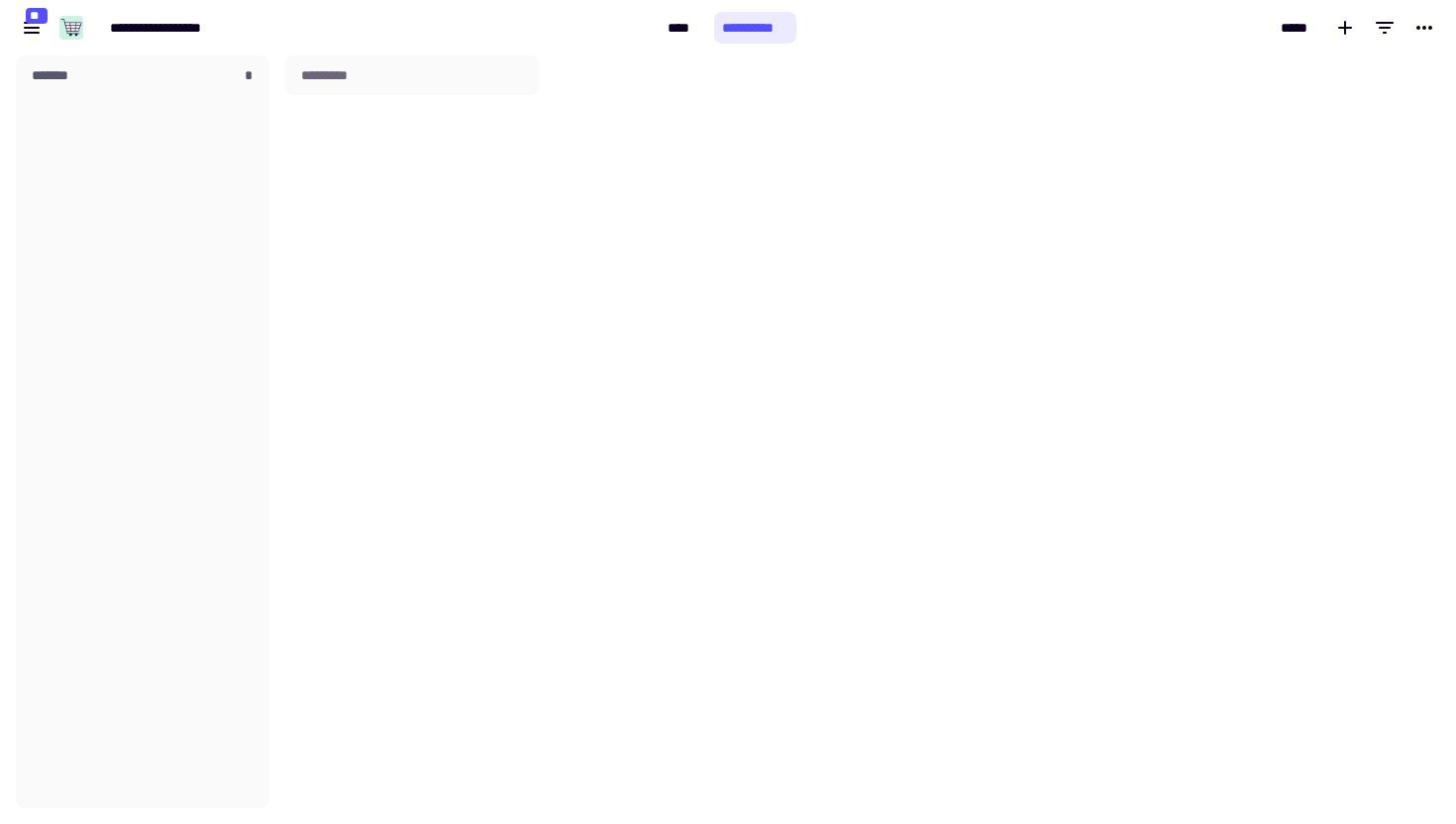 scroll, scrollTop: 1, scrollLeft: 1, axis: both 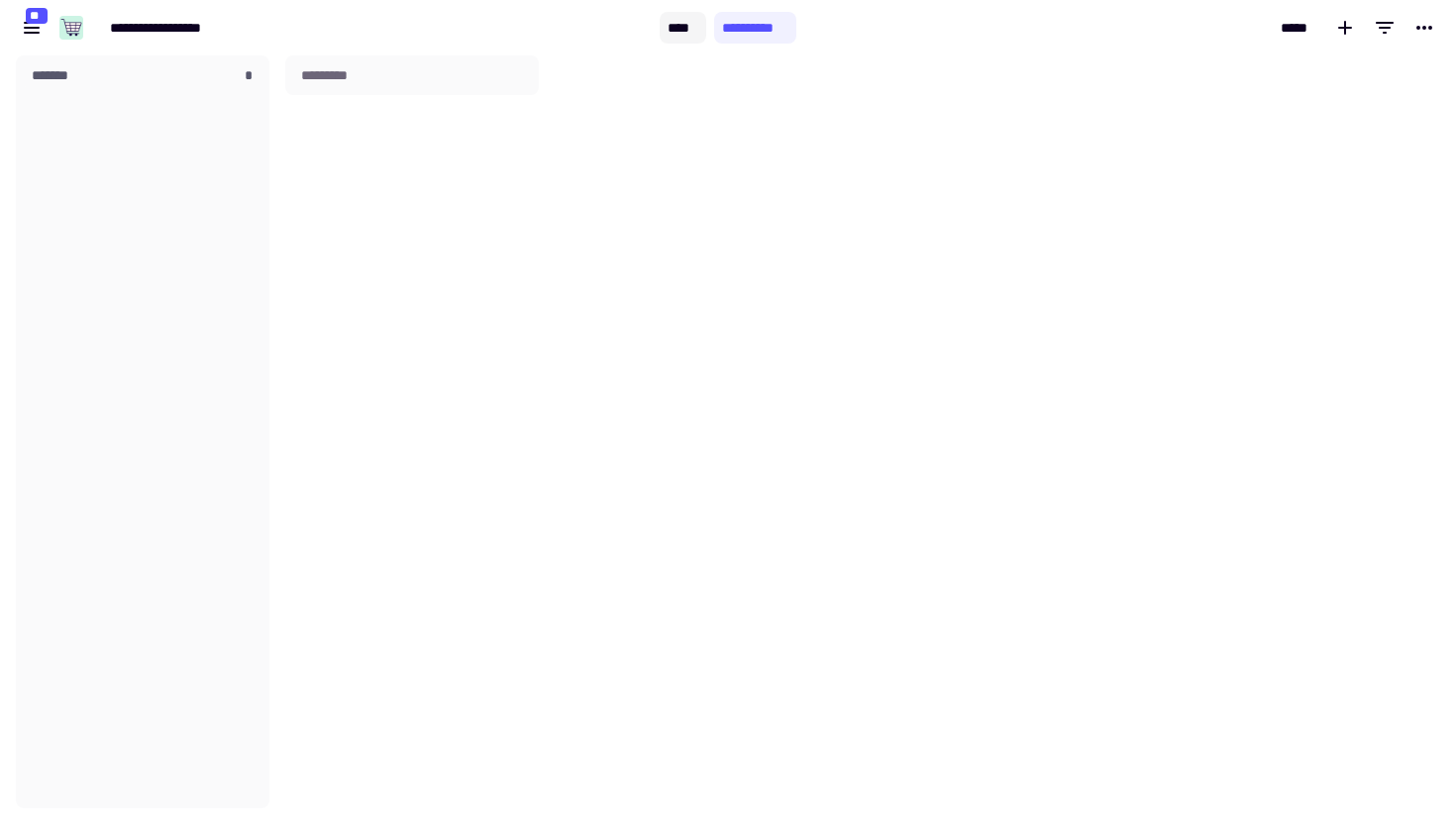 click on "****" 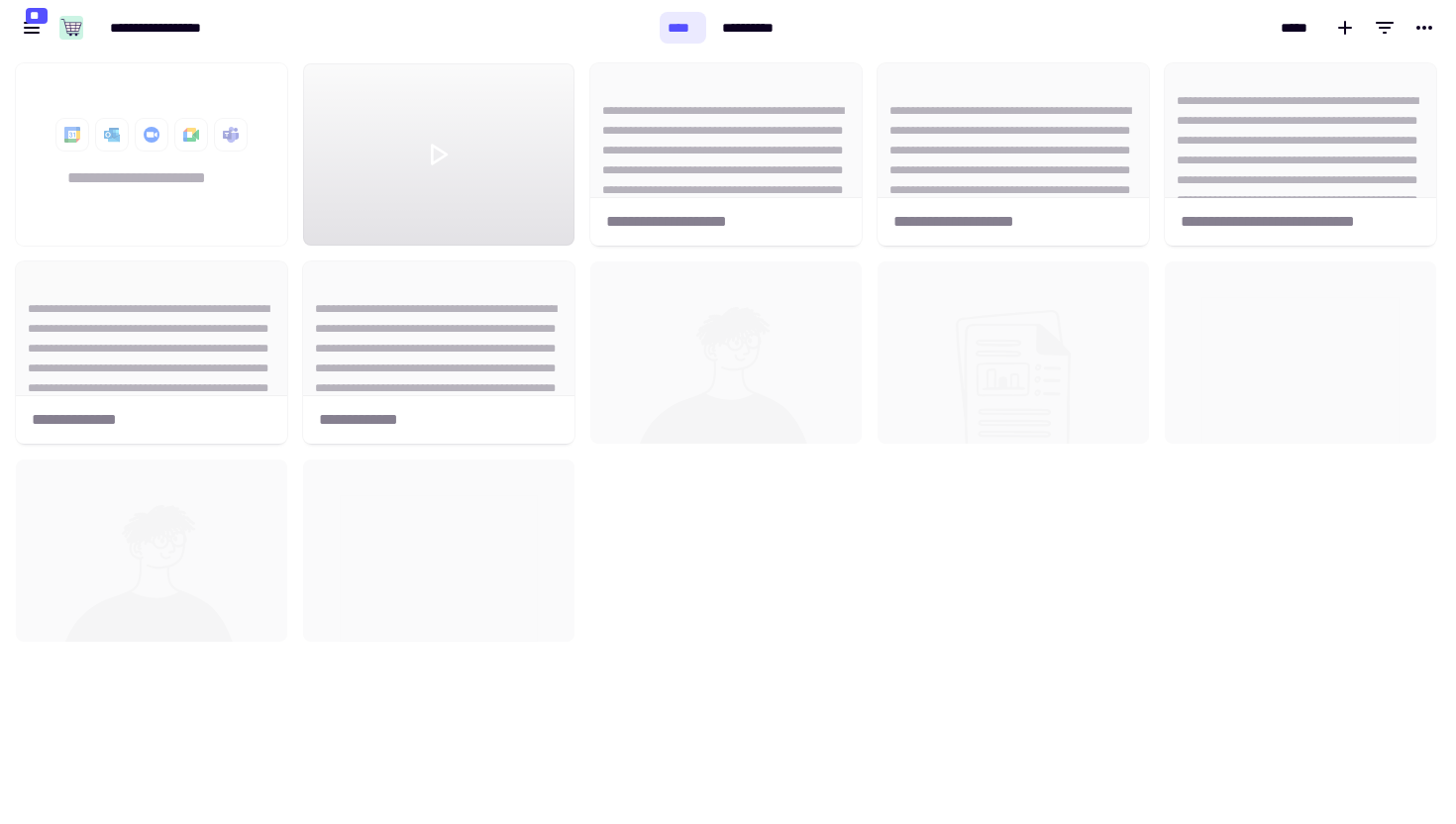 scroll, scrollTop: 1, scrollLeft: 1, axis: both 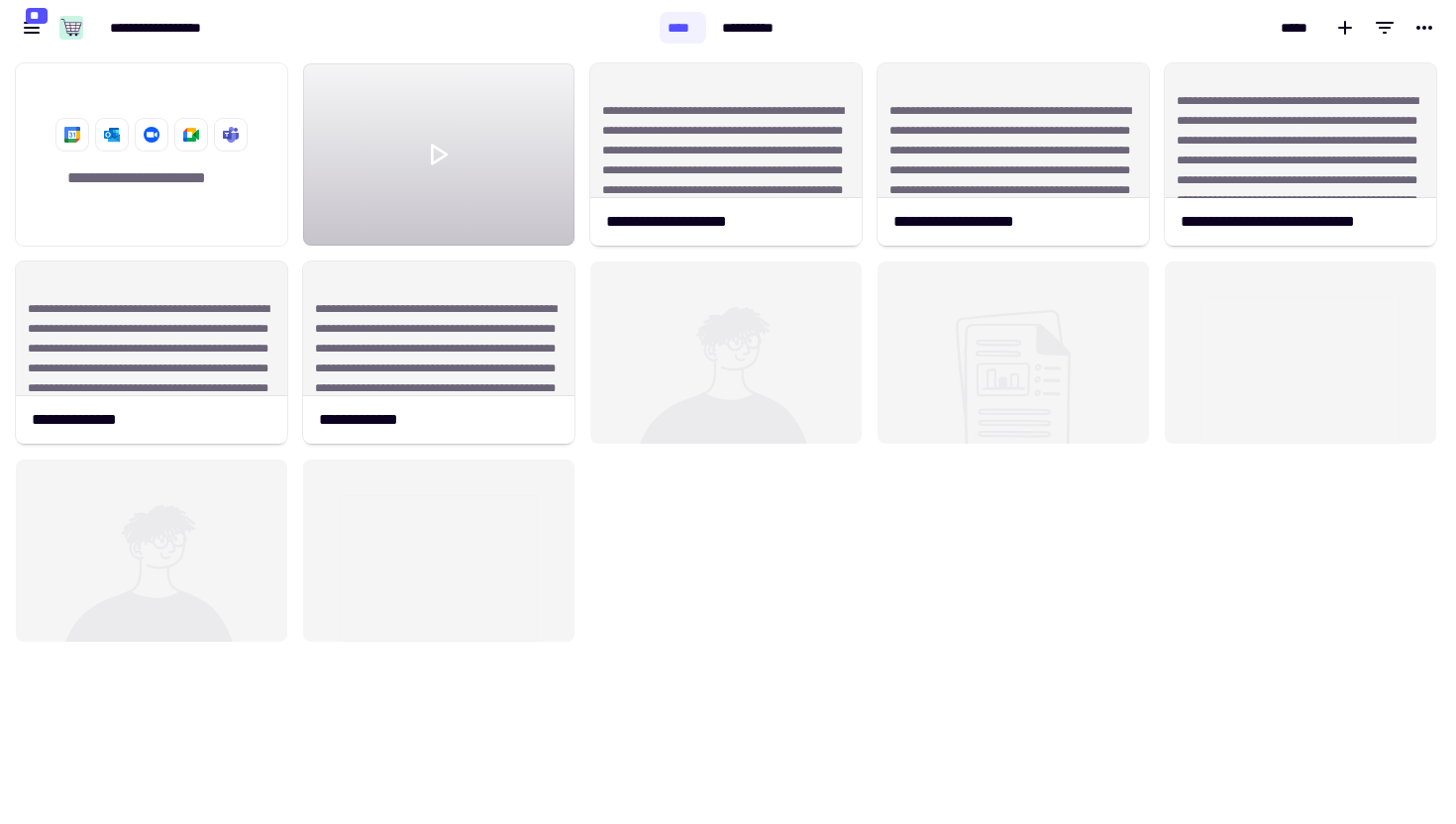 click on "**********" 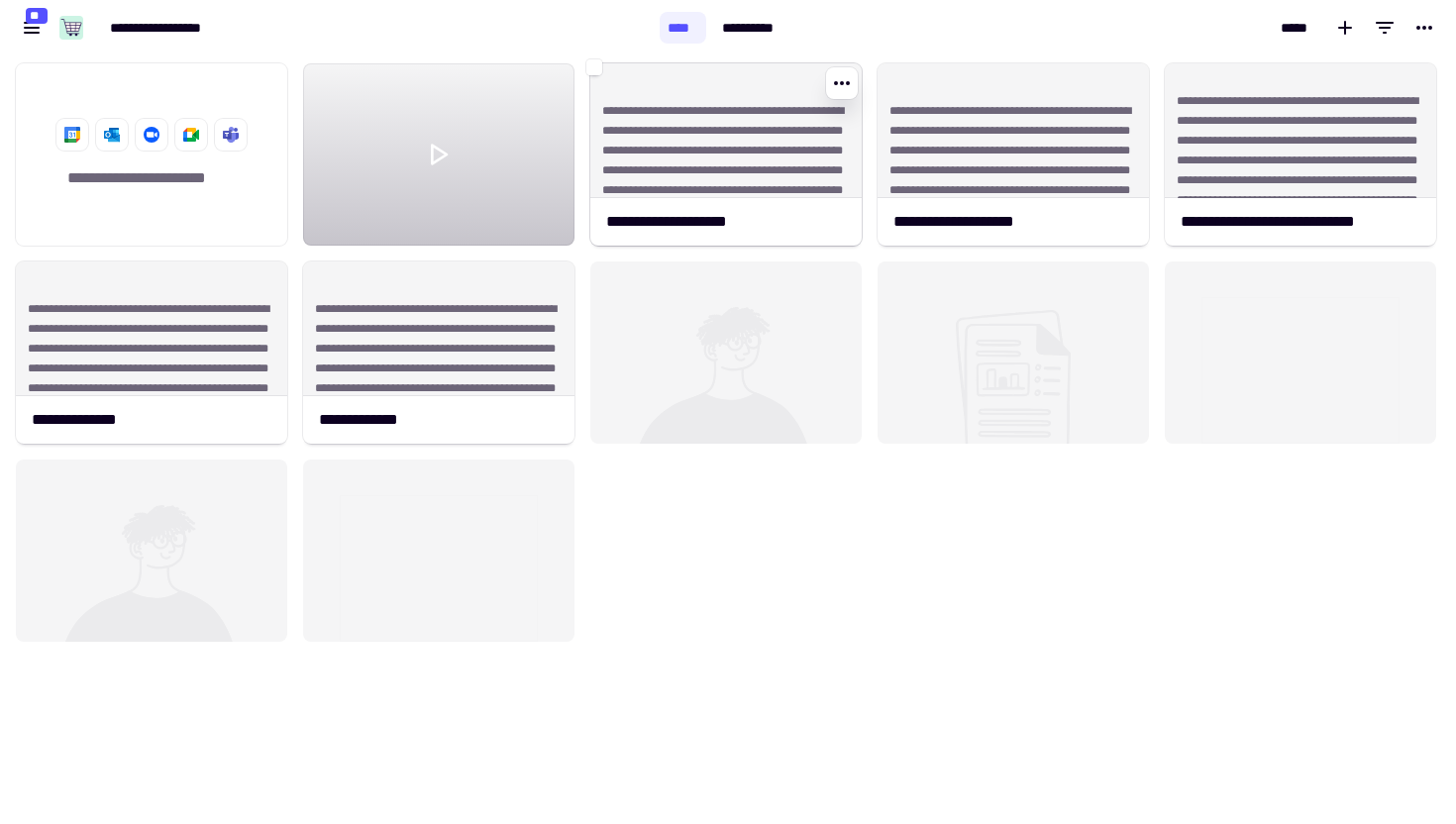 click on "**********" 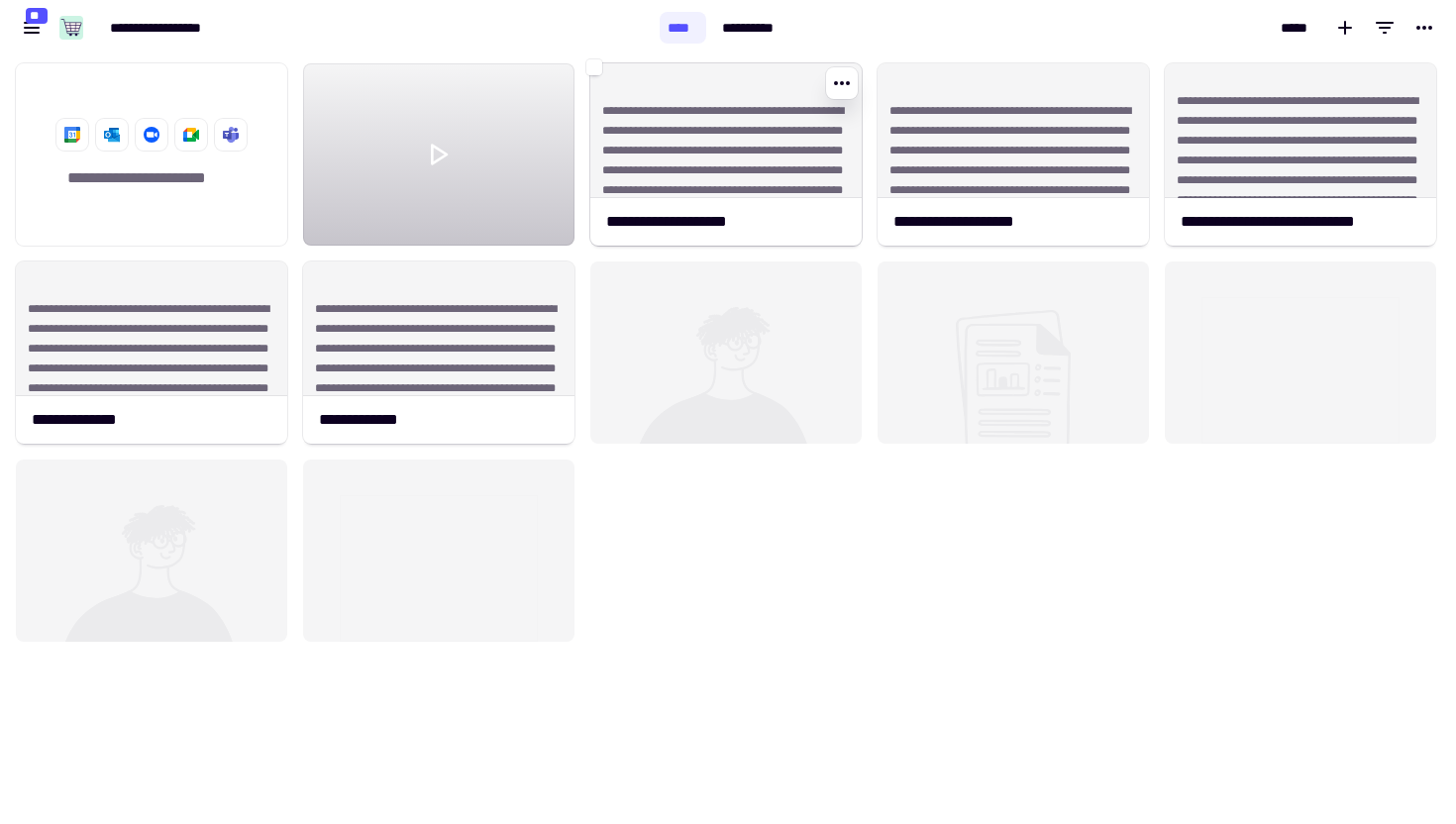 click on "**********" 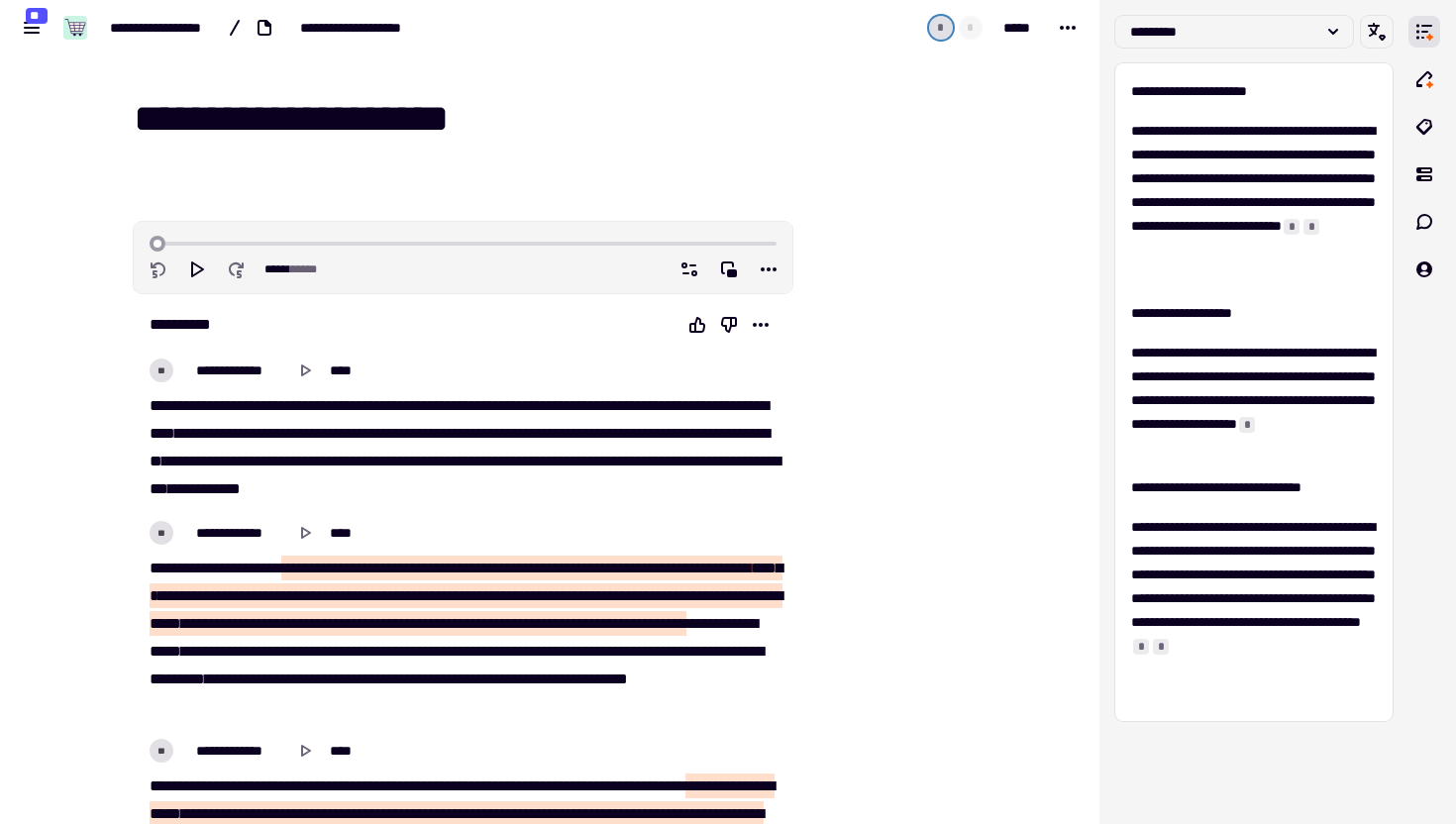 click at bounding box center (892, 997) 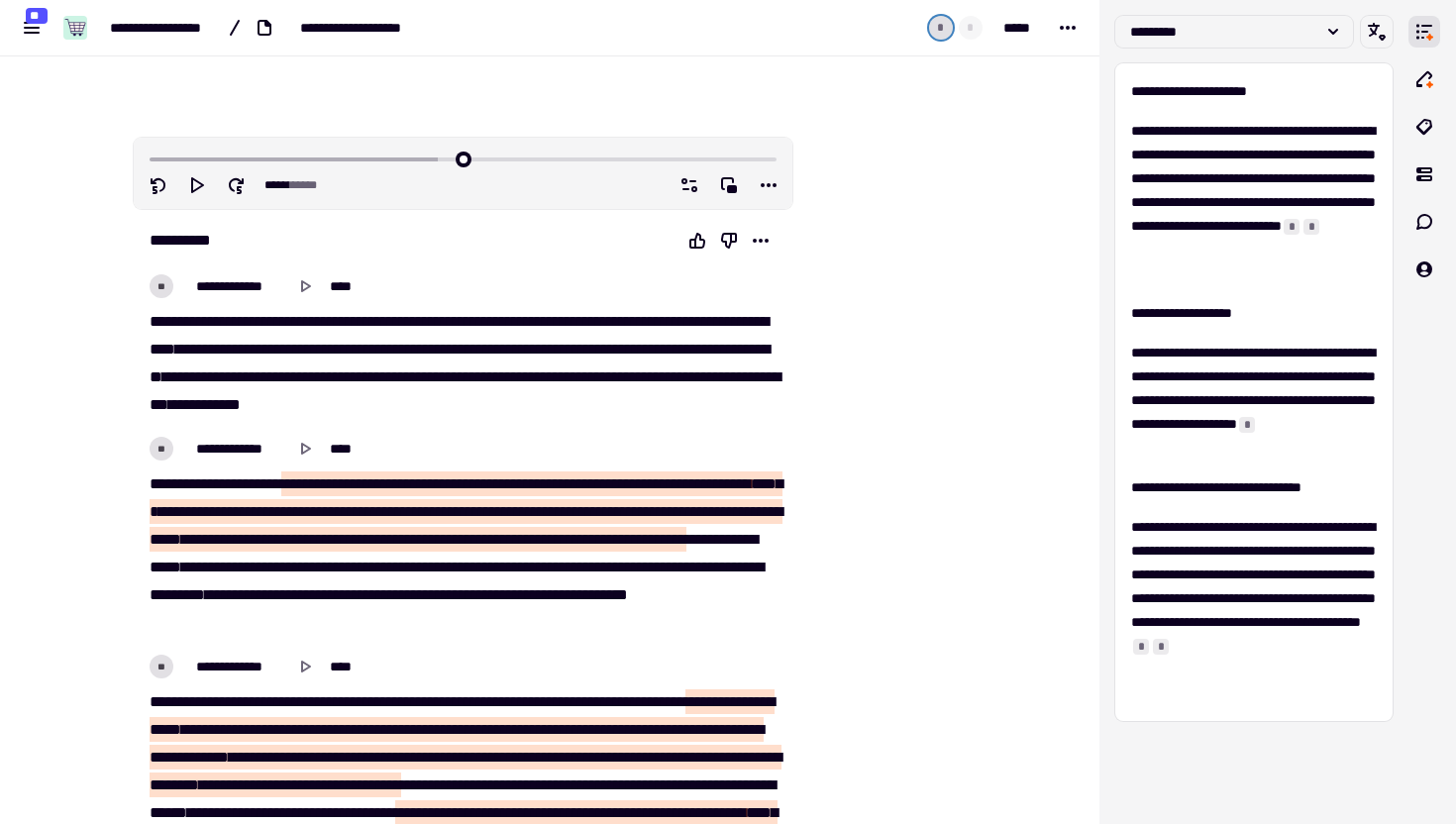 scroll, scrollTop: 0, scrollLeft: 0, axis: both 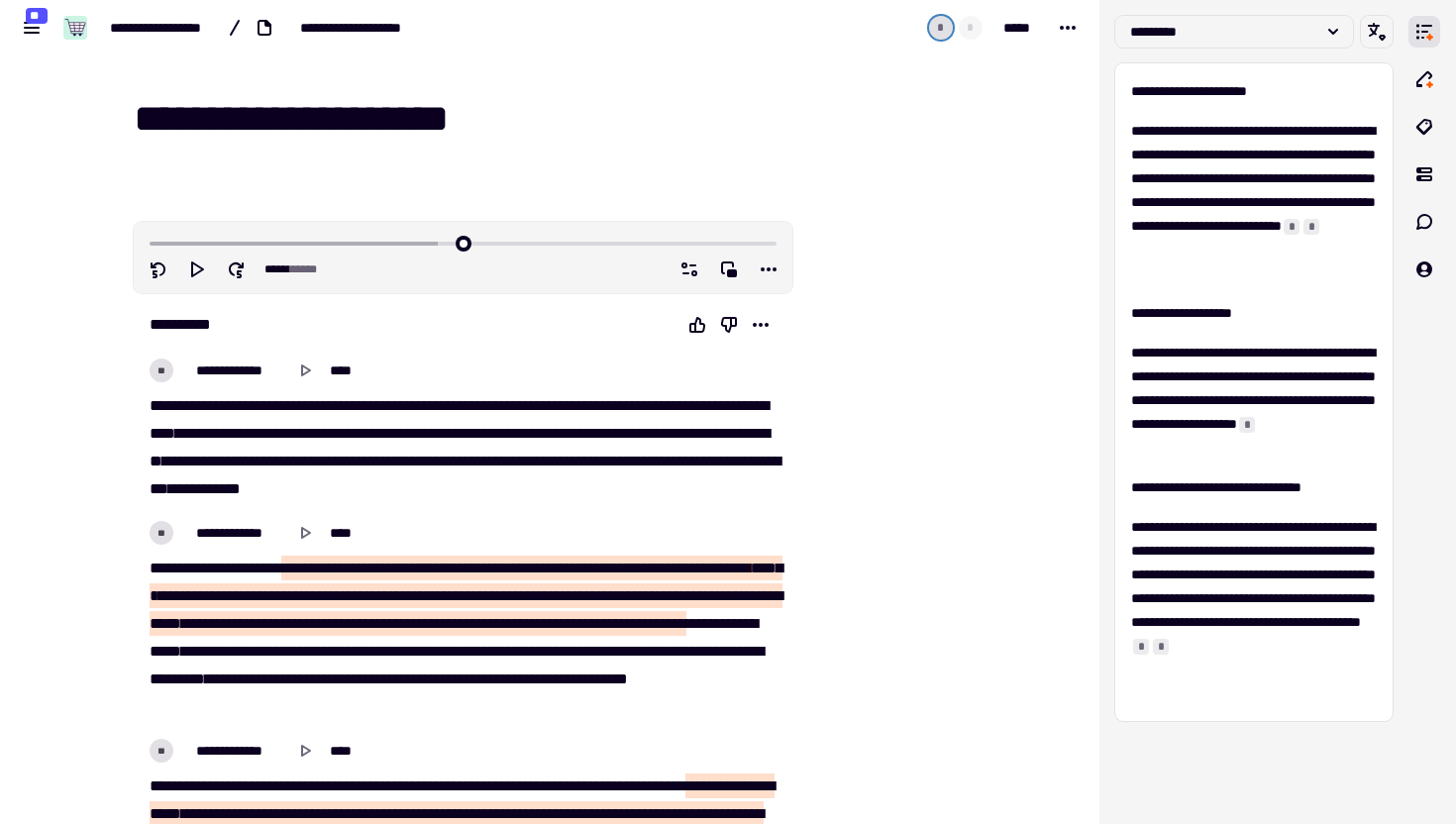 click at bounding box center (892, 997) 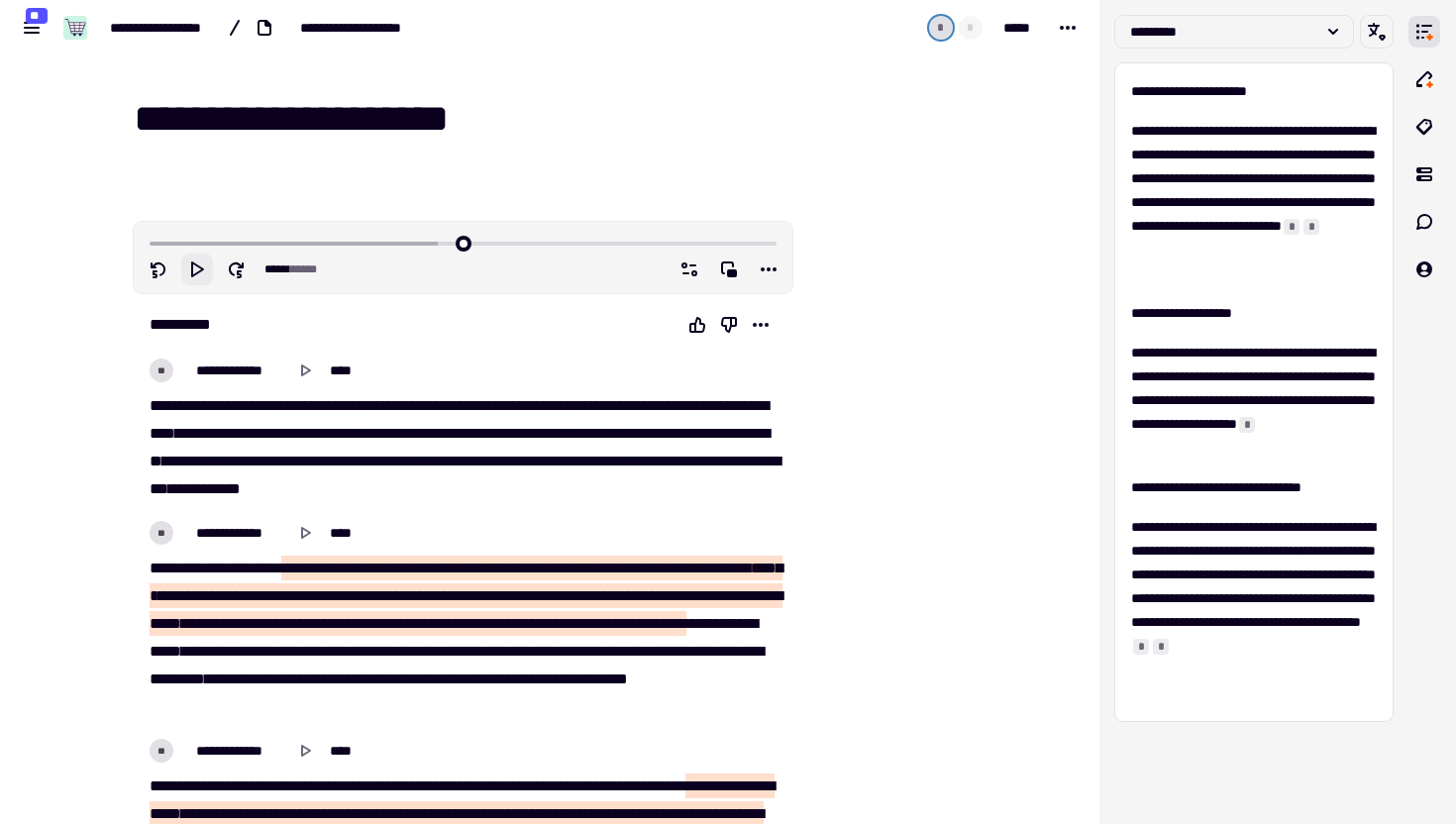 click 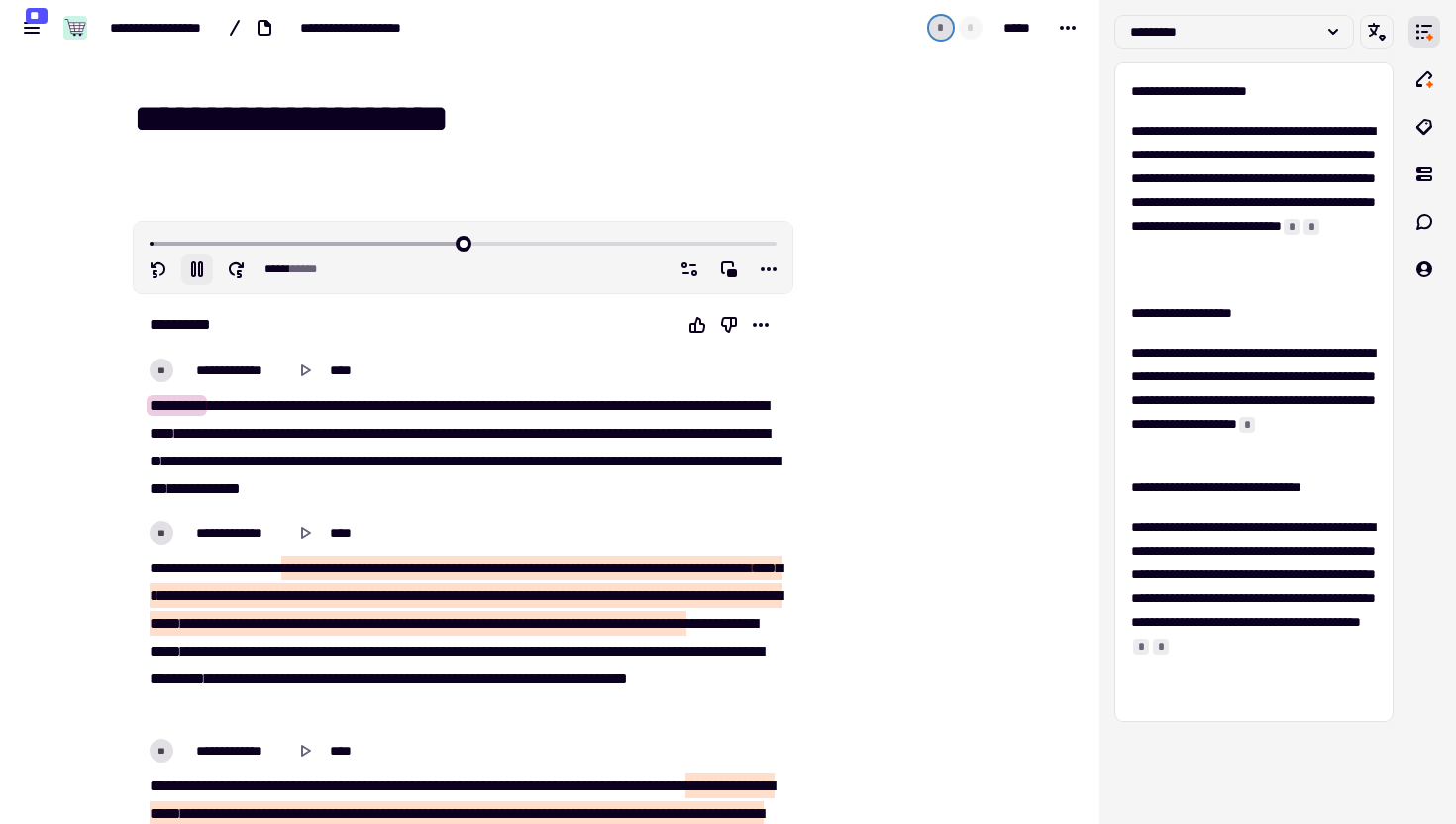click on "**********" at bounding box center (342, 28) 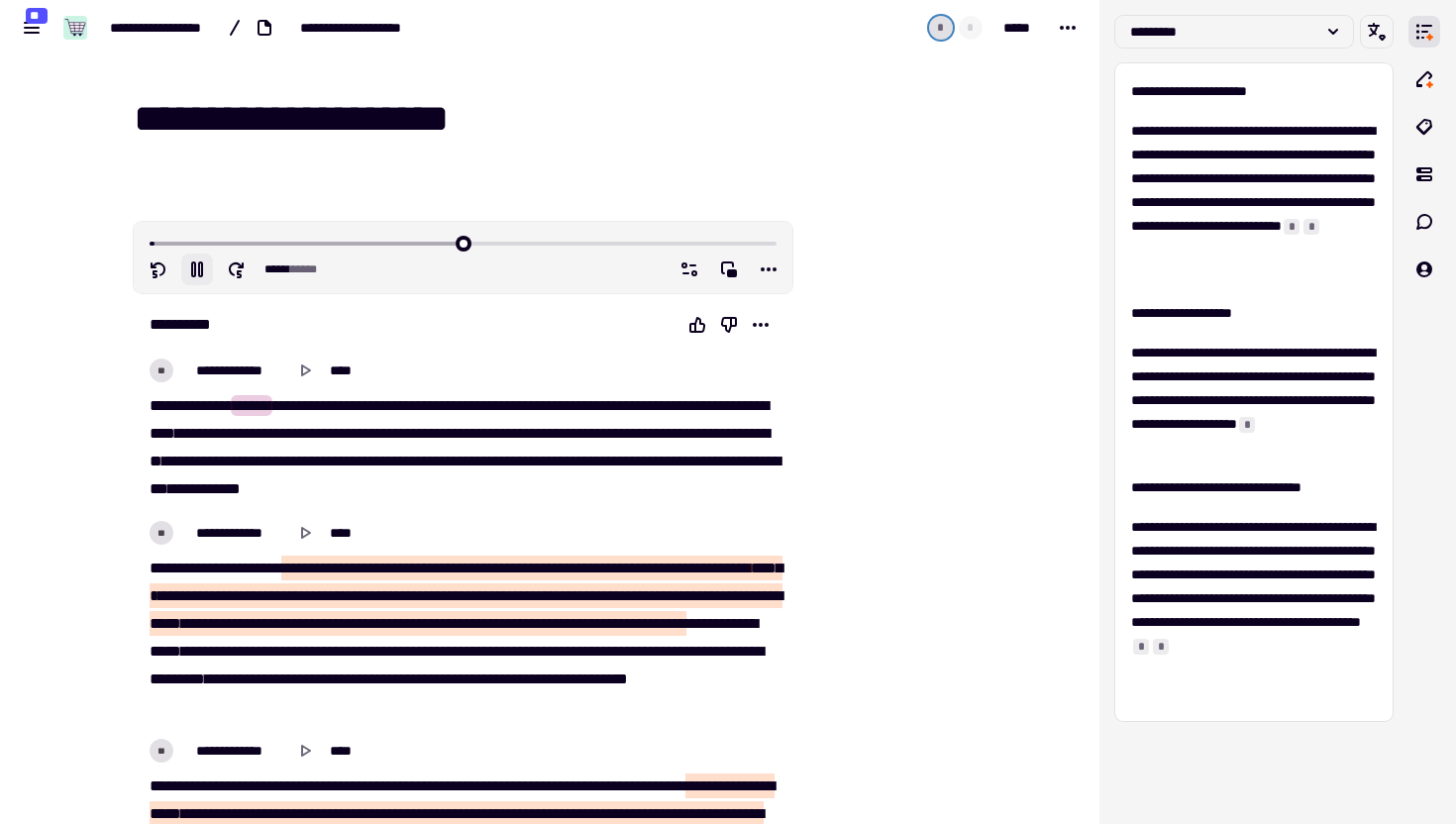 type on "***" 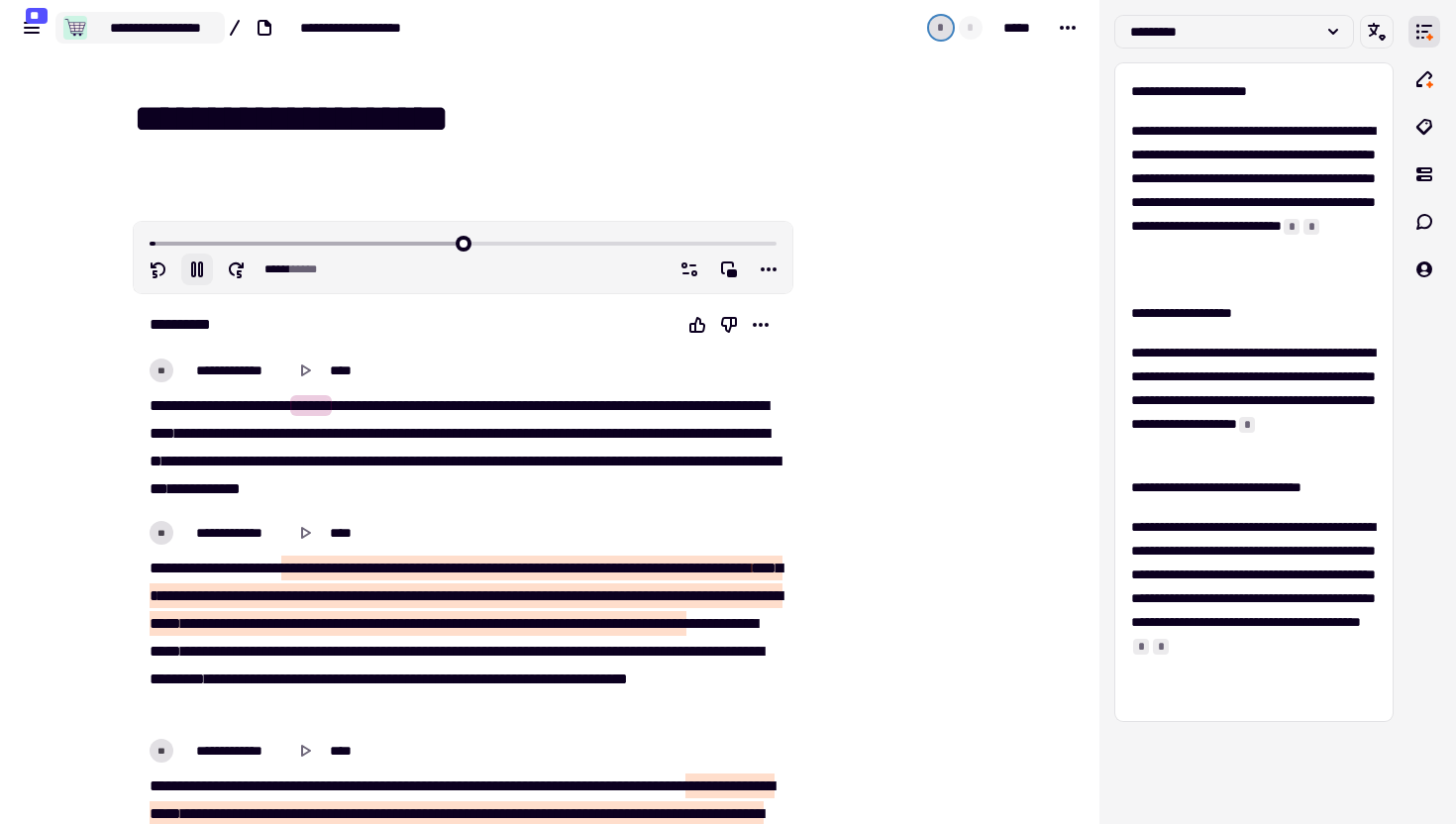 click on "**********" 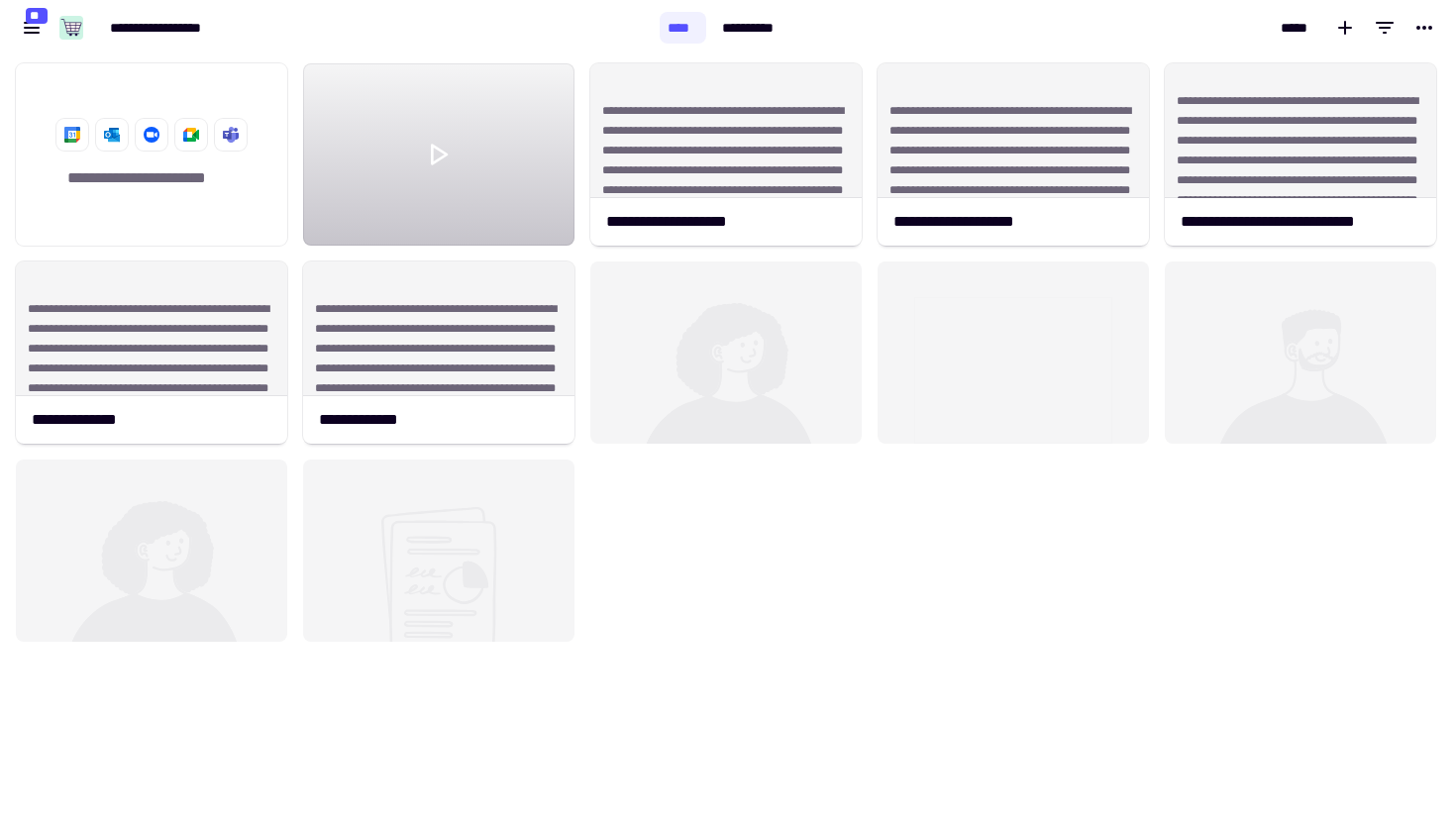 scroll, scrollTop: 1, scrollLeft: 1, axis: both 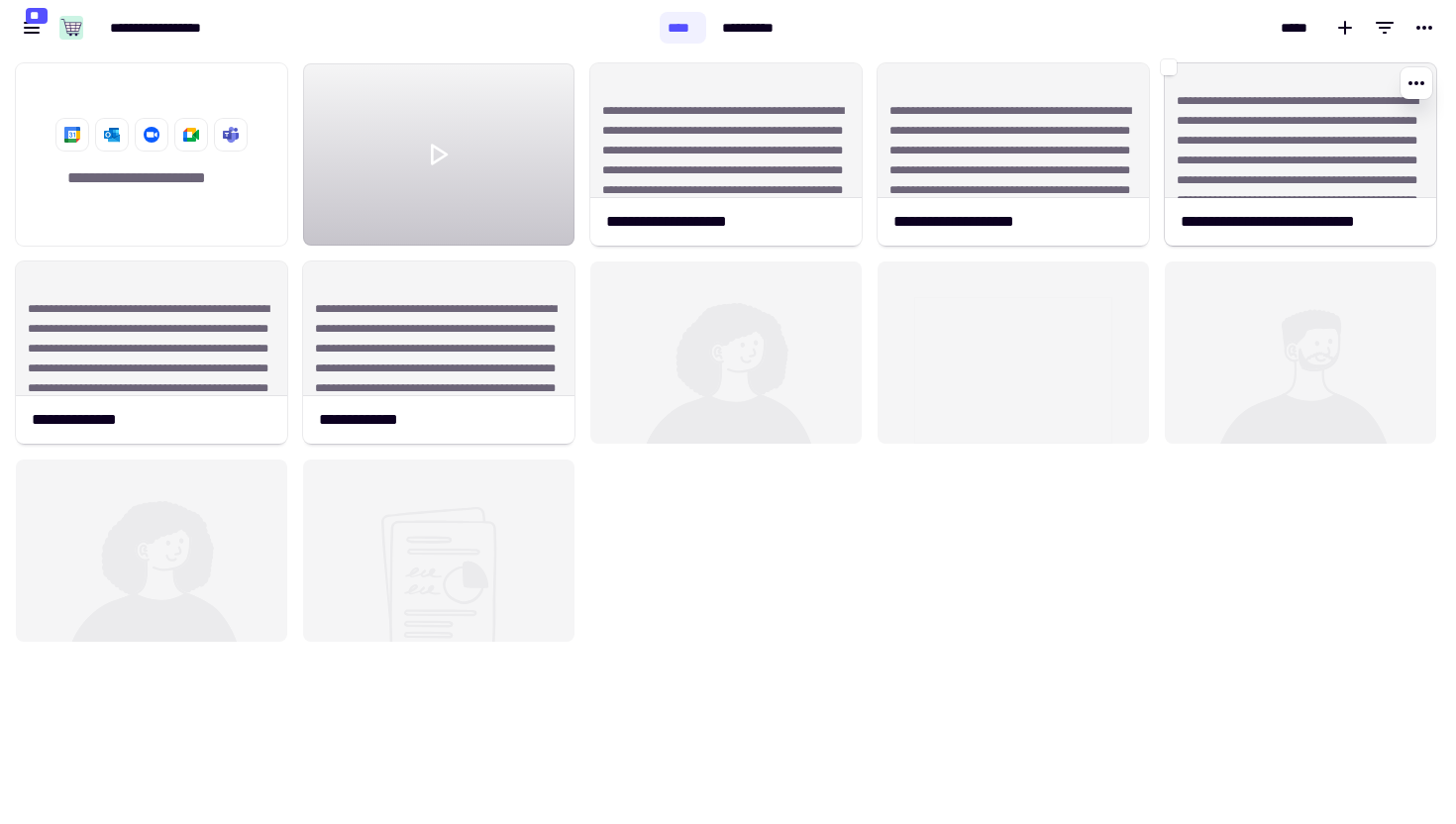 click on "**********" 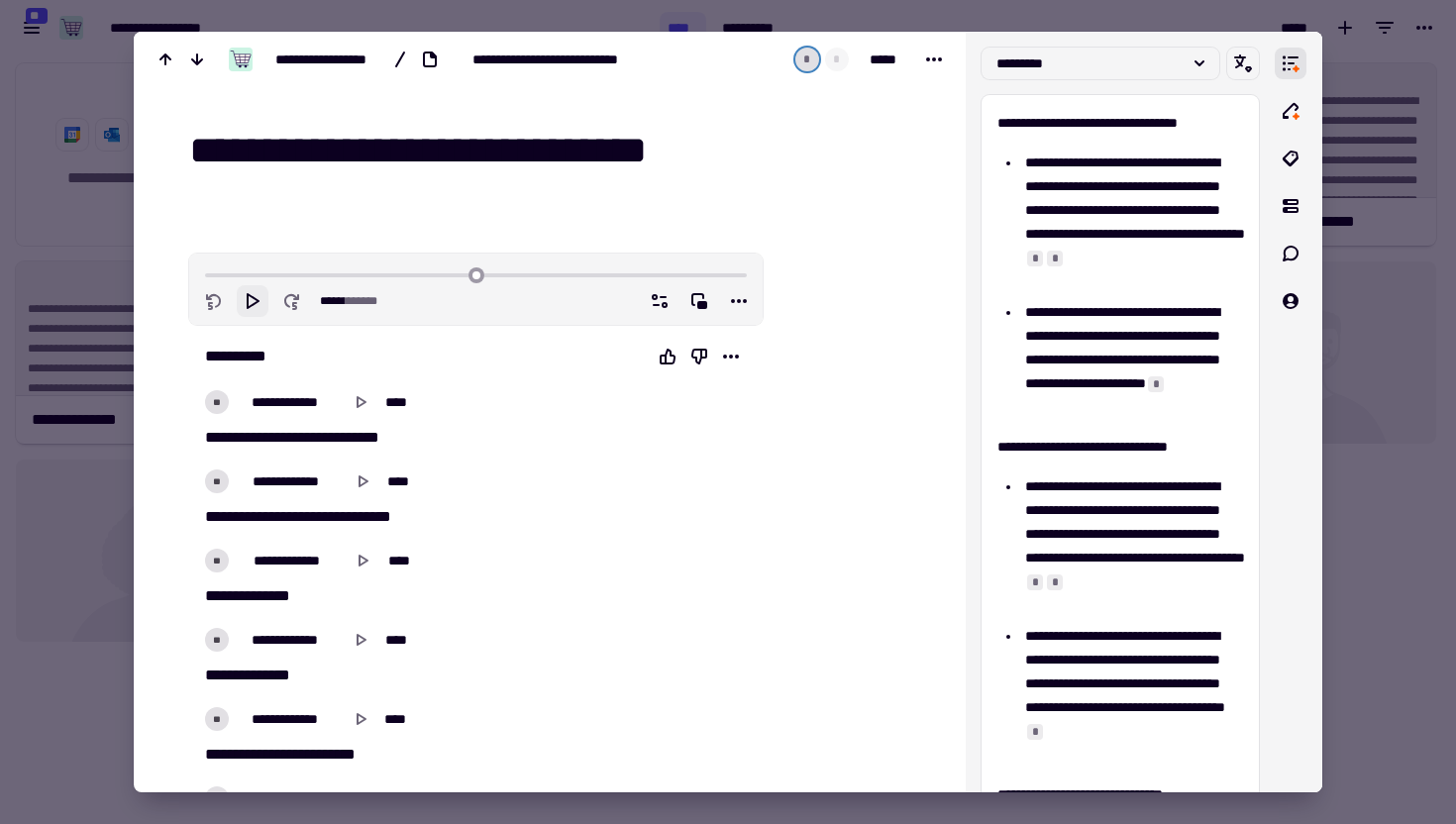 click 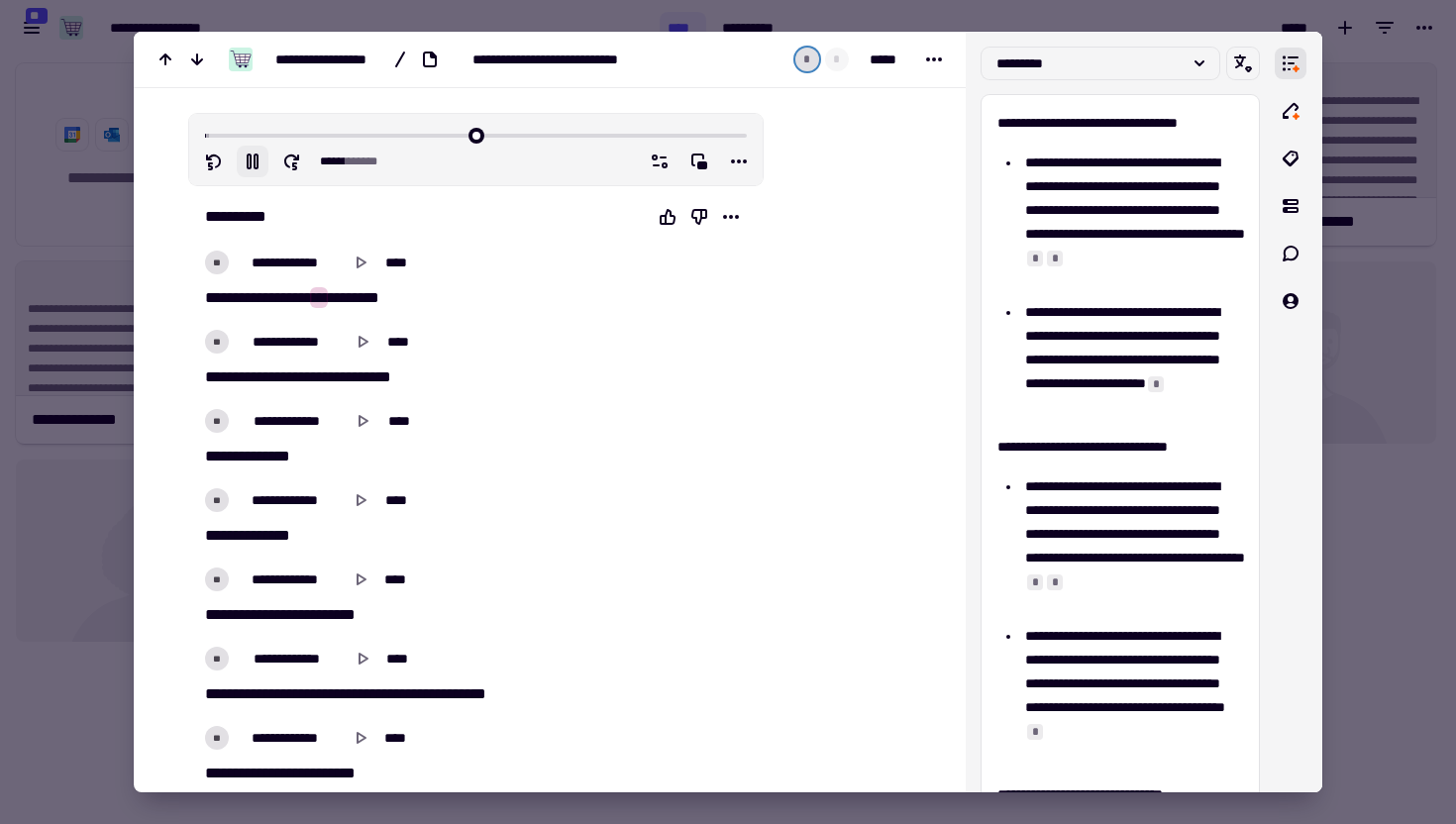type on "****" 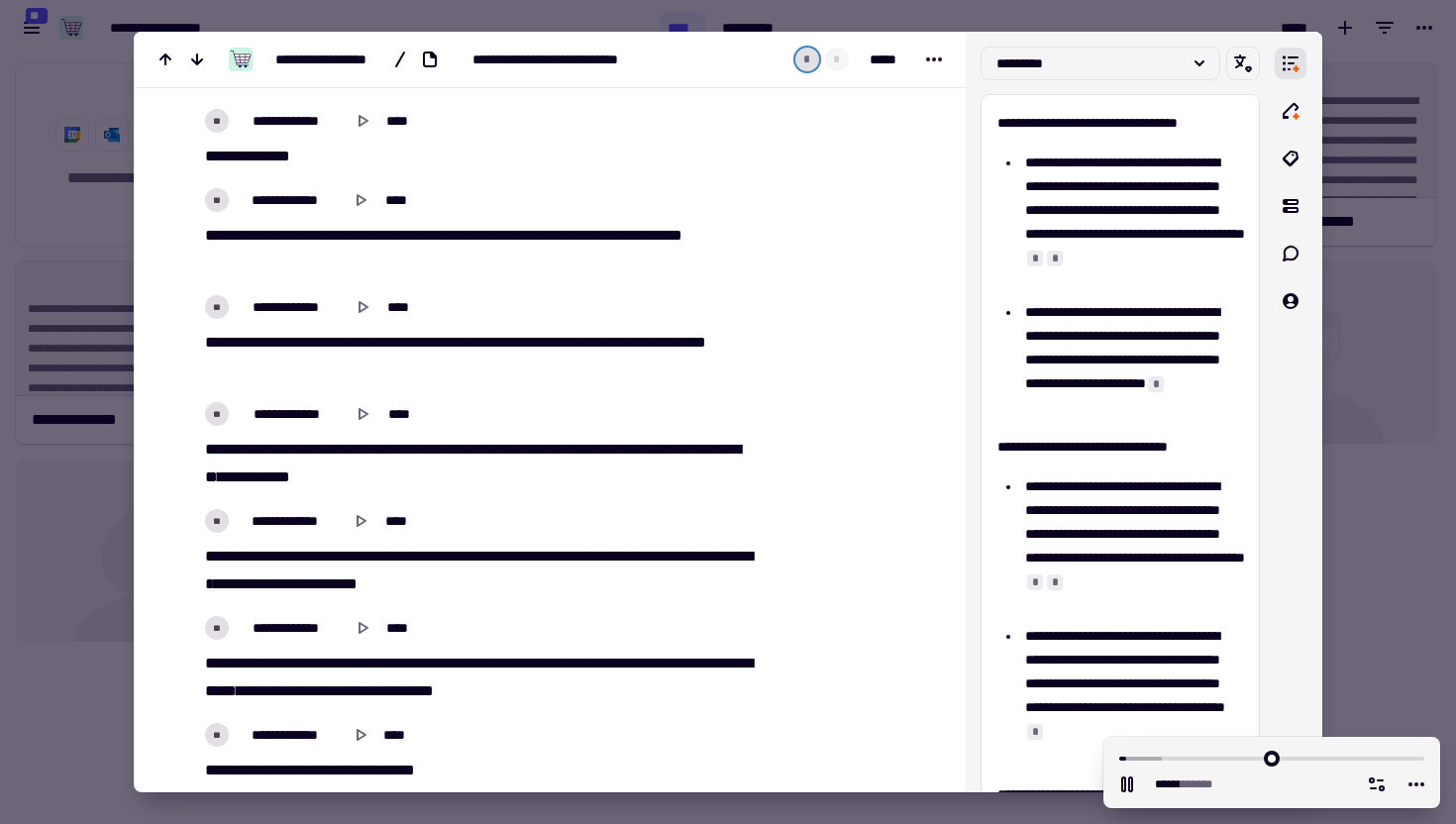 scroll, scrollTop: 1099, scrollLeft: 0, axis: vertical 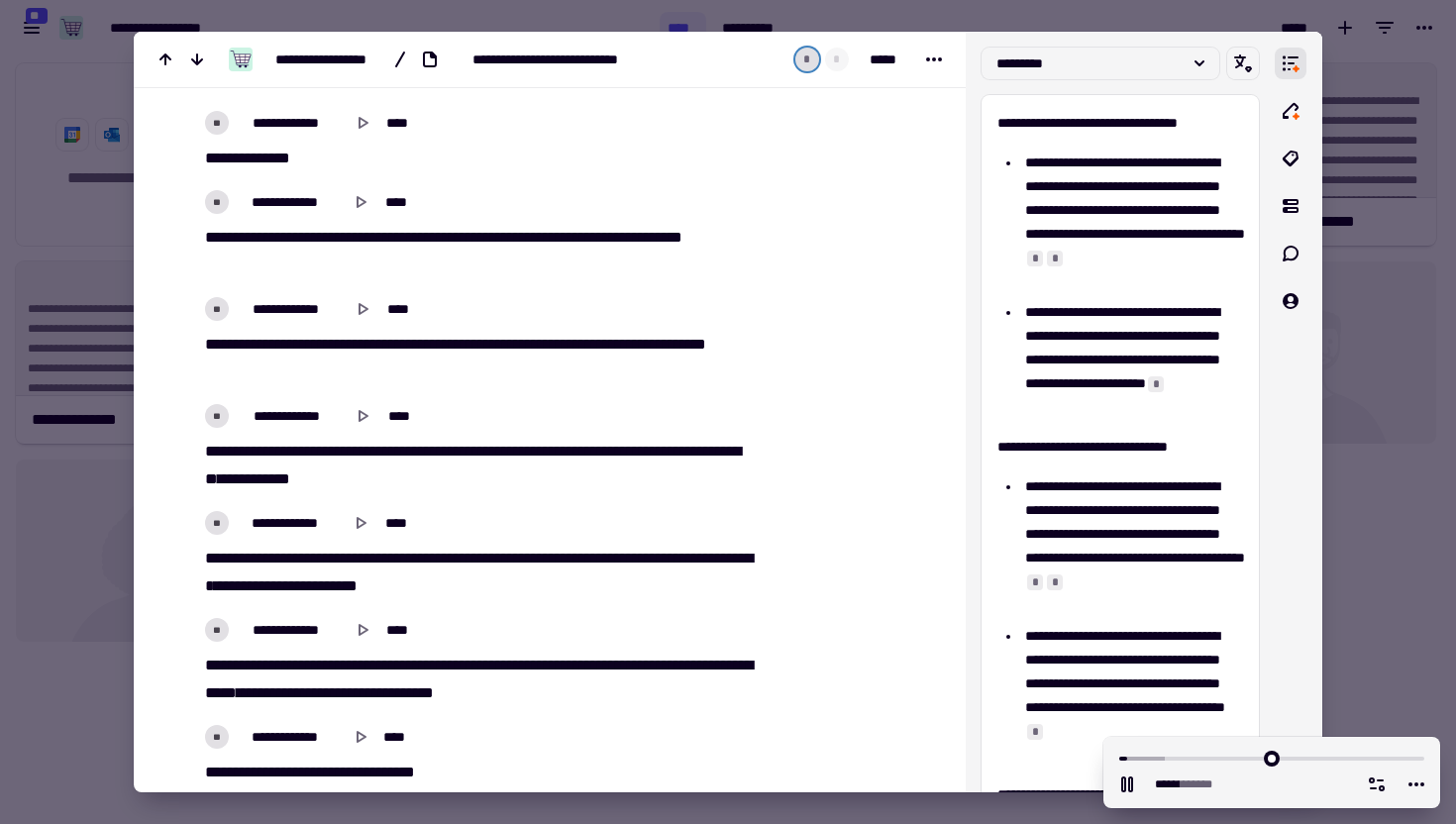 click on "**" at bounding box center [337, 344] 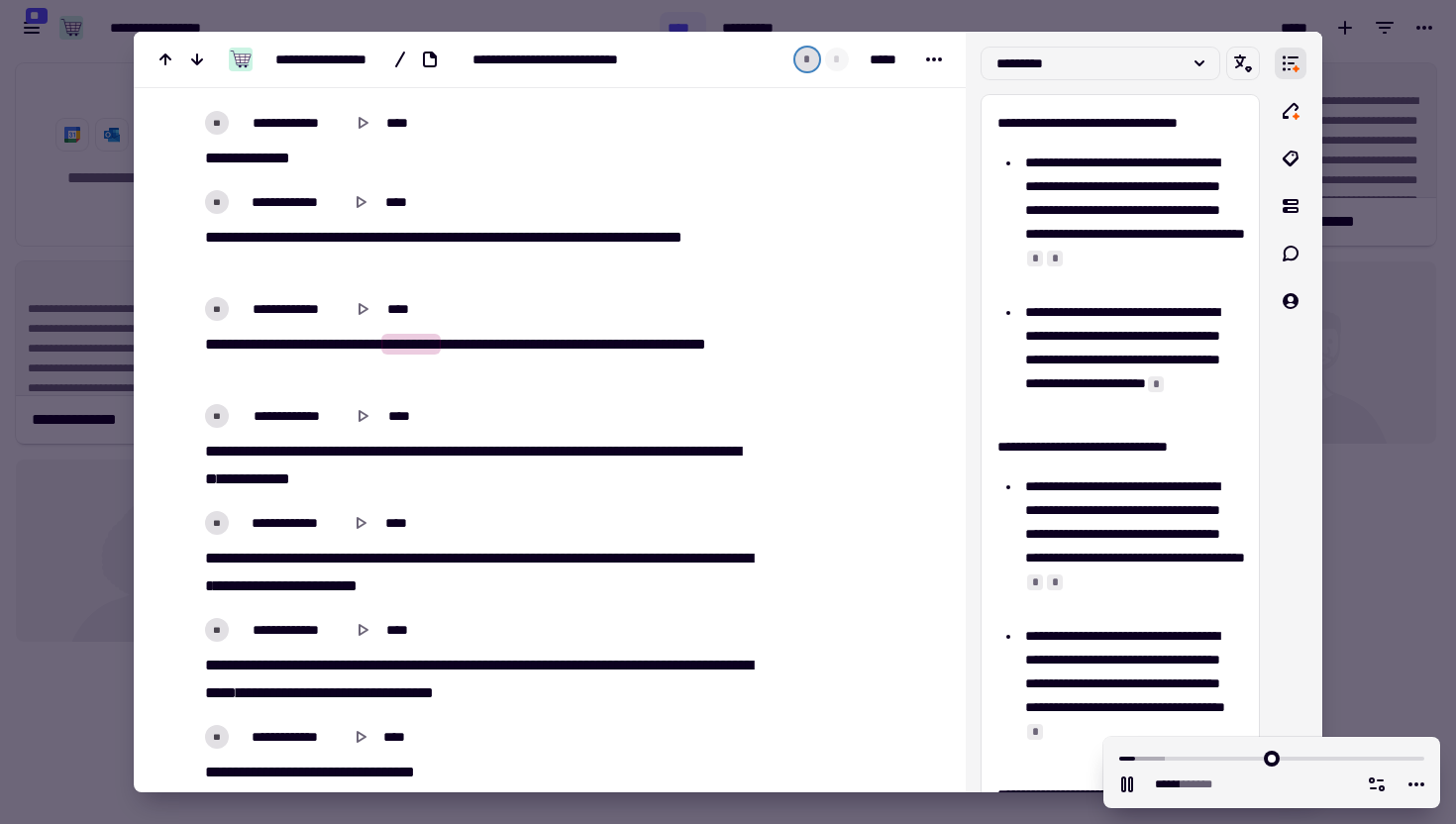 type on "****" 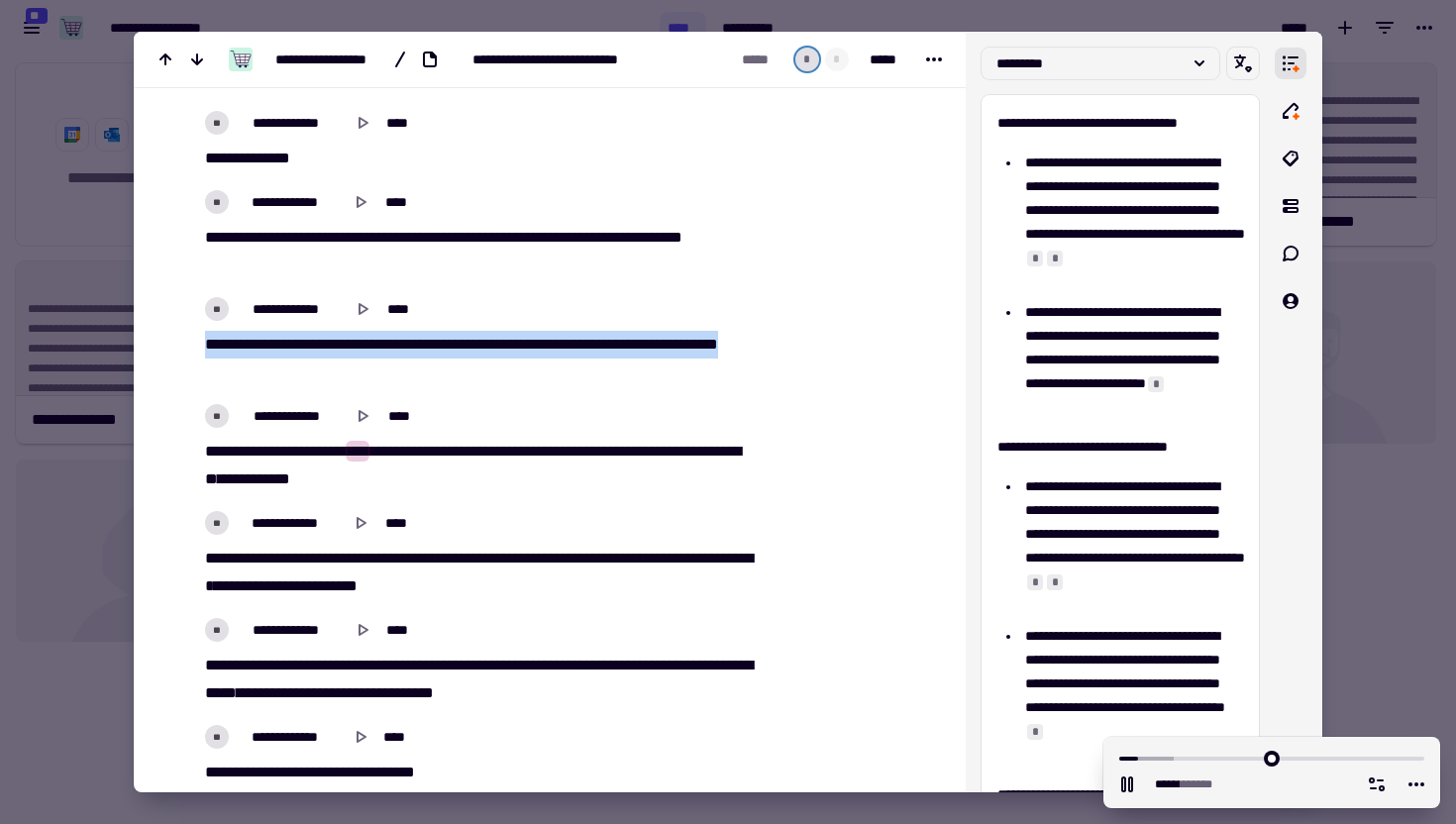 drag, startPoint x: 206, startPoint y: 337, endPoint x: 351, endPoint y: 369, distance: 148.489 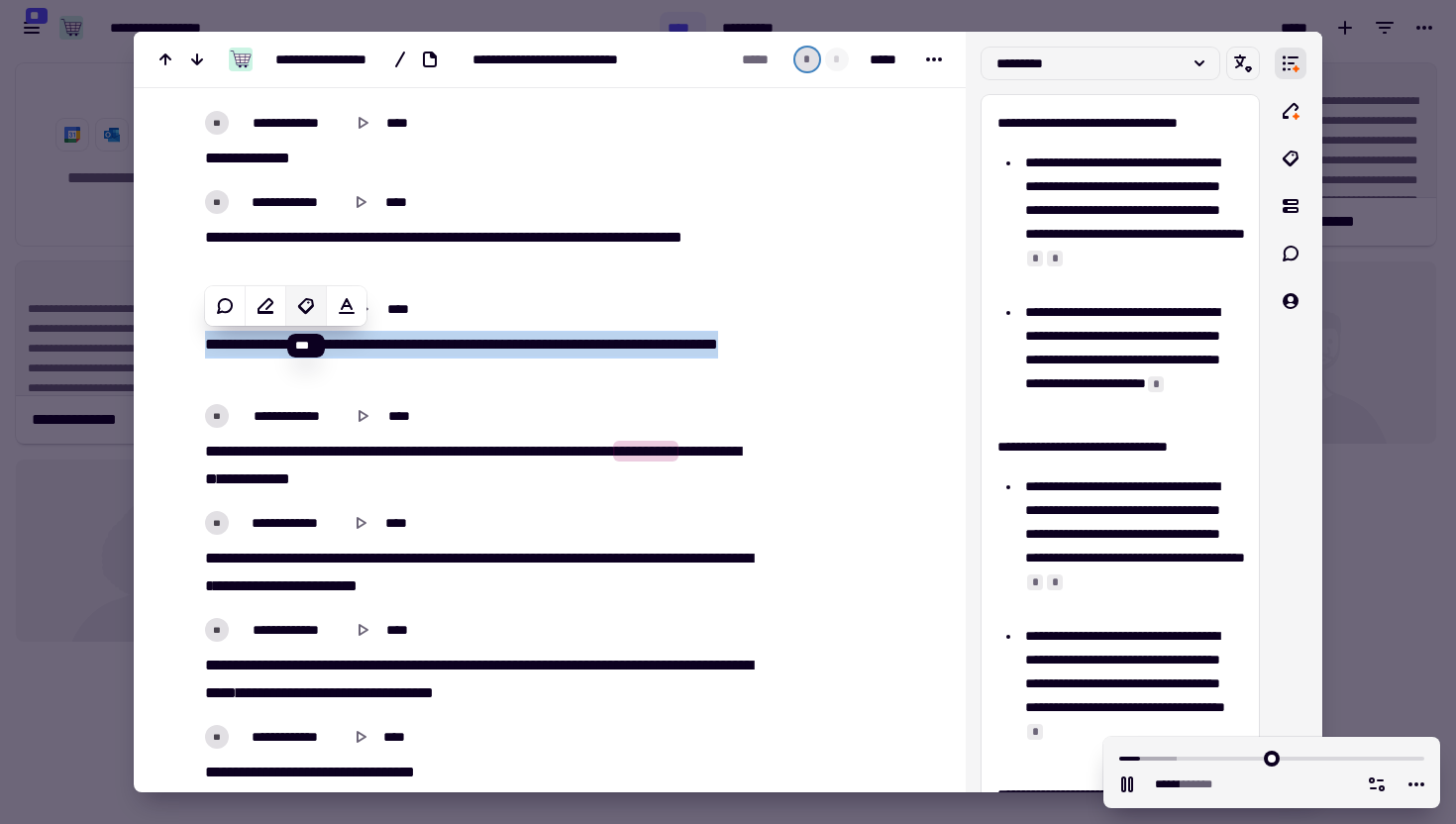 click 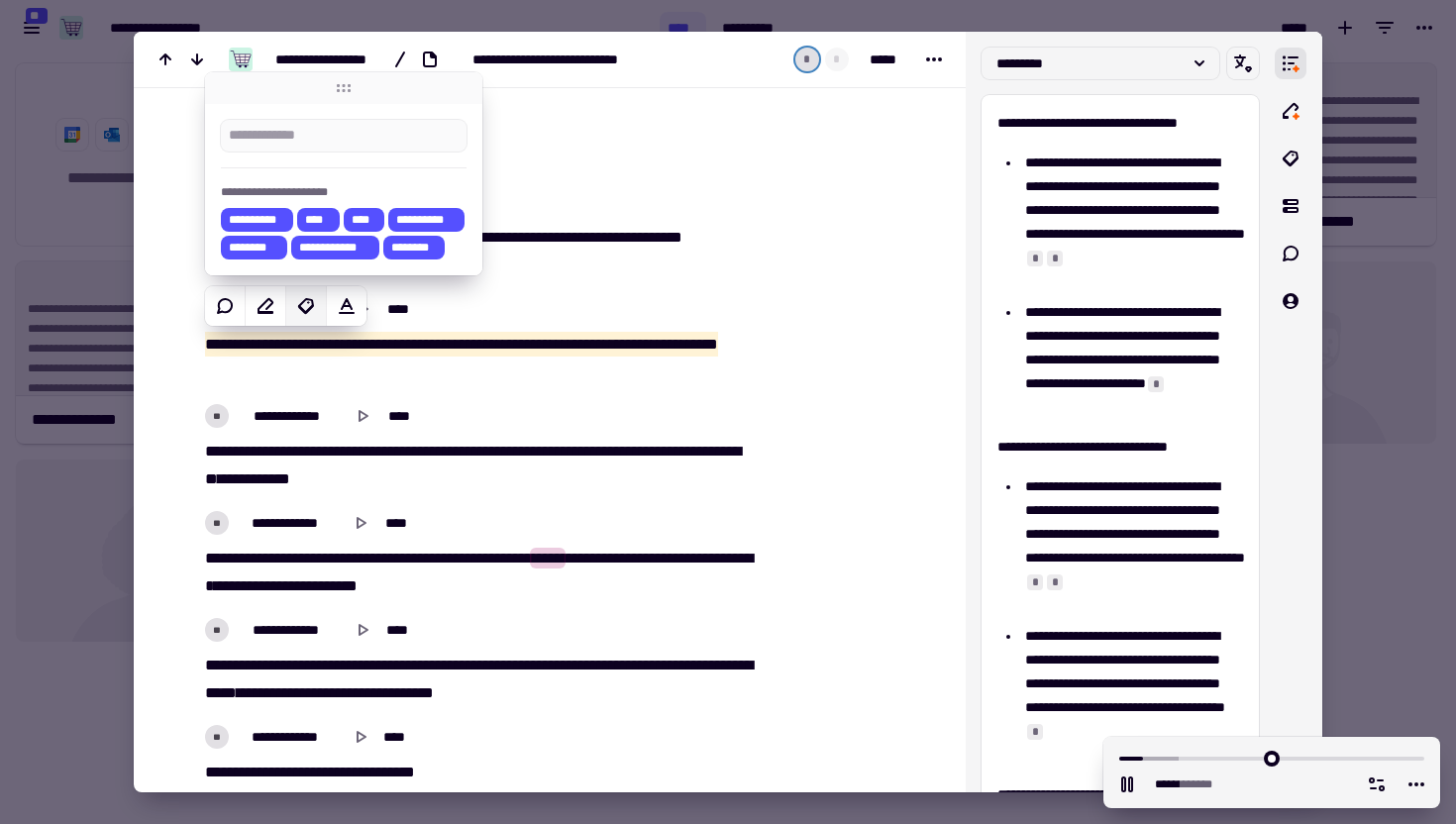 type on "*****" 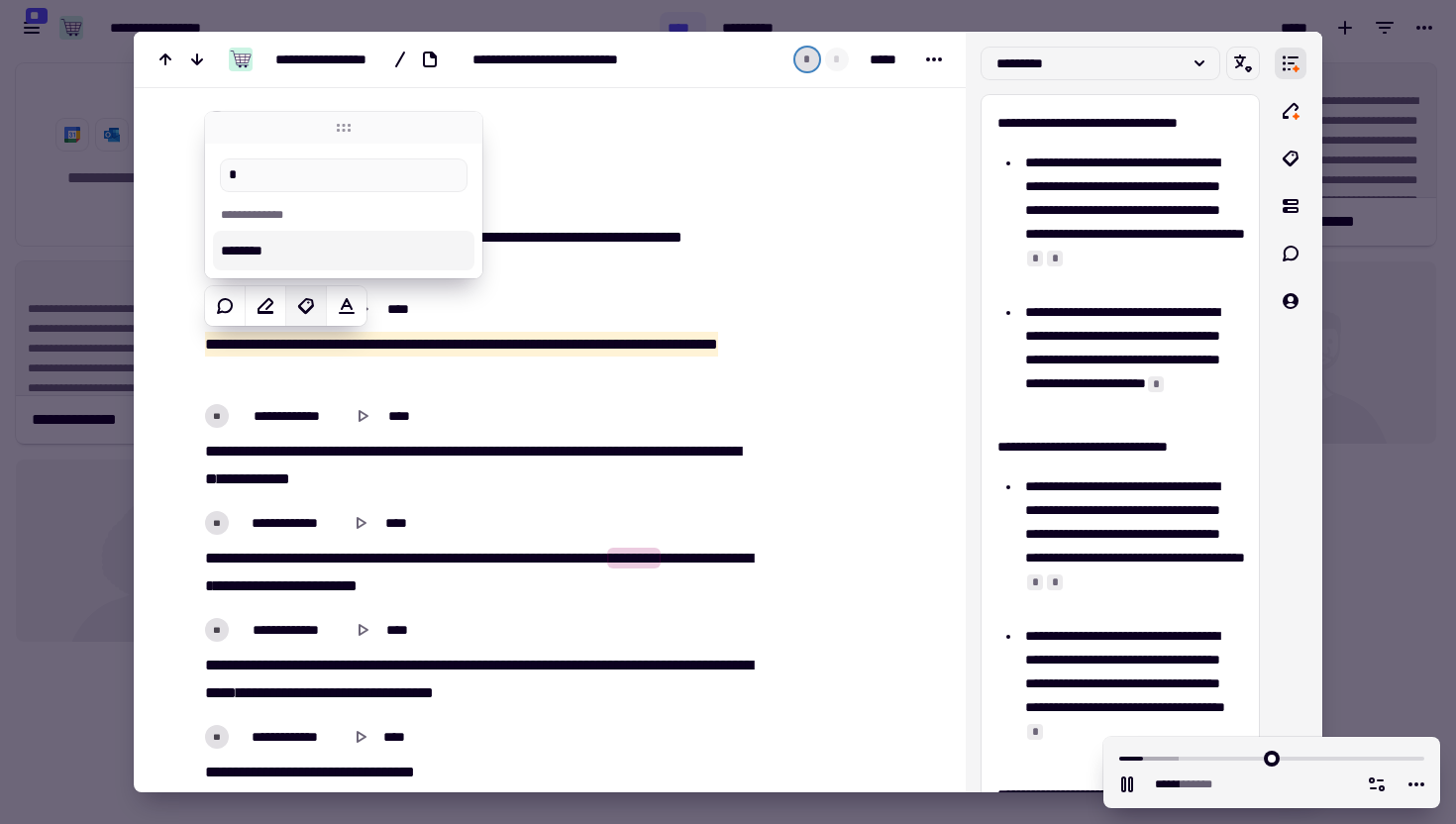 type on "**" 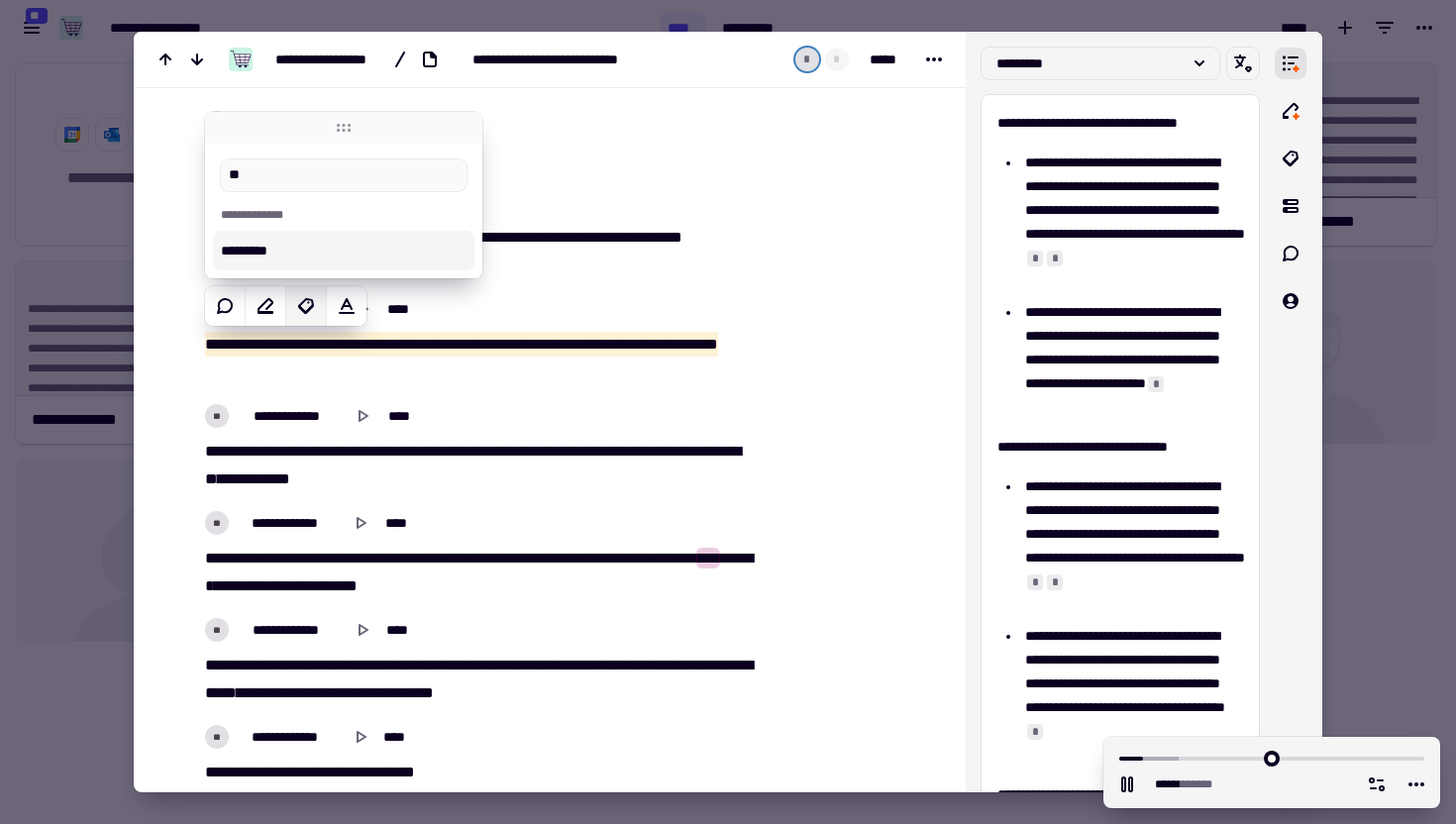 type on "*****" 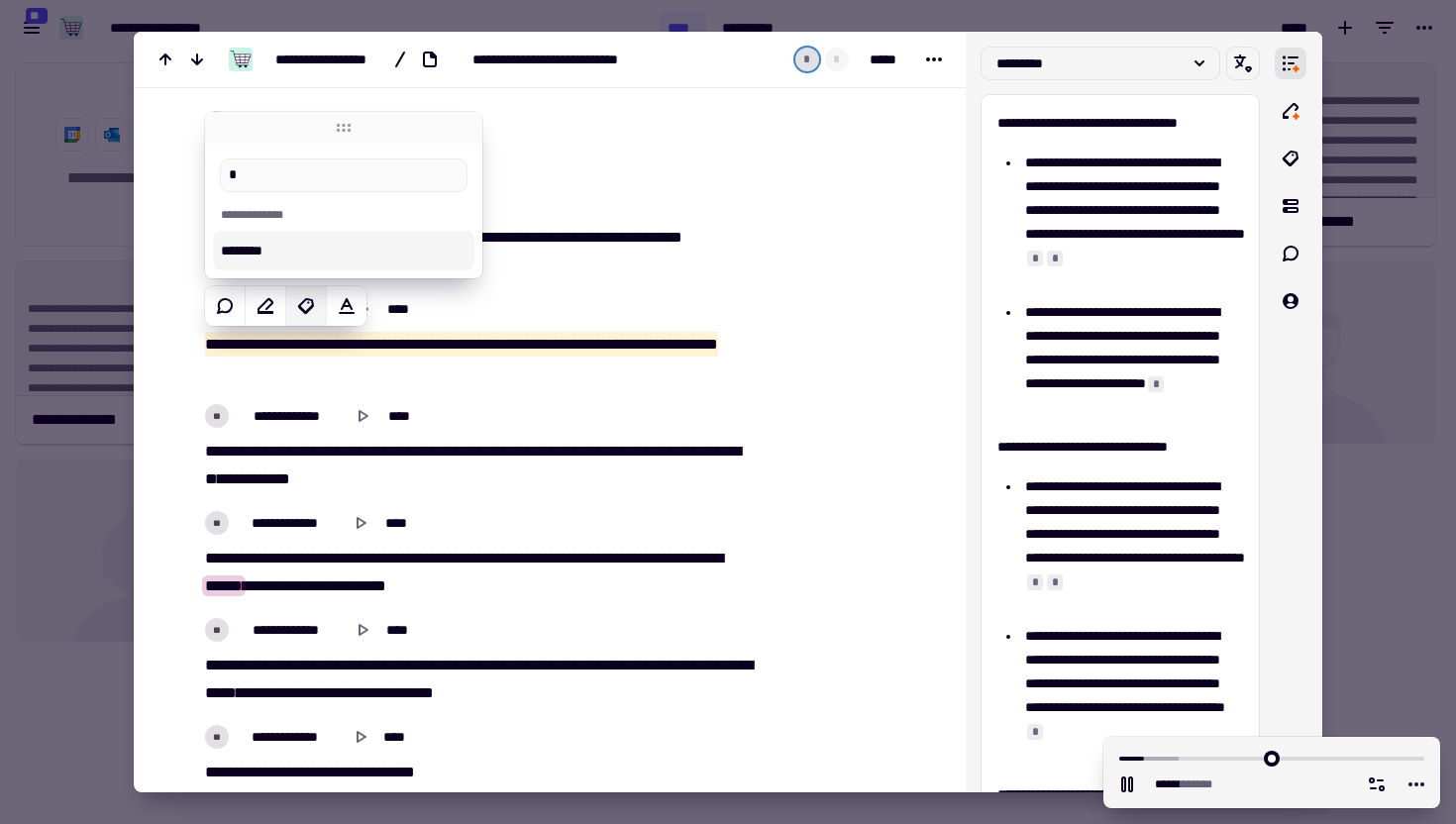type on "*****" 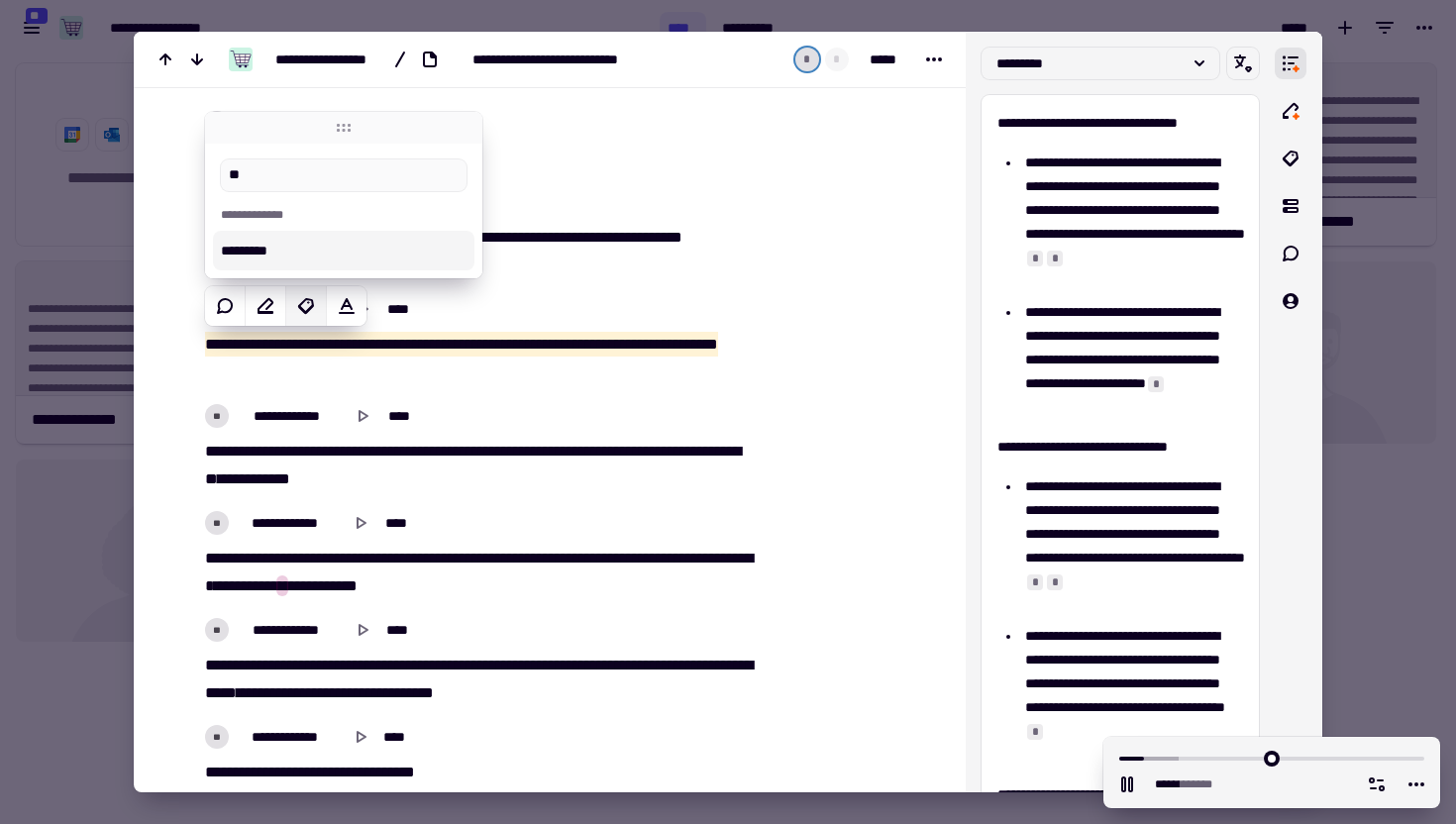 type on "*****" 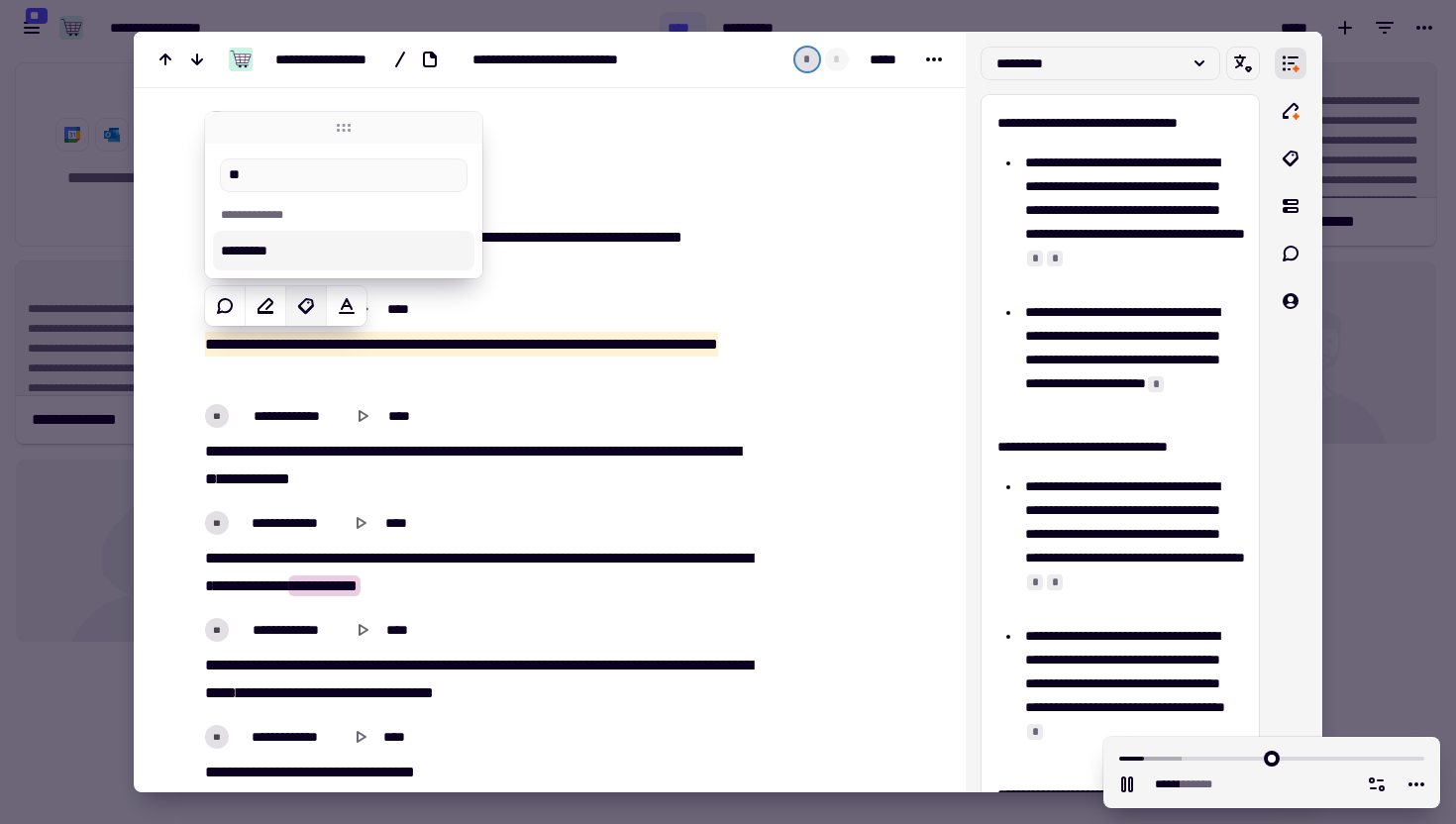 type on "***" 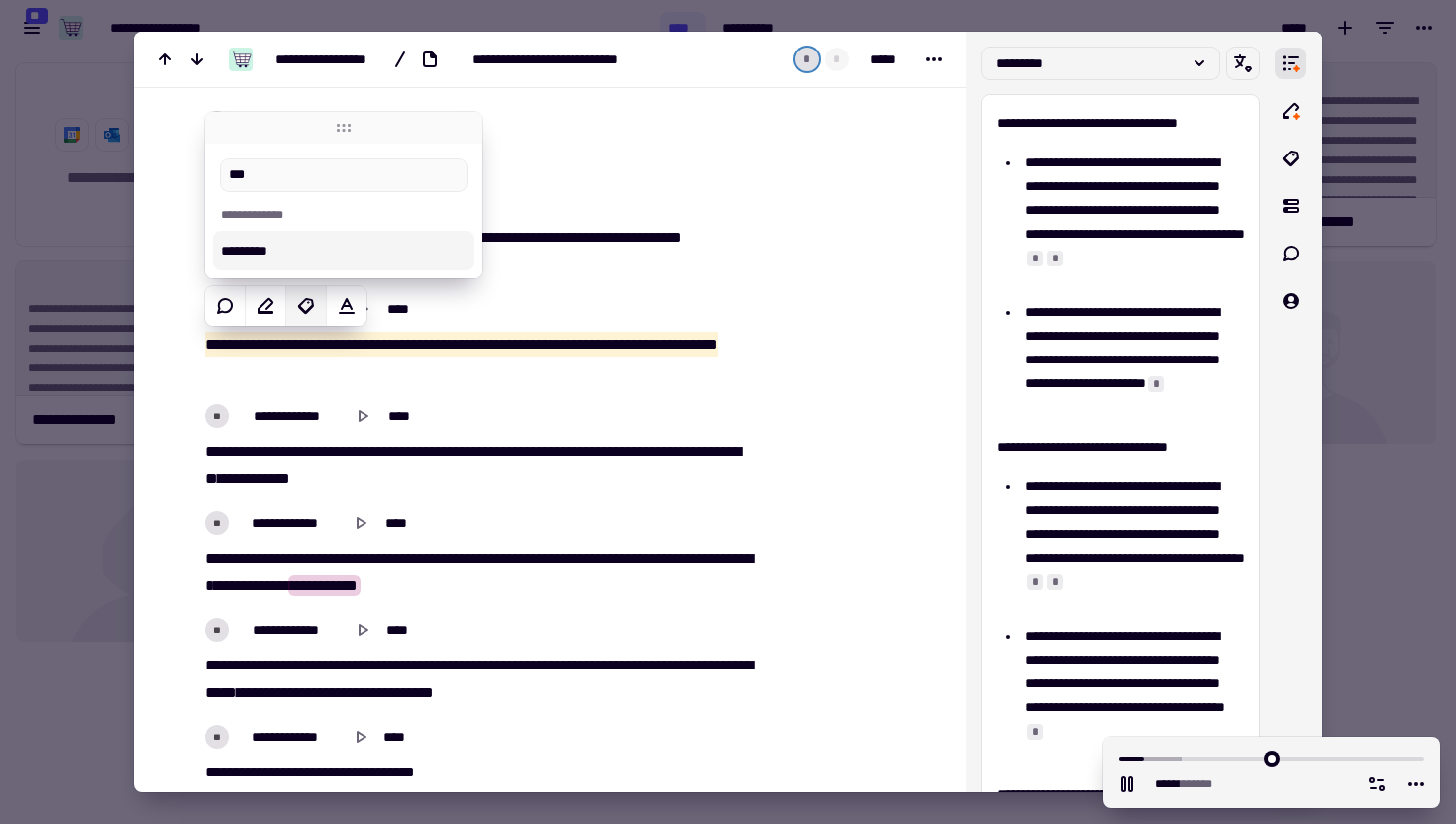 type on "*****" 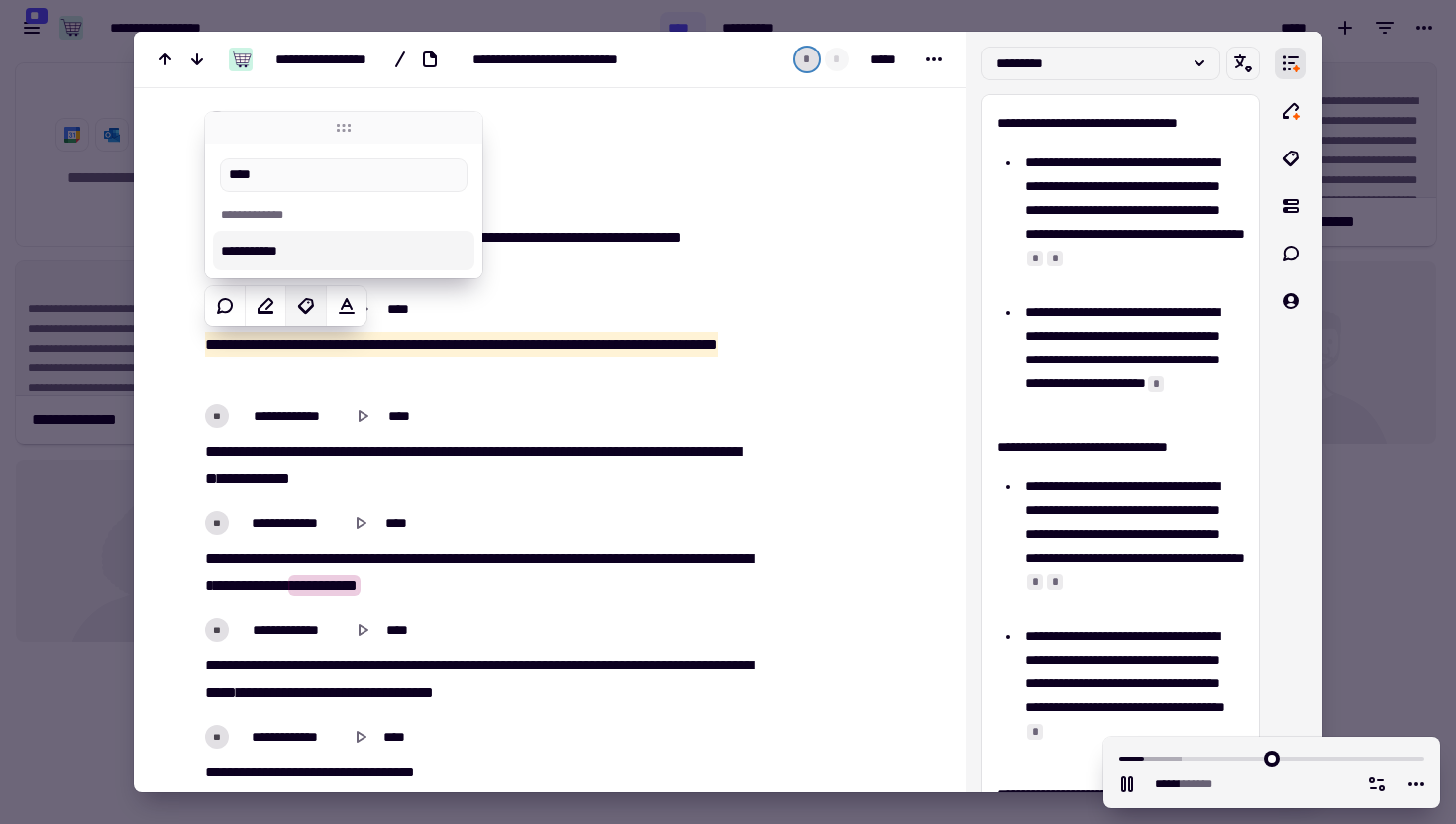 type on "****" 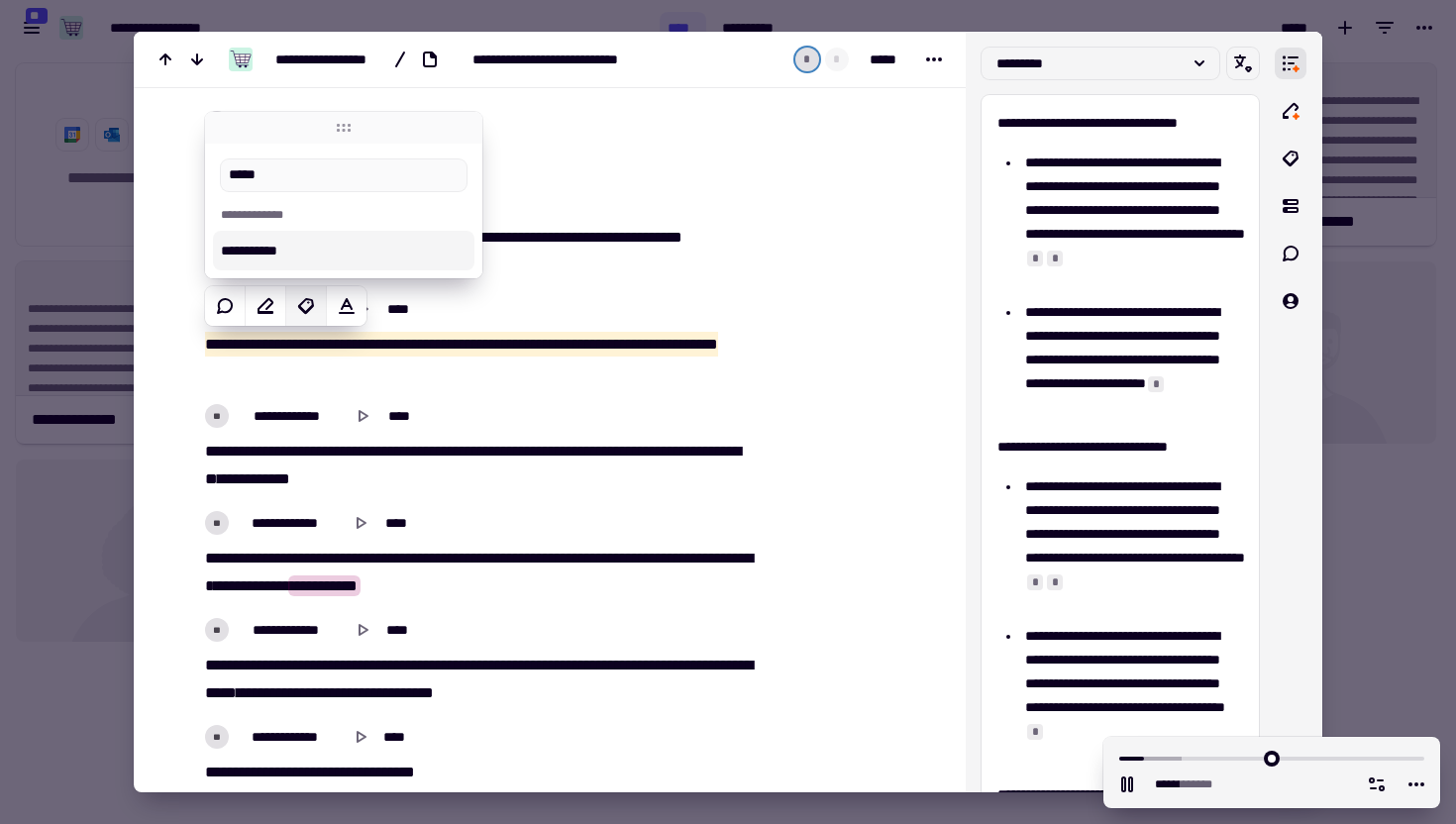 type on "*****" 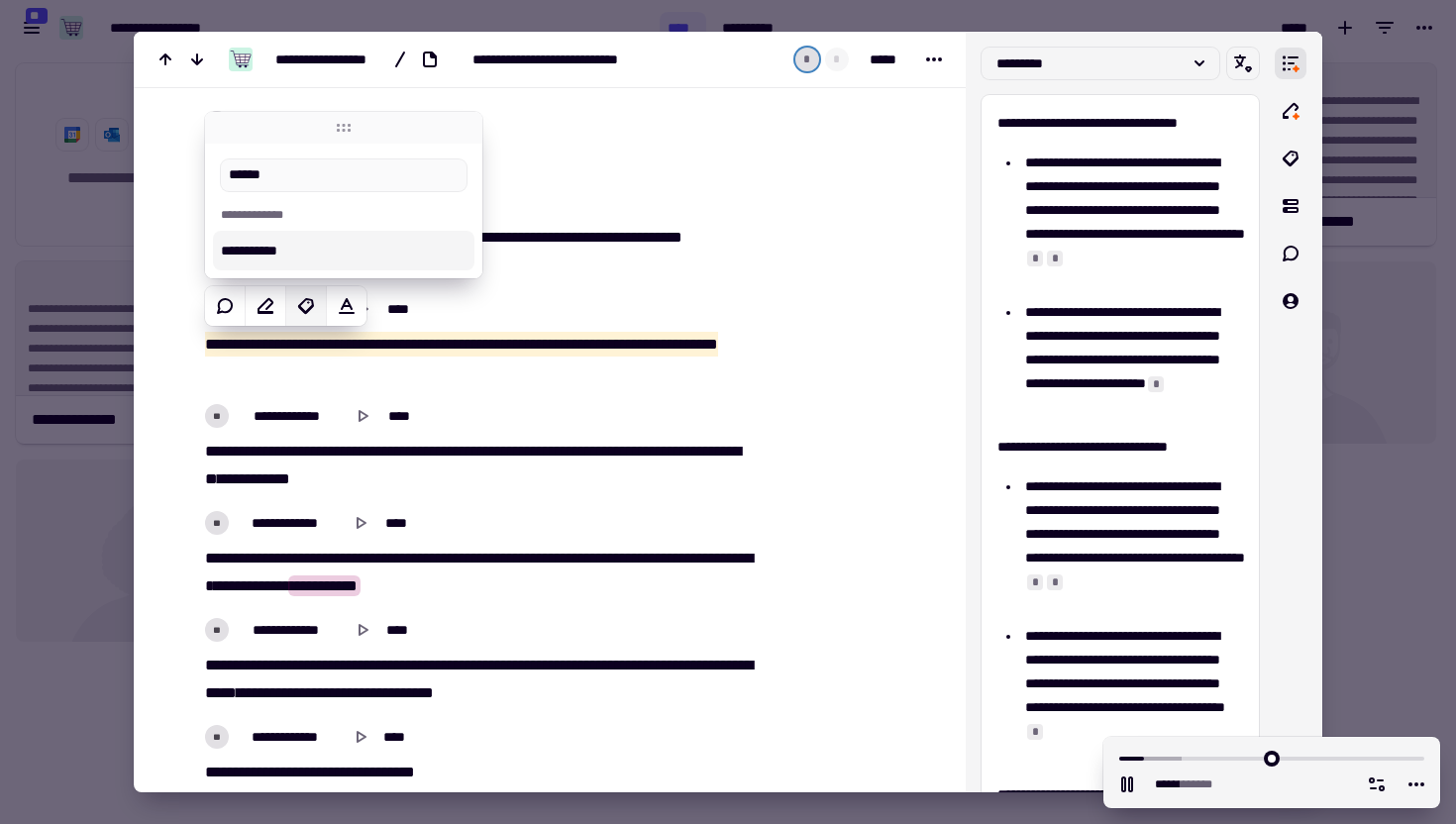 type on "*******" 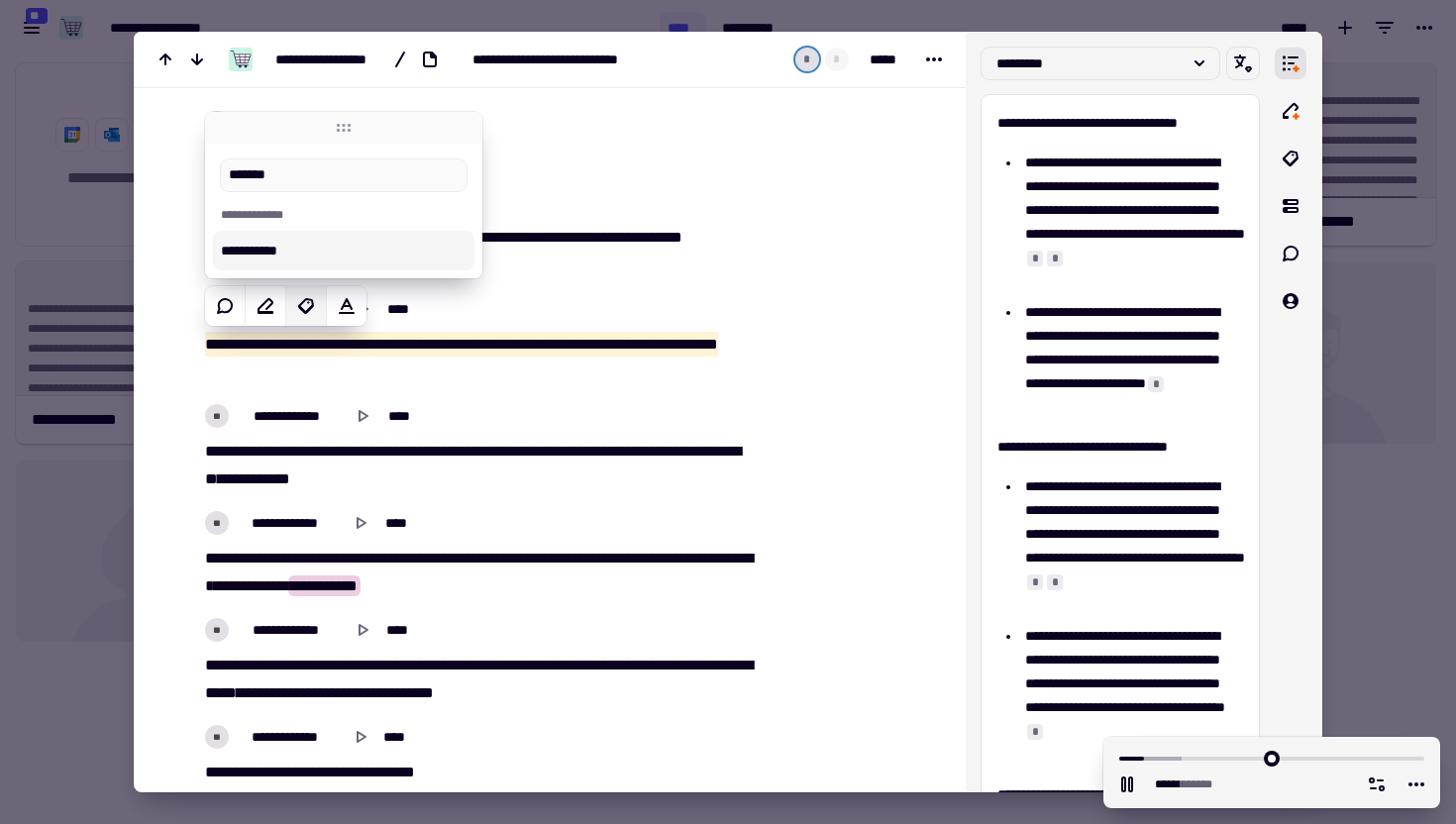 type on "*****" 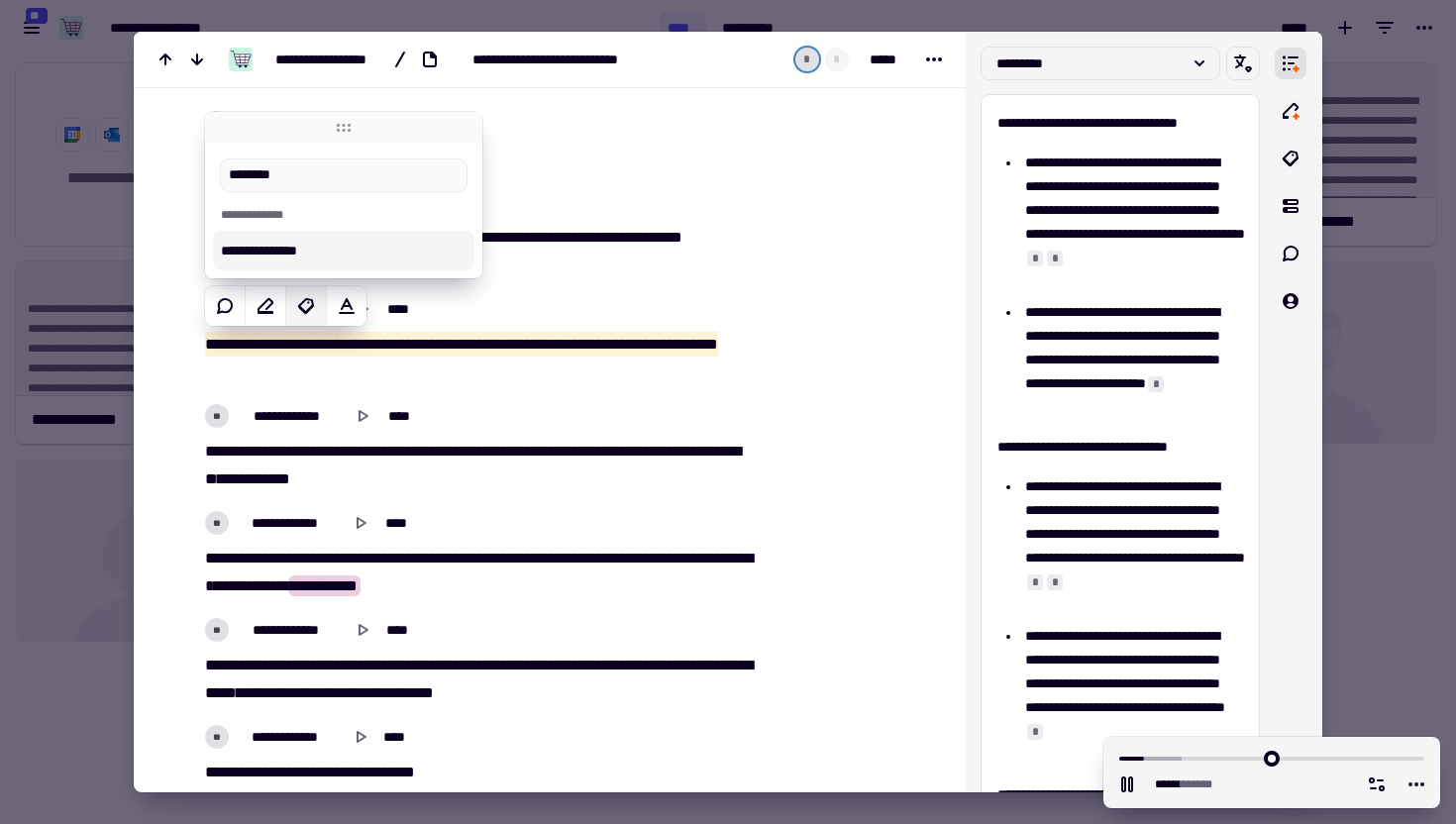 type on "*********" 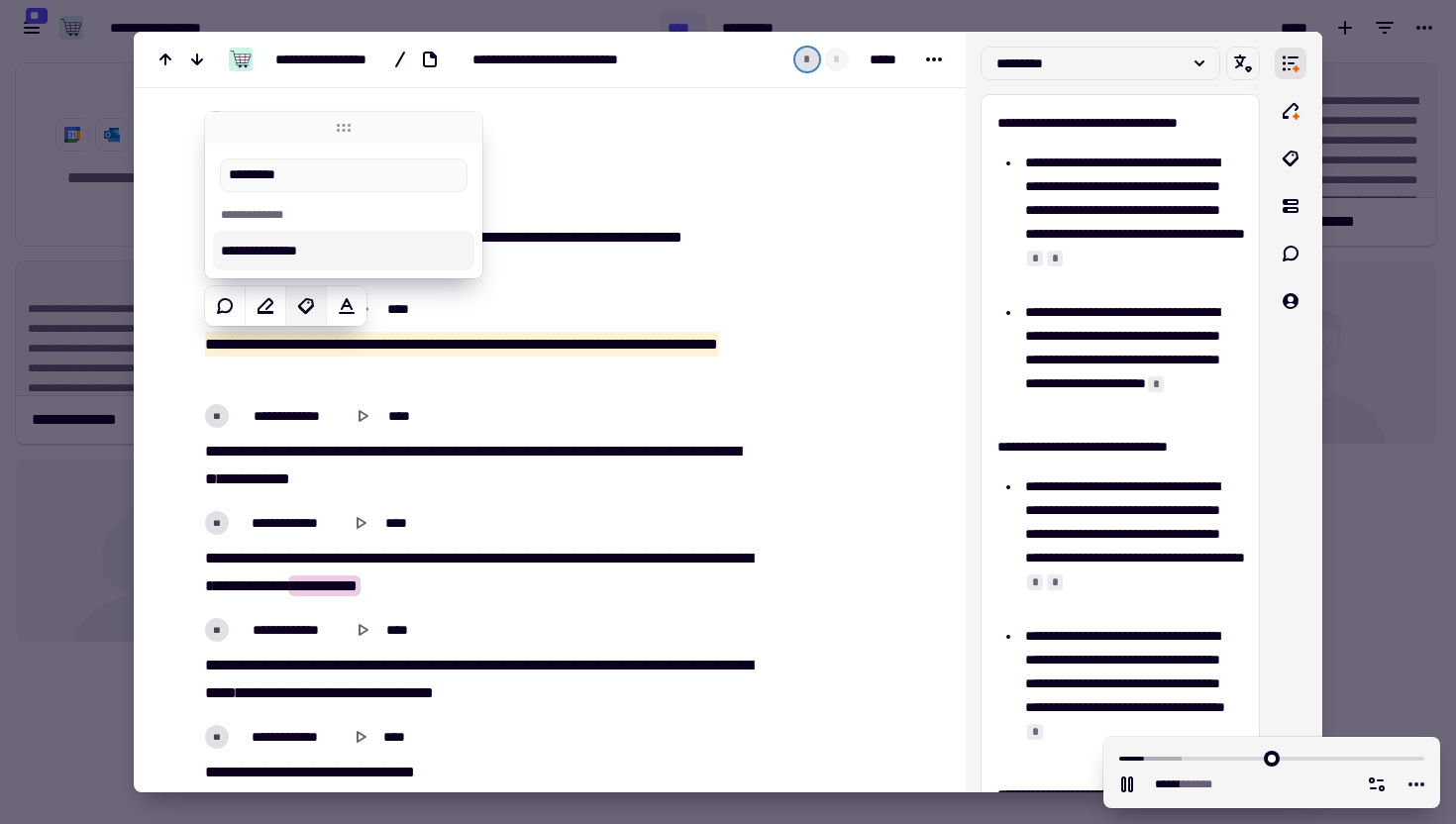 type on "*****" 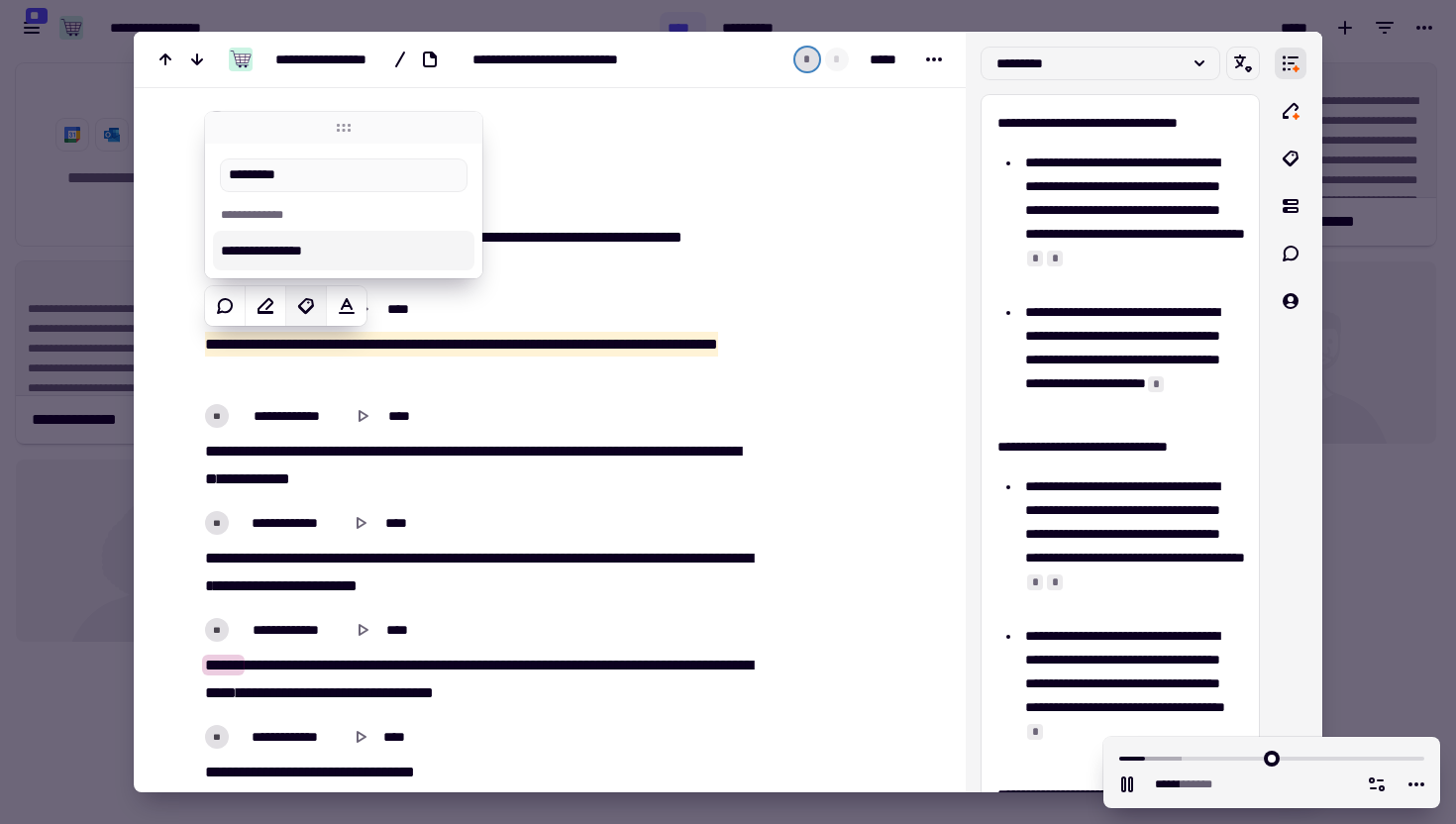 type on "**********" 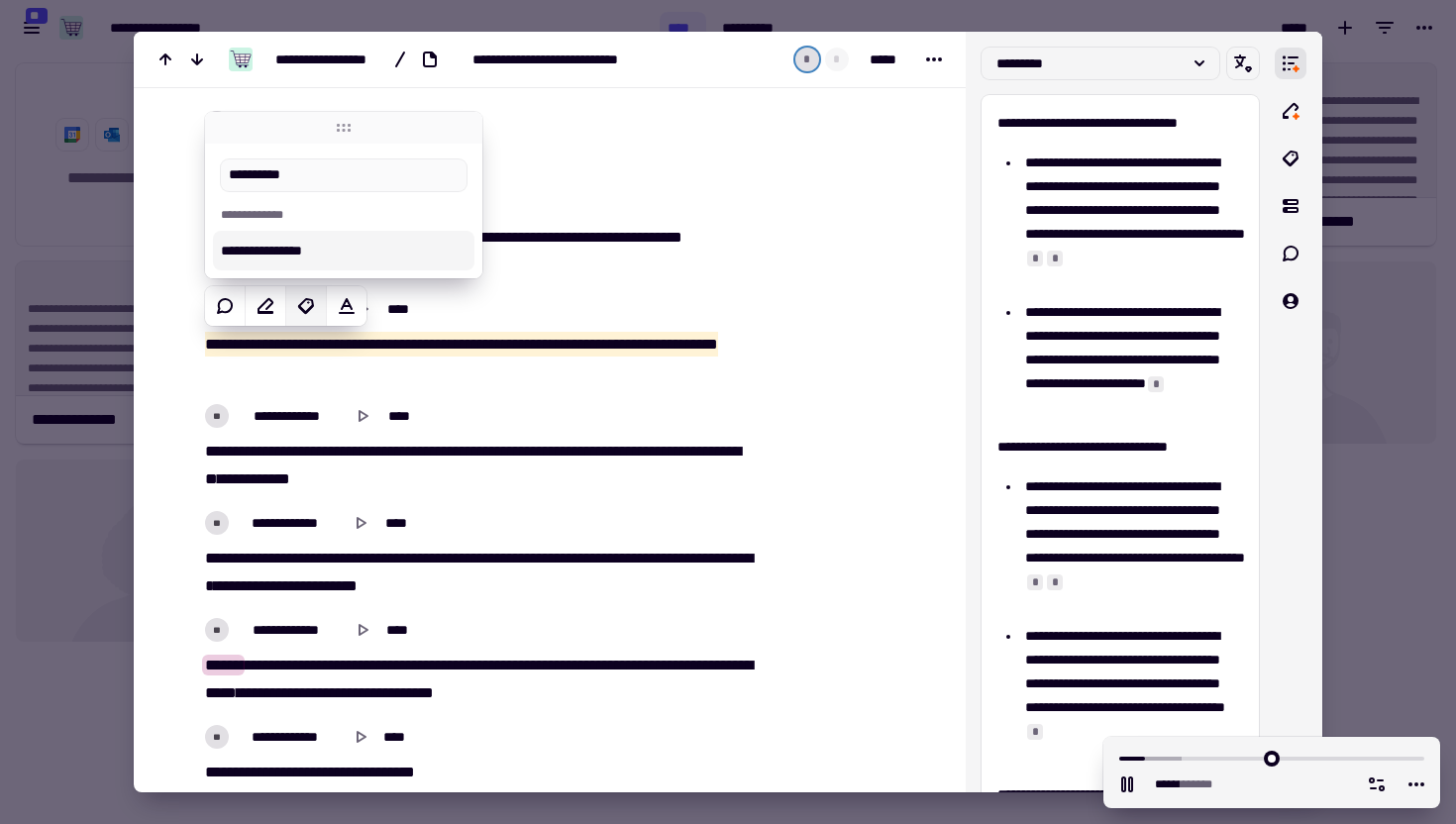 type on "*****" 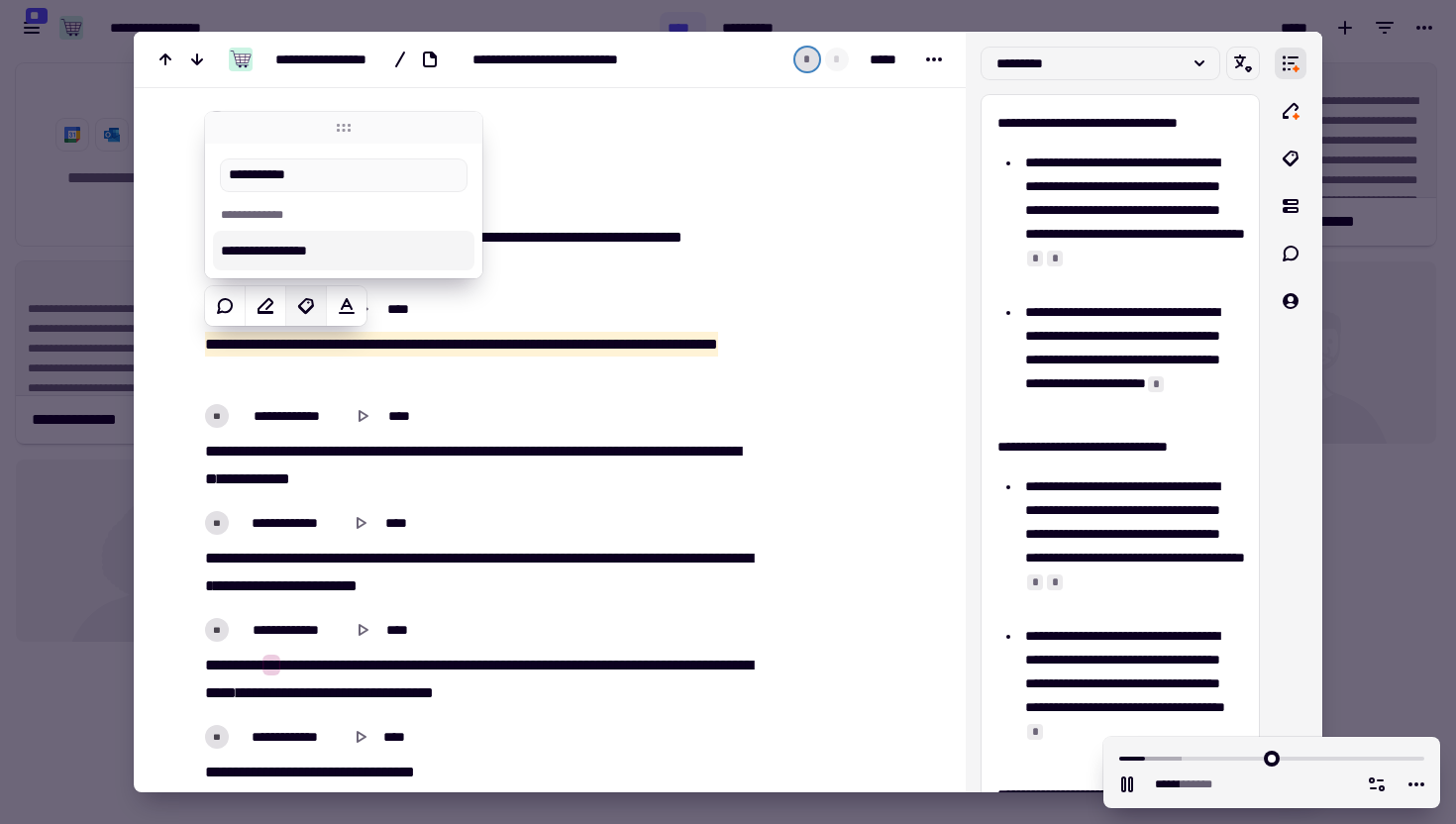 type on "**********" 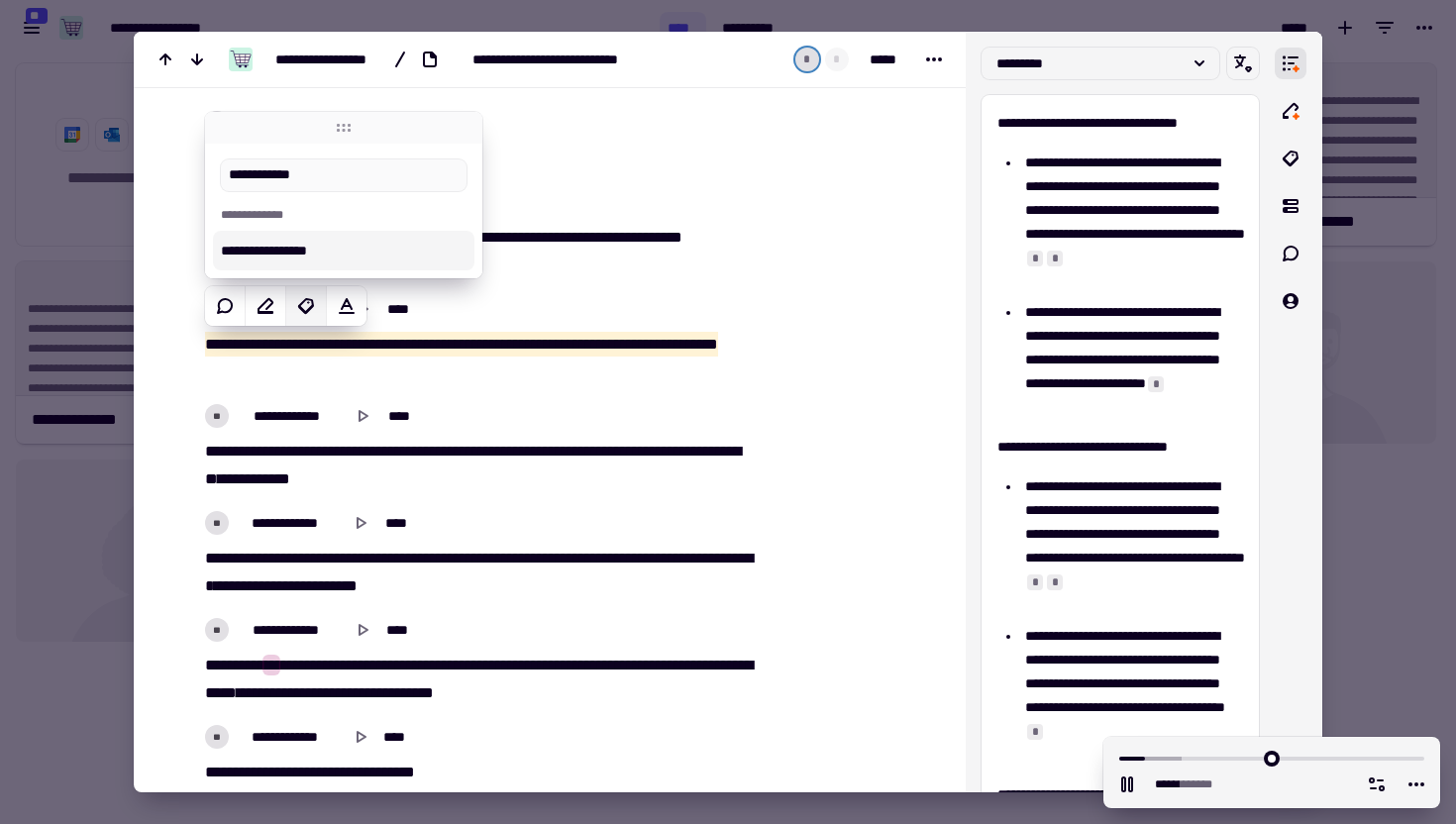 type on "*****" 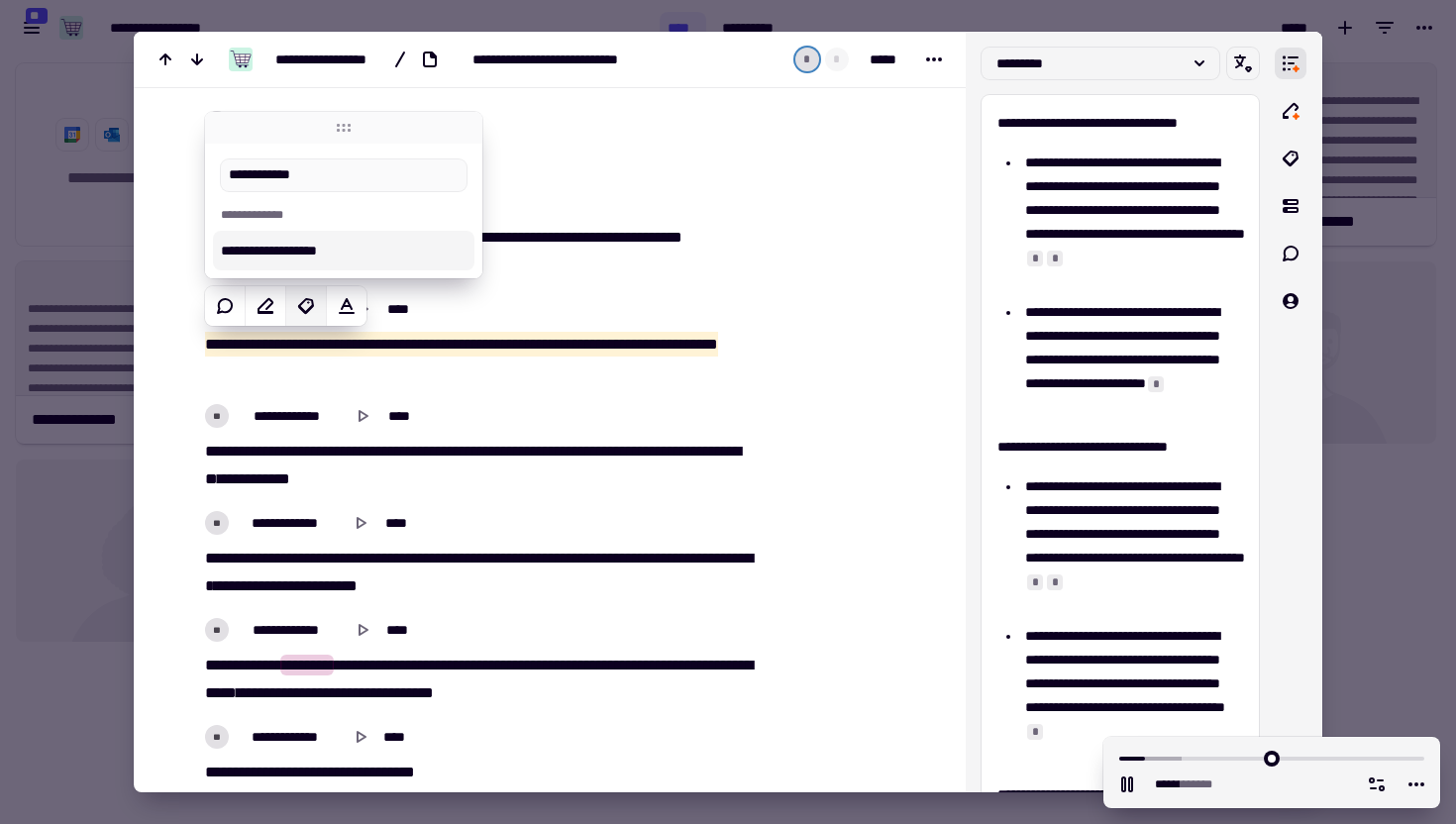 type on "**********" 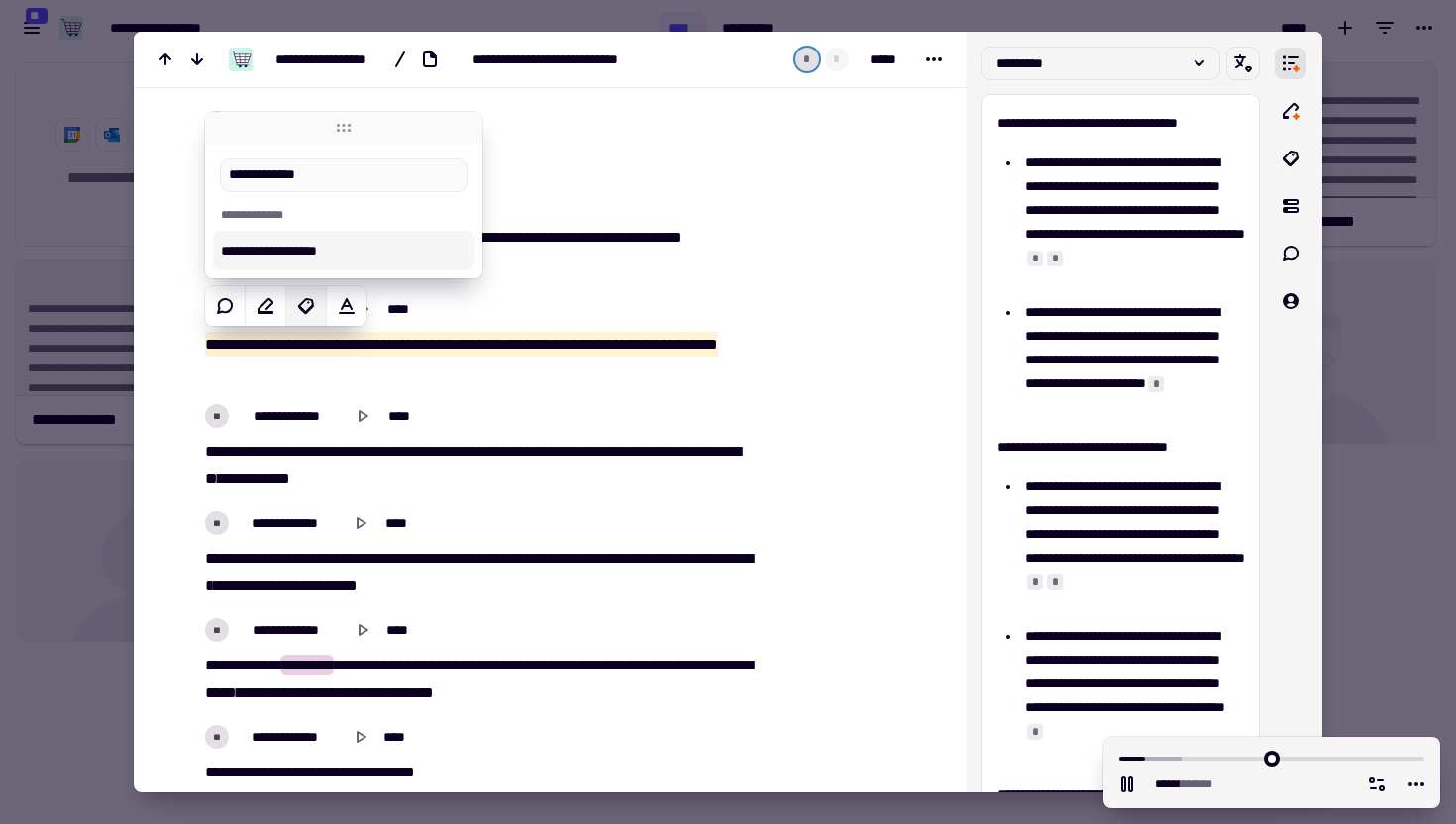 type on "*****" 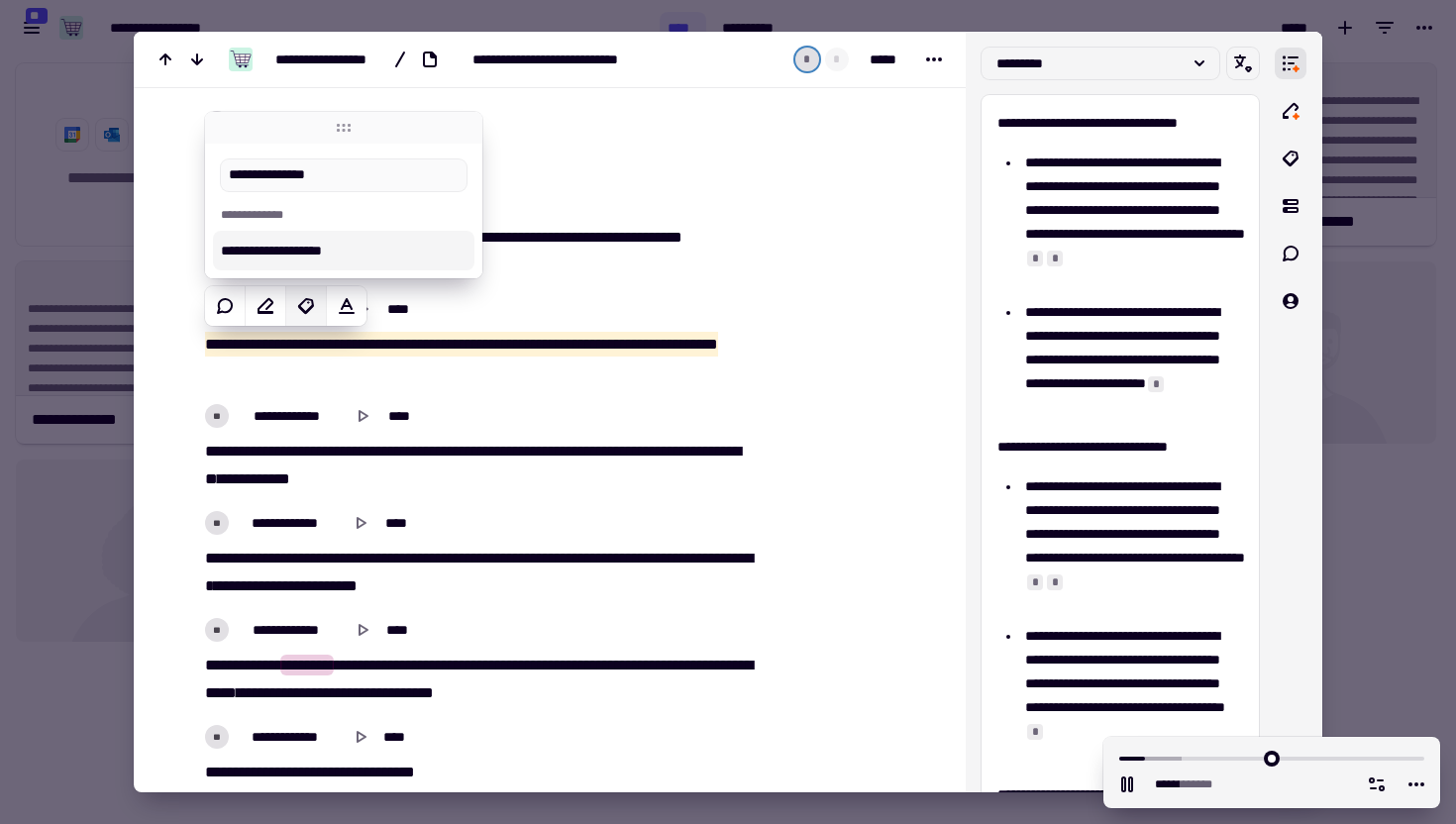type on "**********" 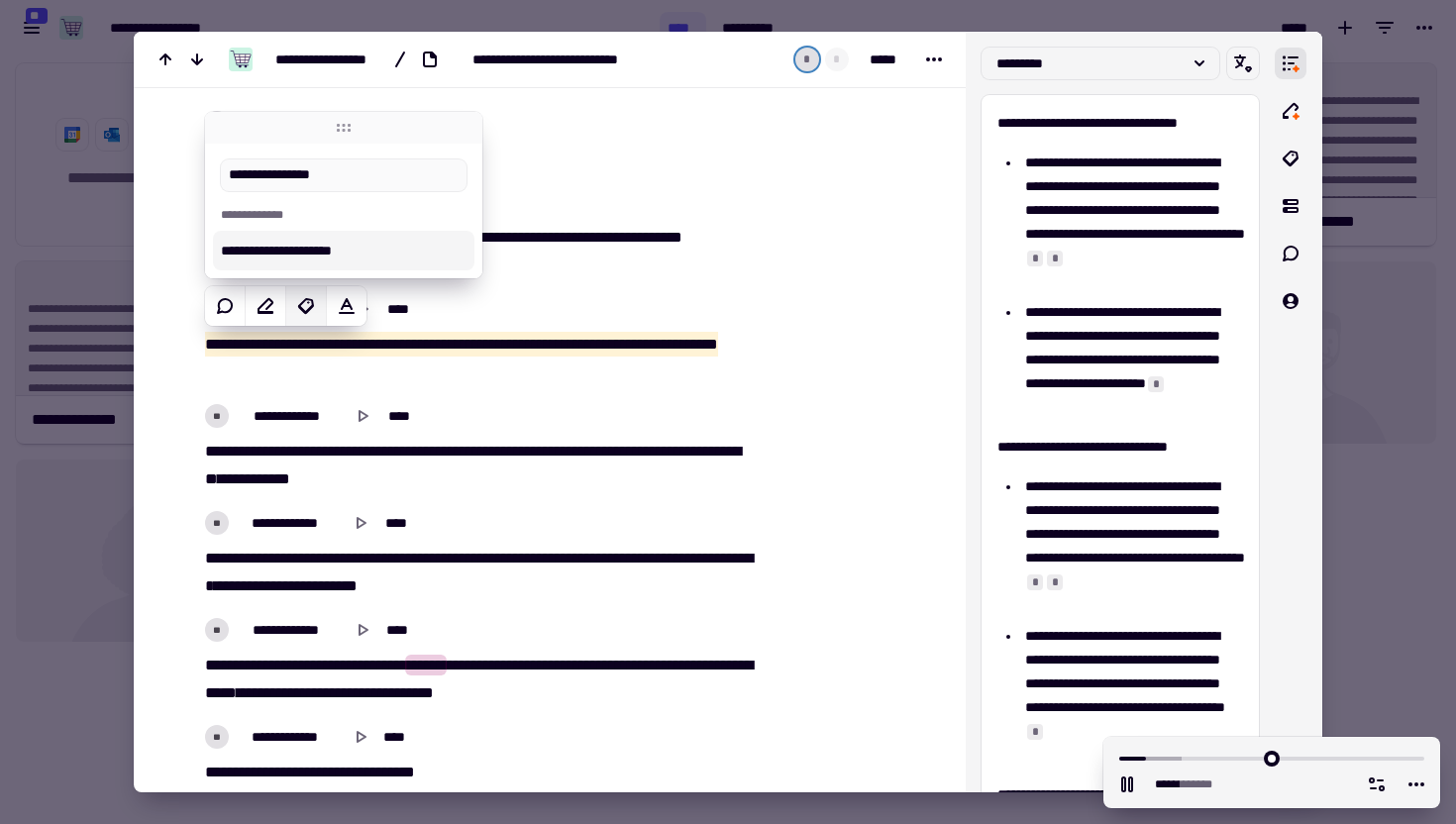 type on "****" 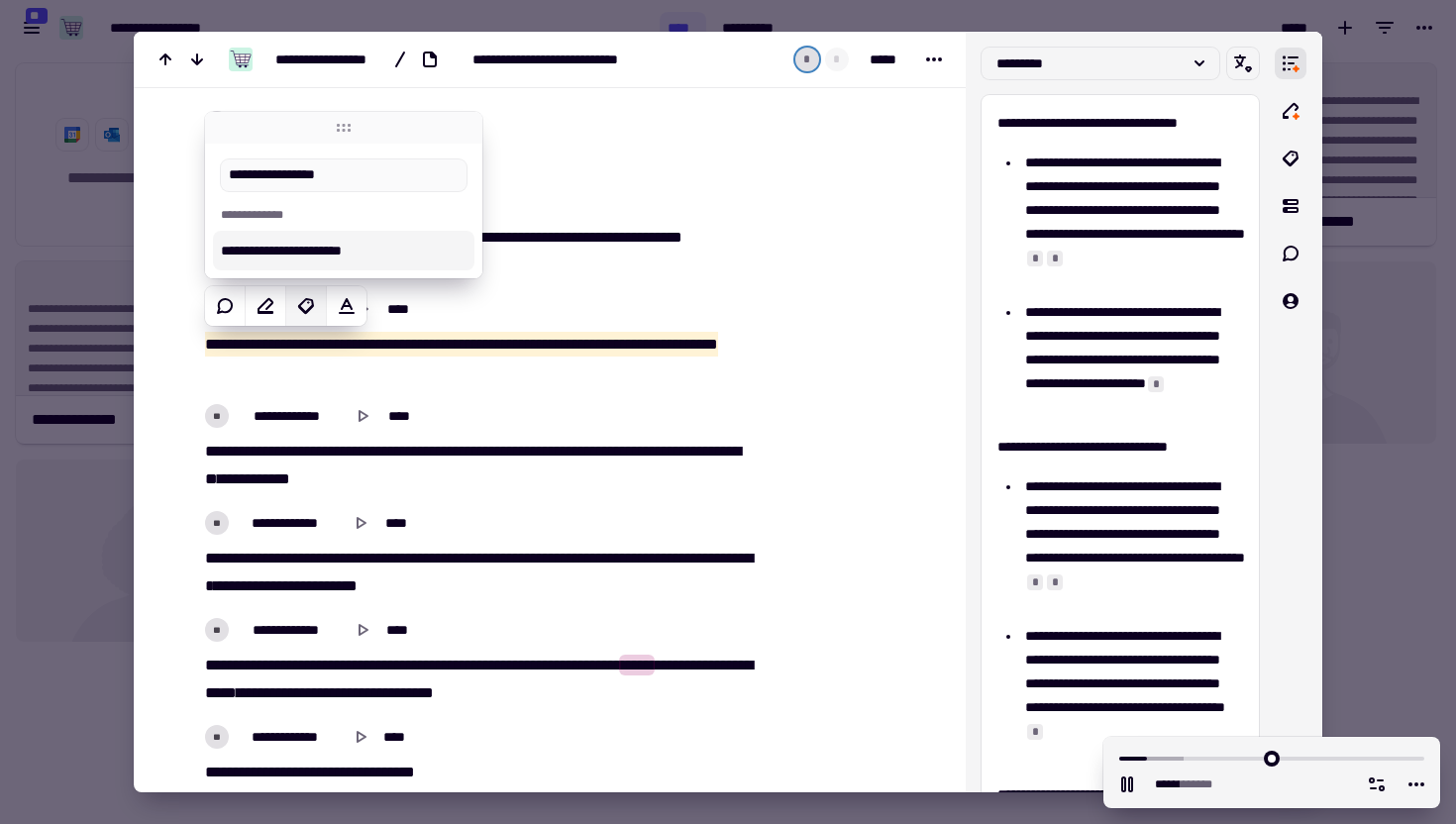 type on "*****" 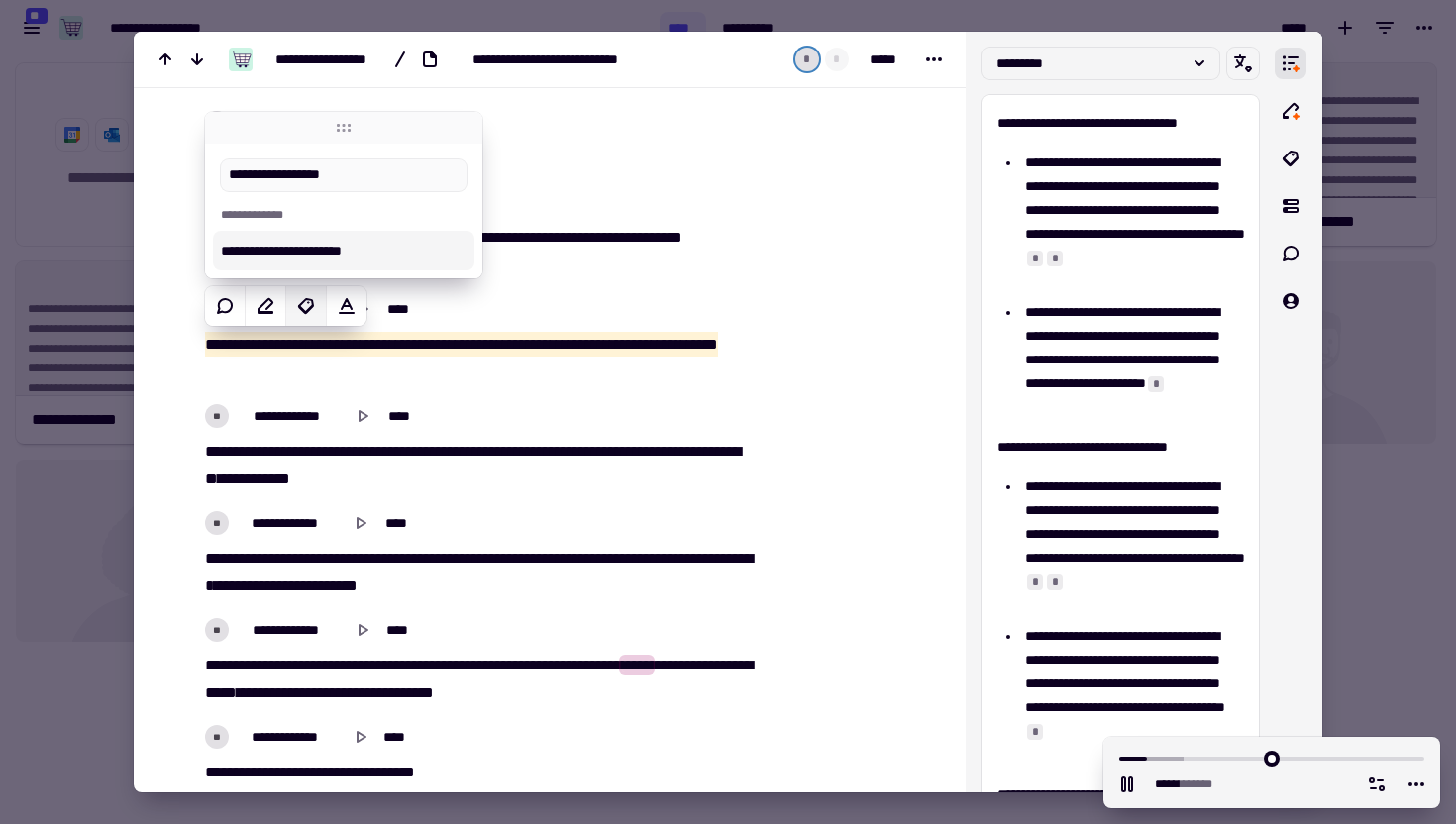 type on "*****" 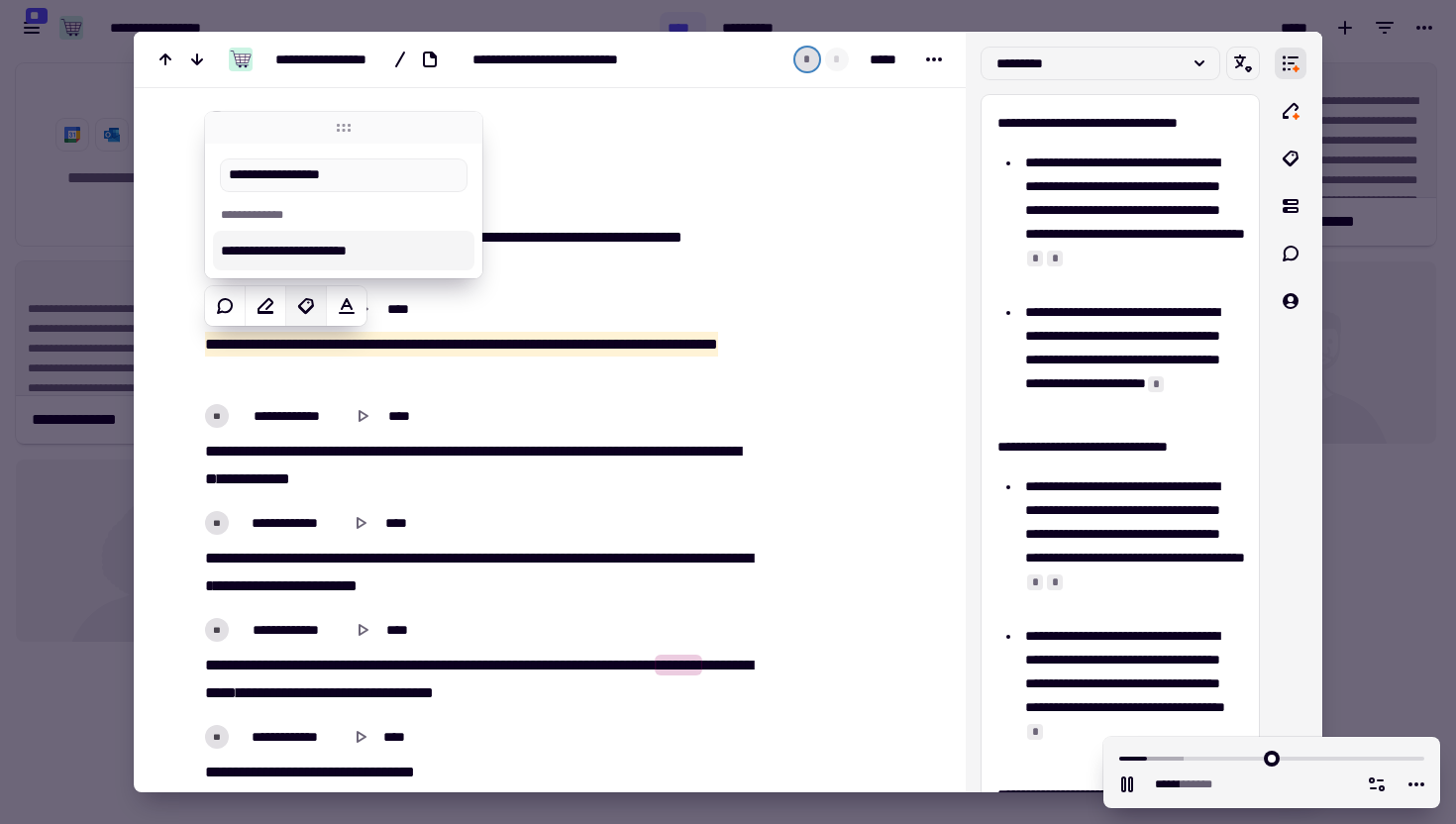 type on "**********" 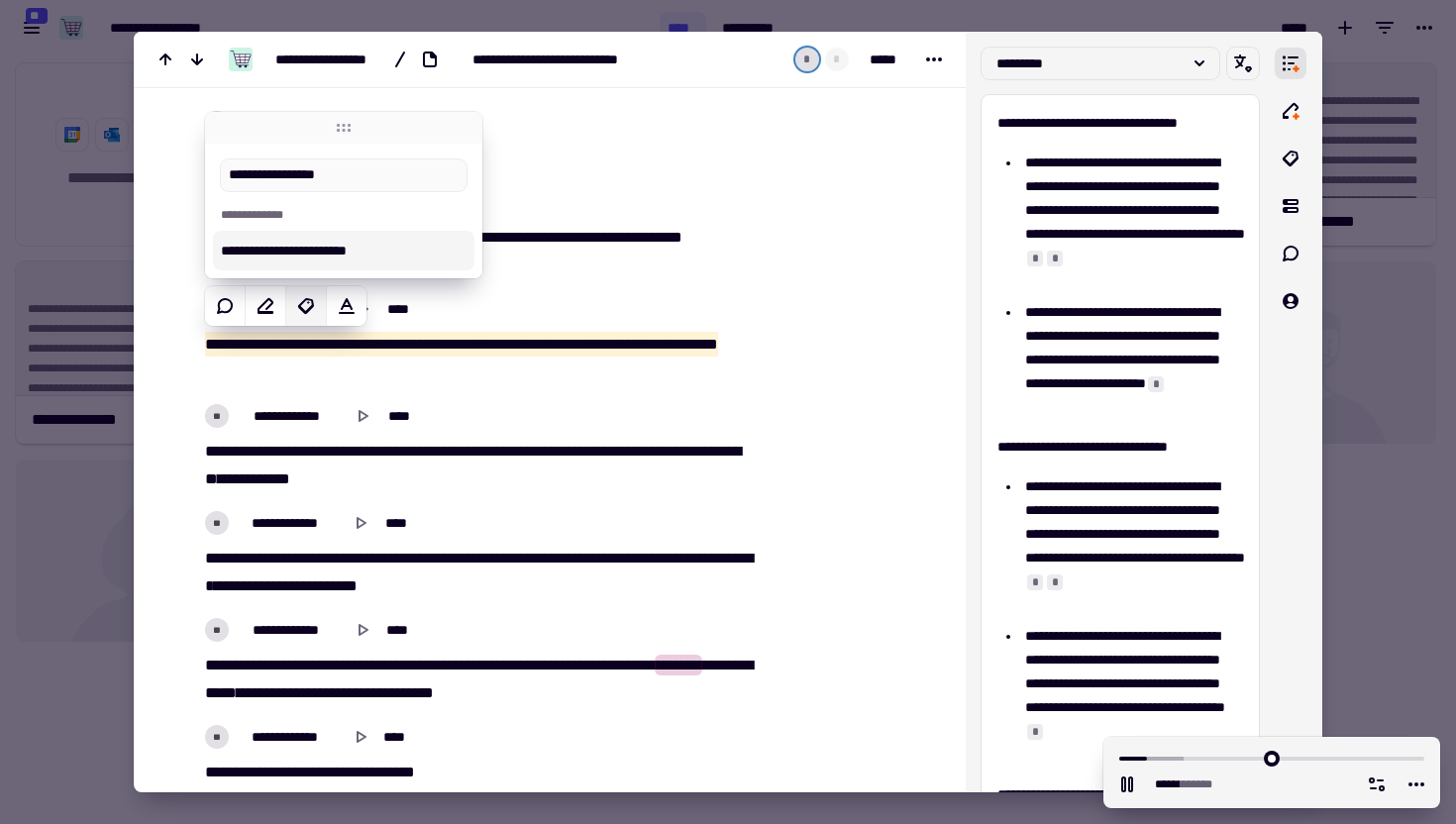 type on "*****" 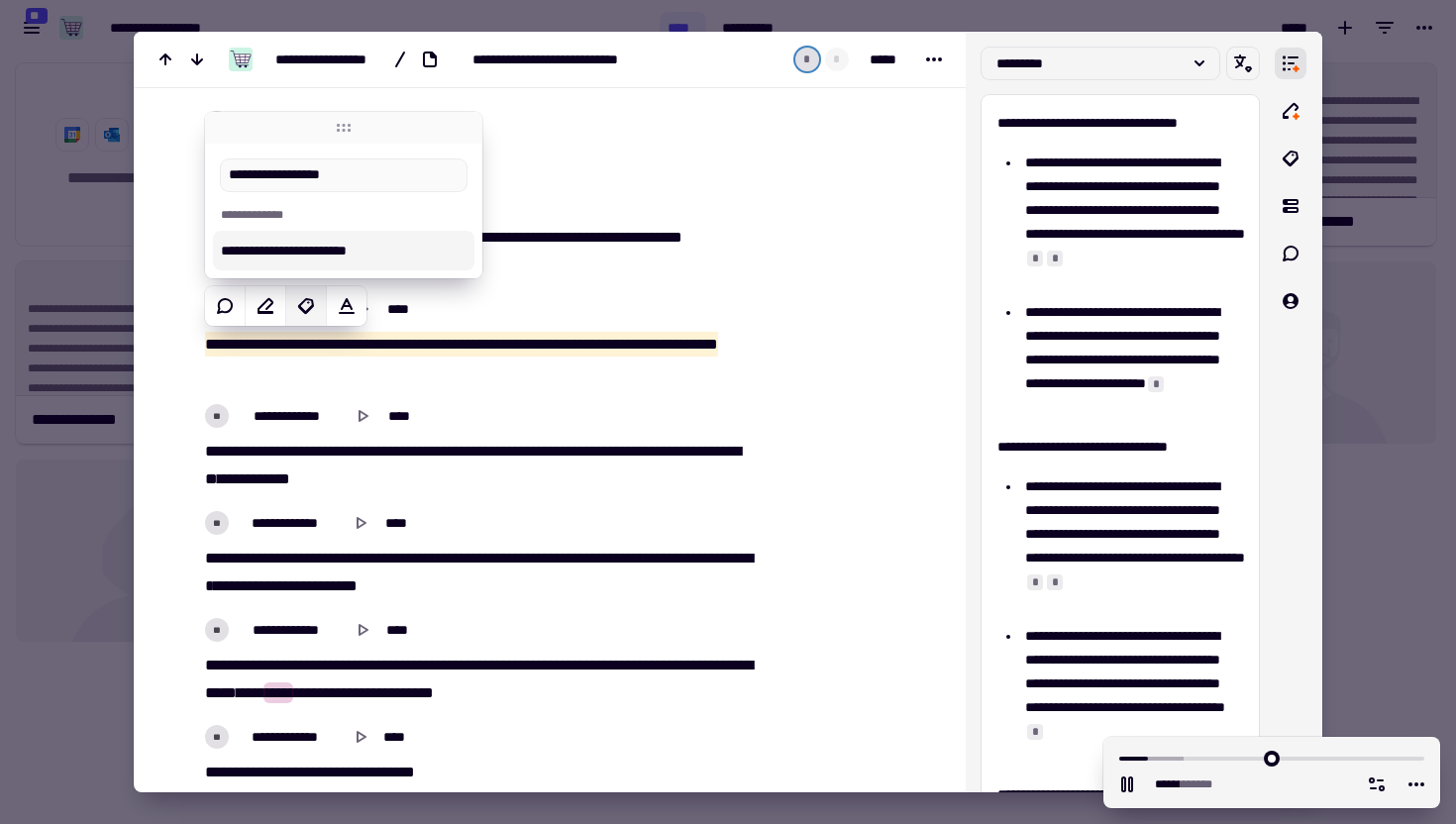 type on "*****" 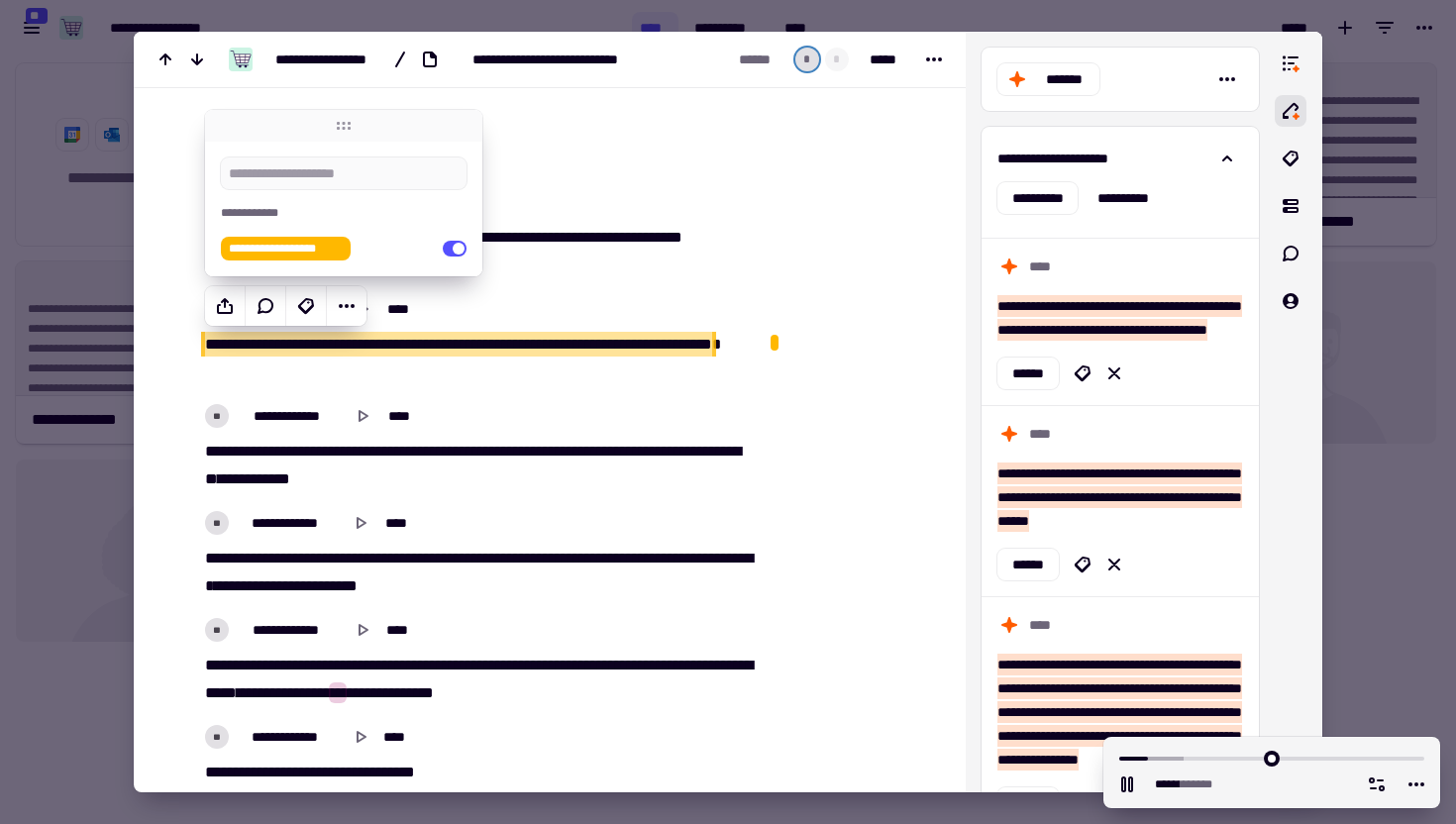 click at bounding box center [850, 4705] 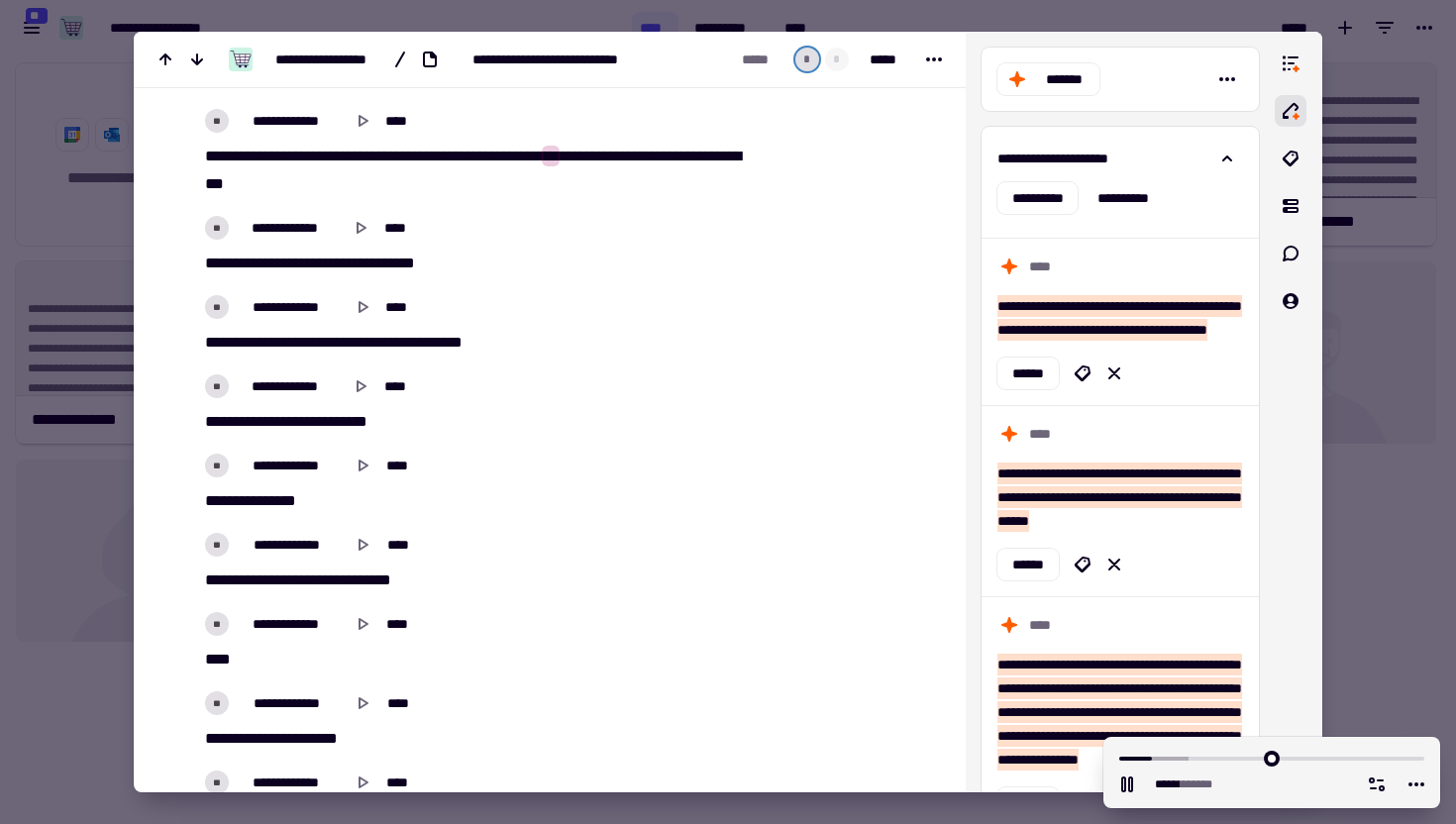 scroll, scrollTop: 1880, scrollLeft: 0, axis: vertical 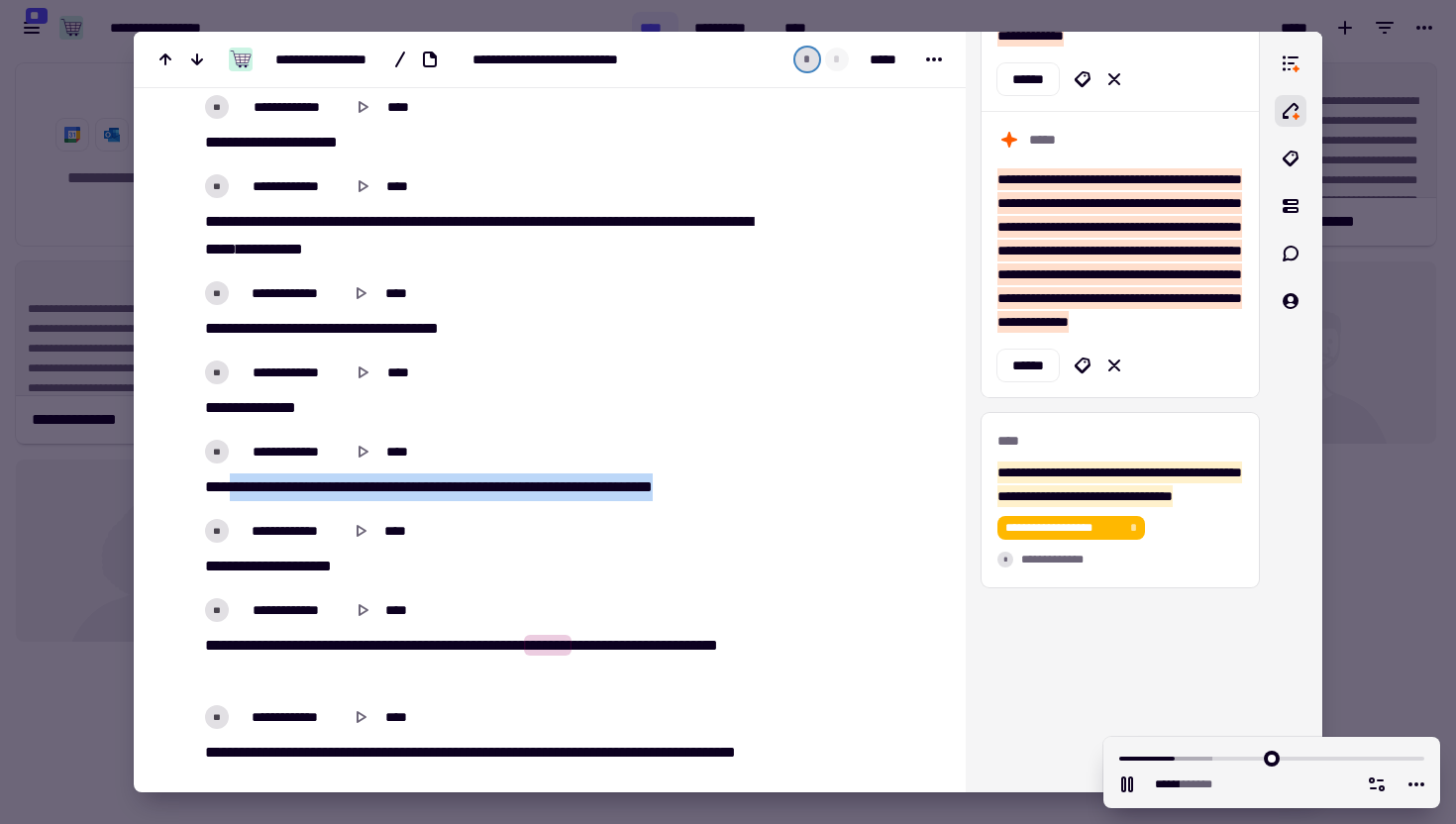 drag, startPoint x: 236, startPoint y: 486, endPoint x: 739, endPoint y: 488, distance: 503.00398 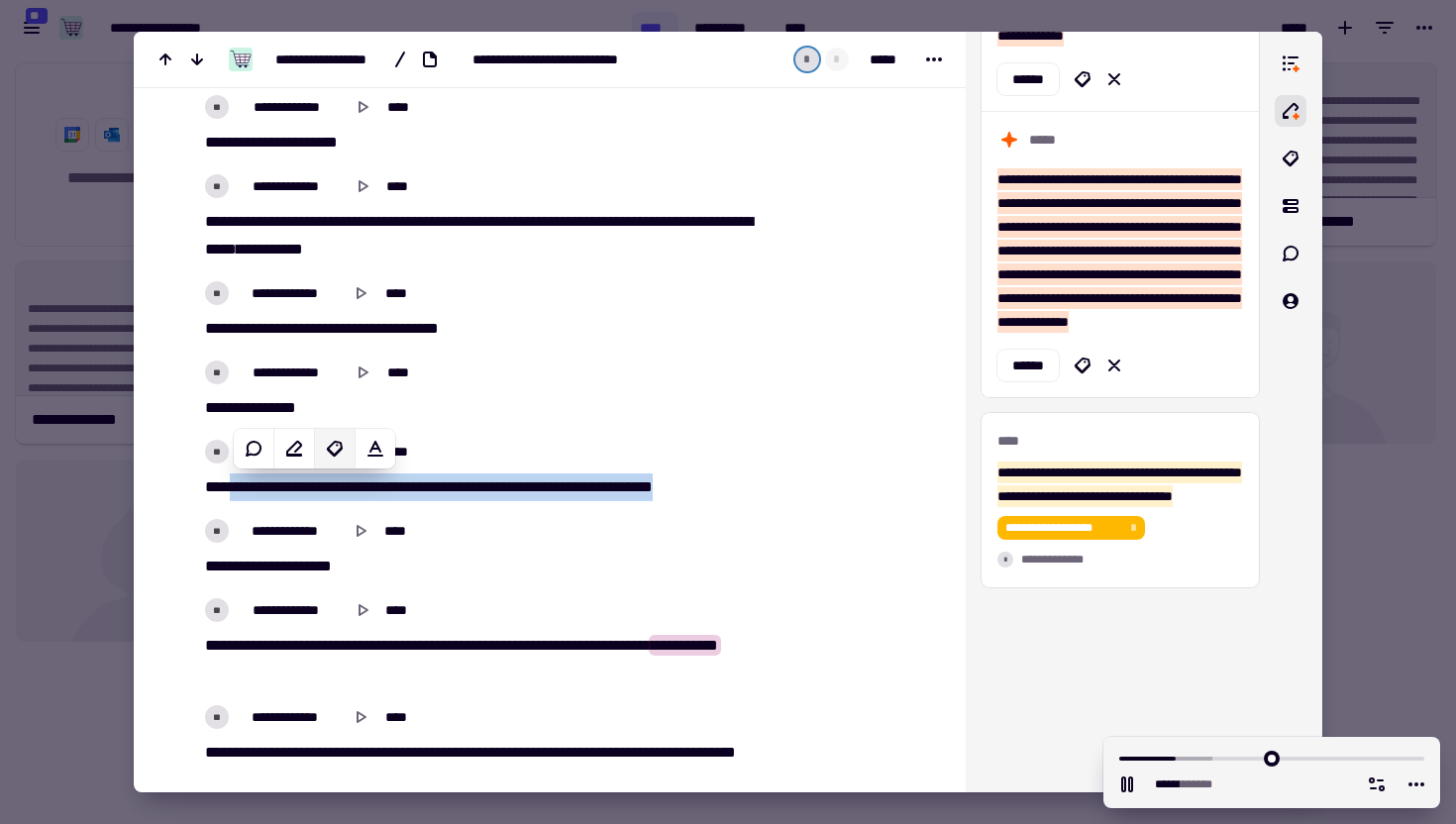 click 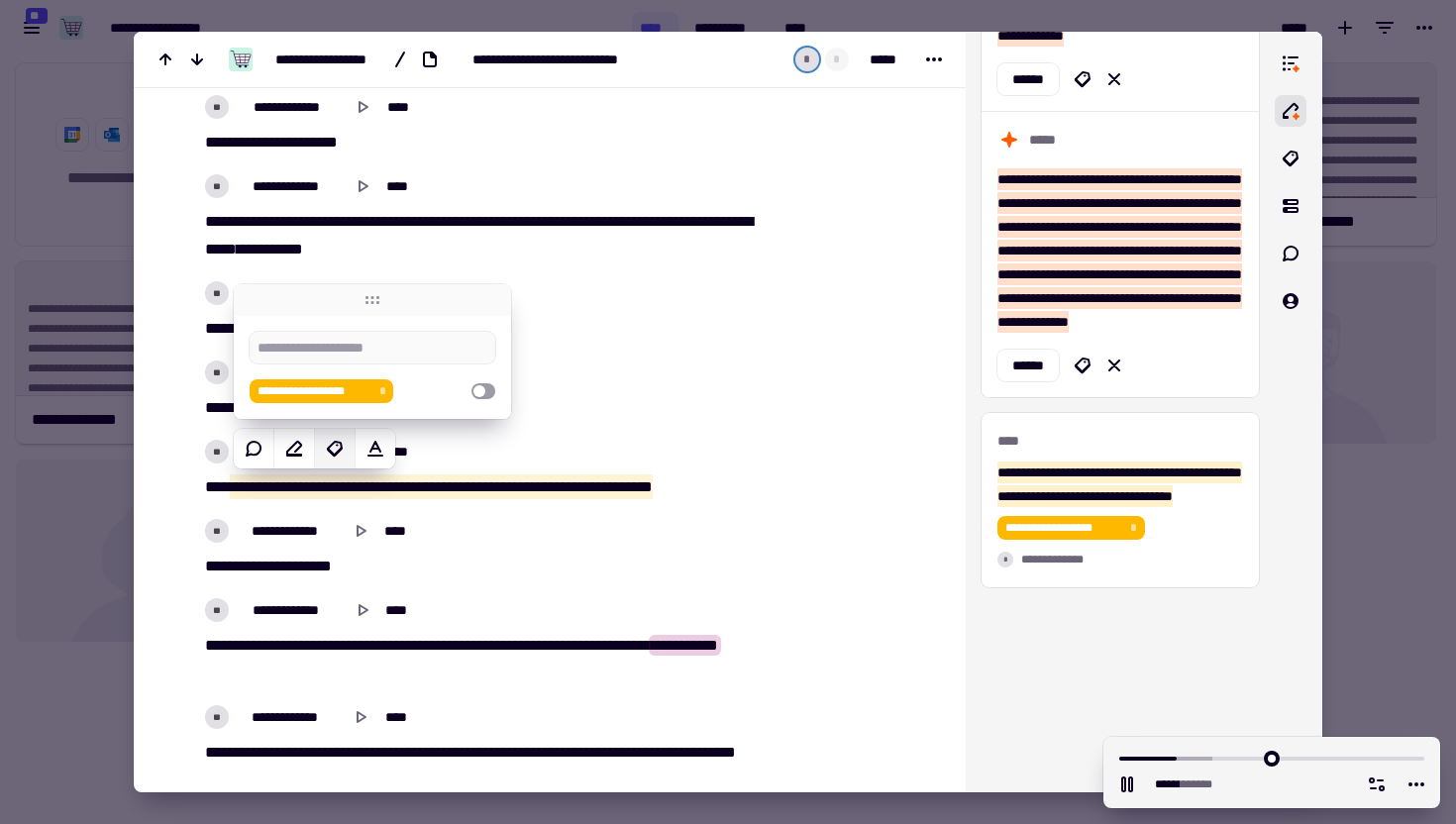 type on "******" 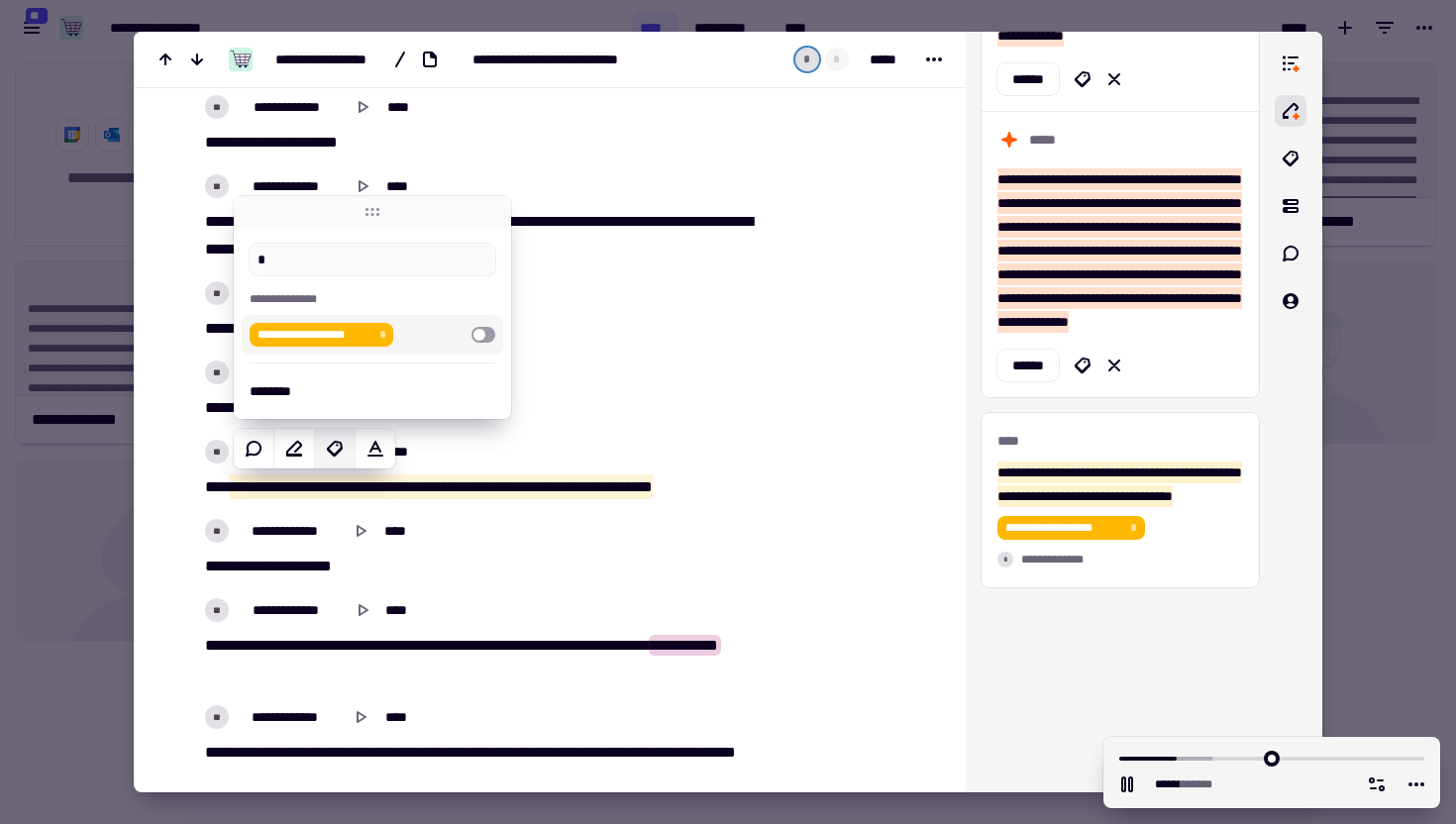 type on "******" 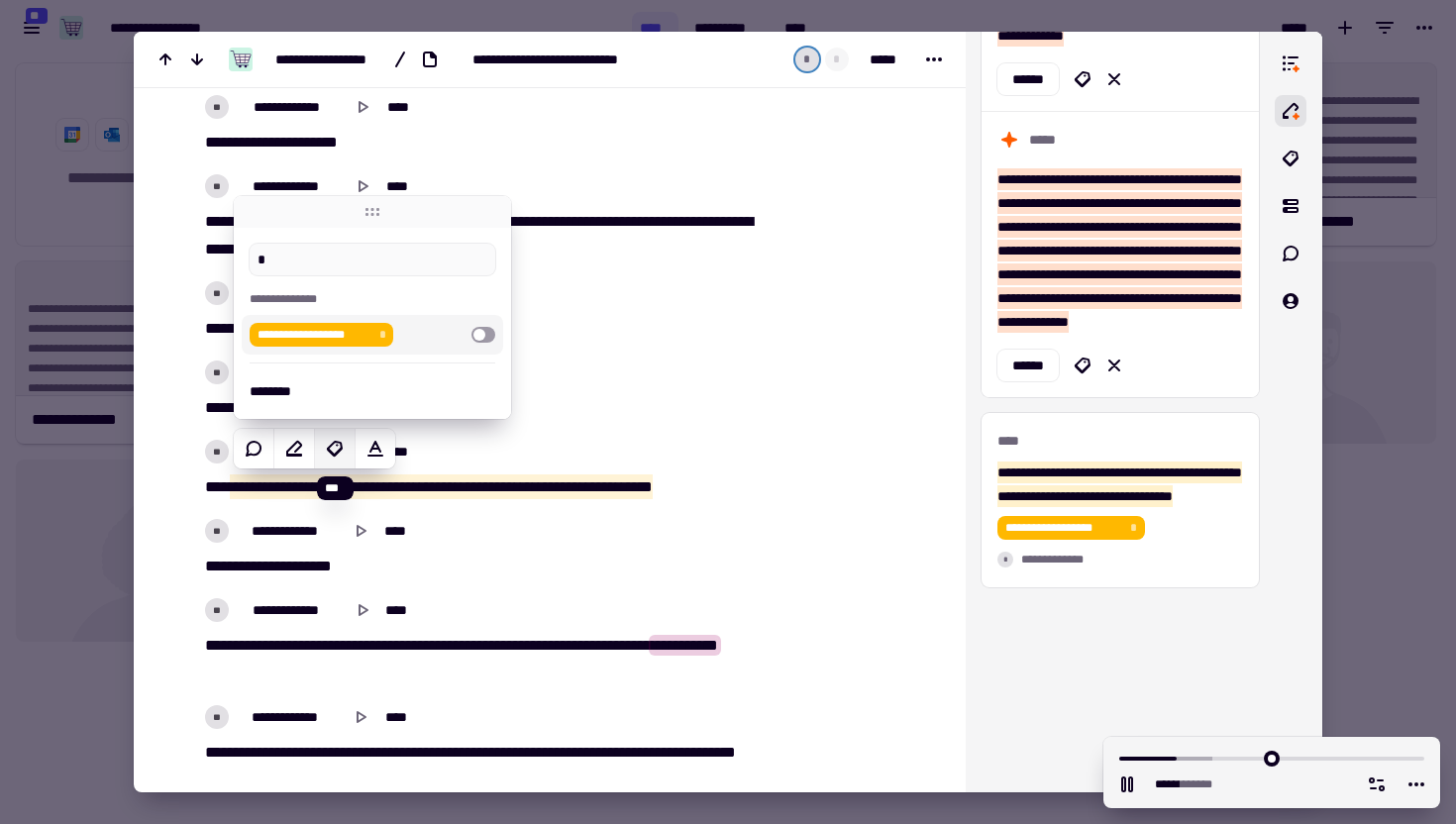 type 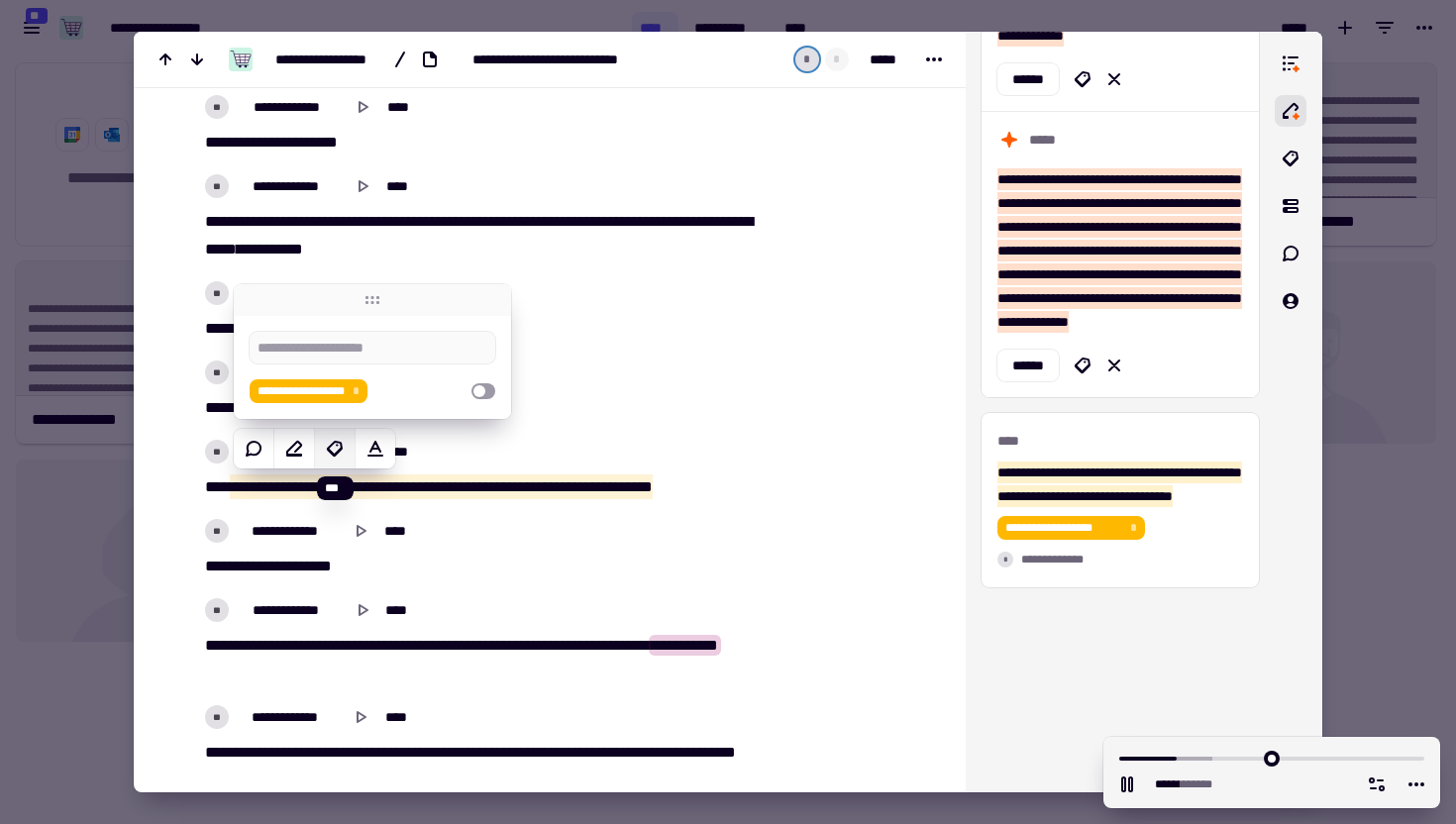 type on "******" 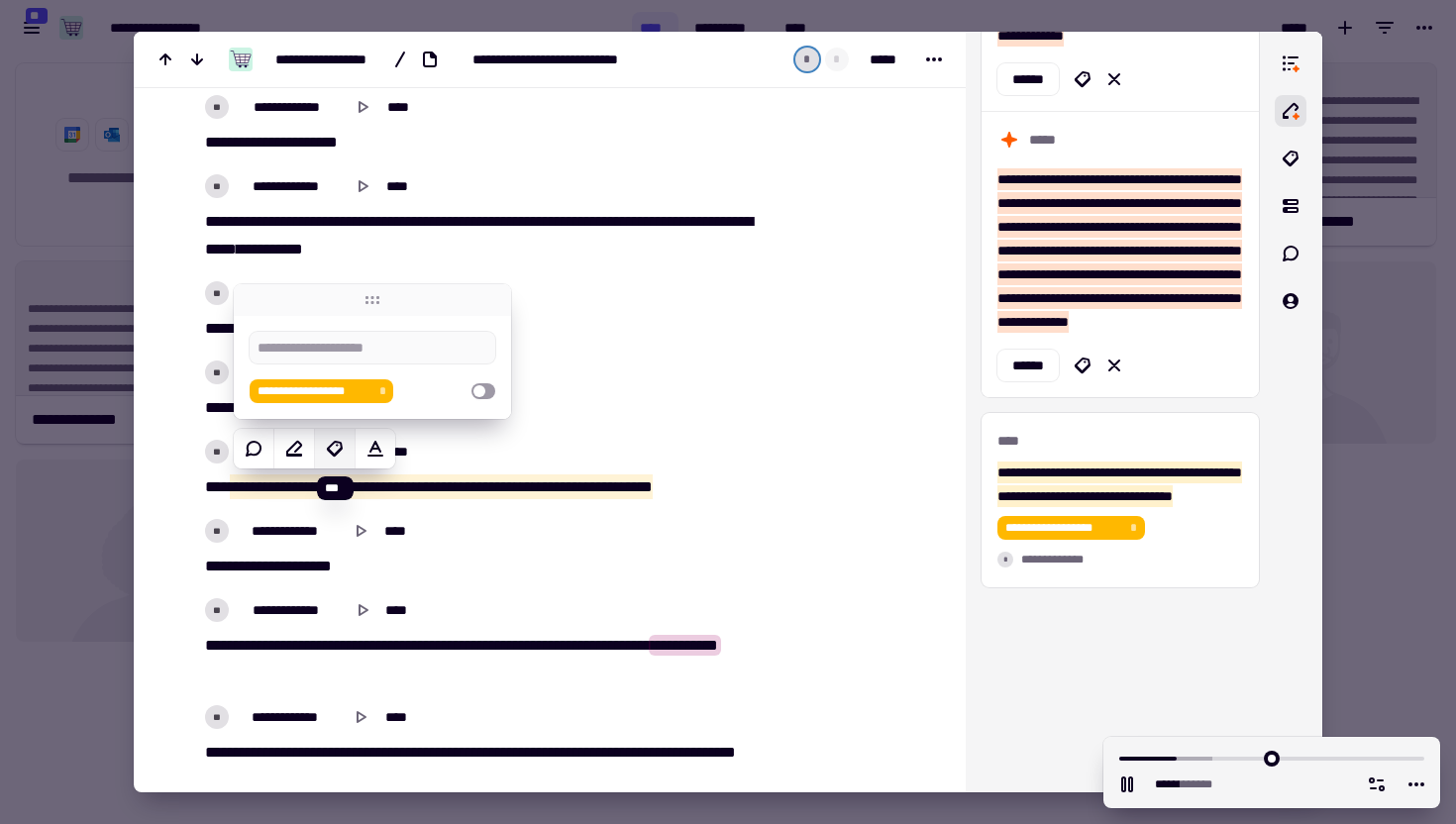 type on "*" 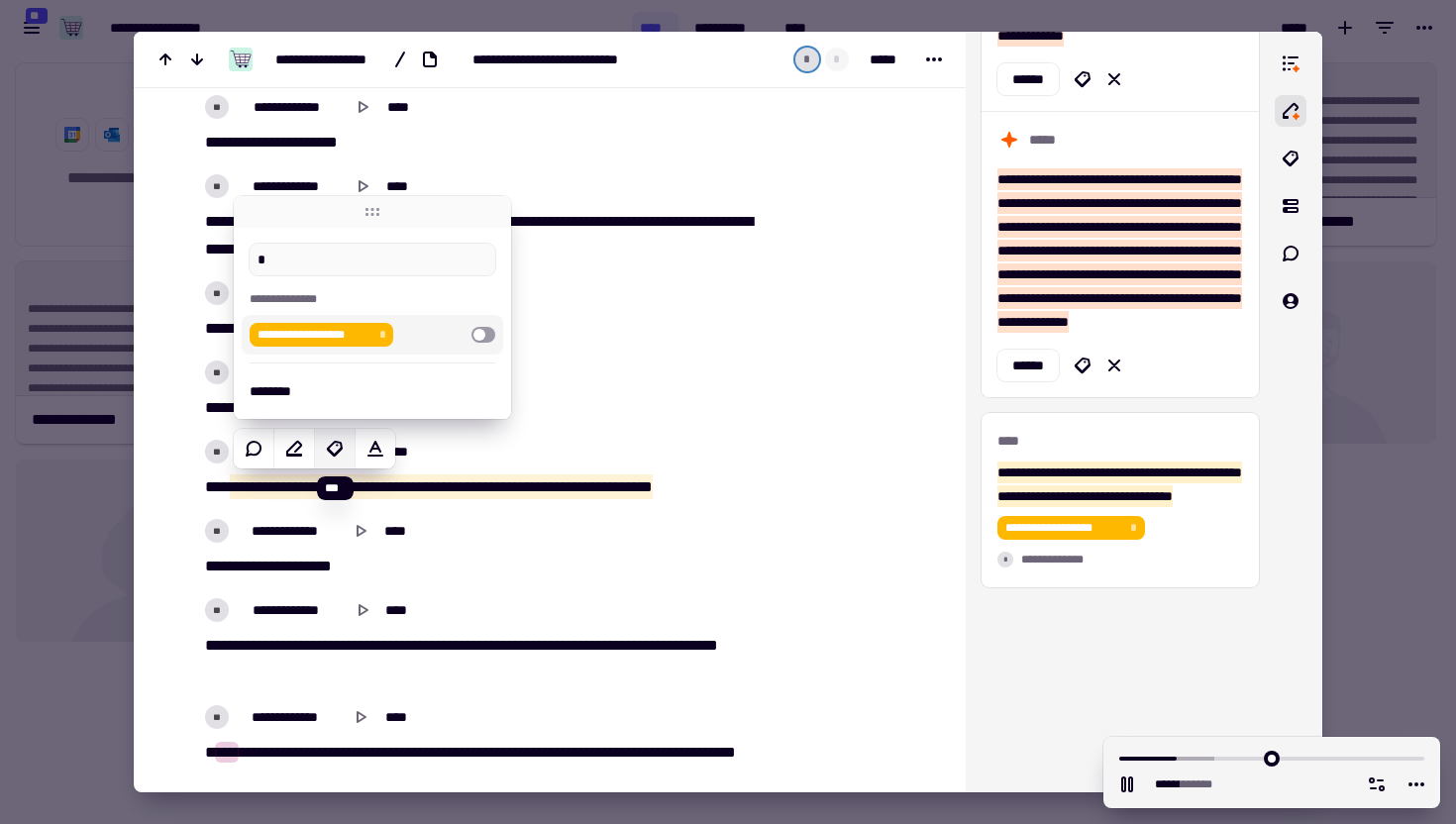type on "******" 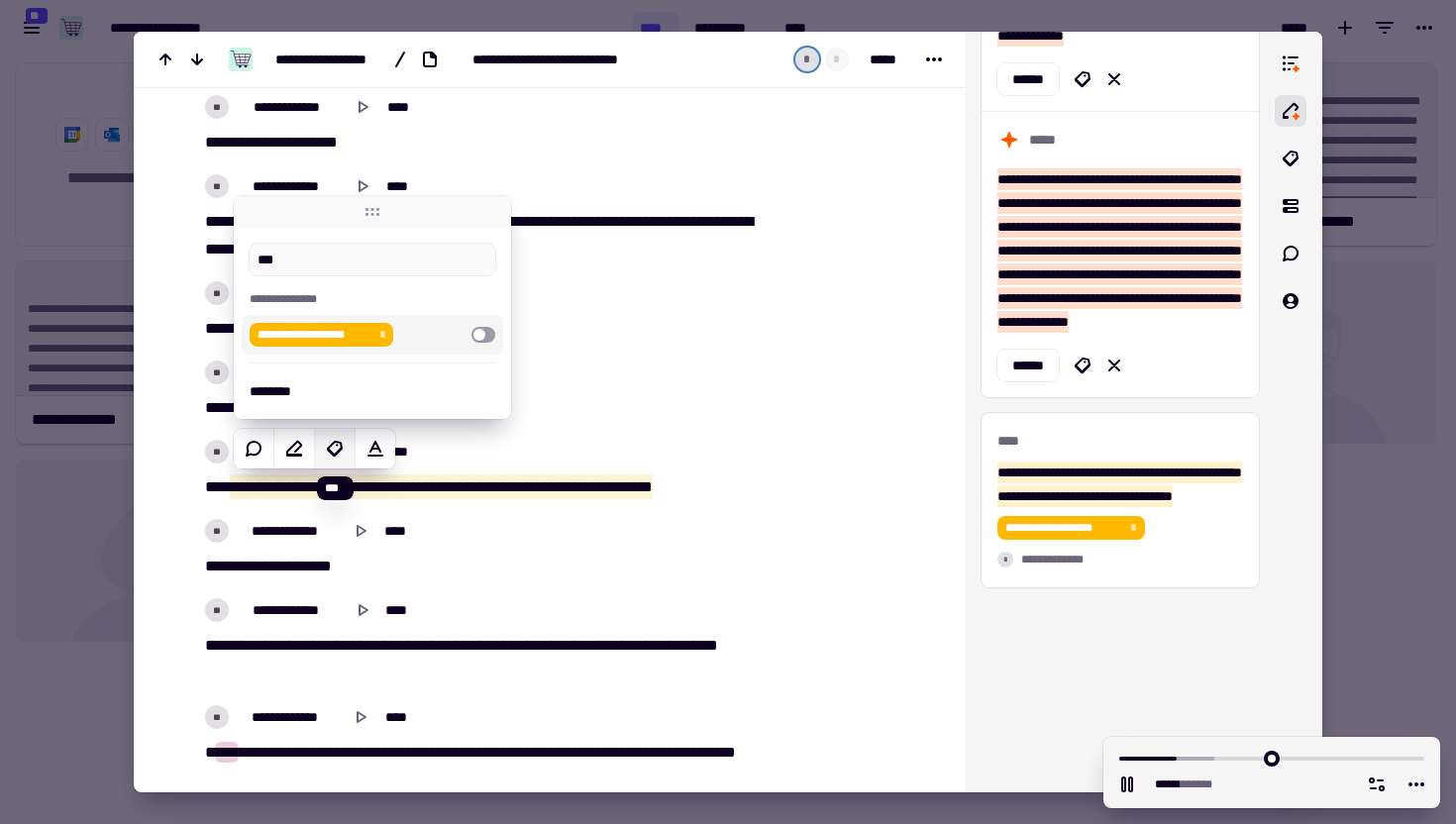 type on "****" 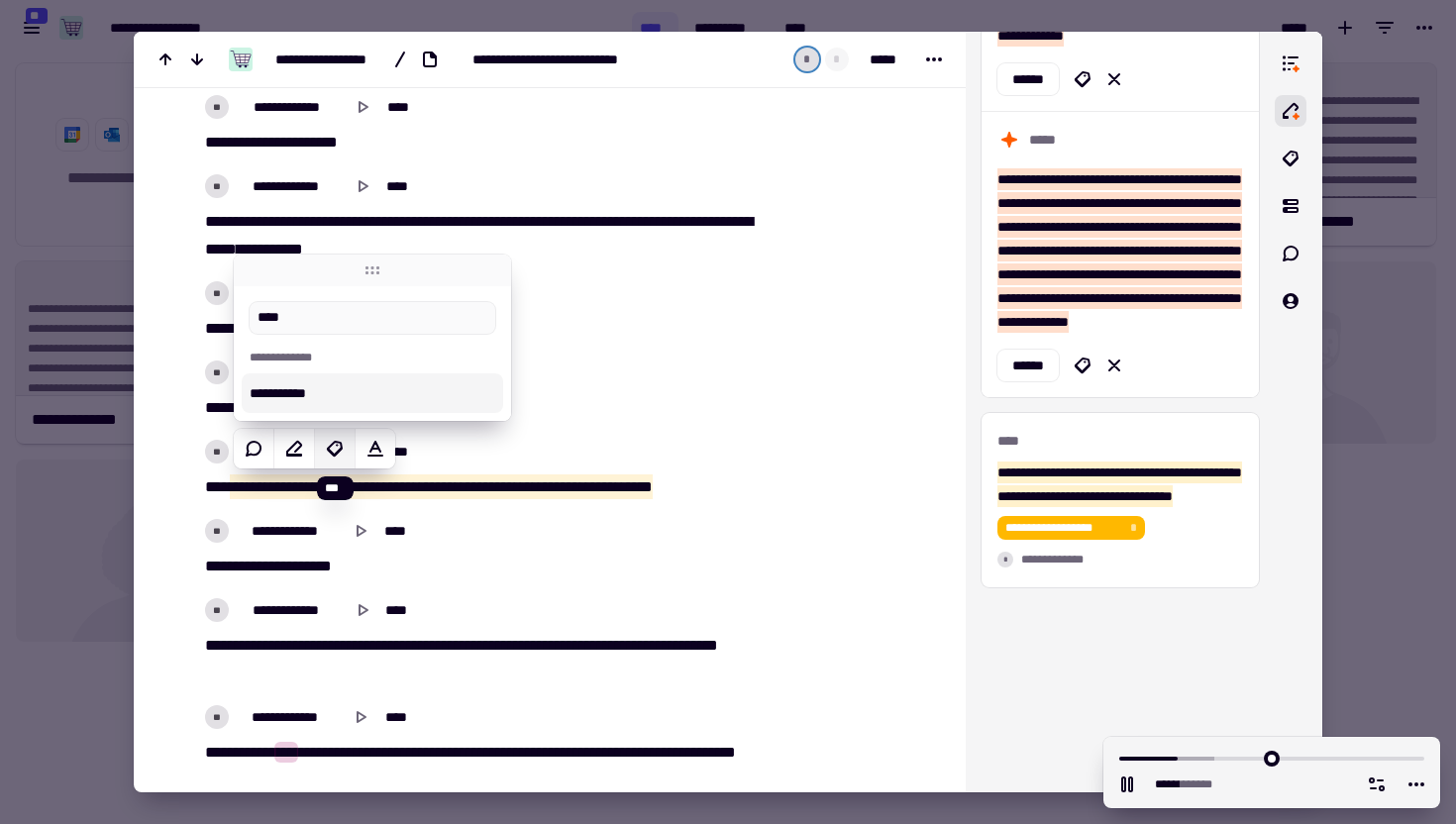 type on "******" 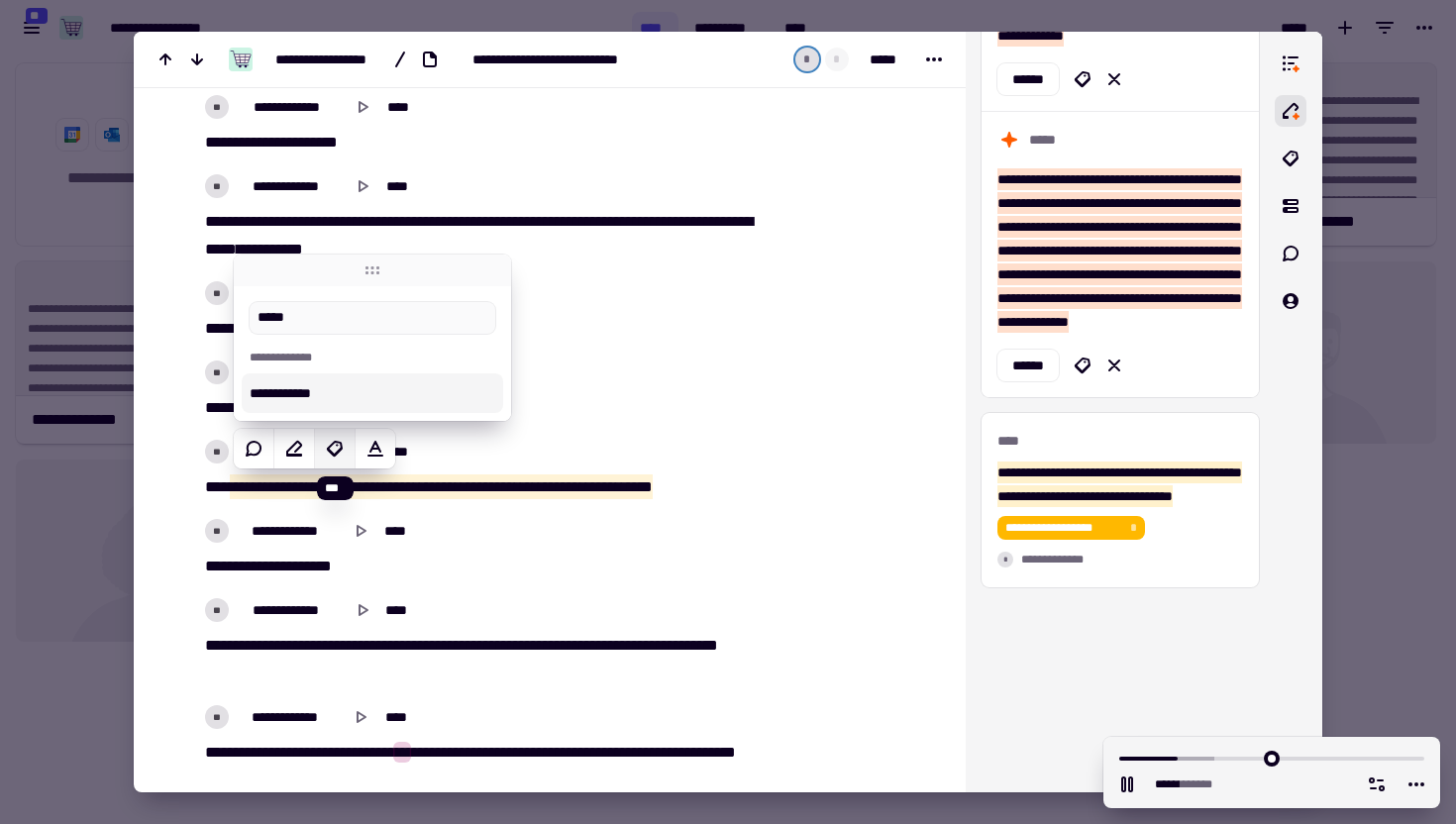 type on "******" 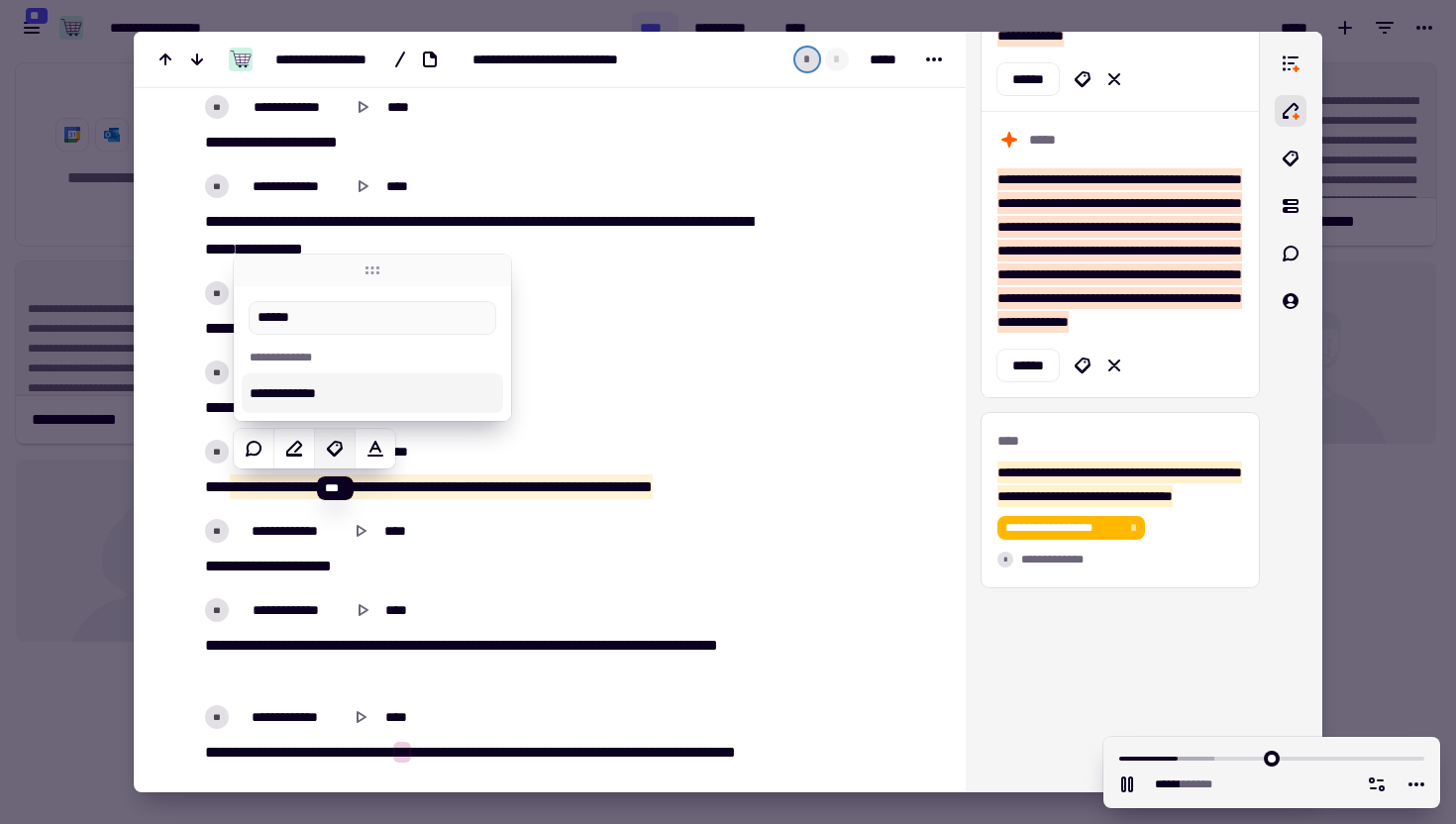 type on "*******" 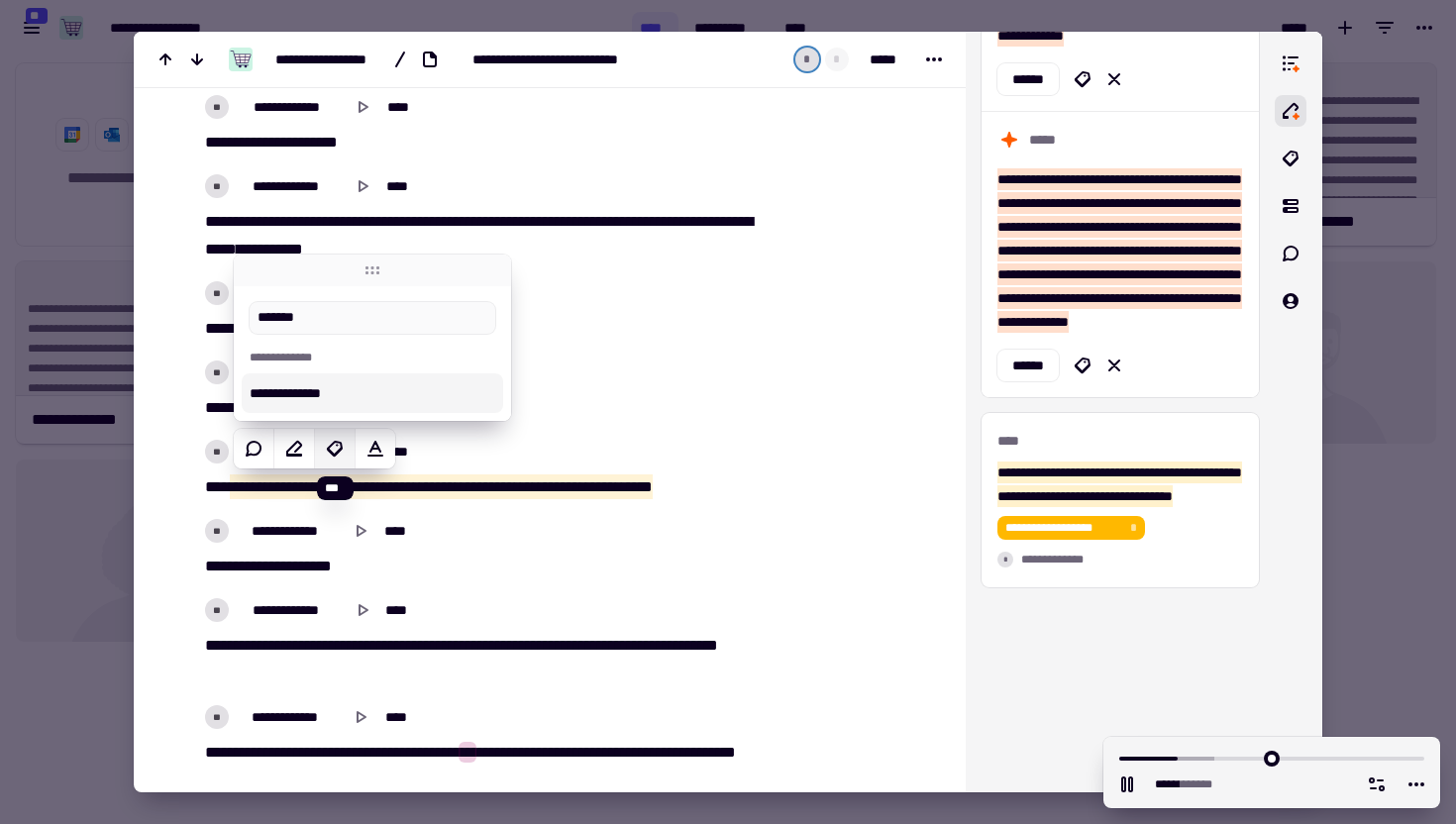 type on "******" 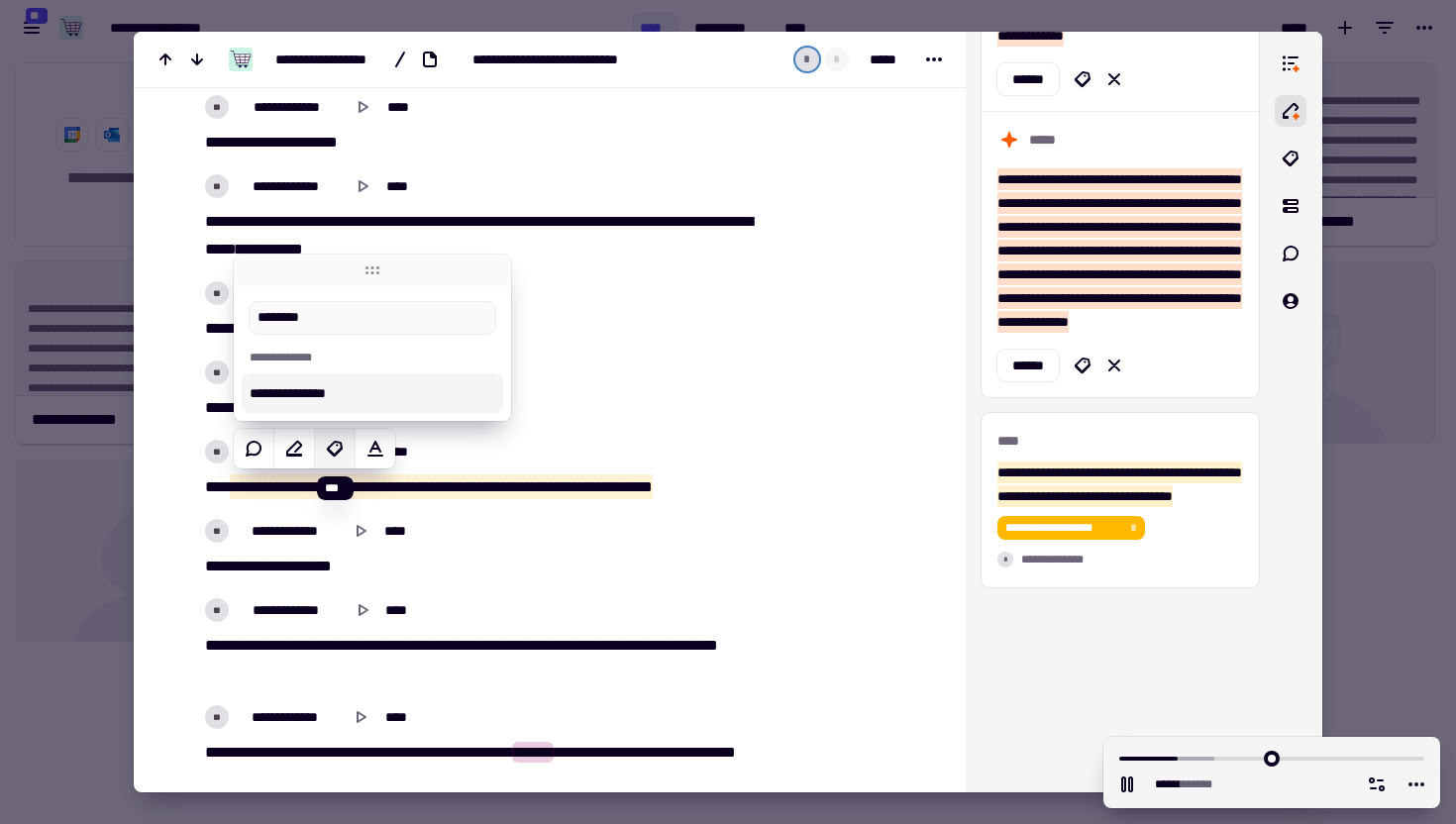 type on "*********" 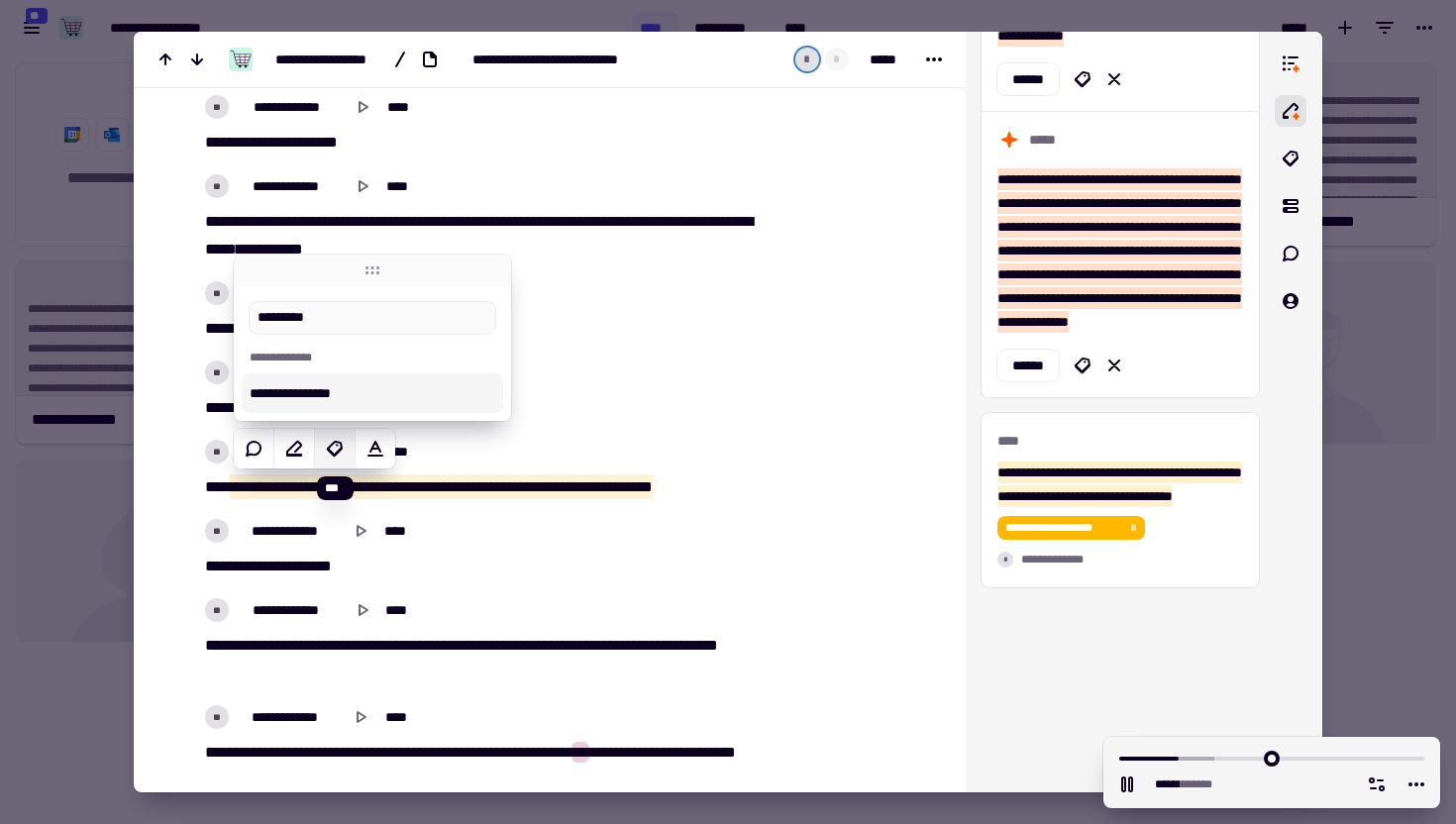 type on "******" 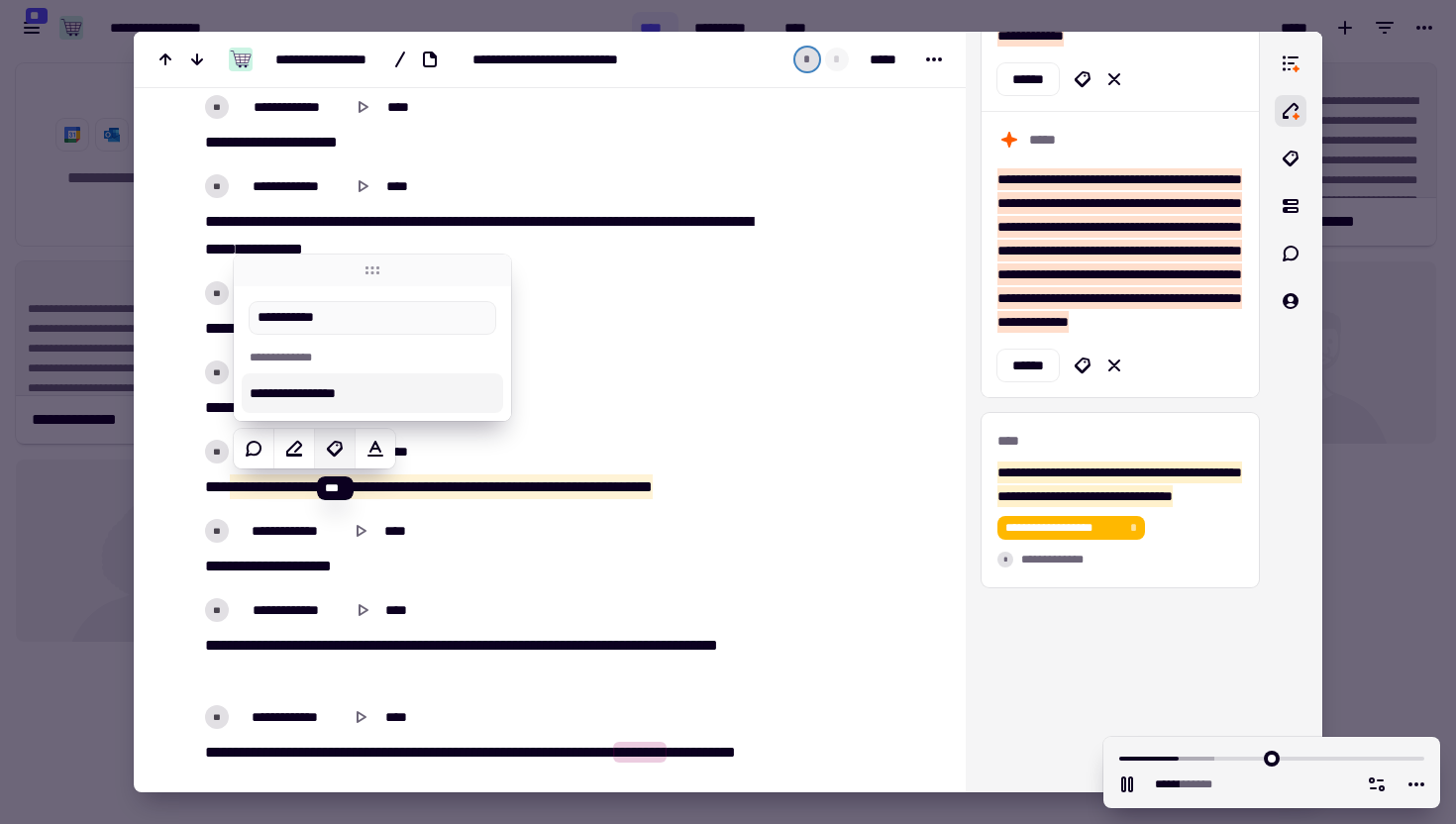 type on "**********" 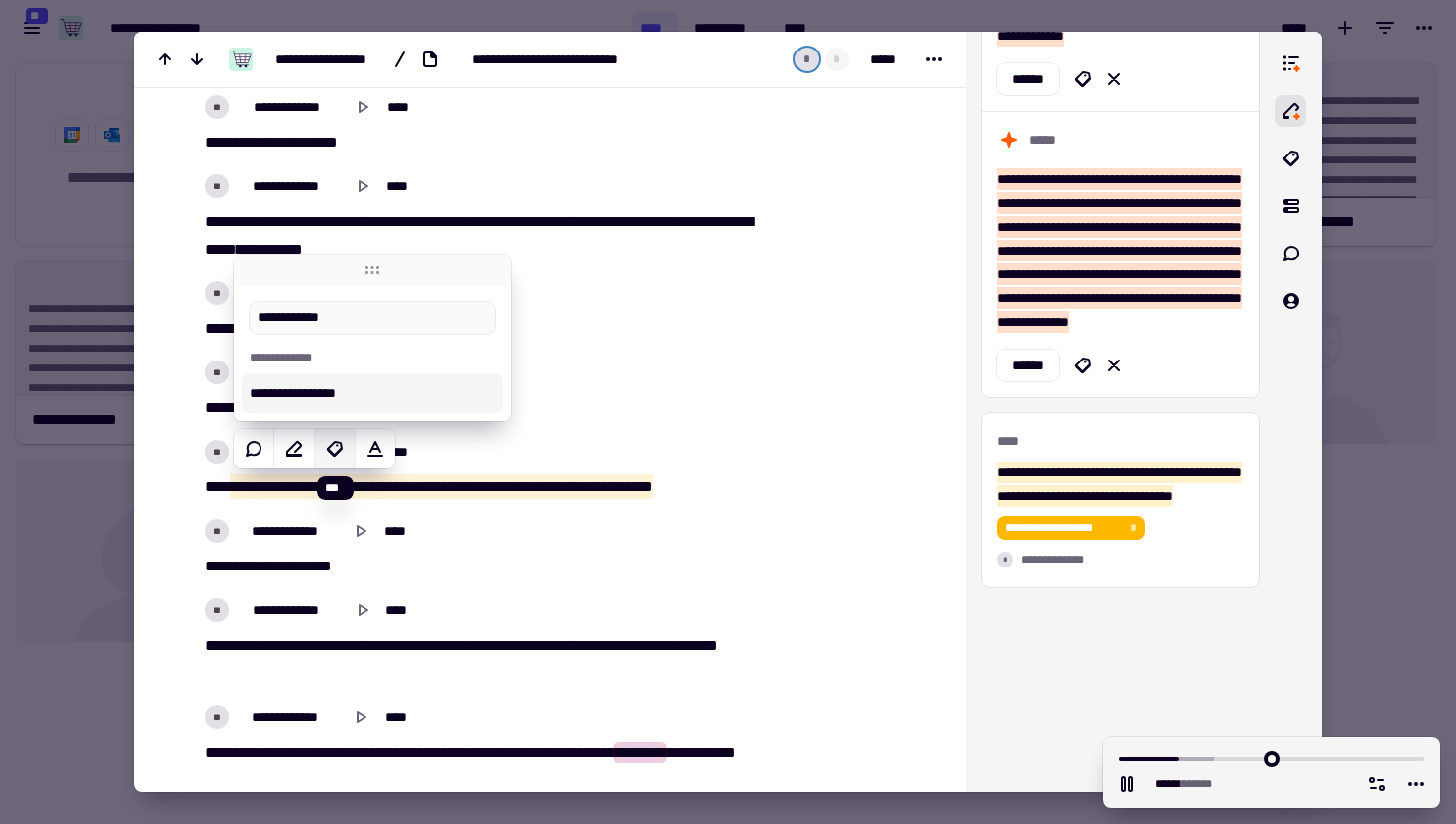 type on "******" 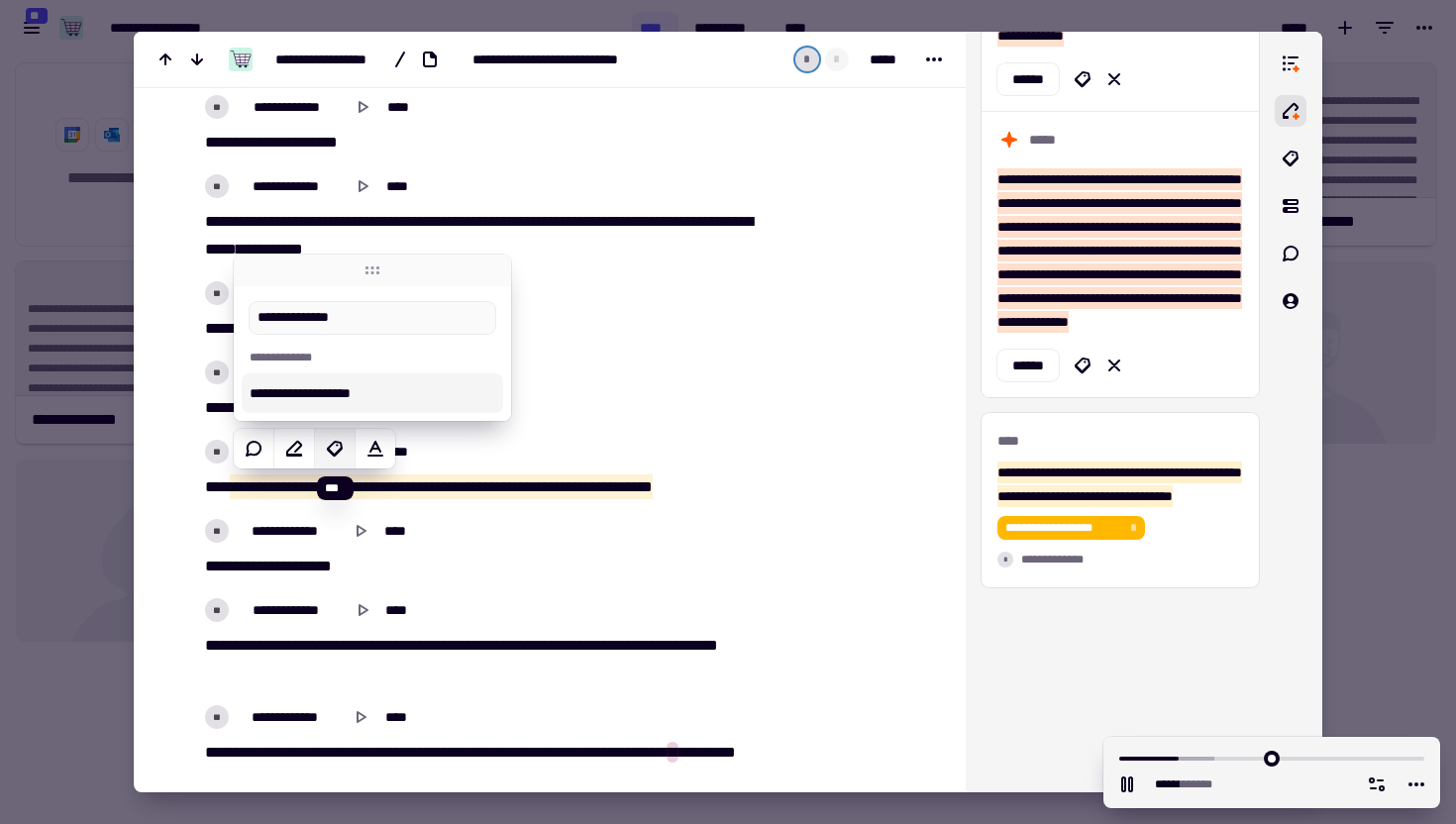 type on "**********" 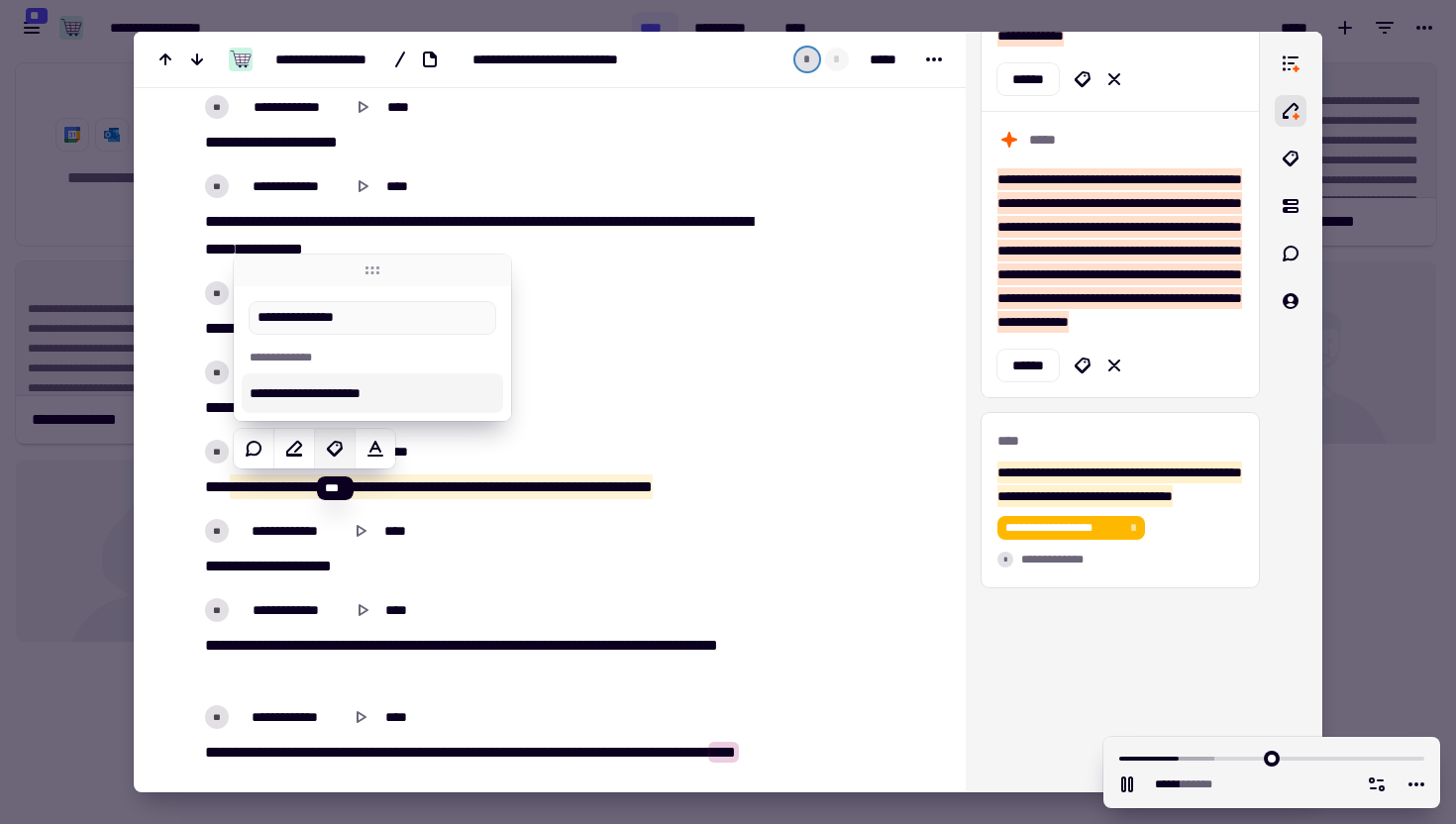 type on "******" 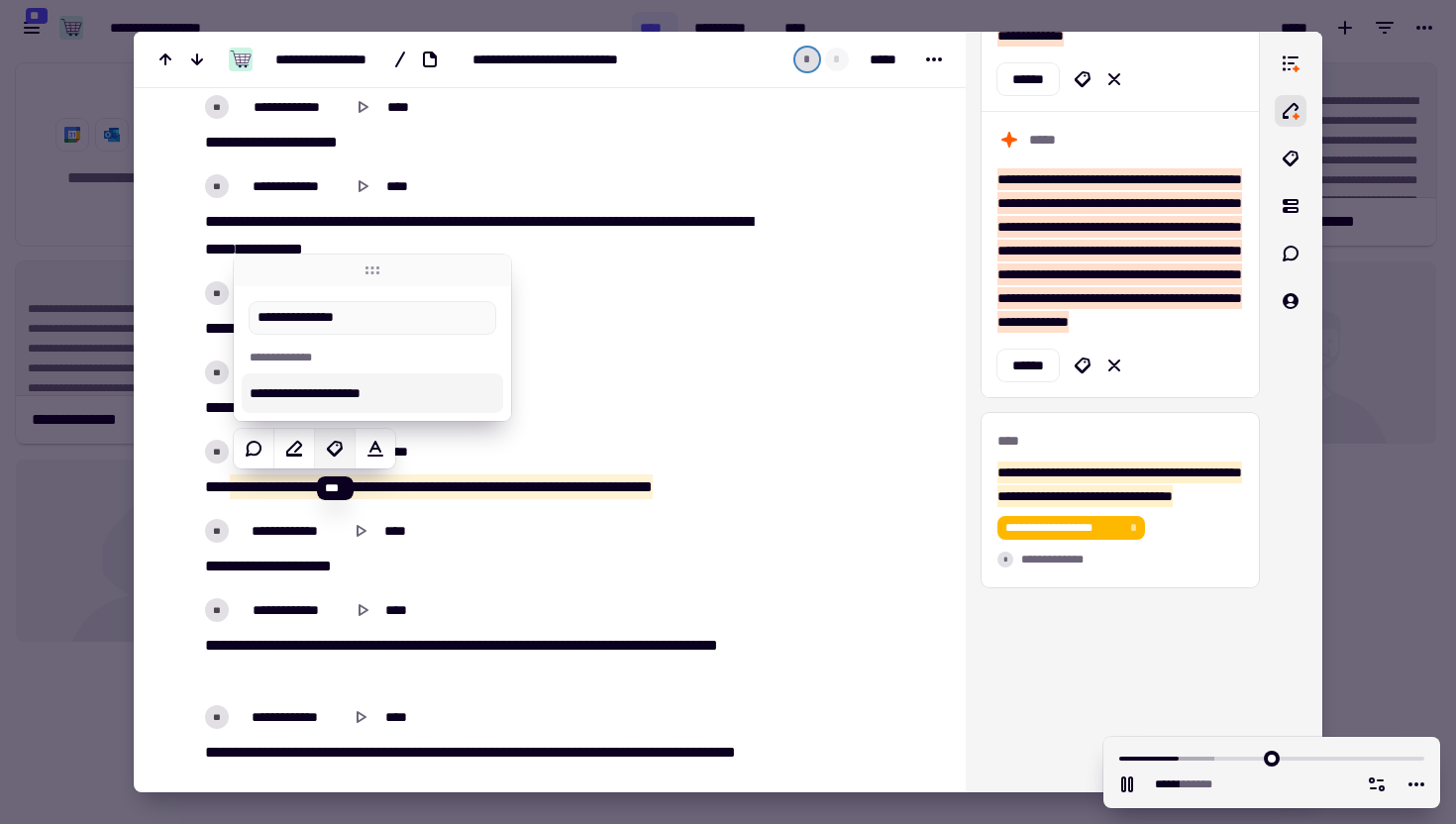 type 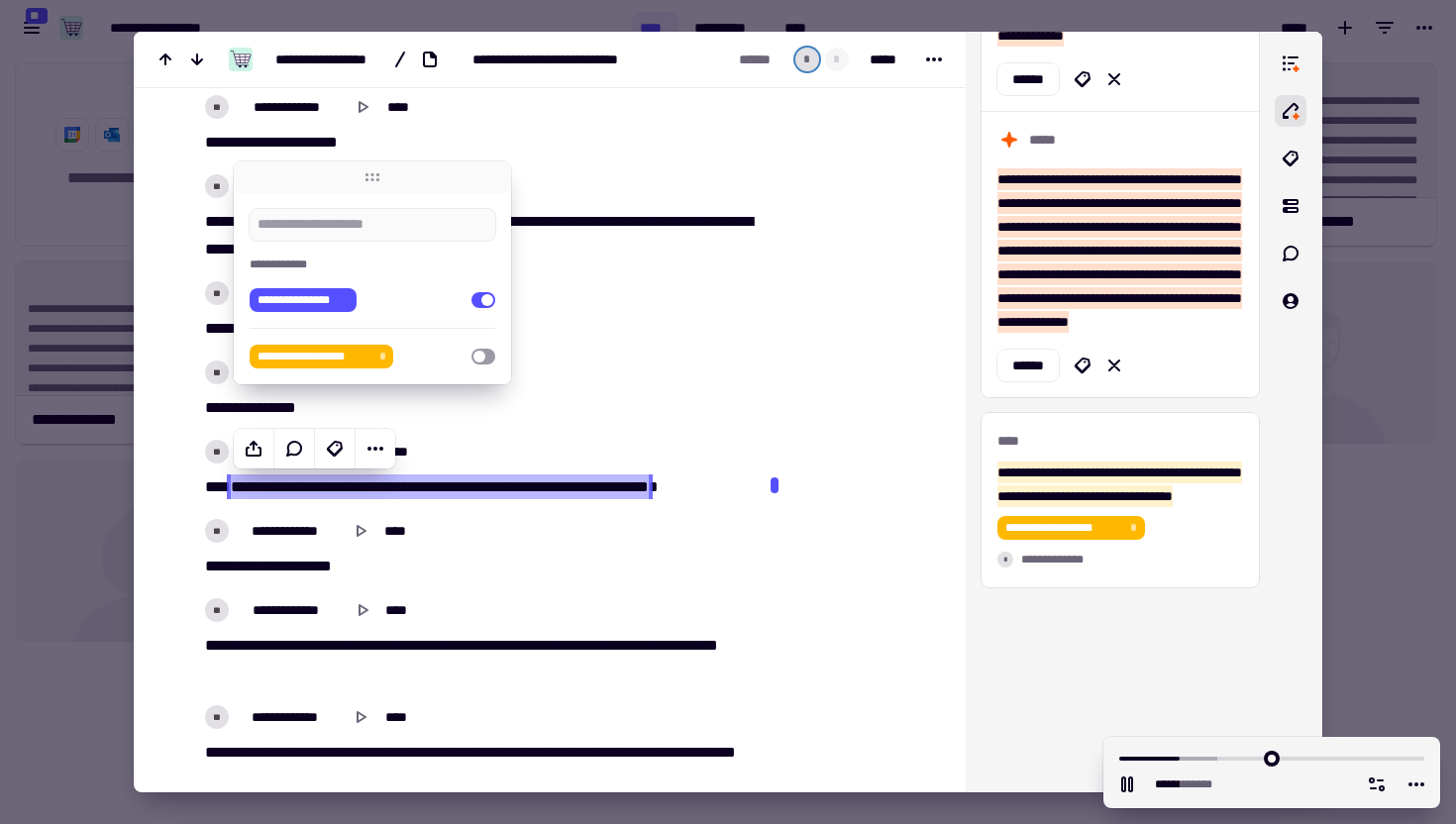scroll, scrollTop: 2534, scrollLeft: 0, axis: vertical 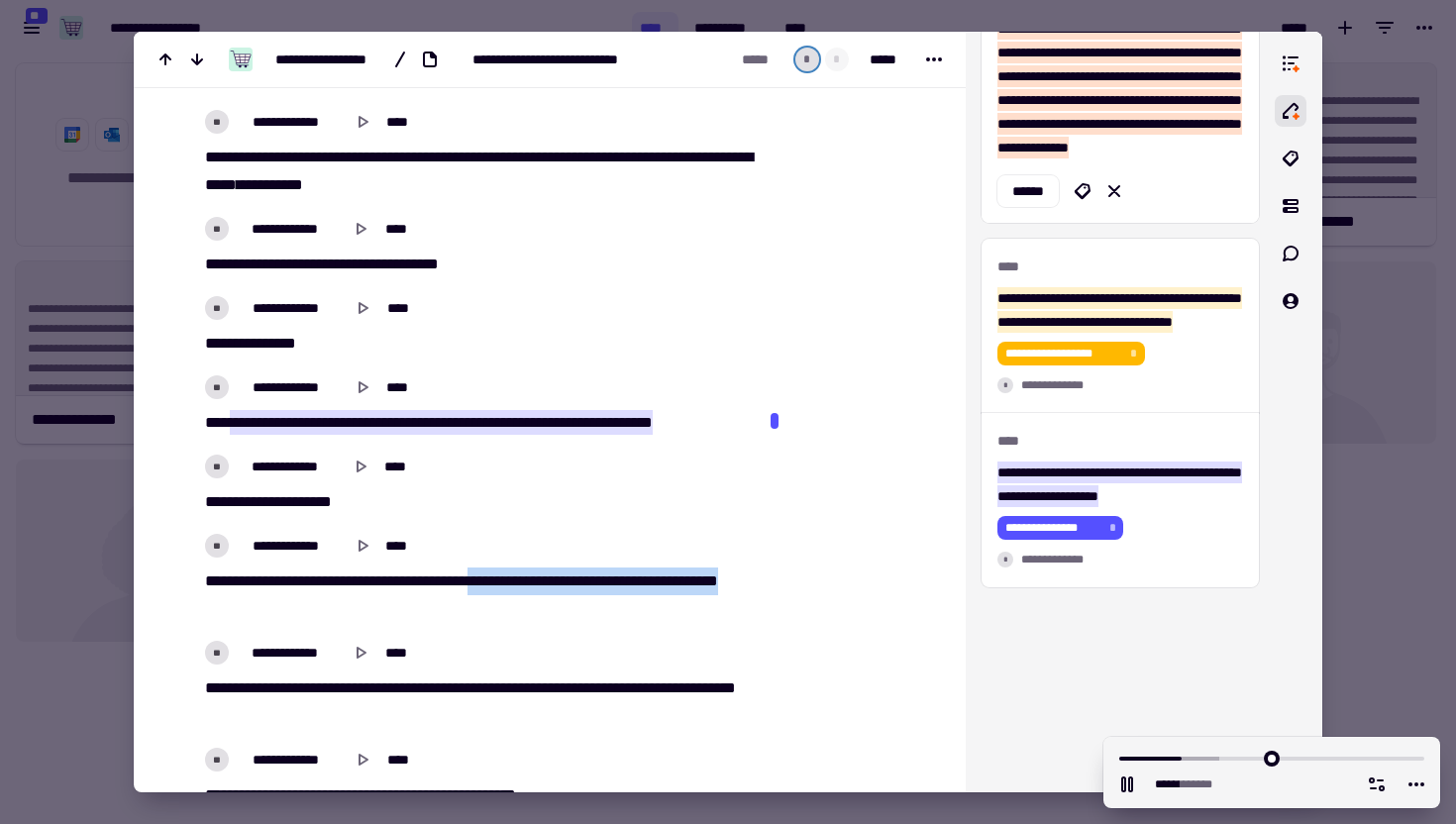 drag, startPoint x: 506, startPoint y: 576, endPoint x: 279, endPoint y: 605, distance: 228.84493 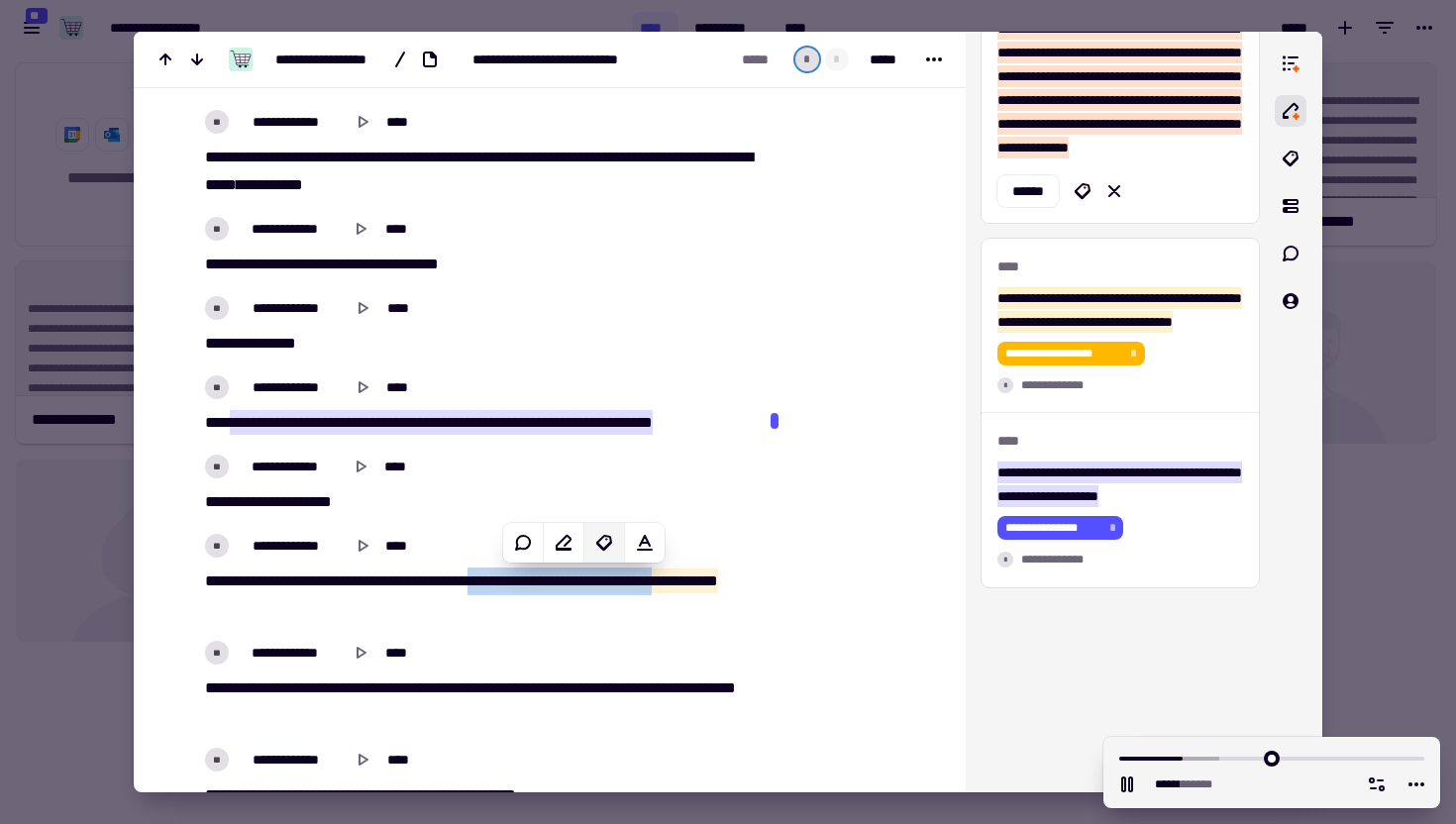 click 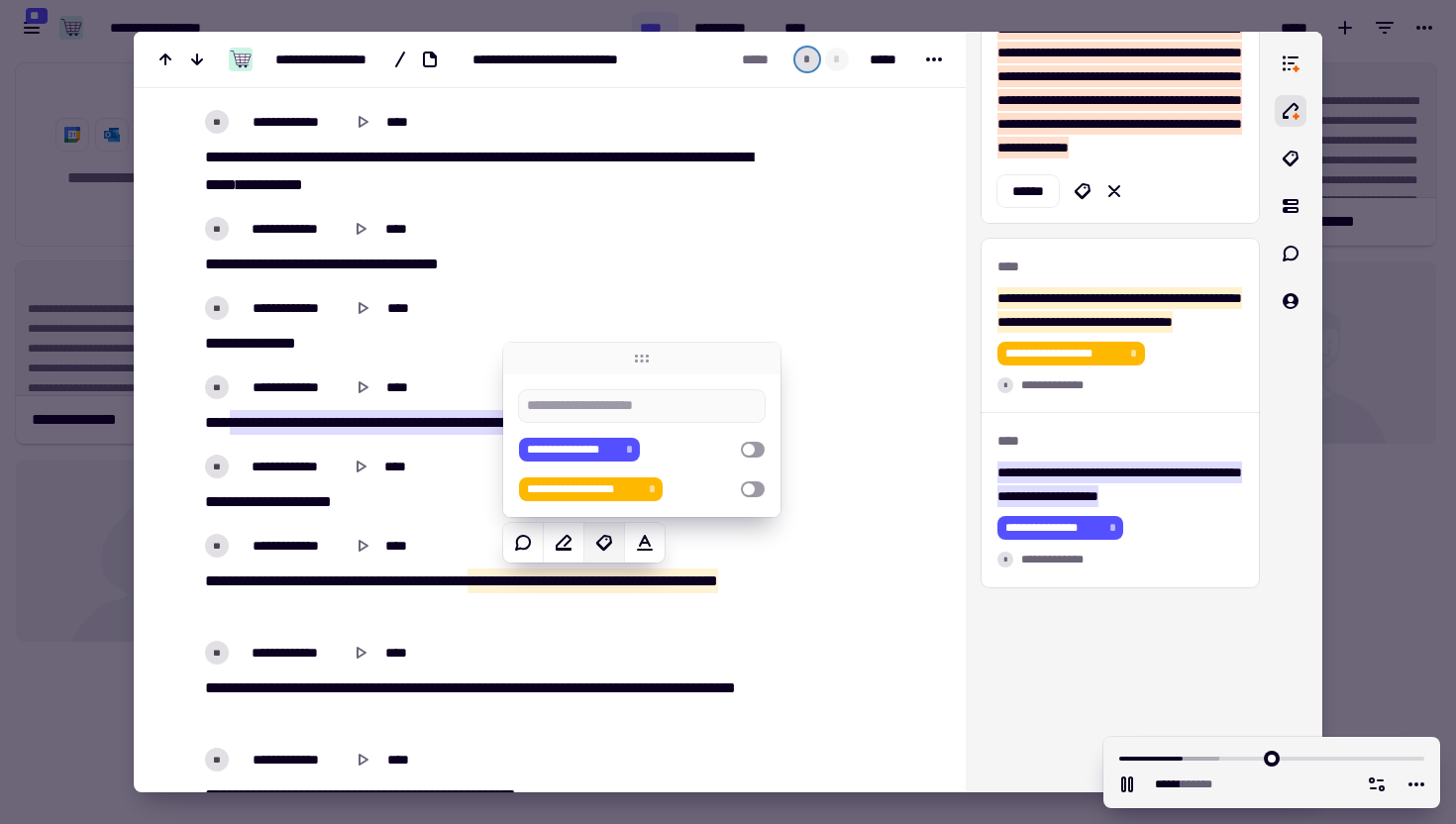 type on "******" 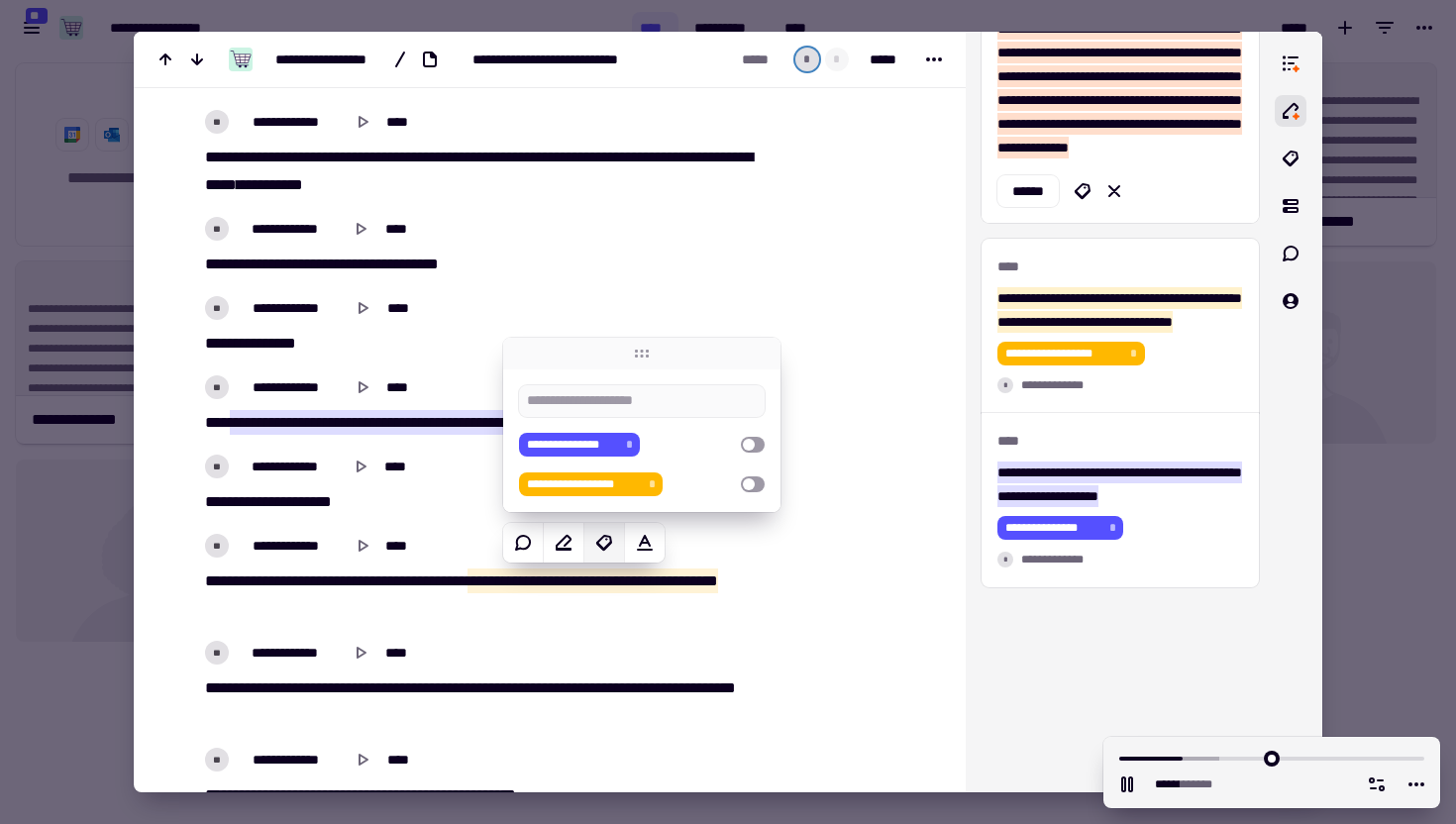 type on "*" 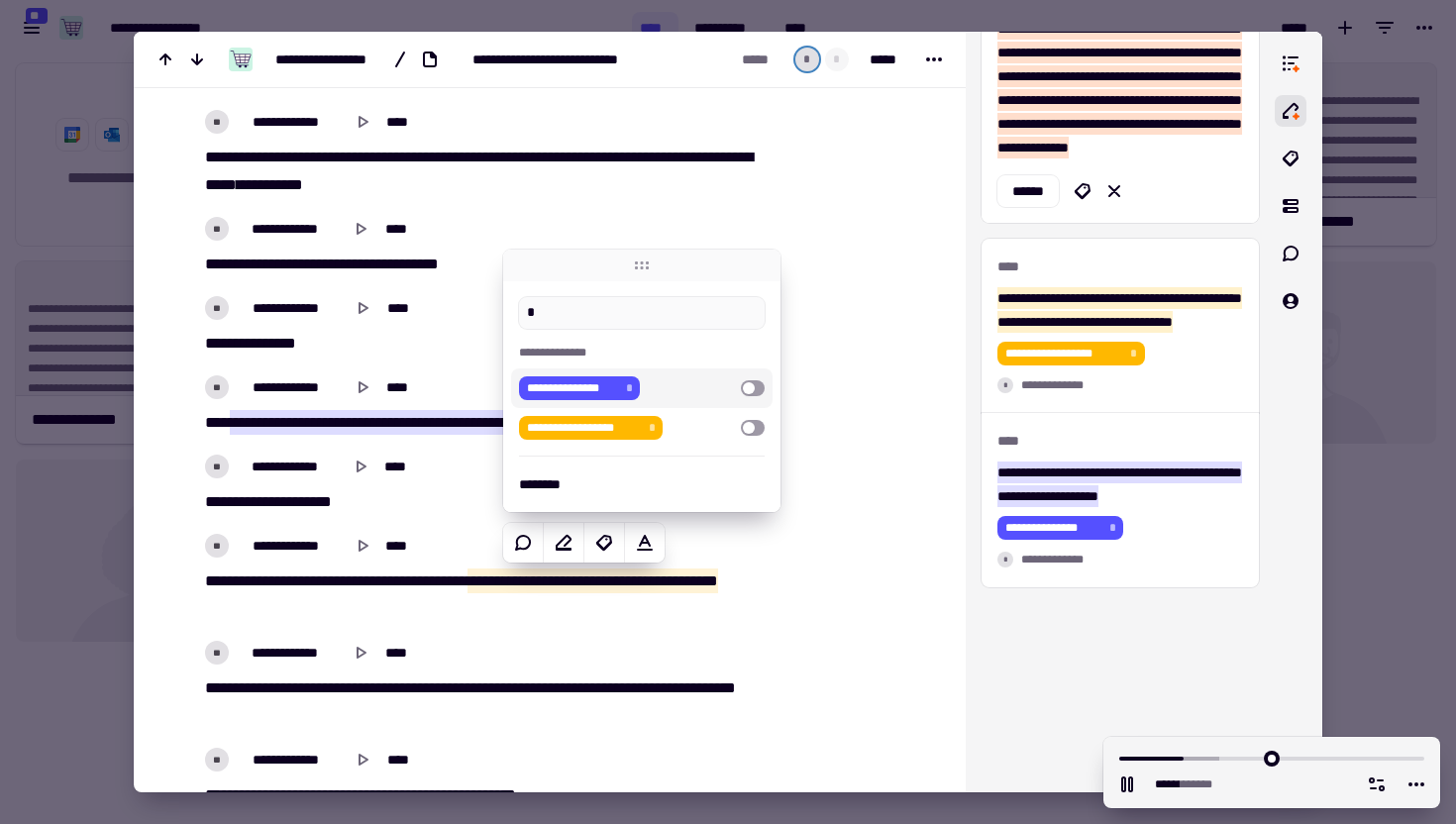 type on "******" 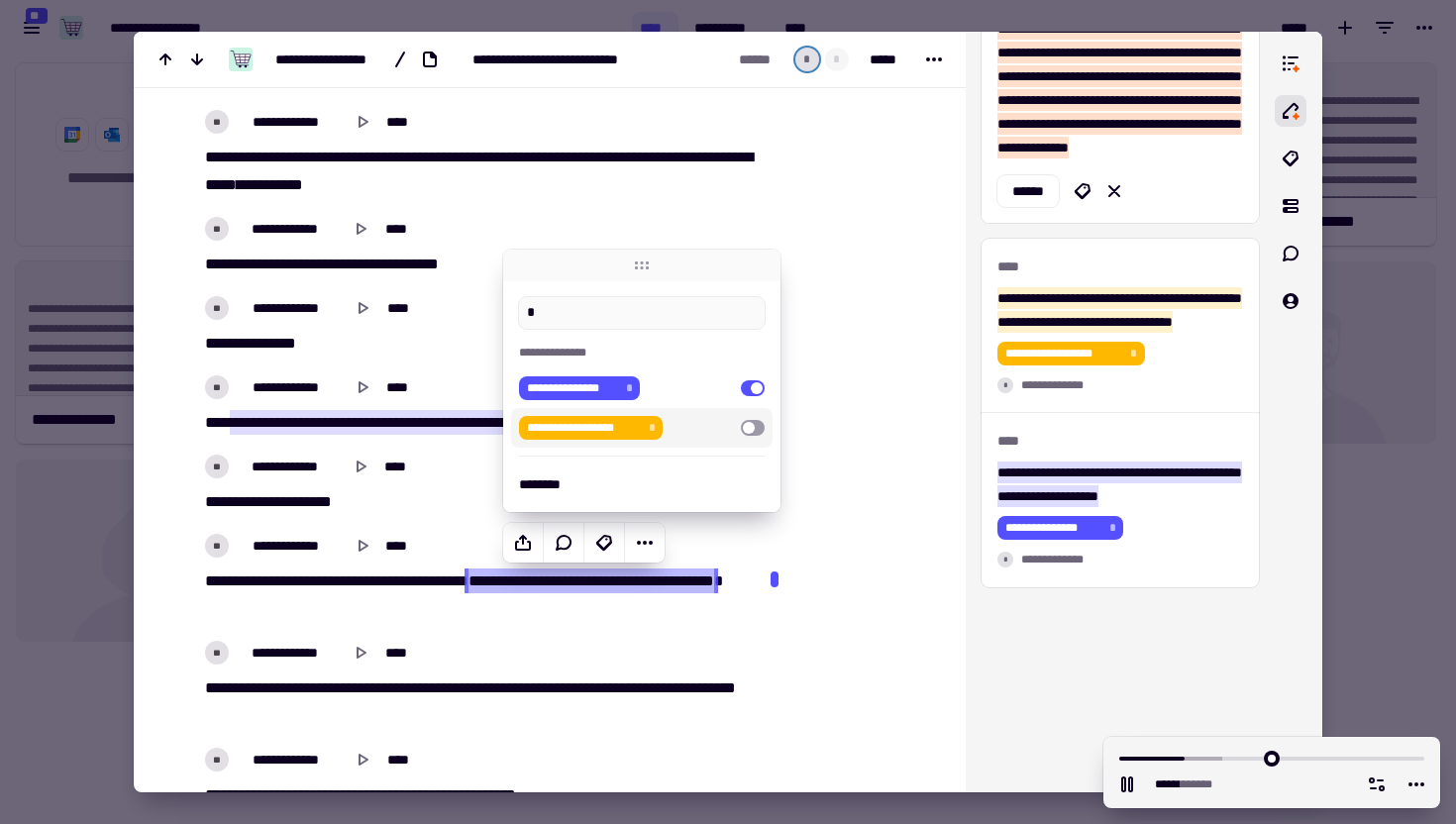 click at bounding box center [852, -893] 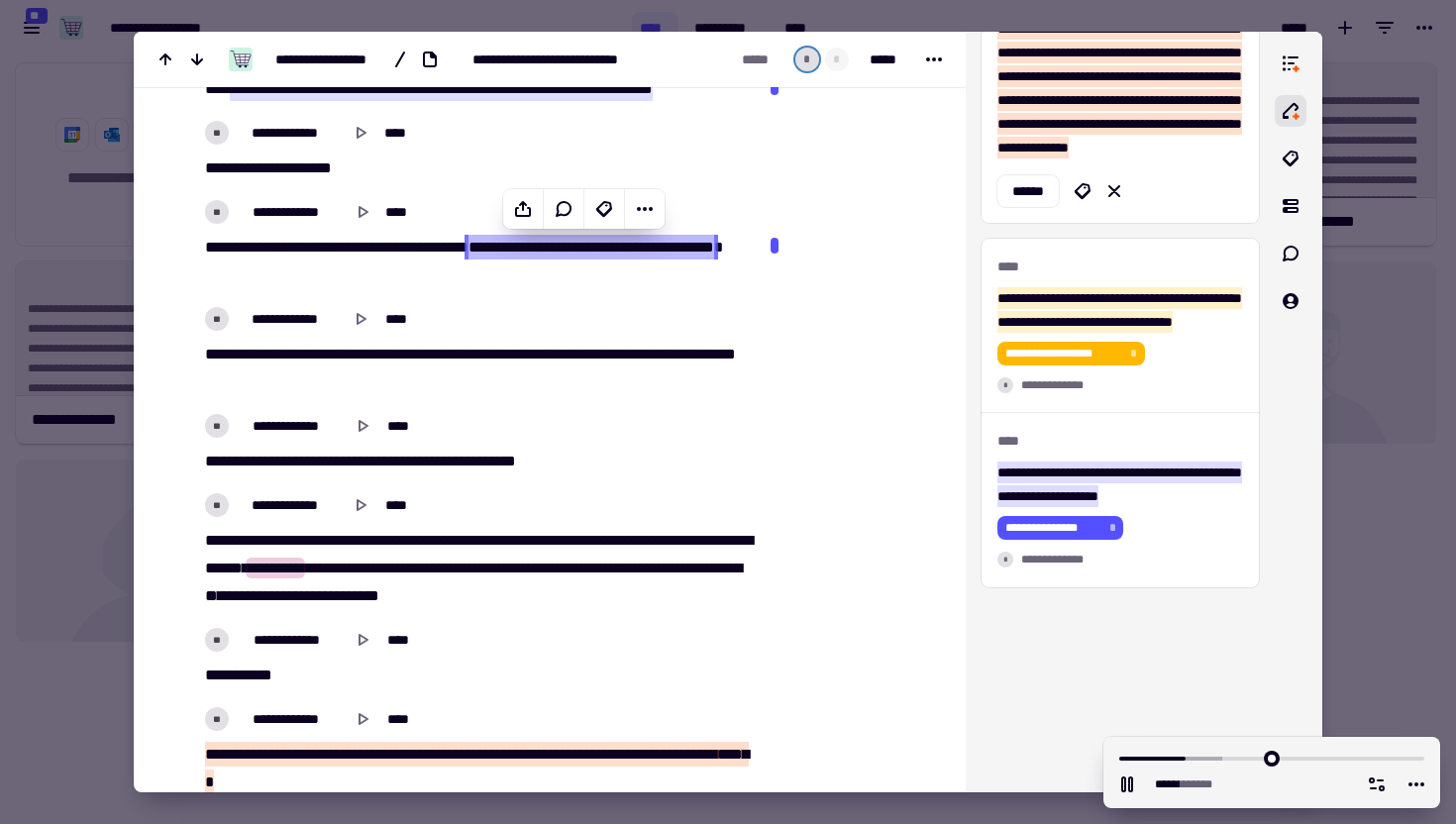 scroll, scrollTop: 2870, scrollLeft: 0, axis: vertical 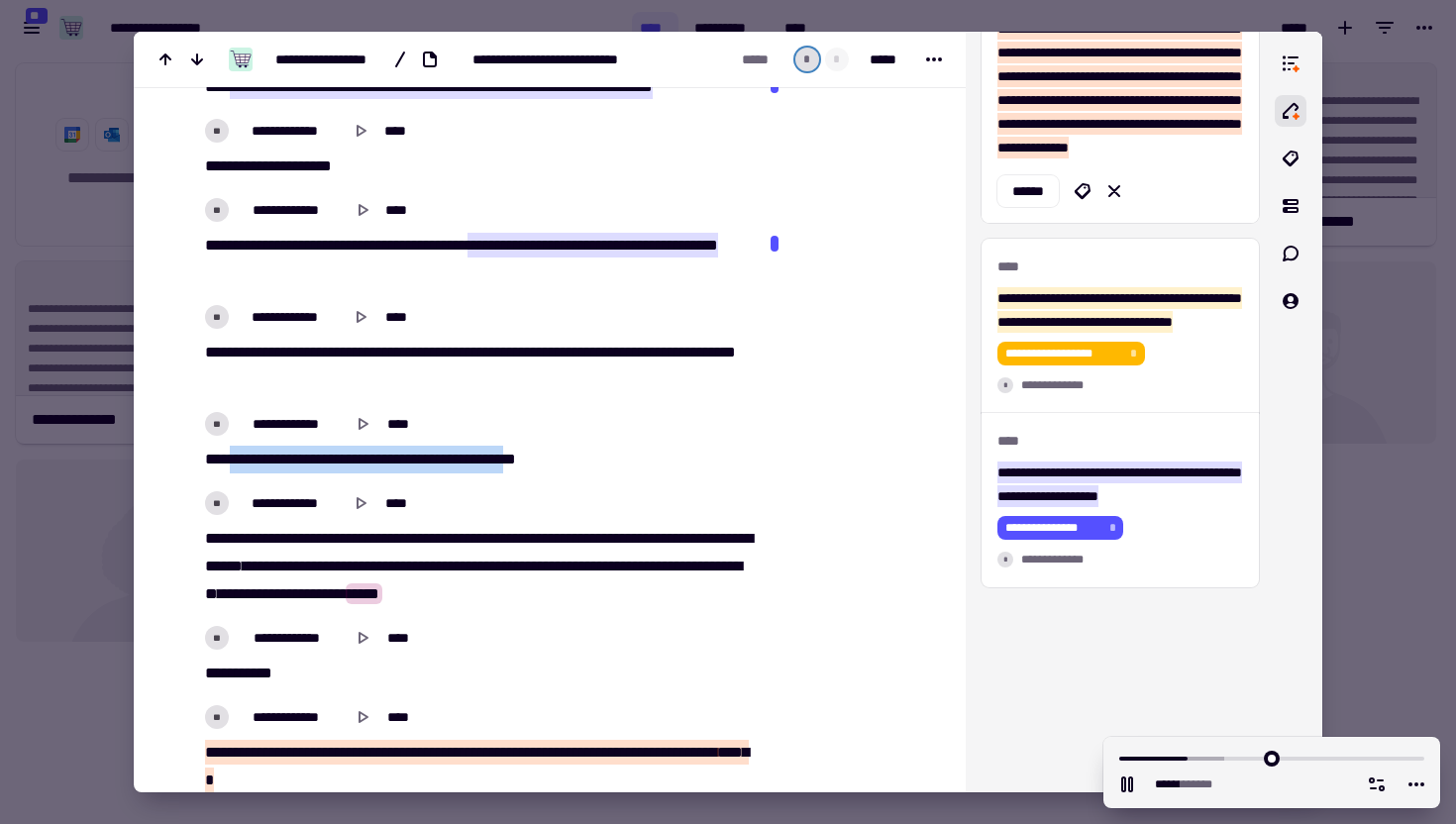 drag, startPoint x: 236, startPoint y: 458, endPoint x: 552, endPoint y: 453, distance: 316.03955 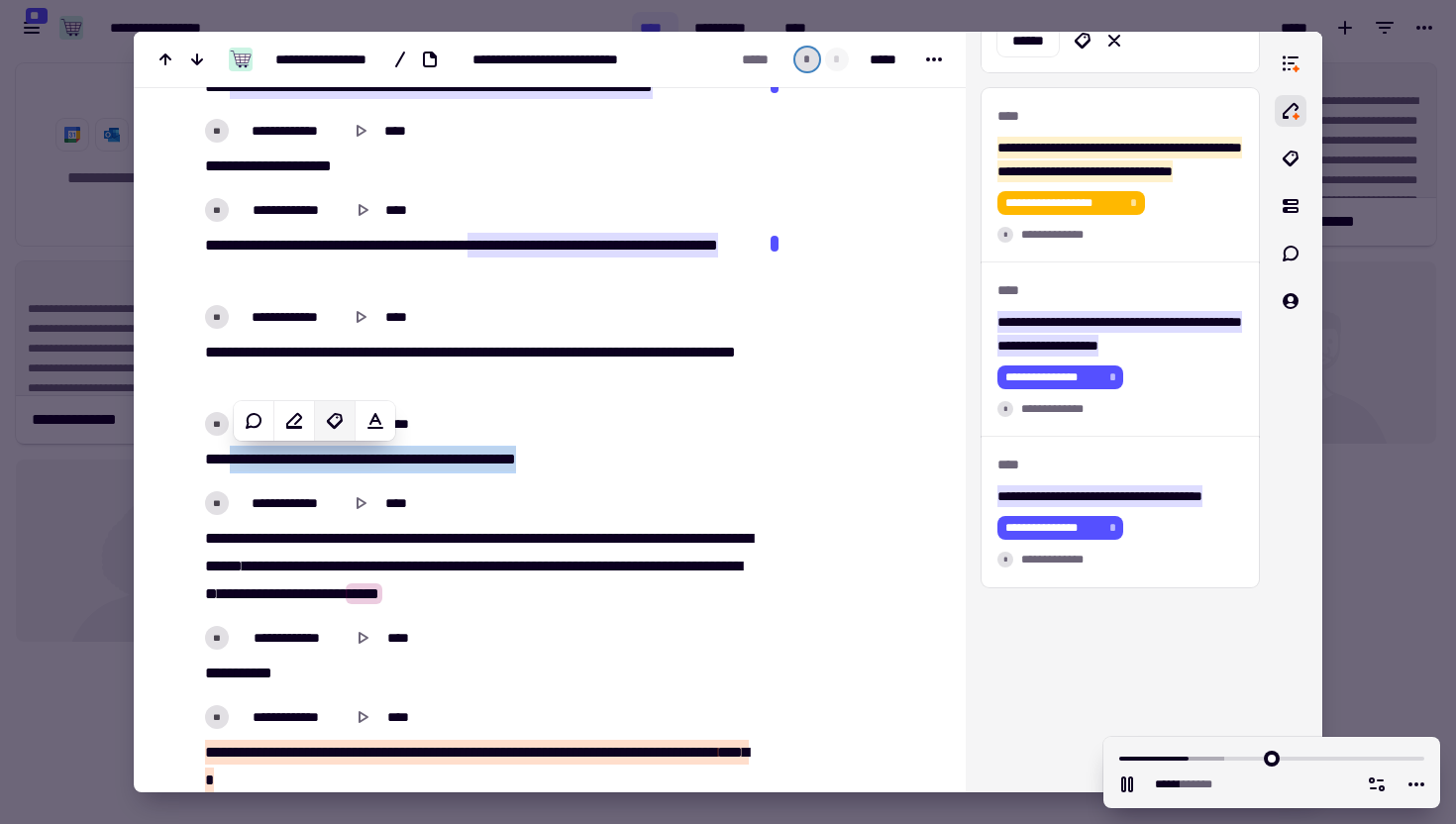 click 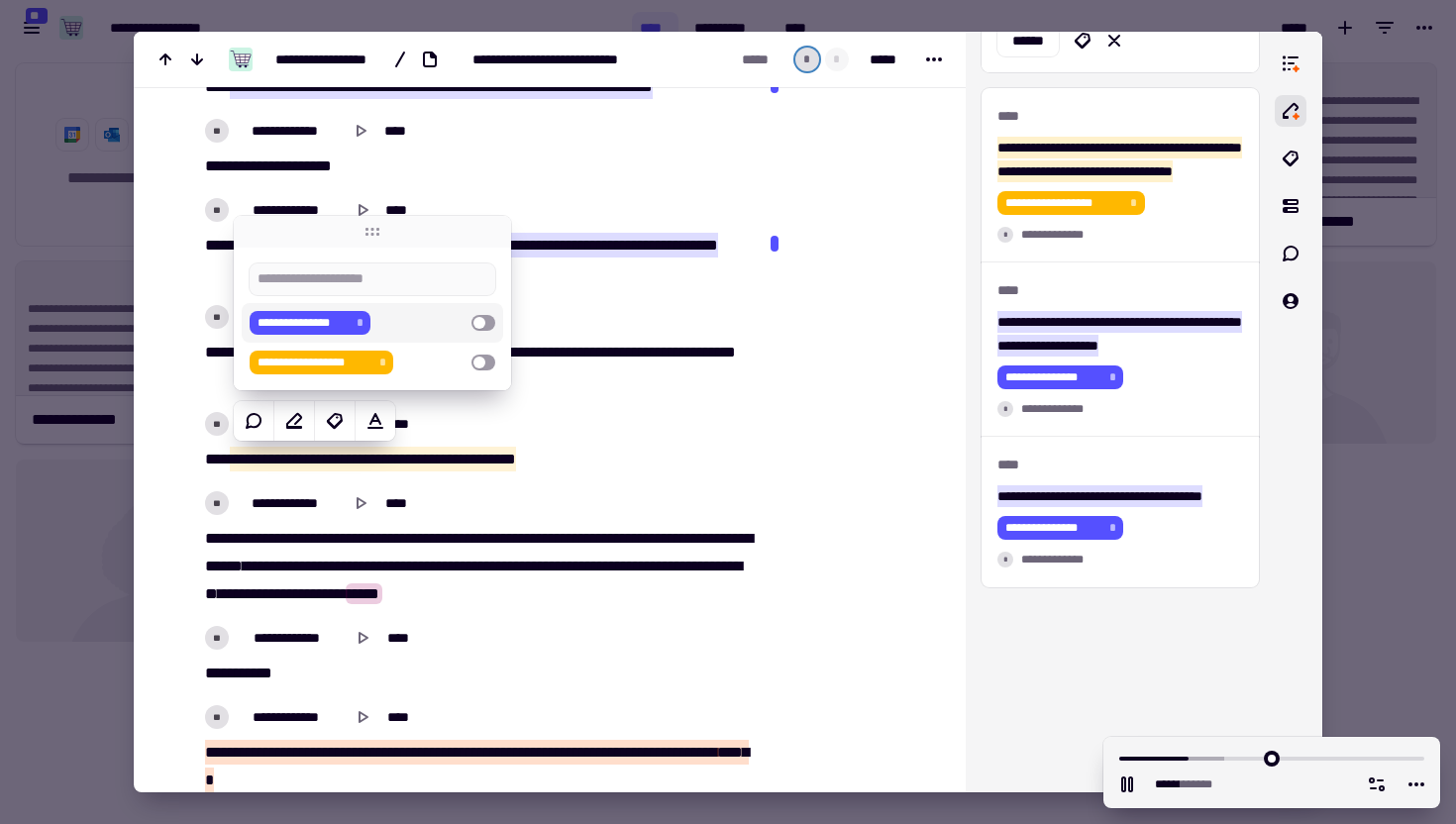 click on "**********" at bounding box center [310, 323] 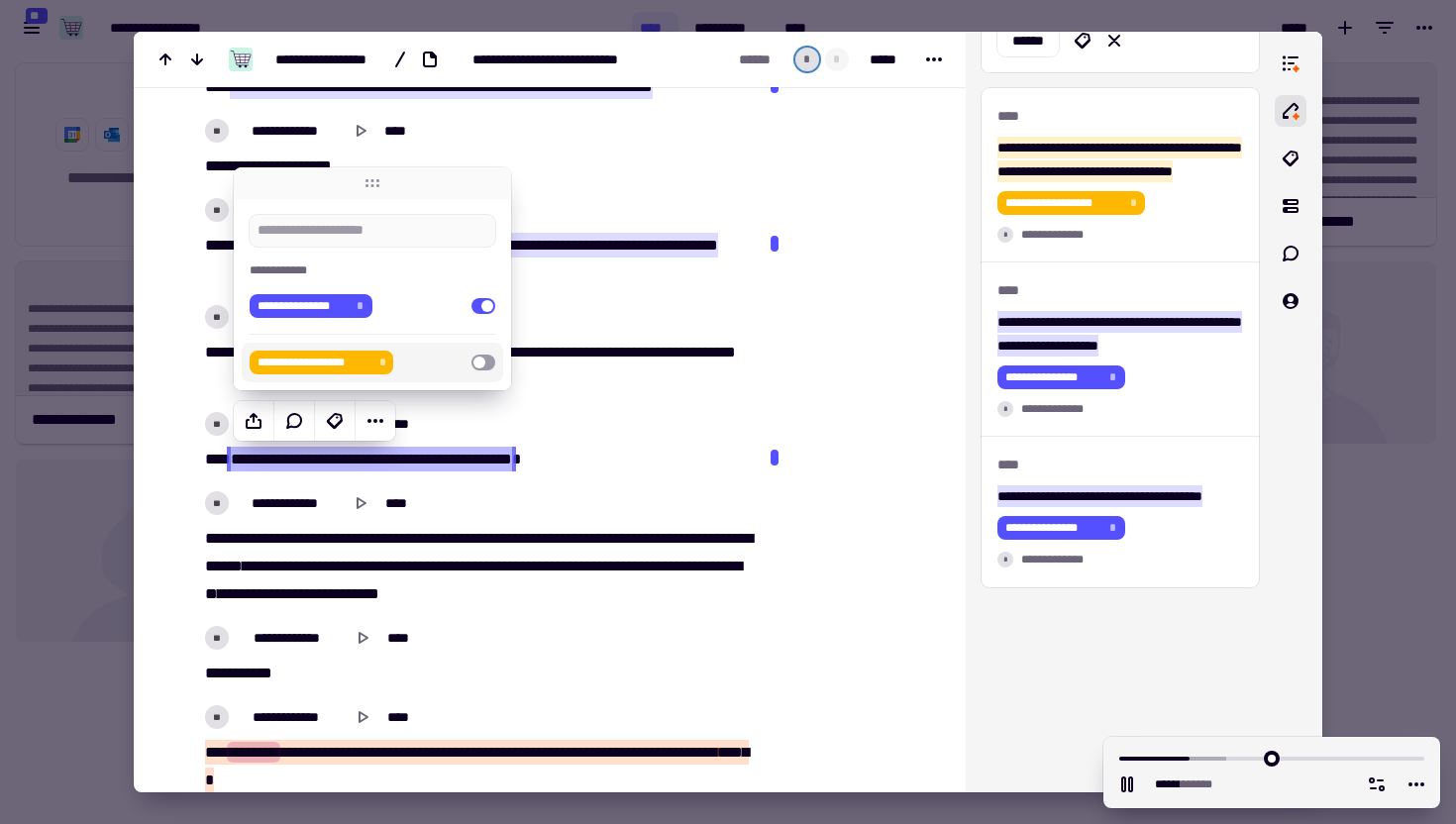 click at bounding box center [850, 2935] 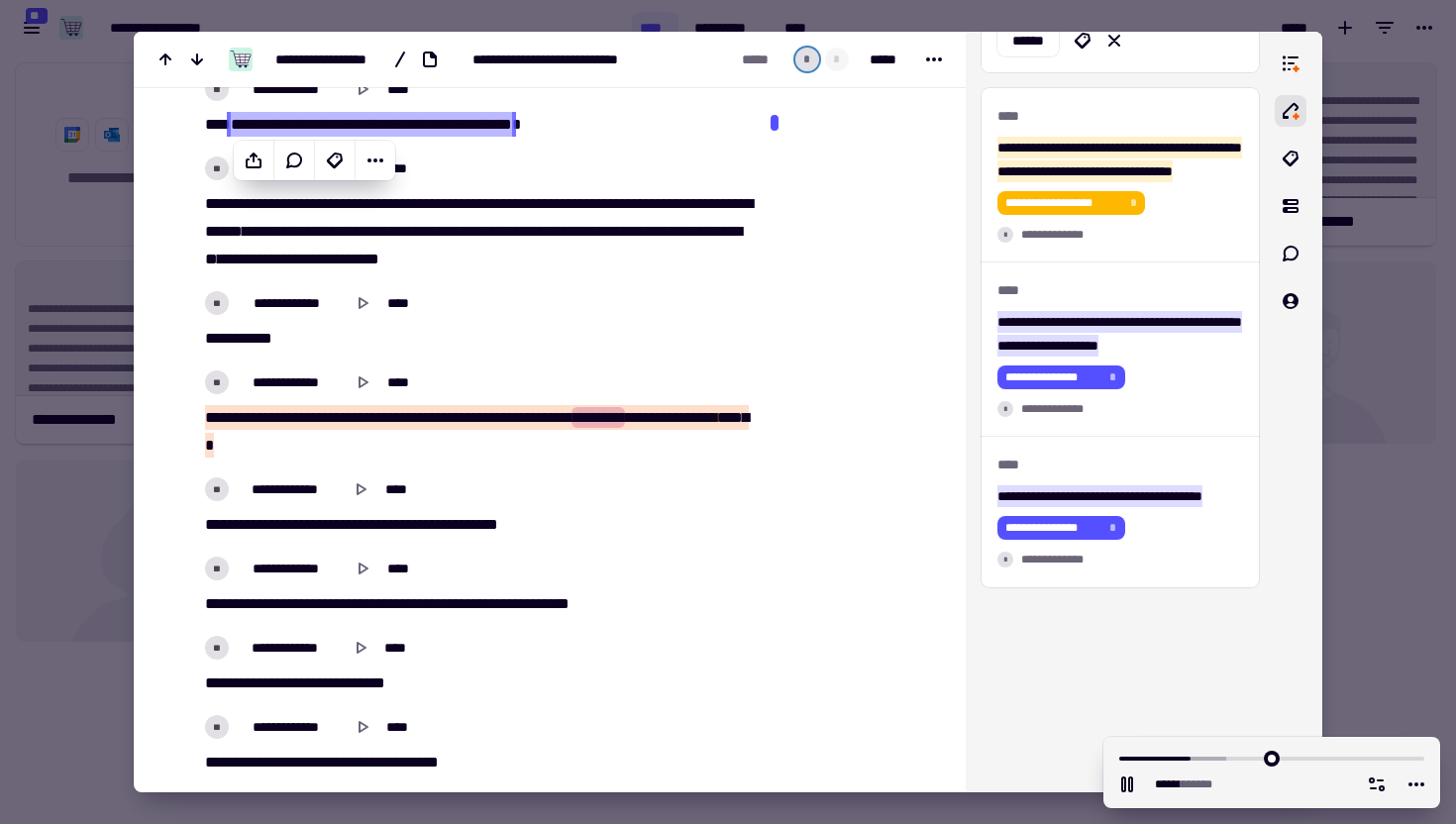 scroll, scrollTop: 3207, scrollLeft: 0, axis: vertical 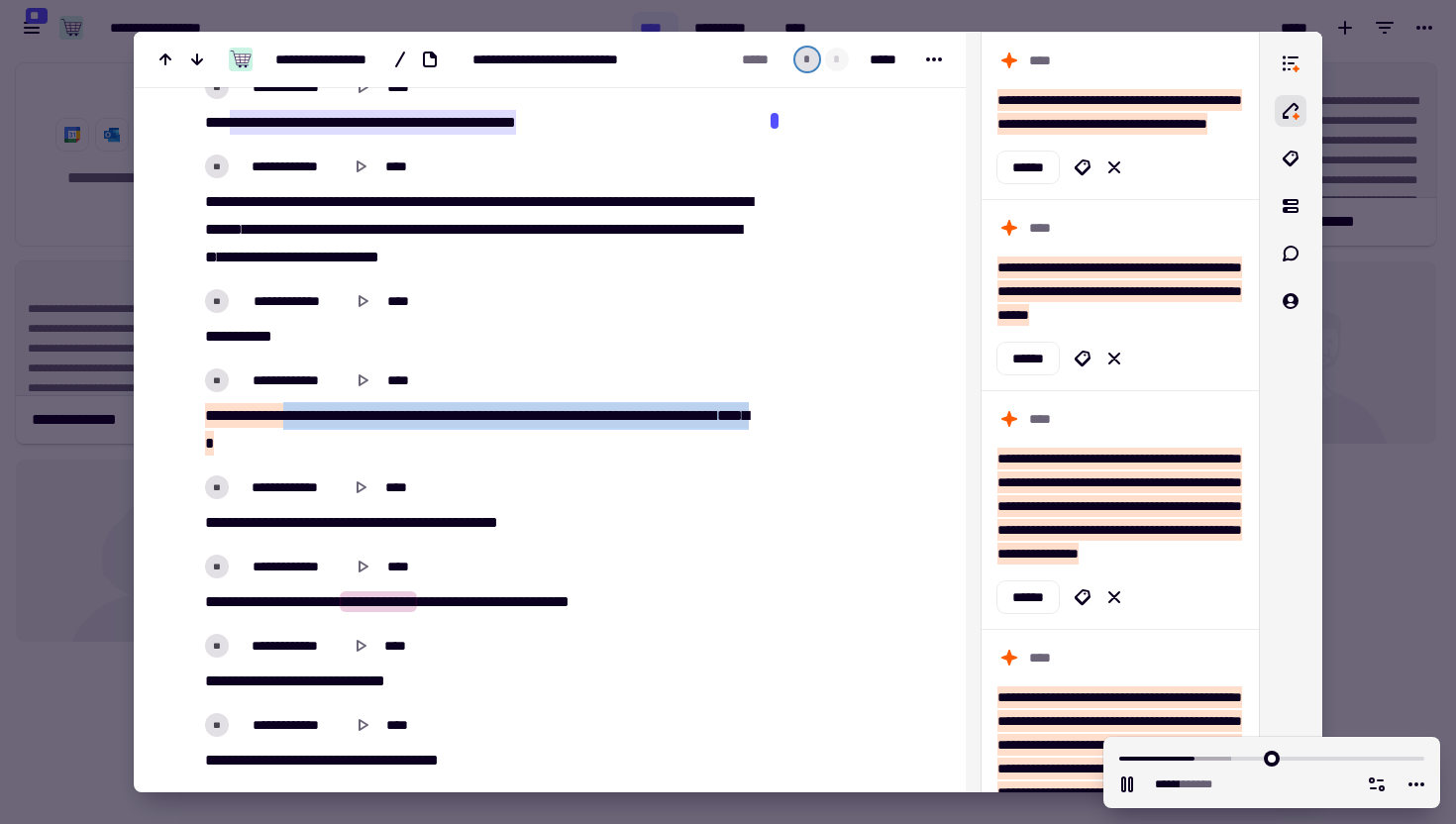 drag, startPoint x: 292, startPoint y: 411, endPoint x: 345, endPoint y: 443, distance: 61.91123 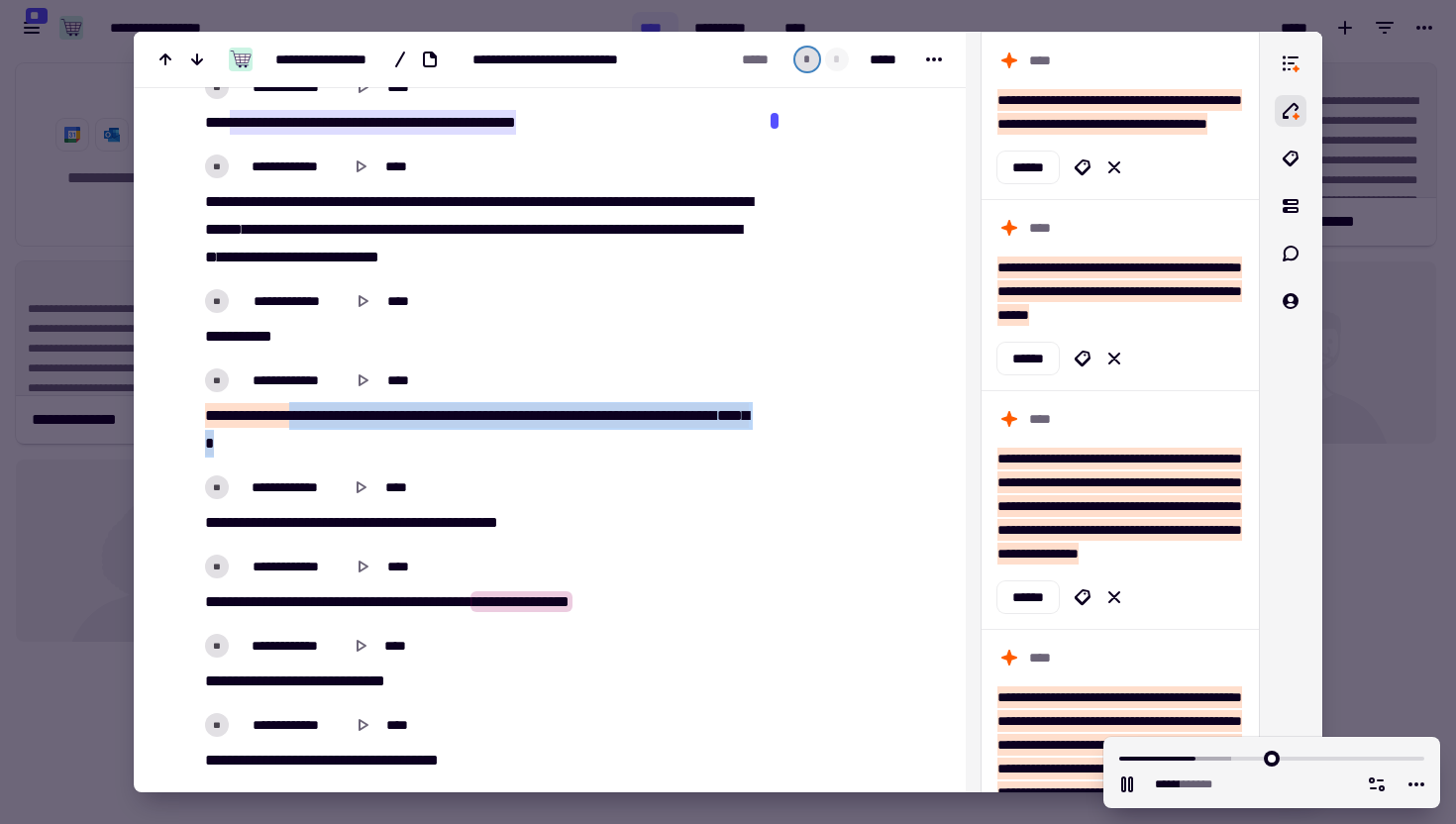 drag, startPoint x: 354, startPoint y: 443, endPoint x: 294, endPoint y: 416, distance: 65.795137 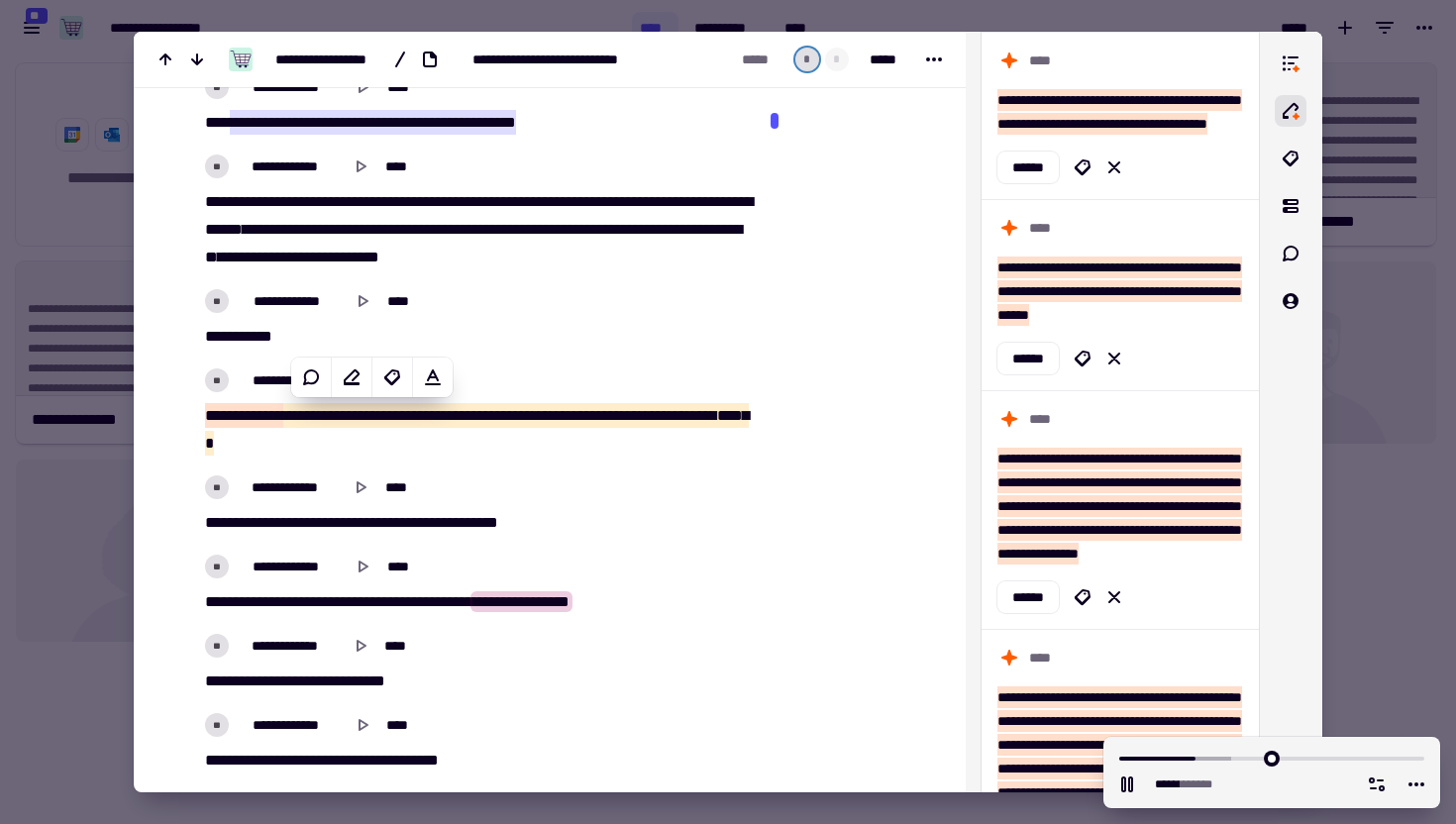 click on "**********" at bounding box center (475, 505) 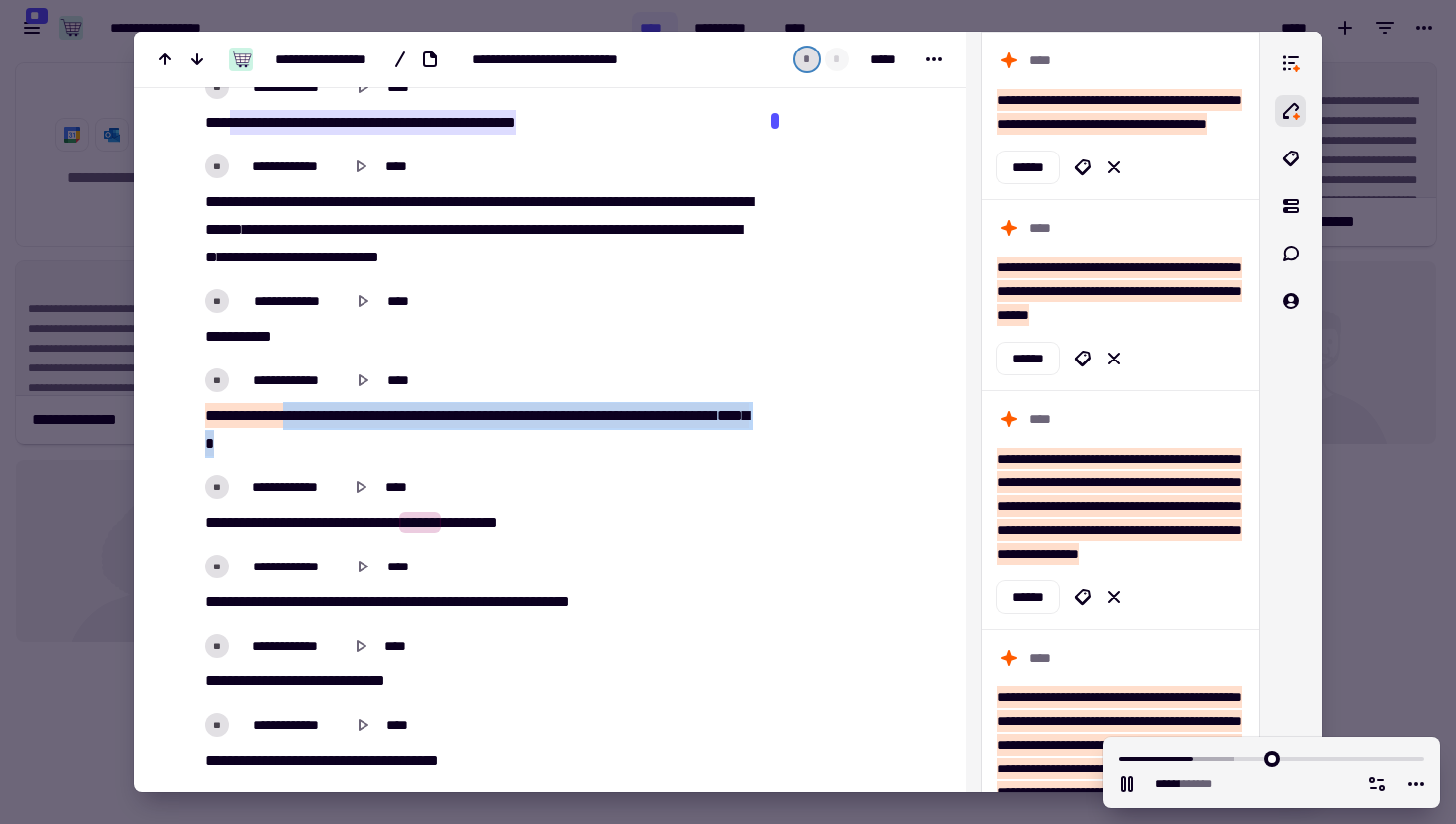 drag, startPoint x: 352, startPoint y: 446, endPoint x: 292, endPoint y: 412, distance: 68.96376 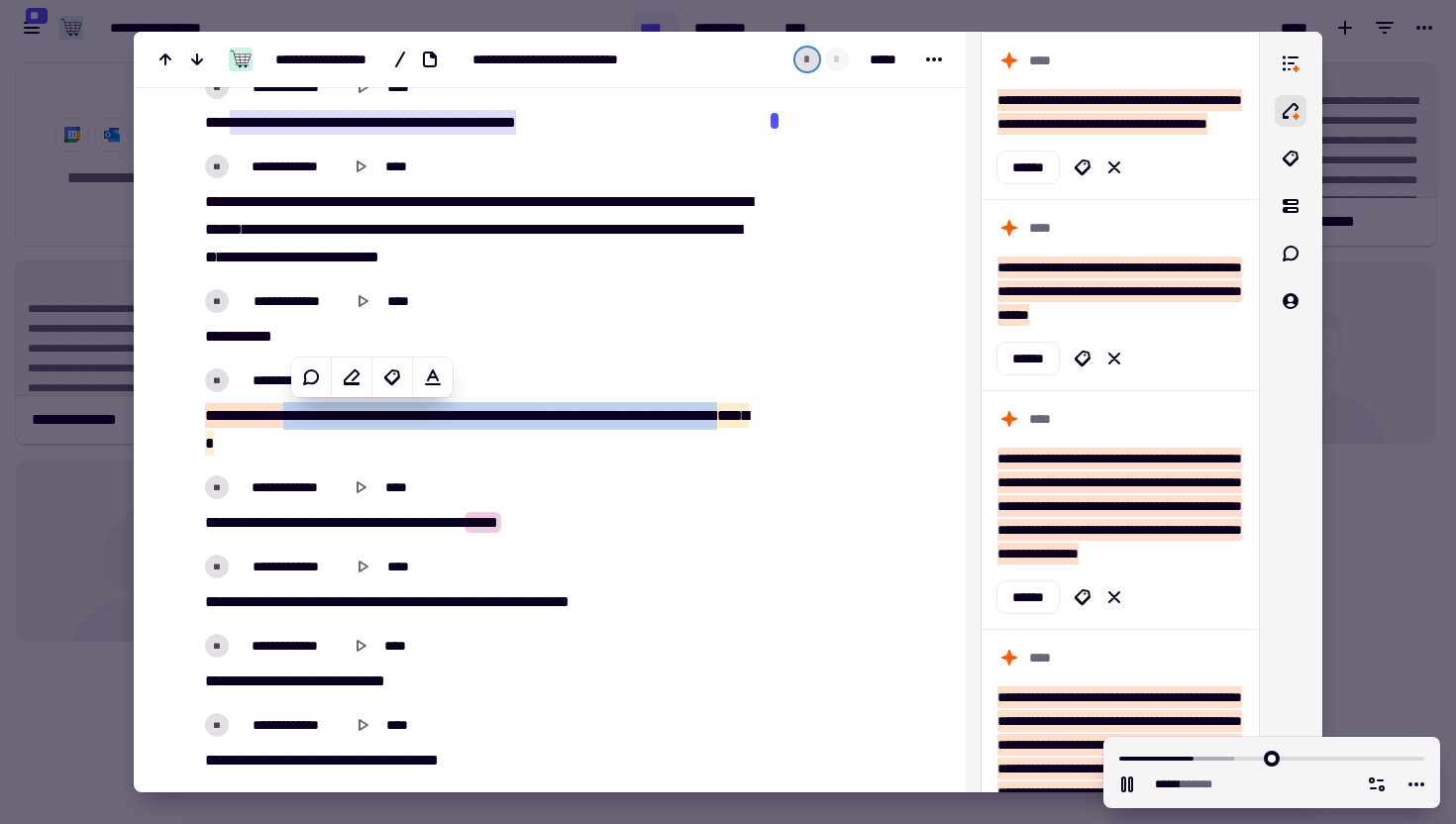 click on "***" at bounding box center (310, 415) 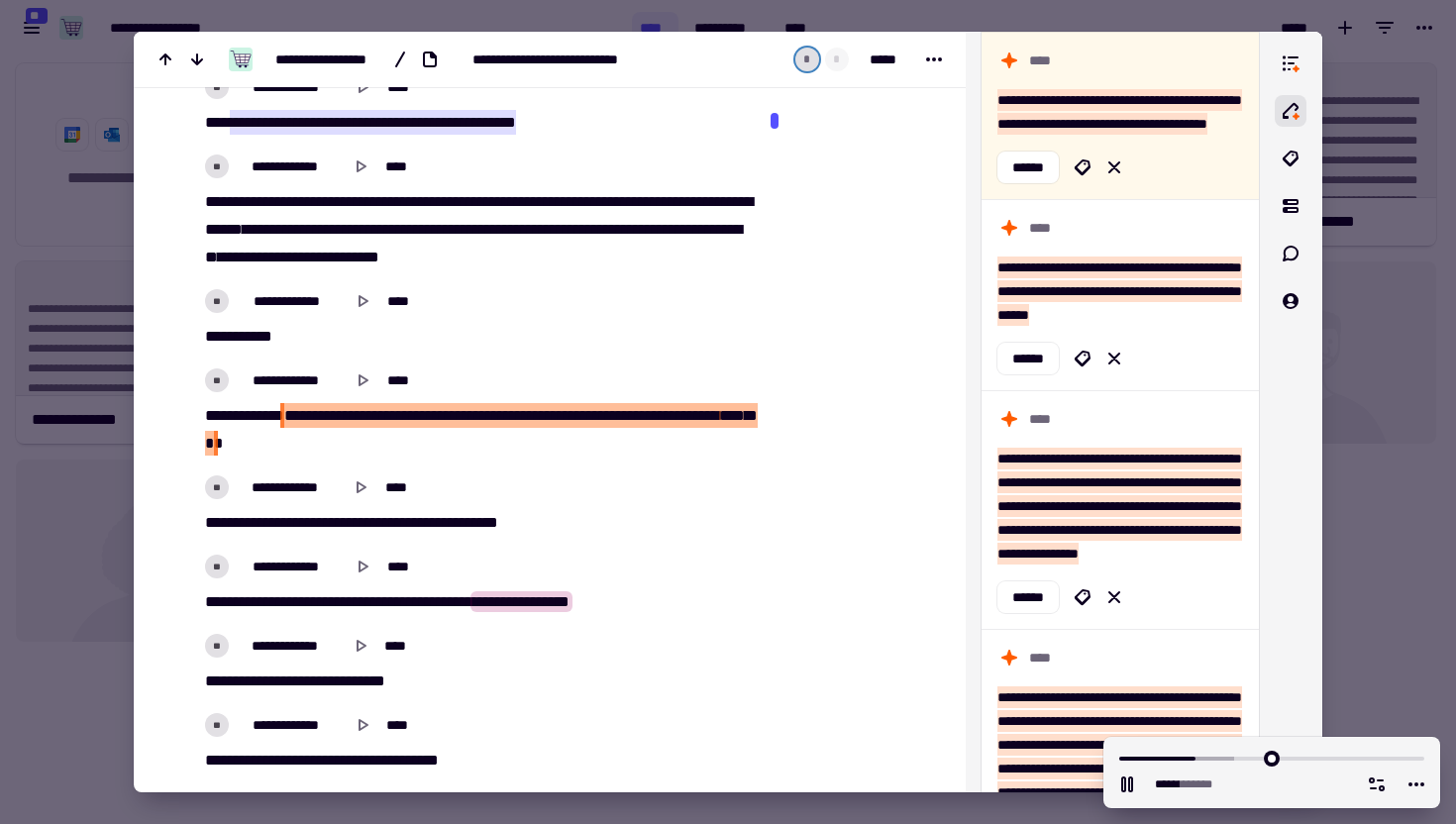 drag, startPoint x: 202, startPoint y: 411, endPoint x: 291, endPoint y: 411, distance: 89 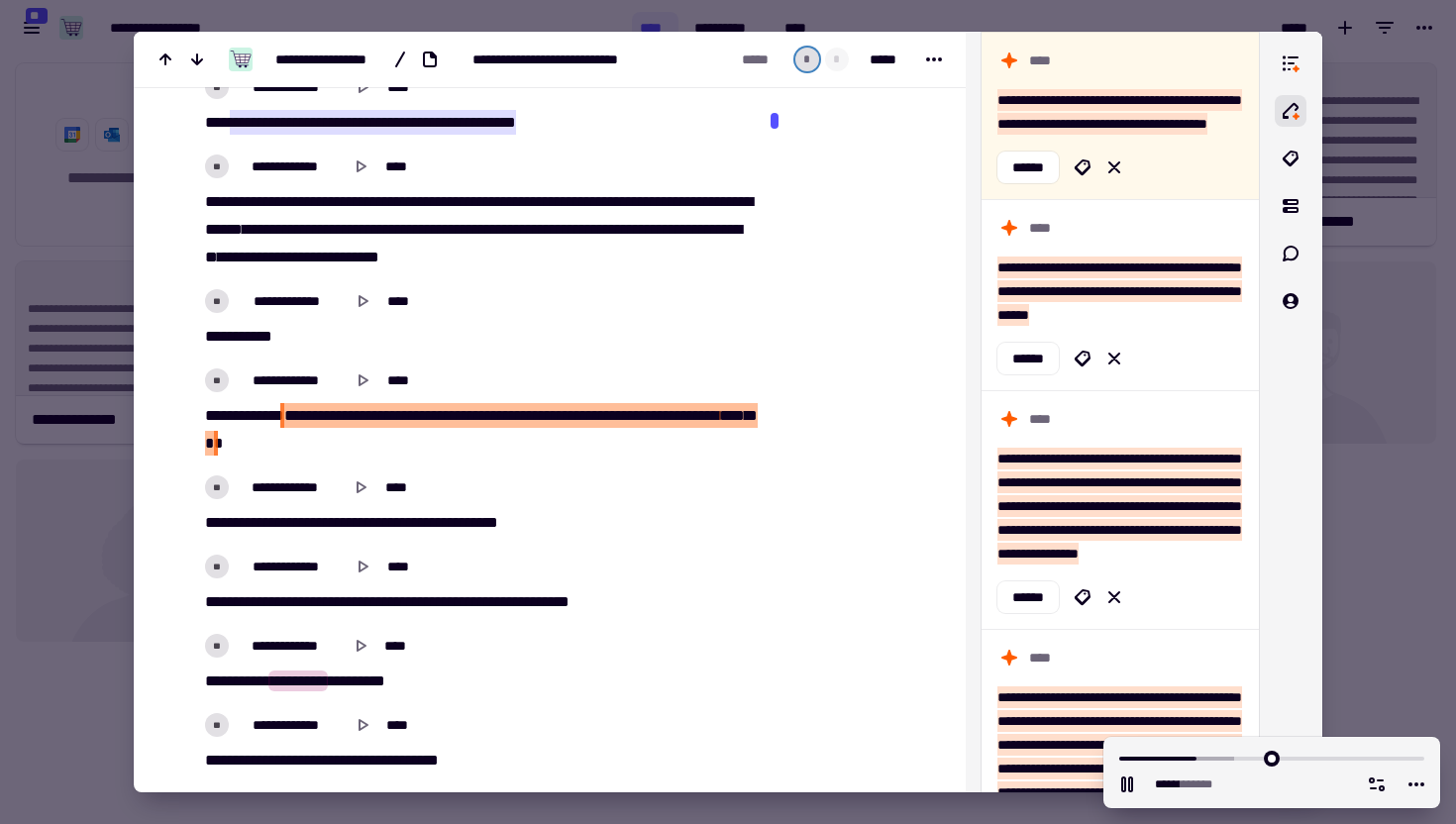 click at bounding box center (324, 415) 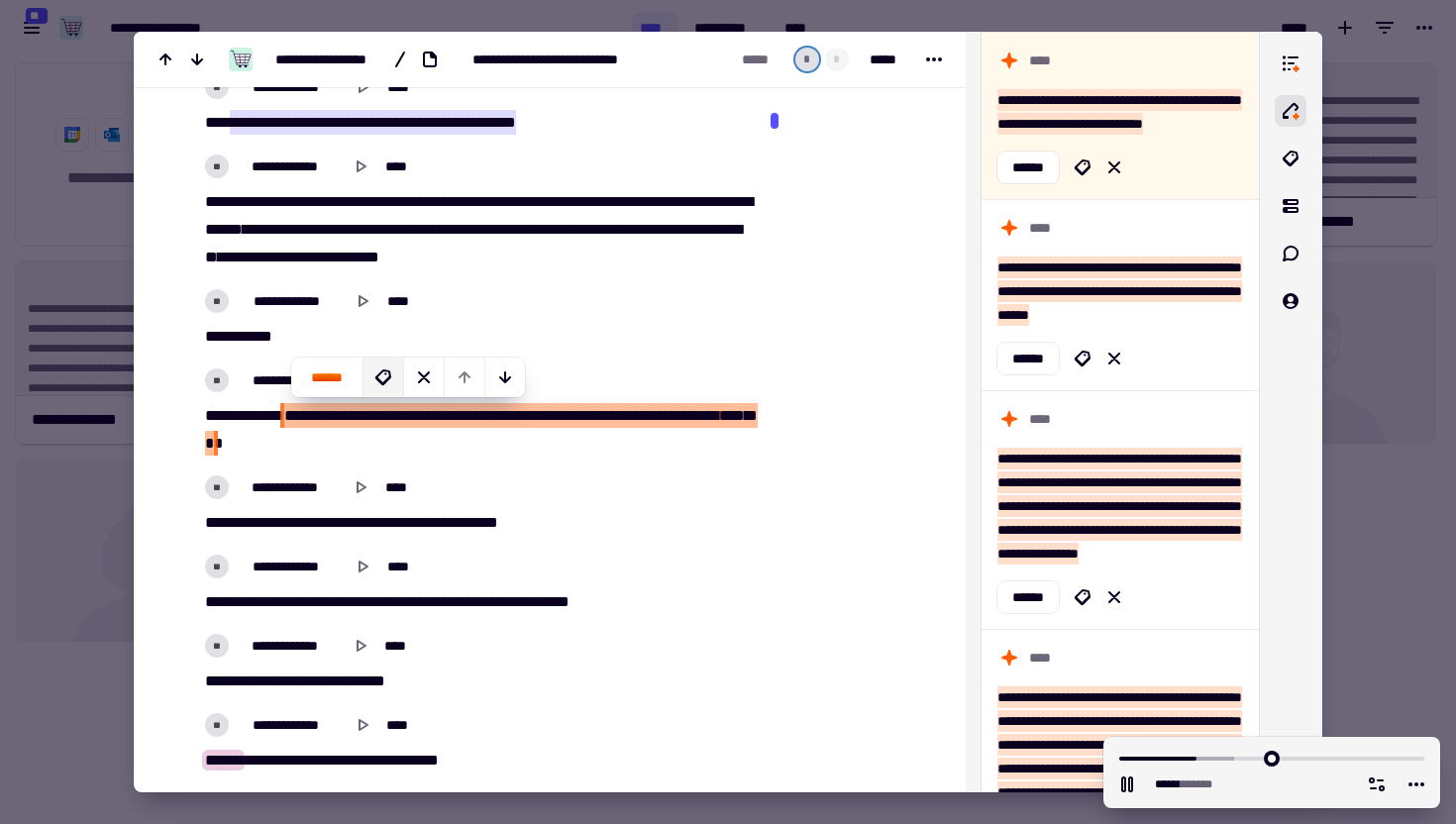 click 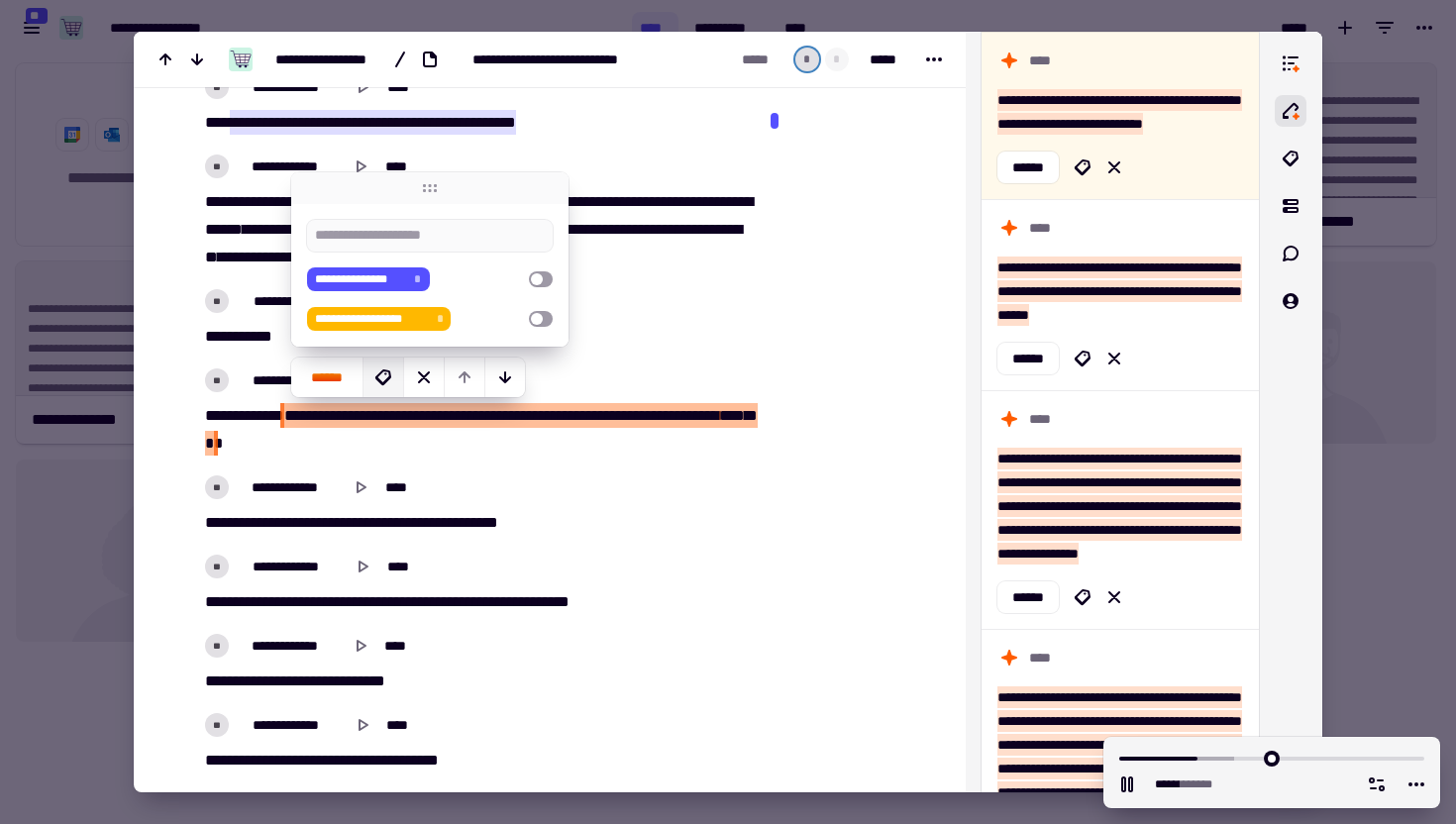 type on "******" 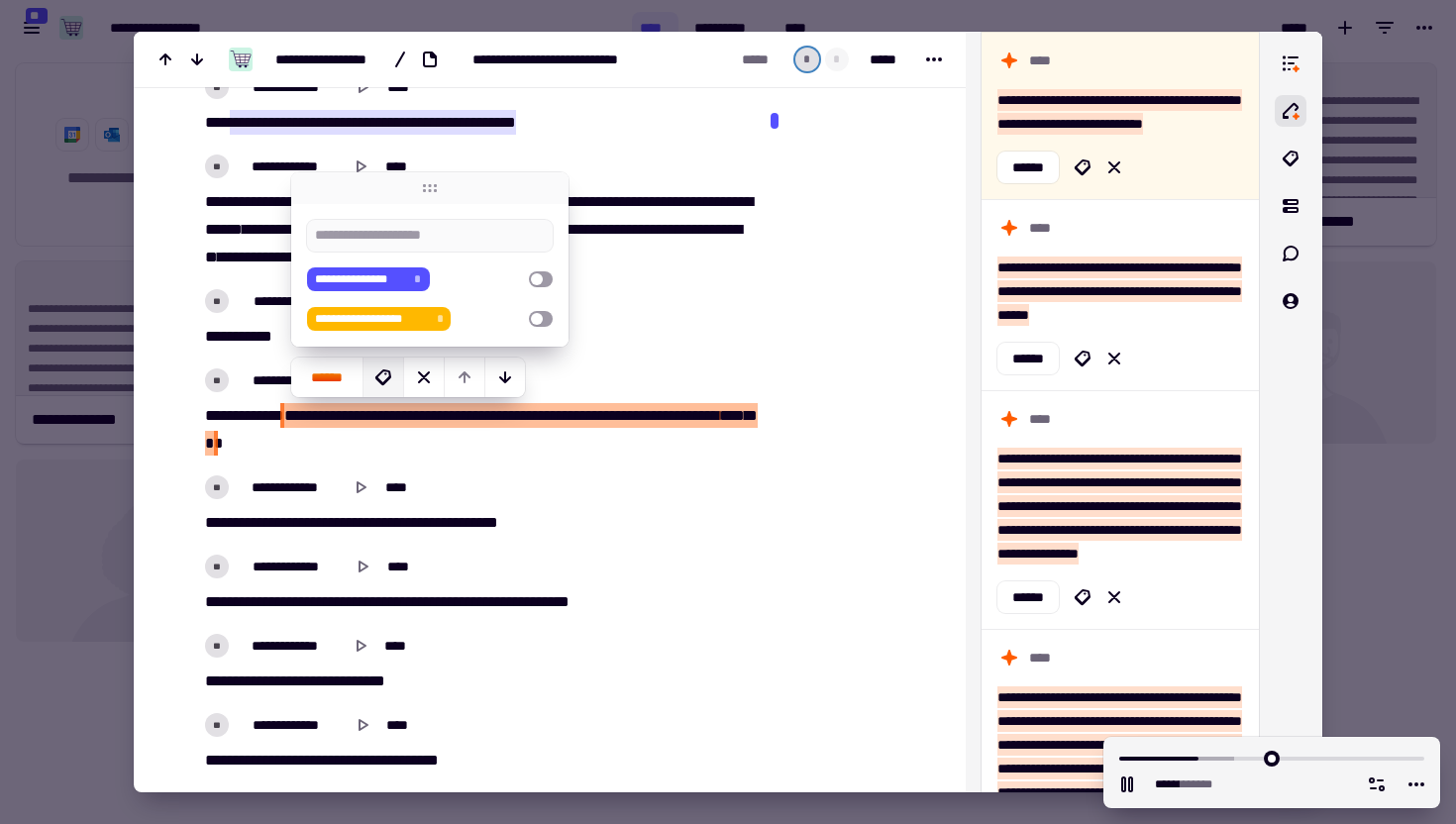 type on "*" 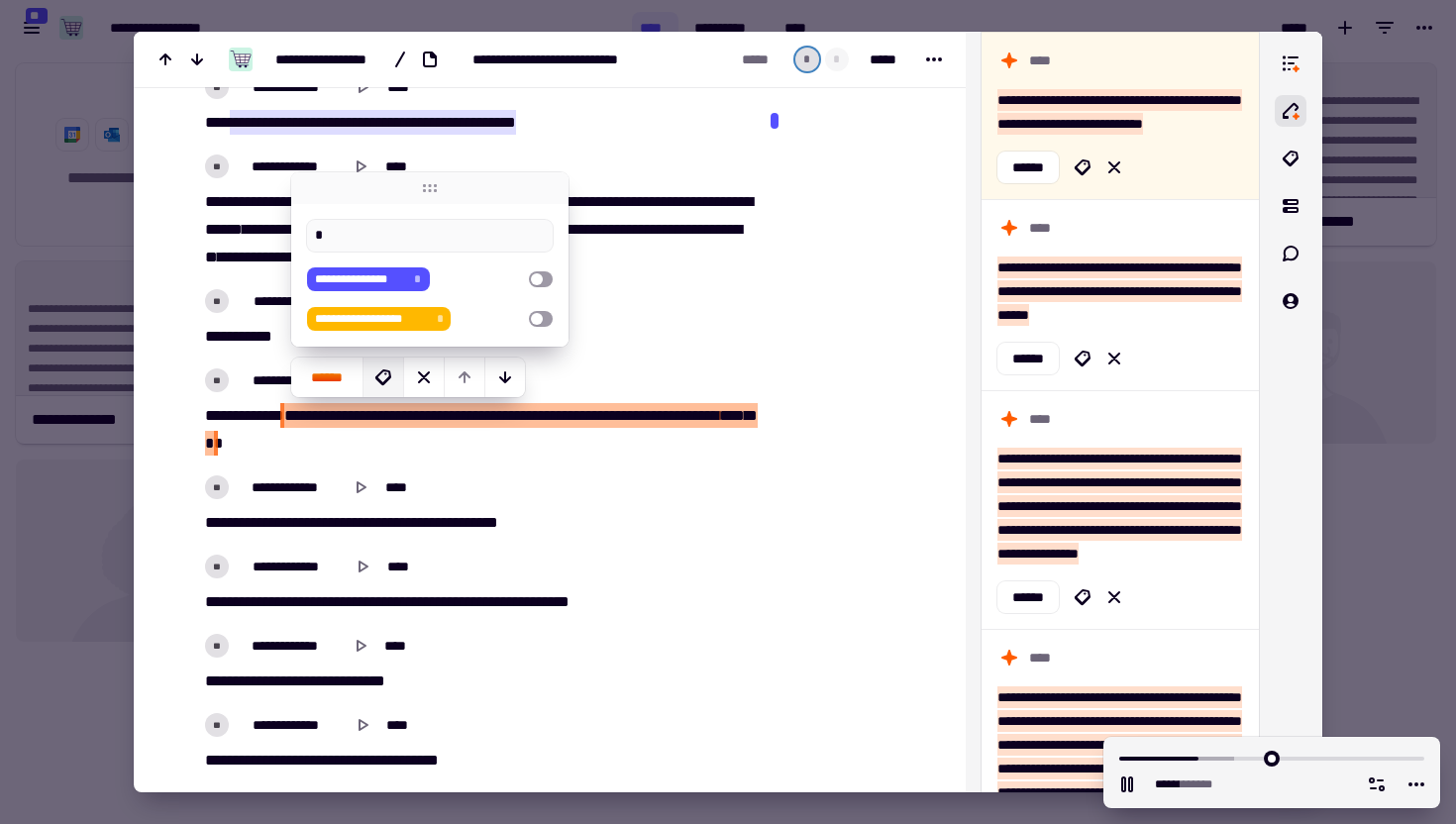 type on "******" 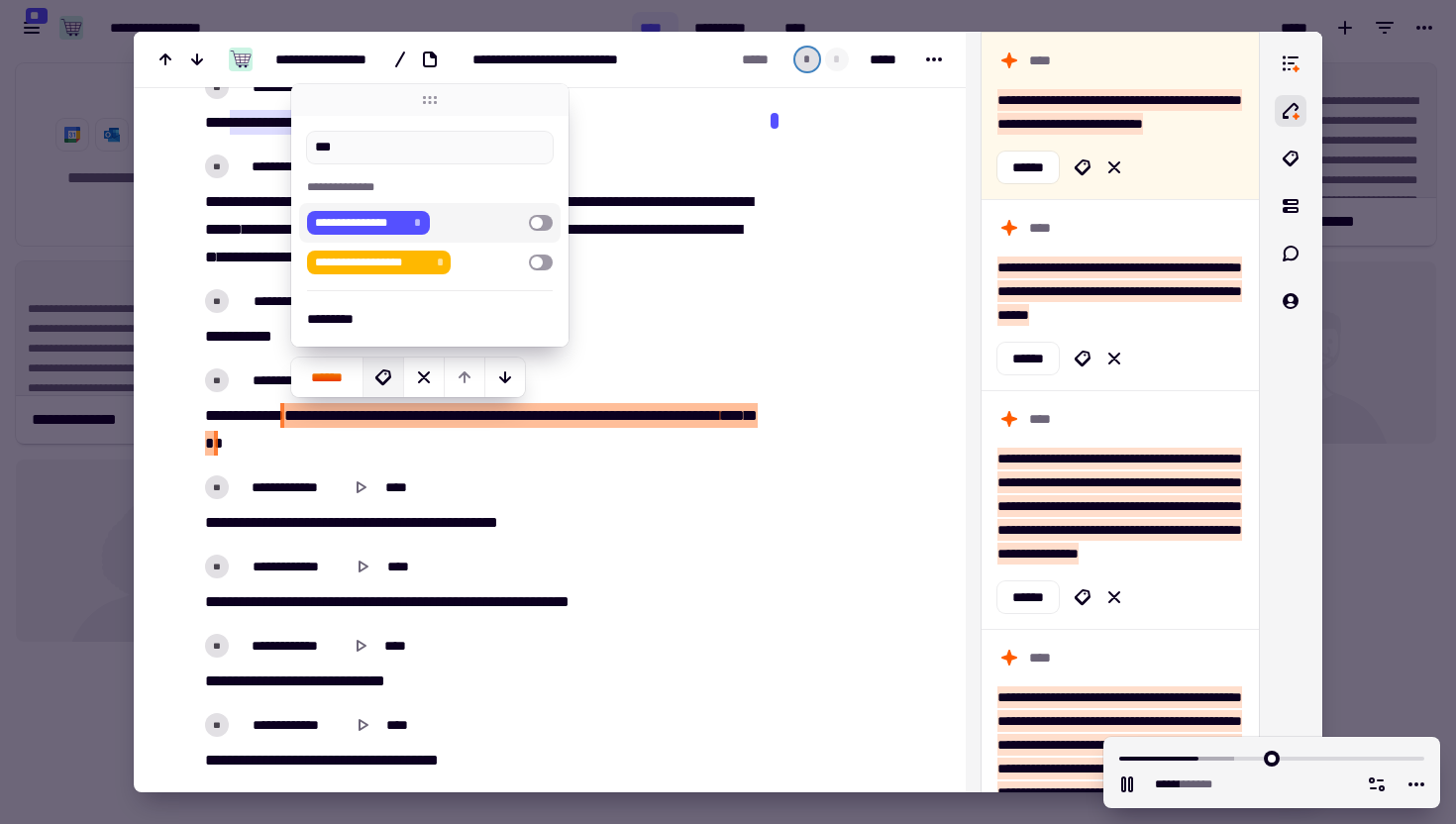 type on "****" 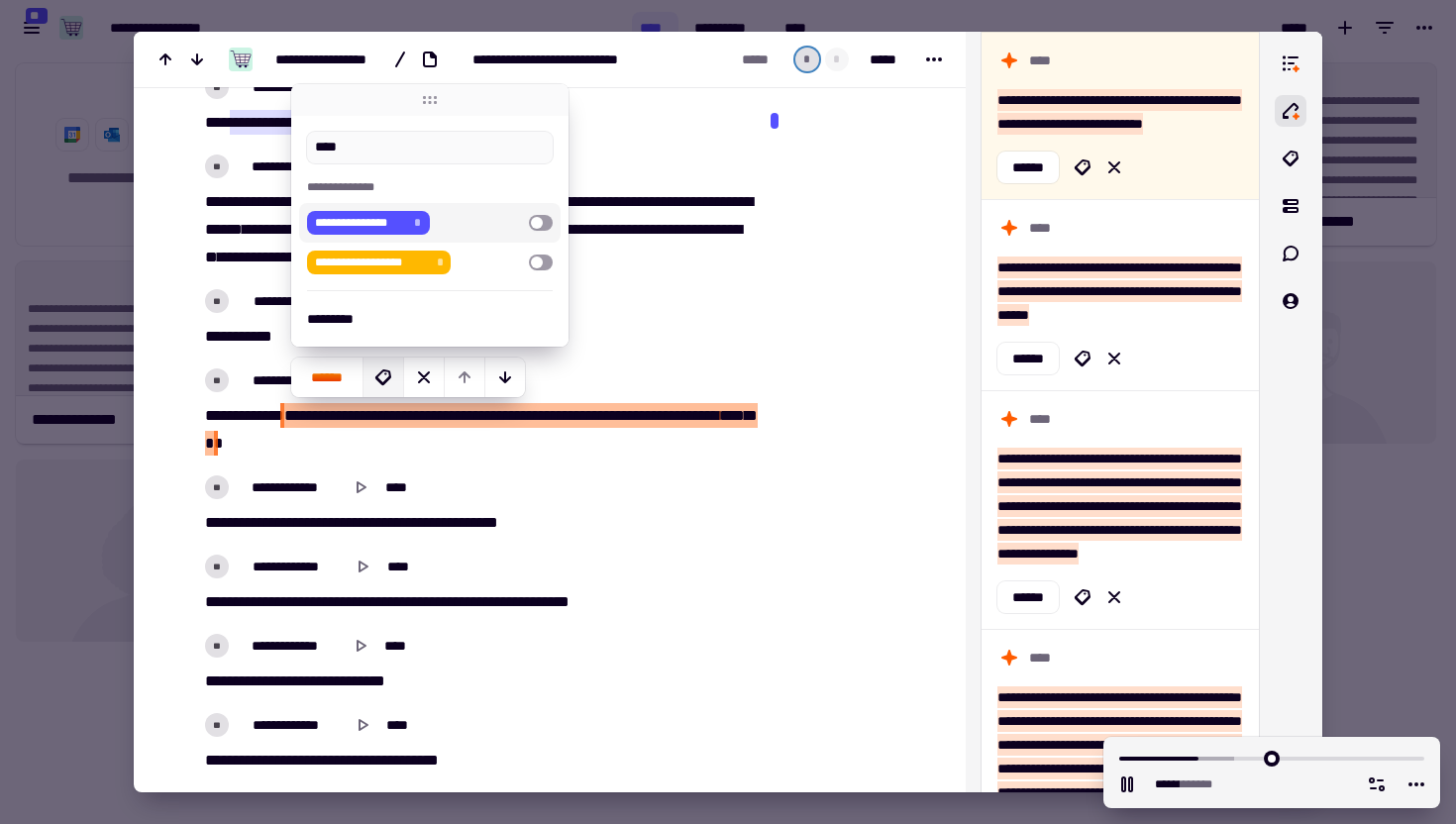 type on "******" 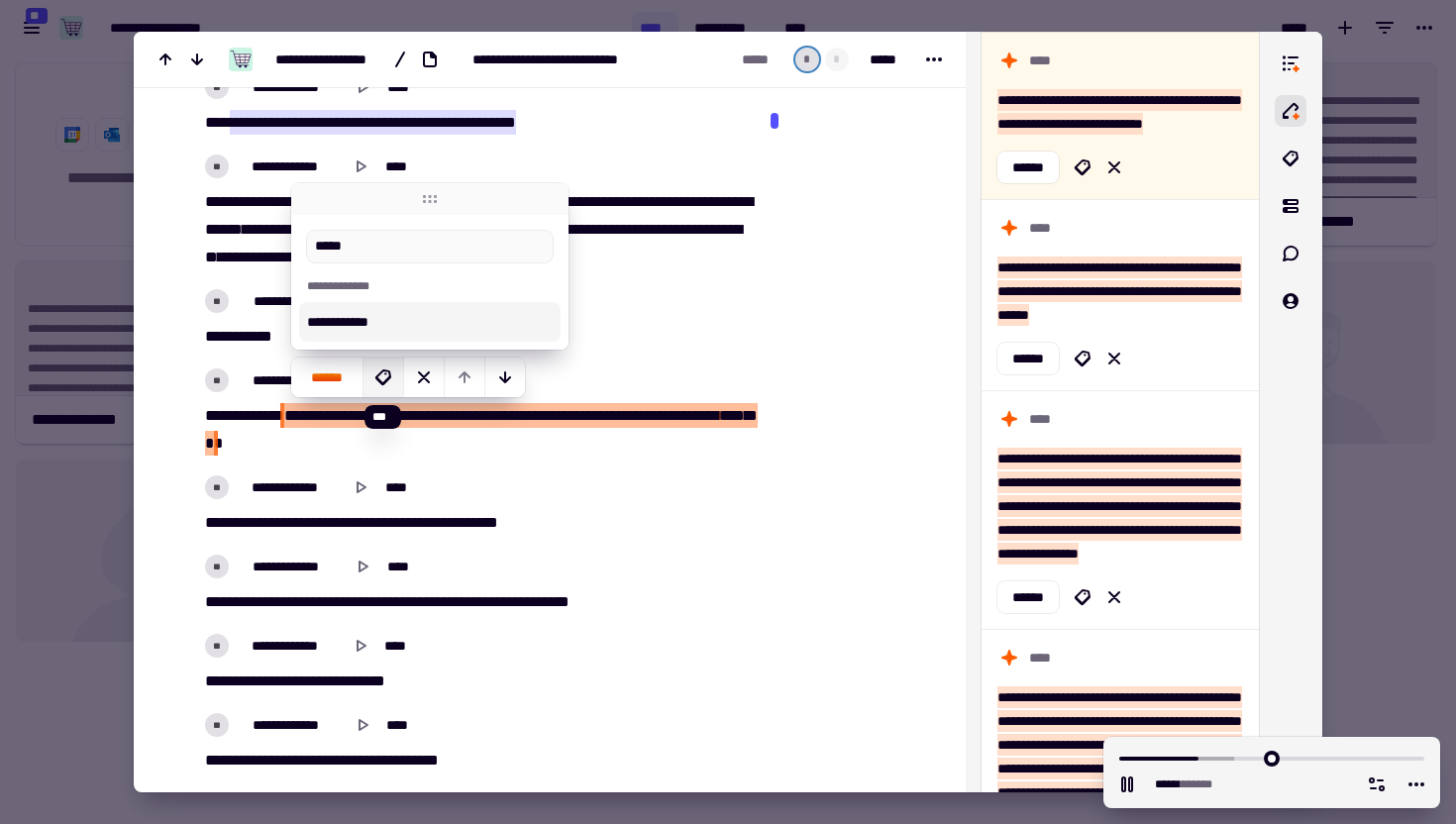 type on "******" 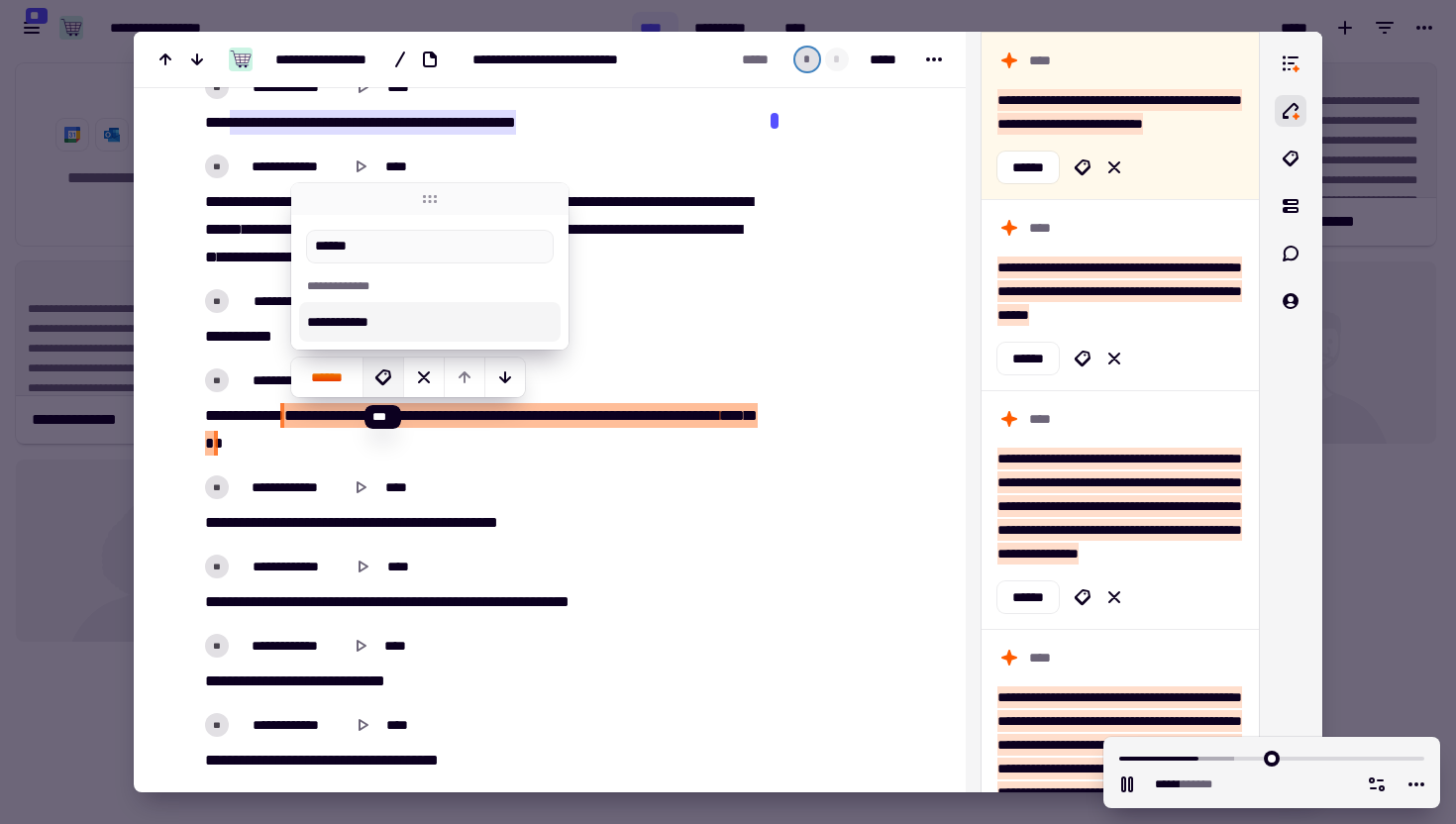 type on "******" 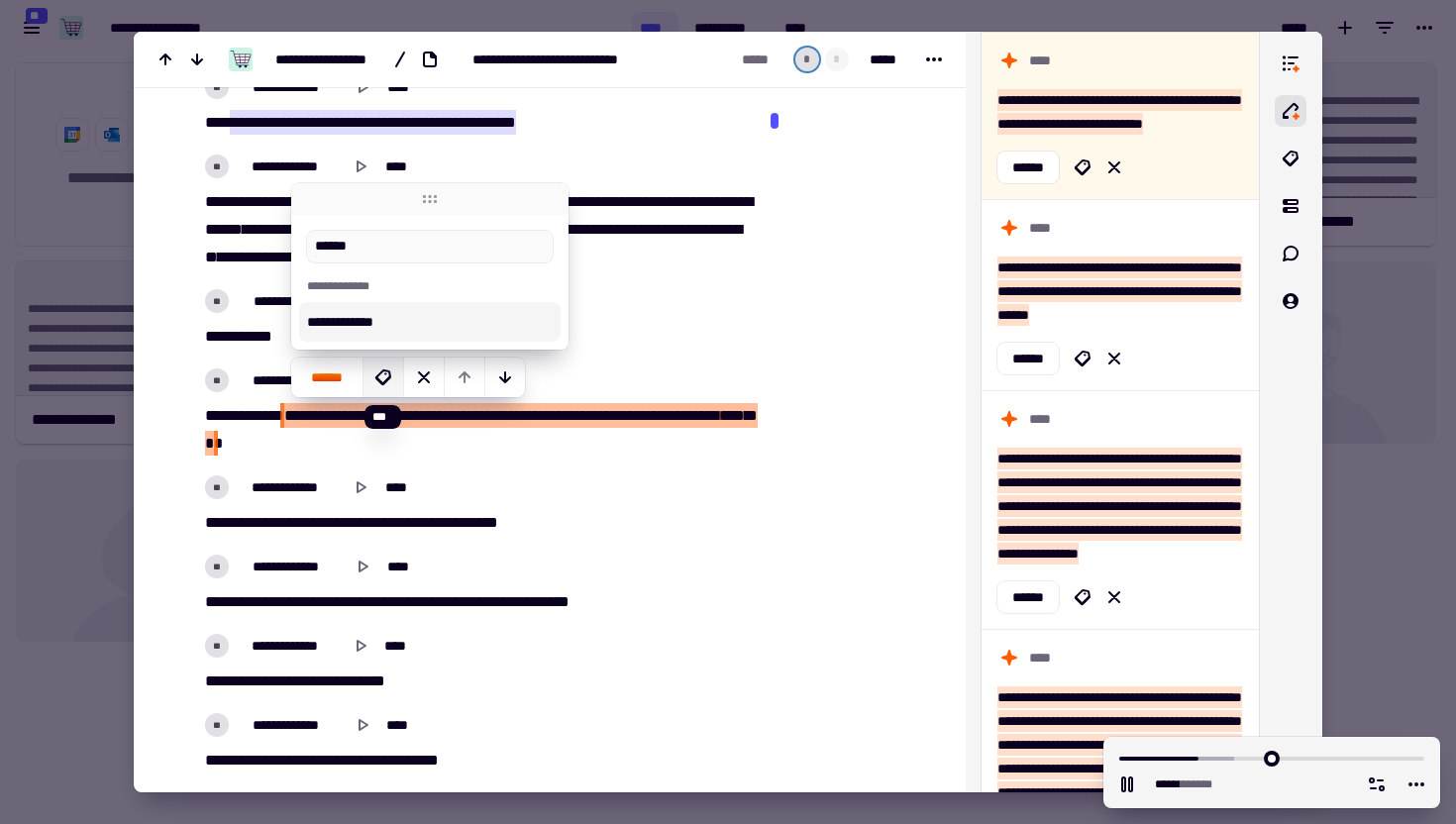 type on "*******" 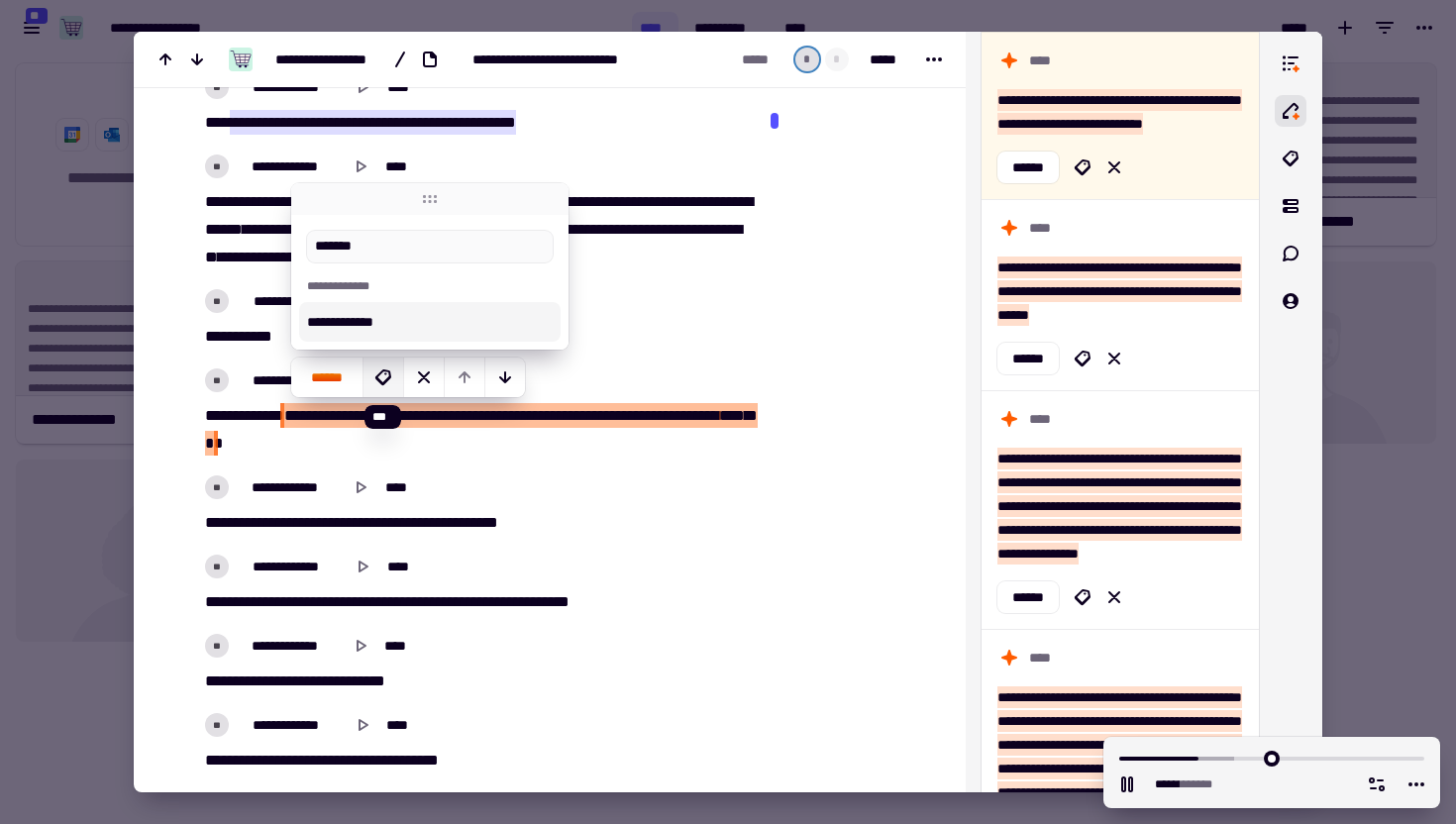 type on "******" 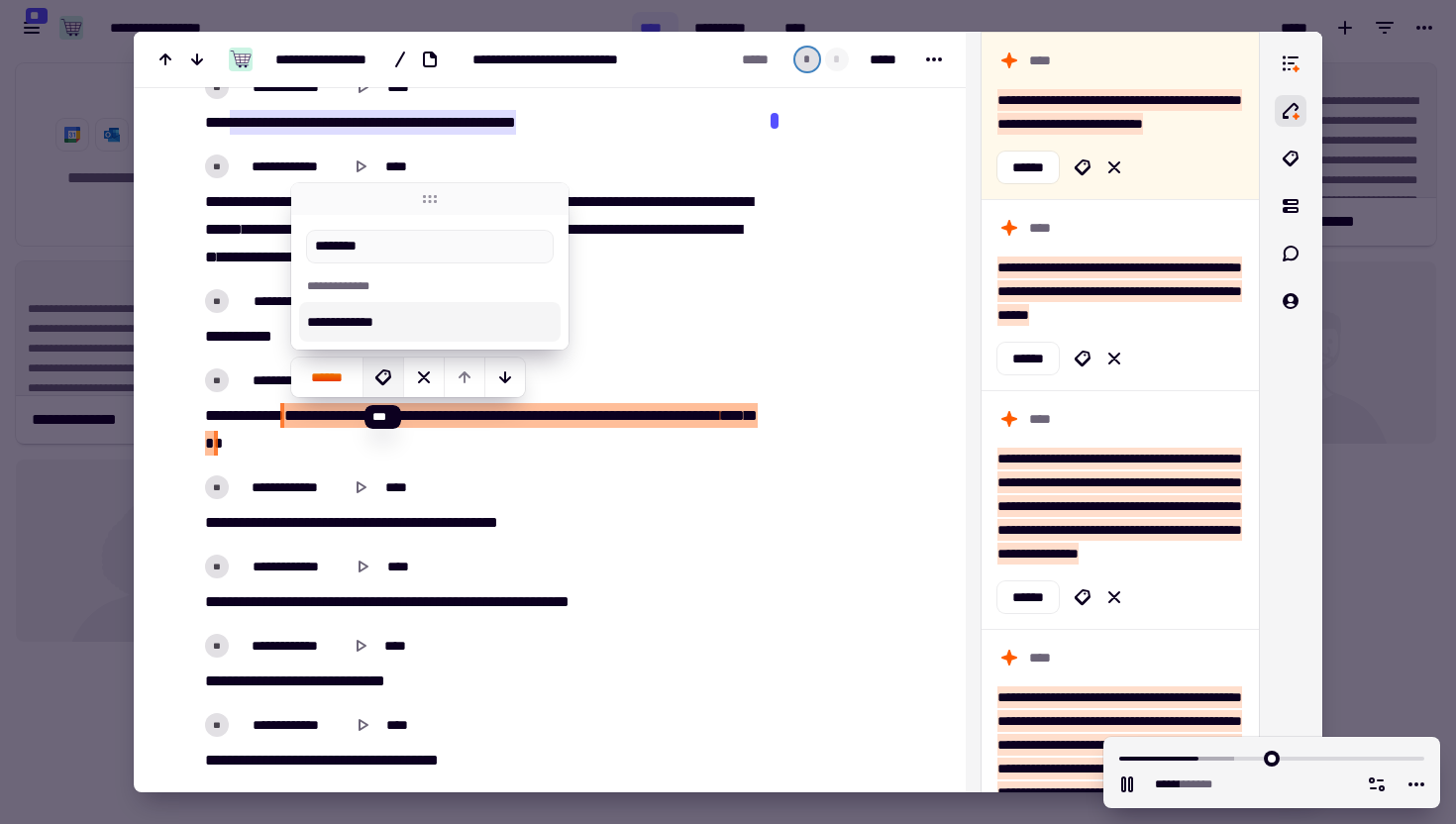 type on "*********" 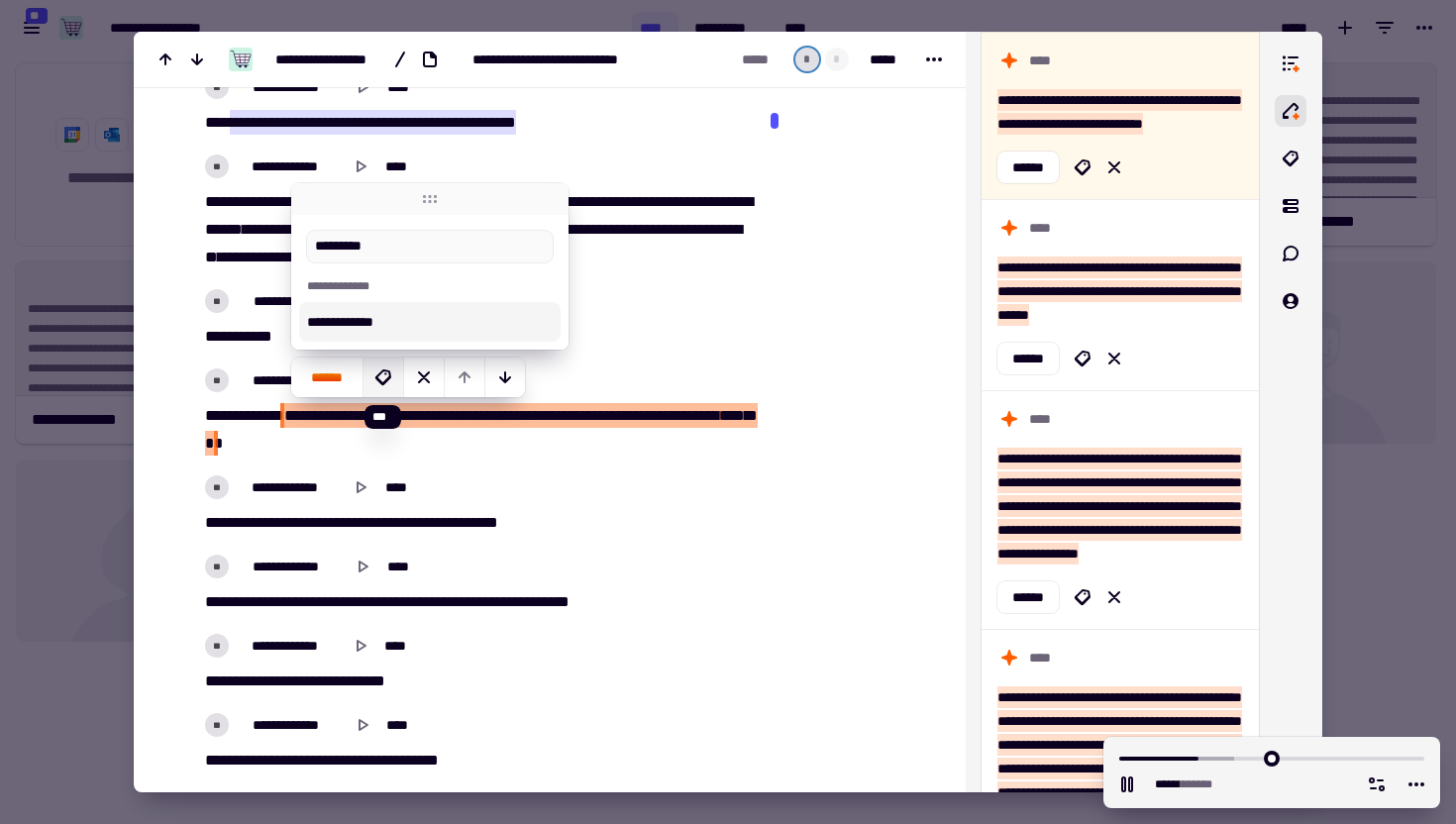 type on "******" 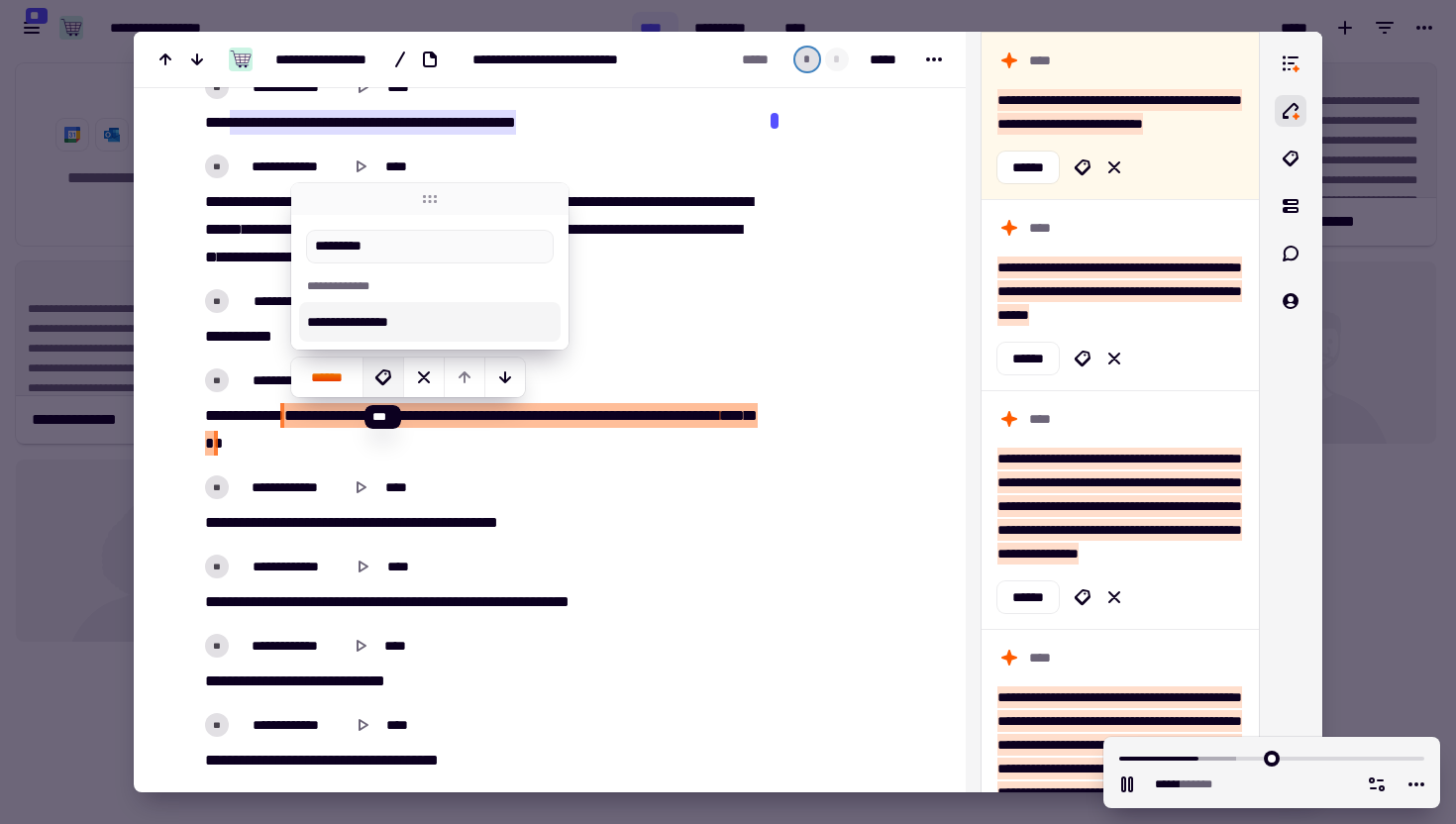 type on "*********" 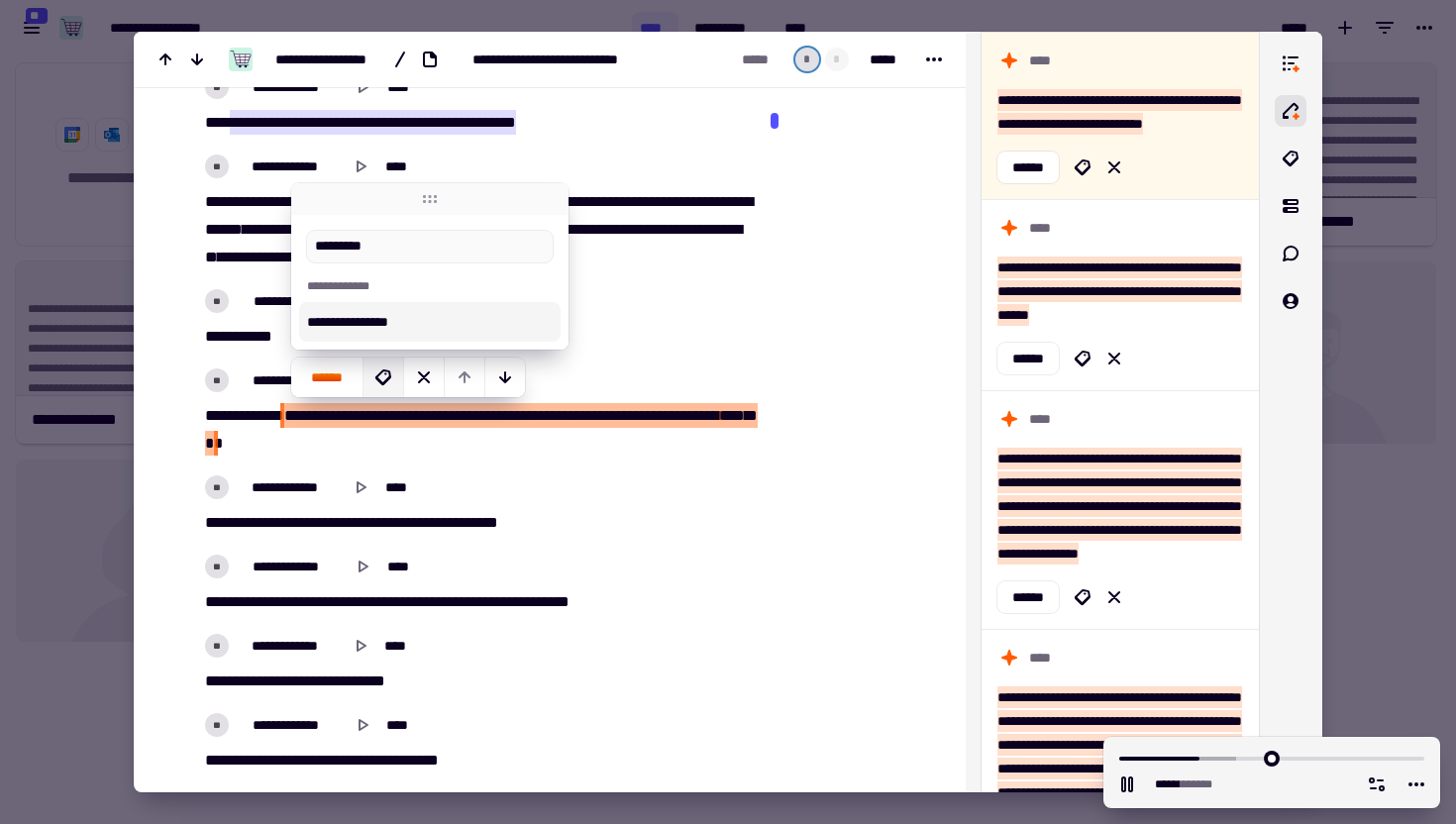 type on "******" 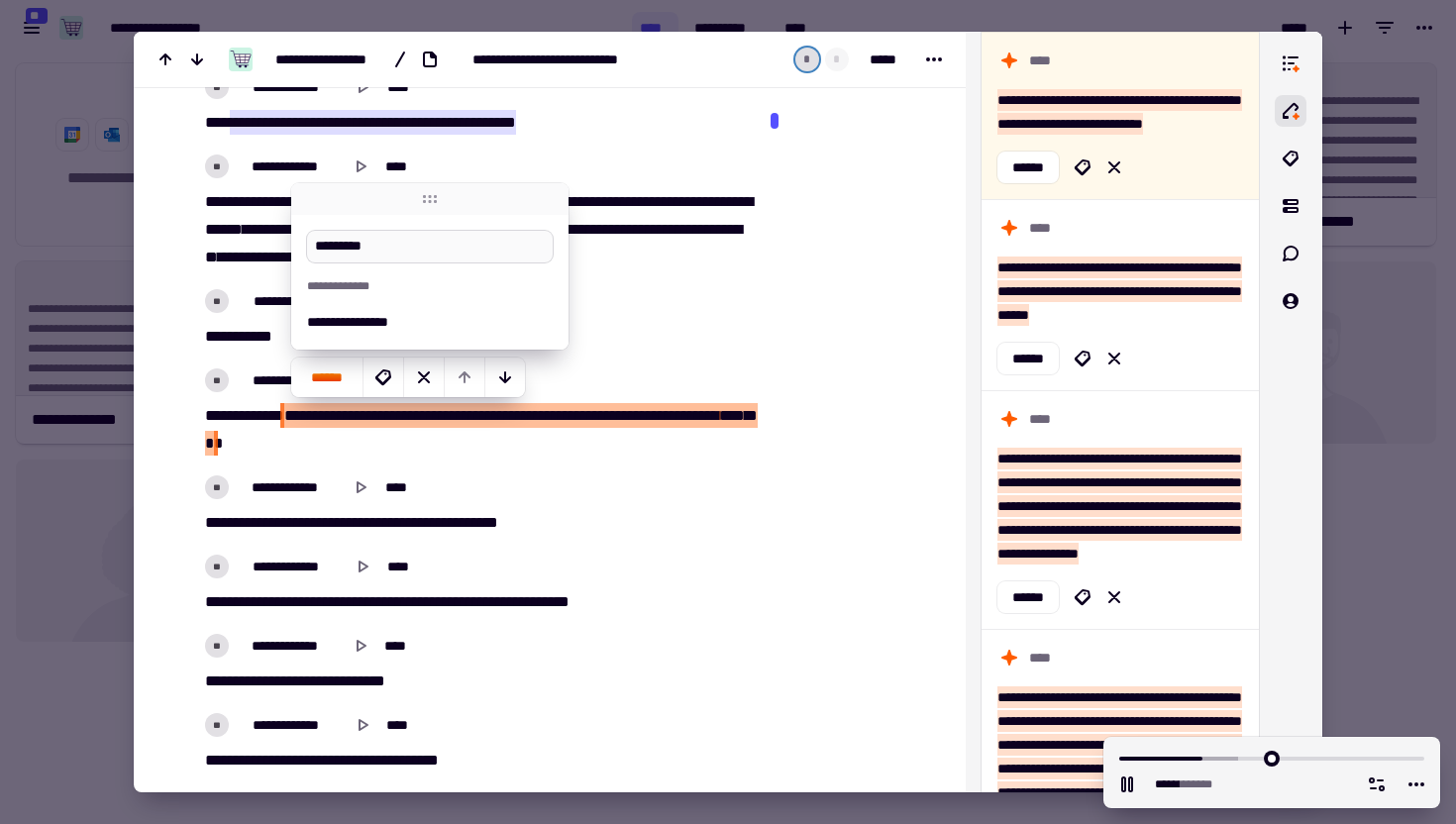 type on "******" 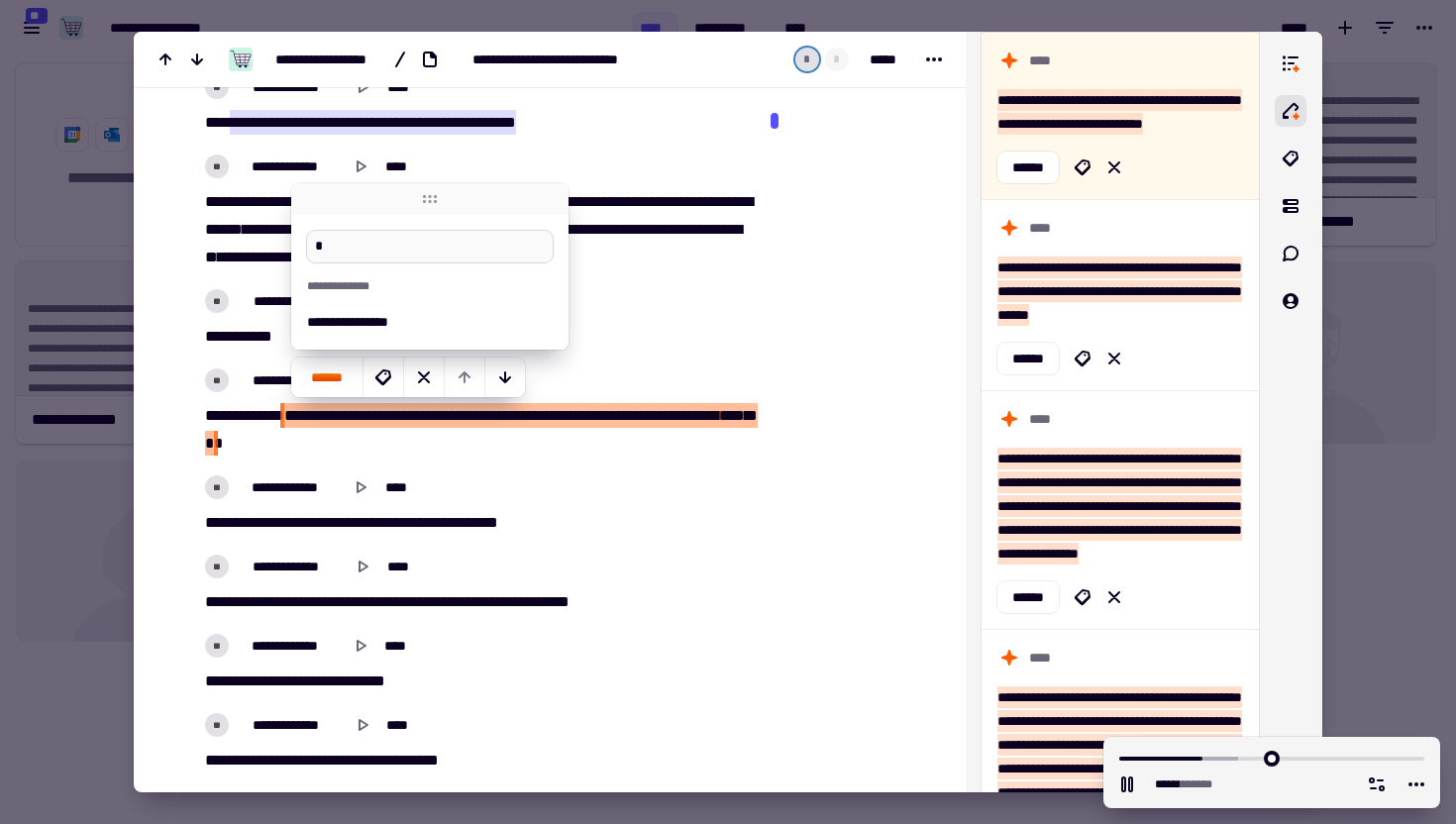 type on "******" 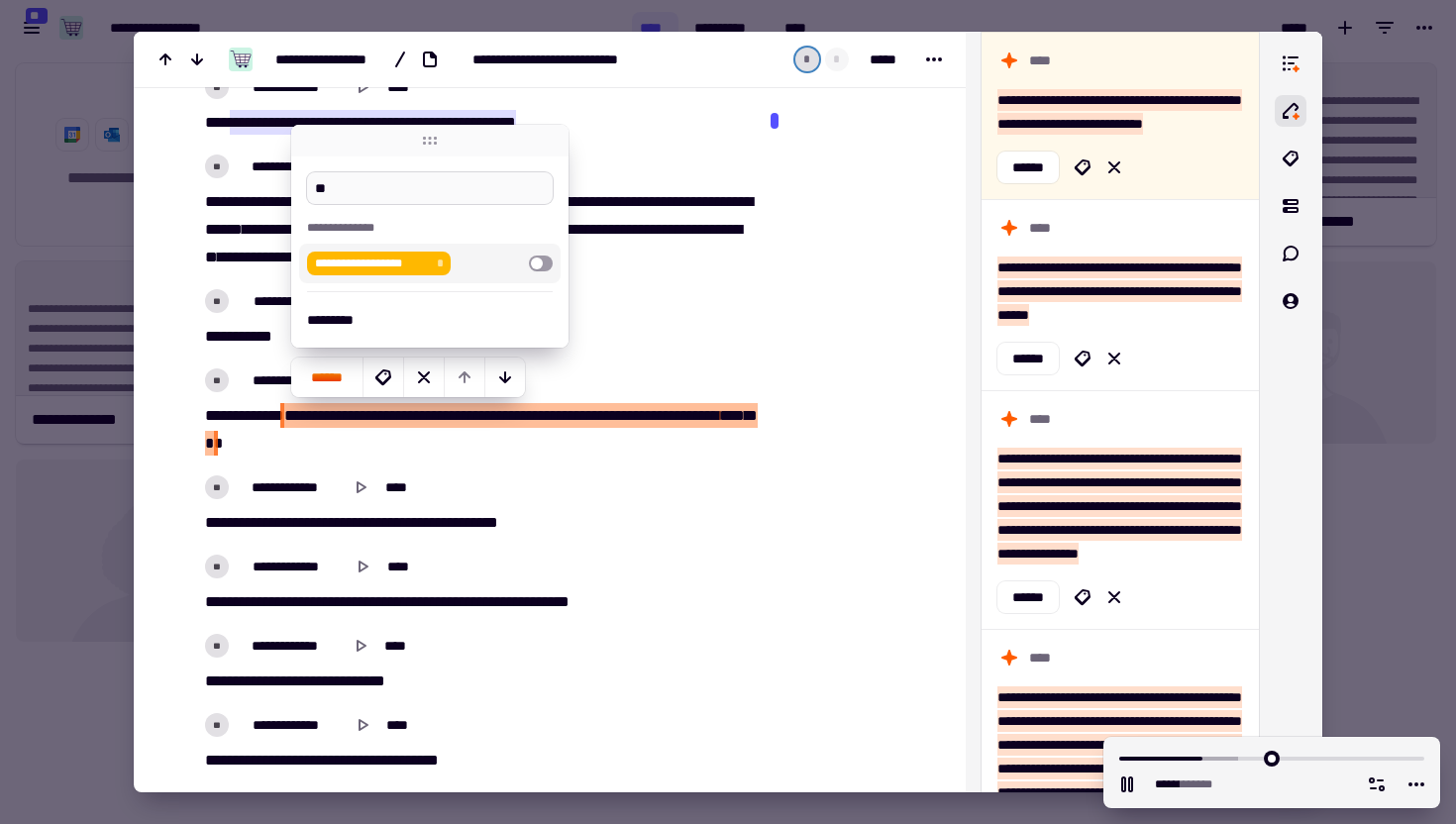 type on "******" 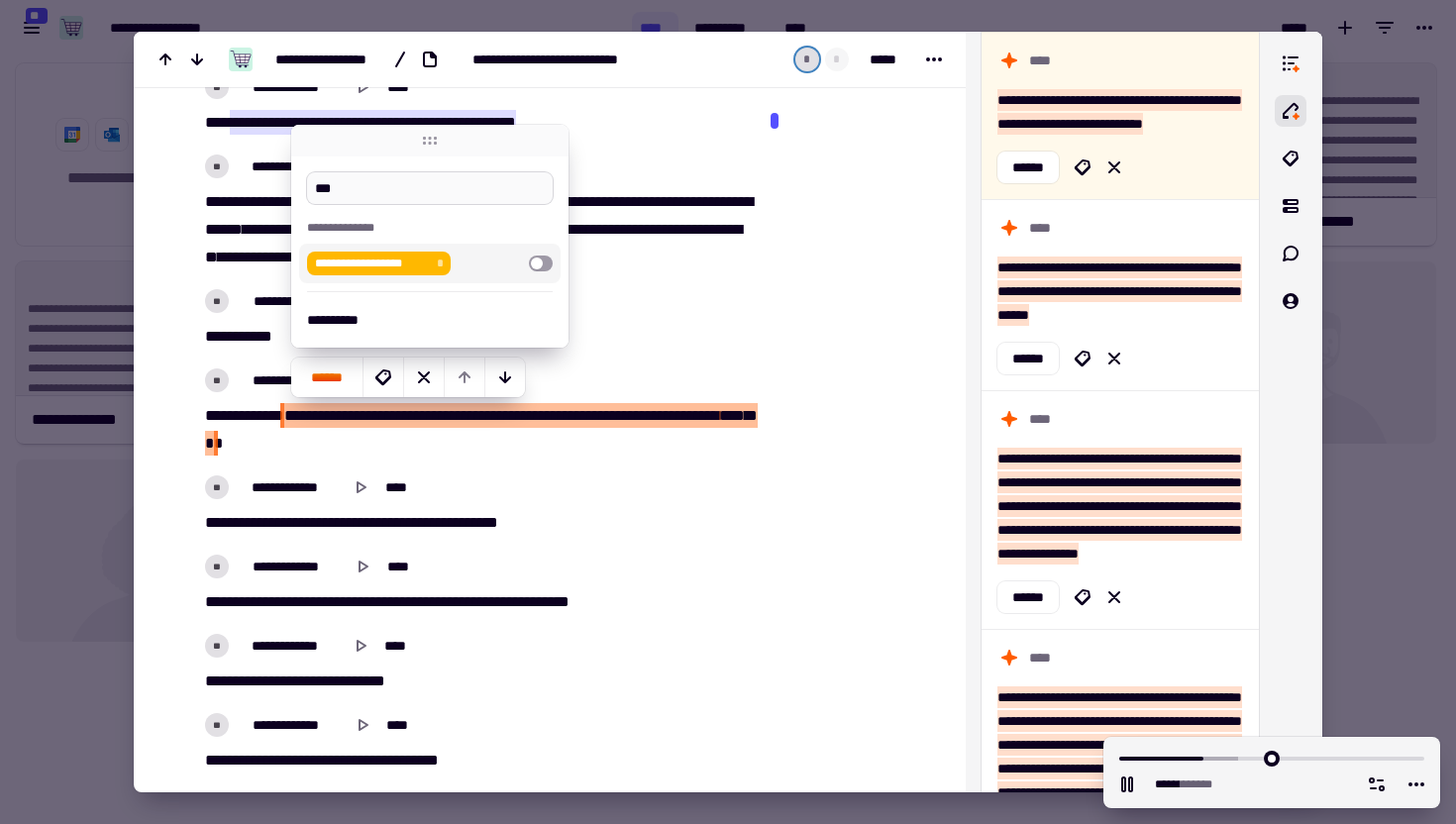 type on "****" 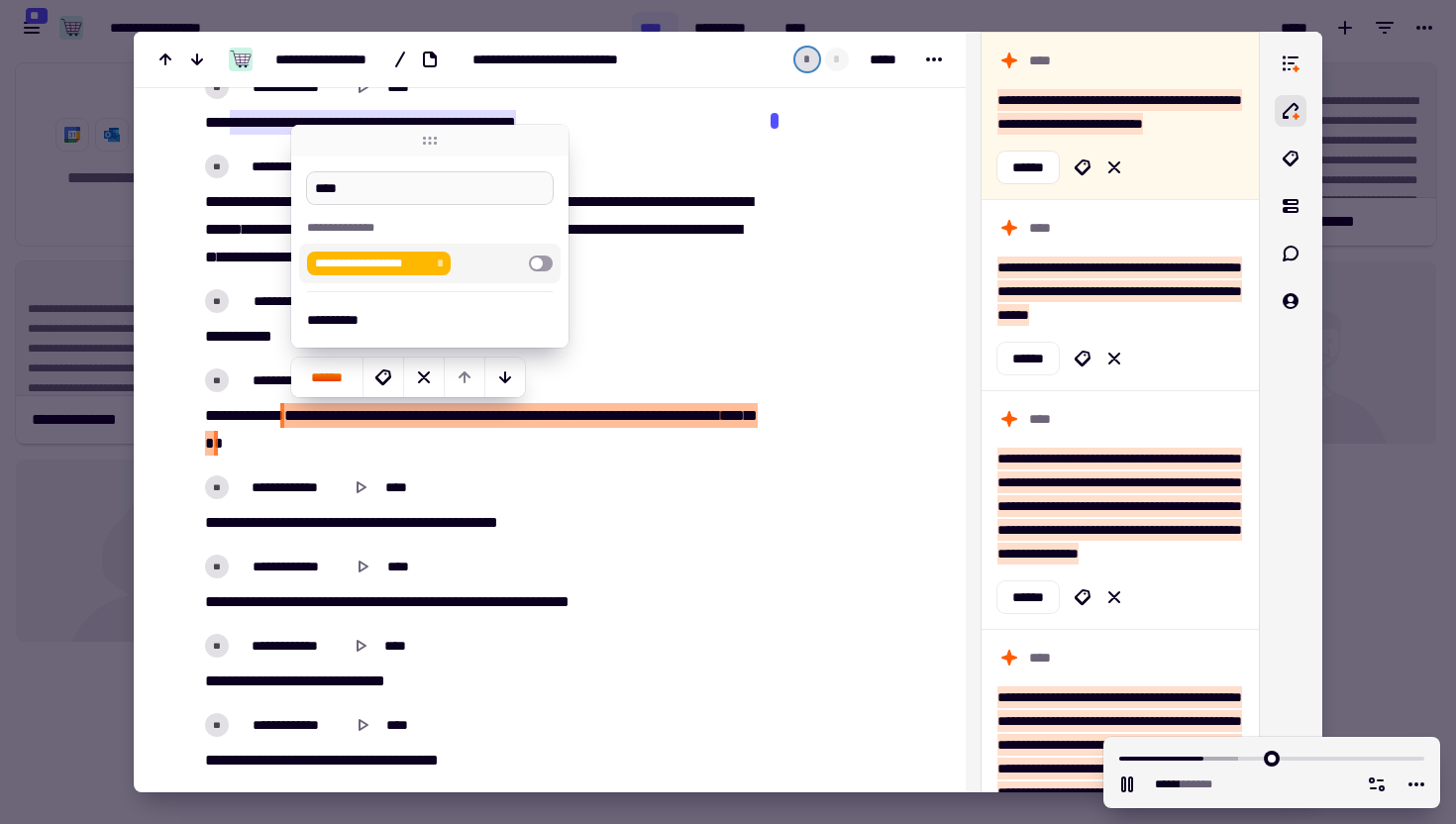type on "******" 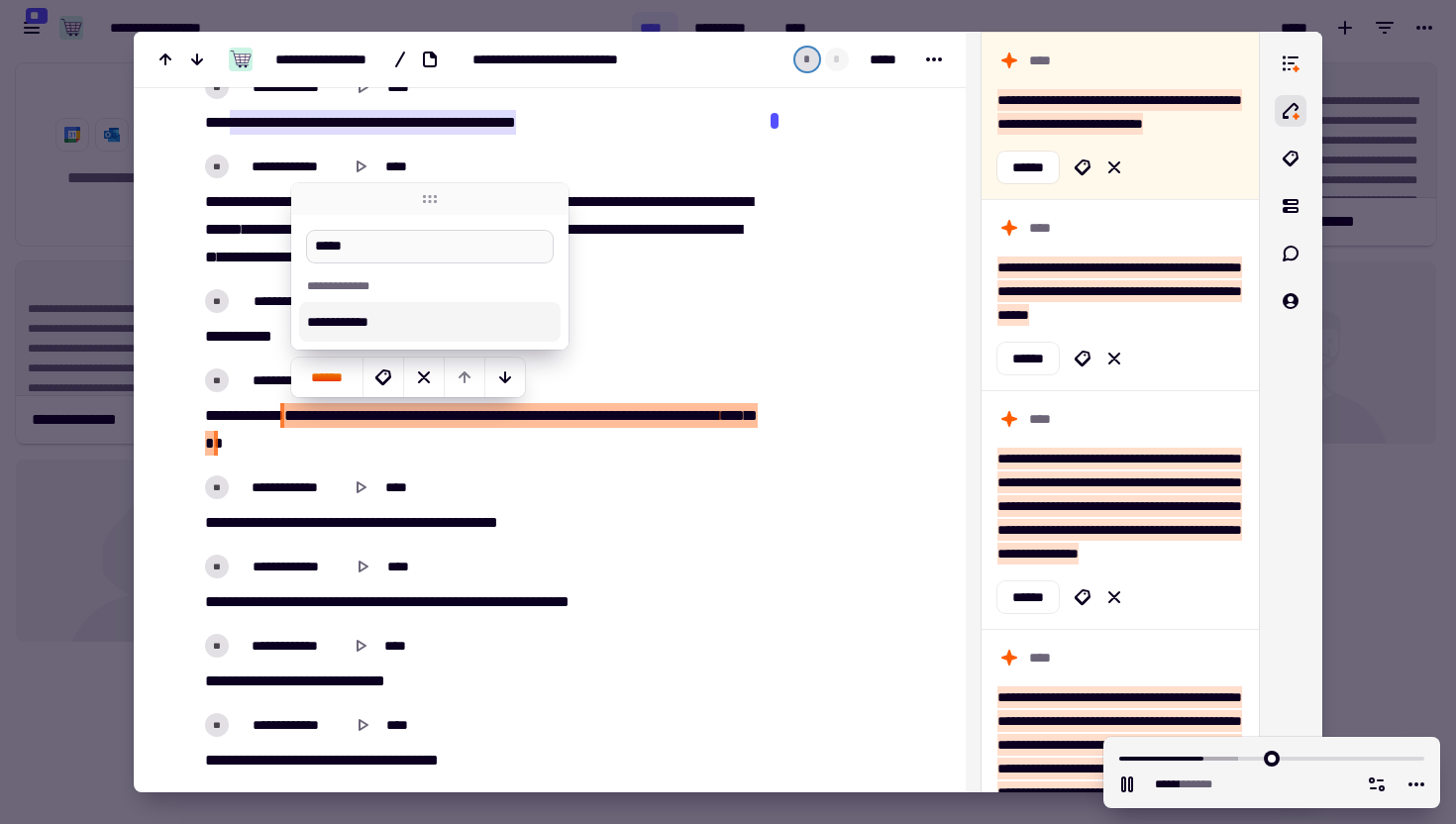 type on "******" 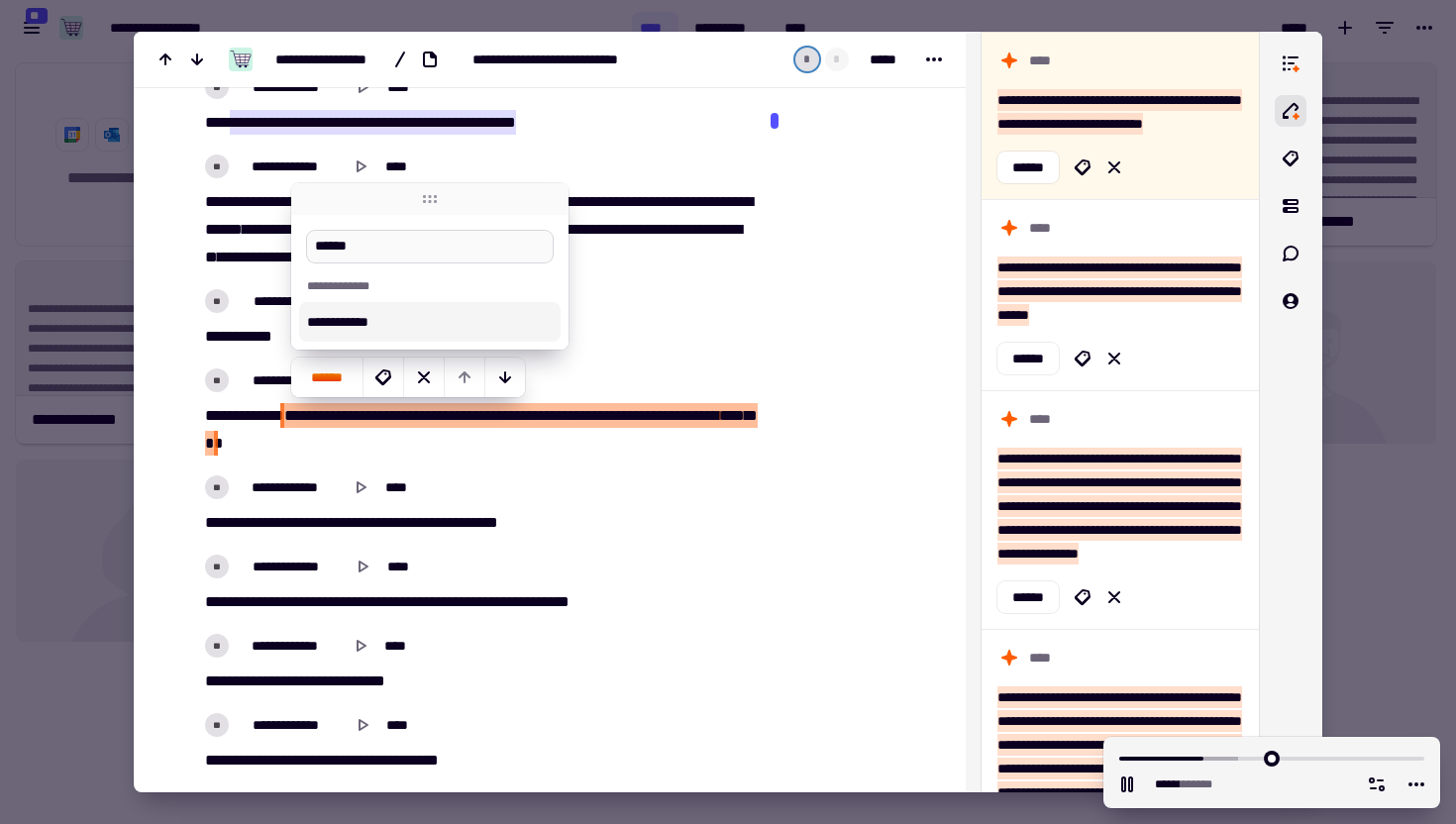 type on "******" 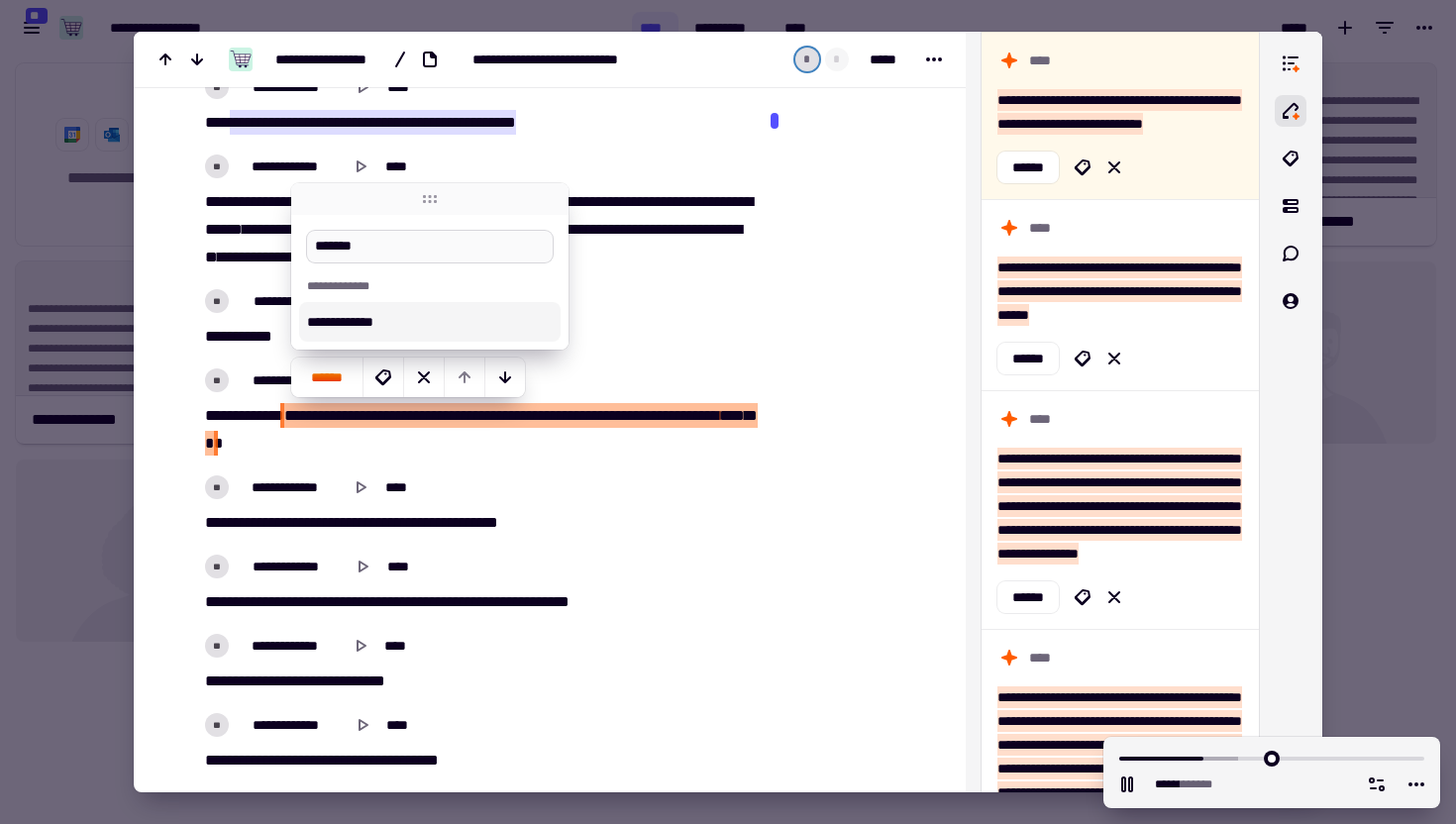 type on "*******" 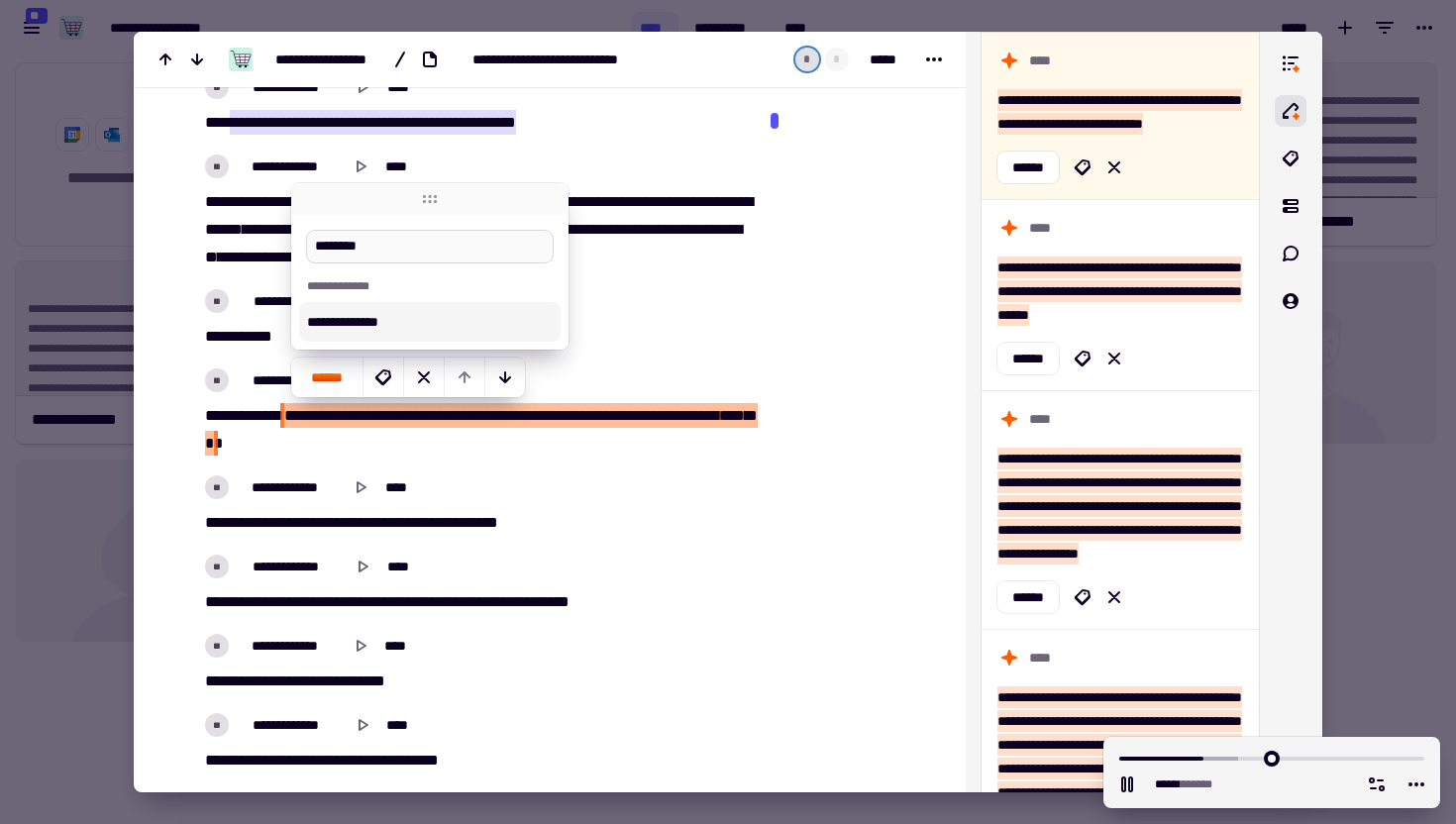 type on "******" 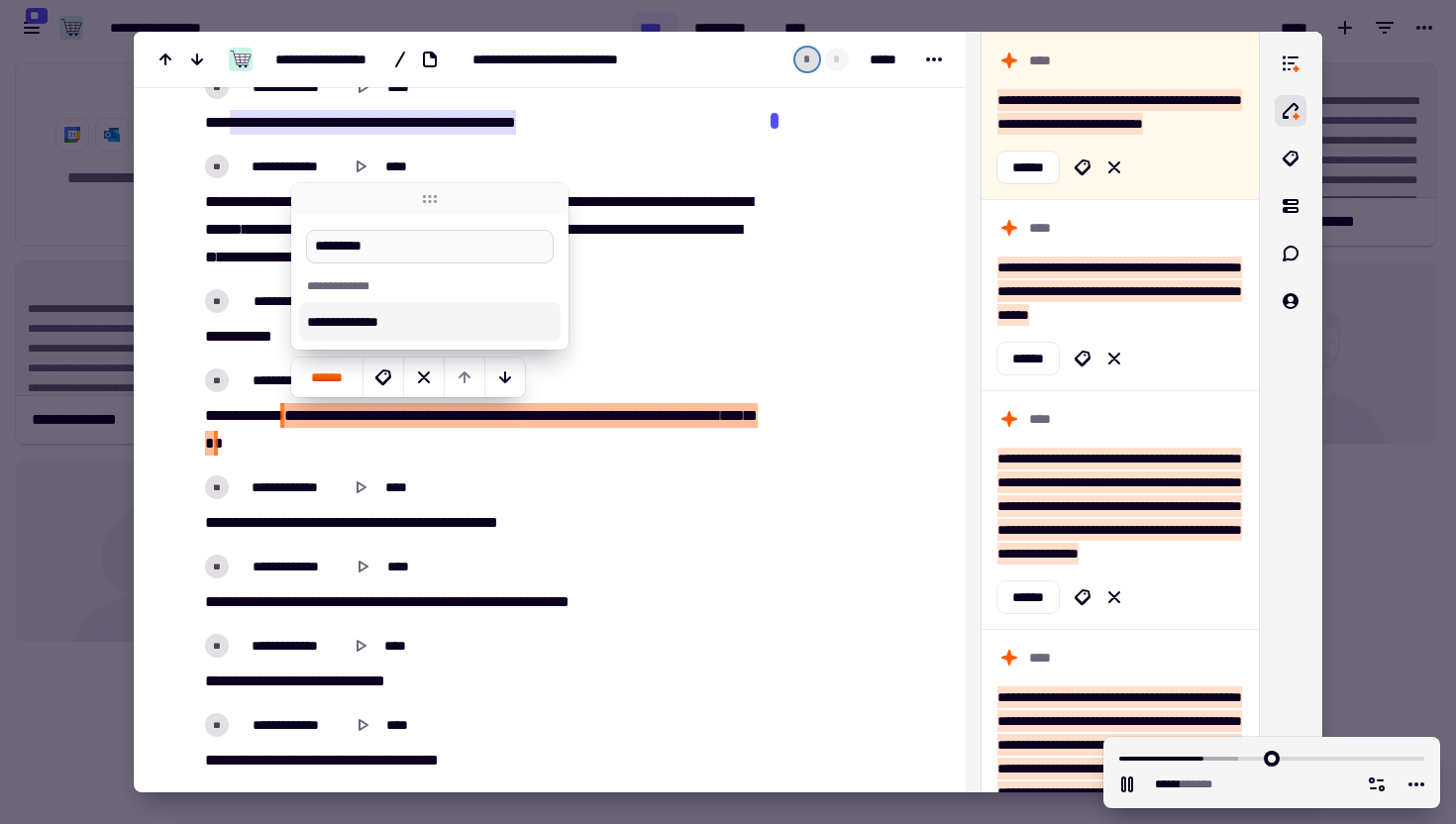 type on "**********" 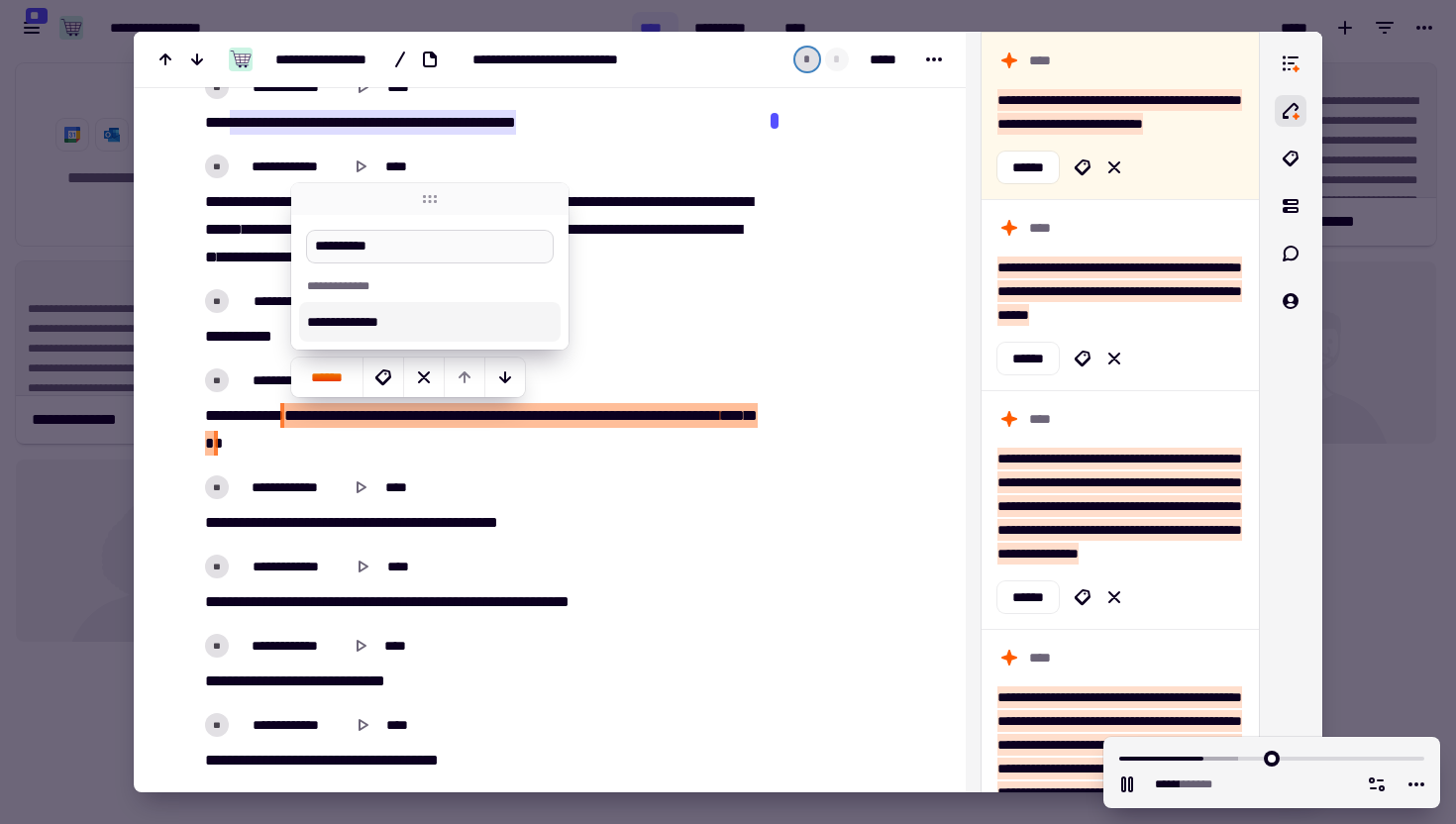 type on "******" 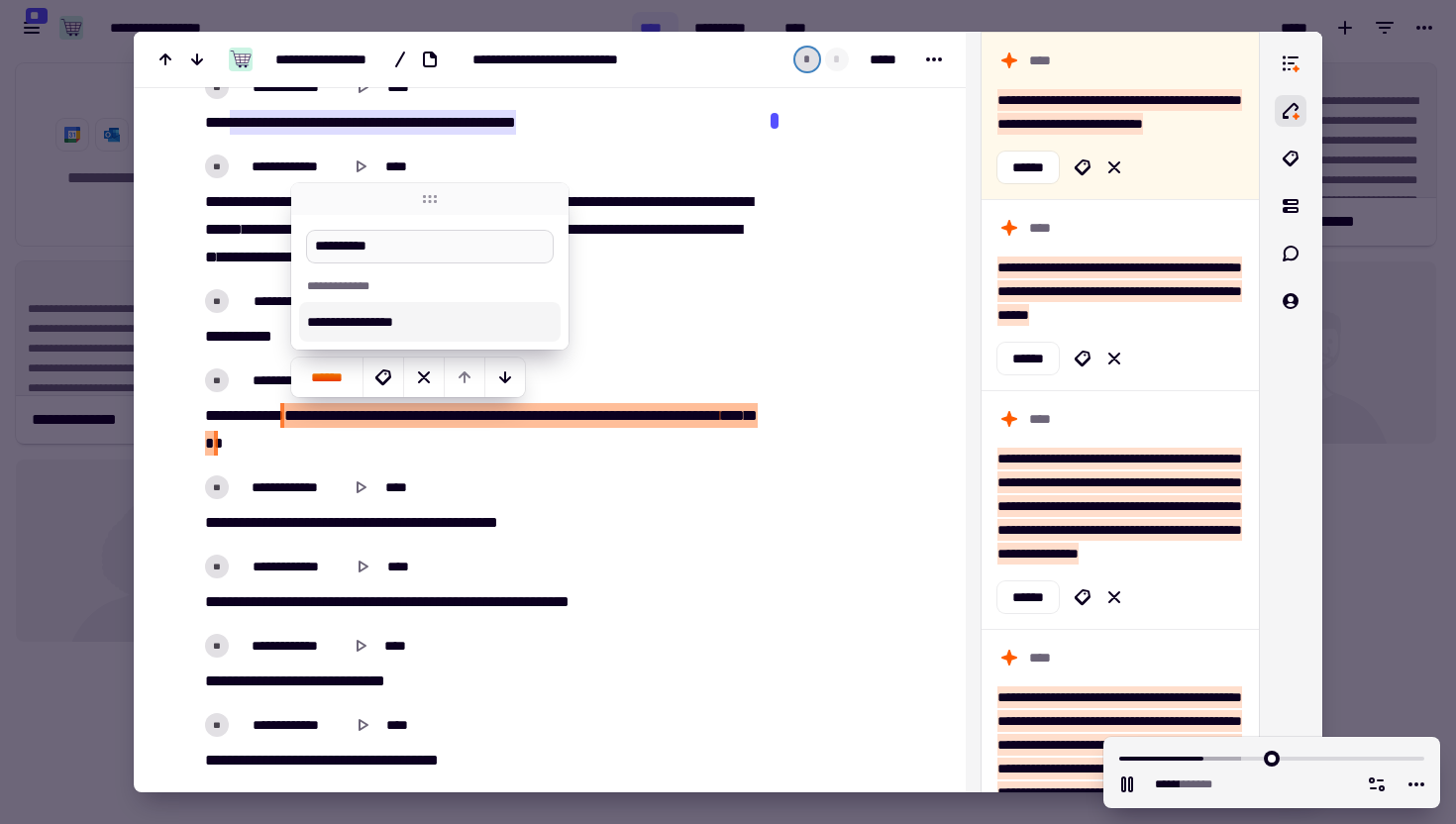 type on "**********" 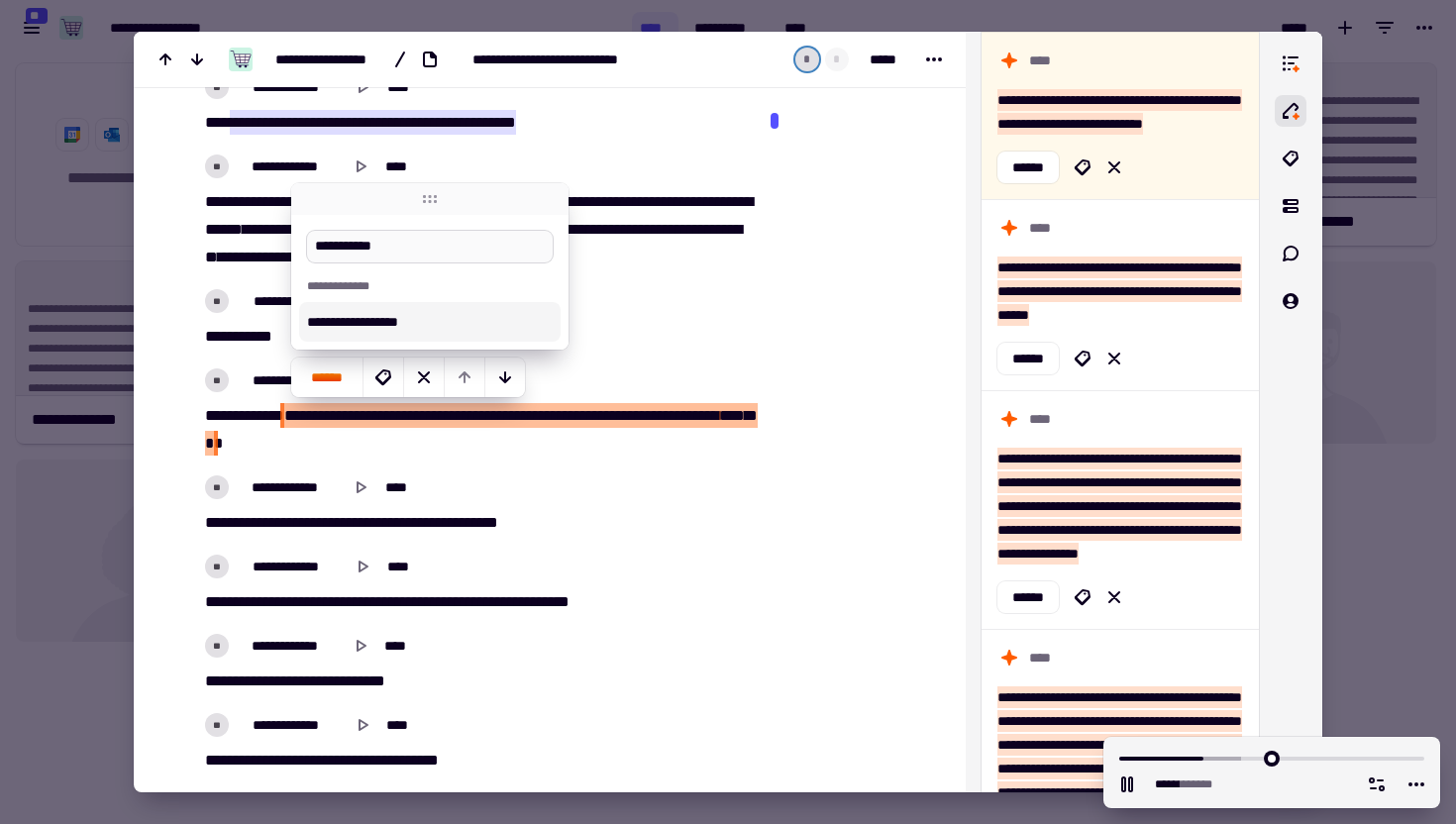 type on "******" 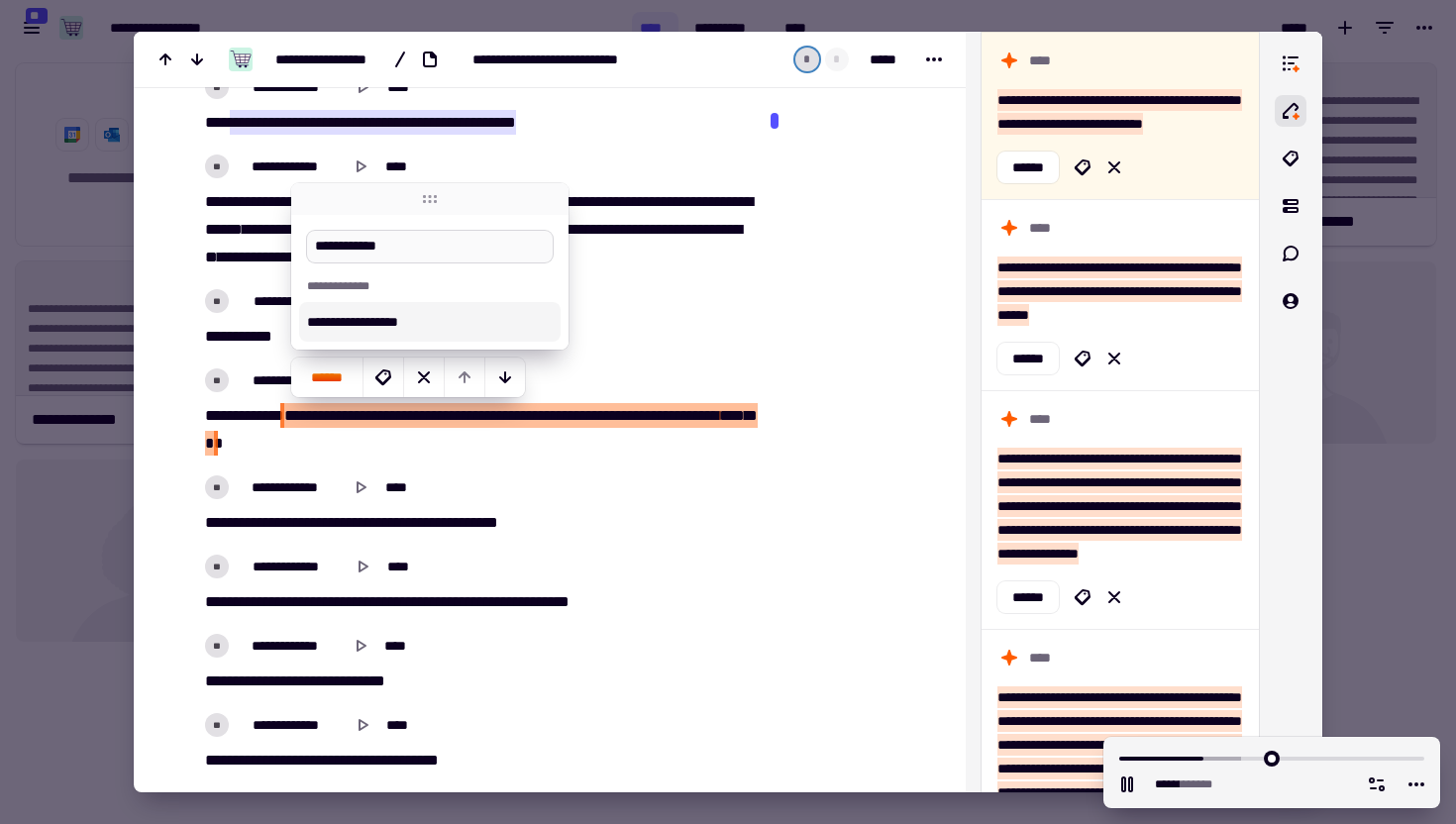 type on "**********" 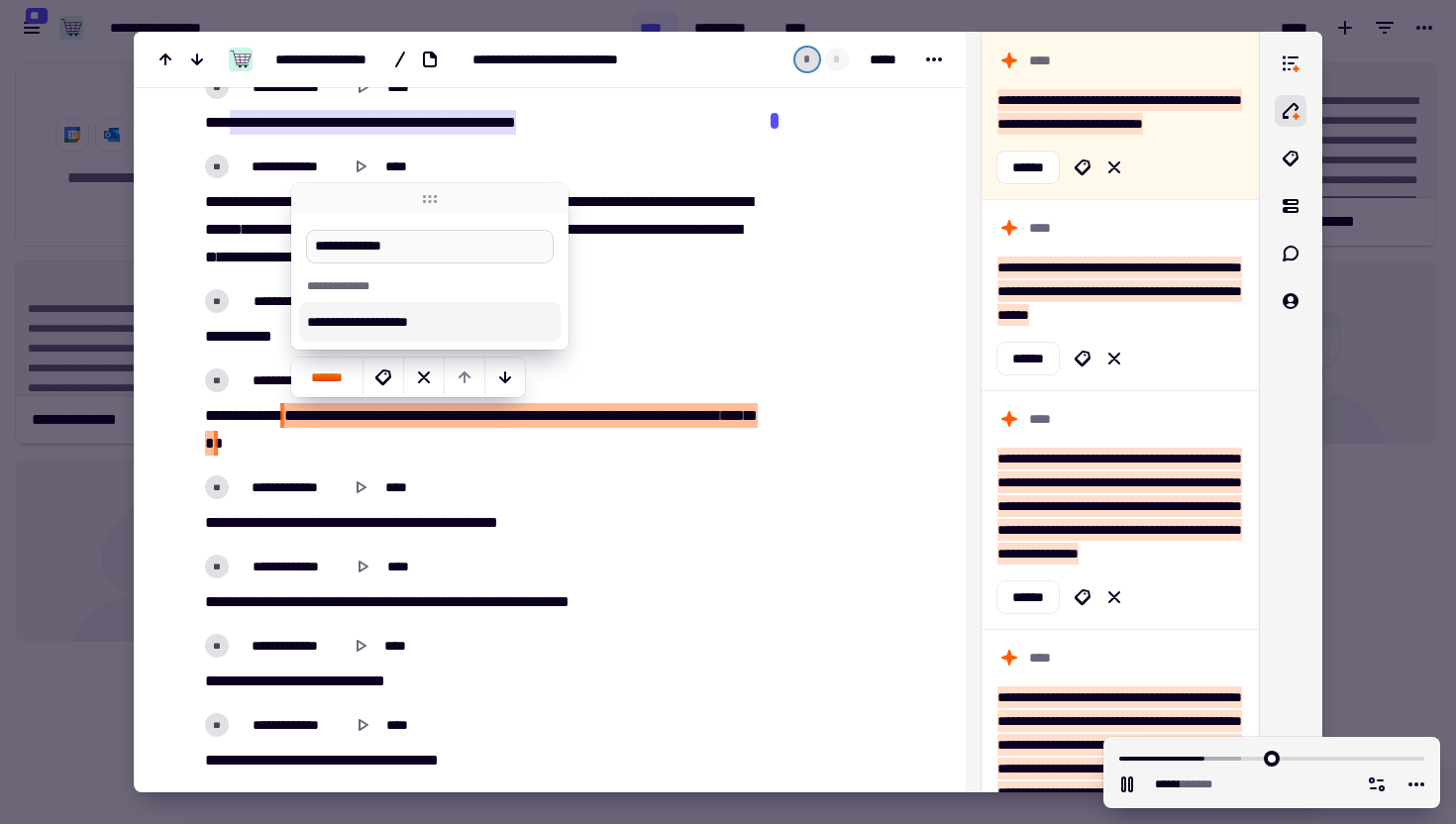 type on "******" 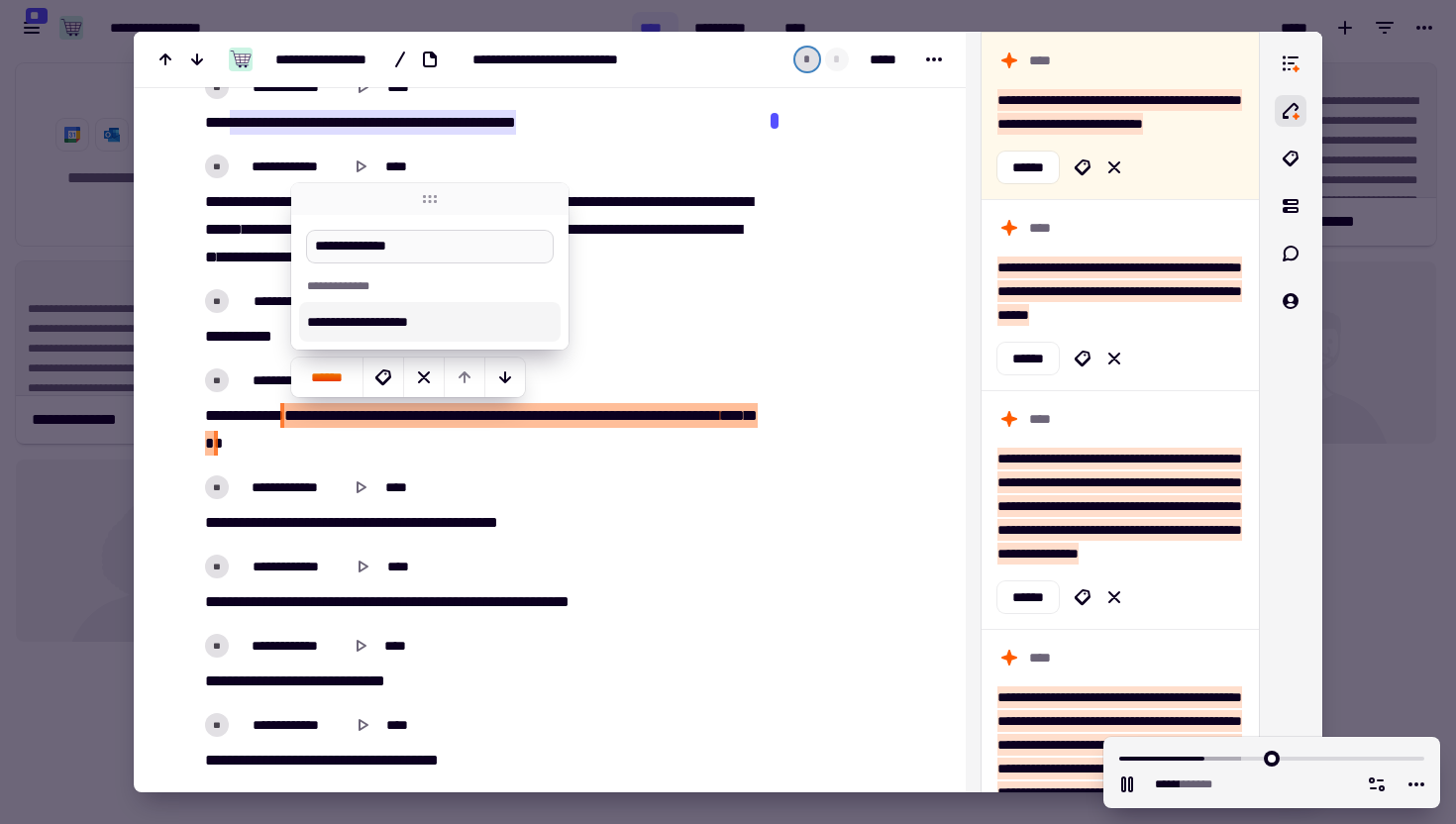 type on "**********" 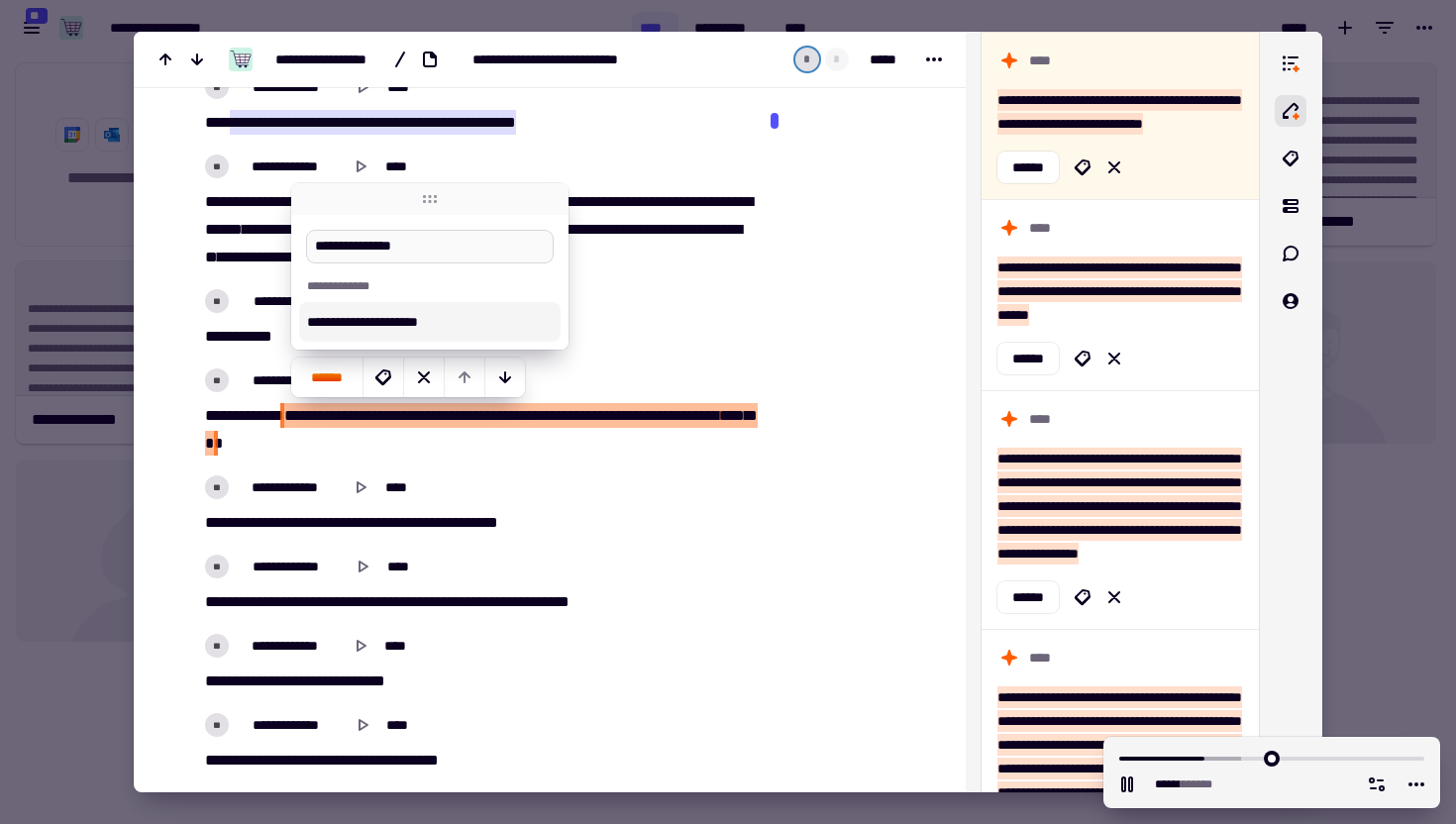 type on "******" 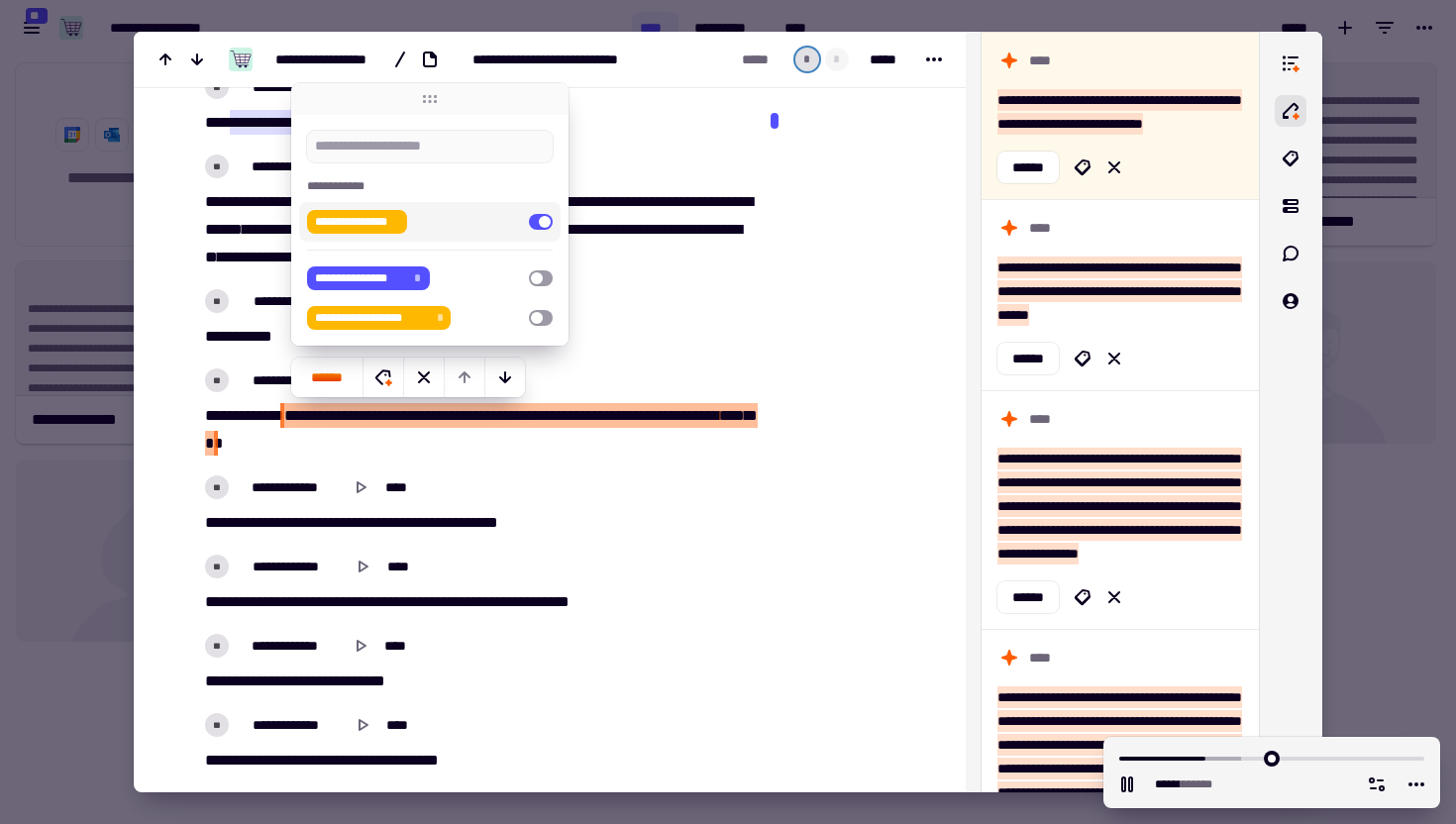 type on "******" 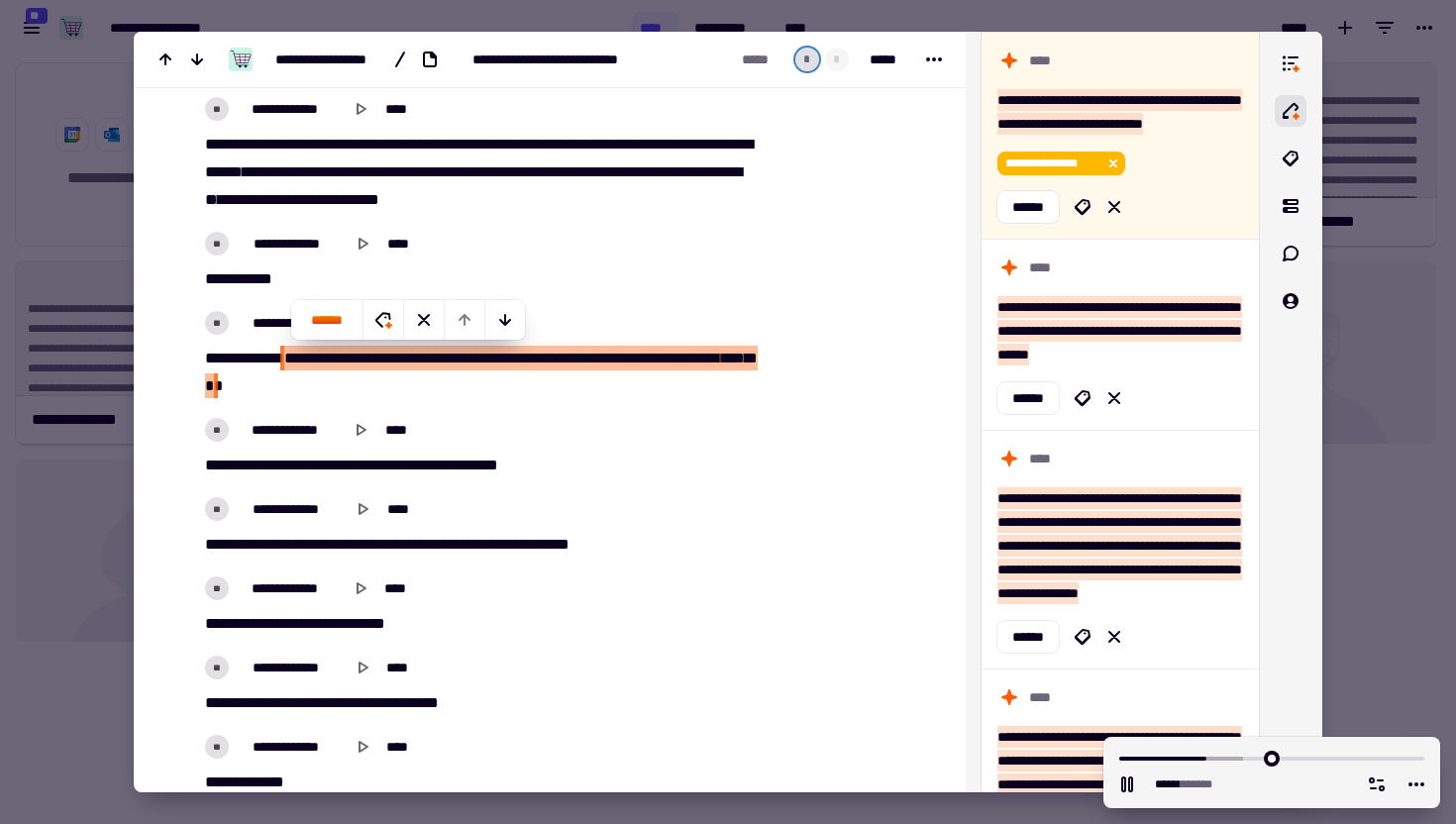 scroll, scrollTop: 3269, scrollLeft: 0, axis: vertical 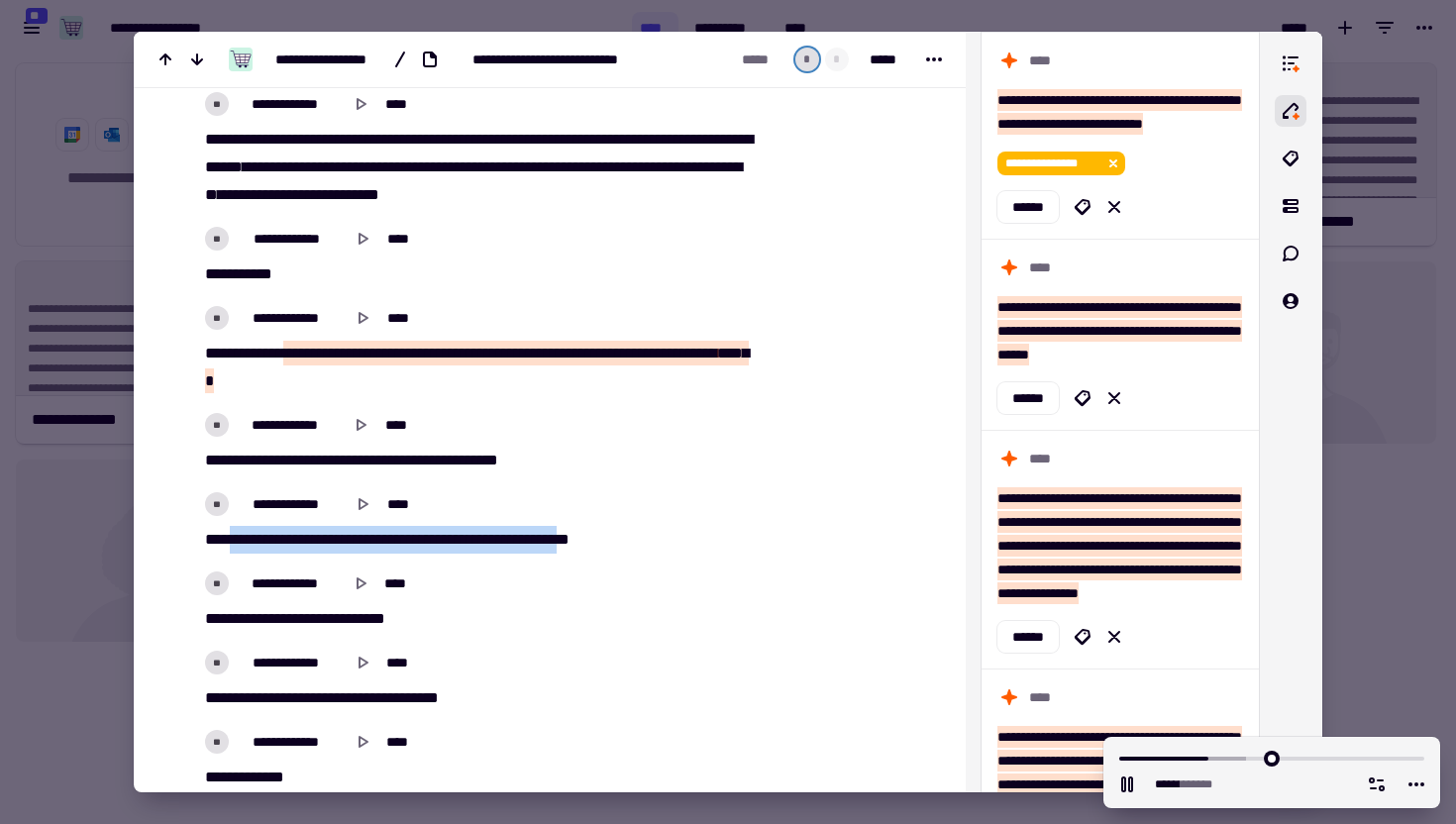 drag, startPoint x: 239, startPoint y: 538, endPoint x: 630, endPoint y: 536, distance: 391.00512 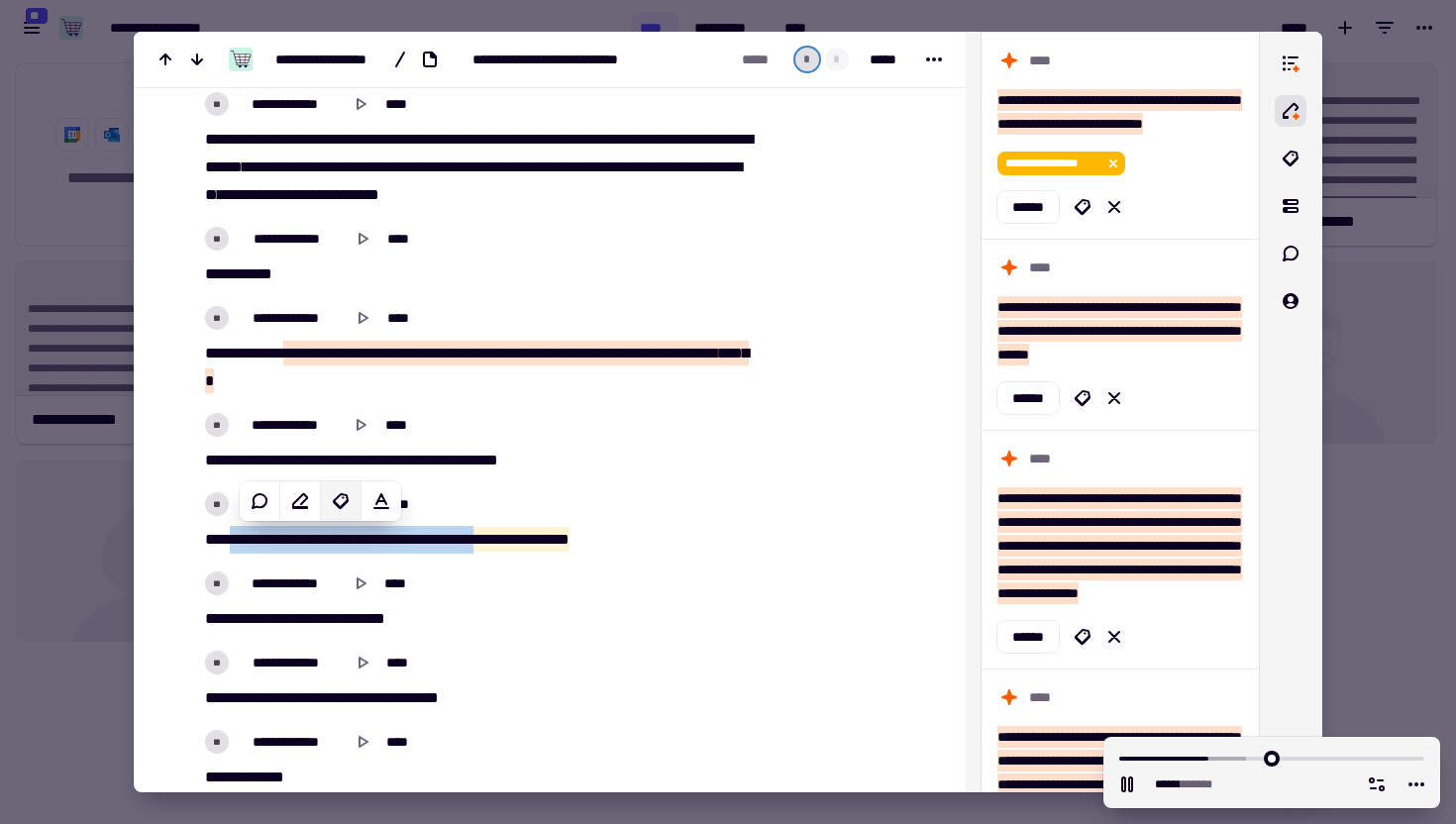 click 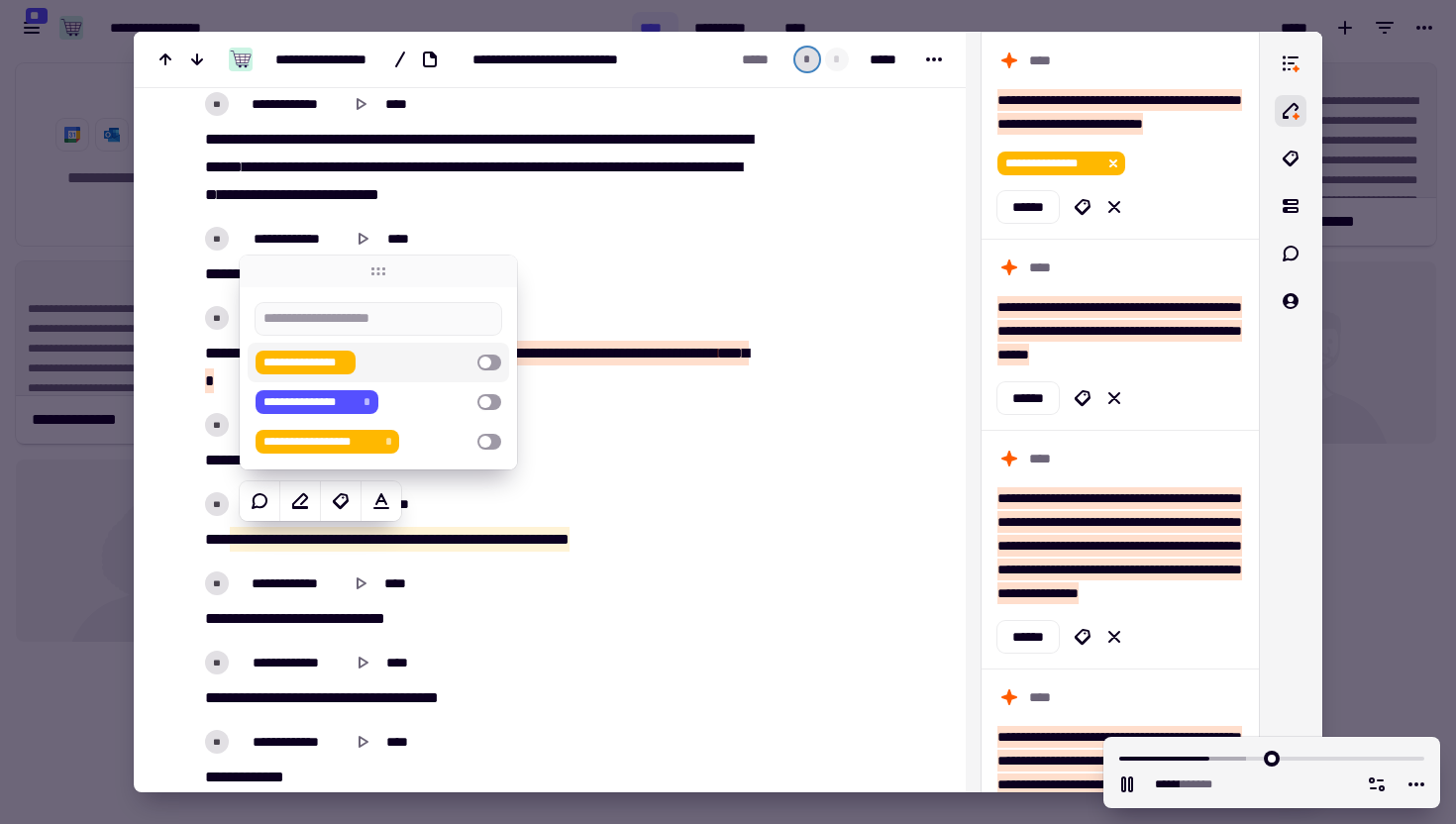 click on "**********" at bounding box center (363, 362) 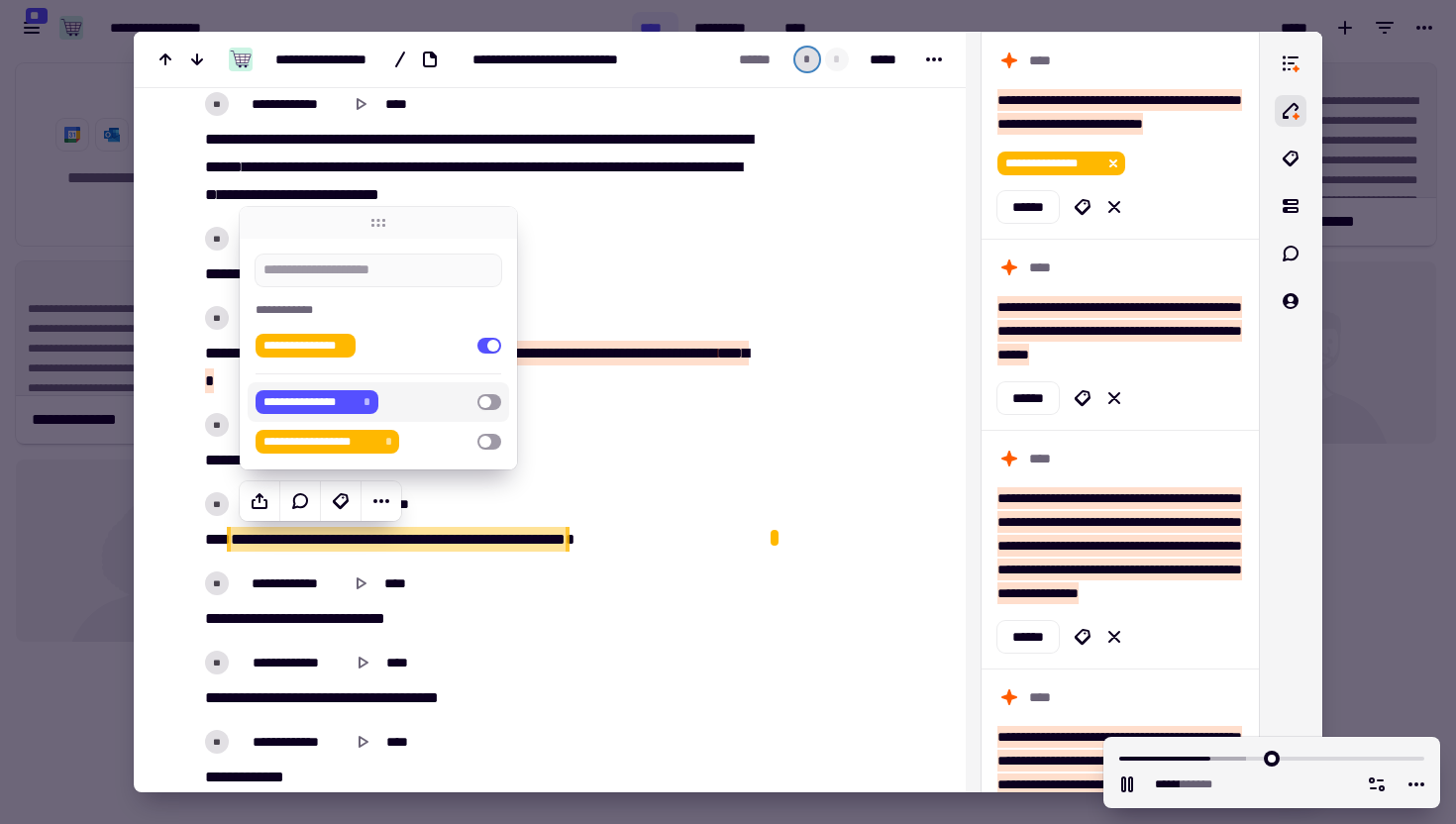 click at bounding box center [850, 2535] 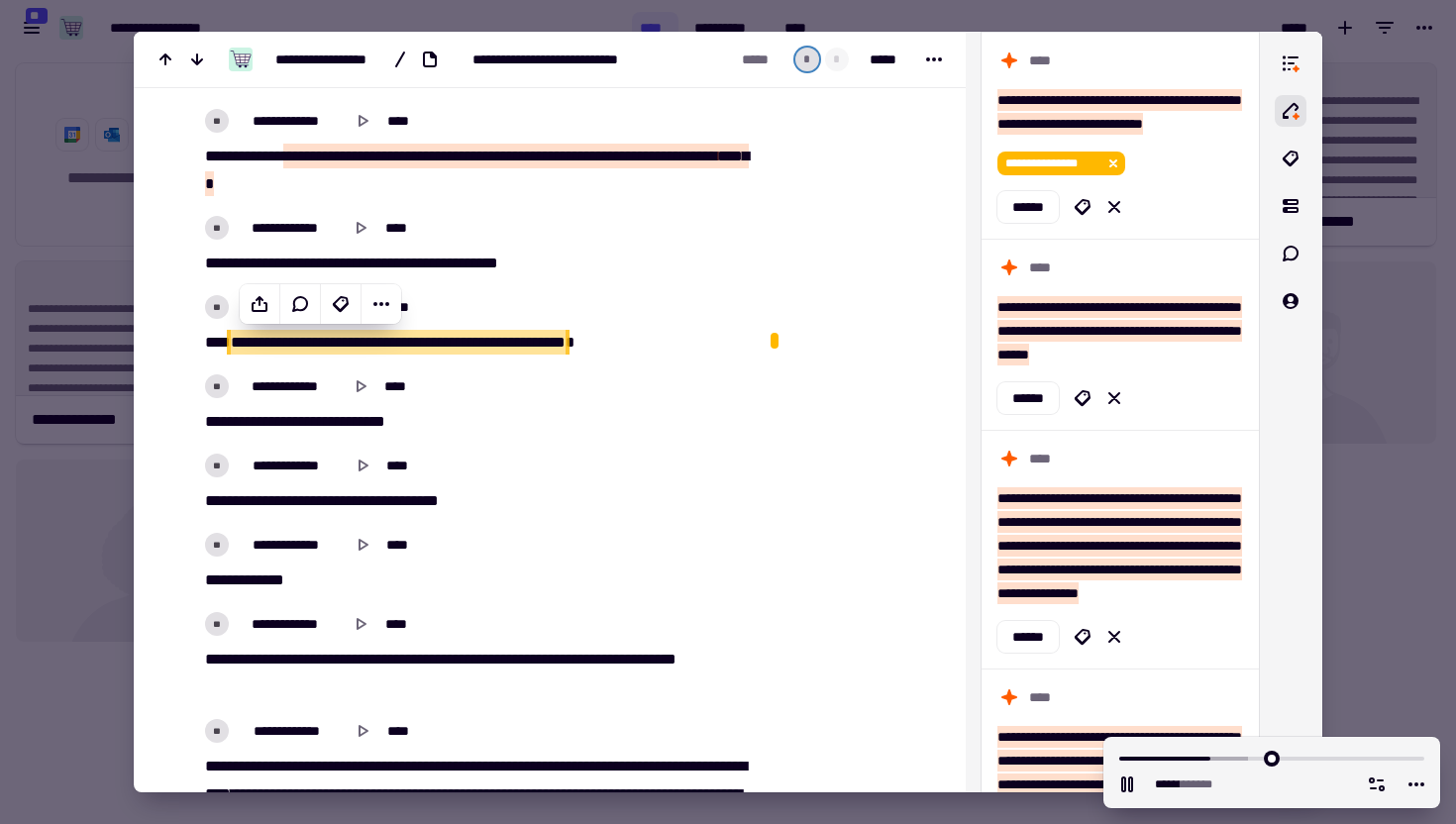 scroll, scrollTop: 3493, scrollLeft: 0, axis: vertical 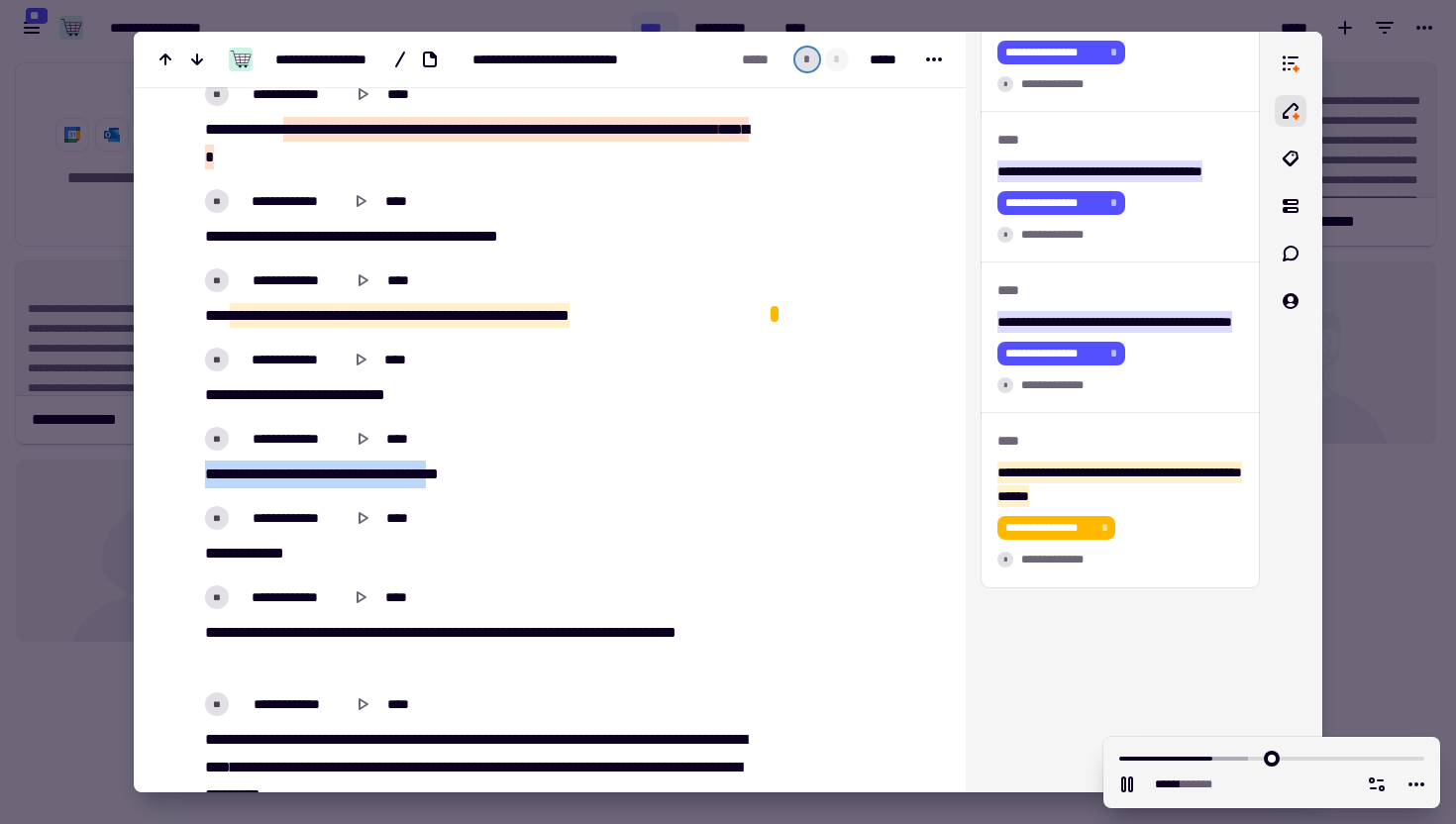 drag, startPoint x: 204, startPoint y: 471, endPoint x: 460, endPoint y: 470, distance: 256.00195 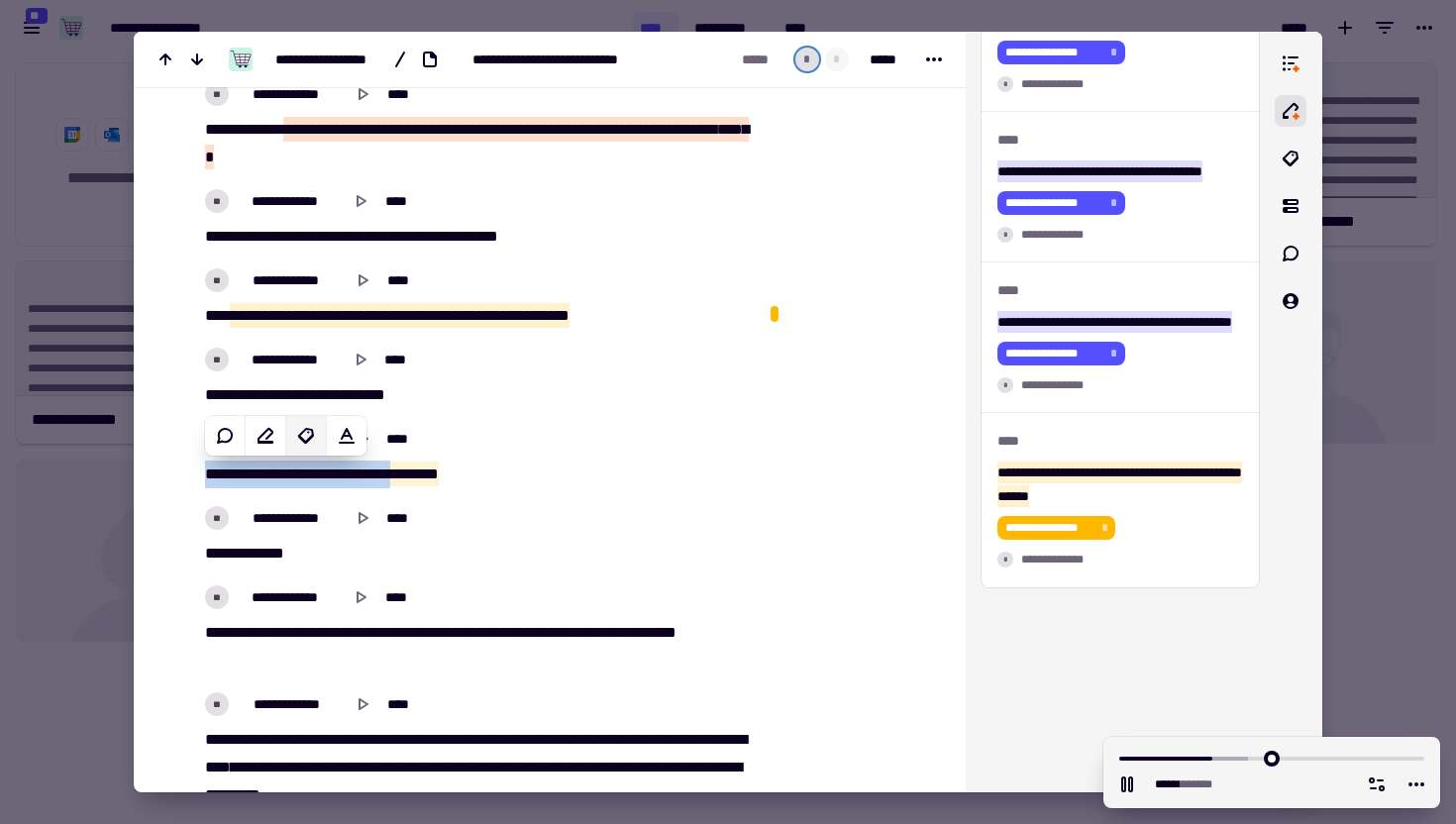 click 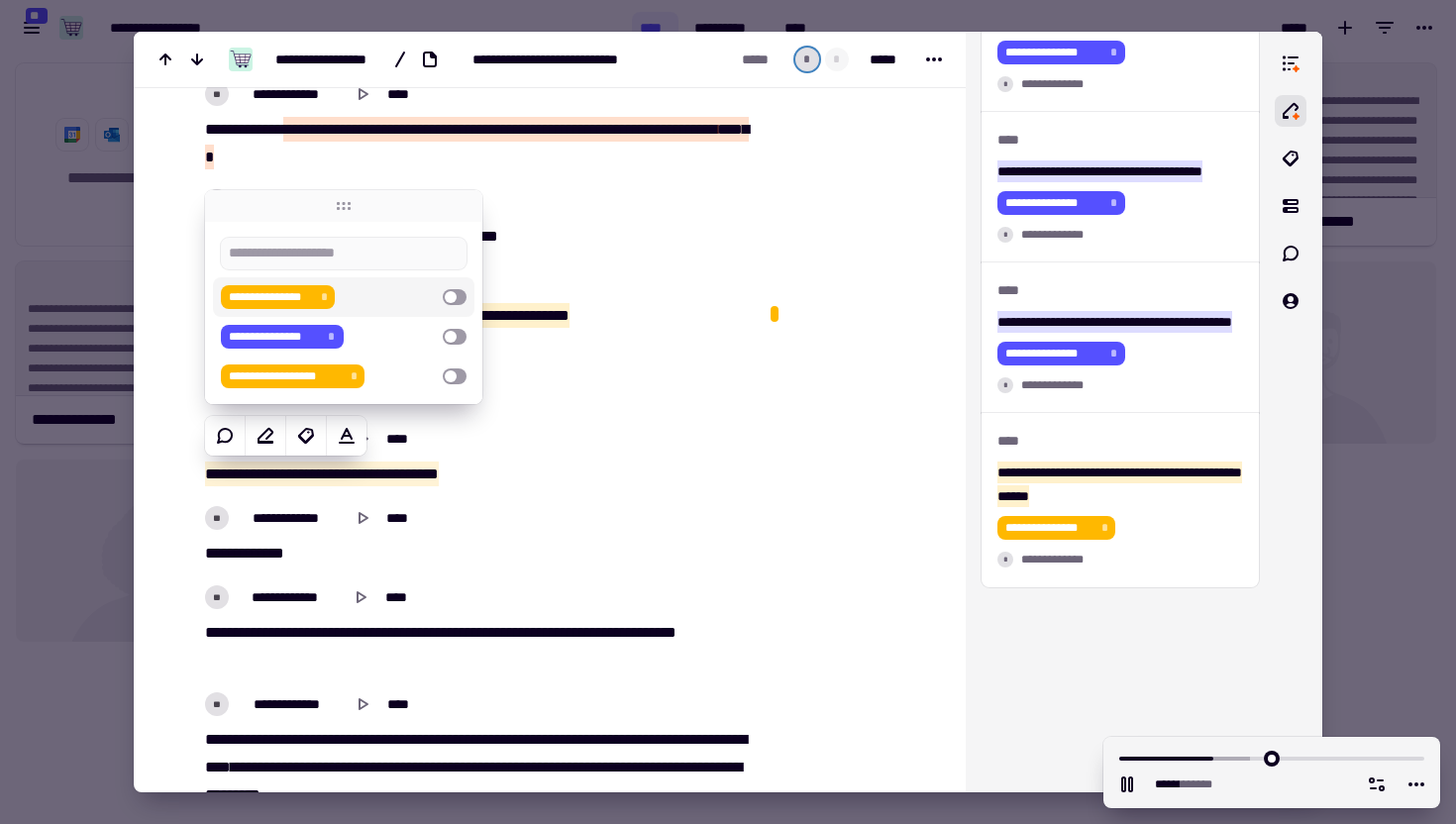 click on "**********" at bounding box center [328, 297] 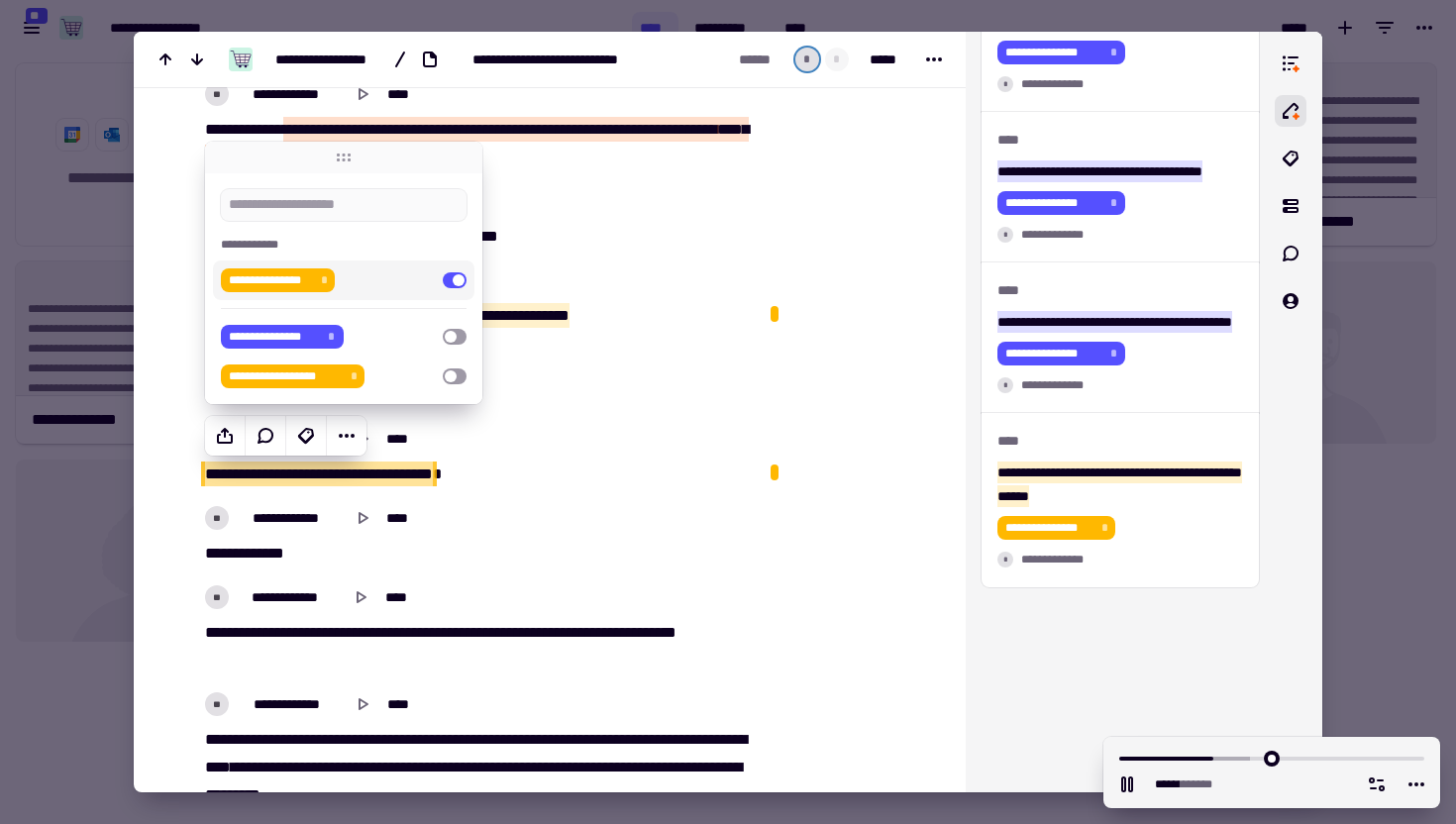 click at bounding box center [850, 2312] 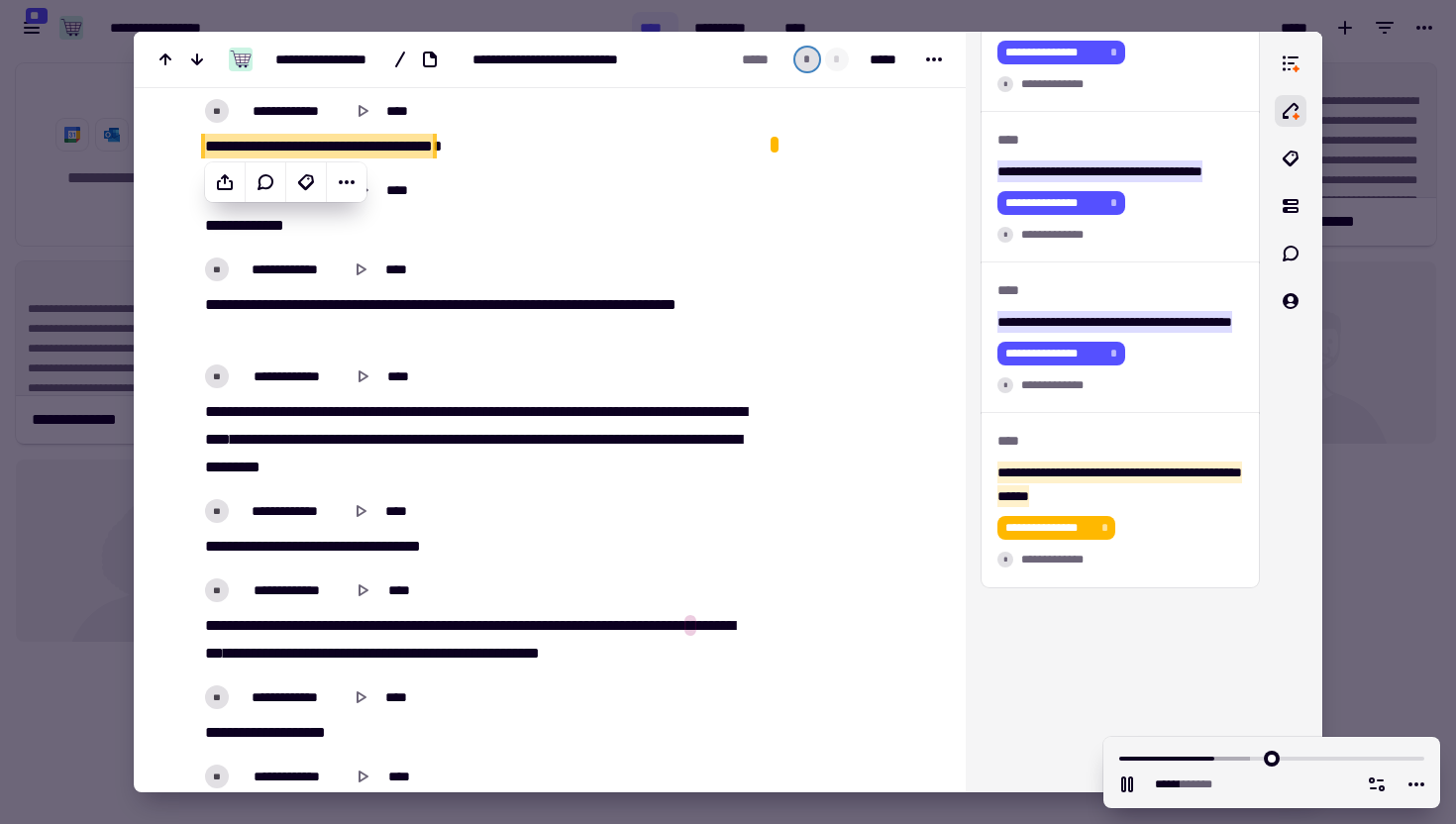 scroll, scrollTop: 3822, scrollLeft: 0, axis: vertical 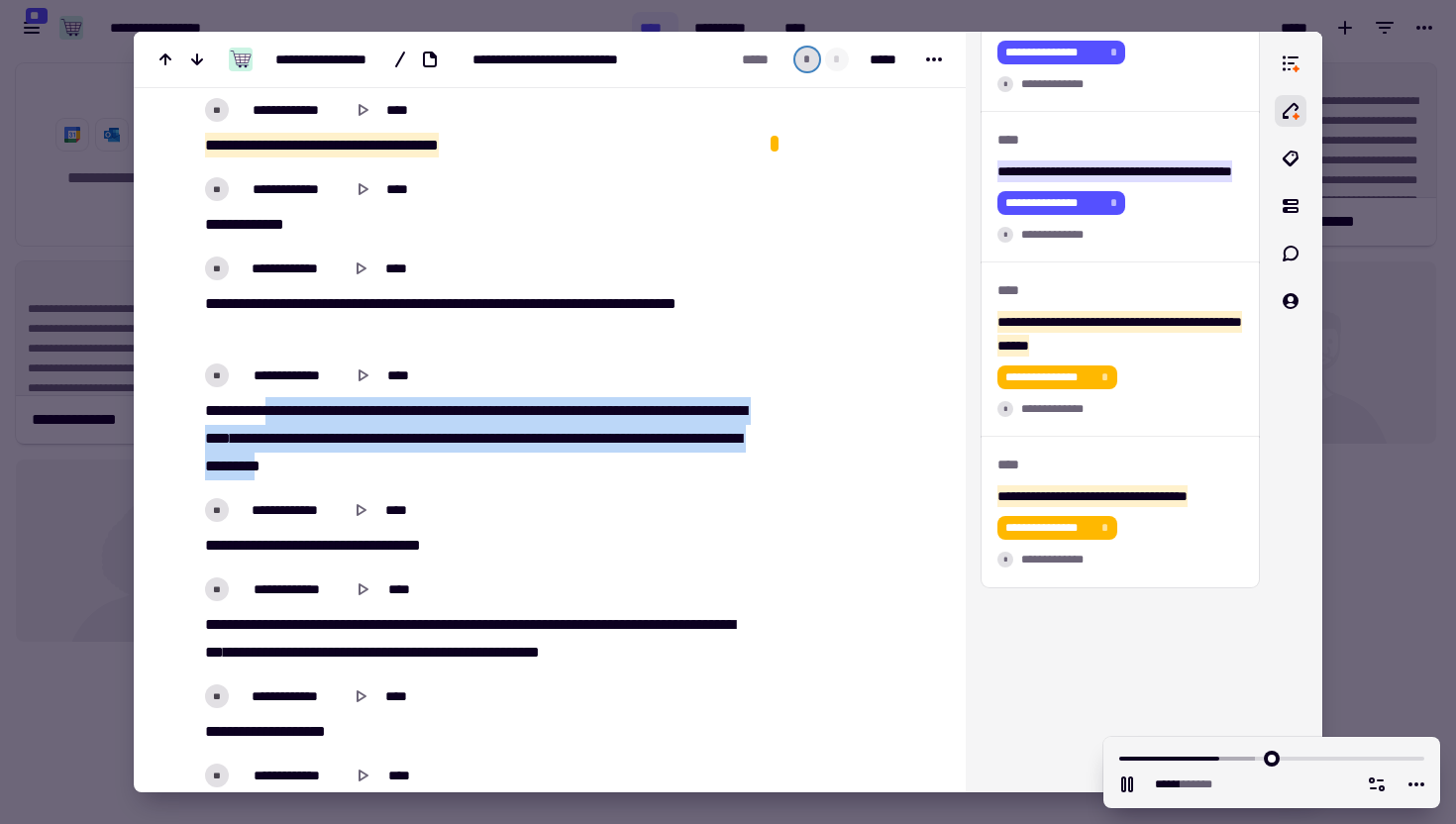 drag, startPoint x: 282, startPoint y: 407, endPoint x: 501, endPoint y: 462, distance: 225.8008 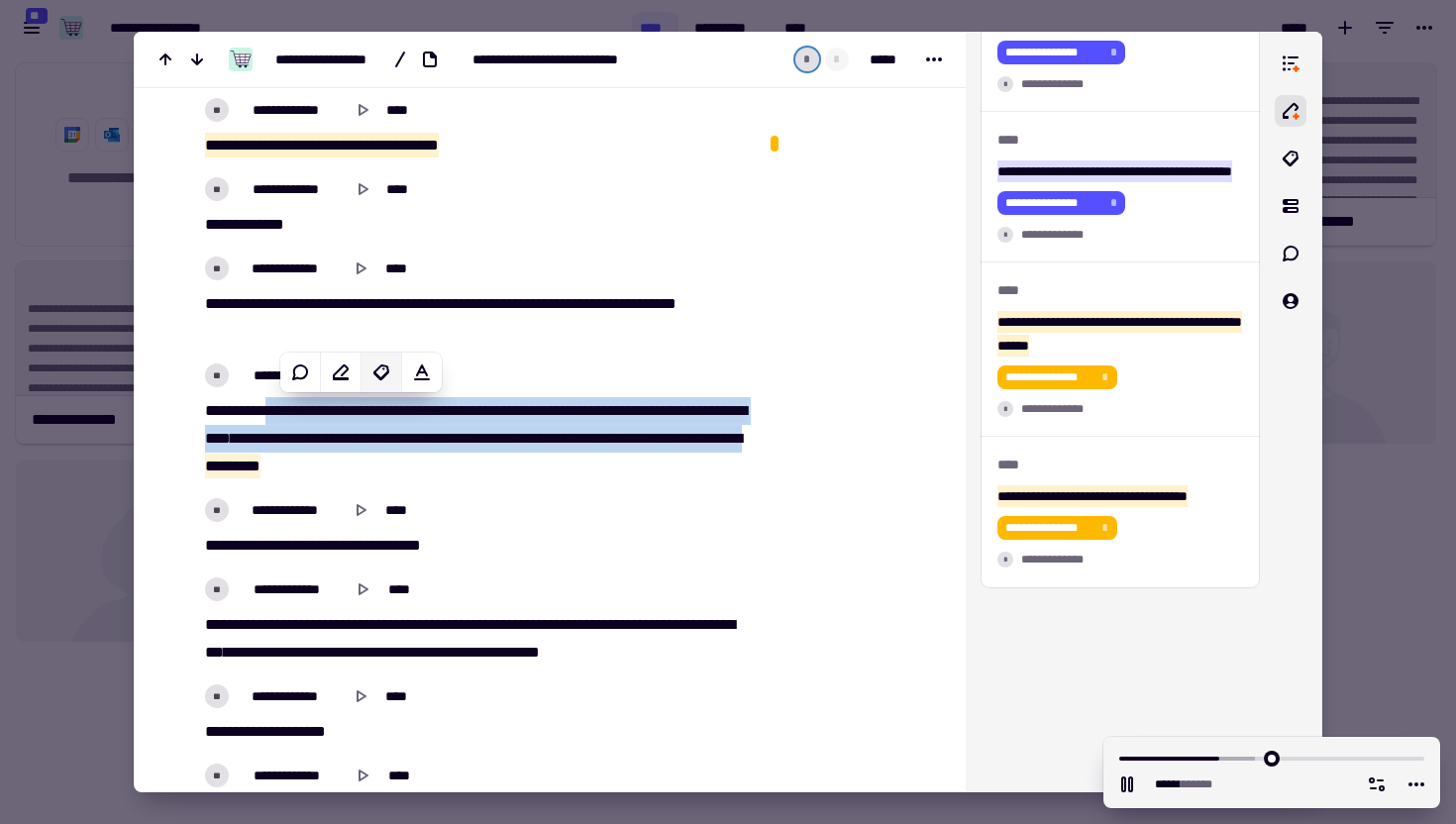 click 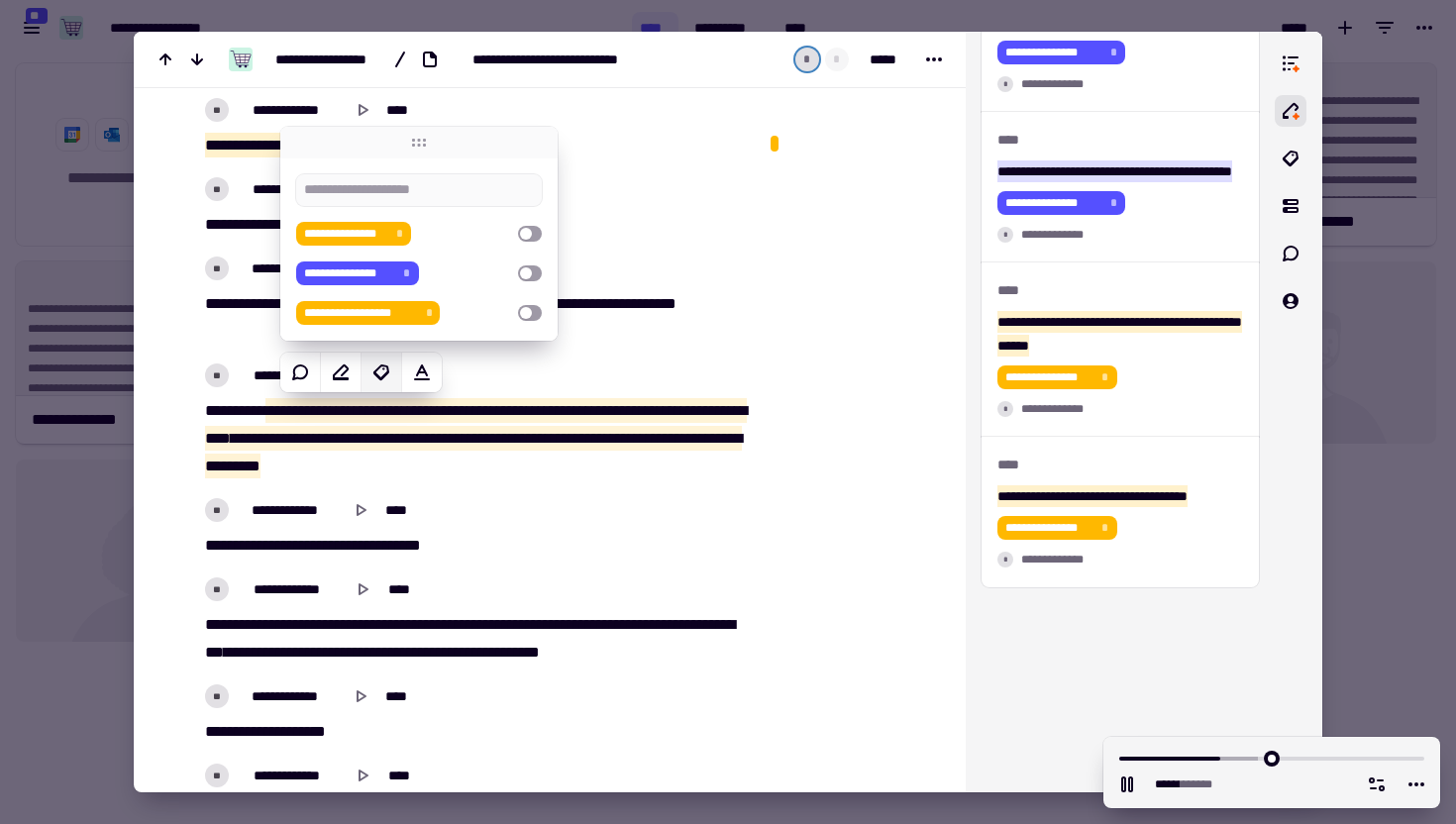 type on "******" 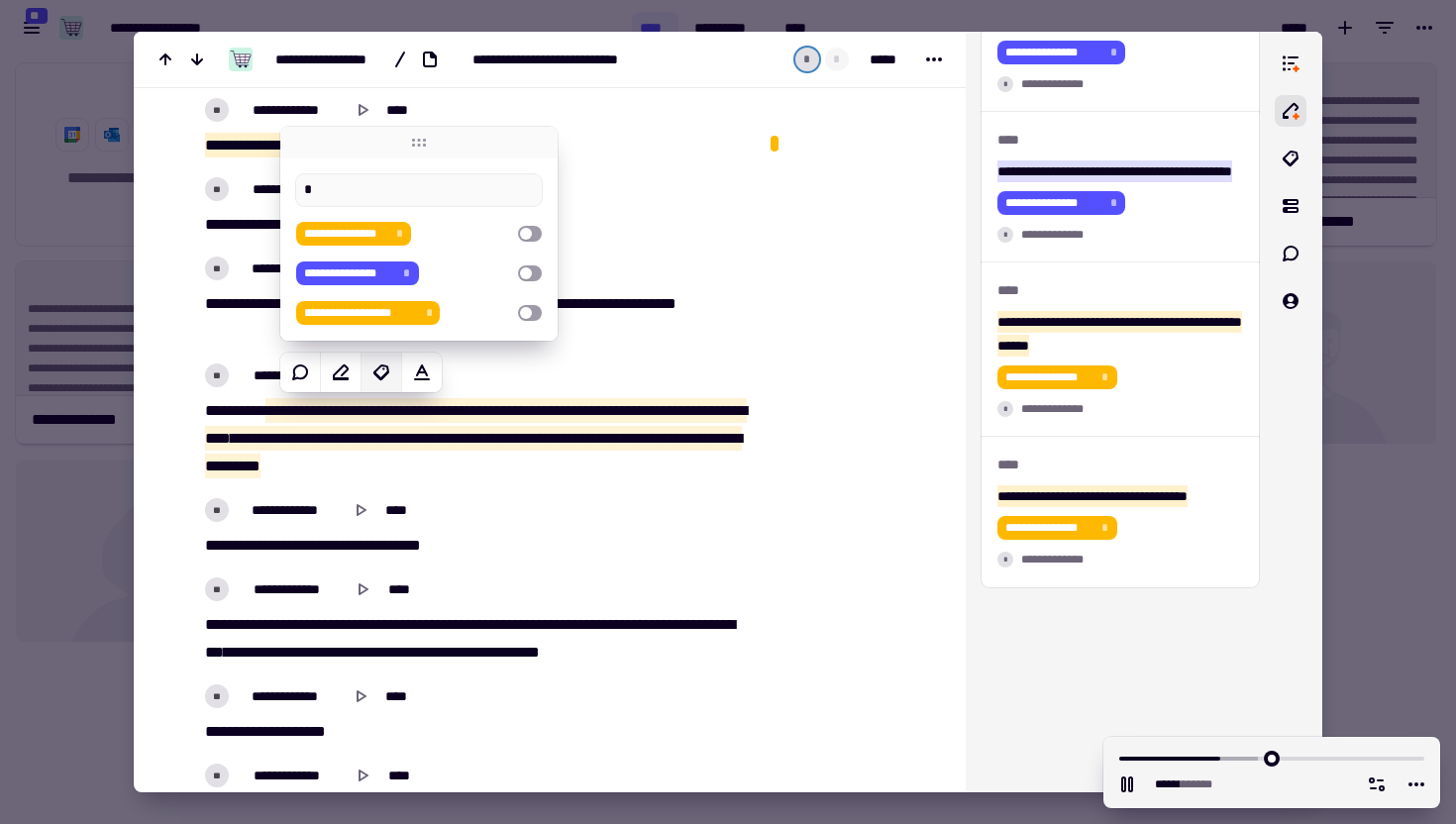 type on "******" 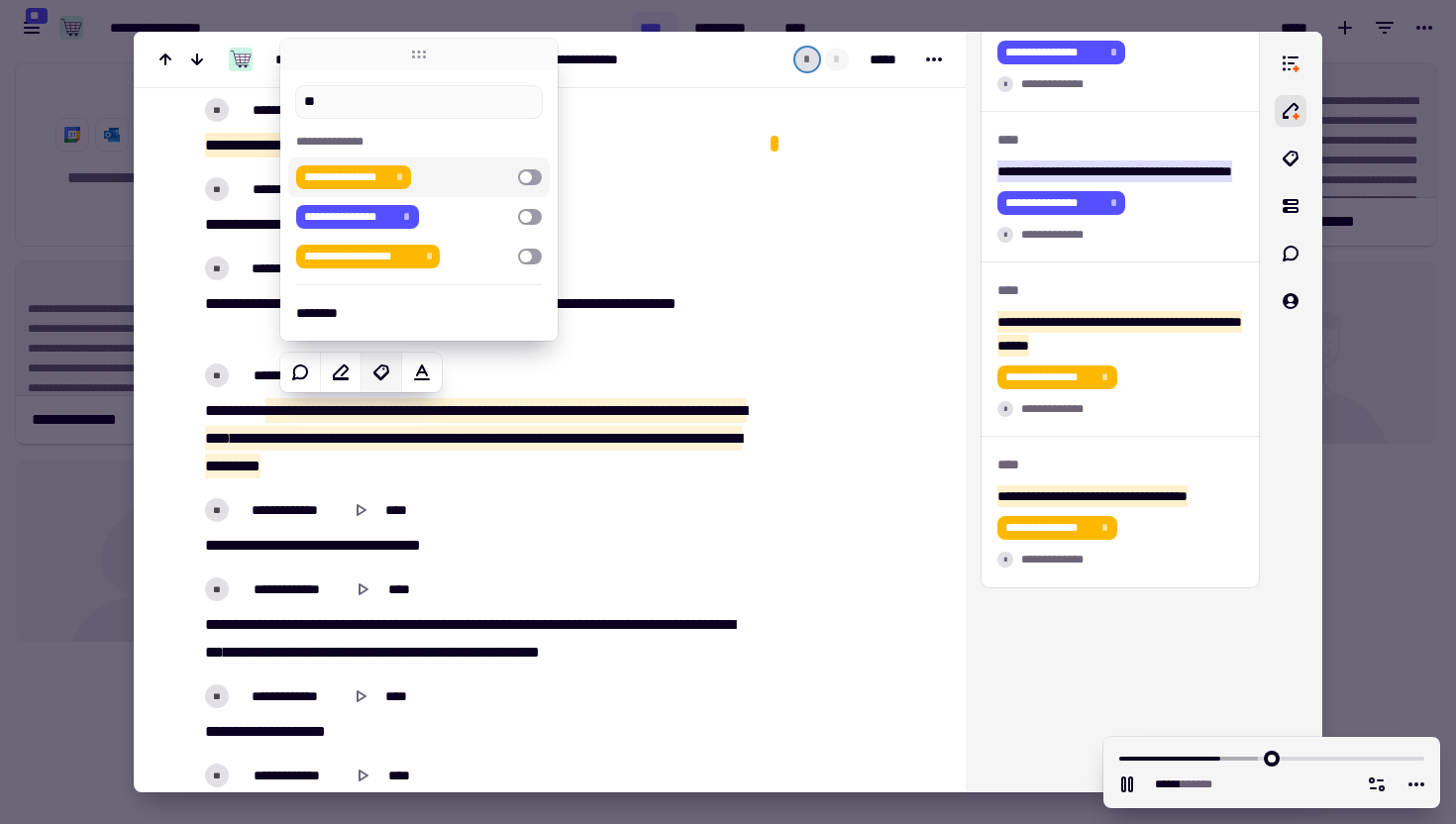 type on "***" 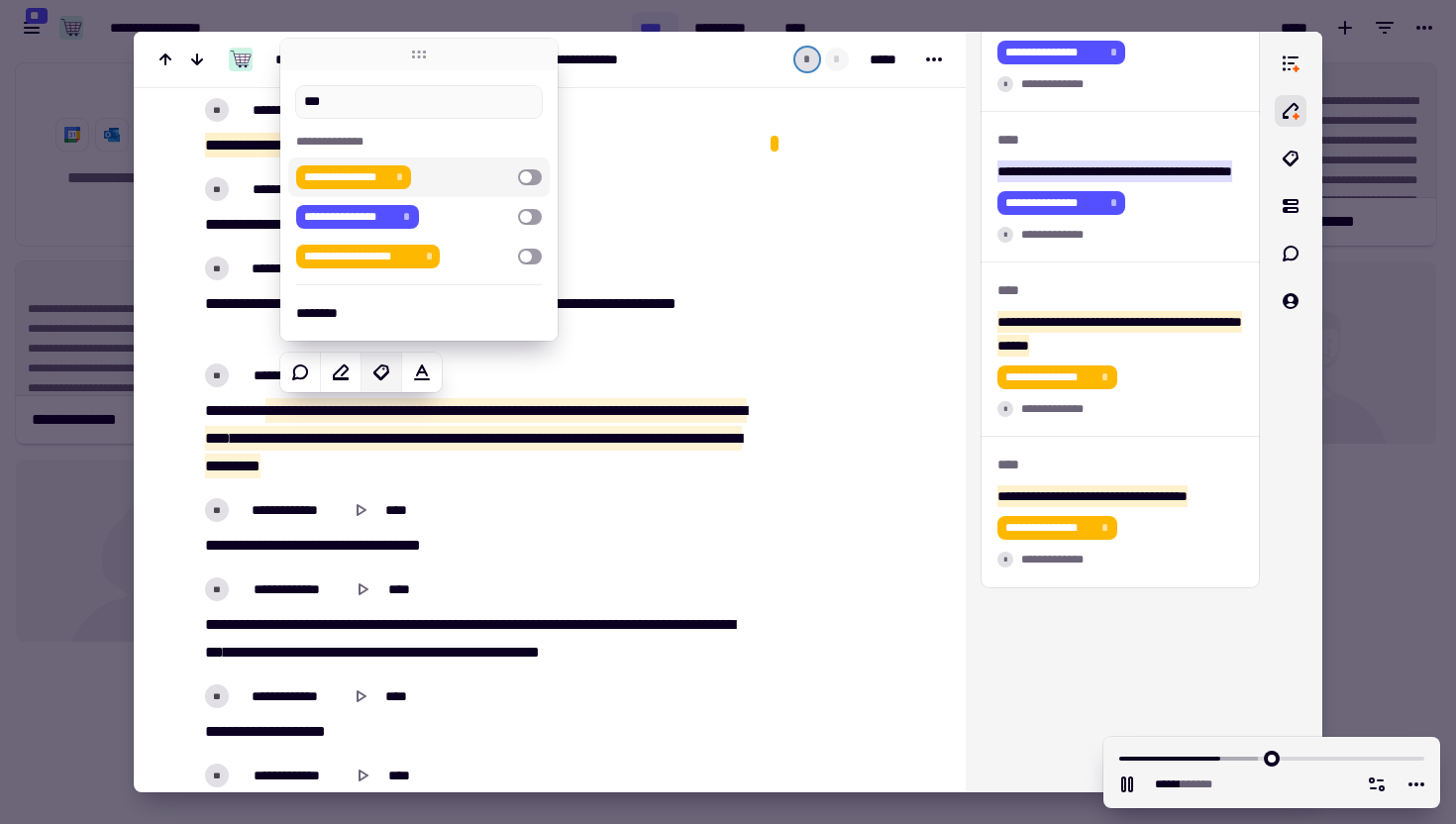 type on "******" 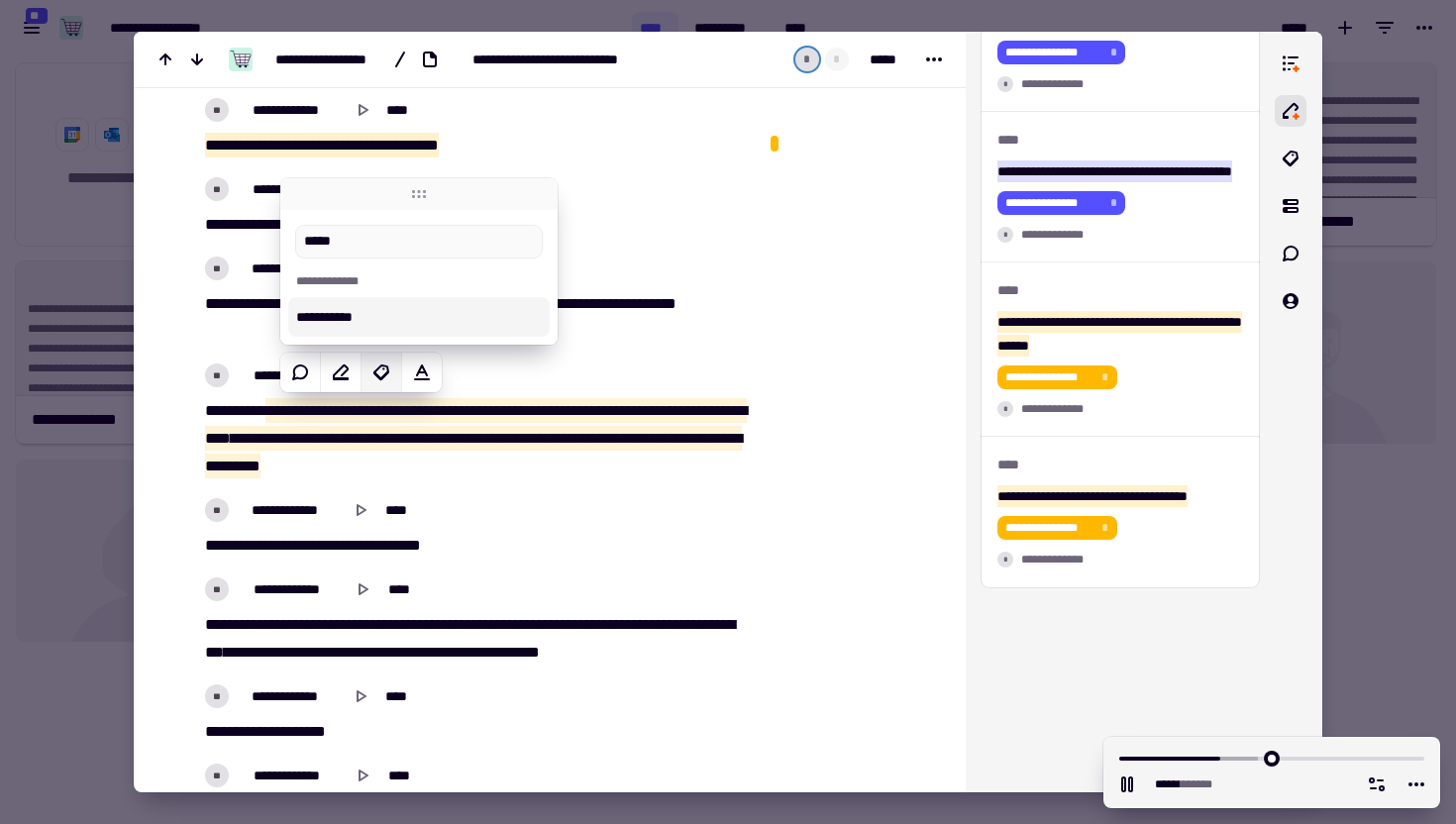 type on "******" 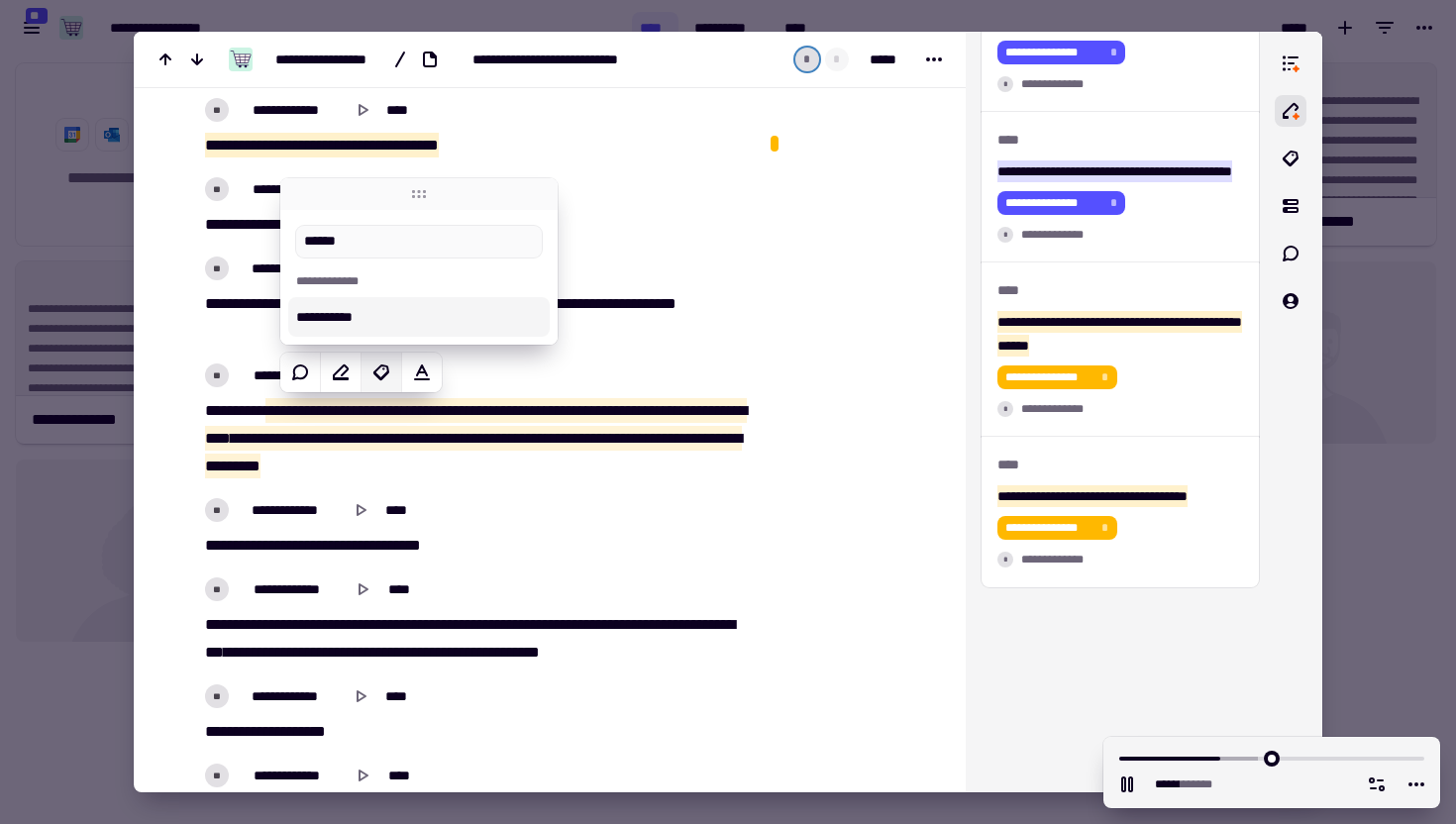 type on "******" 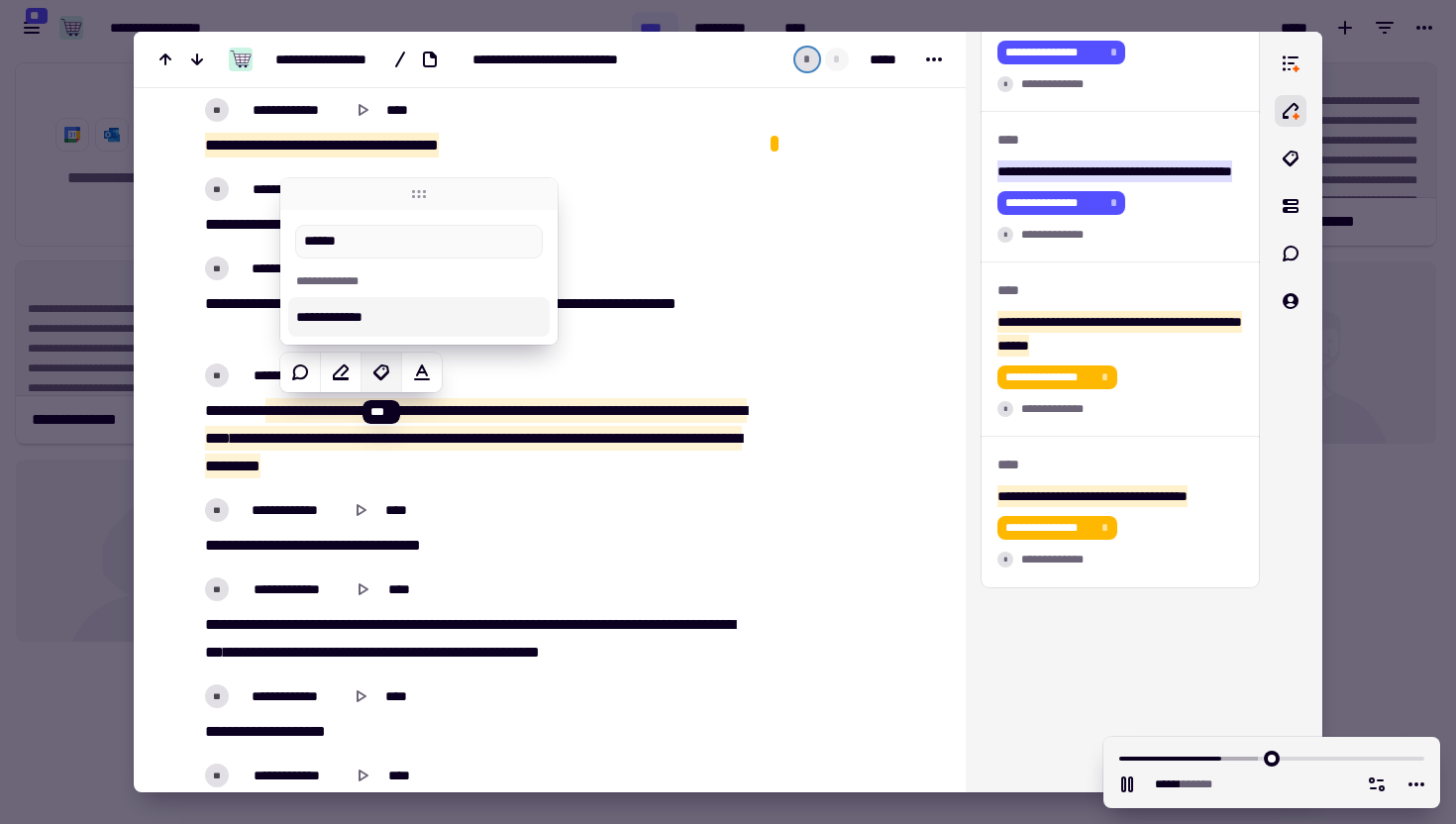 type on "******" 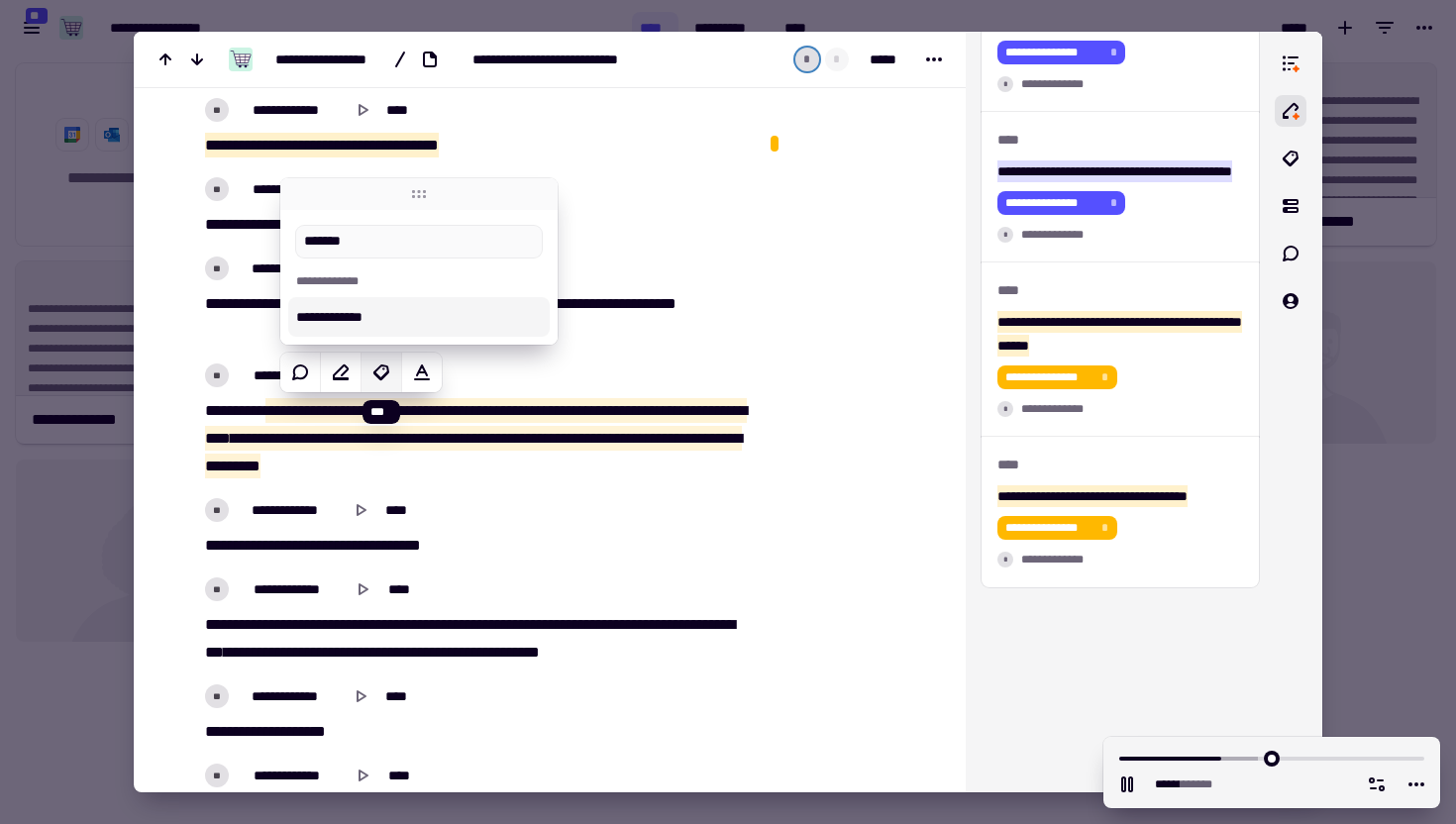 type on "******" 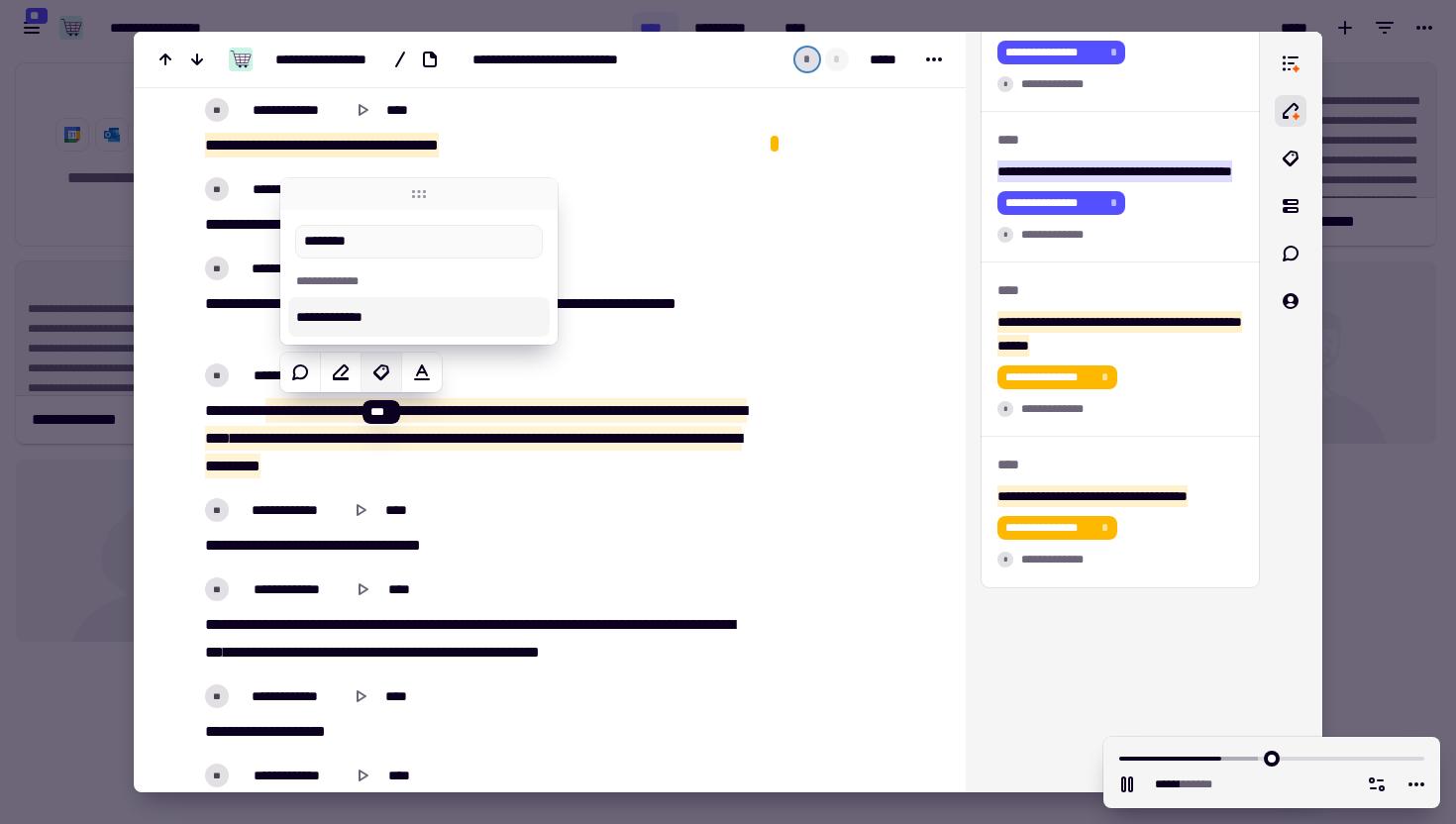 type on "*********" 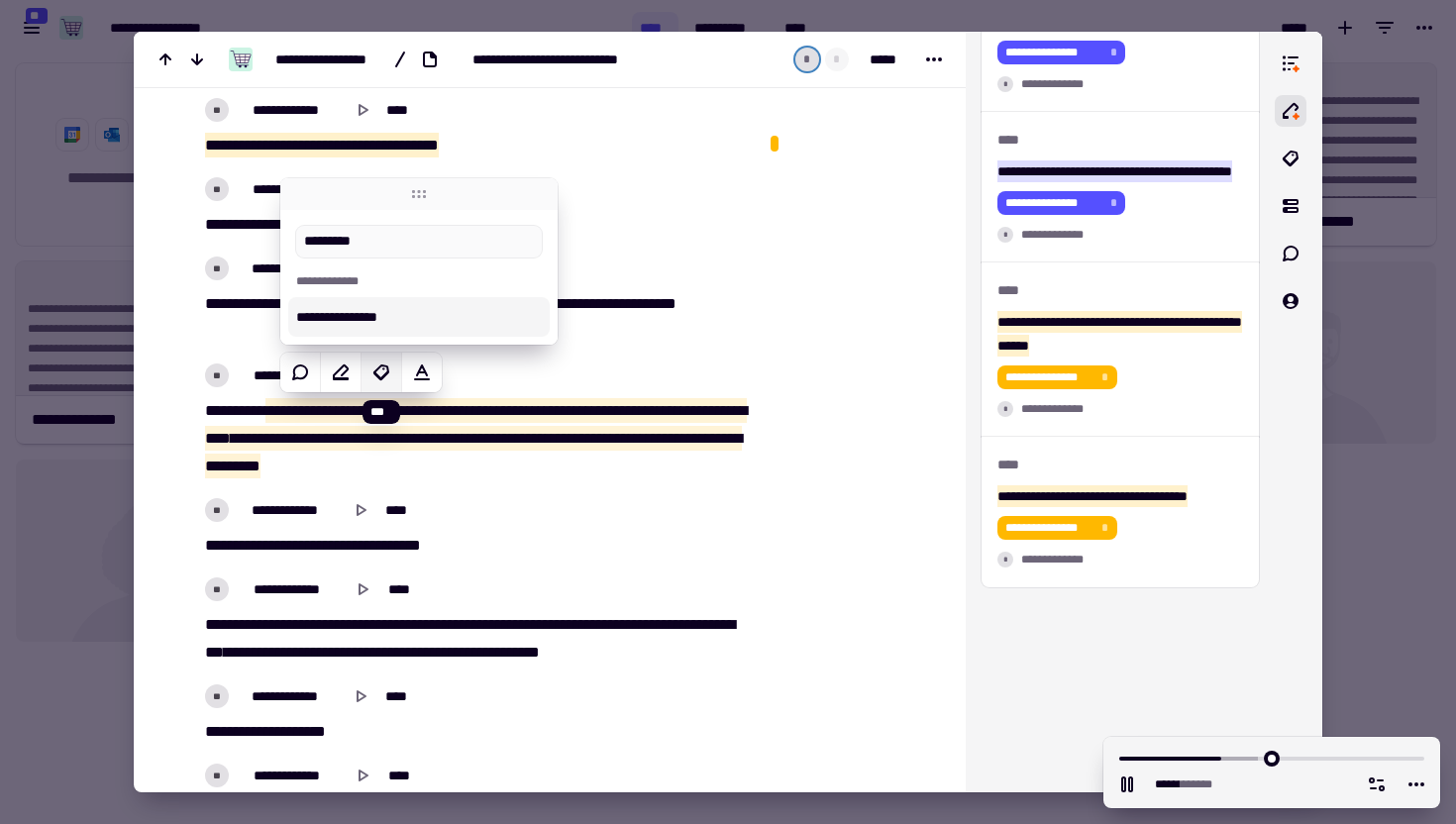 type on "******" 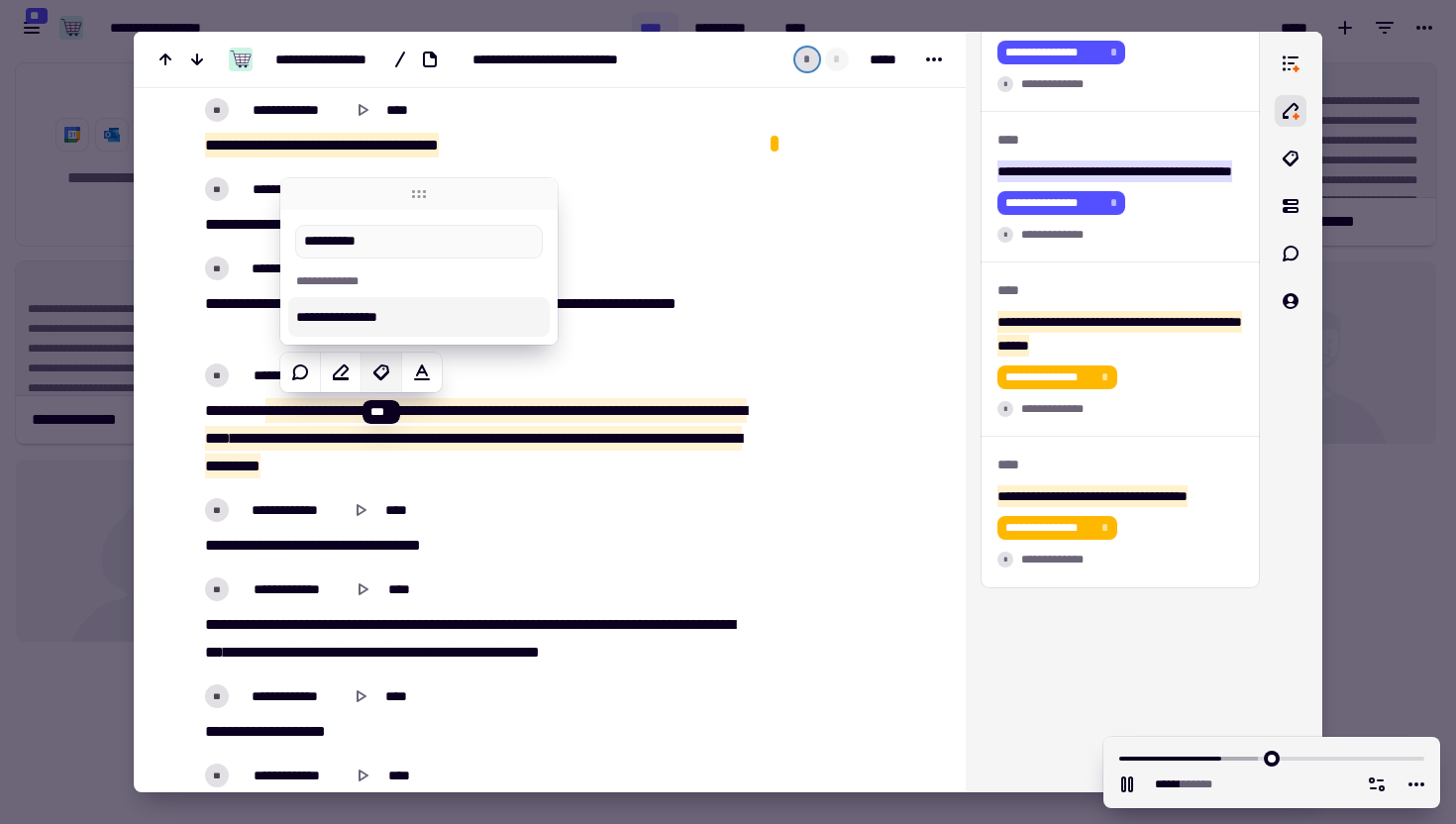 type on "******" 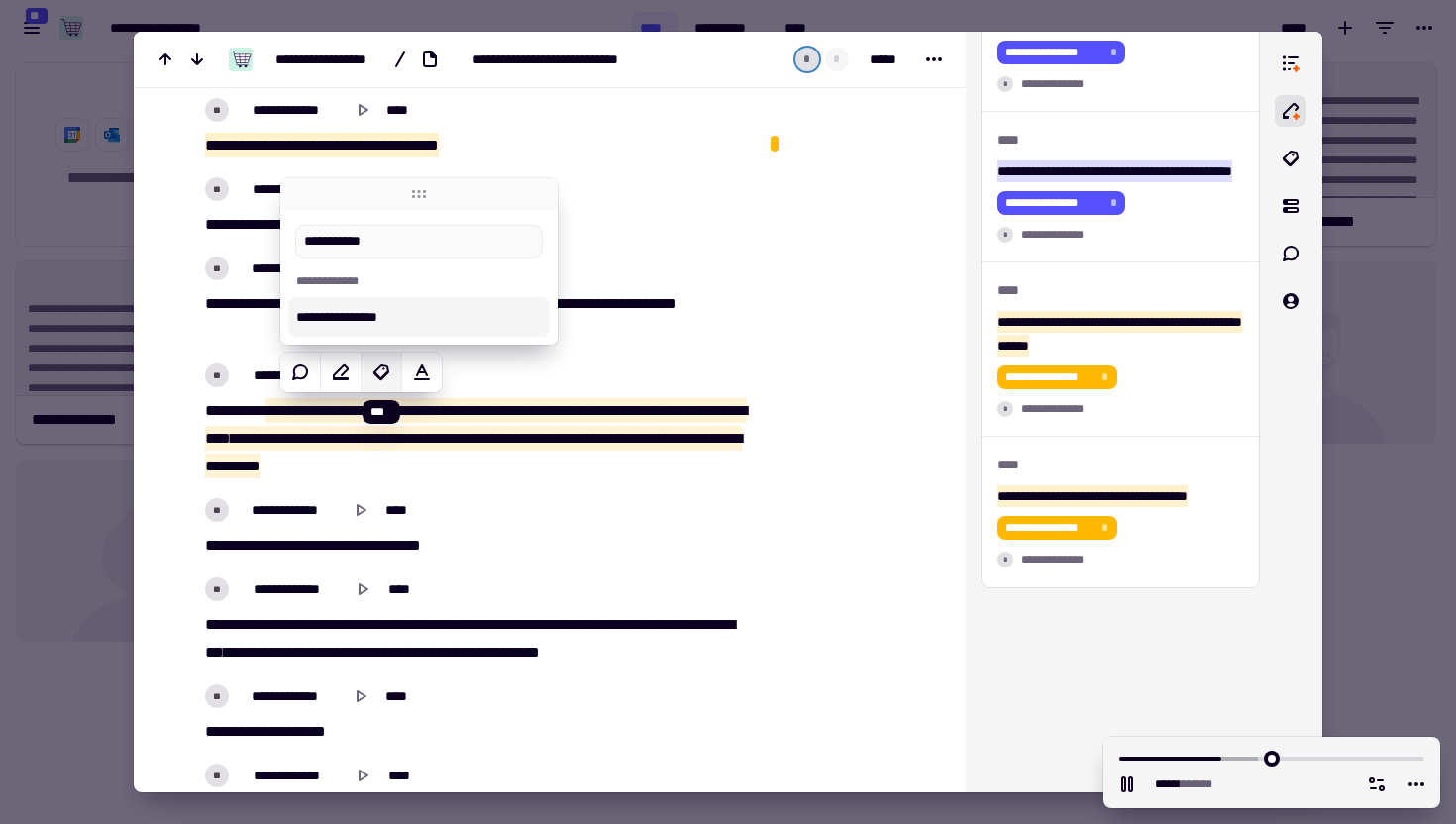 type on "**********" 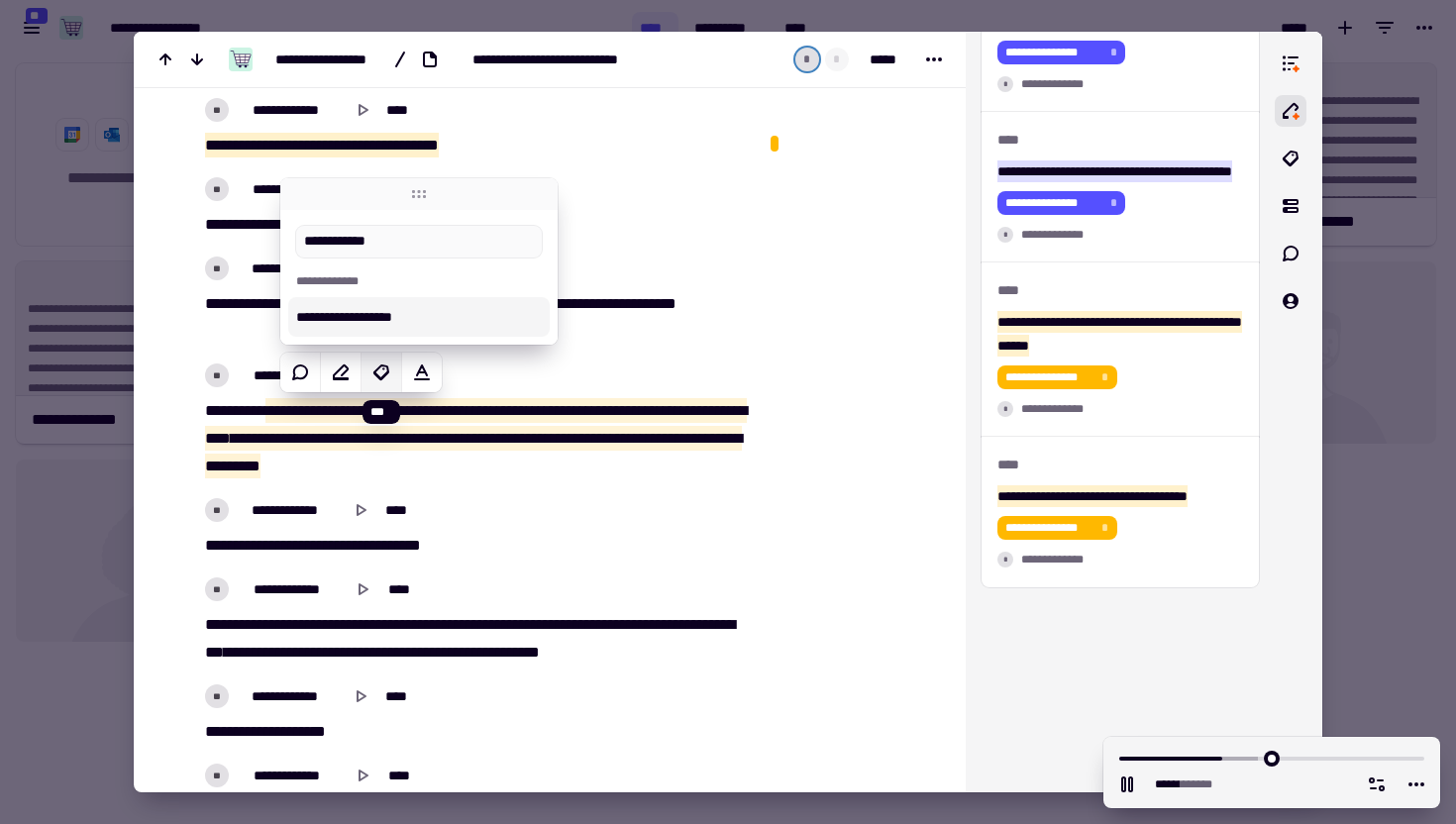 type on "******" 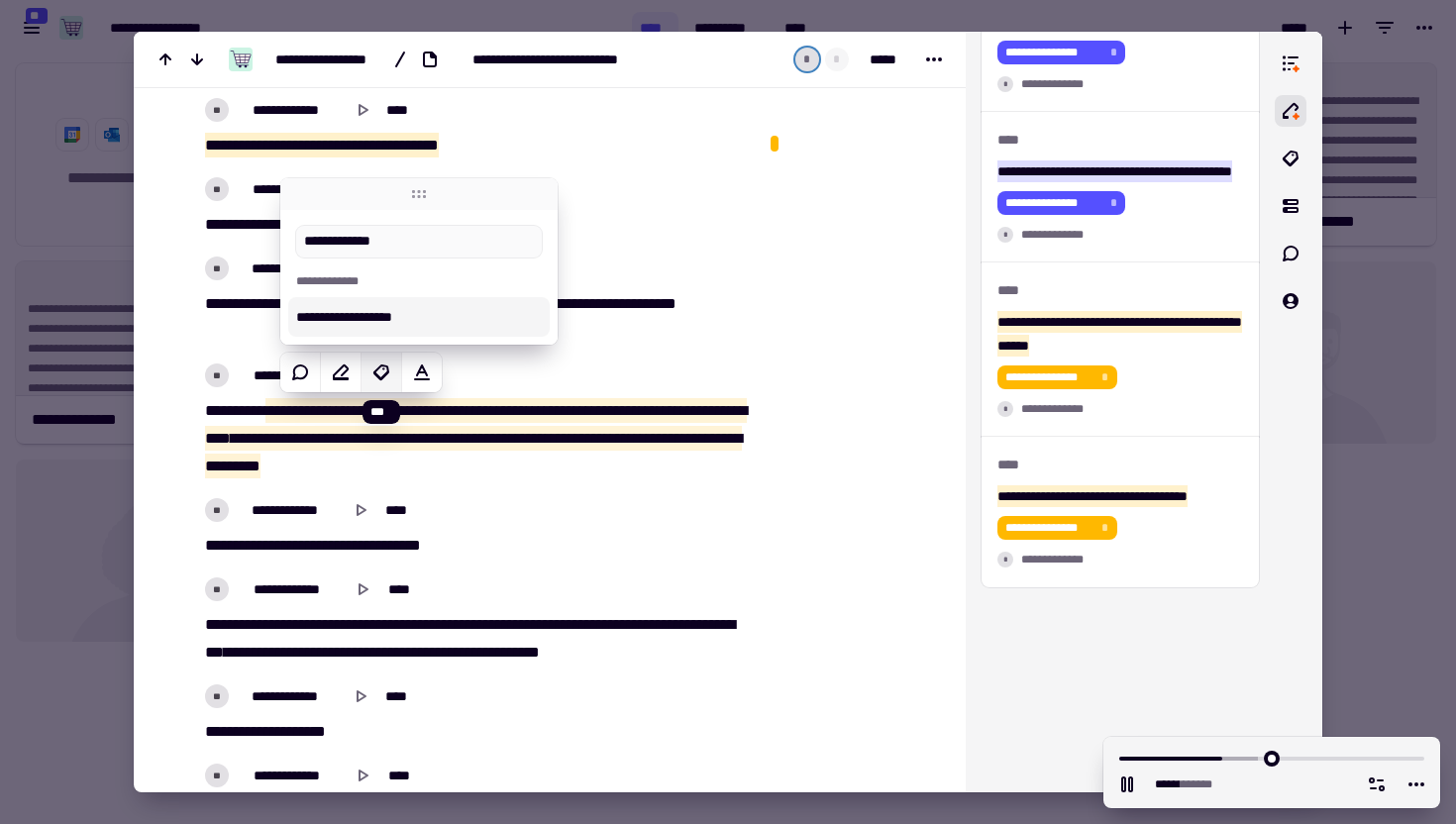 type on "**********" 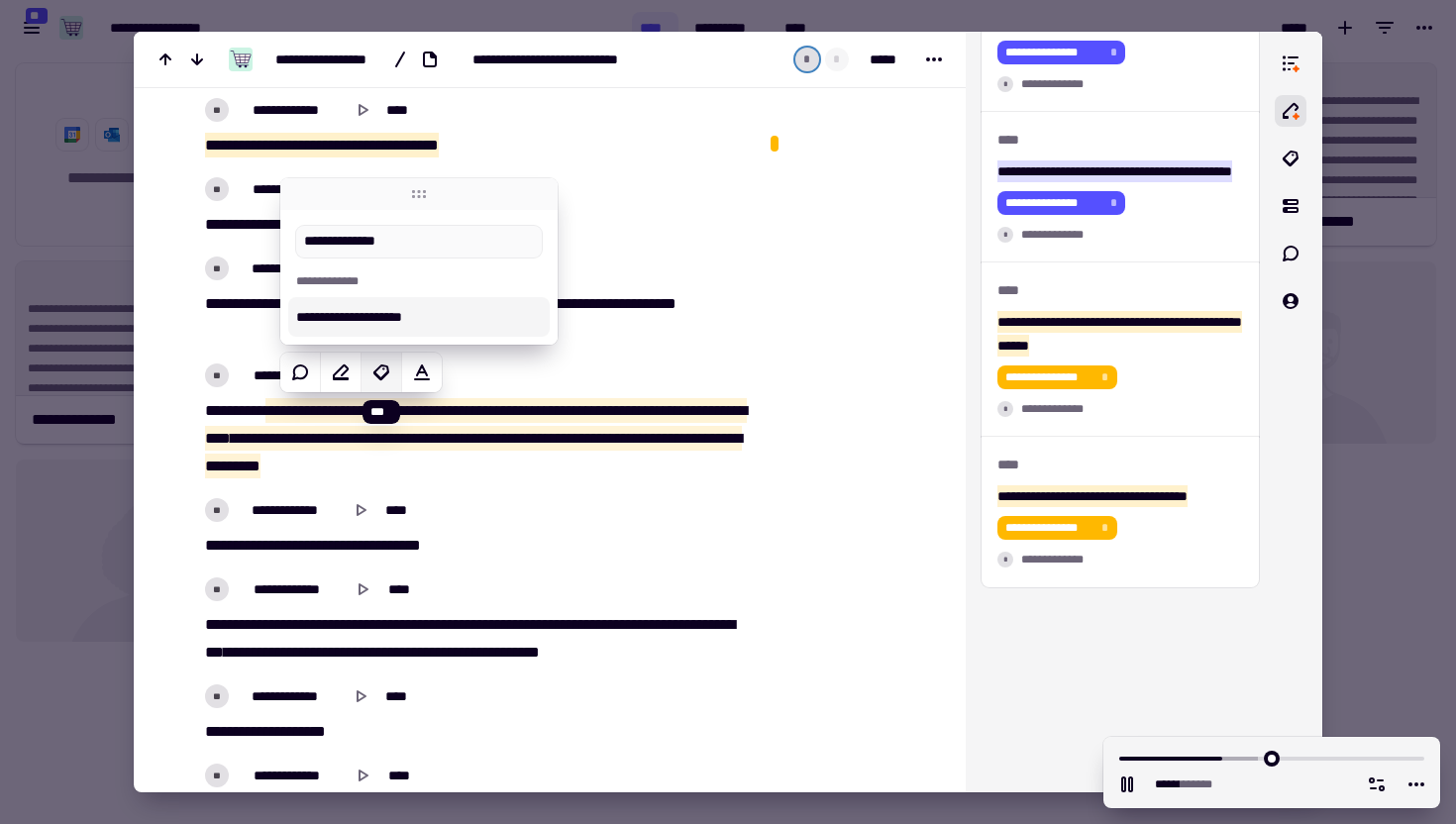 type on "******" 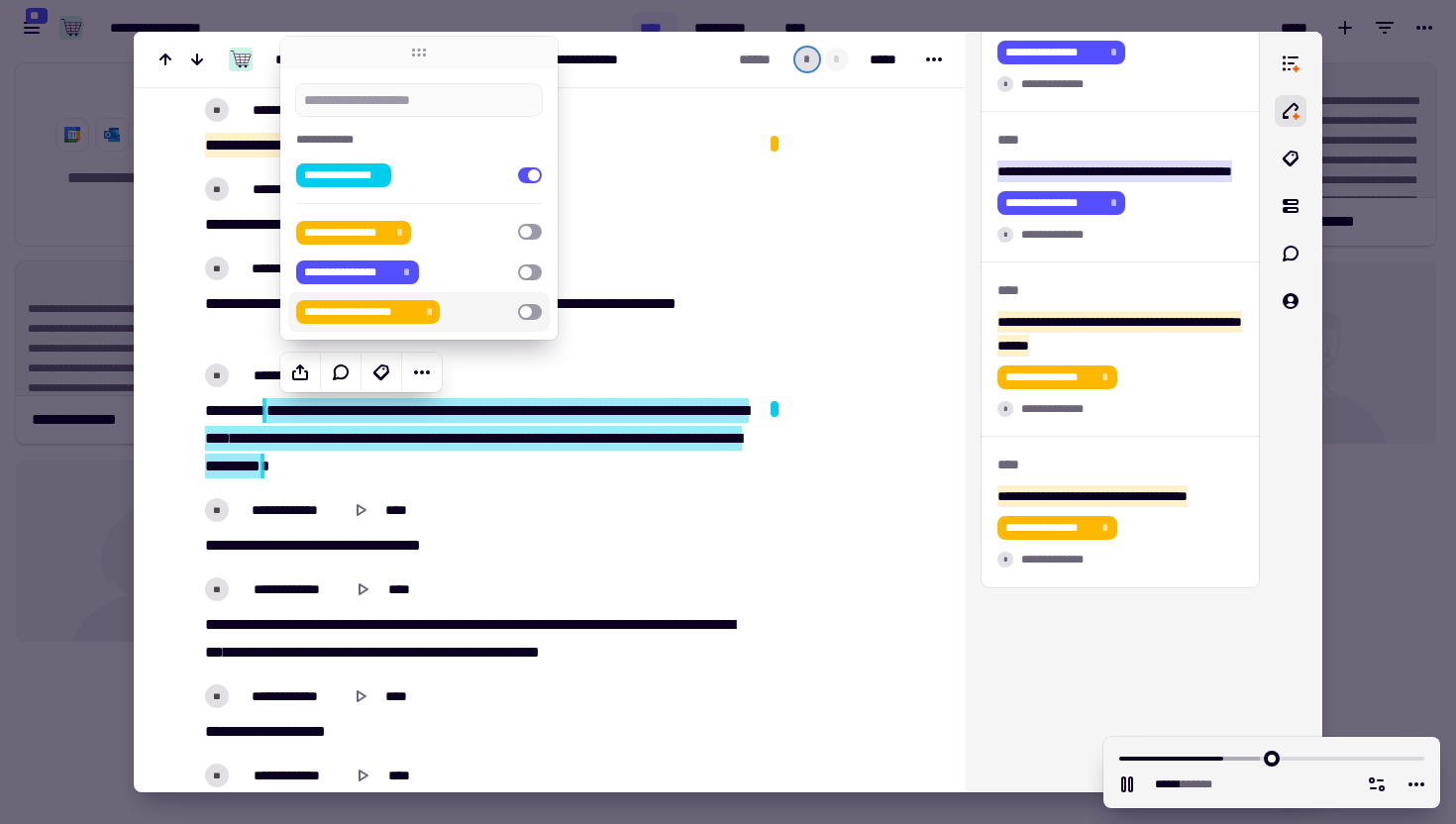 click at bounding box center (850, 1983) 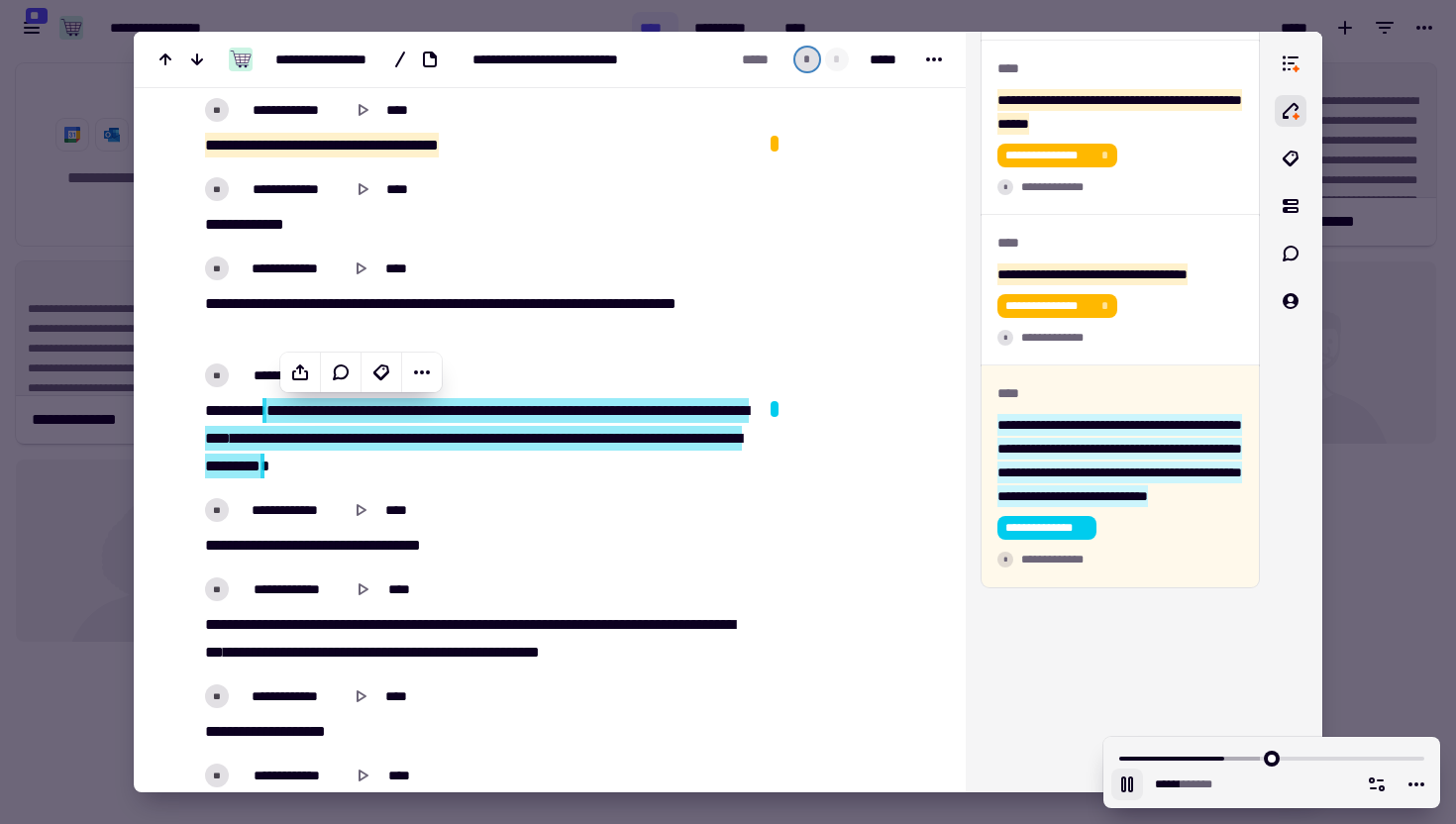 click 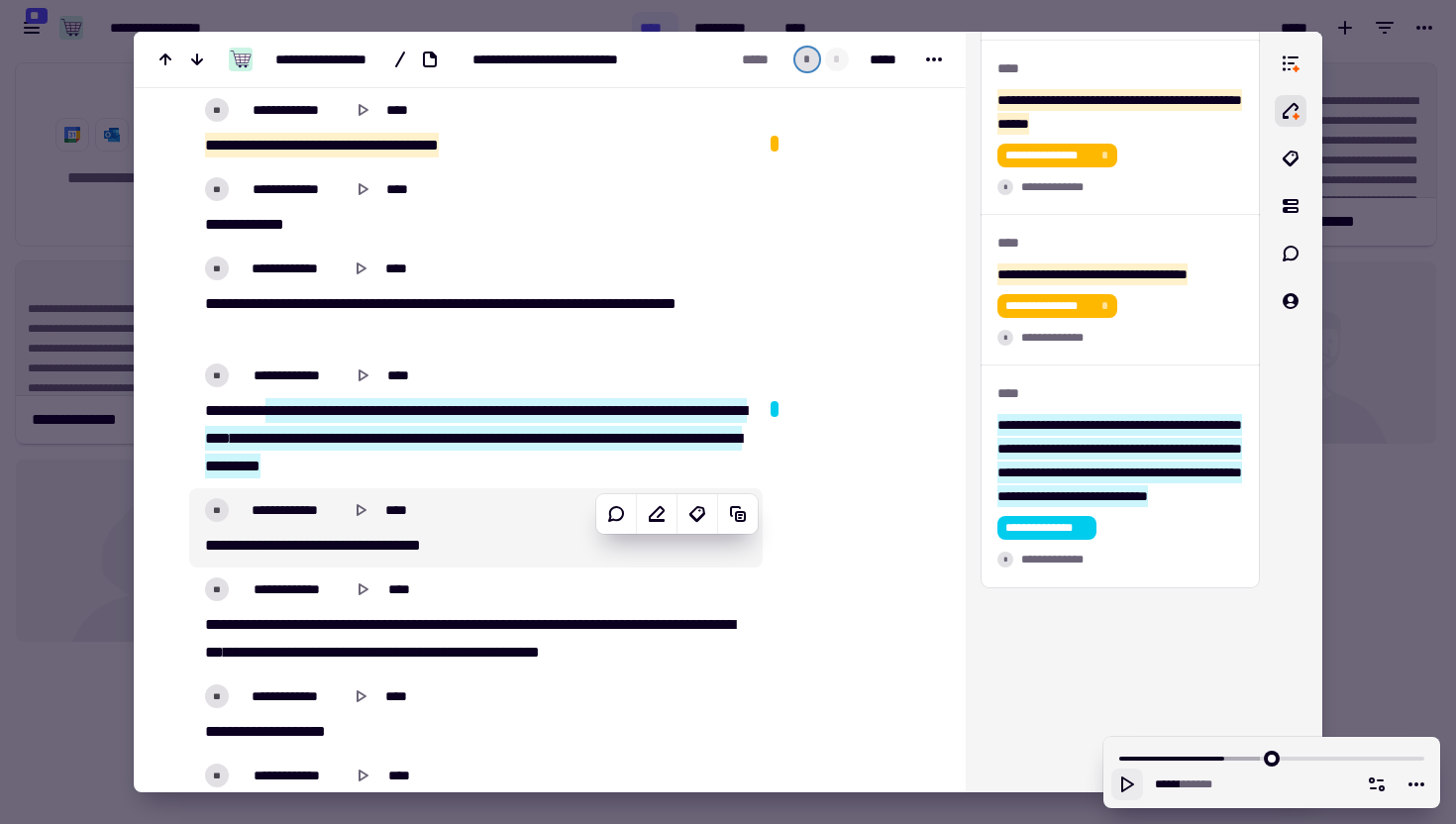 scroll, scrollTop: 3215, scrollLeft: 0, axis: vertical 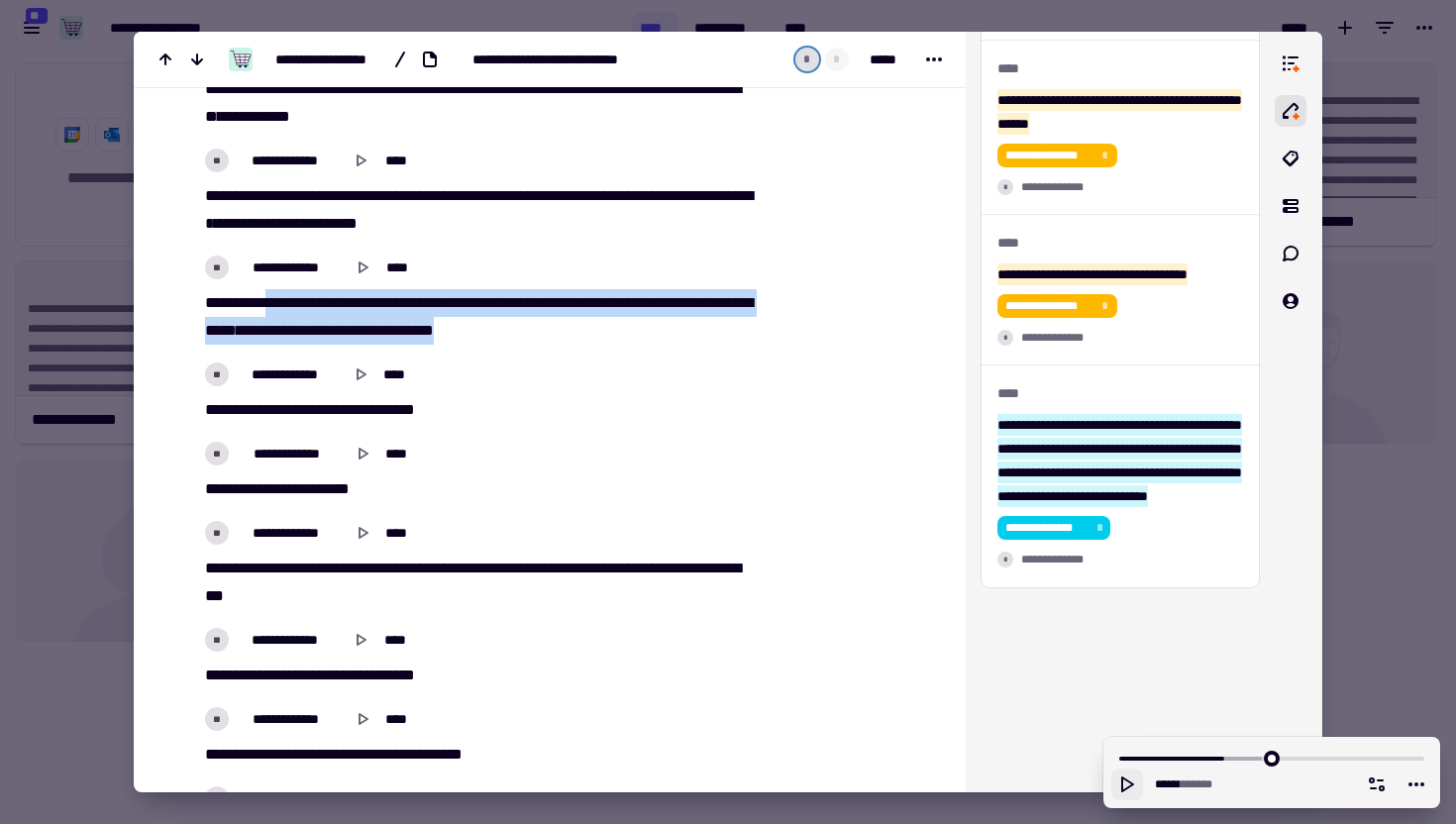 drag, startPoint x: 585, startPoint y: 332, endPoint x: 280, endPoint y: 307, distance: 306.02287 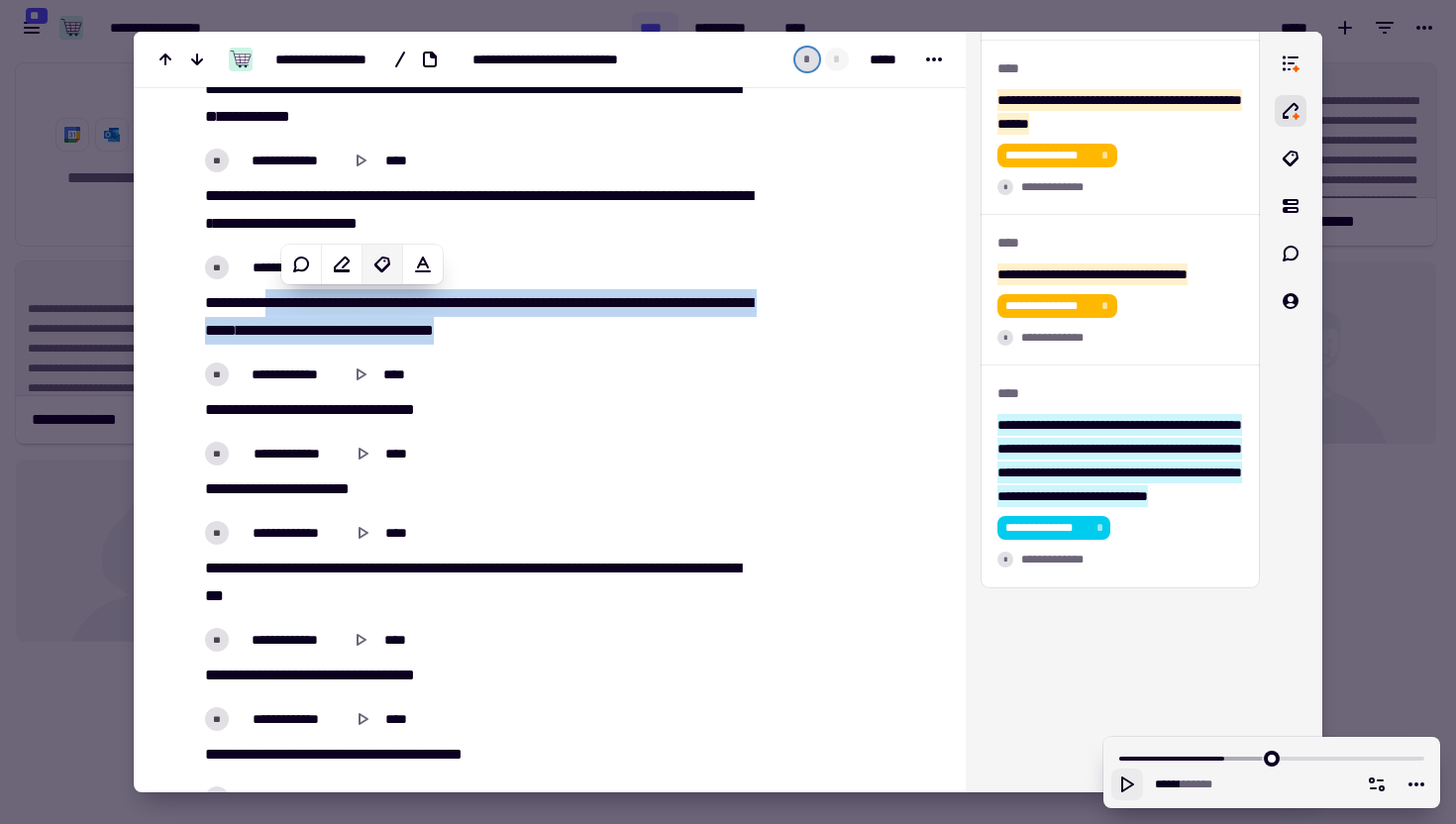 click 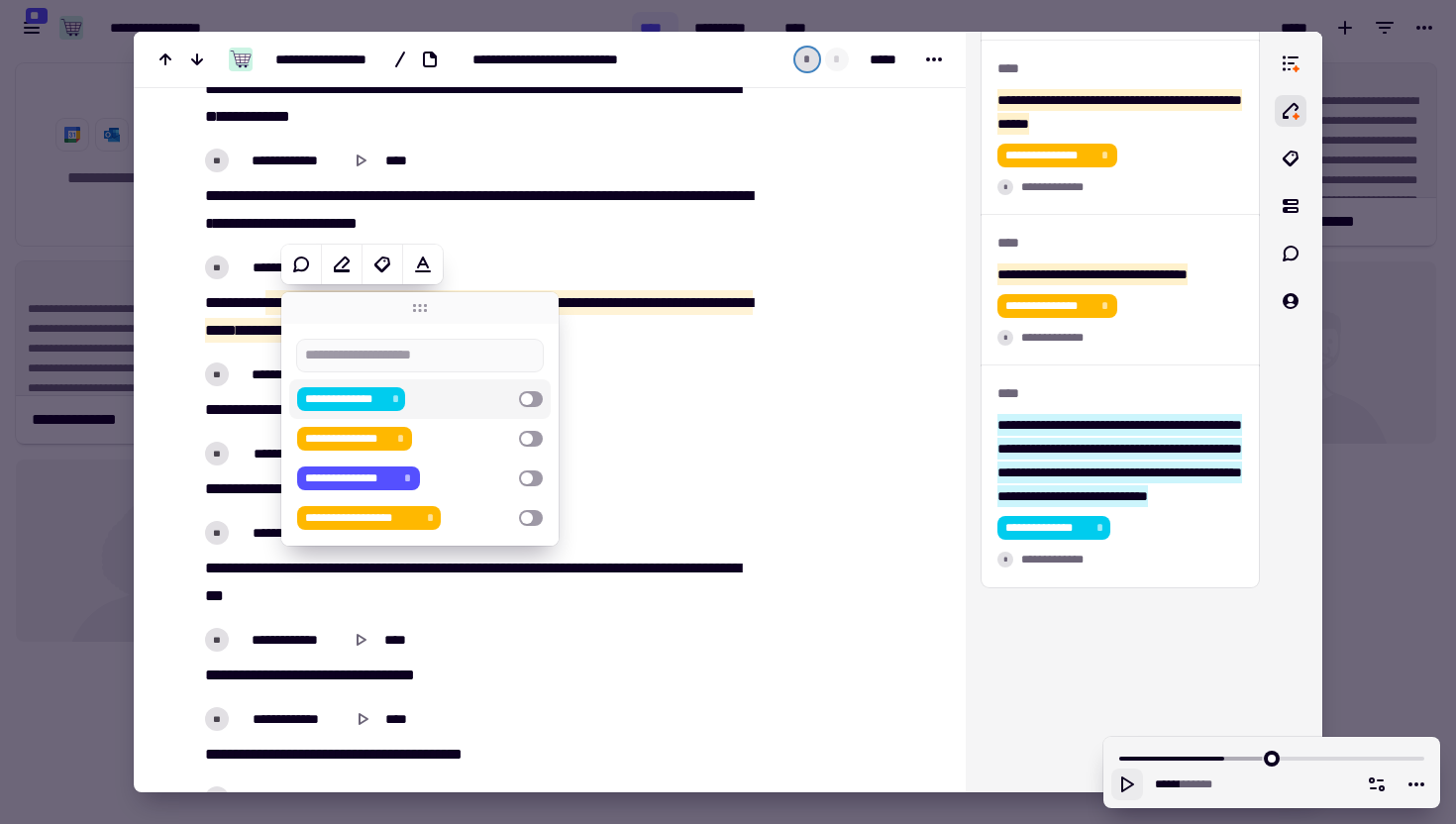click on "**********" at bounding box center [404, 399] 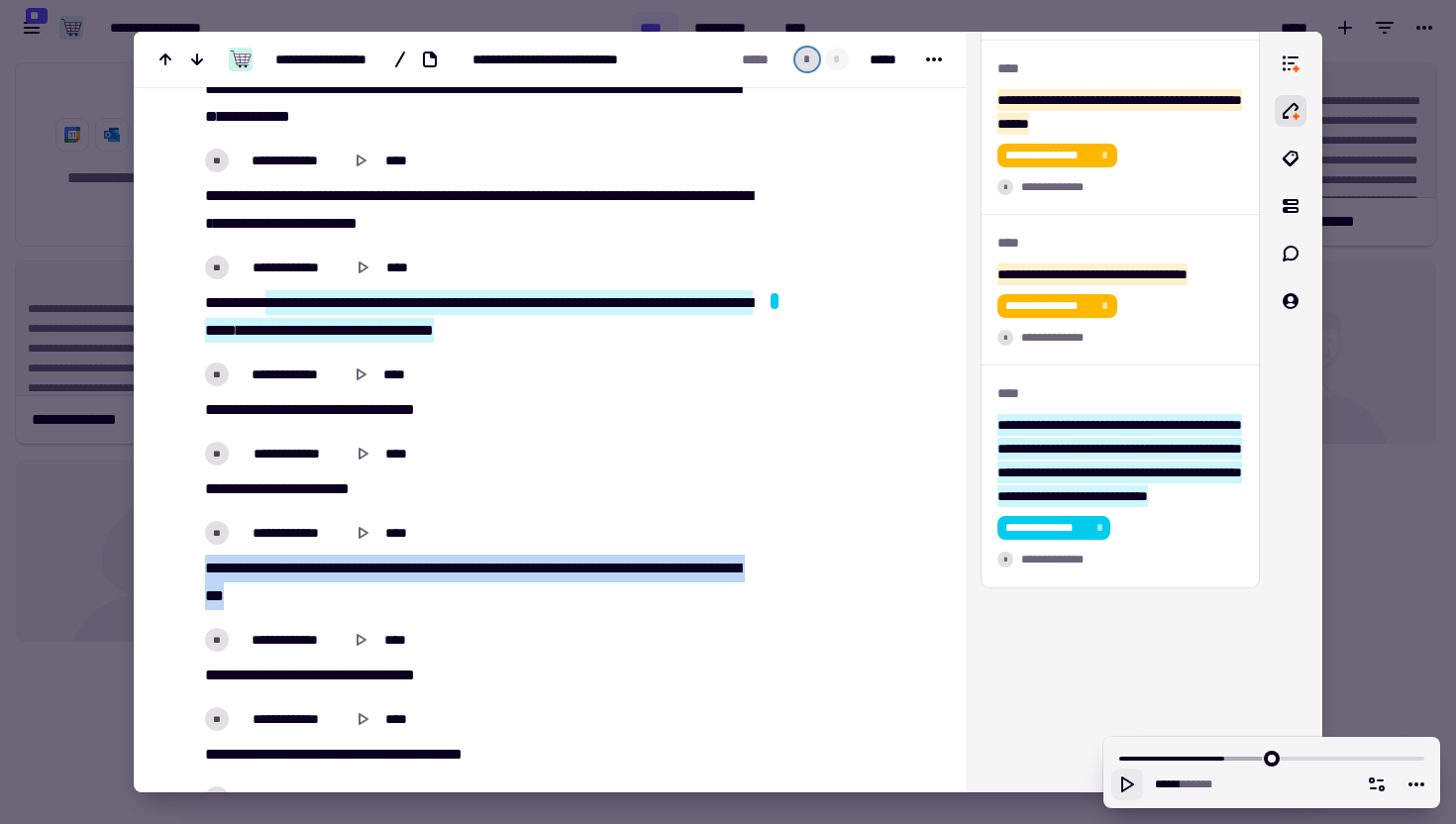 scroll, scrollTop: 3437, scrollLeft: 0, axis: vertical 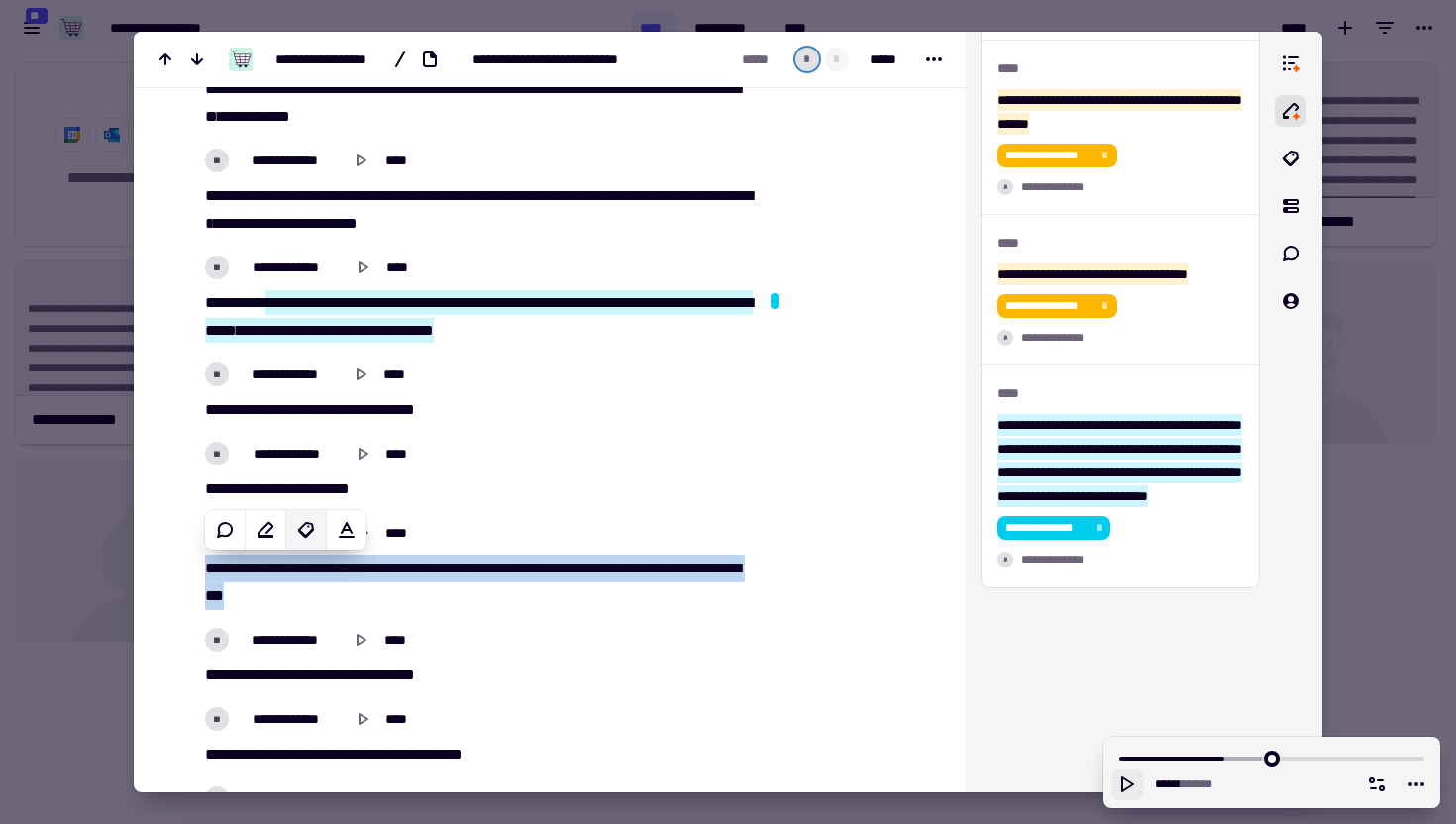 click 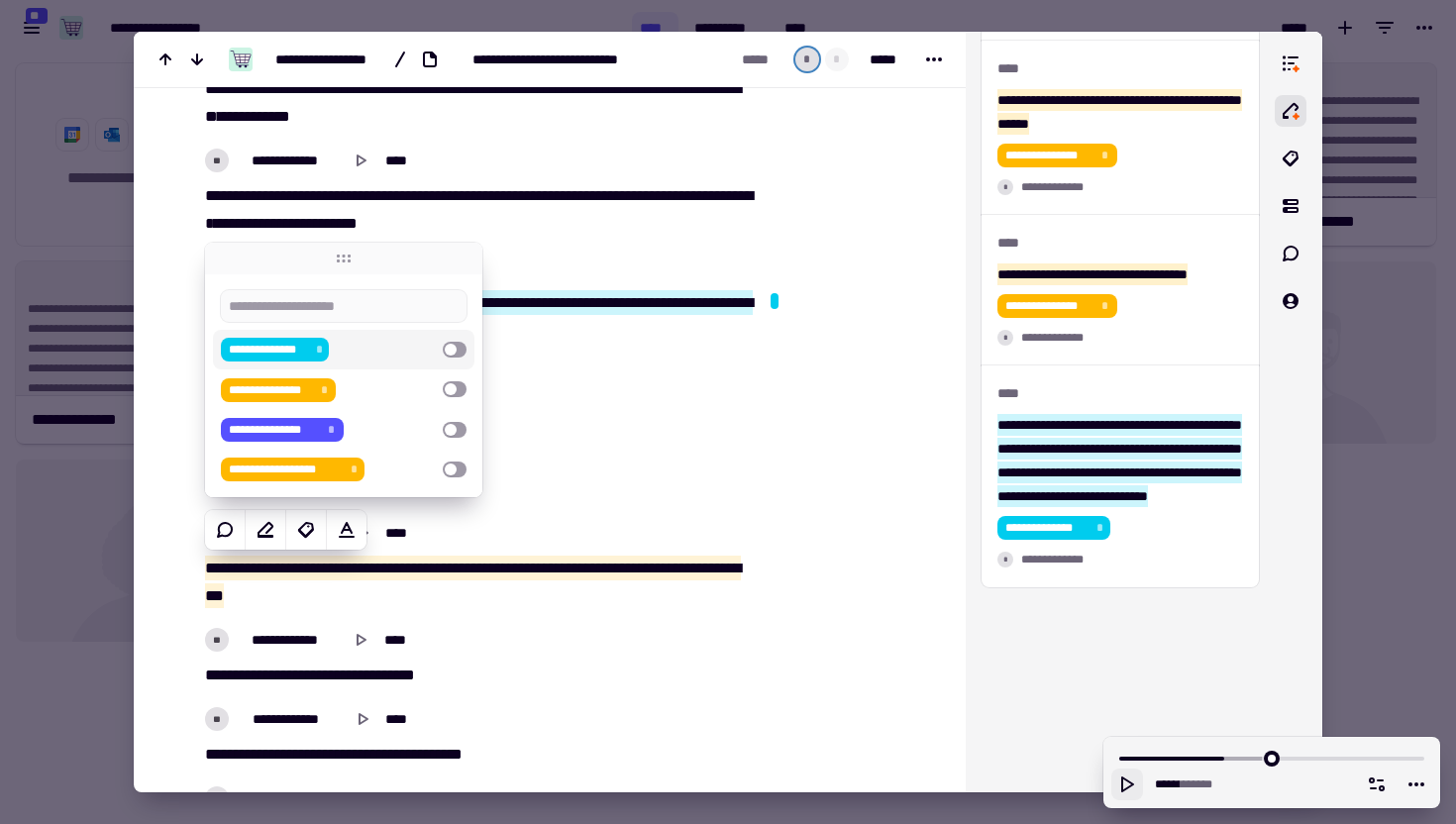click on "**********" at bounding box center [274, 350] 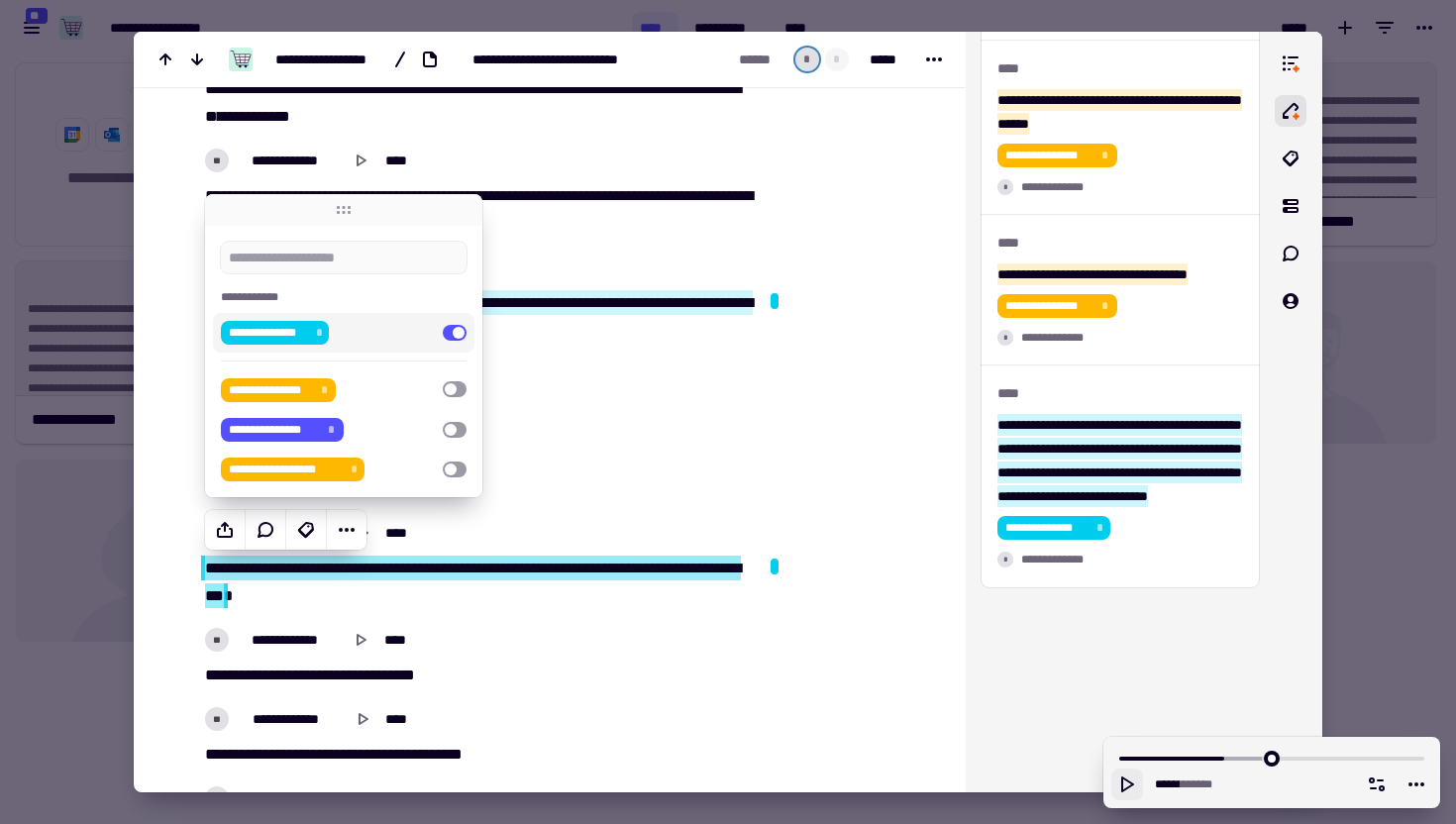 click at bounding box center [852, 100] 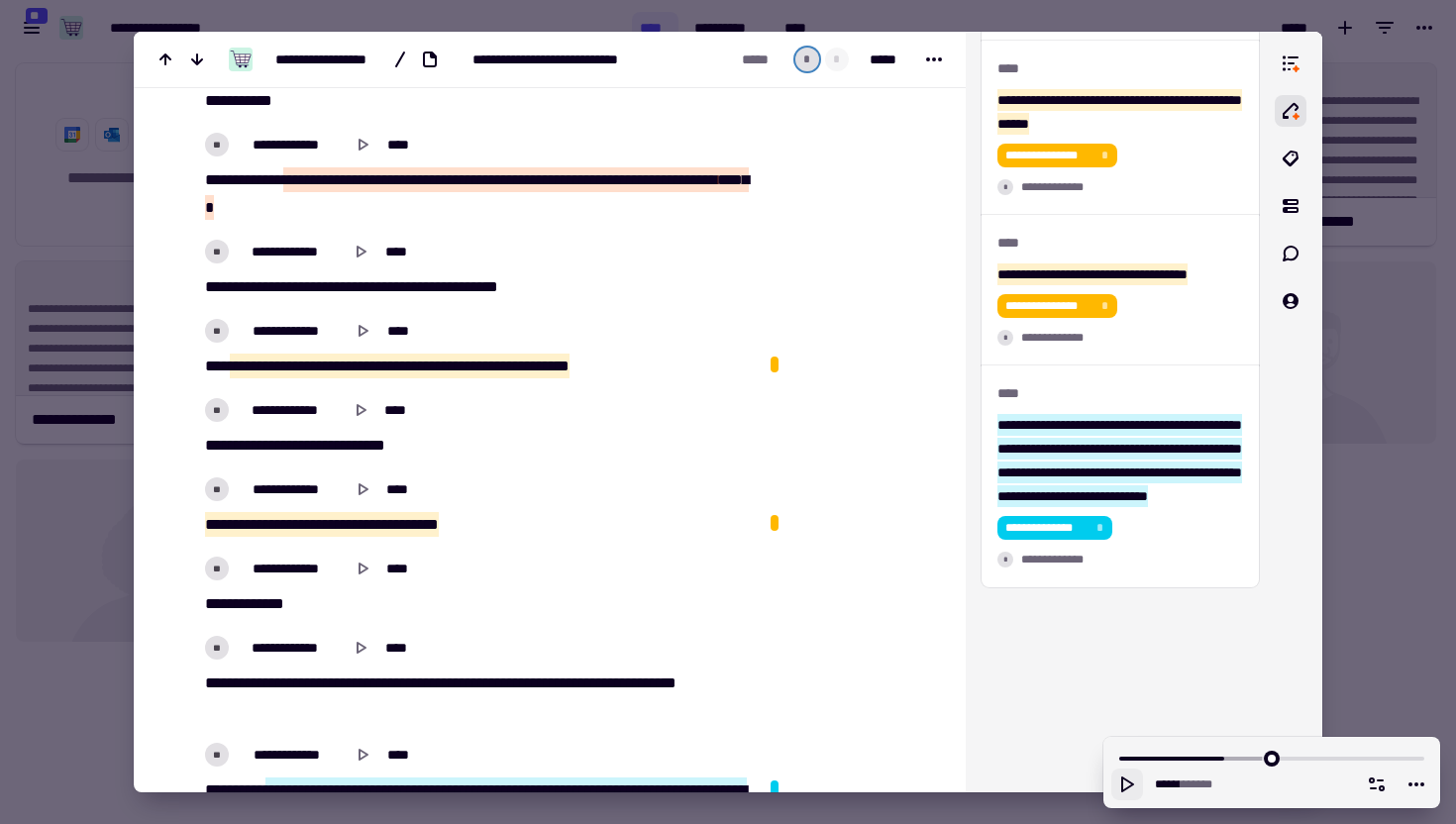 scroll, scrollTop: 3456, scrollLeft: 0, axis: vertical 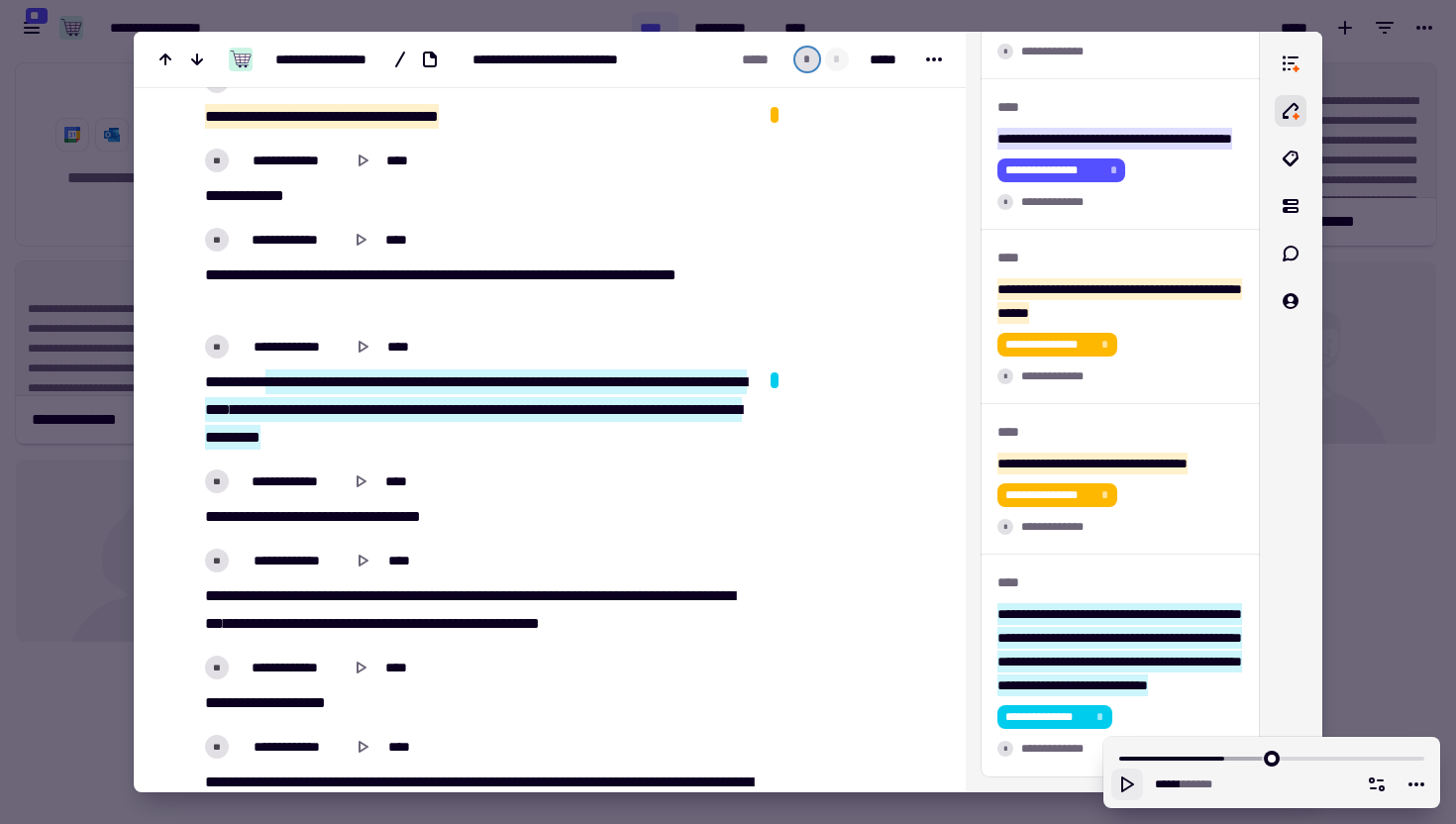 click on "*****" at bounding box center [299, 409] 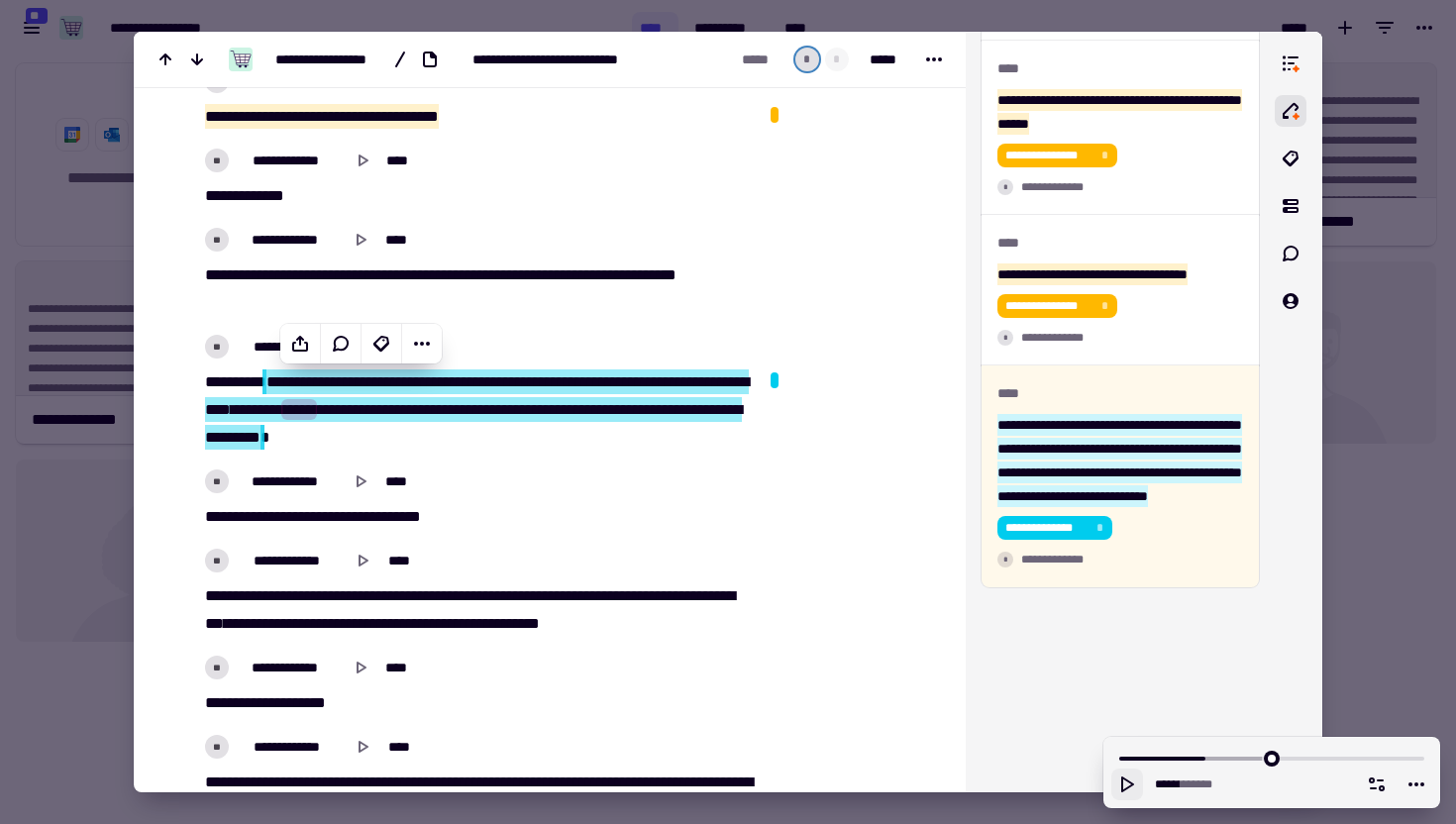 scroll, scrollTop: 3635, scrollLeft: 0, axis: vertical 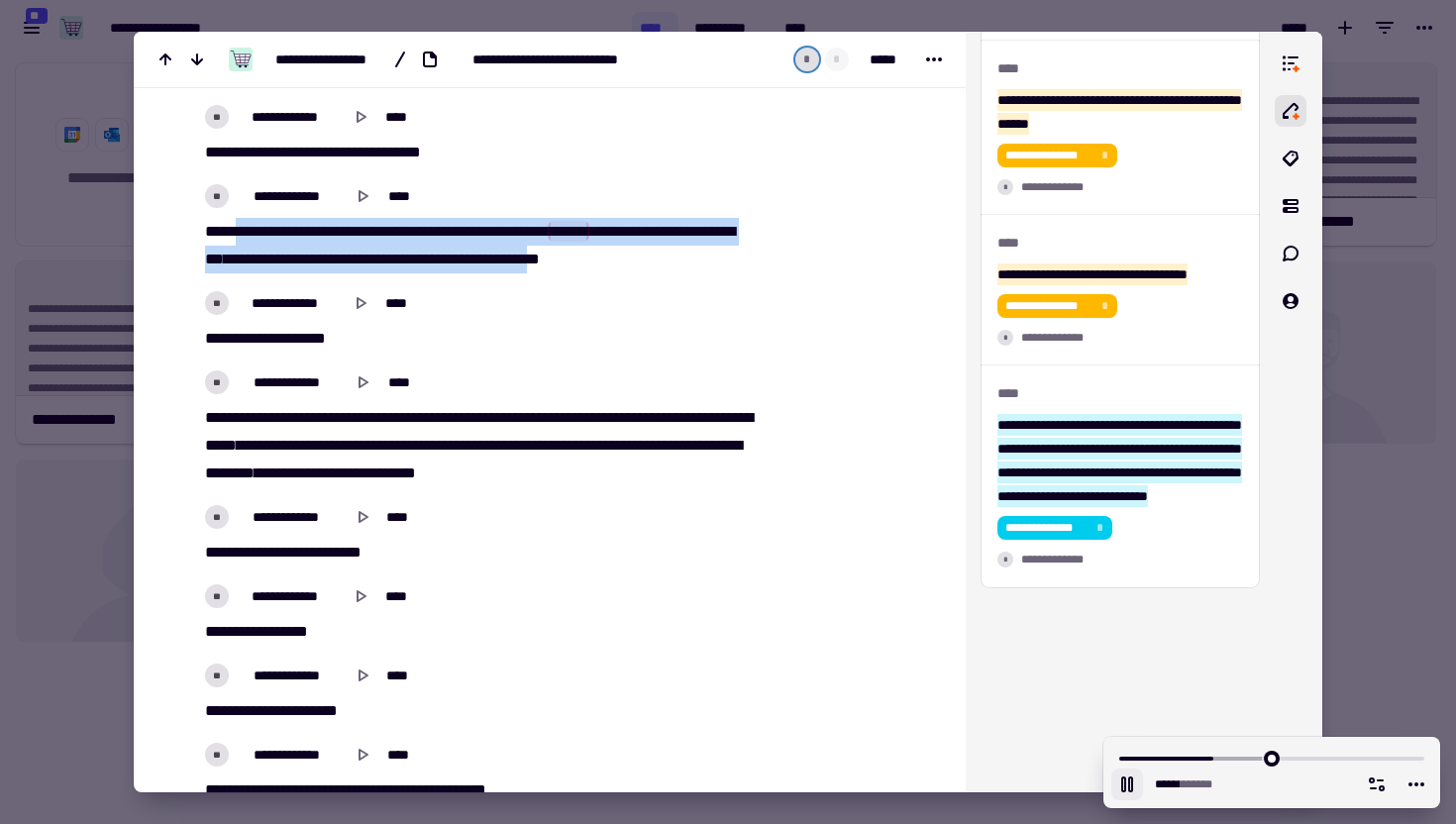 drag, startPoint x: 248, startPoint y: 228, endPoint x: 687, endPoint y: 253, distance: 439.71127 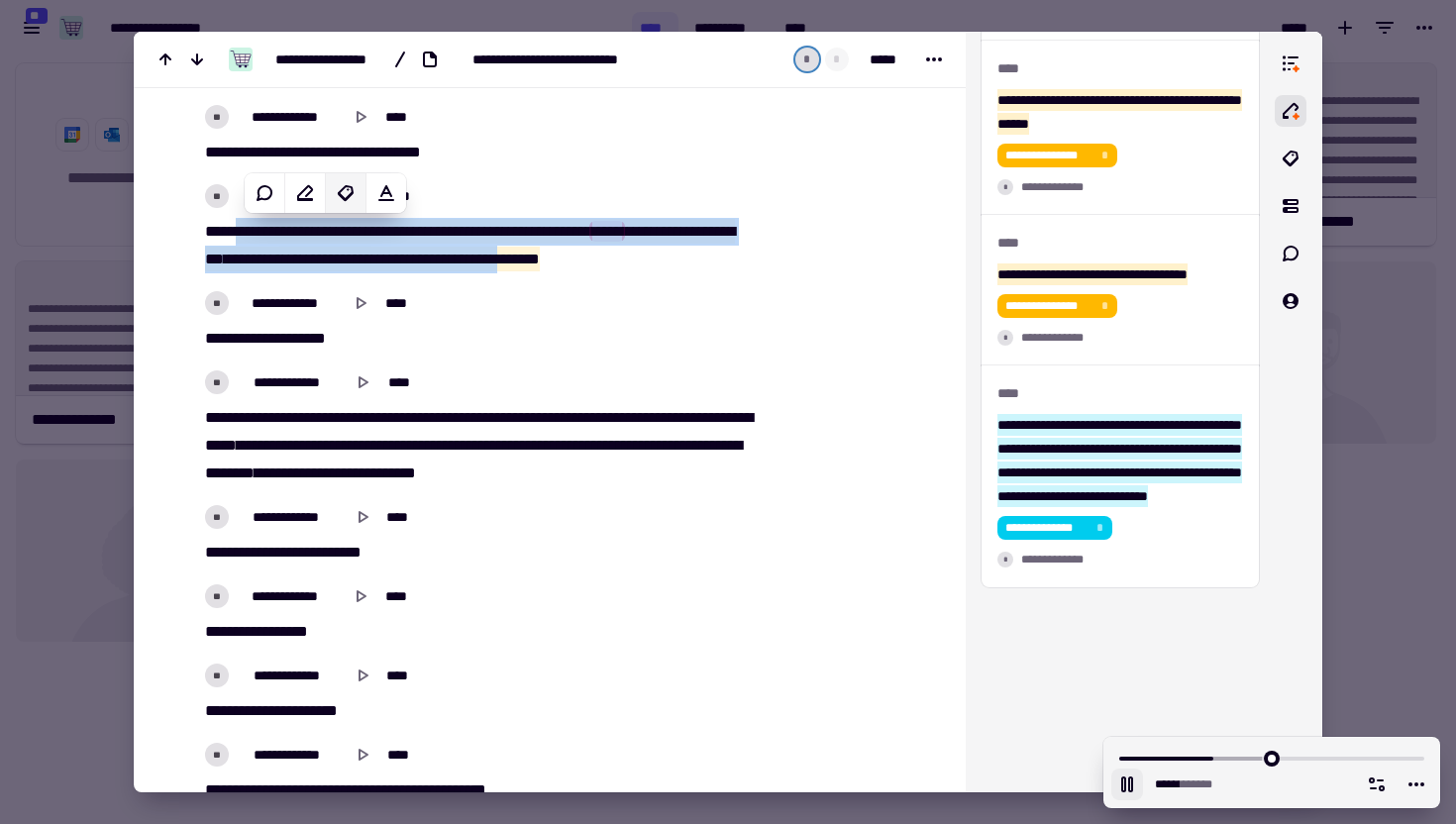 click 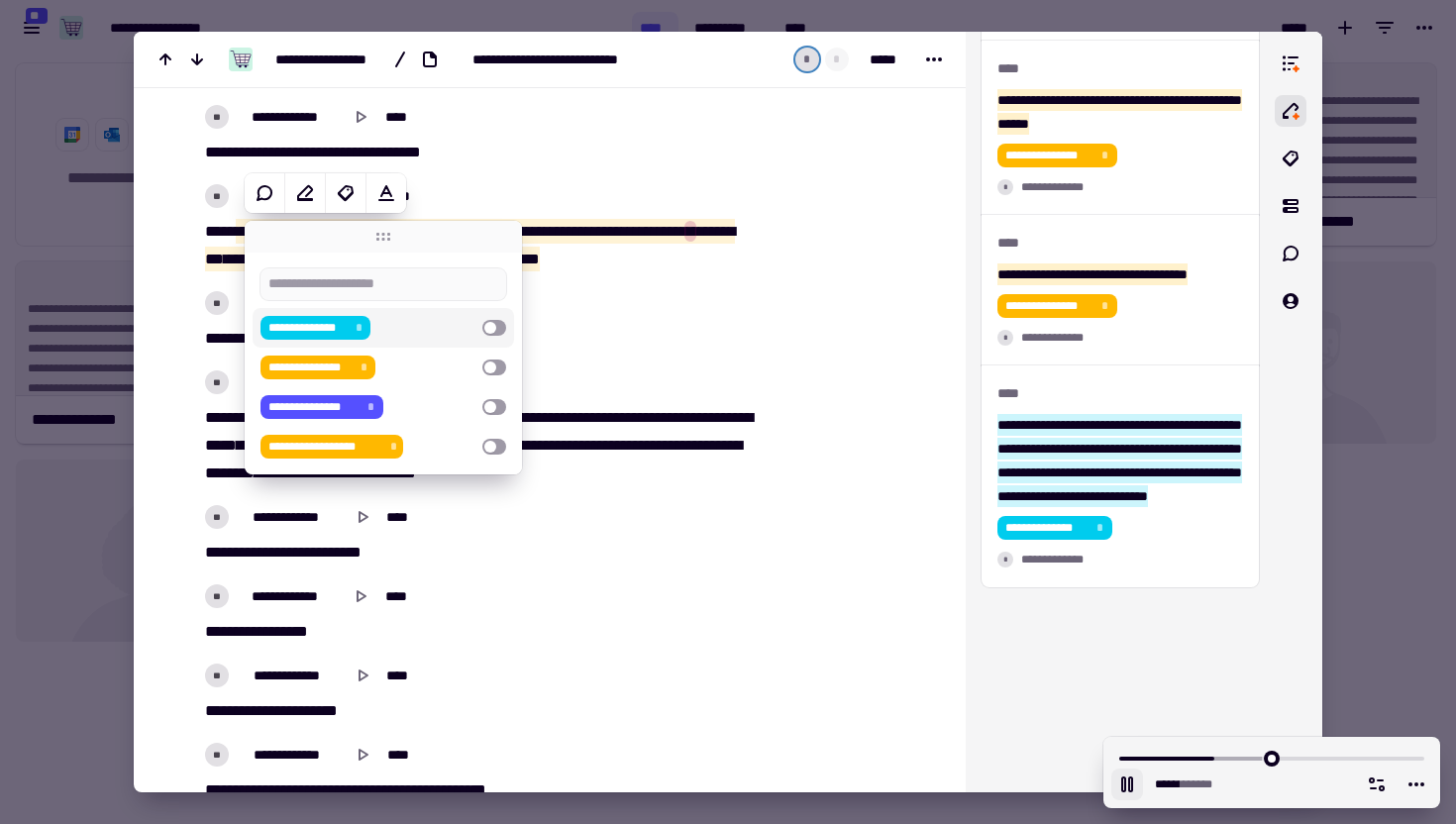 click on "**********" at bounding box center [315, 328] 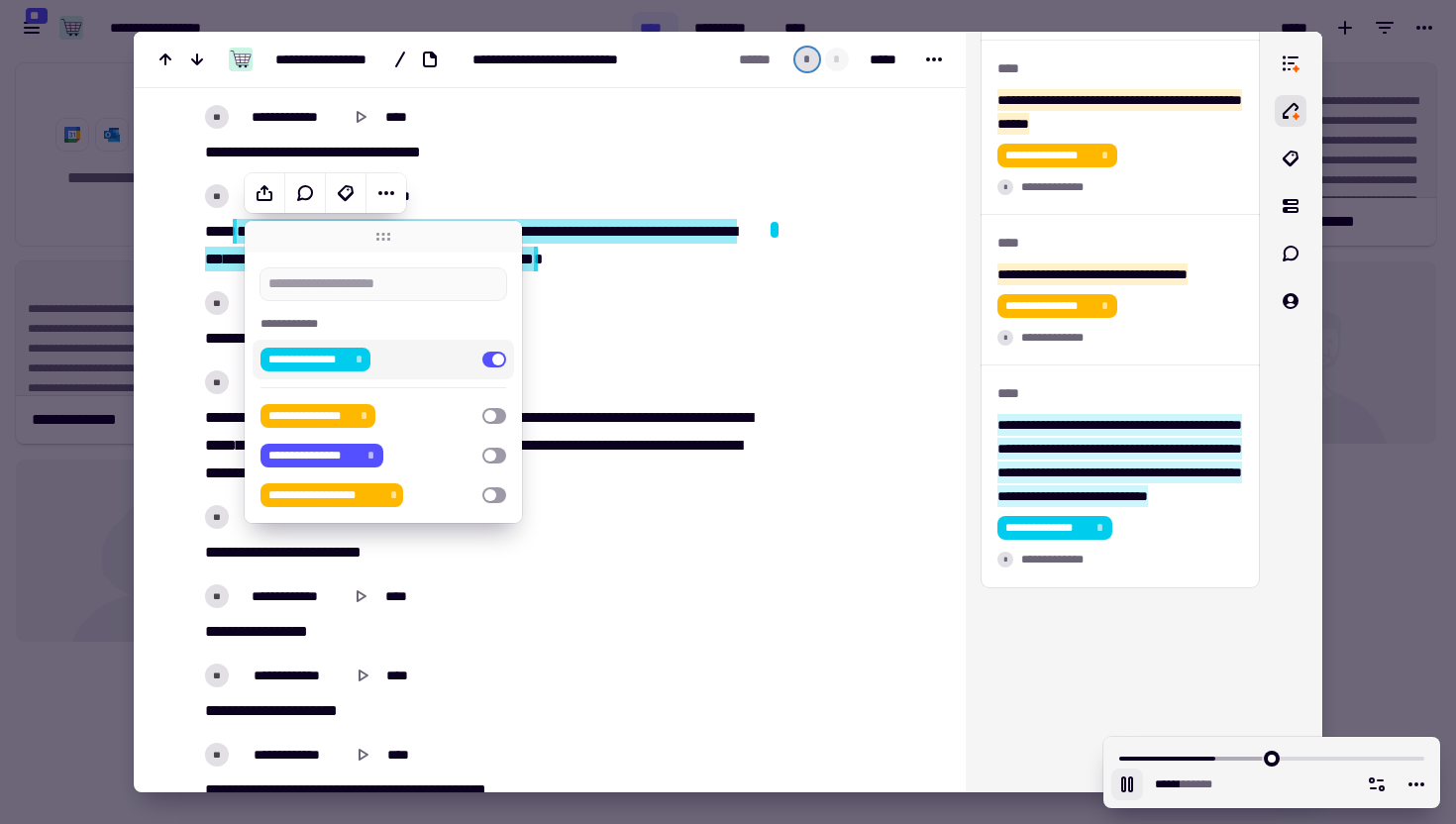 click at bounding box center (850, 1590) 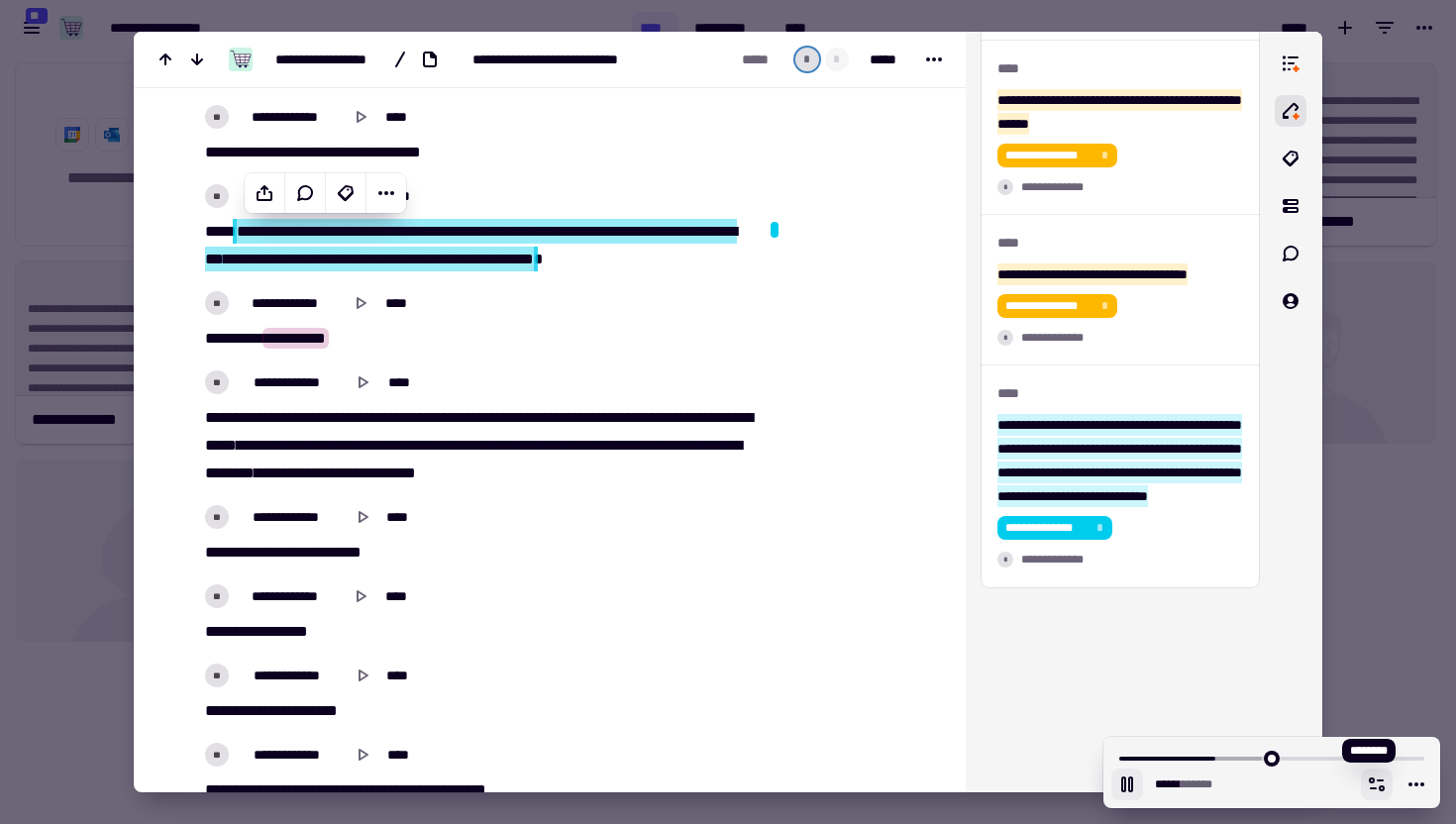 click 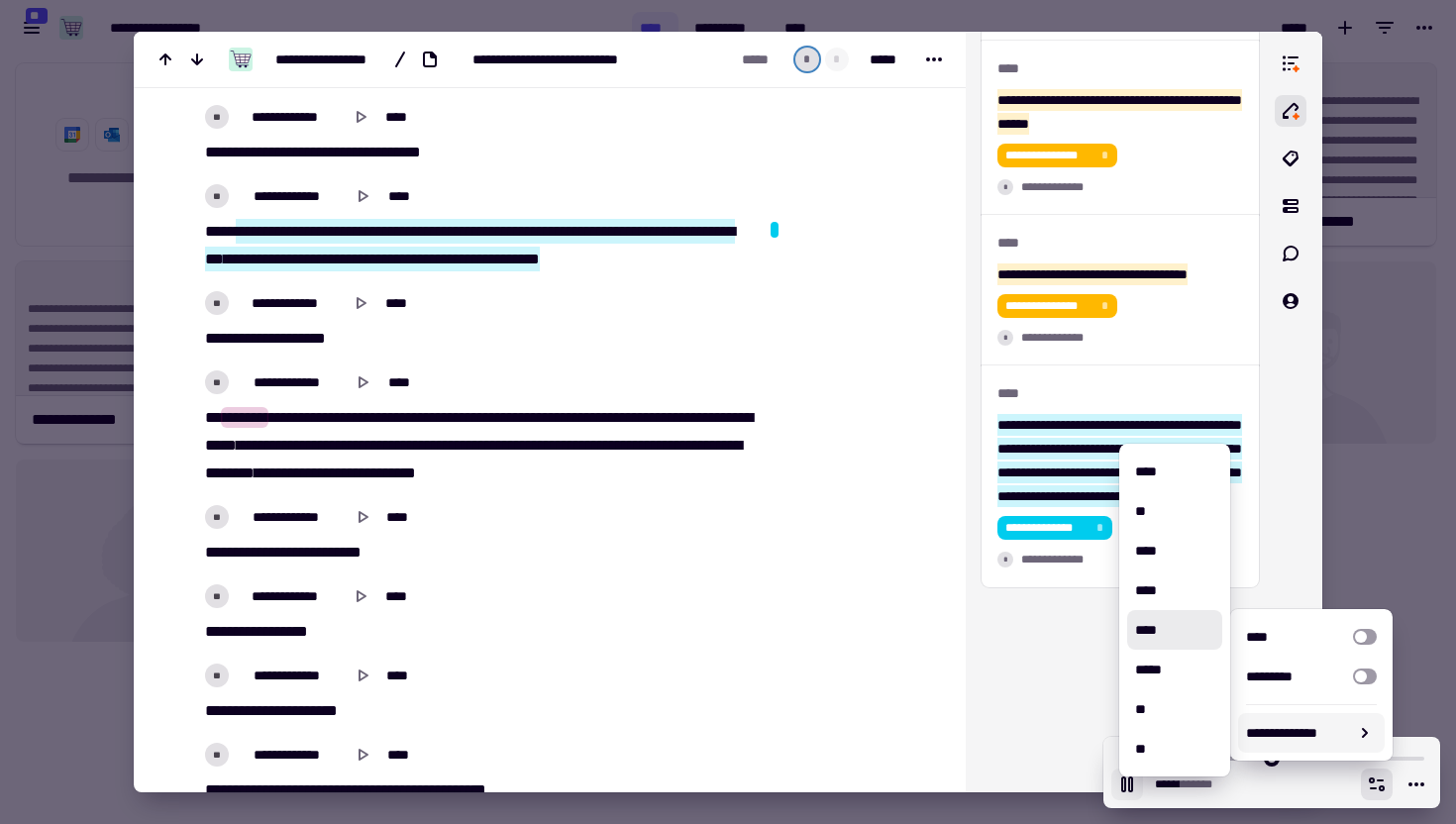 click 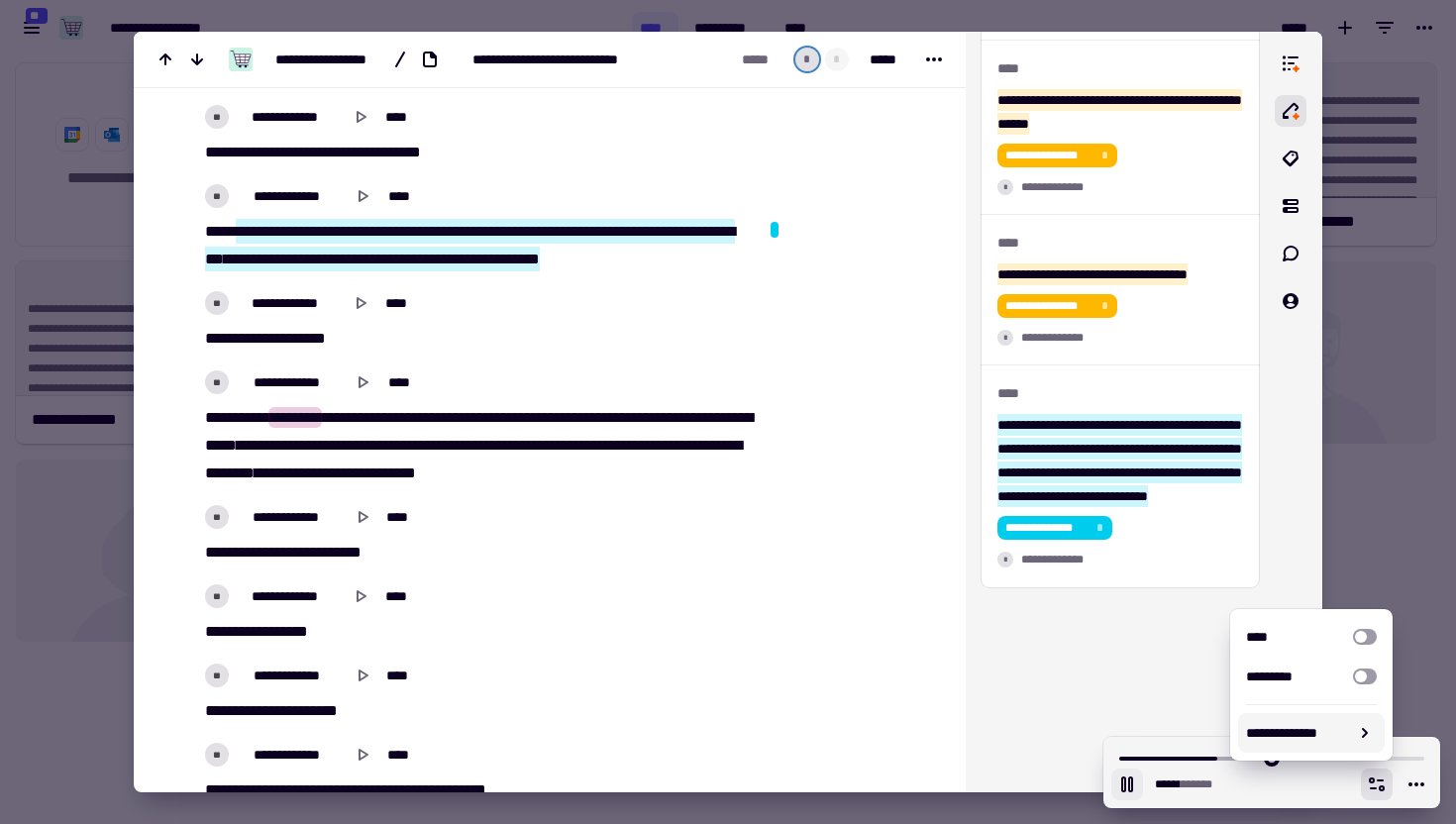 click 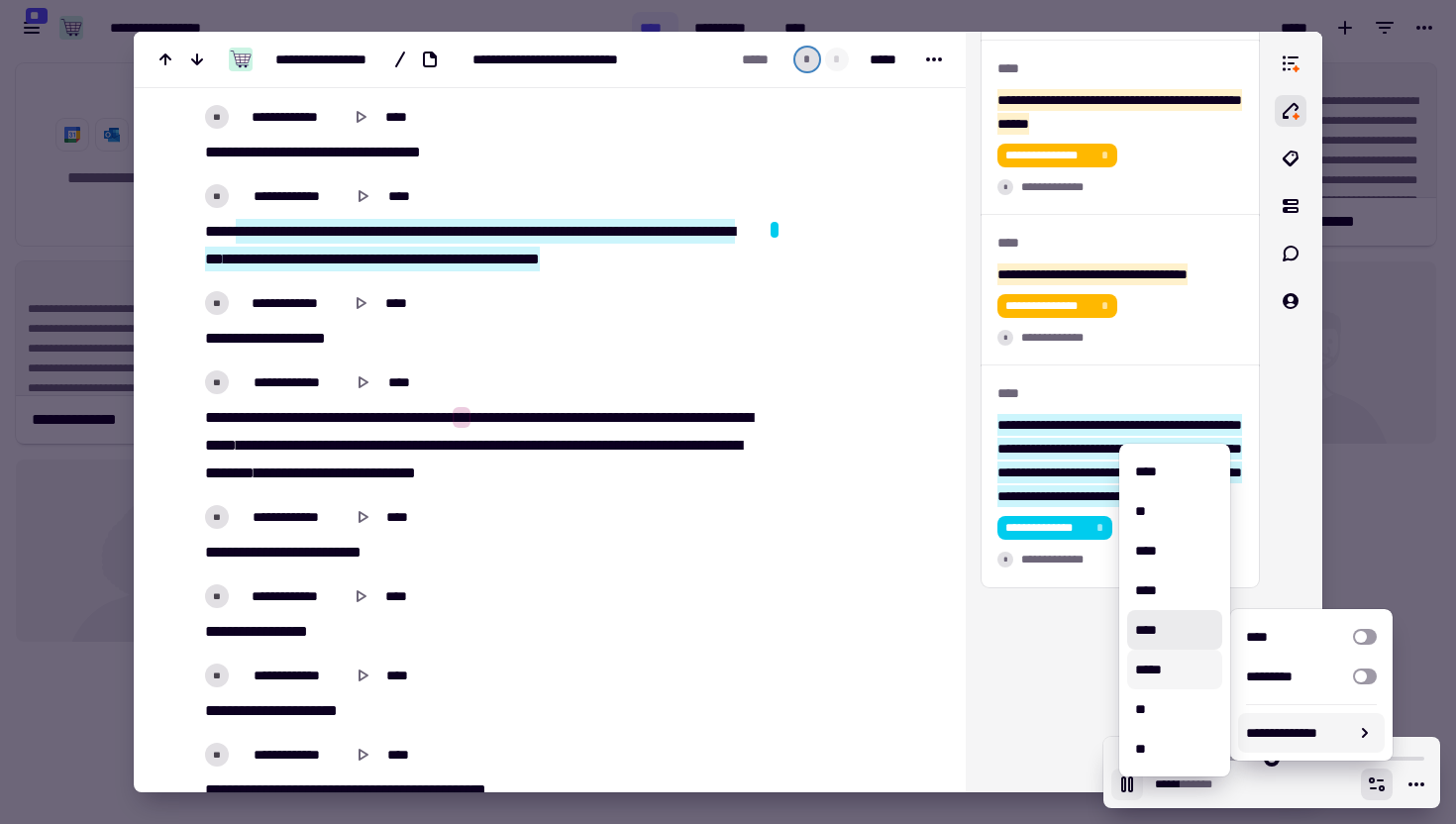 click on "*****" at bounding box center [1175, 670] 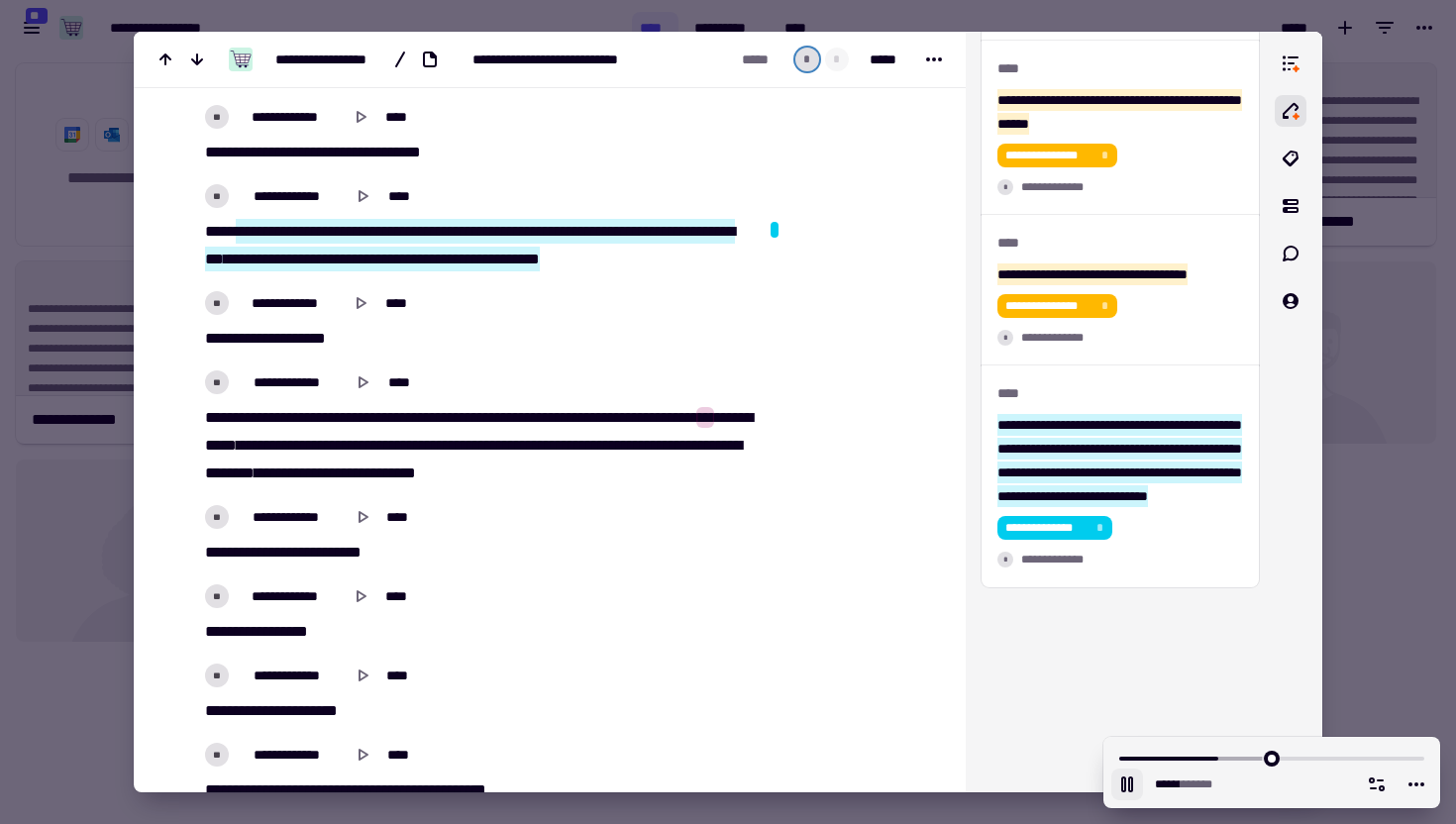 click at bounding box center [850, 1590] 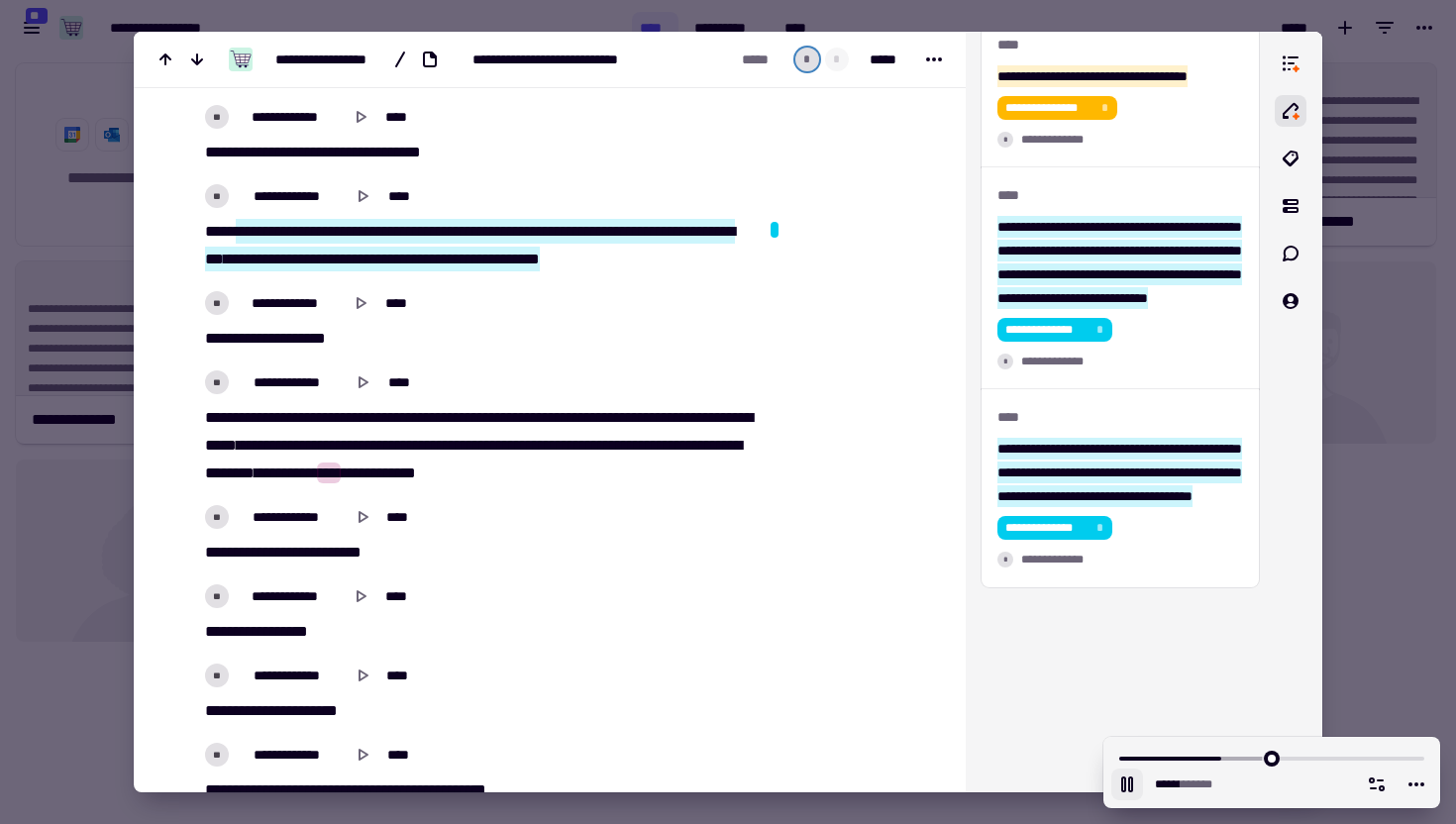 click 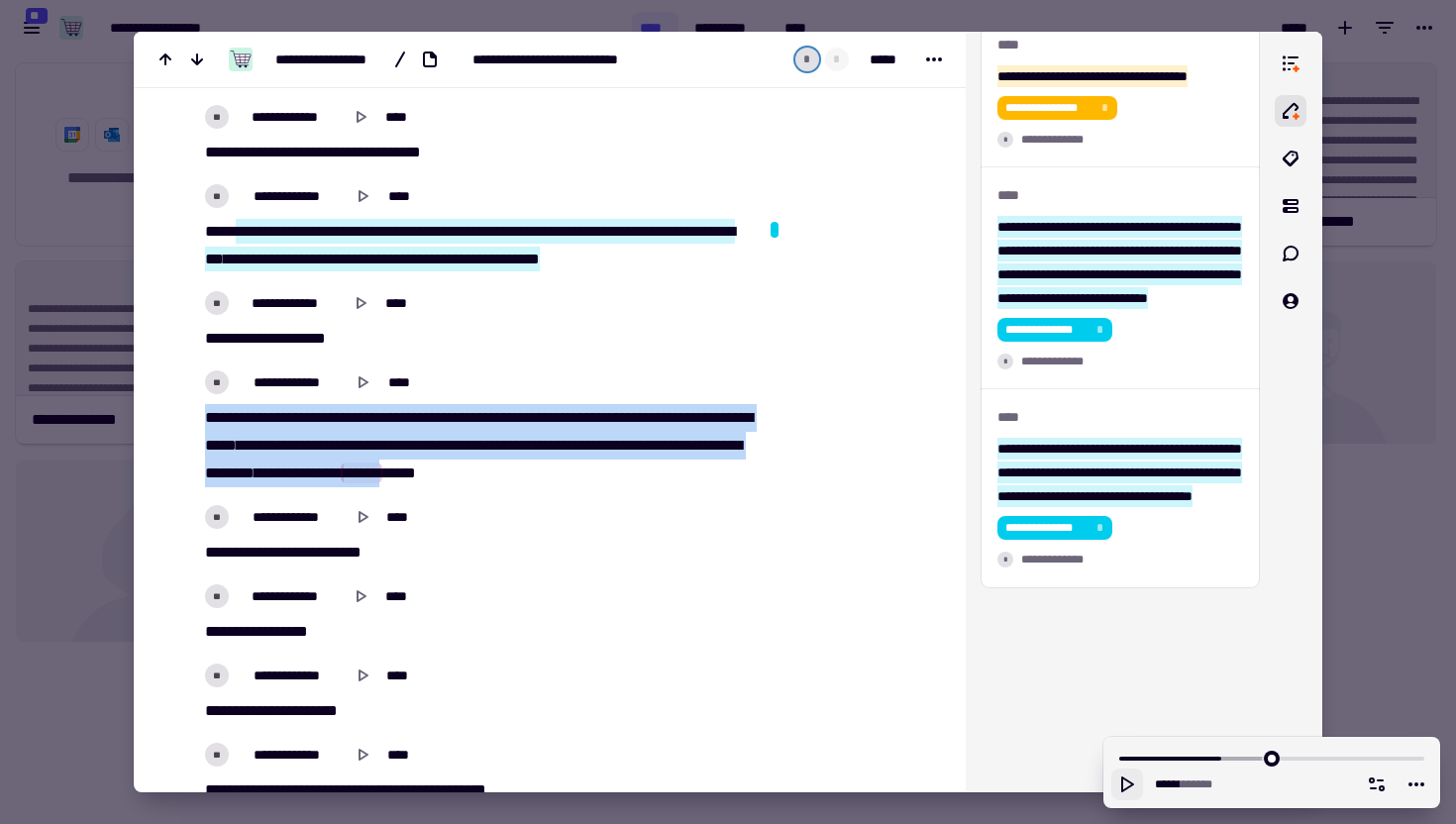 drag, startPoint x: 204, startPoint y: 418, endPoint x: 649, endPoint y: 475, distance: 448.6357 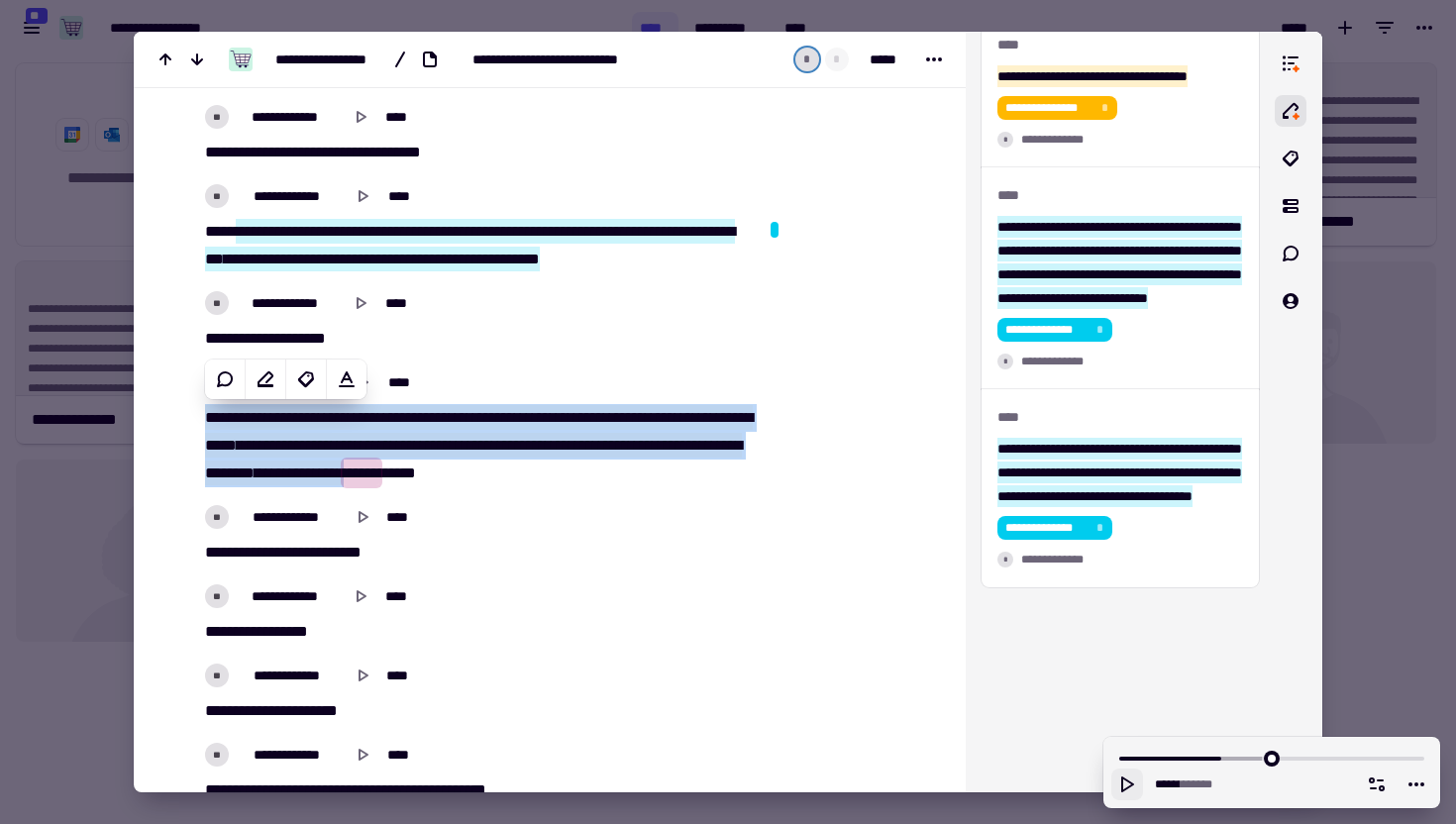 click 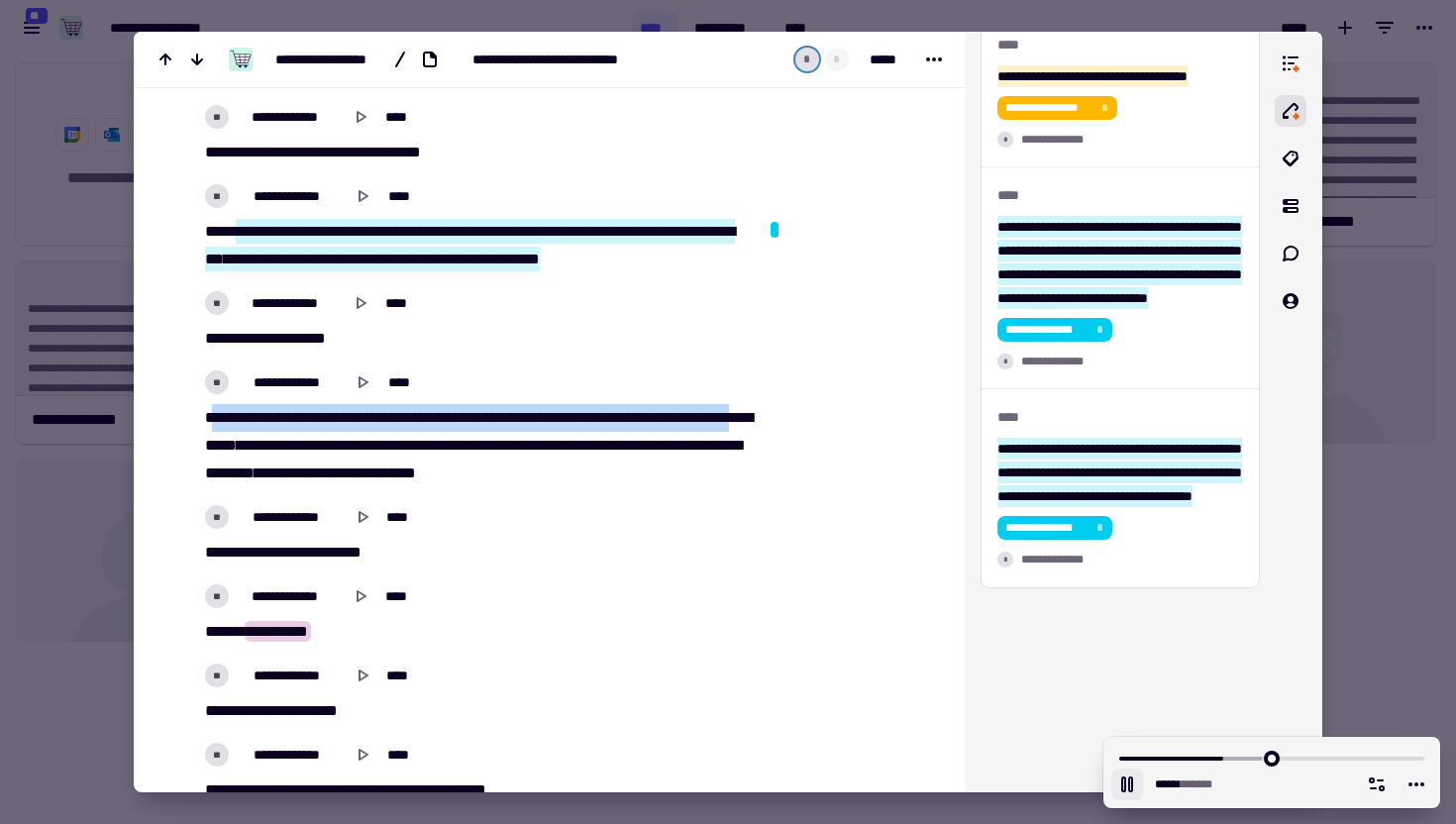 drag, startPoint x: 211, startPoint y: 416, endPoint x: 426, endPoint y: 453, distance: 218.16049 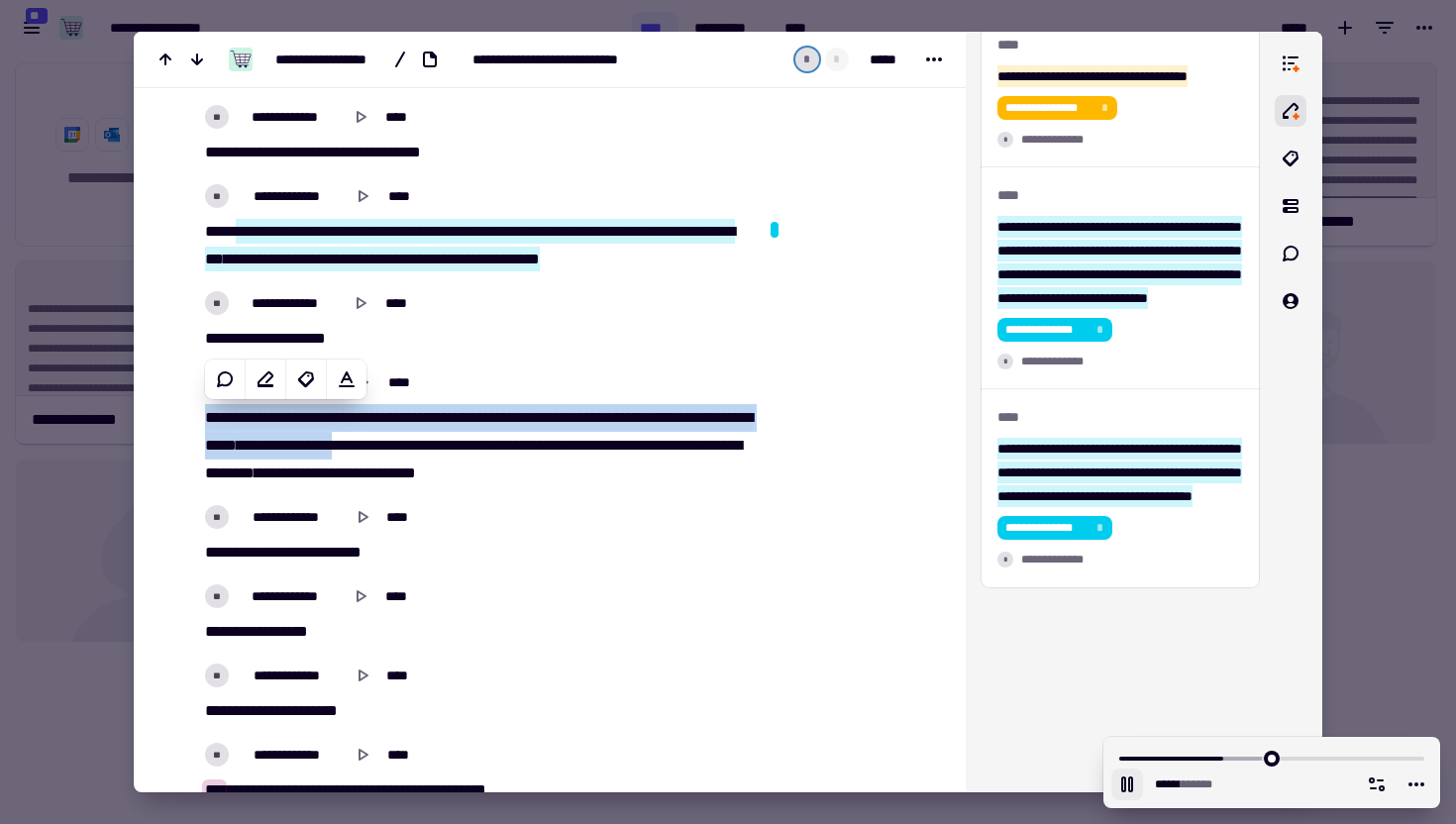 click on "**" at bounding box center (211, 417) 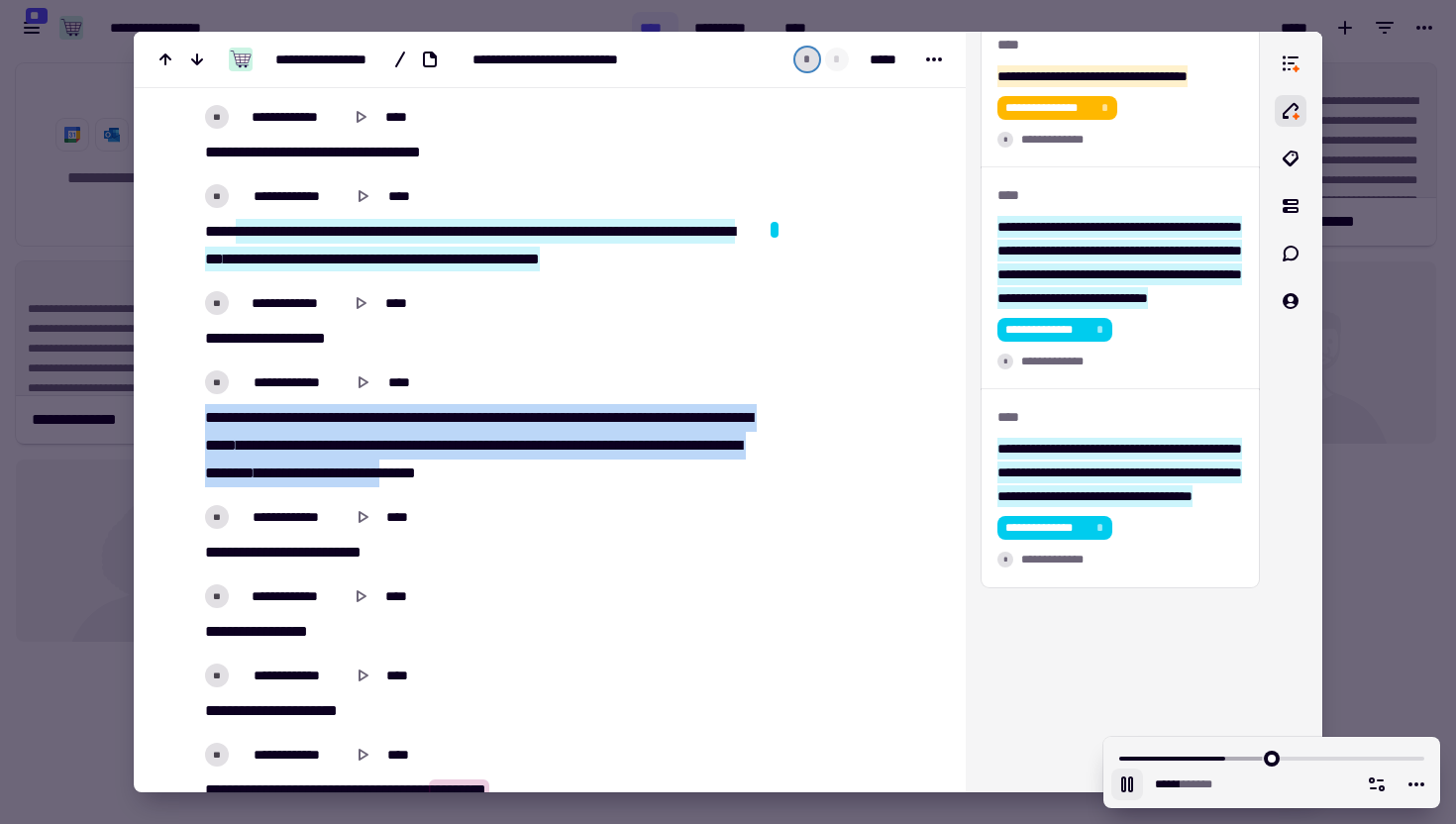 drag, startPoint x: 207, startPoint y: 415, endPoint x: 646, endPoint y: 471, distance: 442.55734 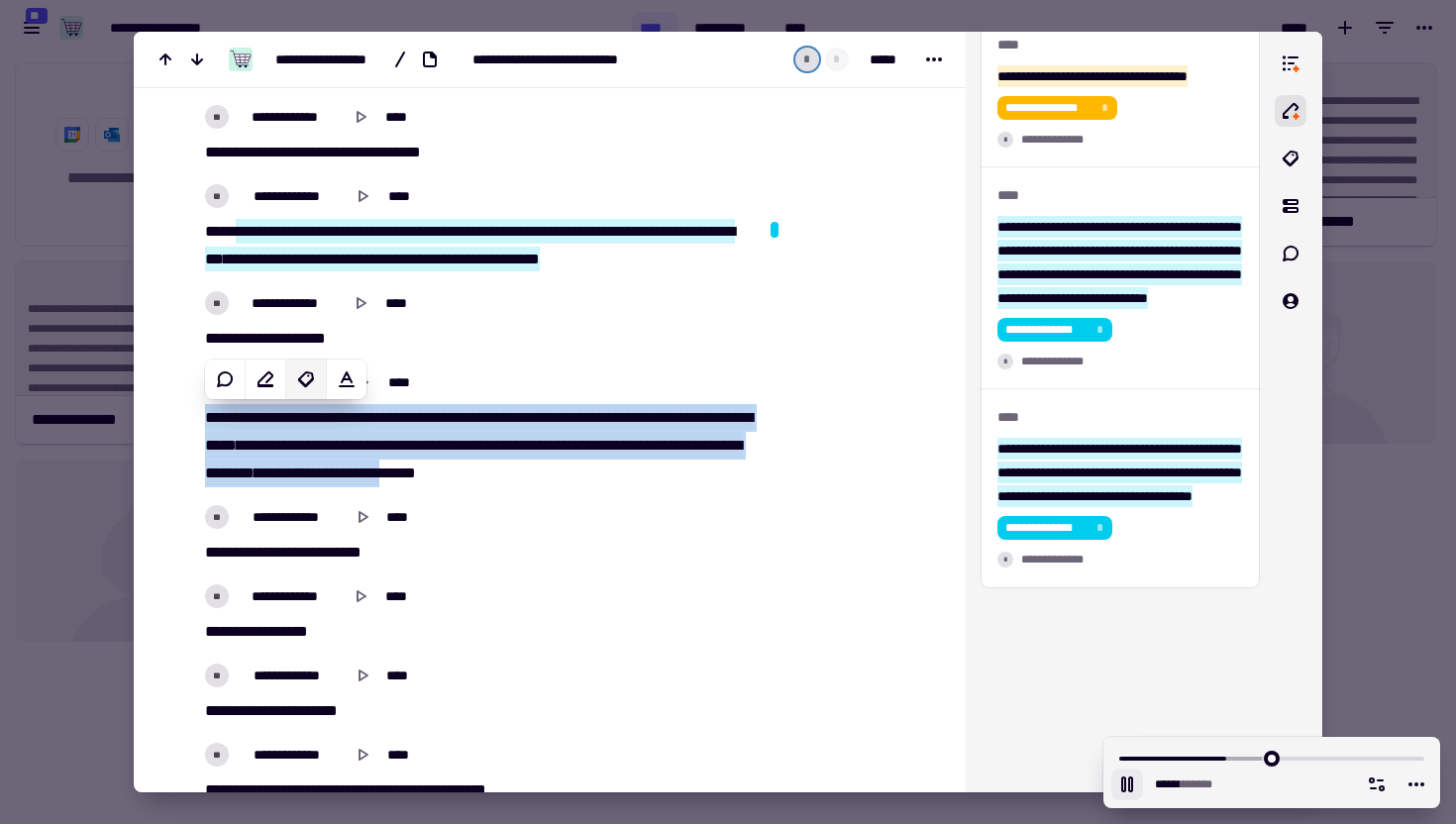 click 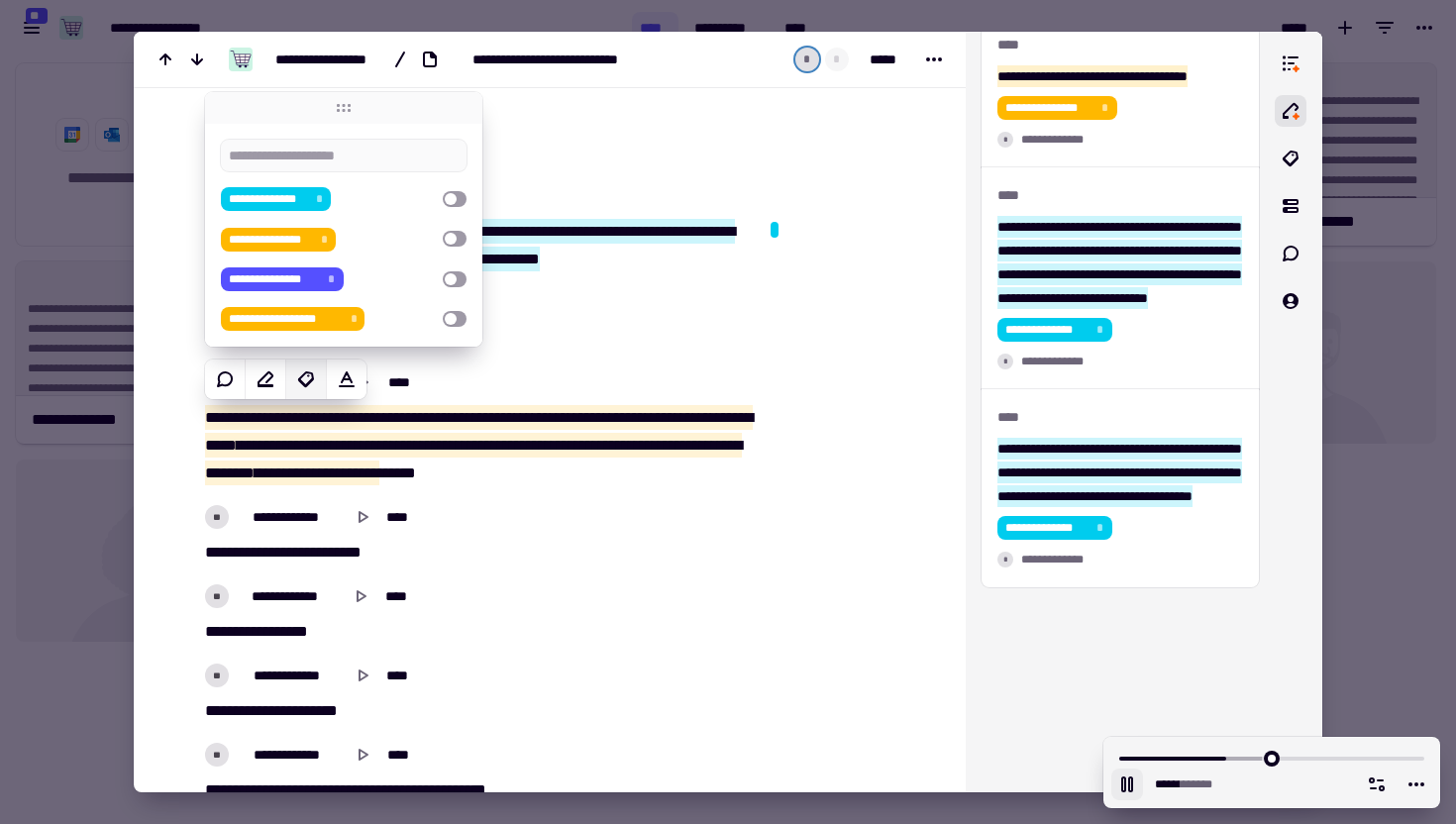 type on "*****" 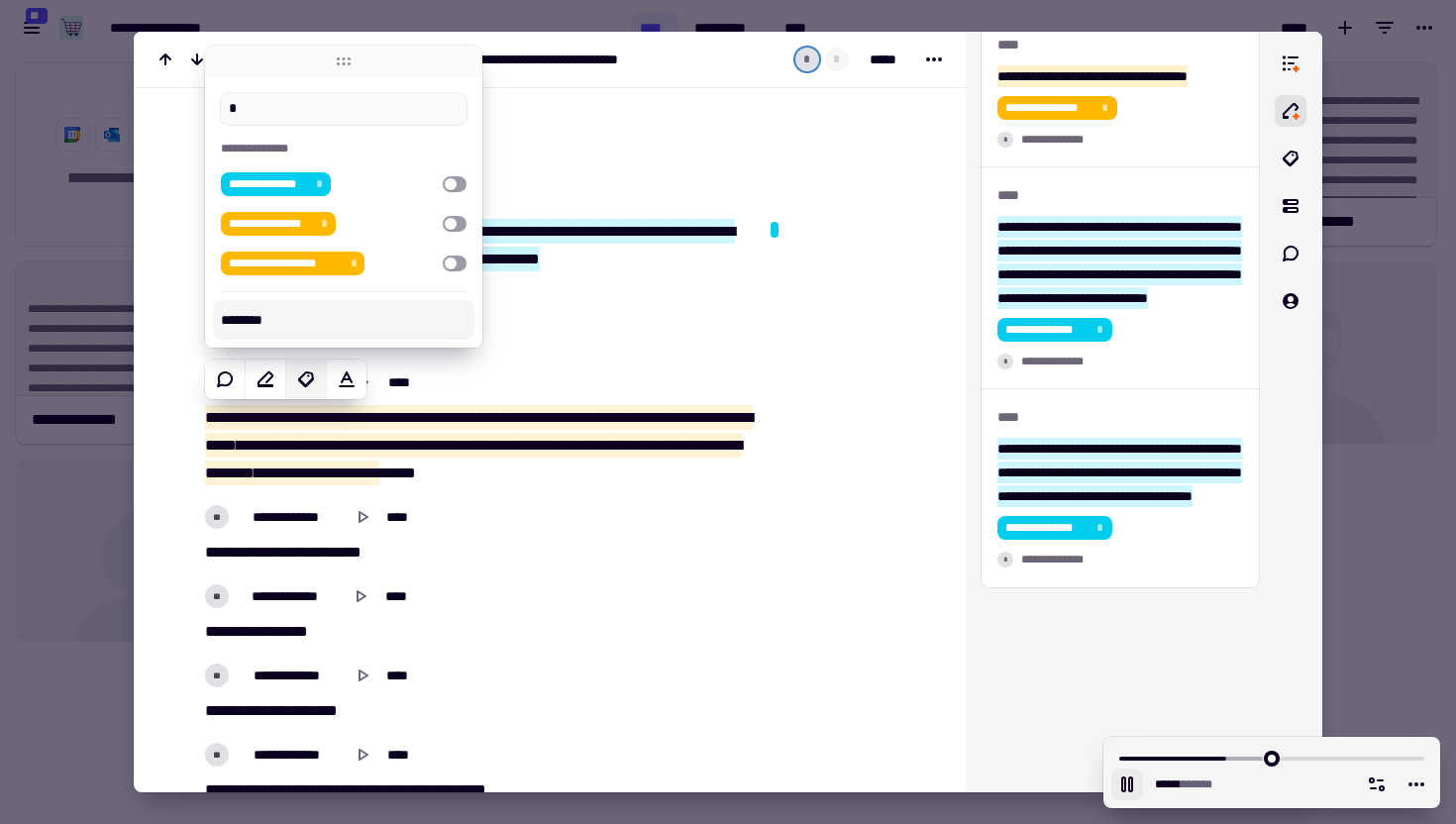 type on "******" 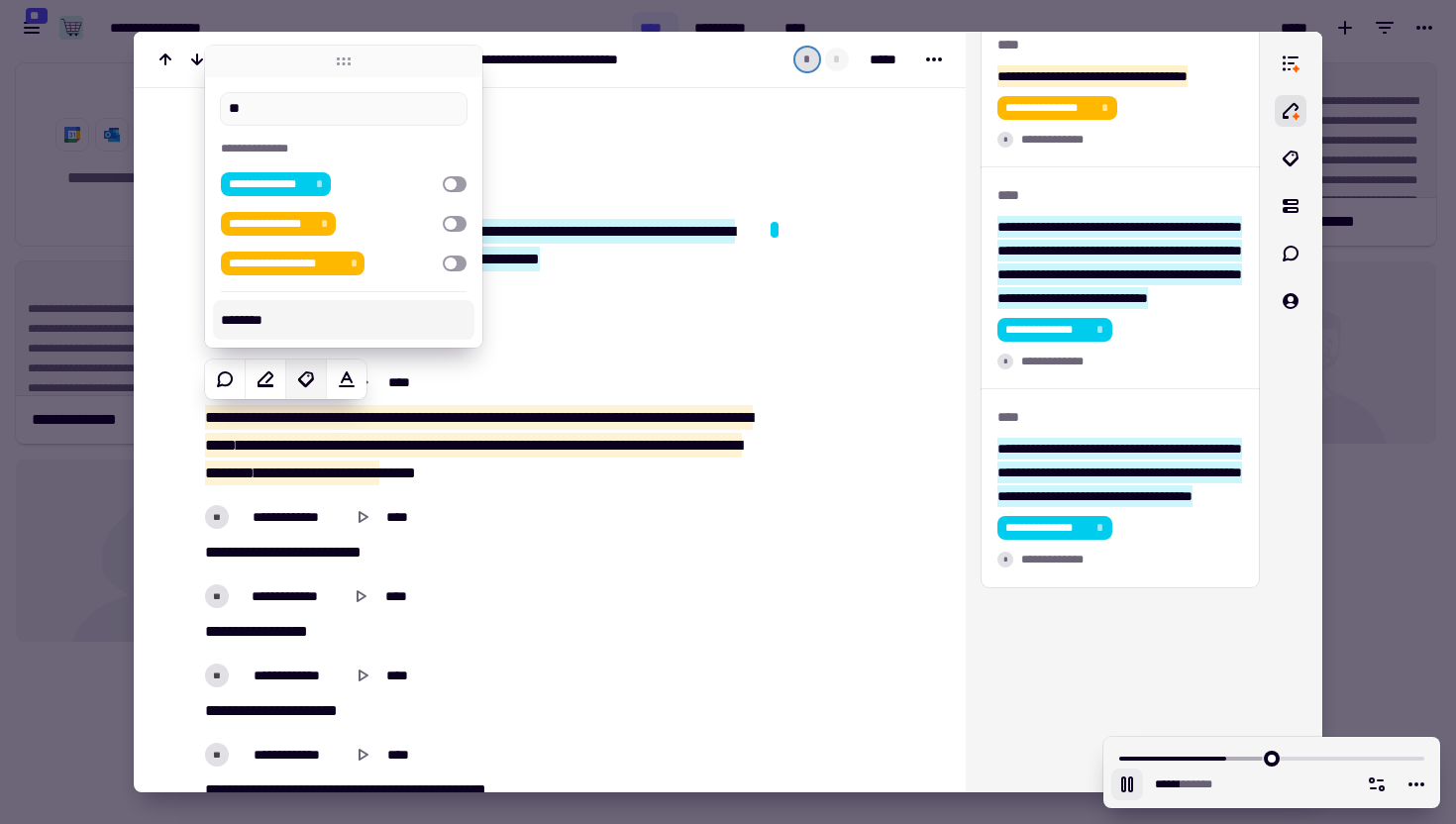 type on "******" 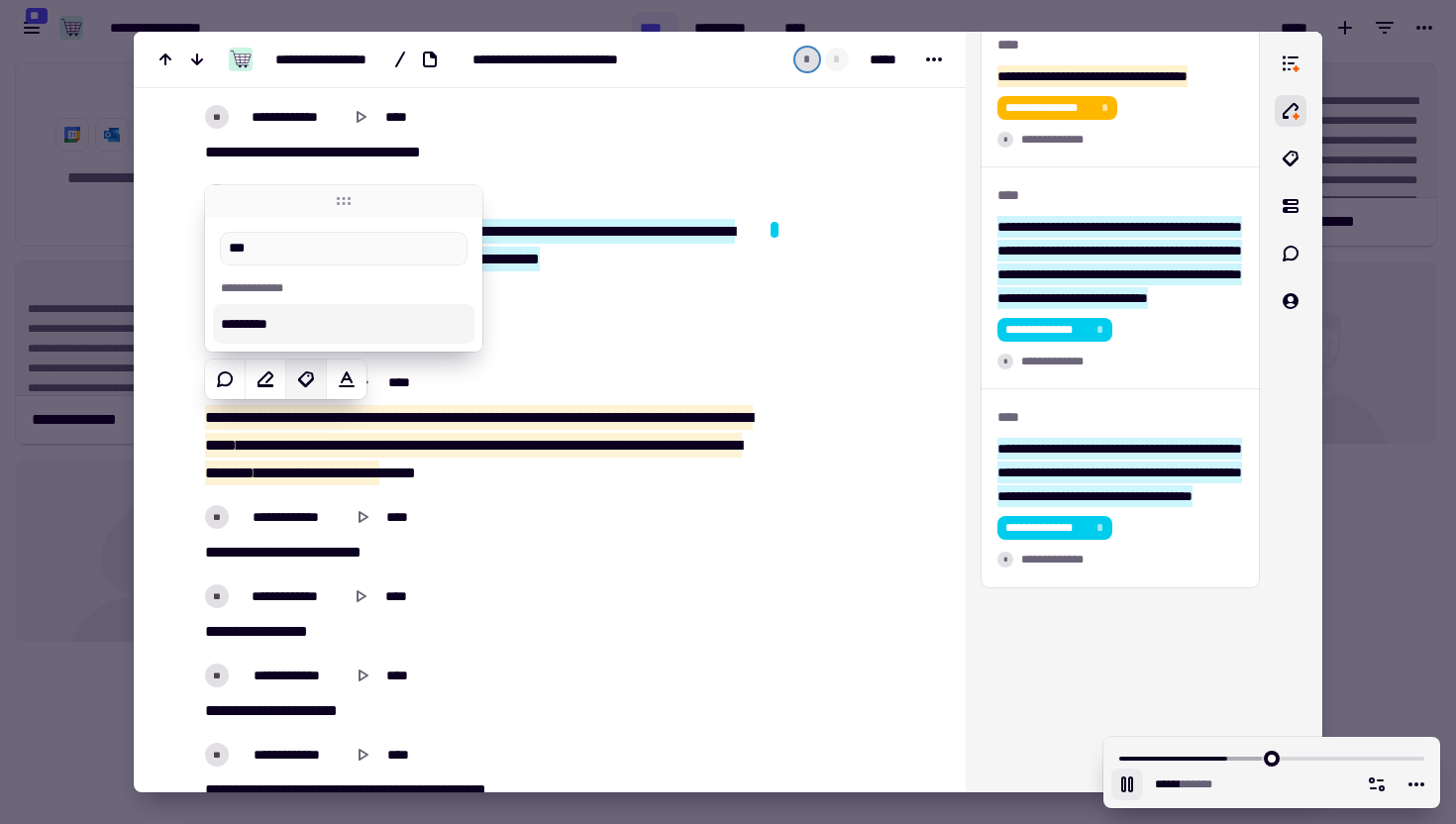 type on "****" 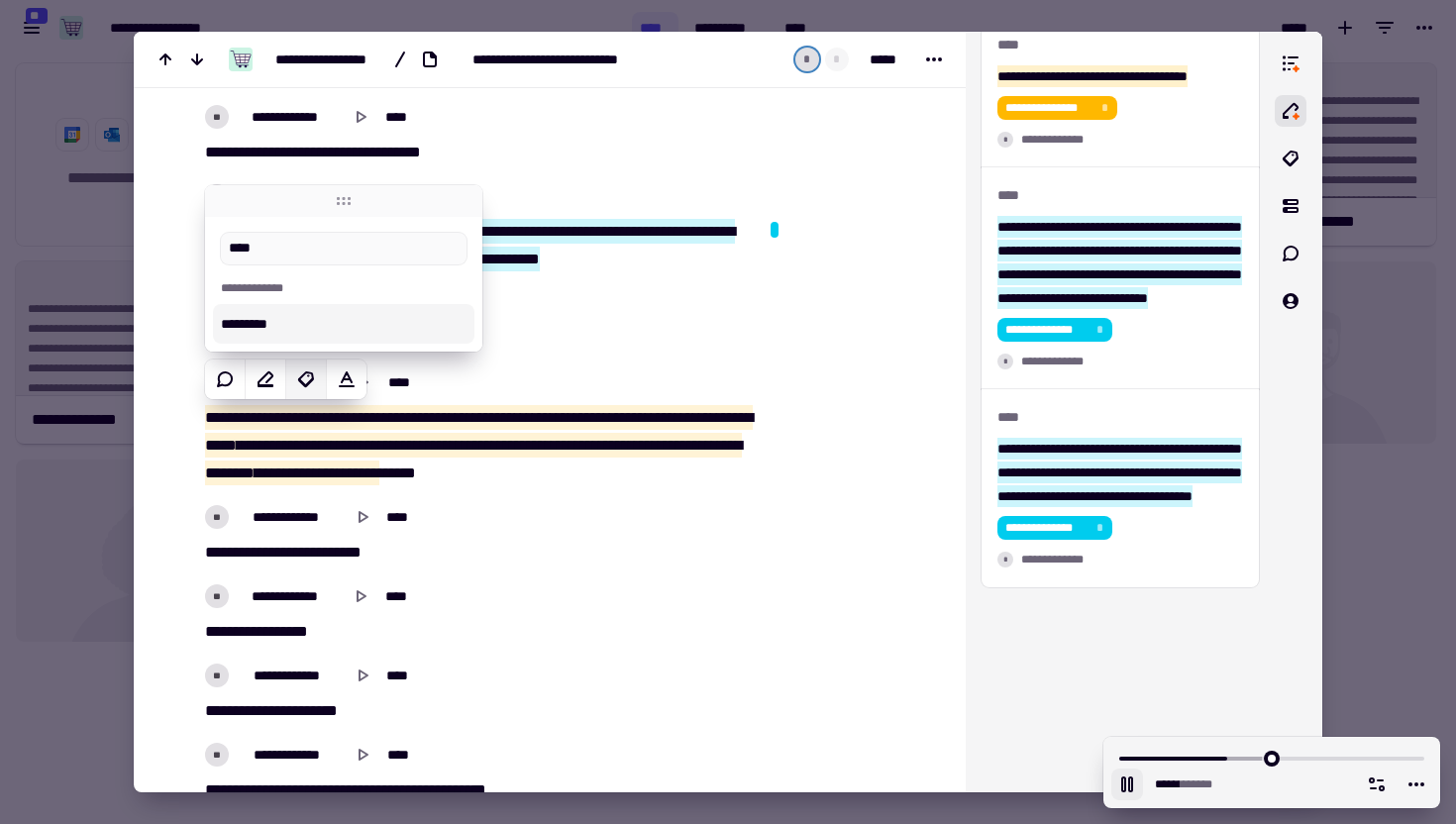 type on "******" 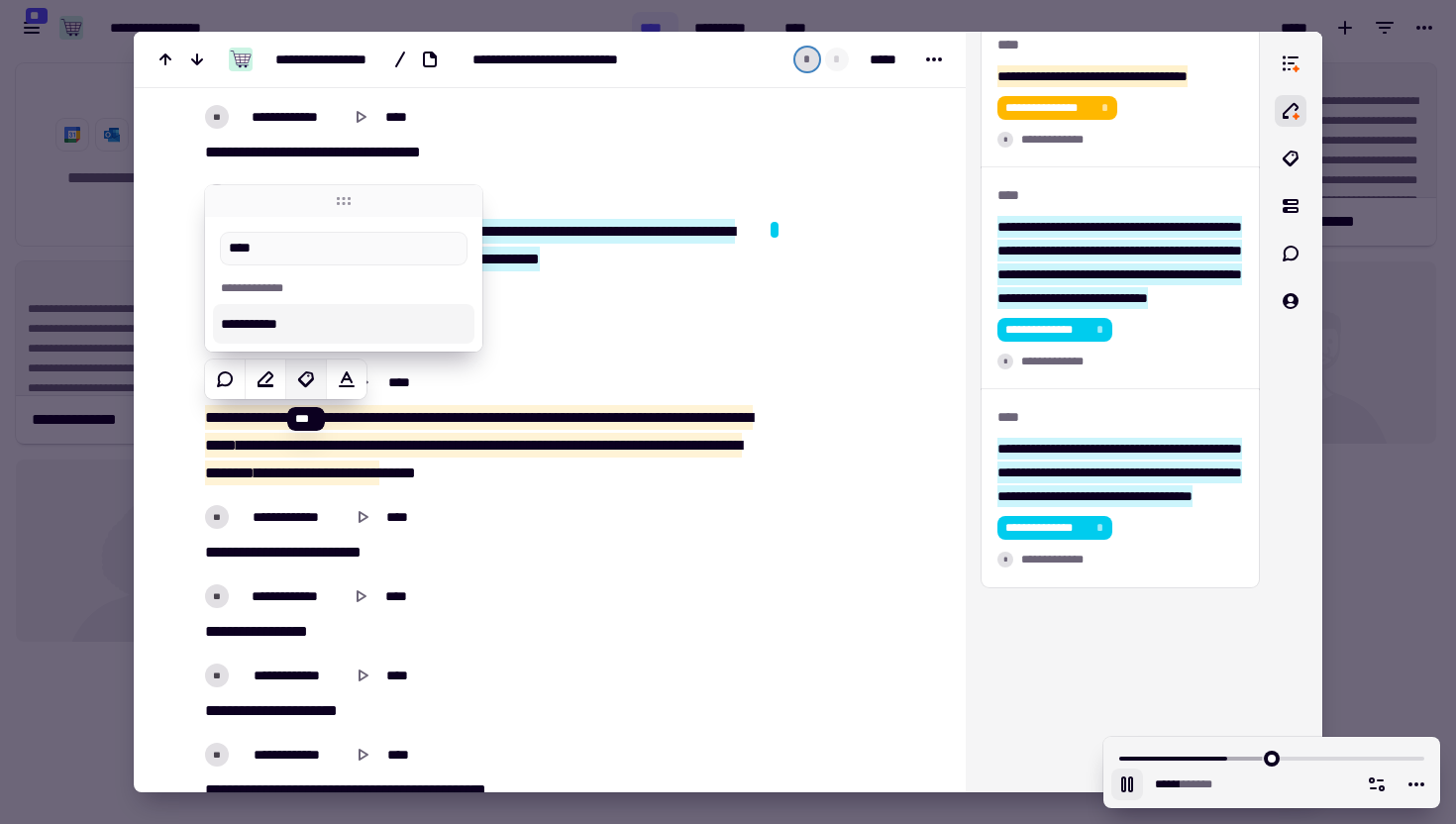 type on "*****" 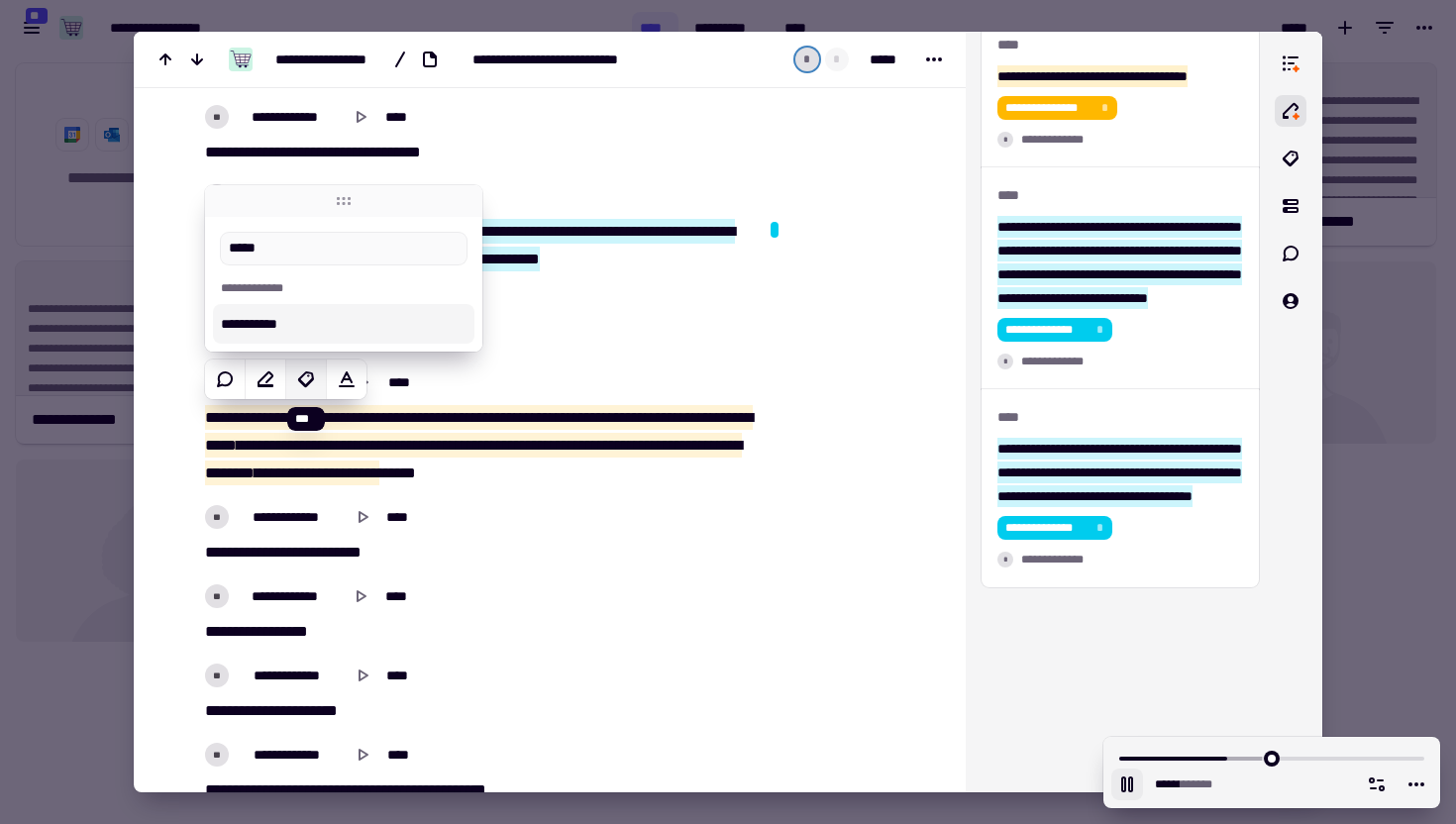 type on "******" 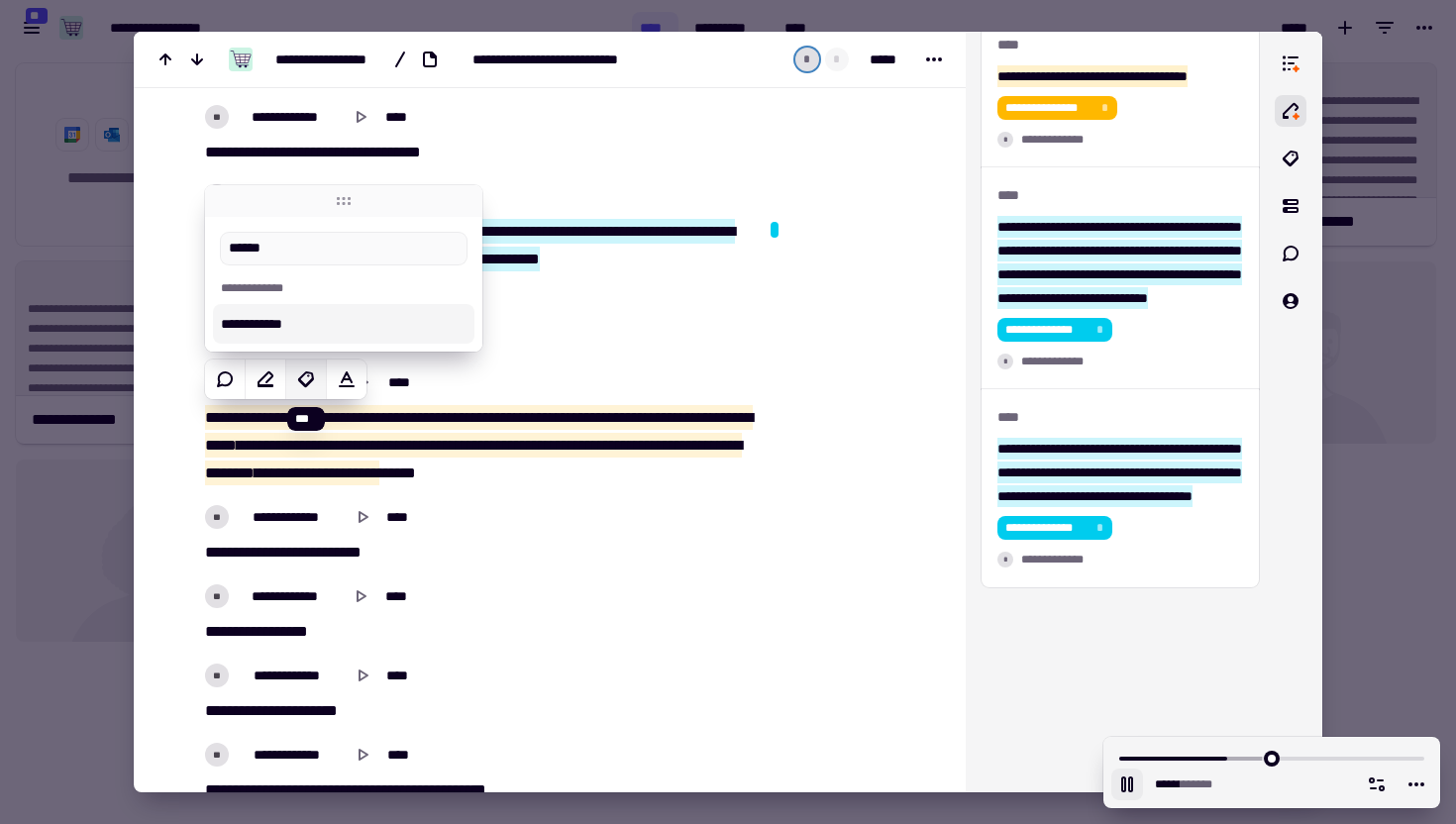type on "*******" 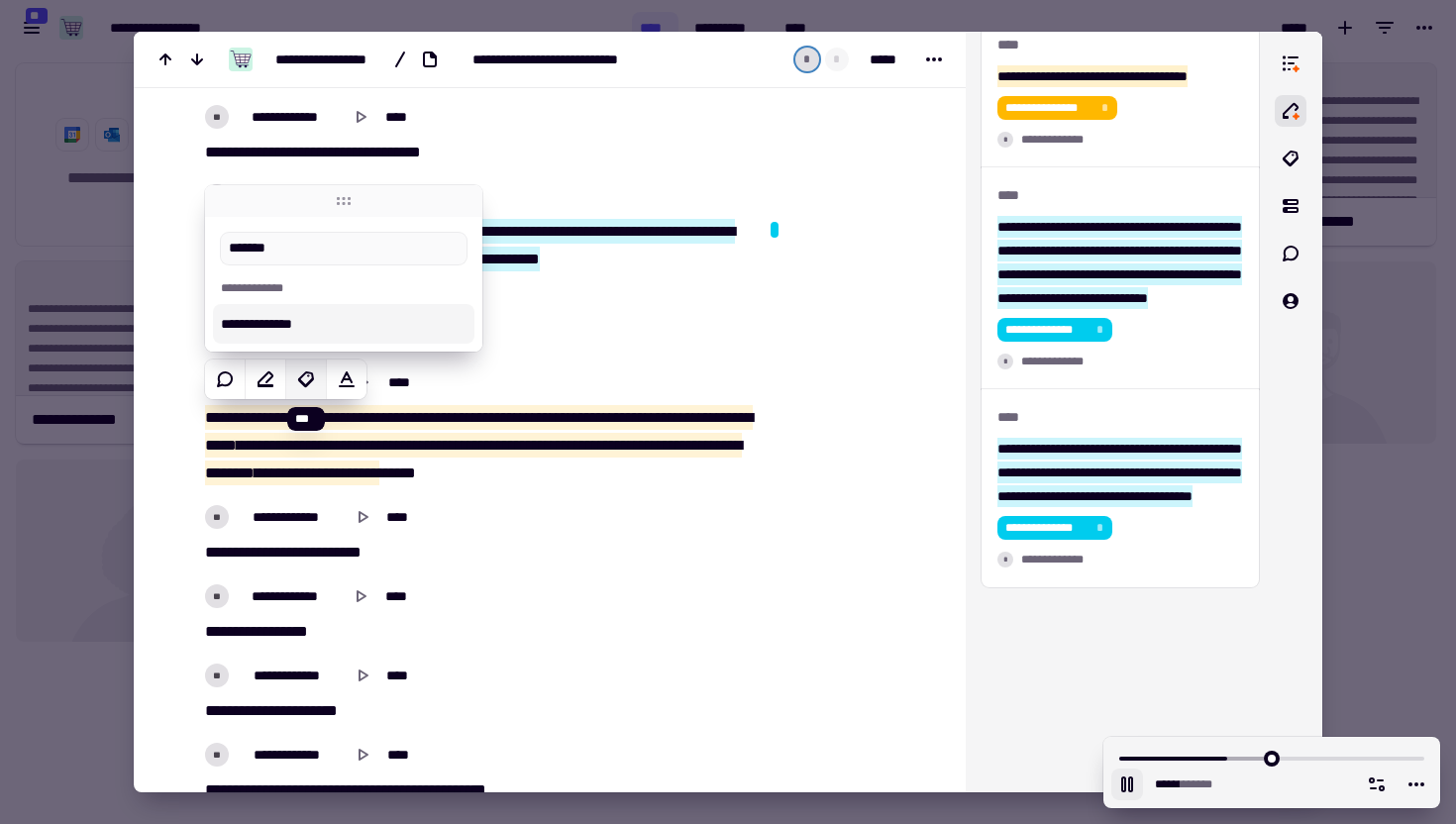 type on "******" 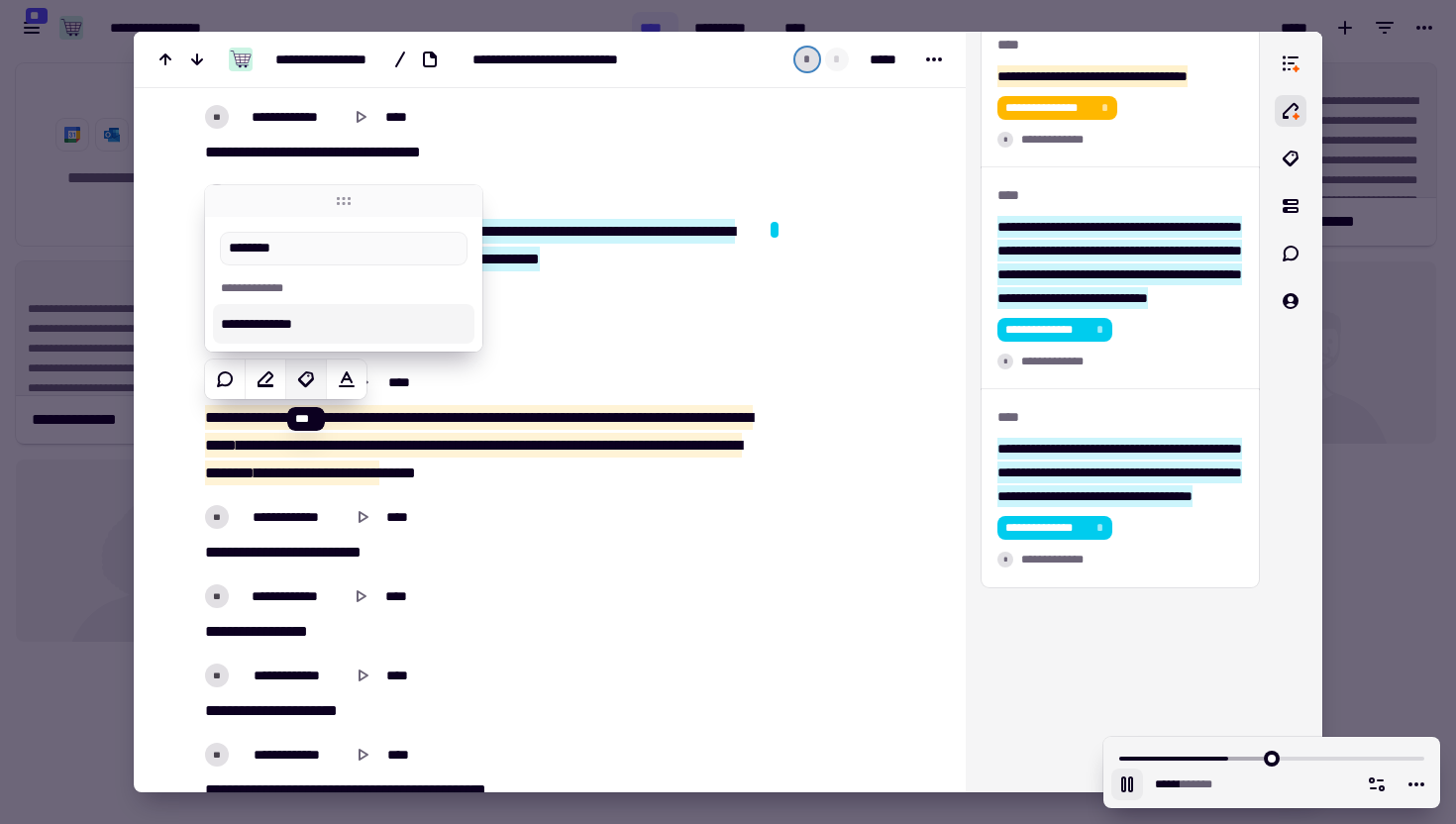 type on "******" 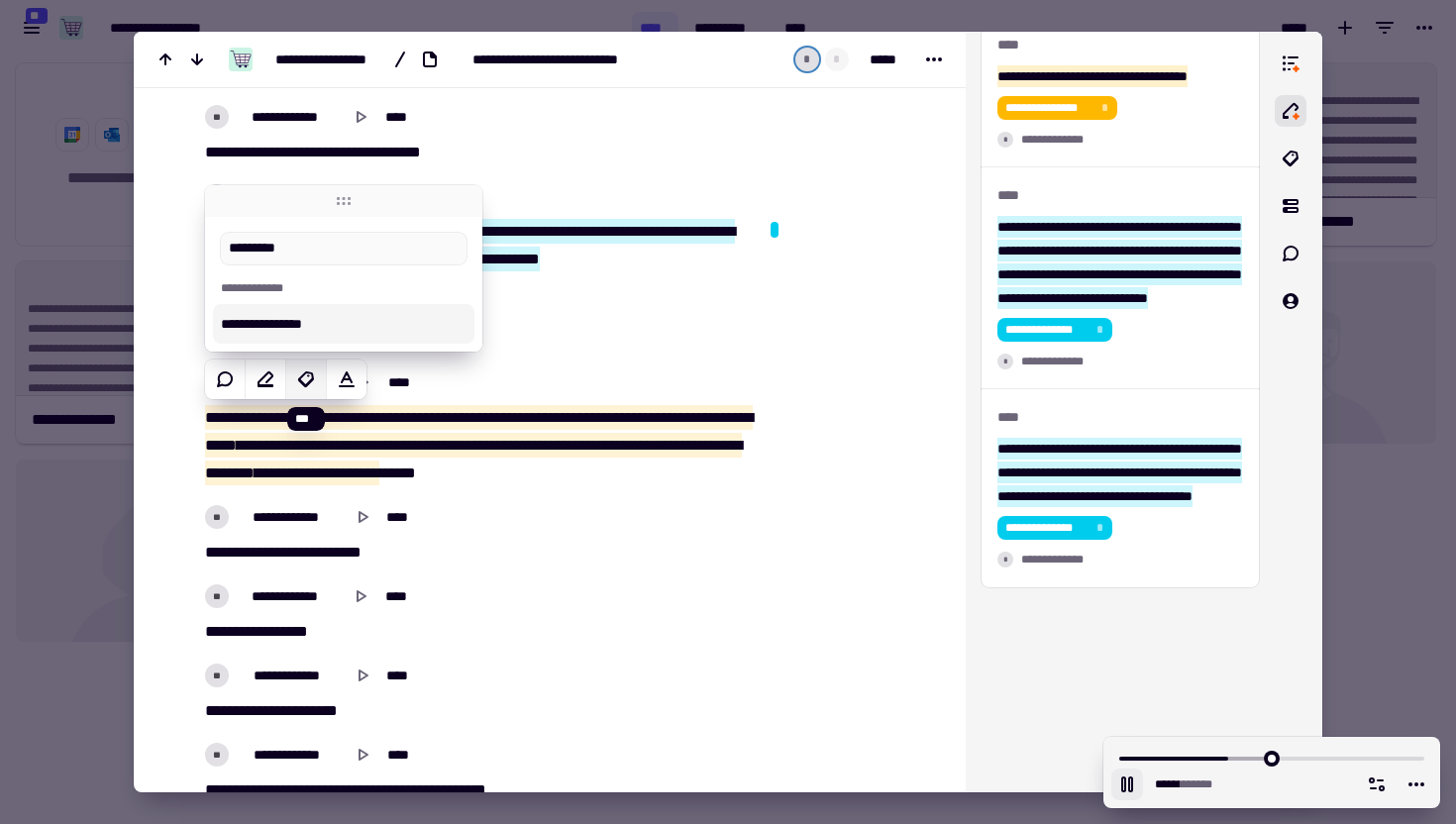 type on "******" 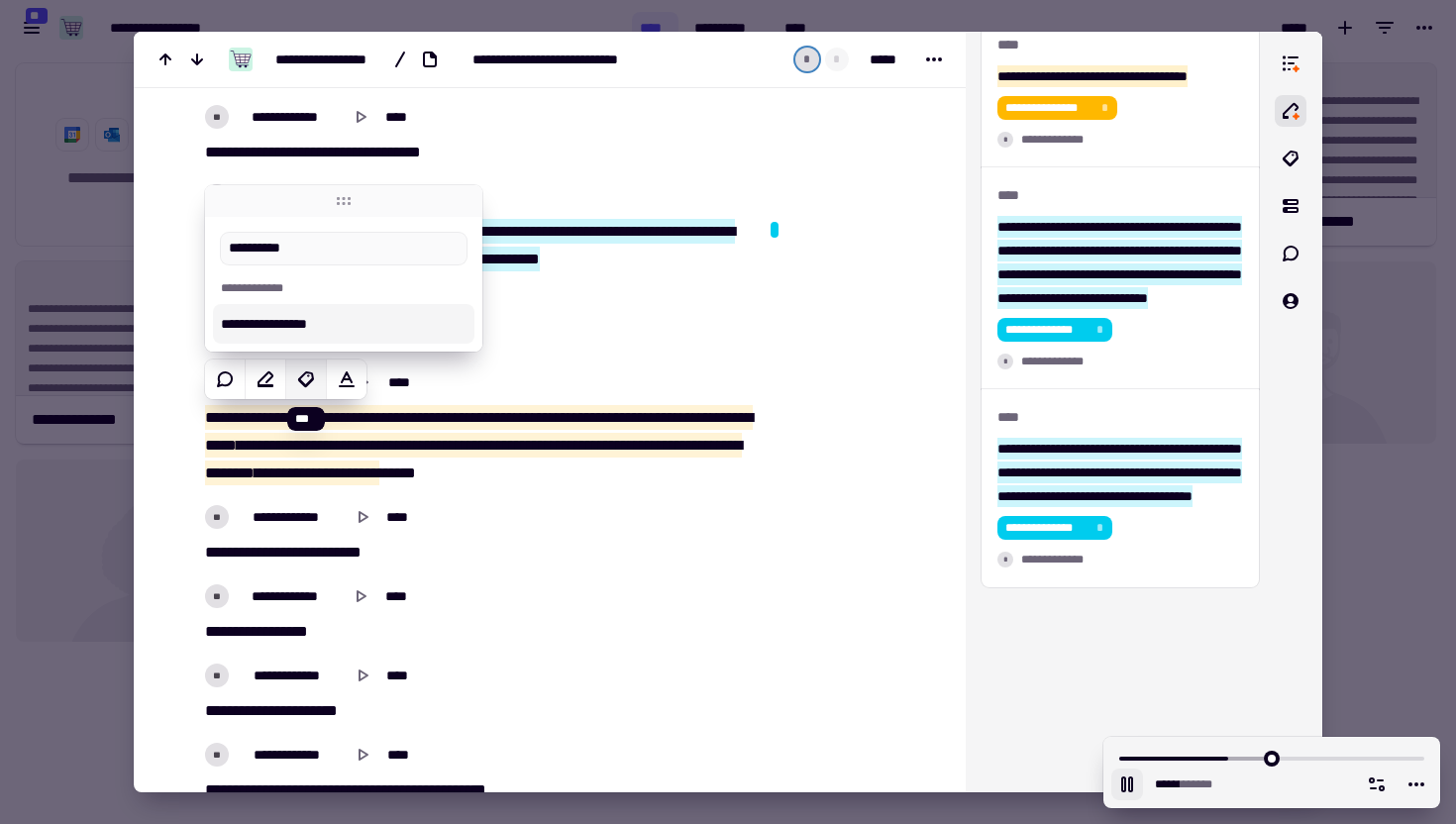 type on "**********" 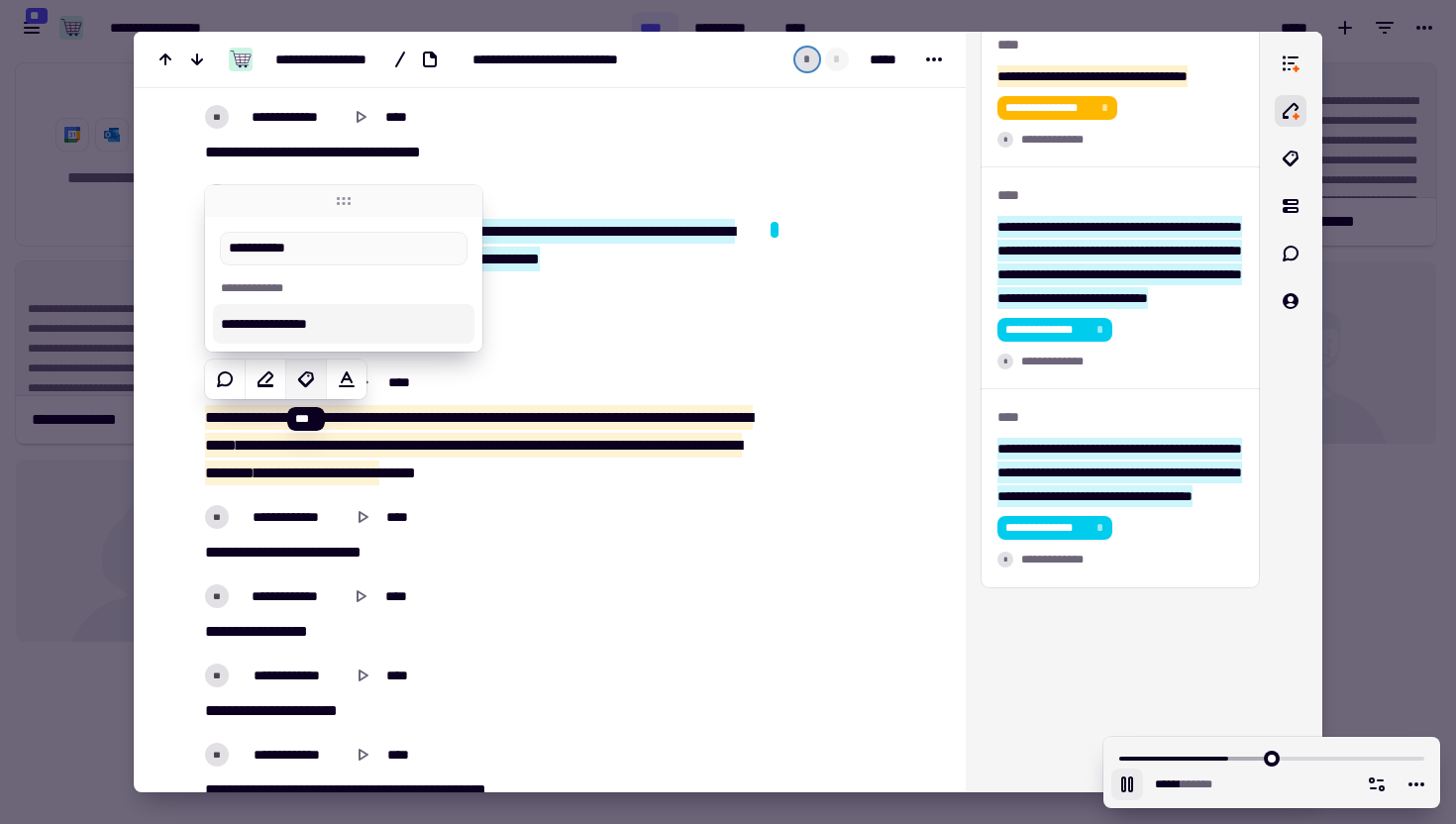 type on "******" 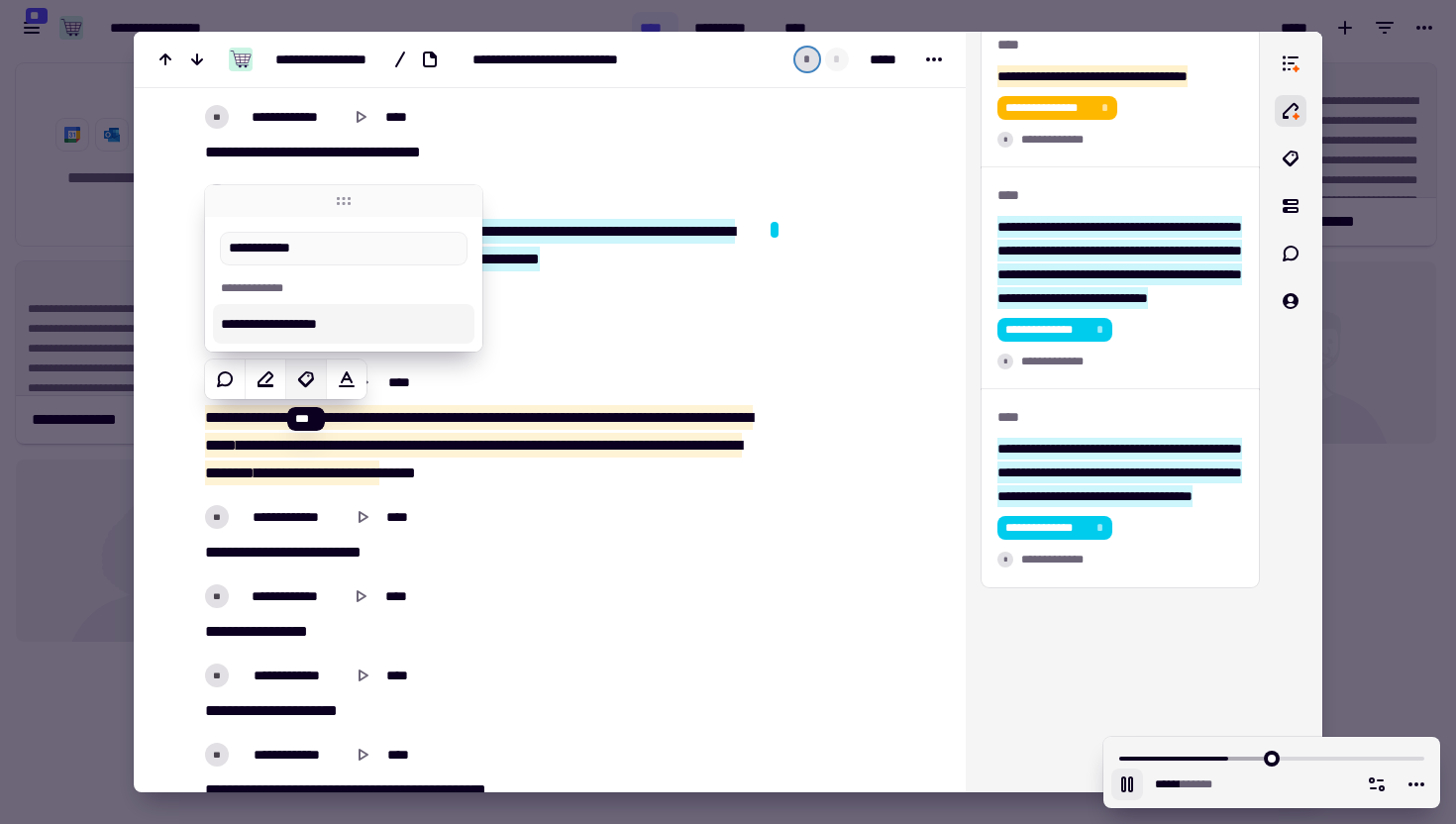 type on "**********" 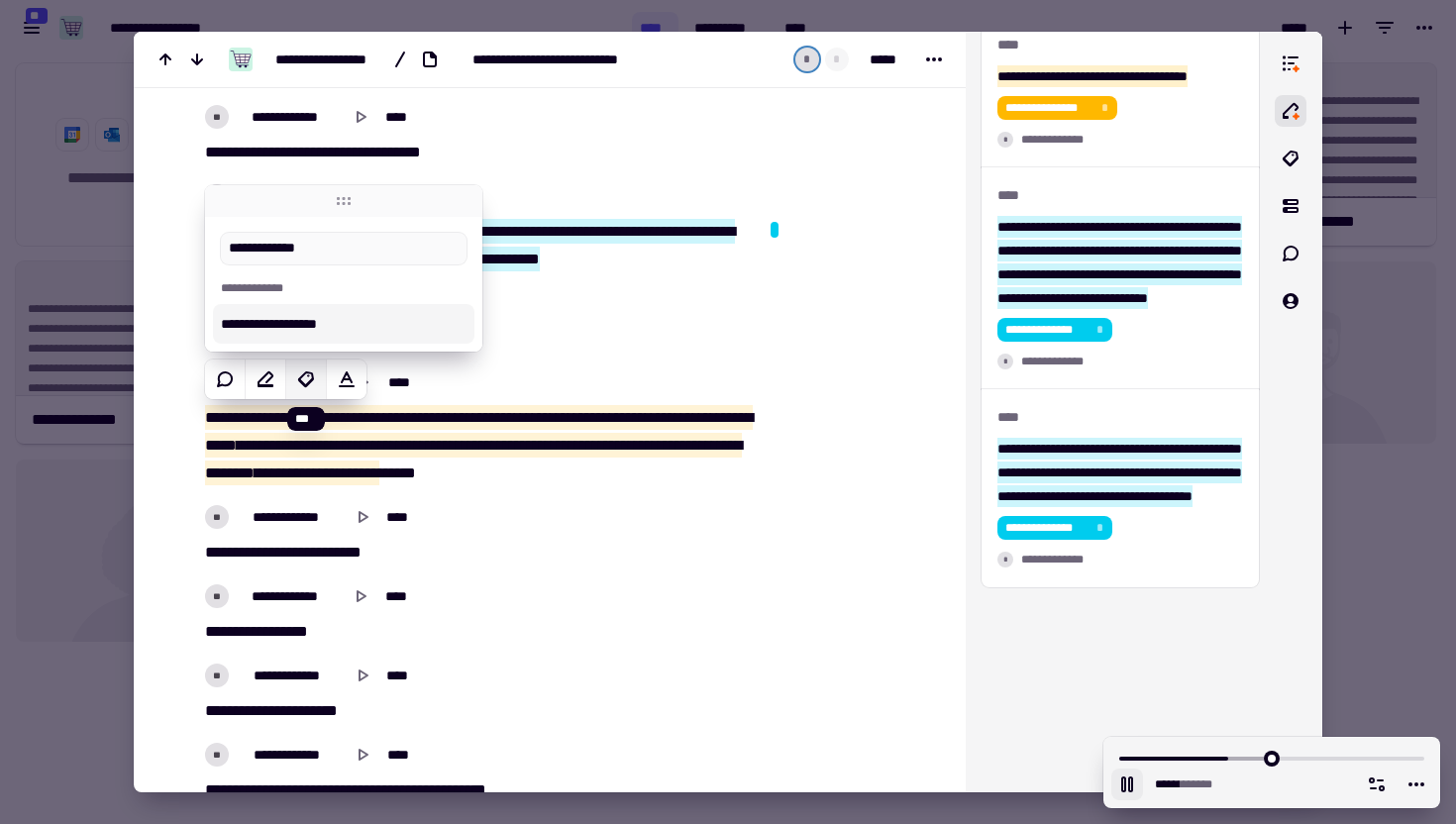 type on "******" 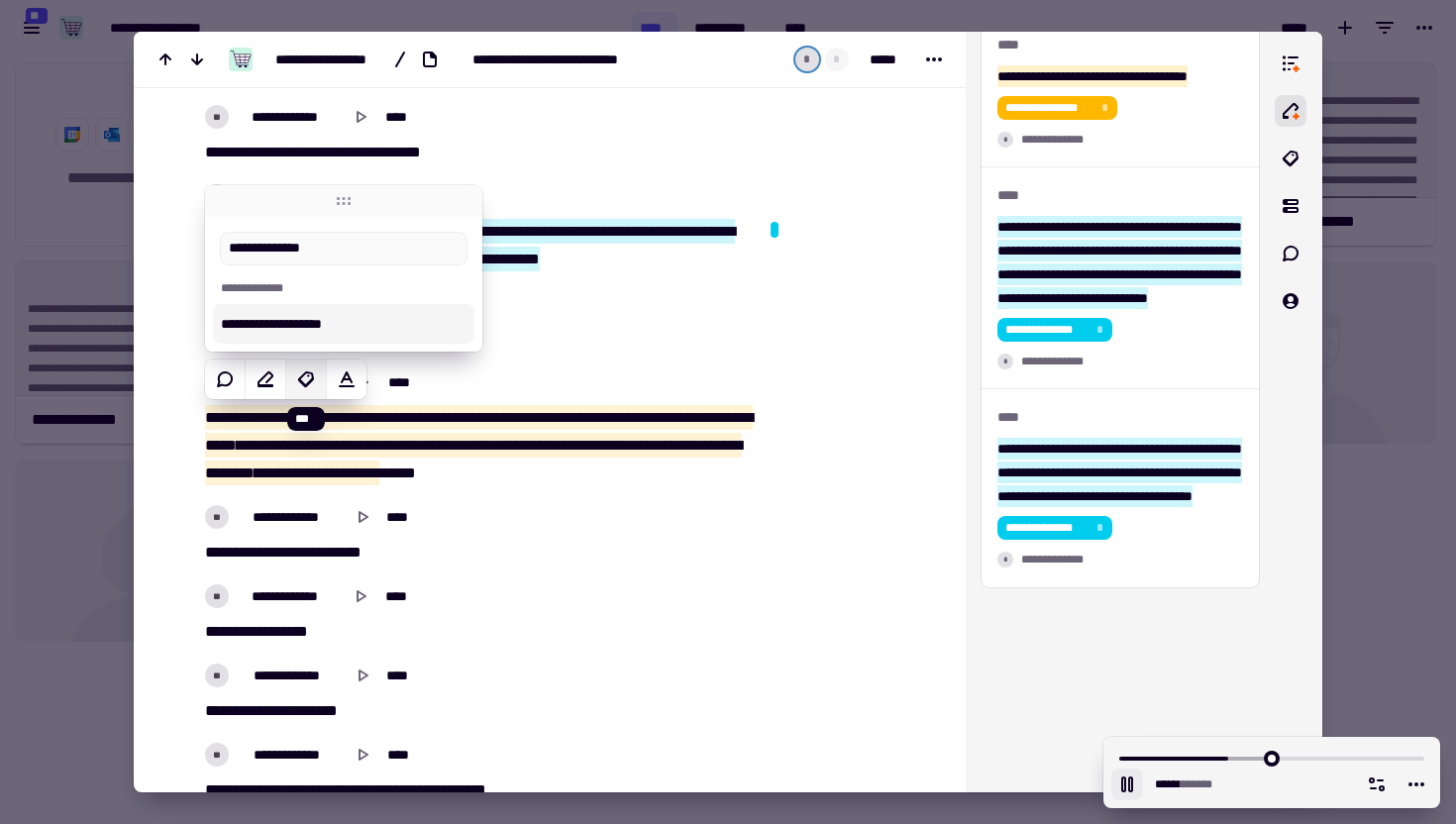 type on "**********" 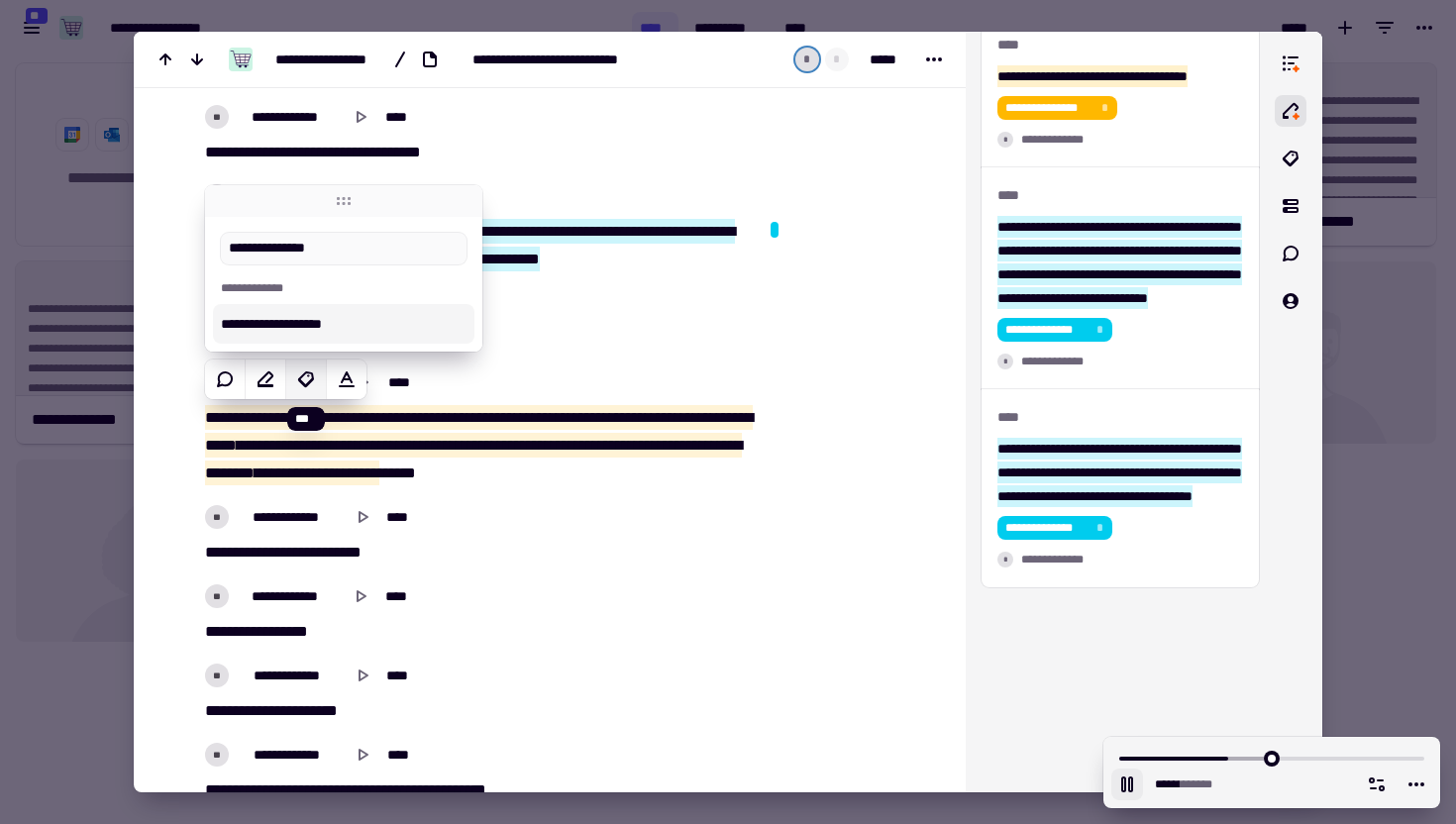 type on "******" 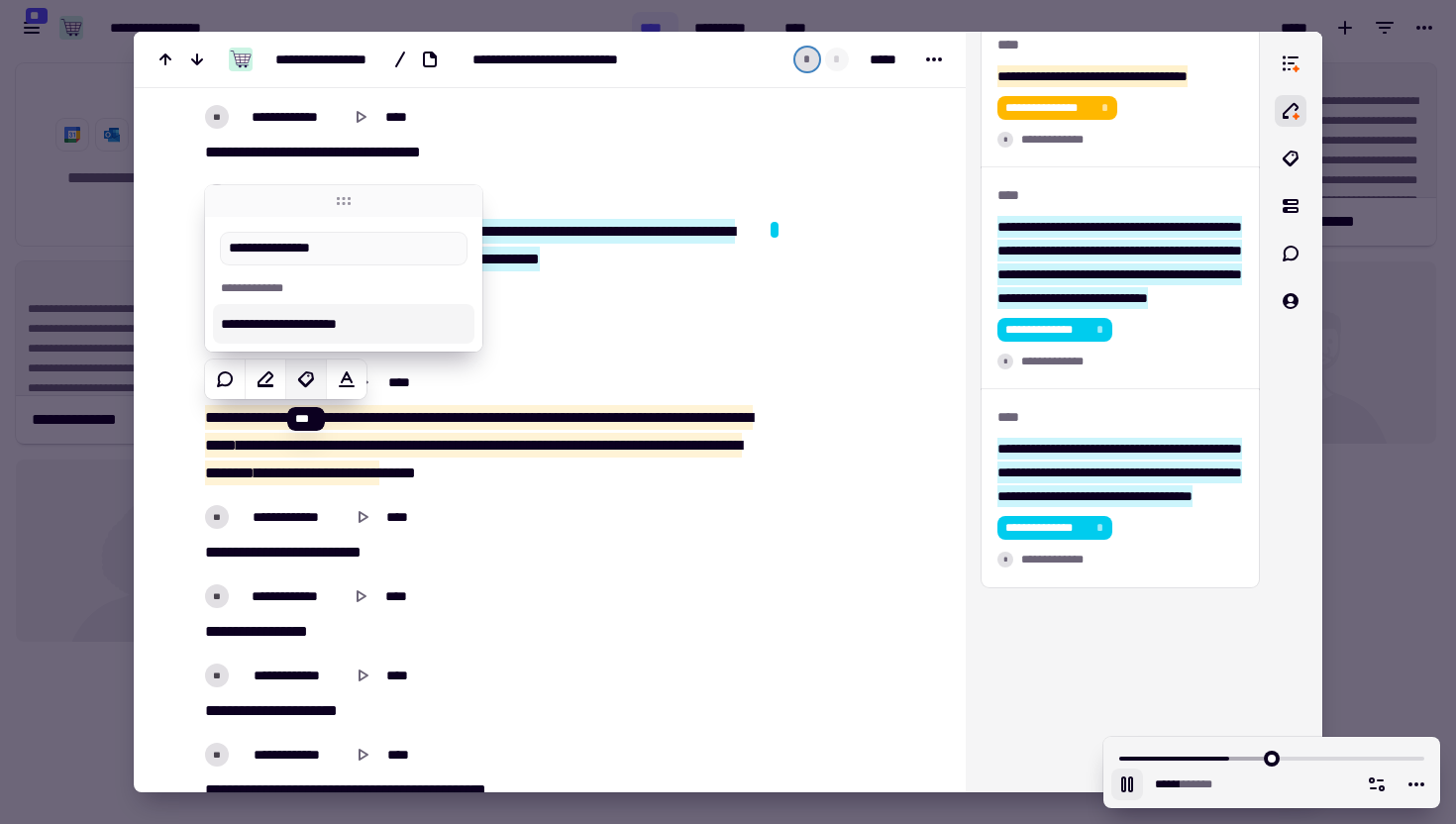 type on "******" 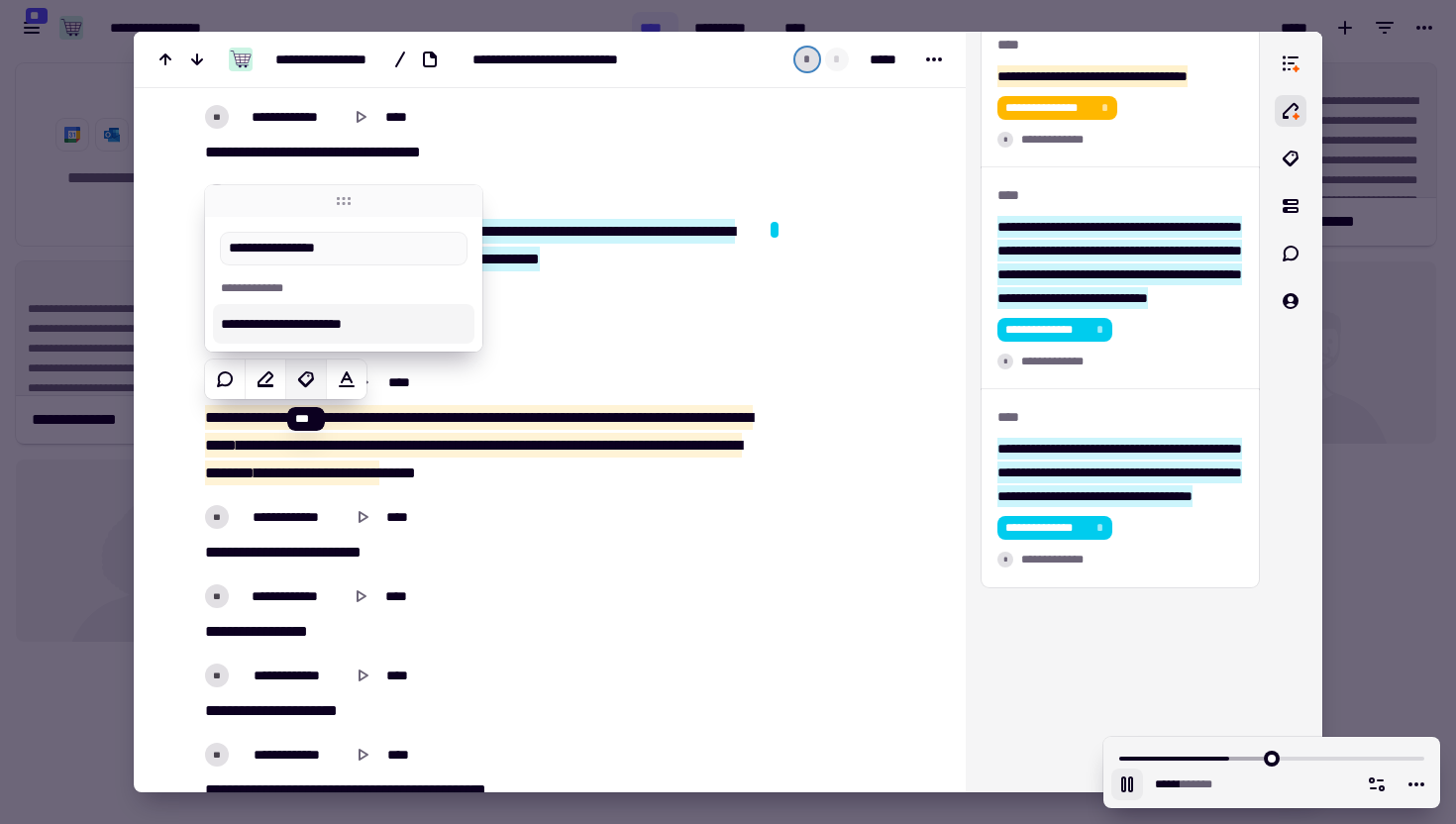 type 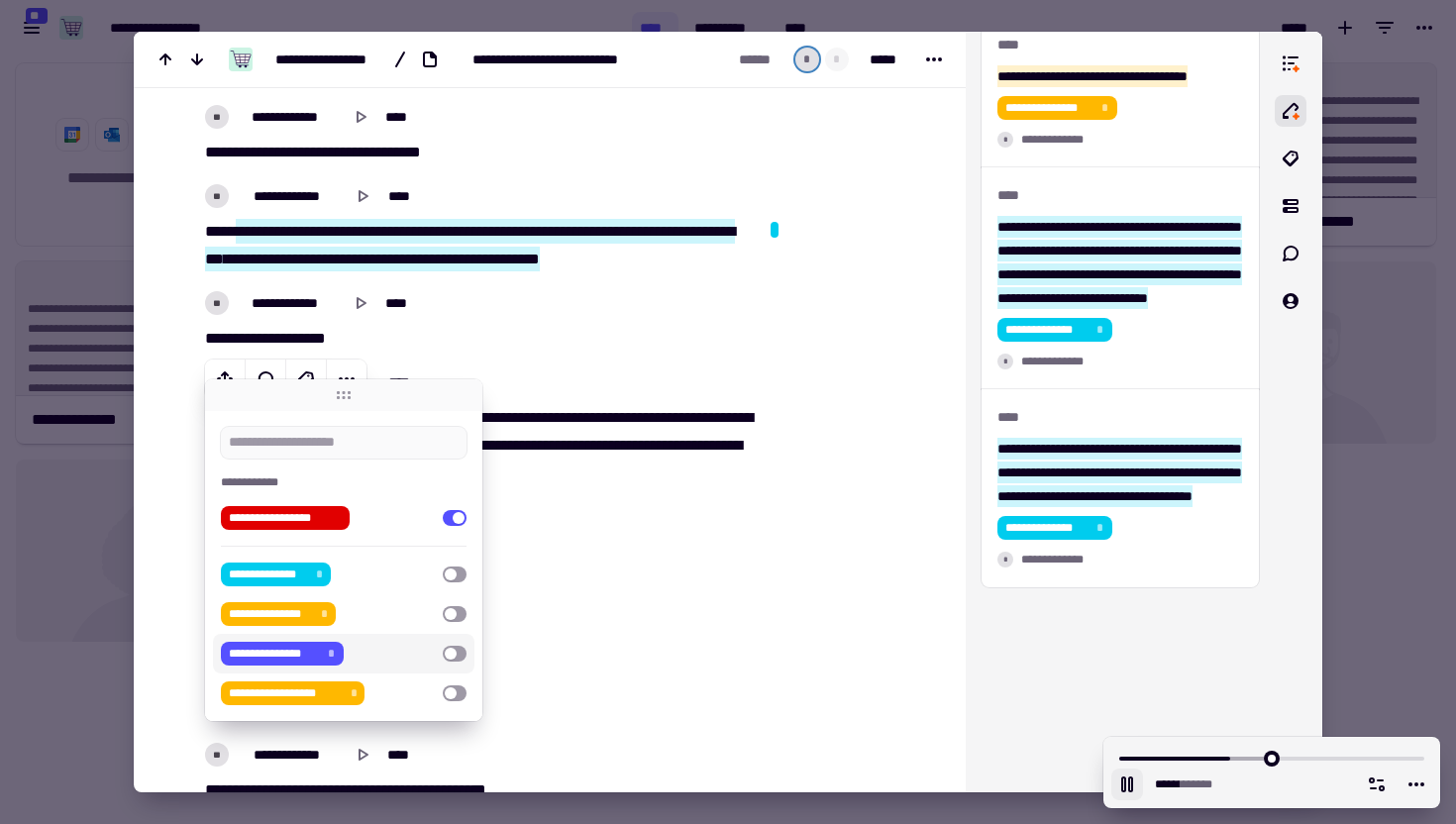 scroll, scrollTop: 4283, scrollLeft: 0, axis: vertical 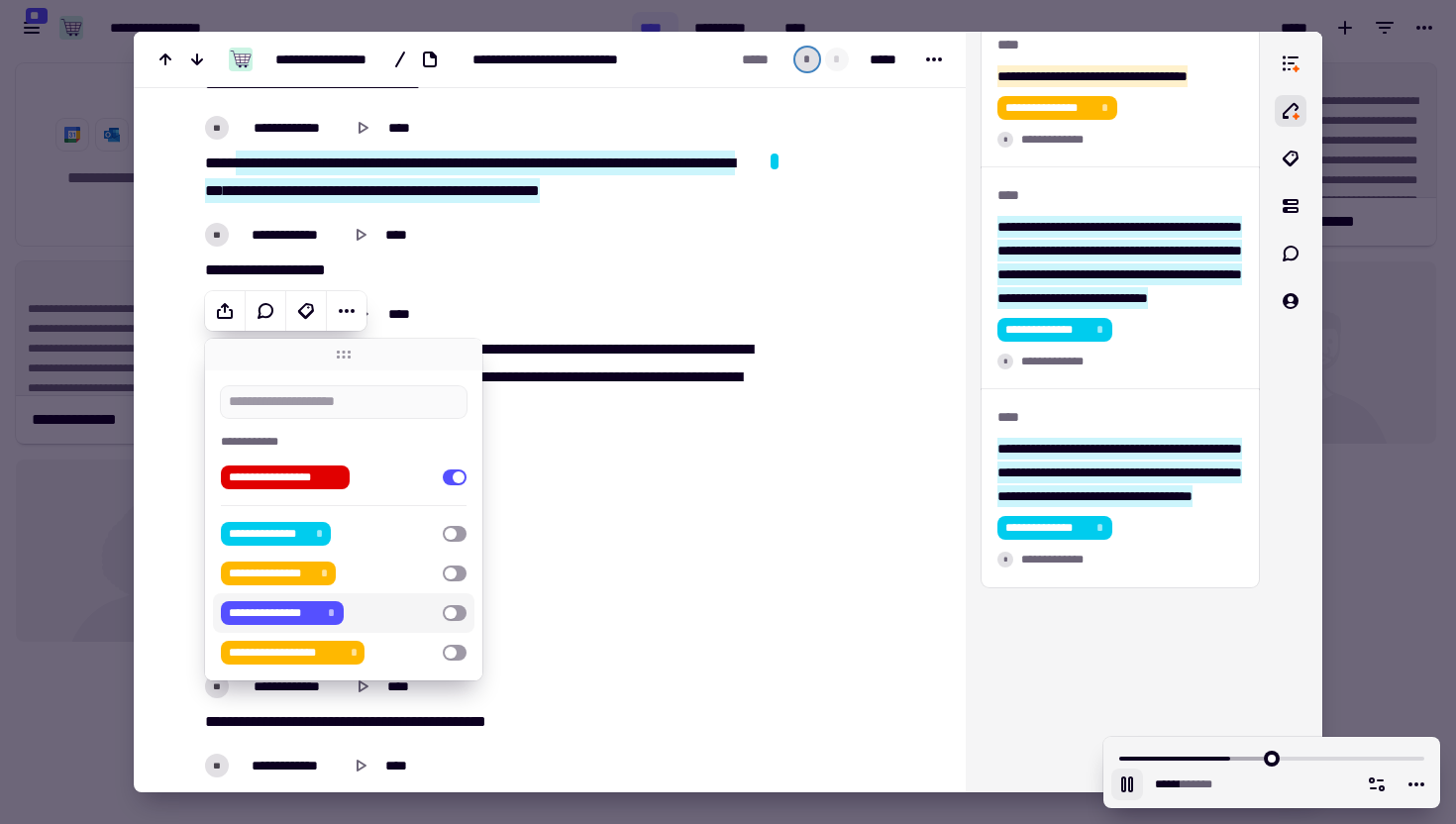 click at bounding box center (850, 1521) 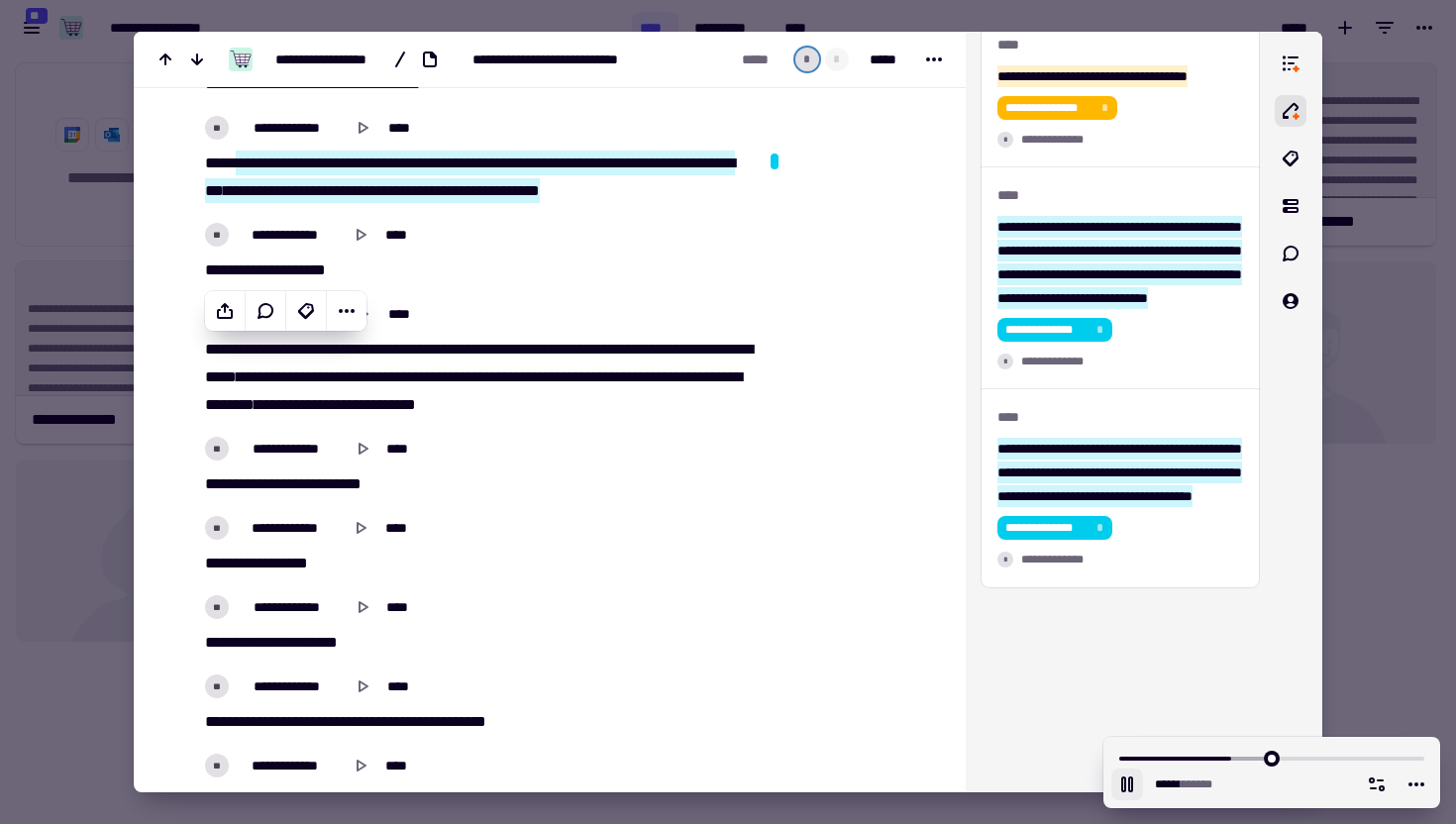 click at bounding box center (850, 1521) 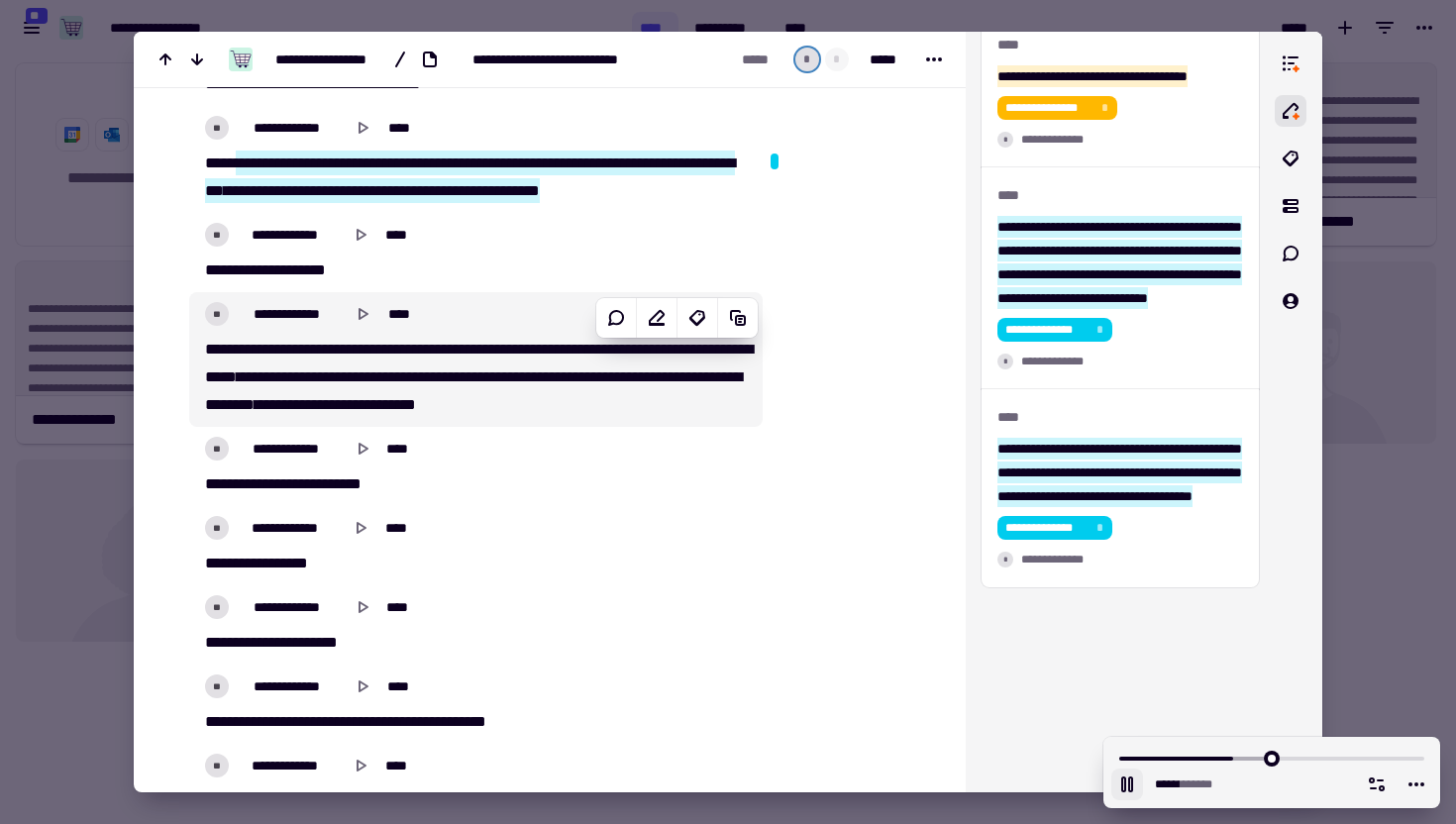click on "**********" at bounding box center [475, 377] 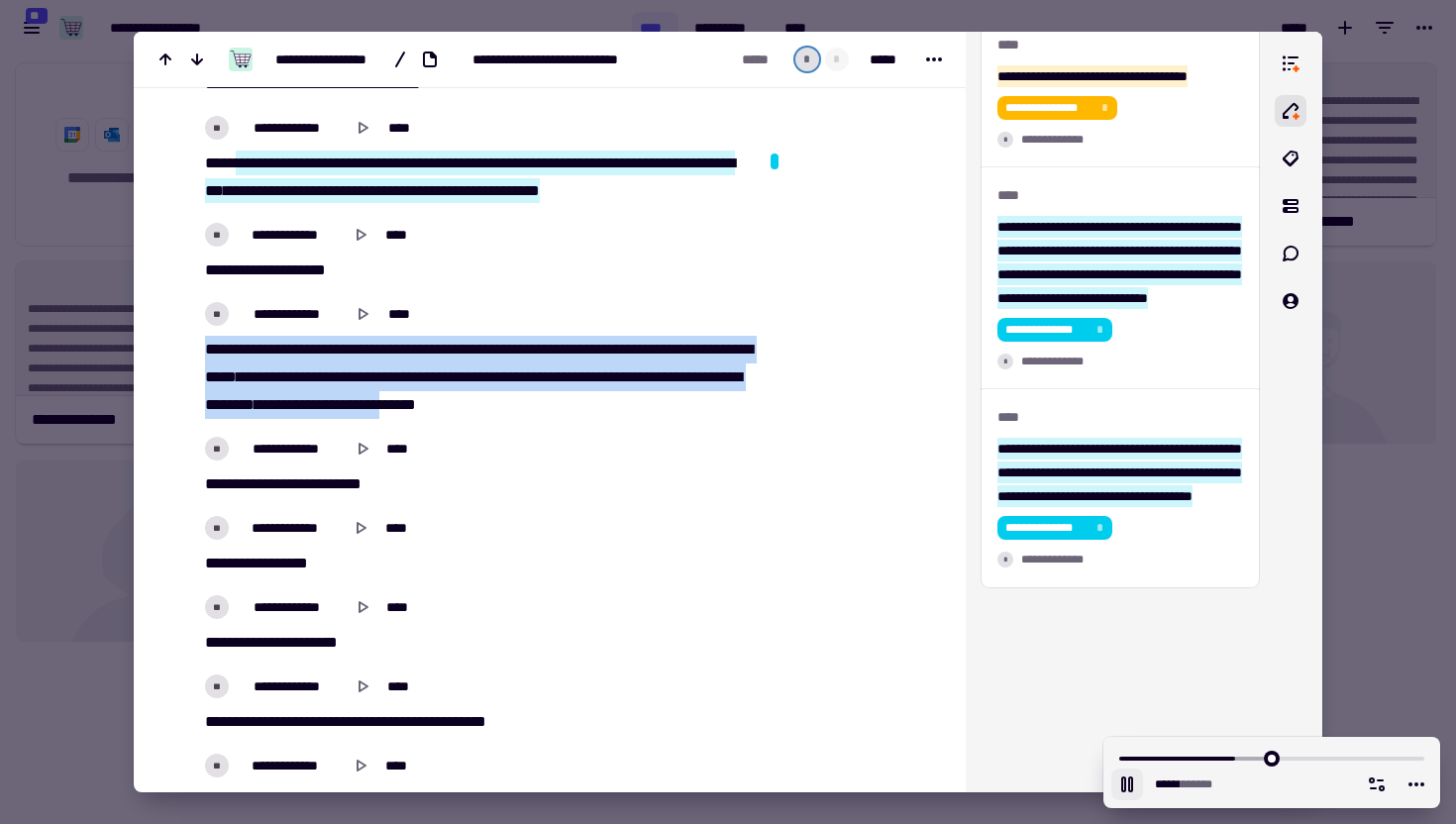 drag, startPoint x: 646, startPoint y: 409, endPoint x: 208, endPoint y: 348, distance: 442.22732 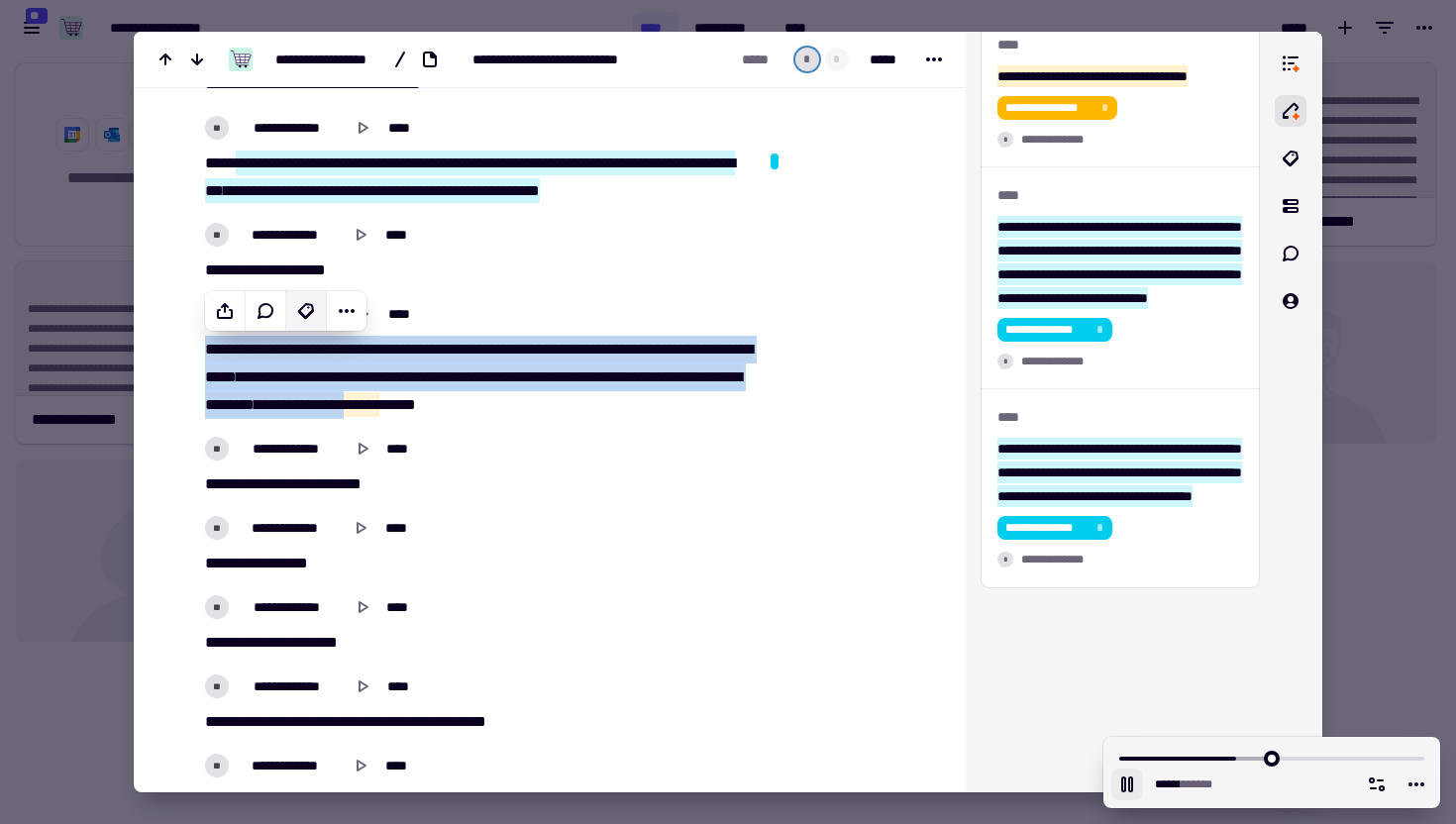 click 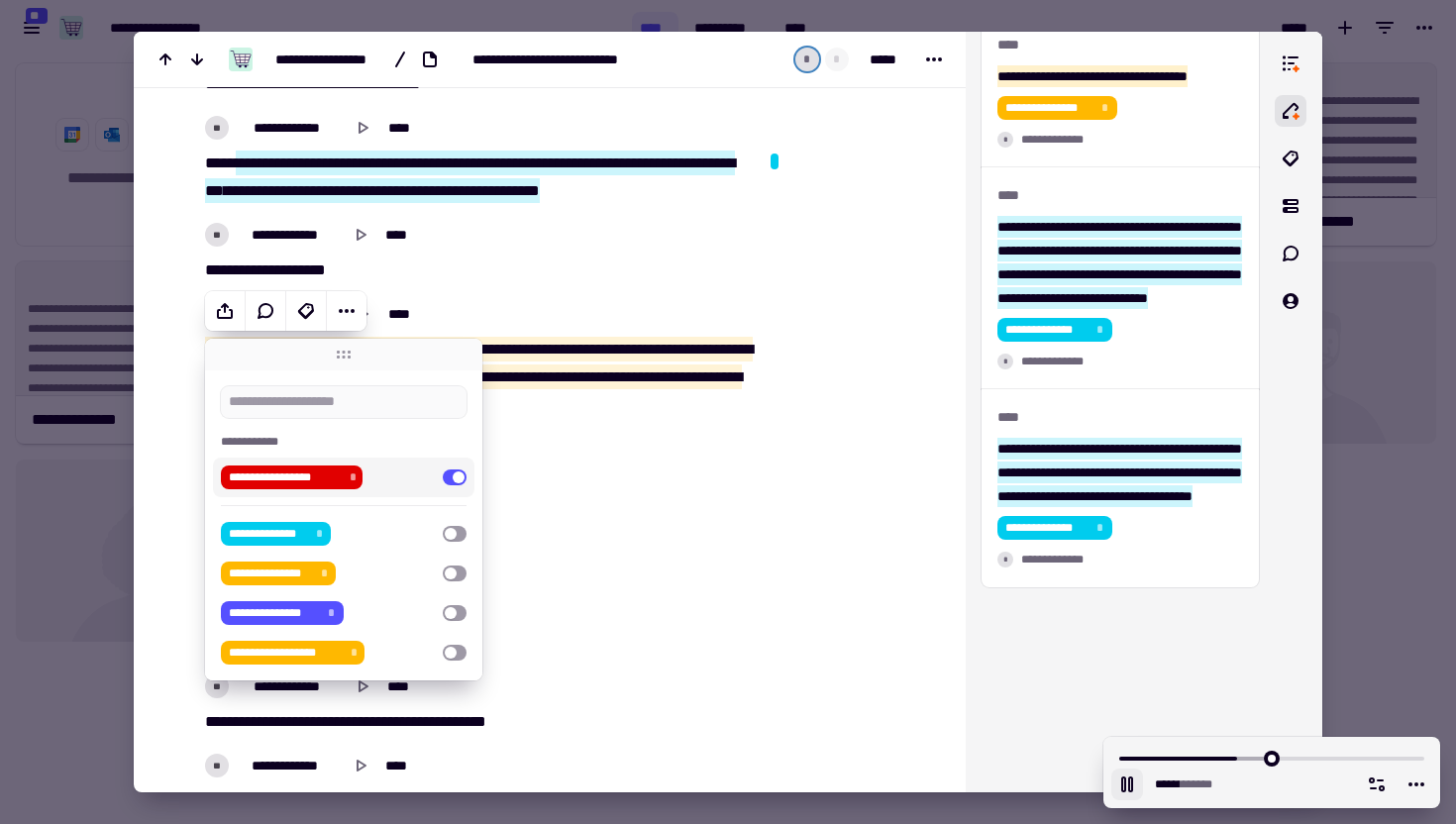 click on "**********" at bounding box center [285, 477] 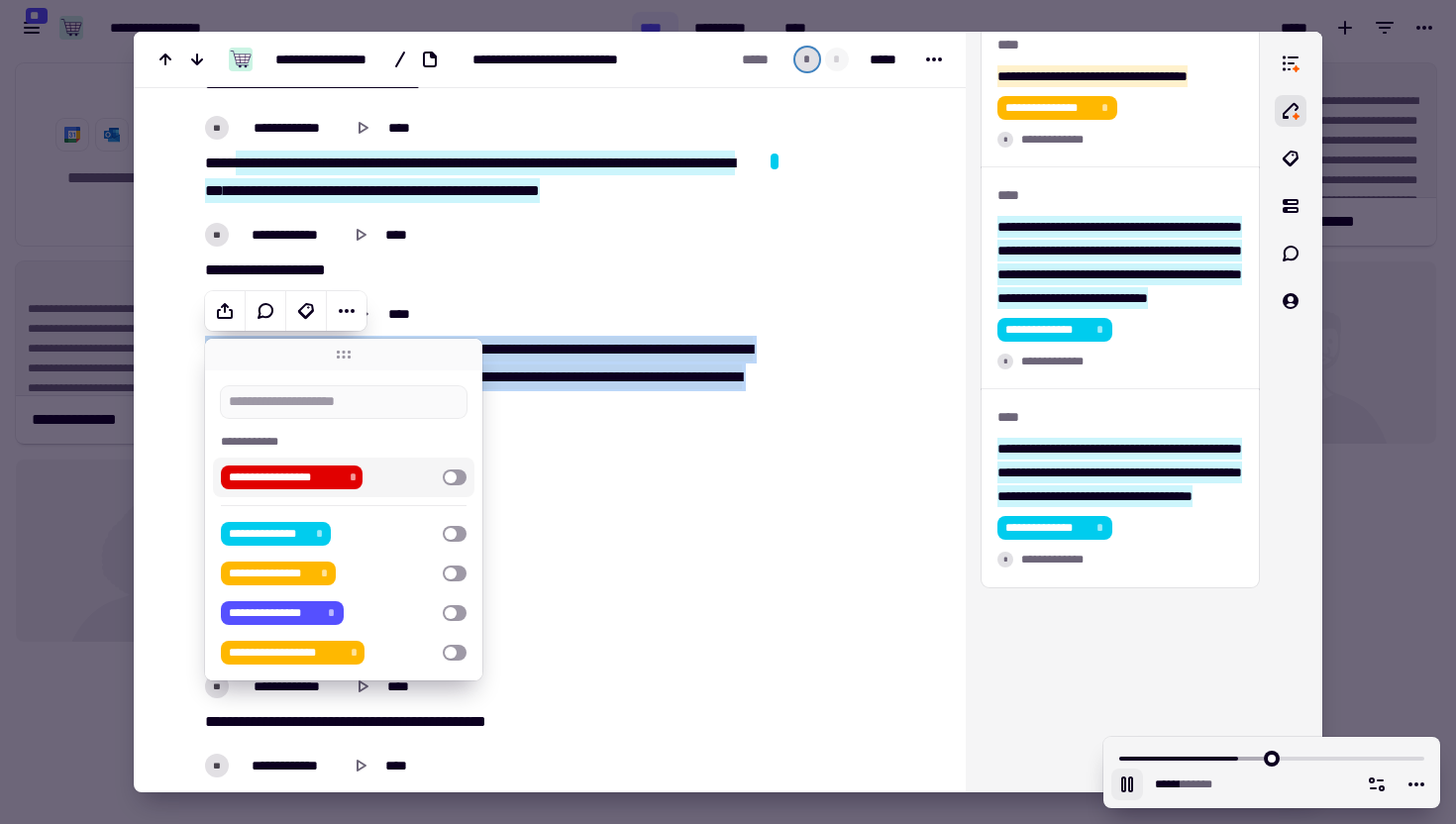 click on "**********" at bounding box center [328, 477] 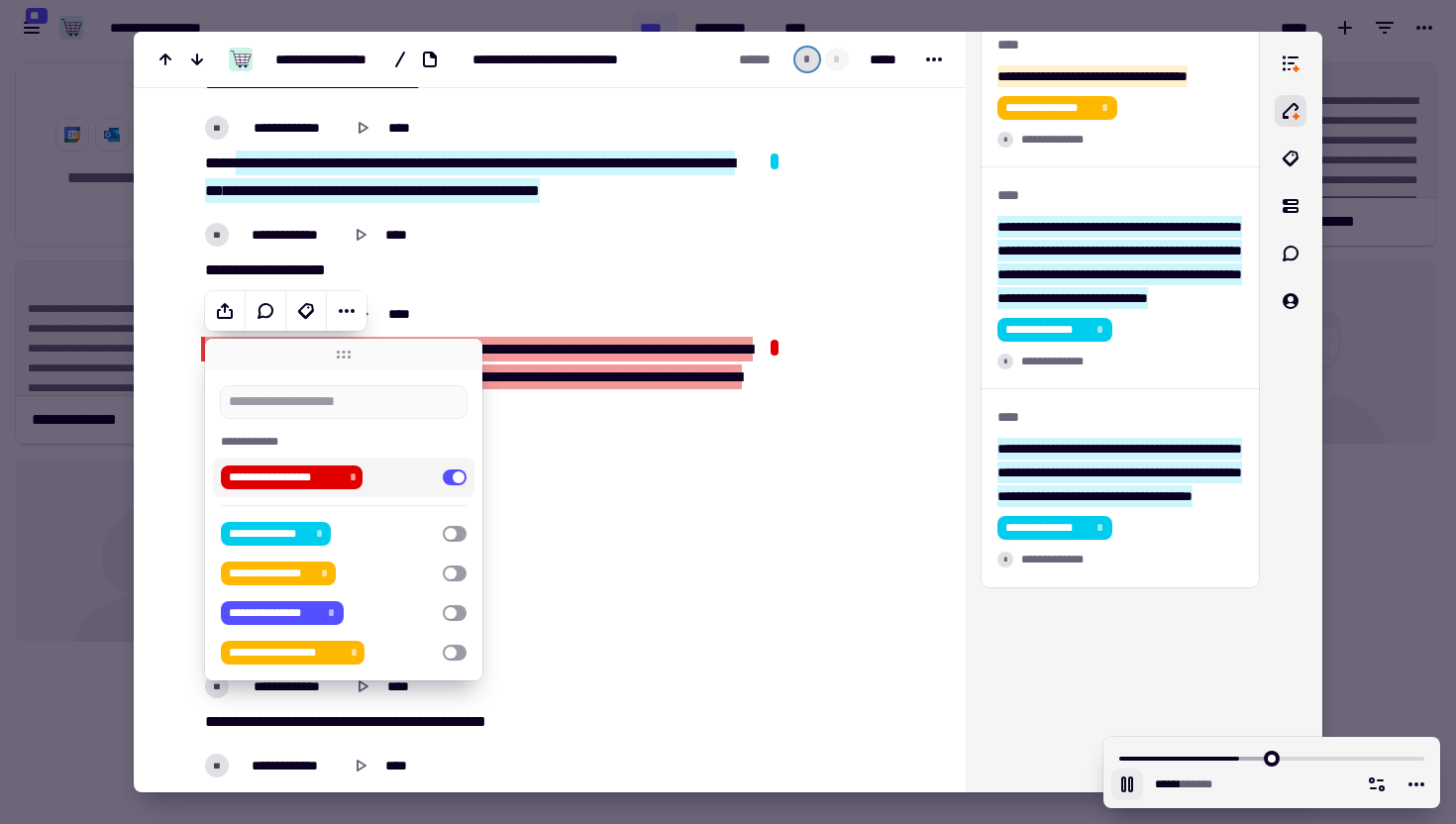 click at bounding box center [850, 1521] 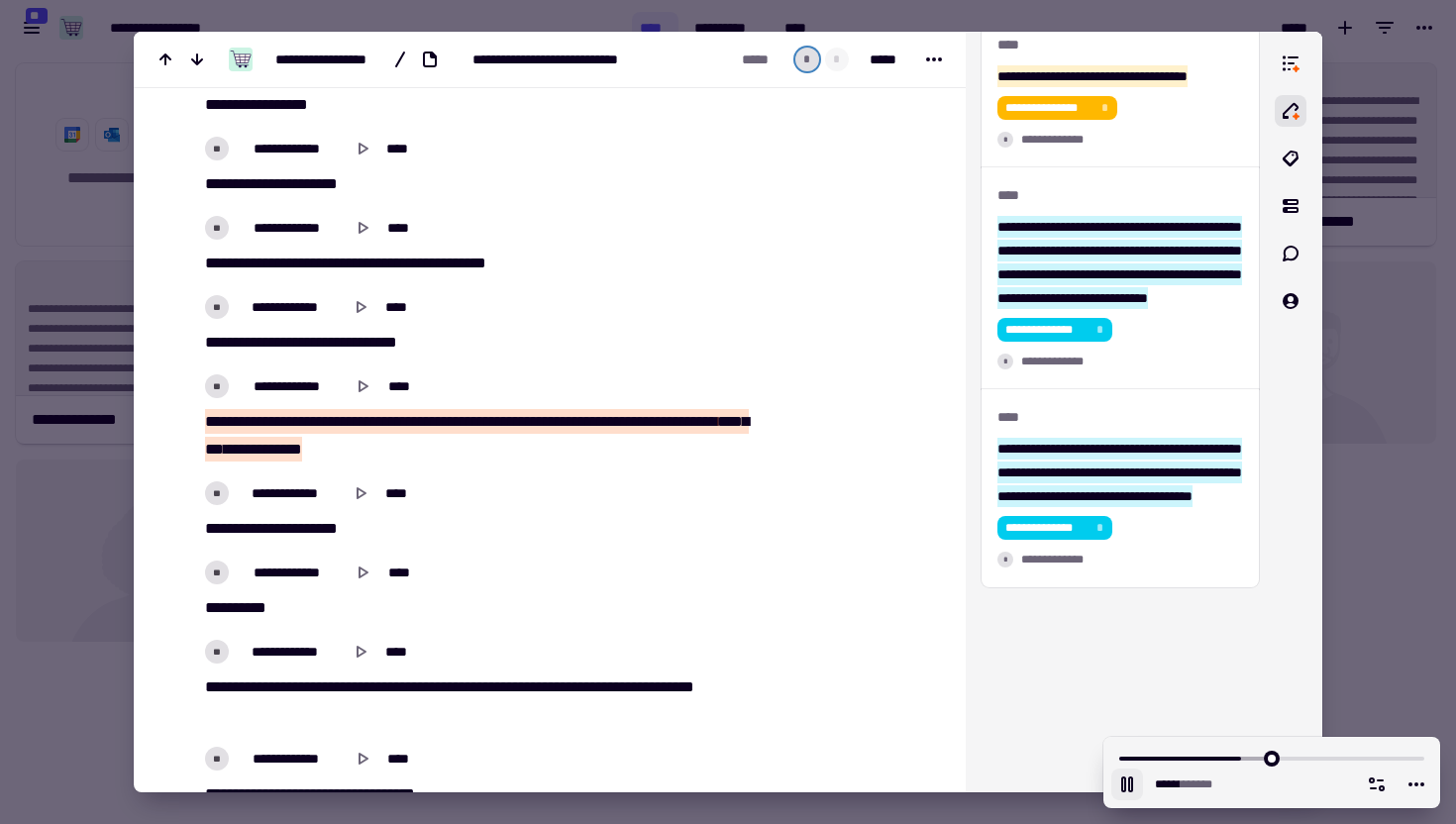 scroll, scrollTop: 4749, scrollLeft: 0, axis: vertical 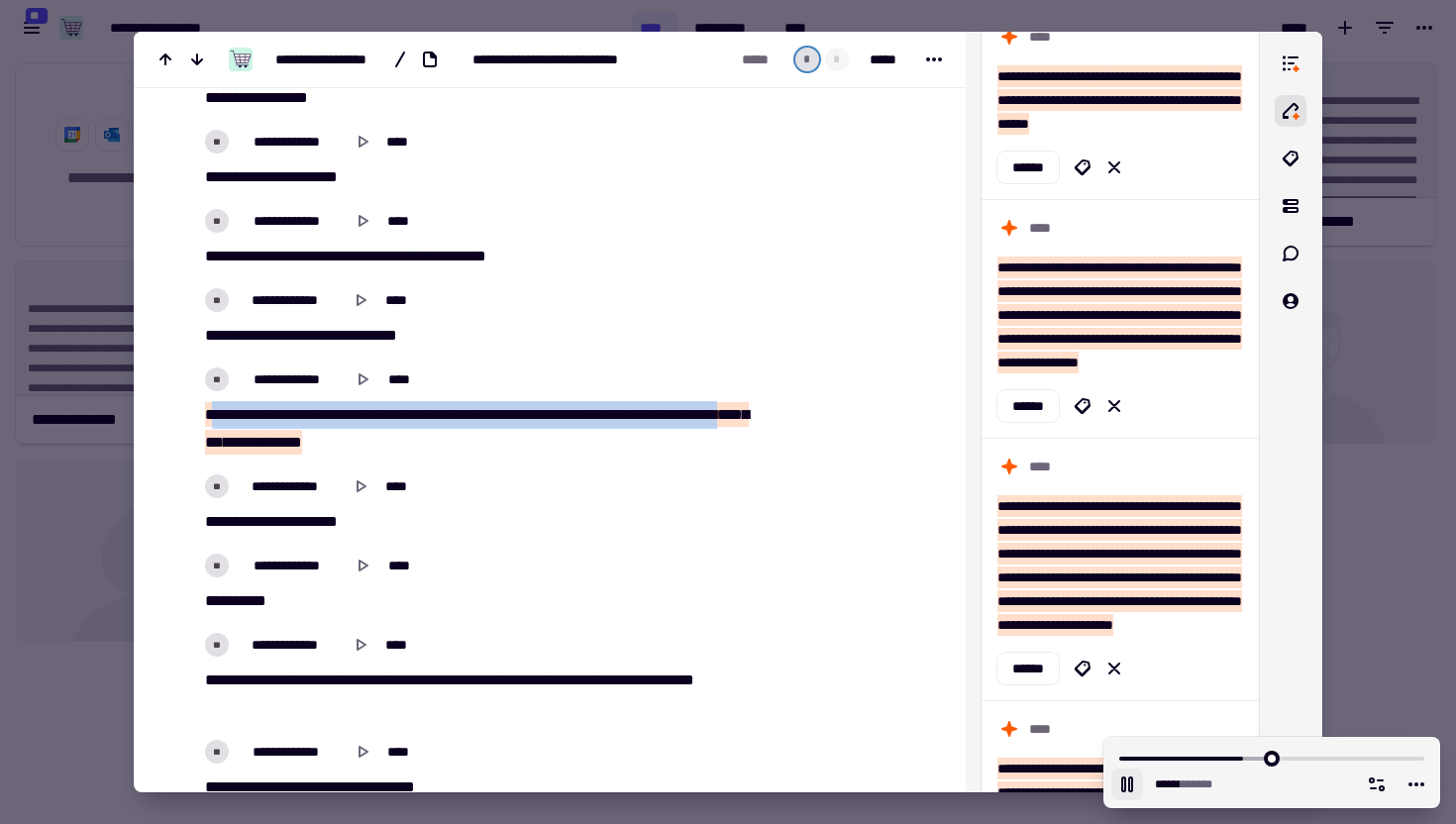 drag, startPoint x: 211, startPoint y: 413, endPoint x: 385, endPoint y: 437, distance: 175.64737 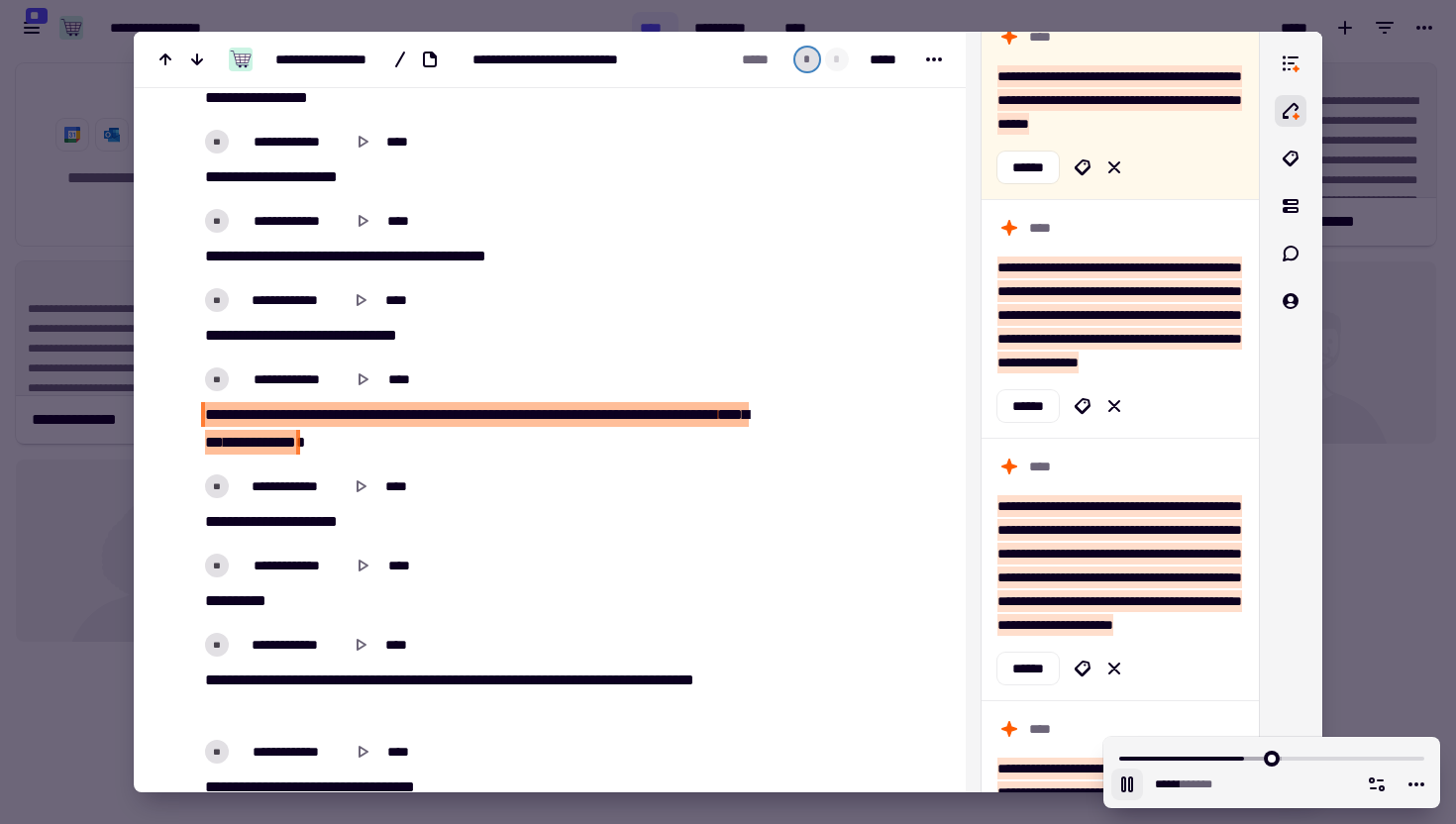drag, startPoint x: 207, startPoint y: 409, endPoint x: 479, endPoint y: 433, distance: 273.0568 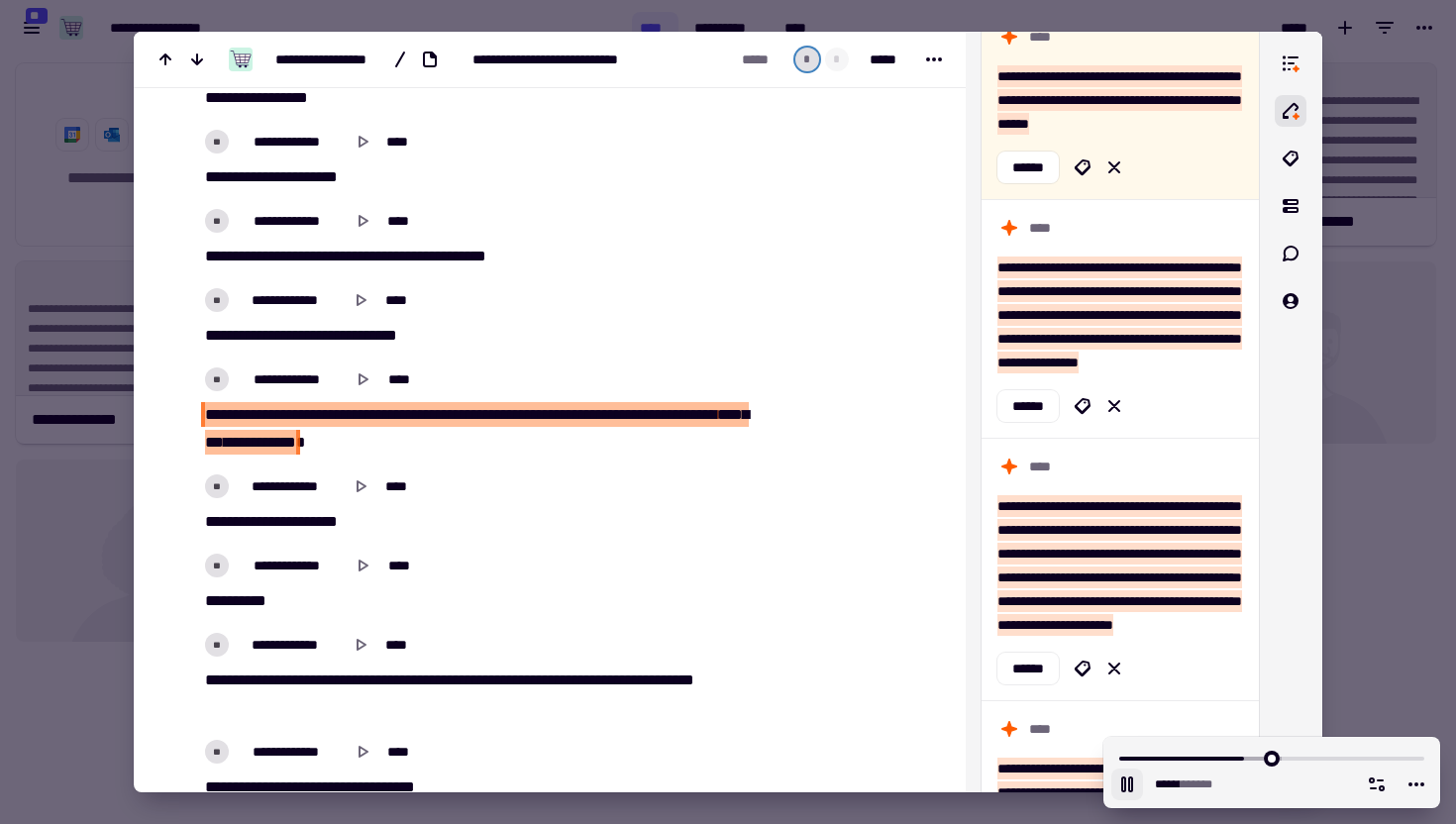 click on "**********" at bounding box center [475, 429] 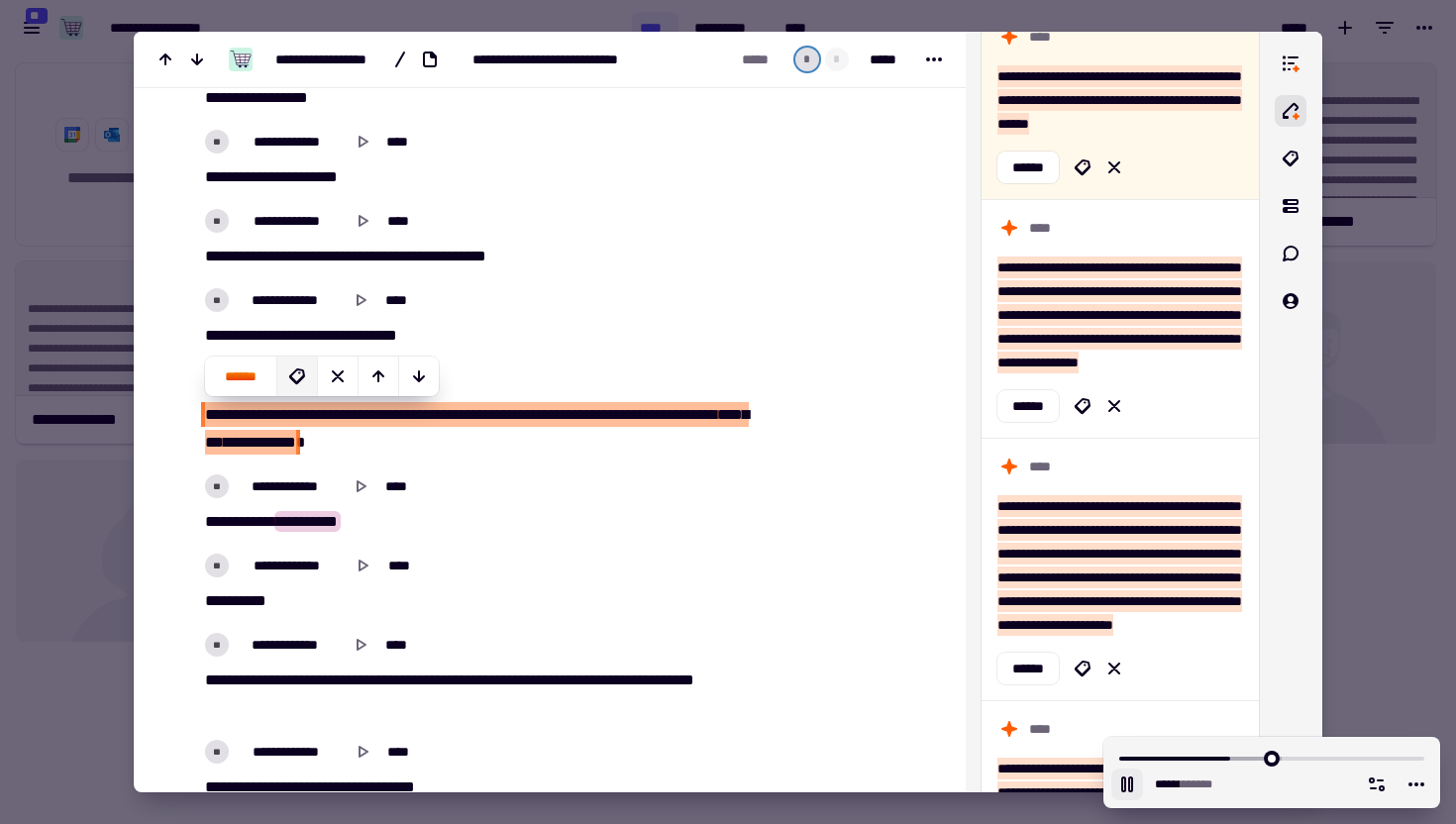 click 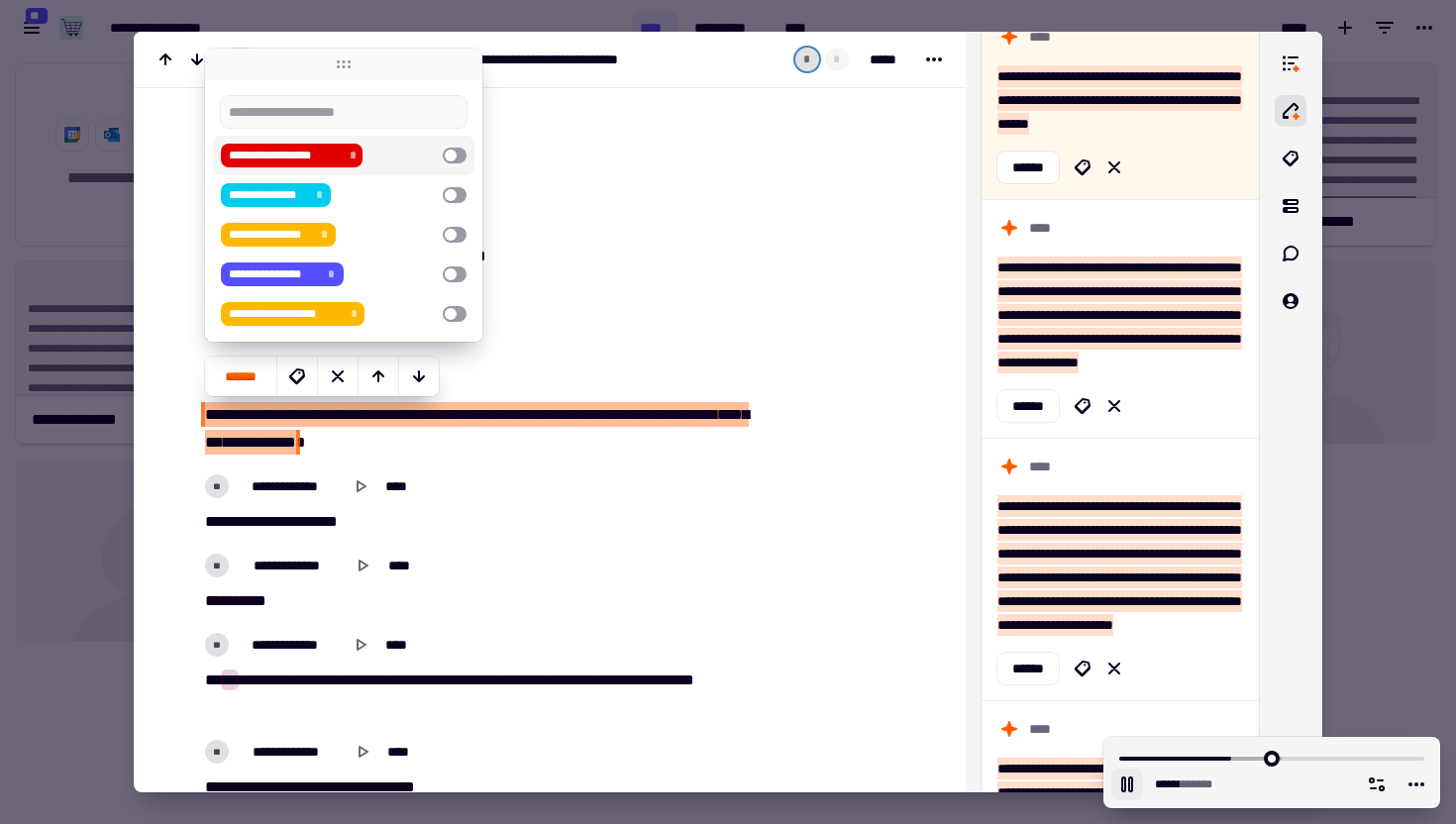 click on "**********" at bounding box center [328, 155] 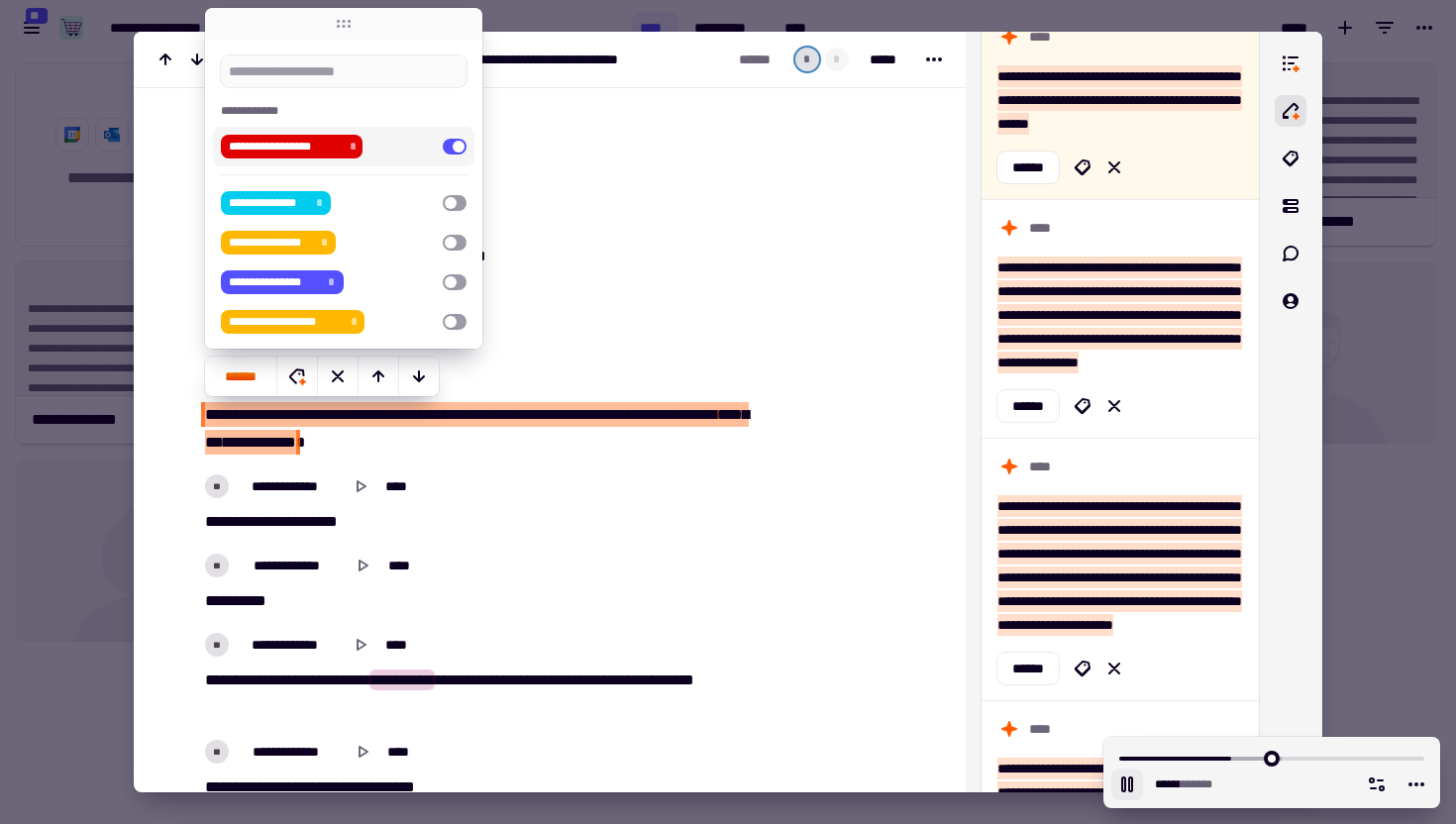 click at bounding box center (850, 1056) 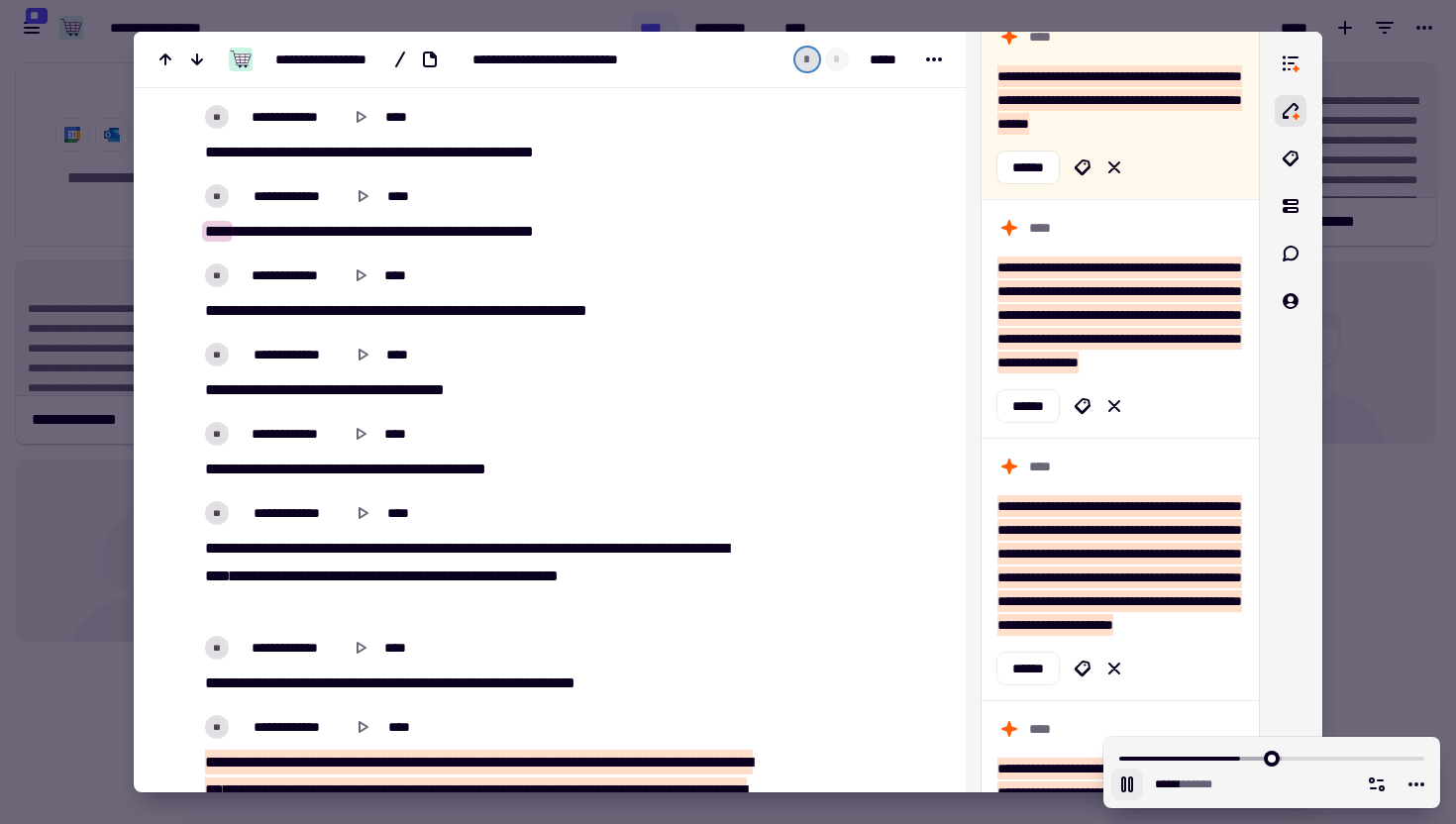 scroll, scrollTop: 5572, scrollLeft: 0, axis: vertical 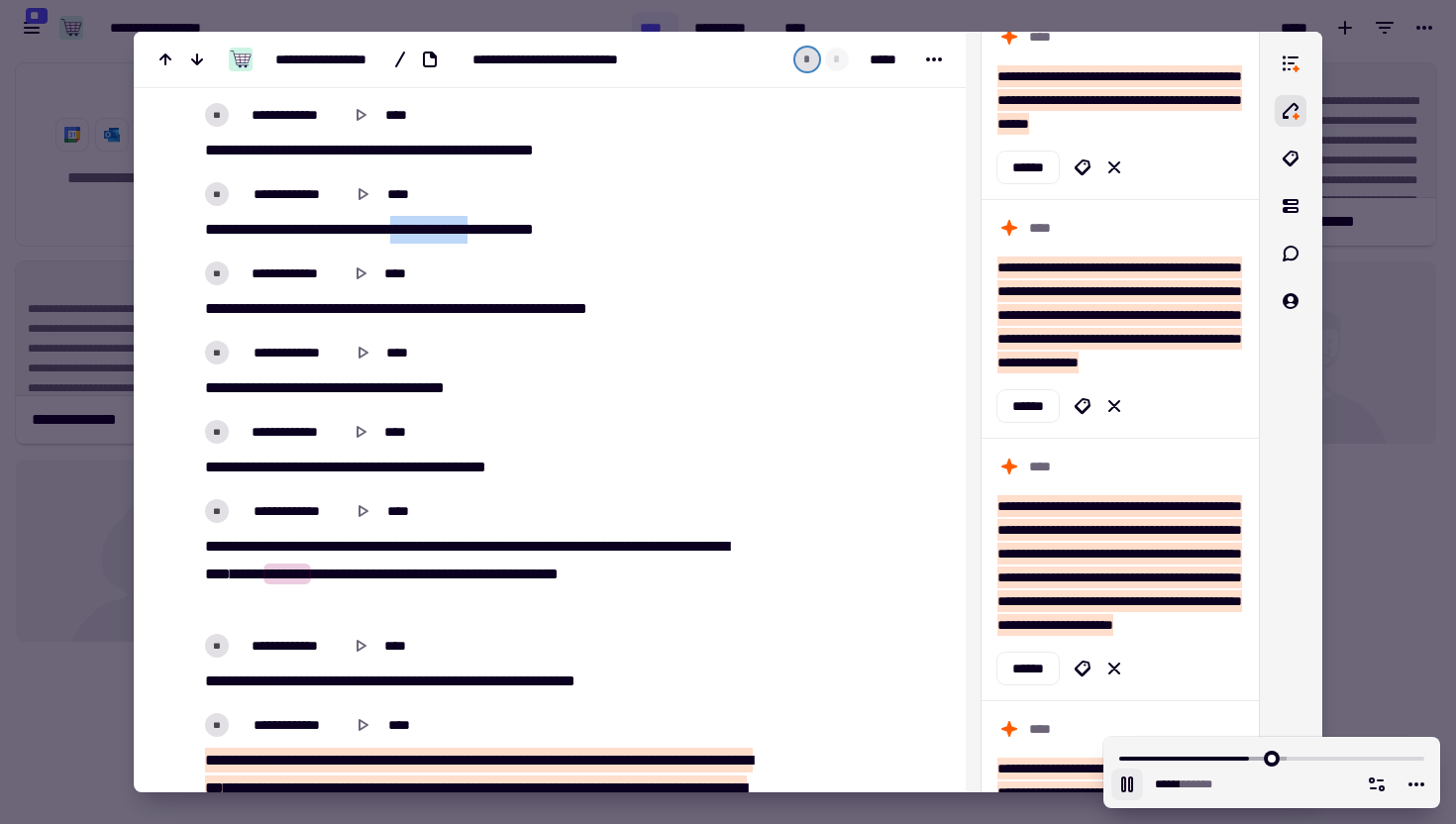 drag, startPoint x: 432, startPoint y: 227, endPoint x: 522, endPoint y: 225, distance: 90.02222 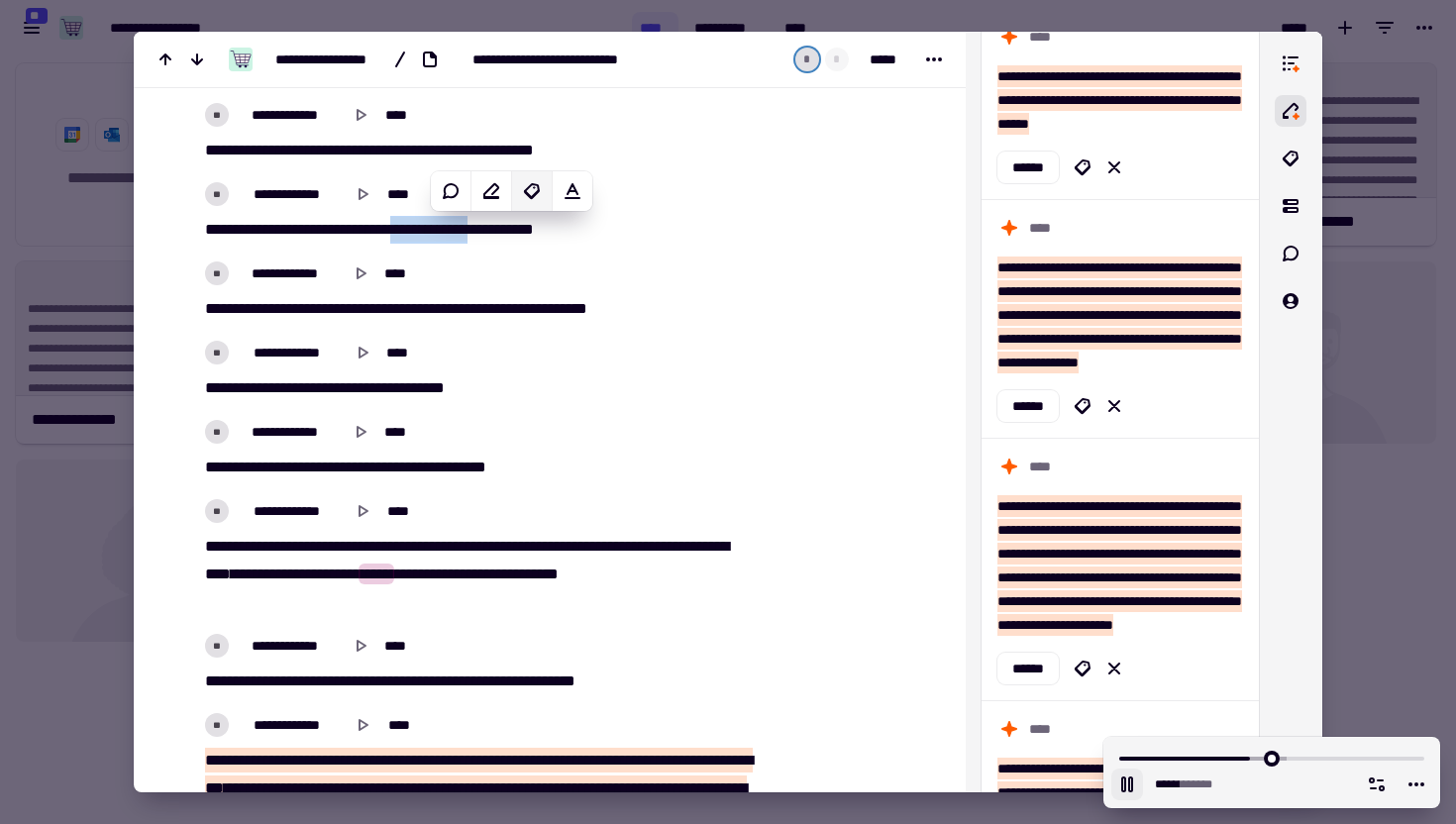 click 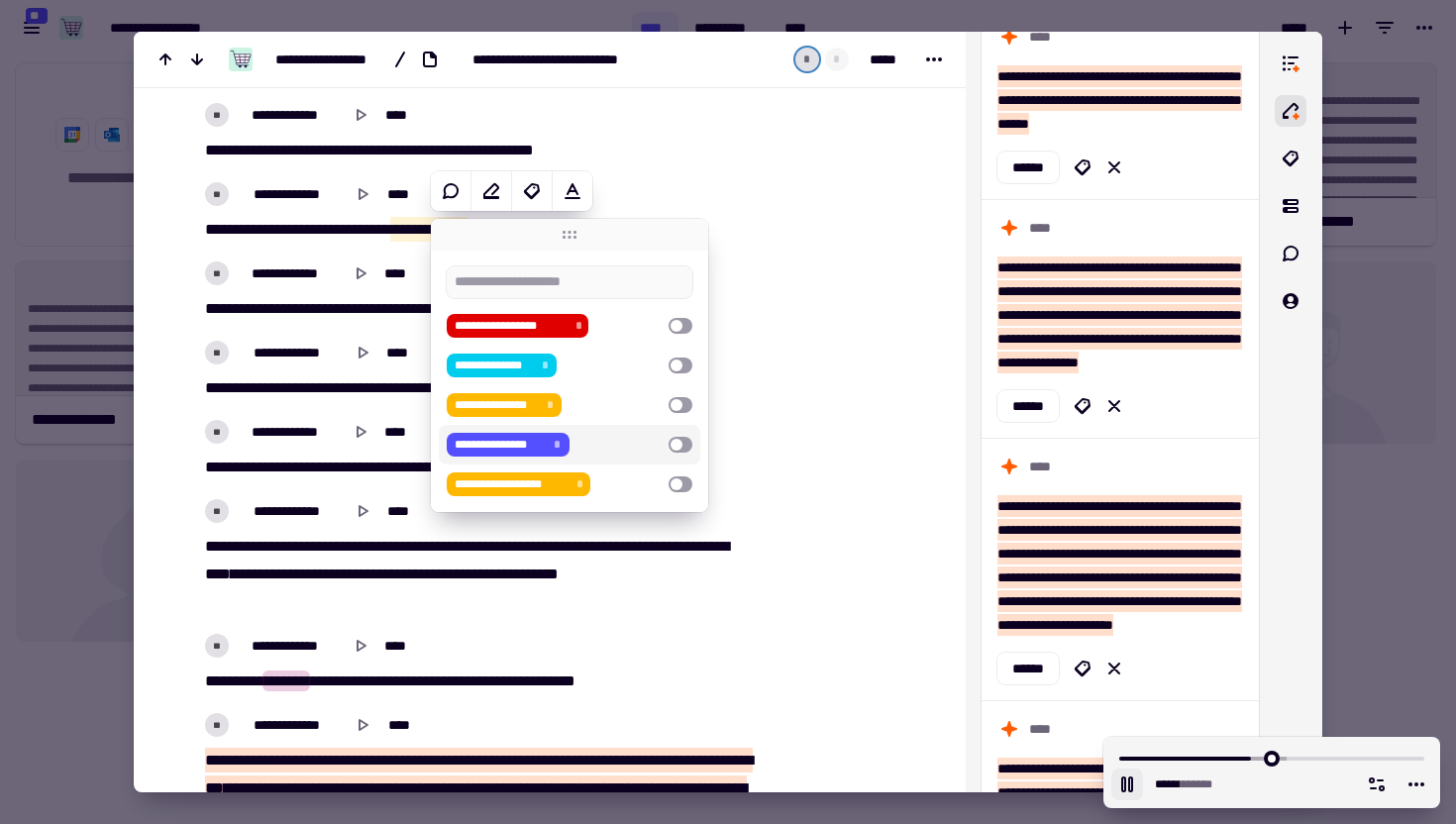 click on "**********" at bounding box center [554, 445] 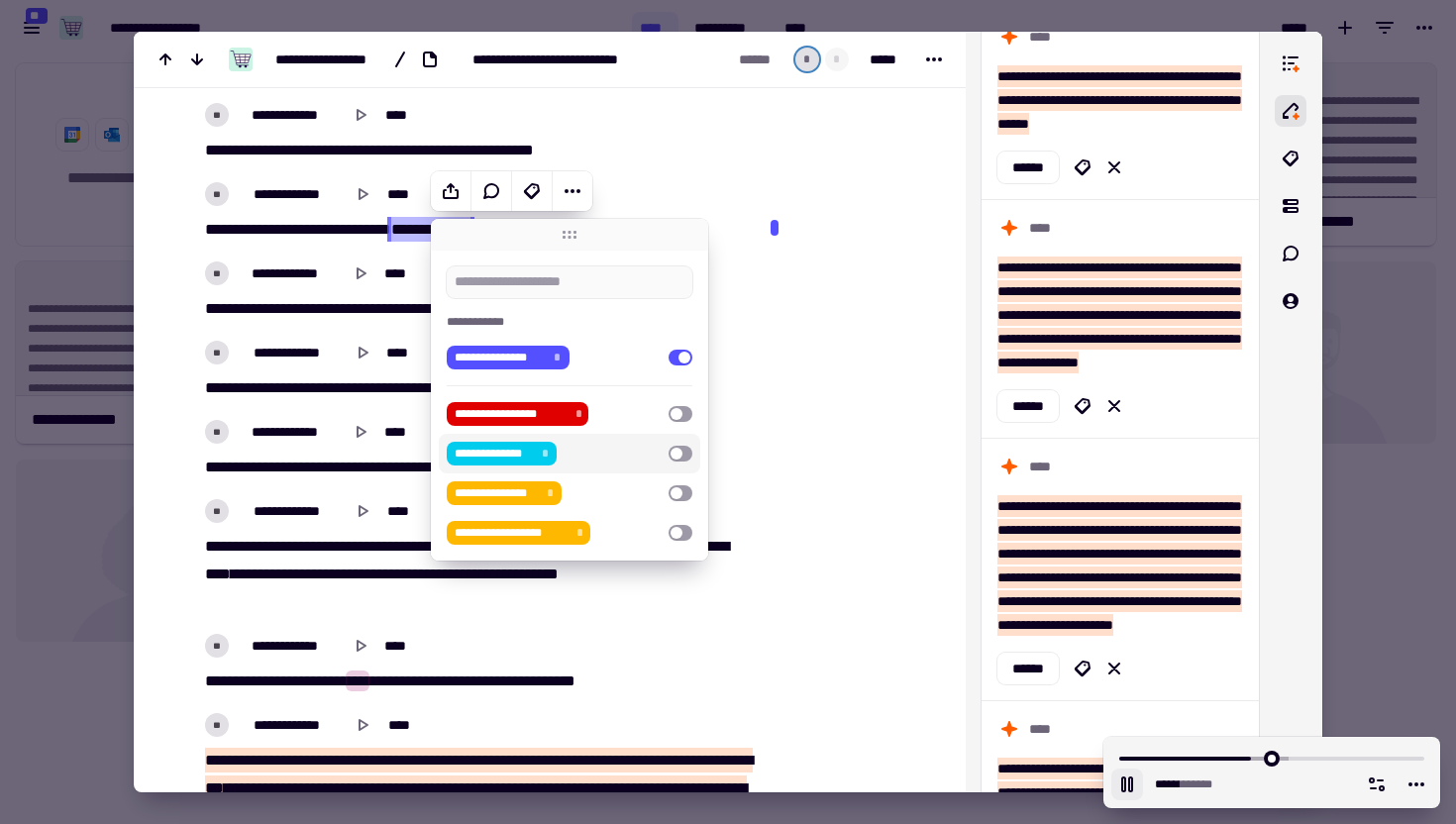 click at bounding box center (850, 233) 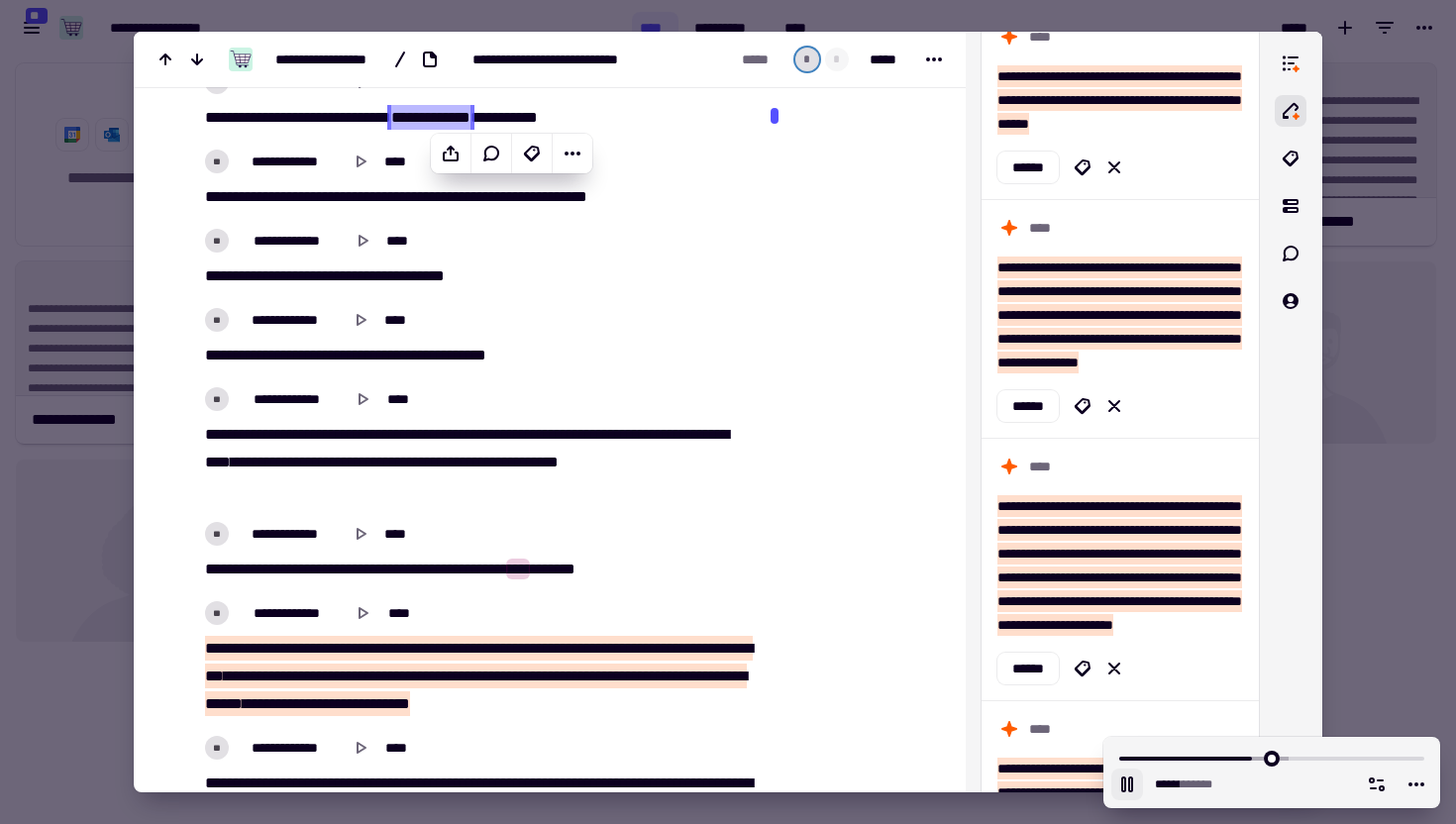 scroll, scrollTop: 5689, scrollLeft: 0, axis: vertical 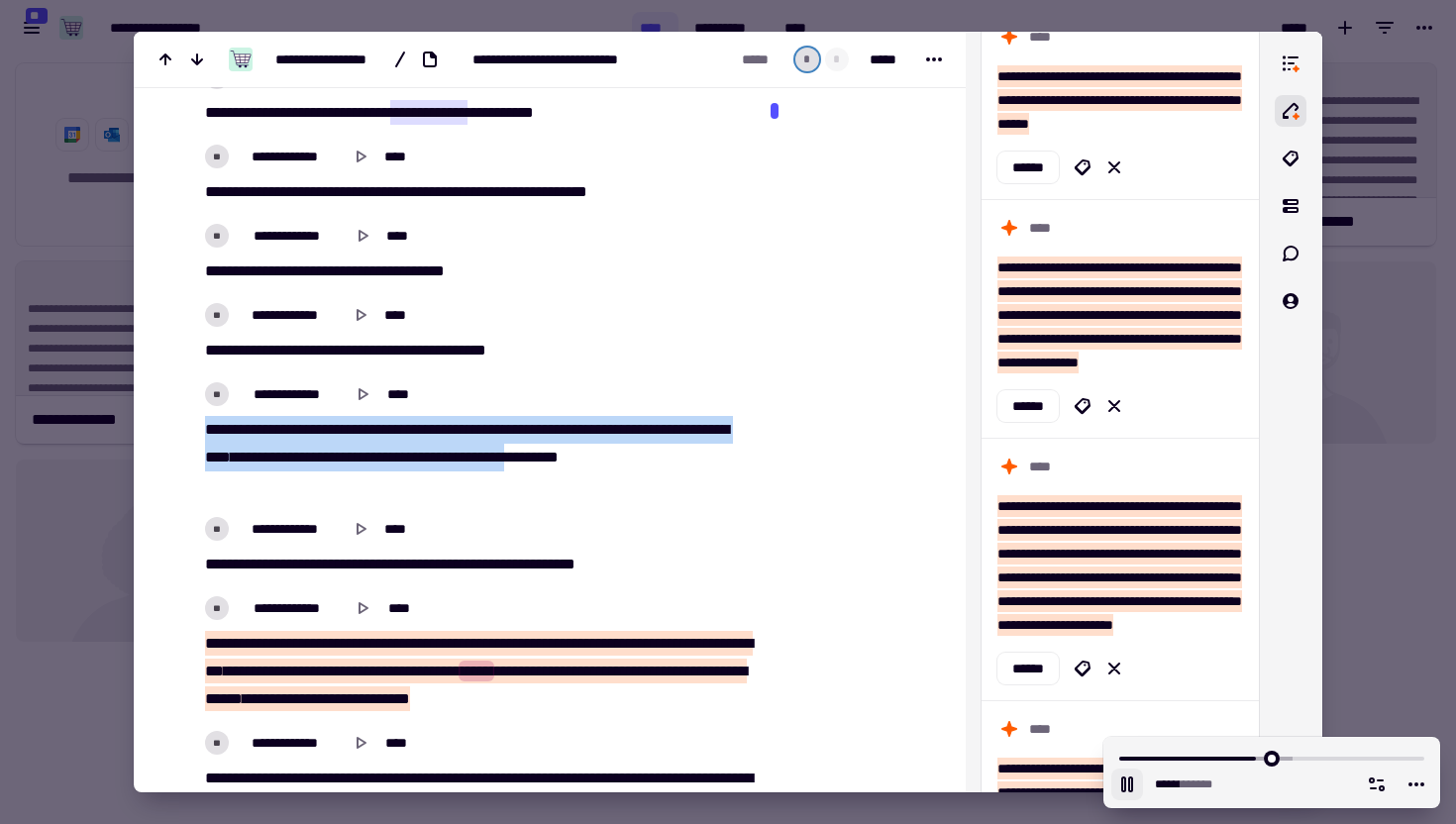 drag, startPoint x: 207, startPoint y: 428, endPoint x: 715, endPoint y: 455, distance: 508.72 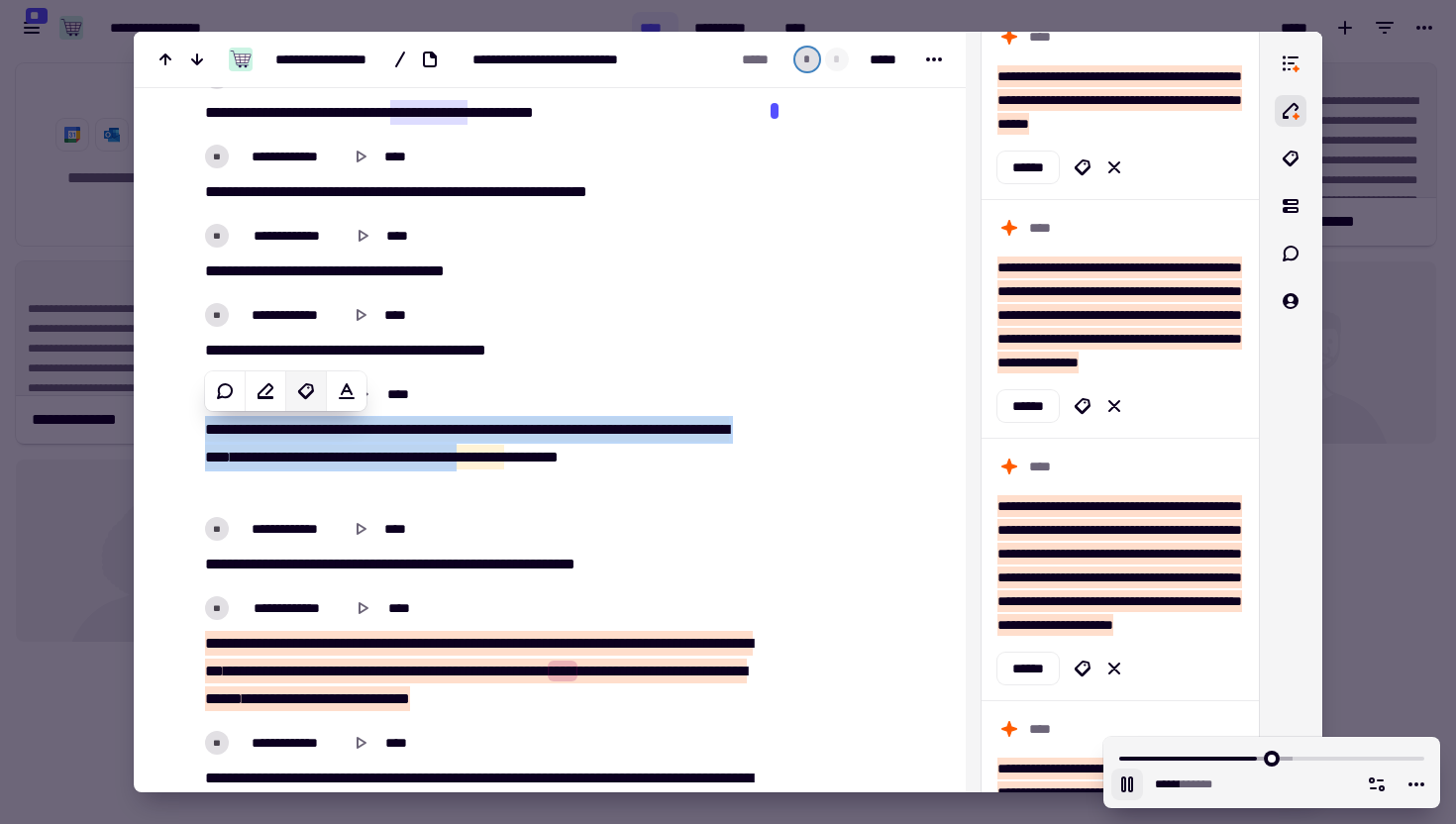 click 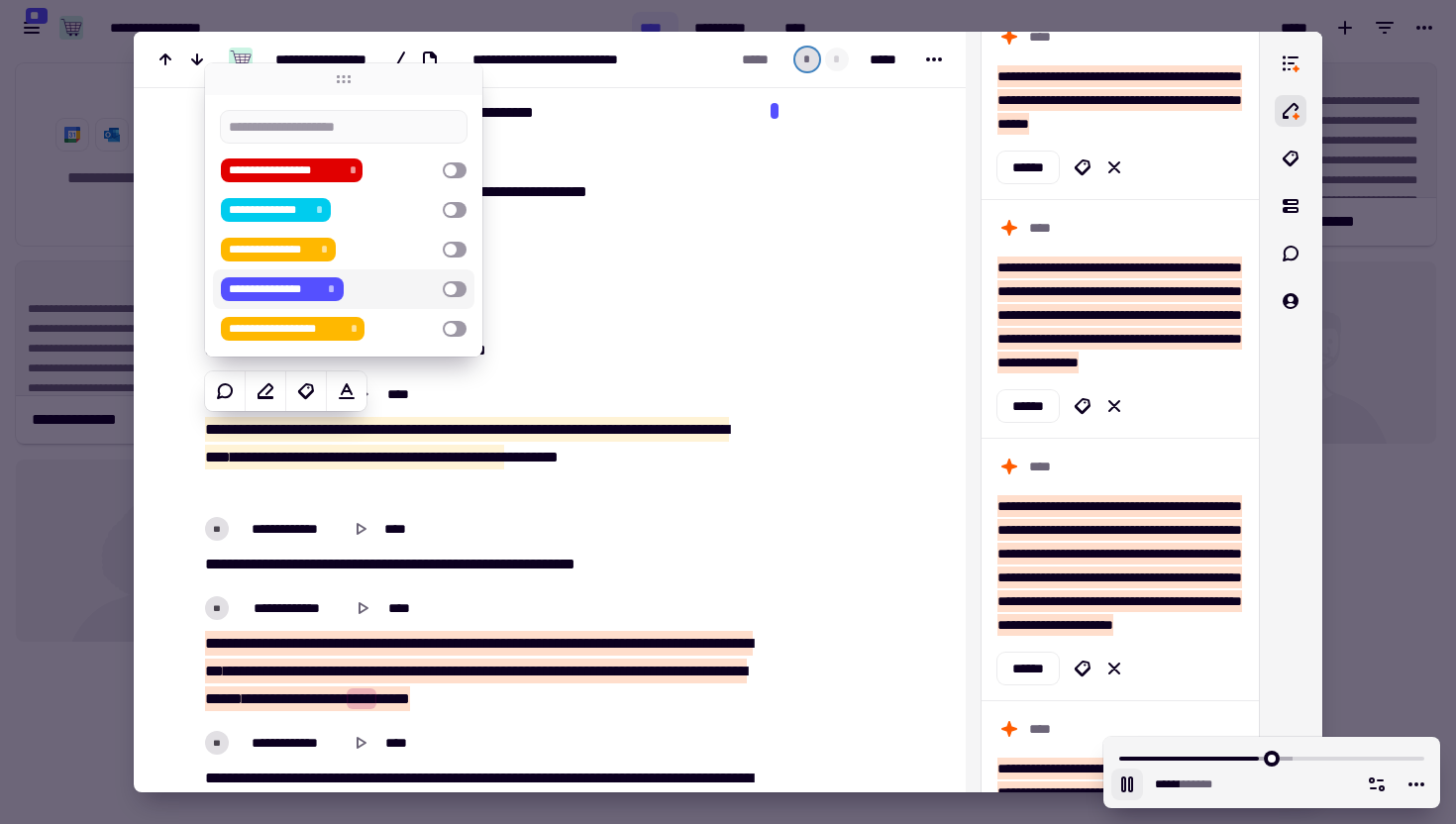 click on "**********" at bounding box center (328, 289) 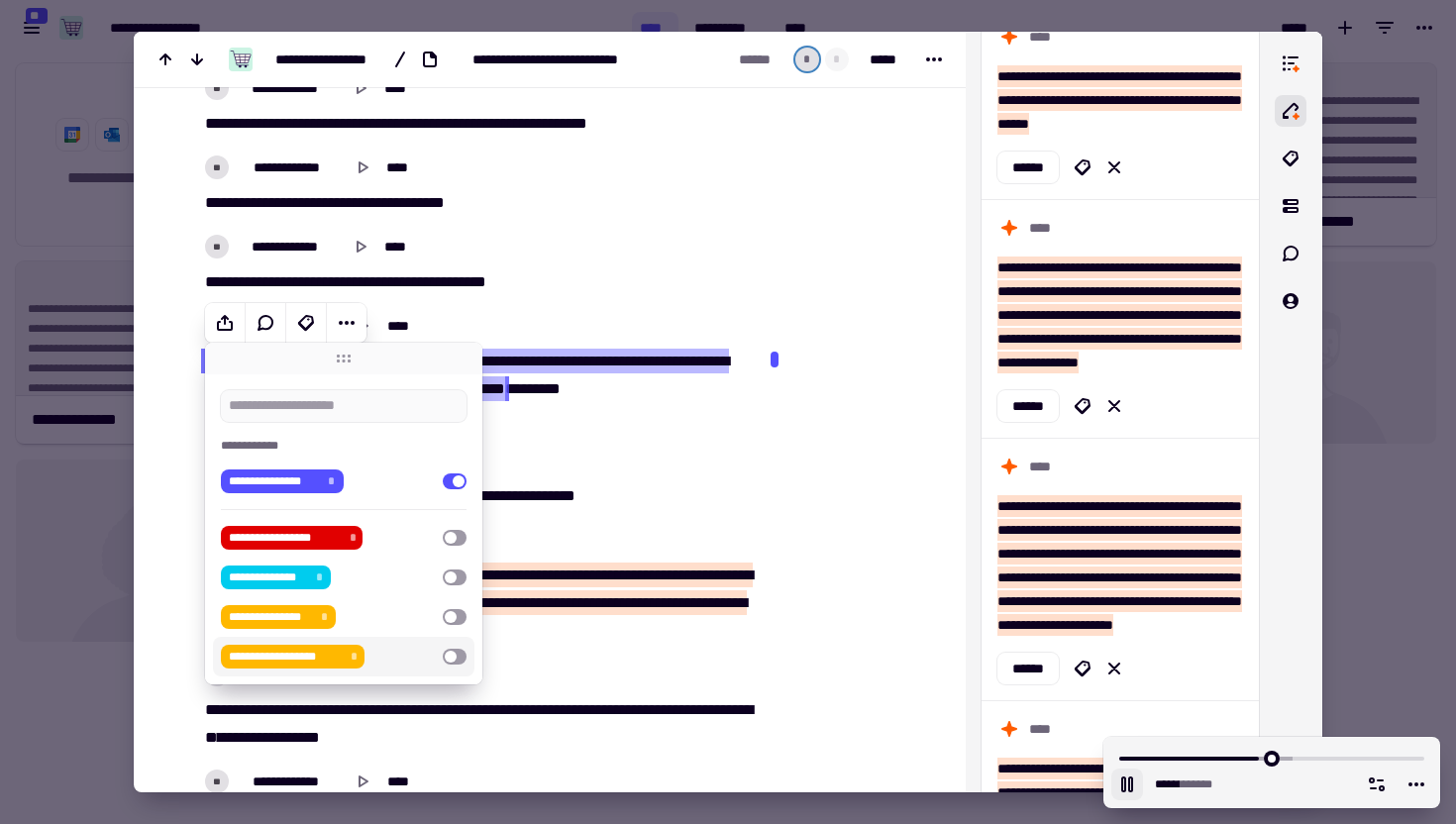 scroll, scrollTop: 5798, scrollLeft: 0, axis: vertical 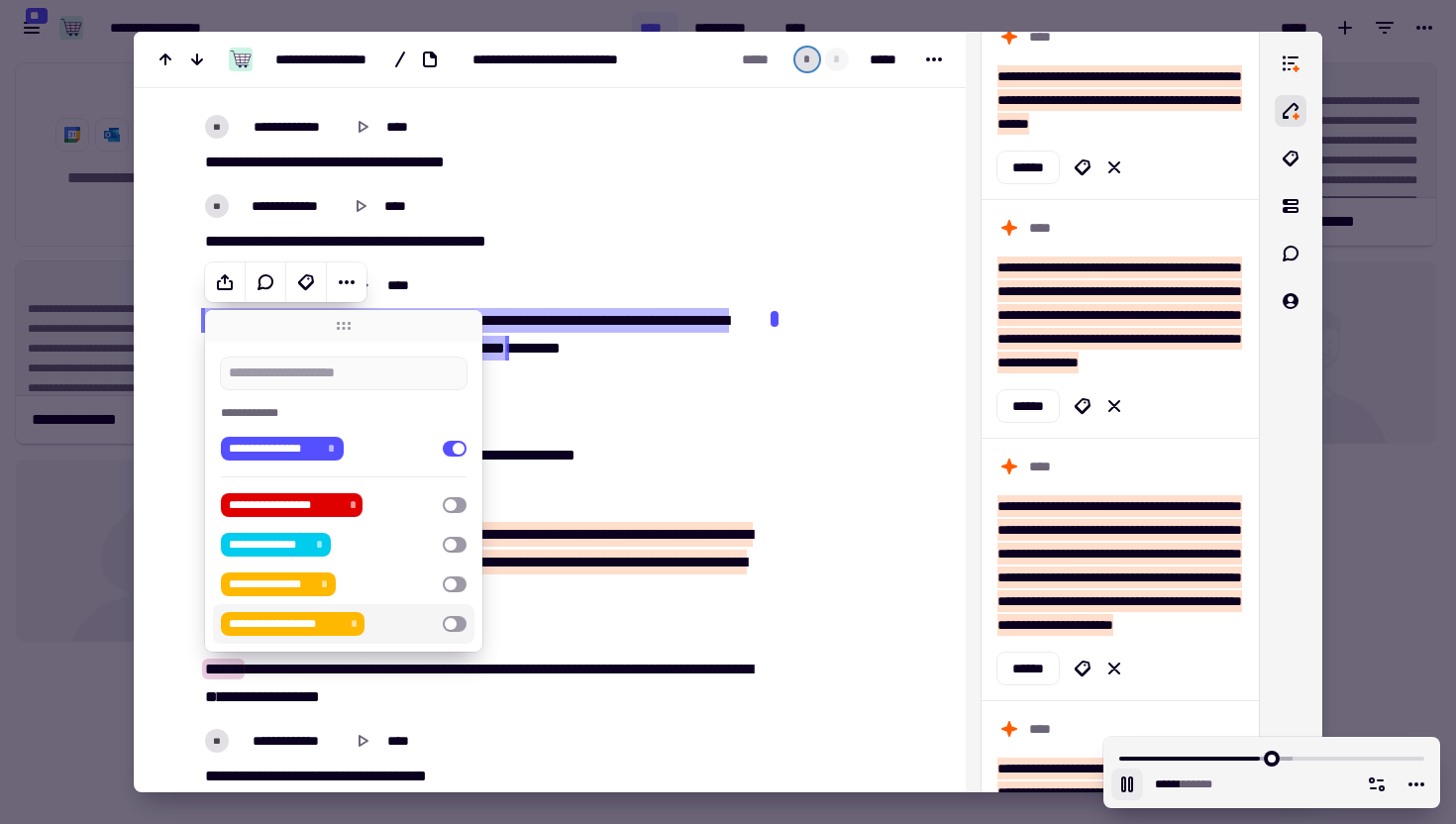 click at bounding box center (850, 7) 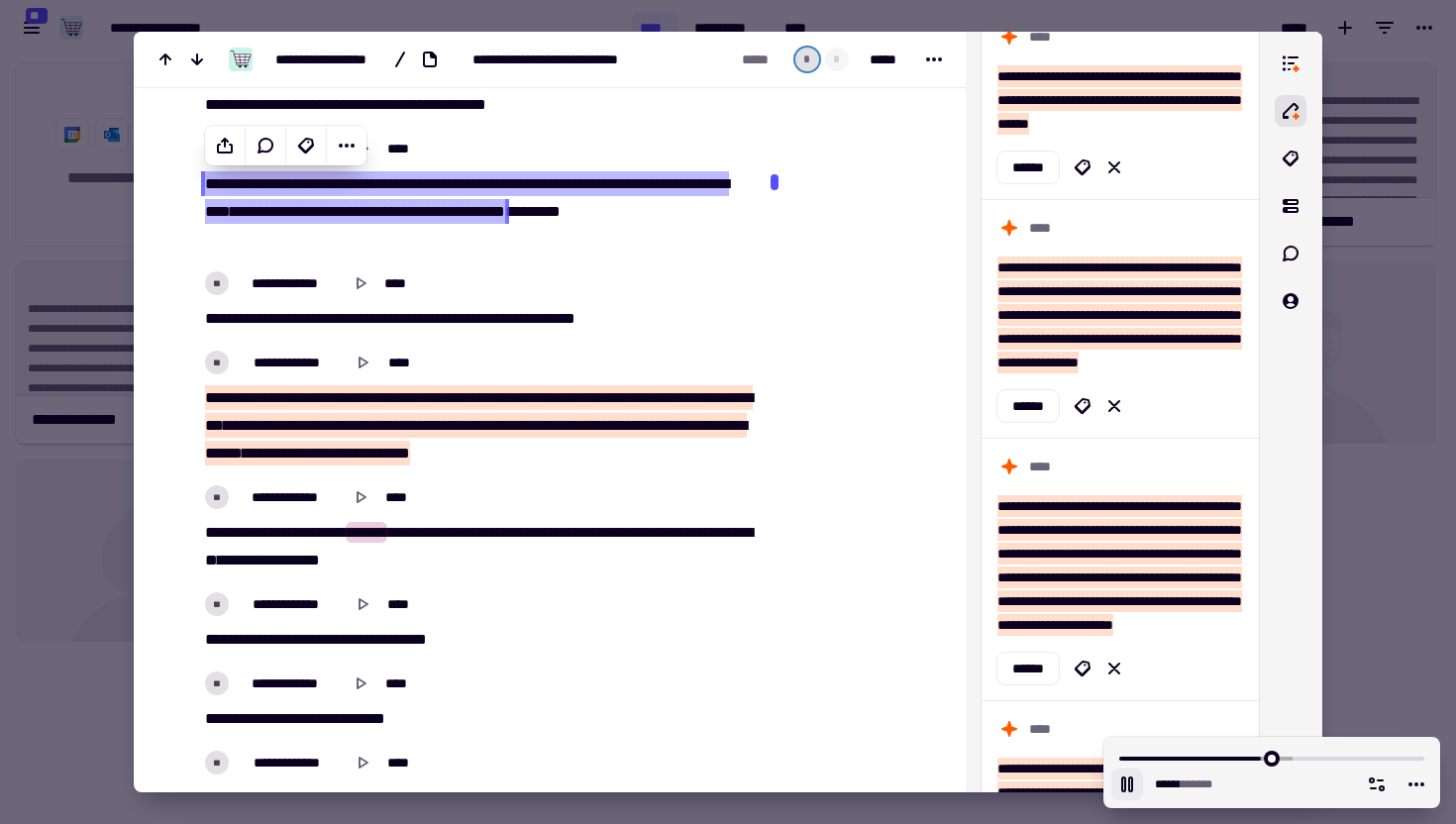 scroll, scrollTop: 5944, scrollLeft: 0, axis: vertical 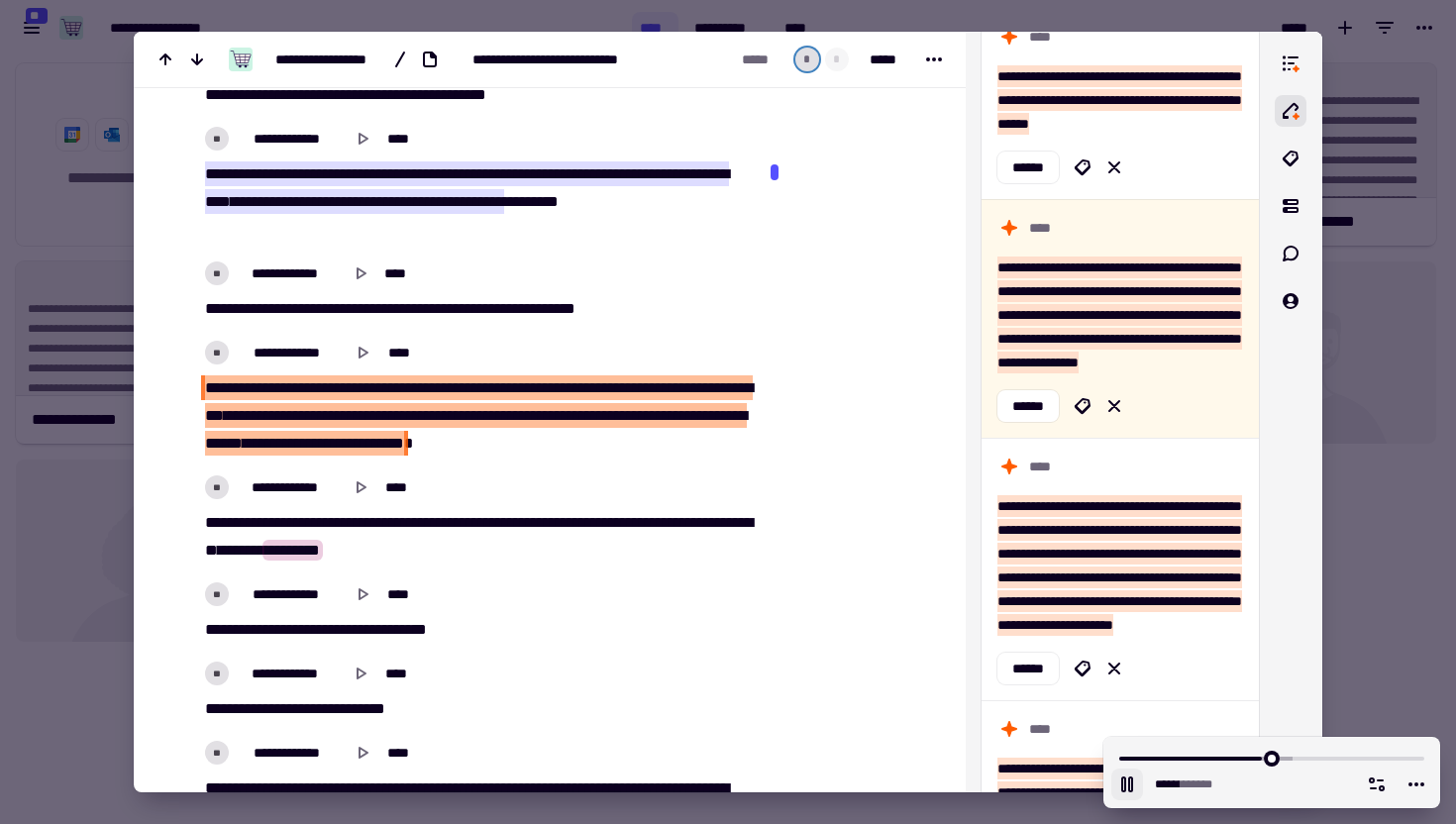 drag, startPoint x: 203, startPoint y: 382, endPoint x: 595, endPoint y: 416, distance: 393.4717 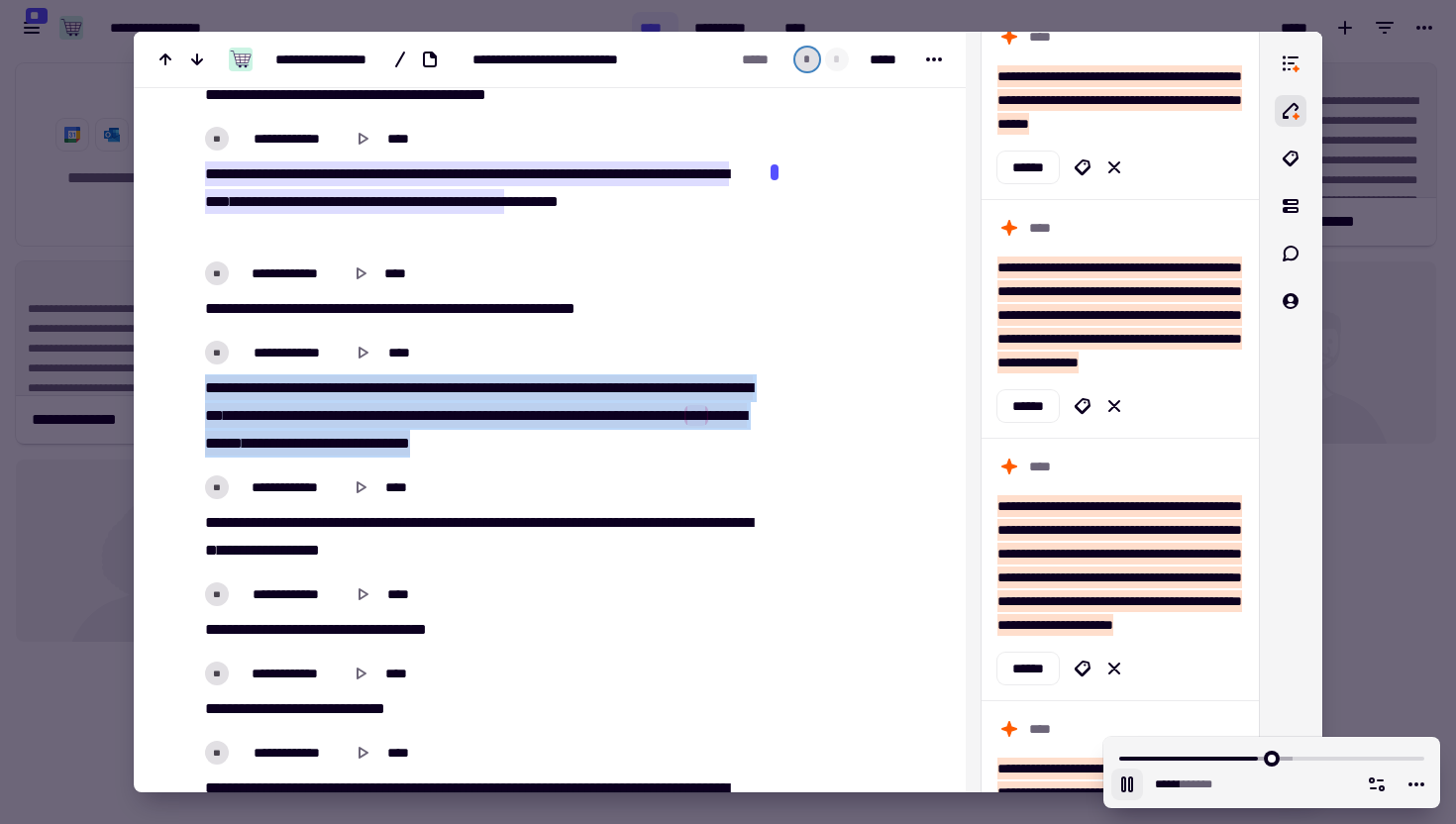 drag, startPoint x: 697, startPoint y: 442, endPoint x: 174, endPoint y: 382, distance: 526.43043 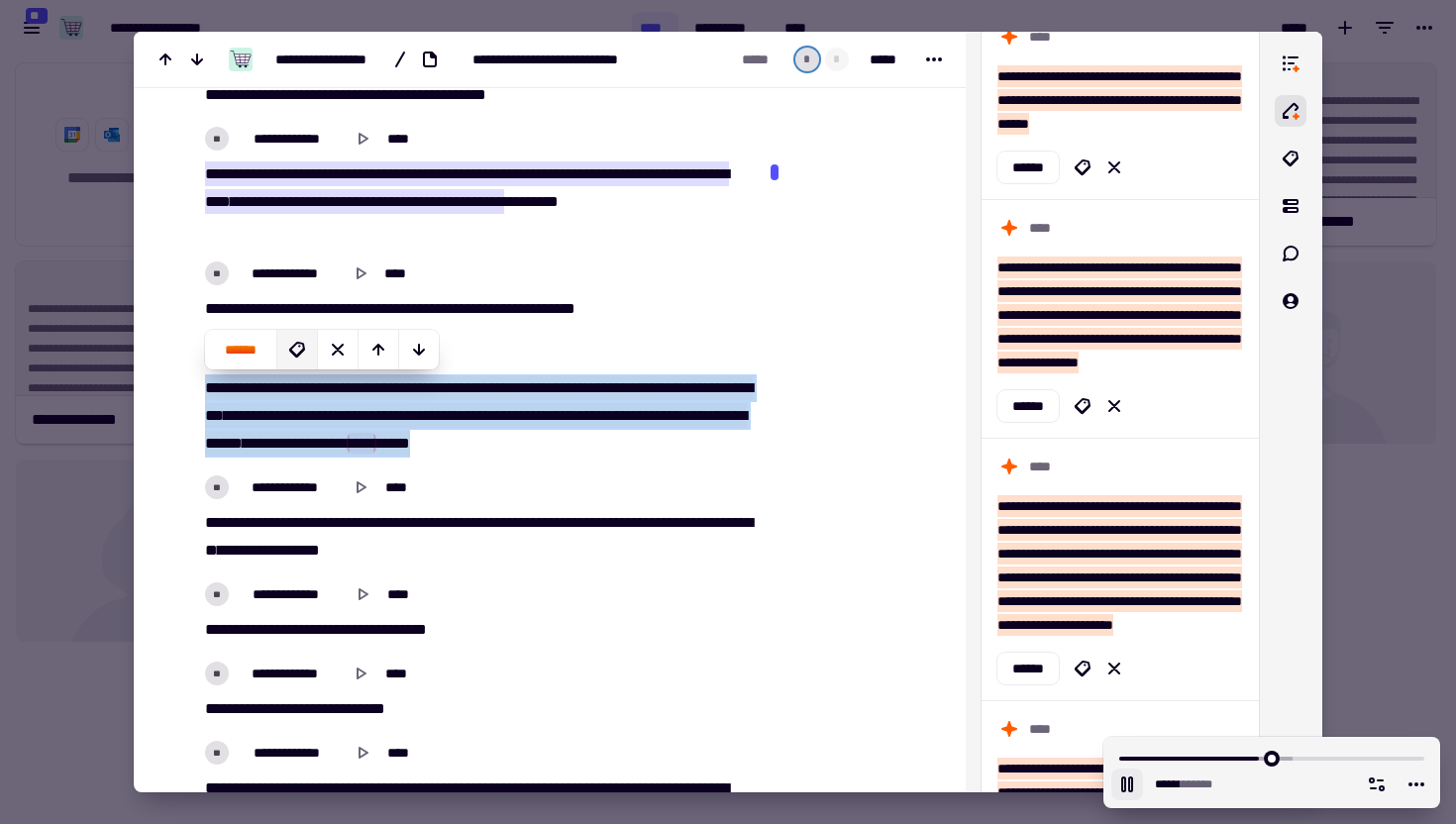 click 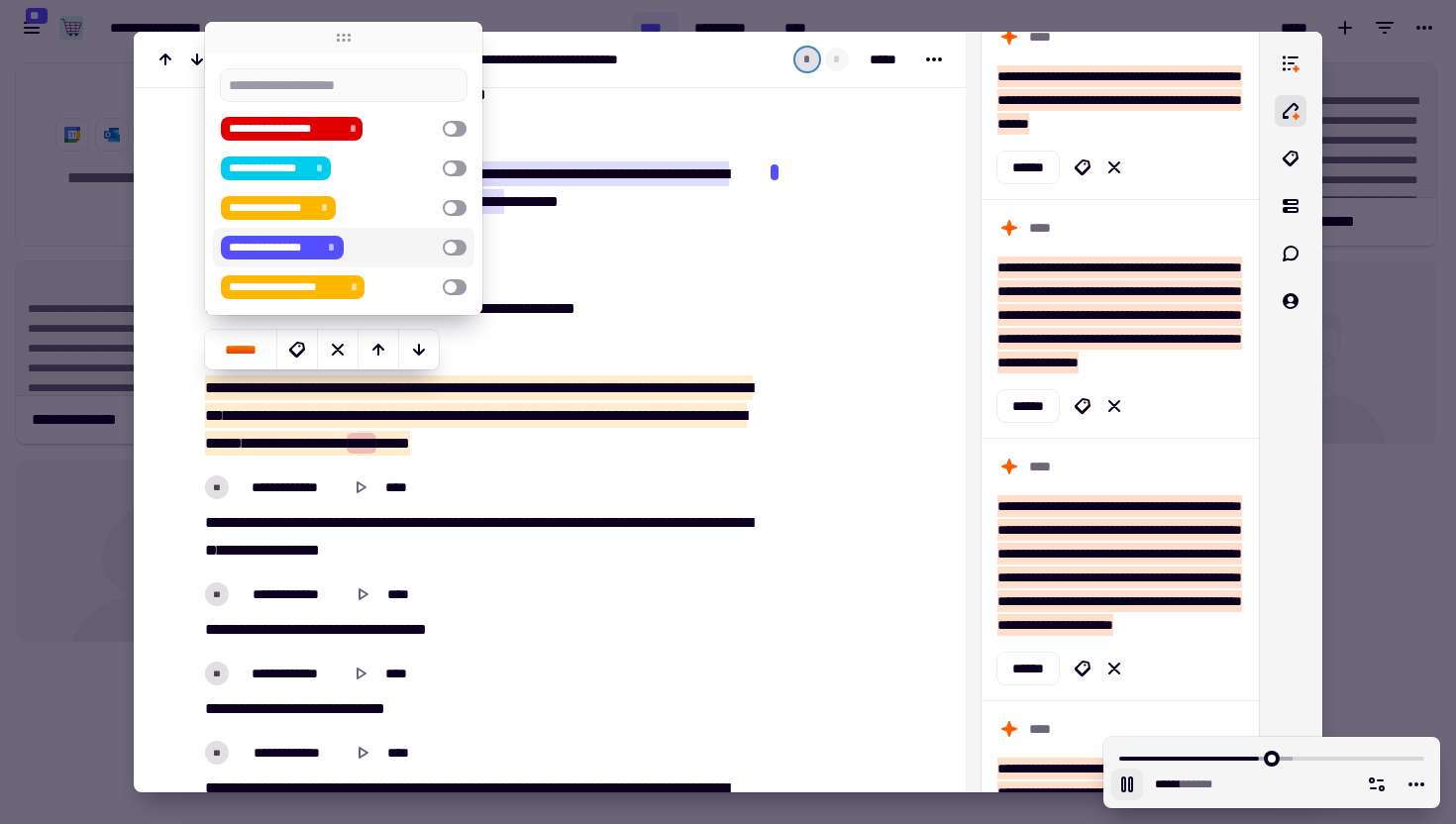 click on "**********" at bounding box center (328, 248) 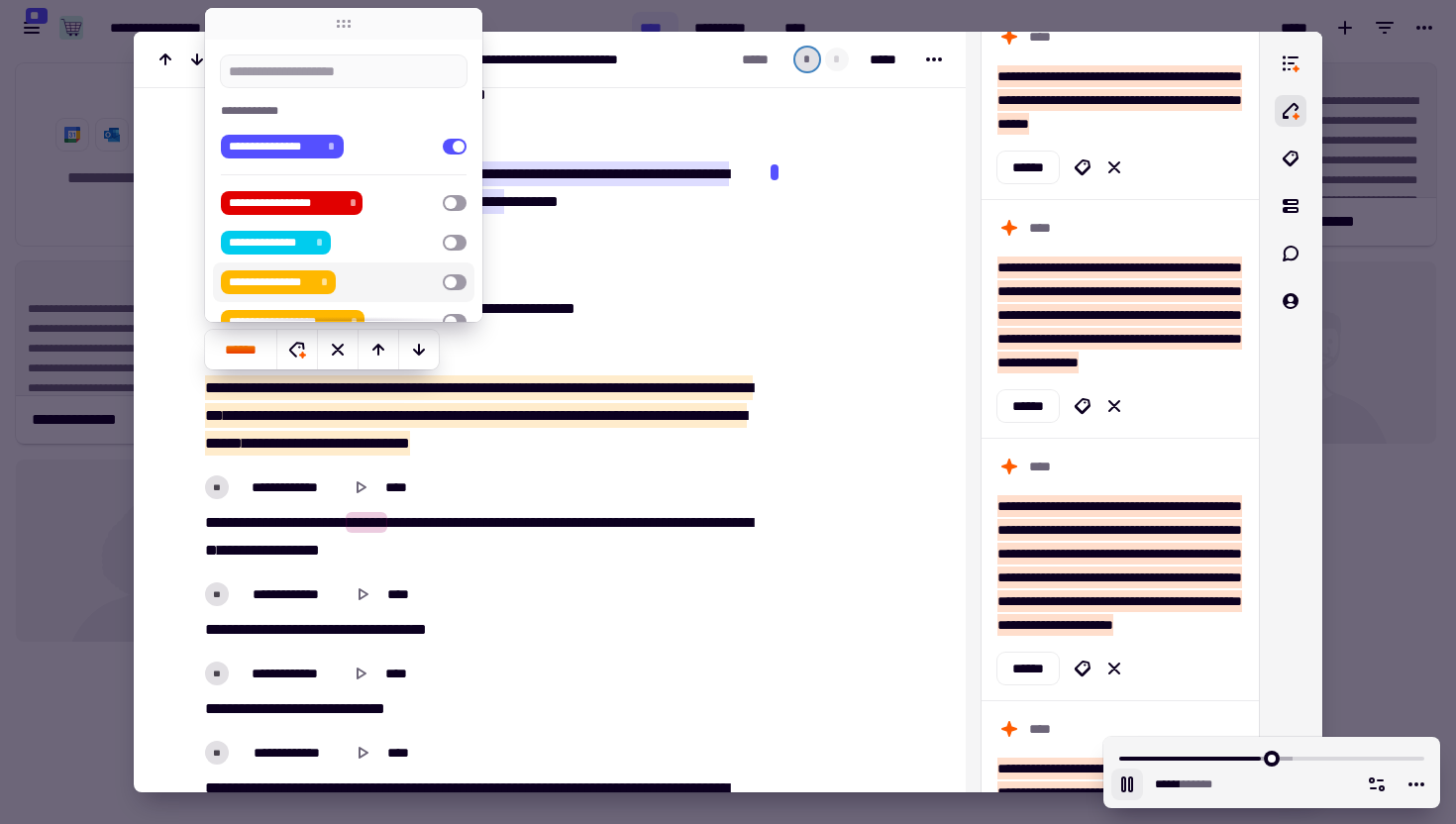 click at bounding box center (850, -140) 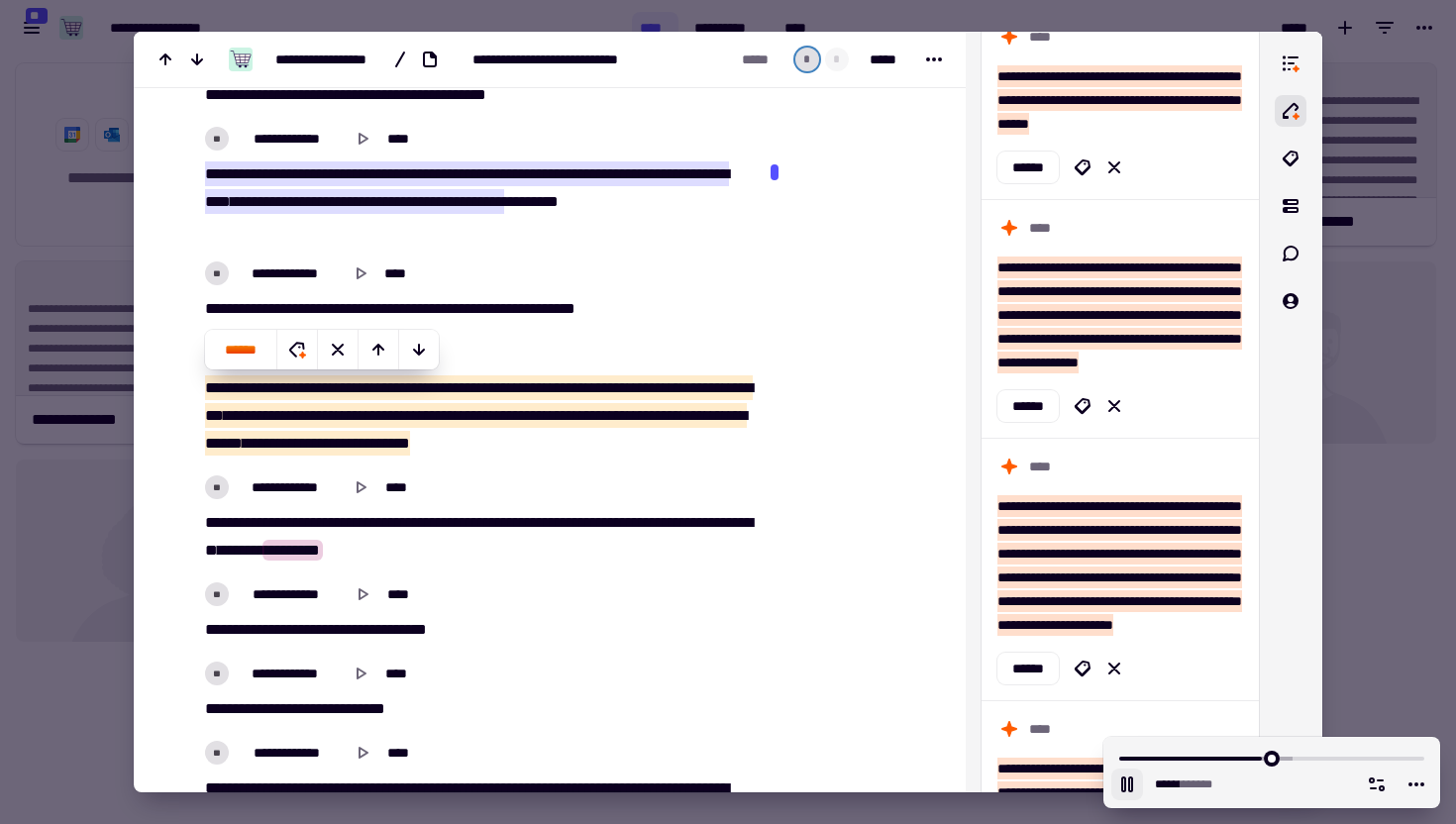 click 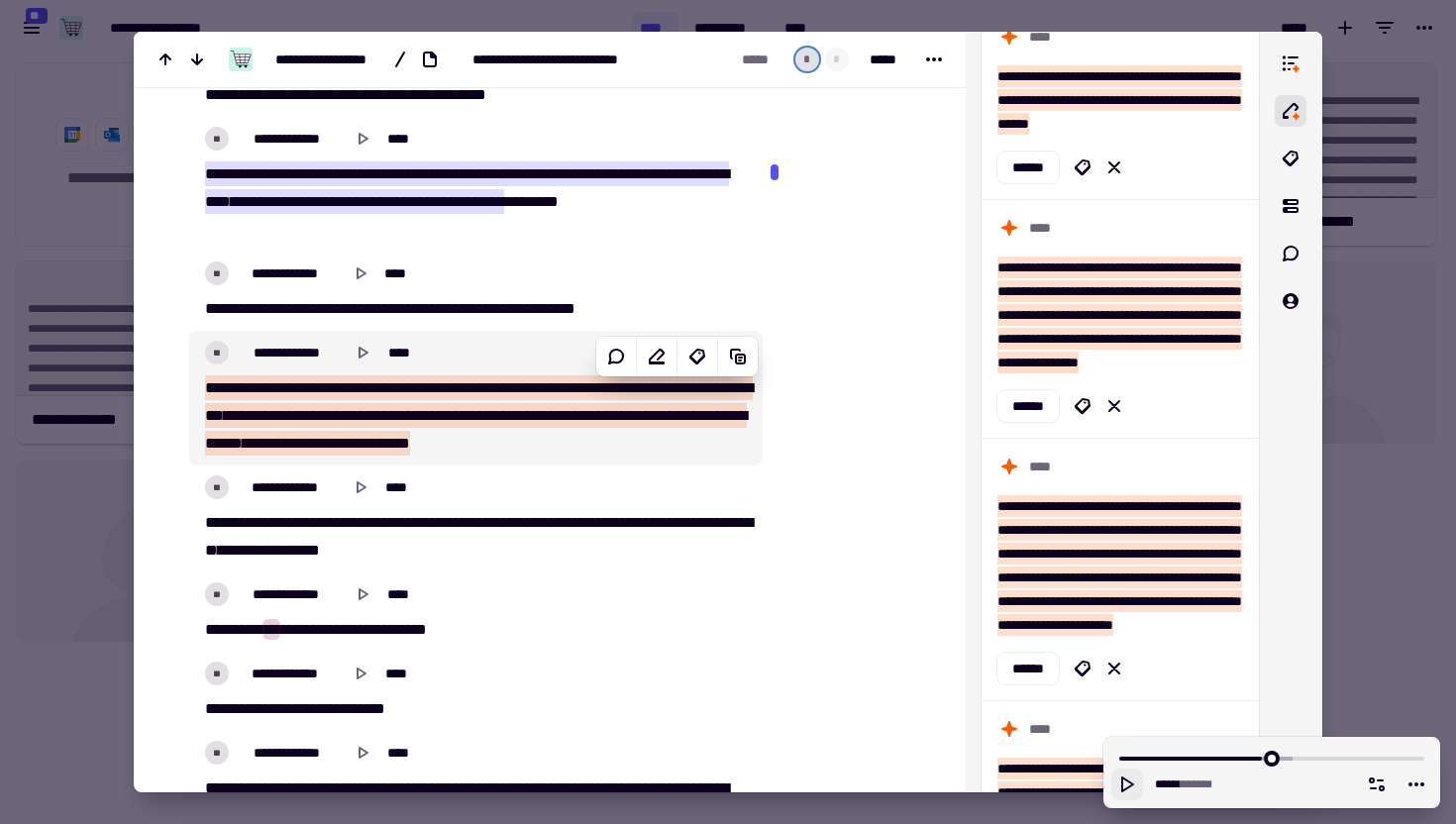 click on "*********" at bounding box center (257, 415) 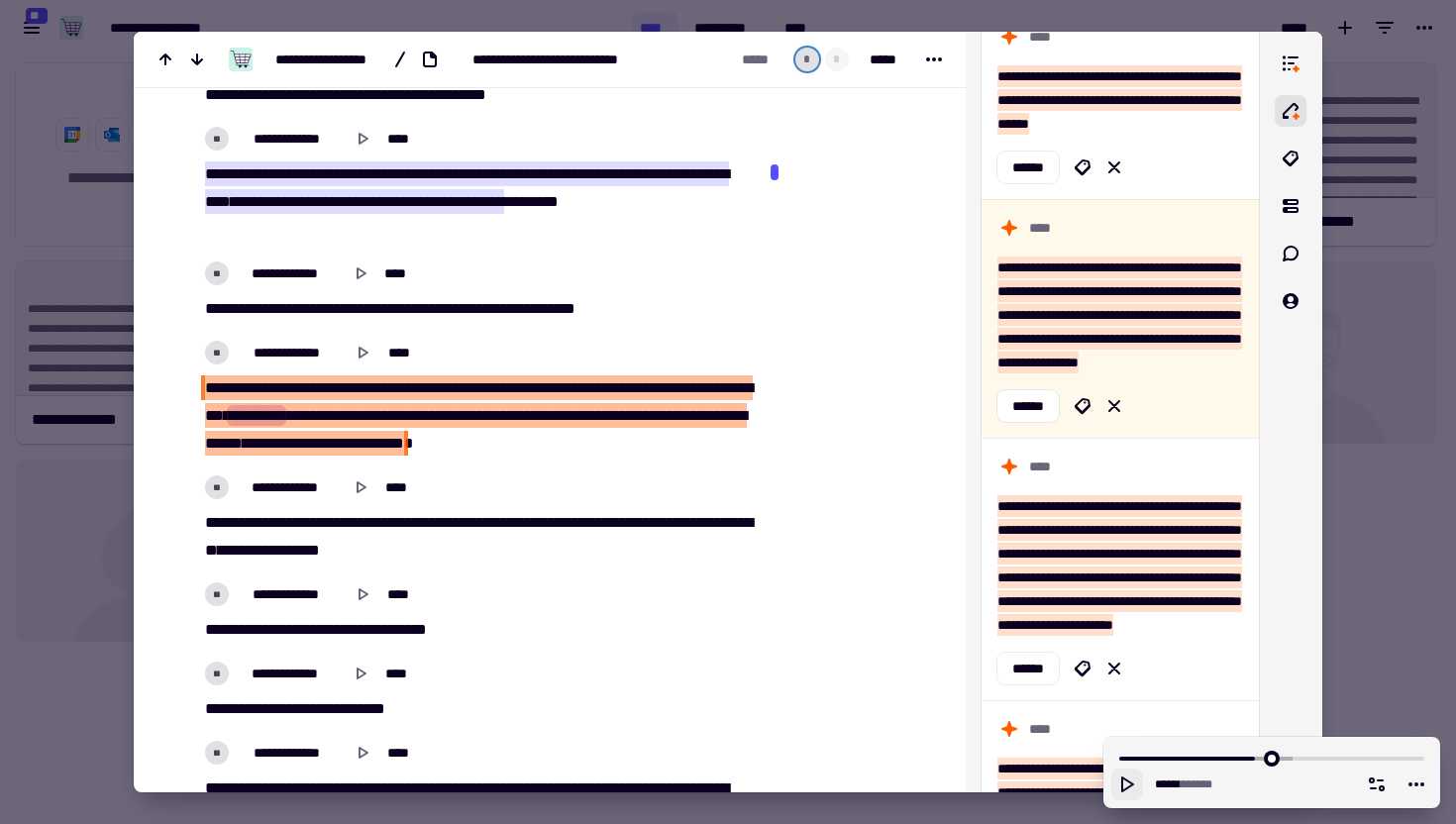 click on "*******" at bounding box center (268, 387) 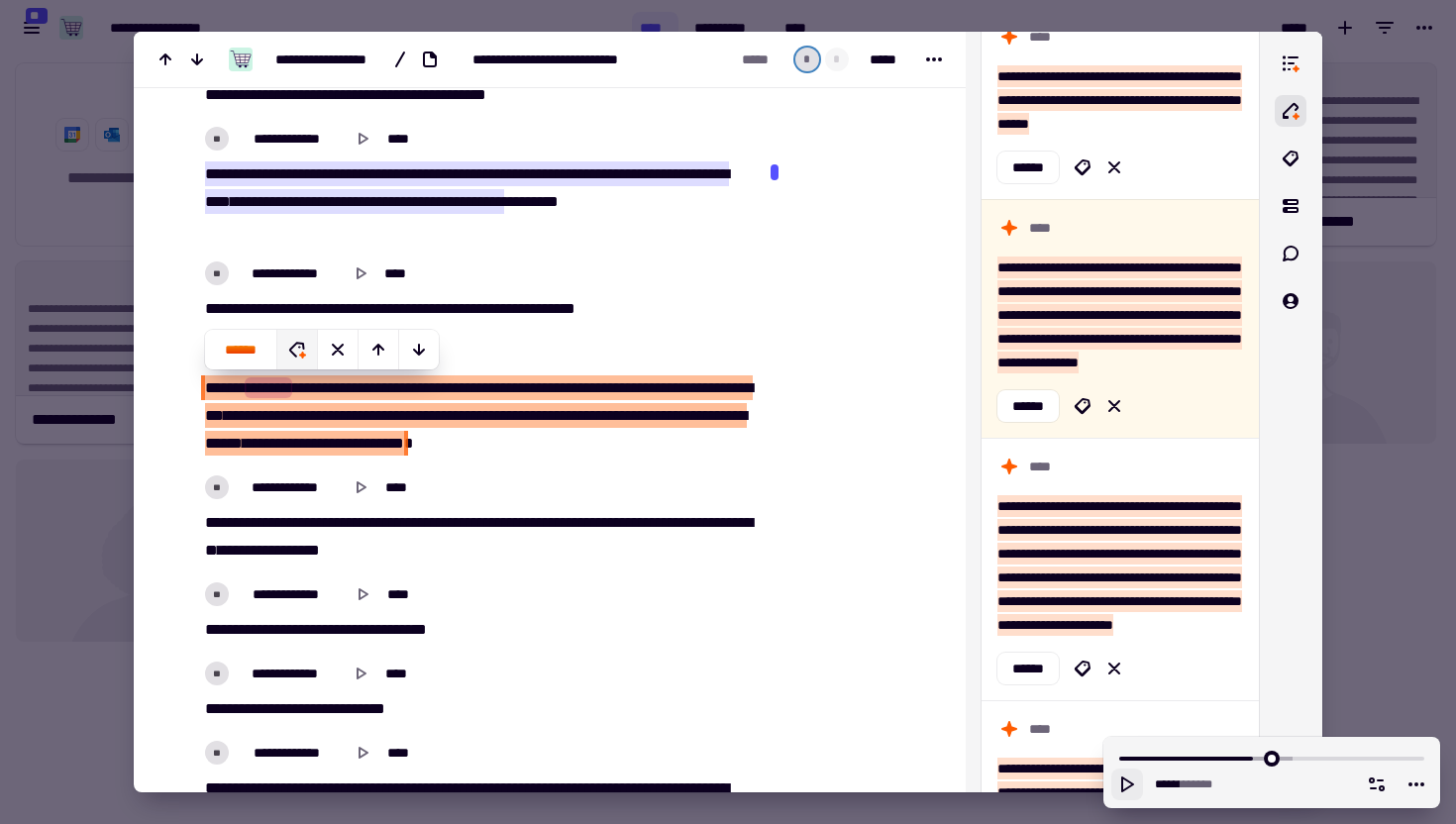 click 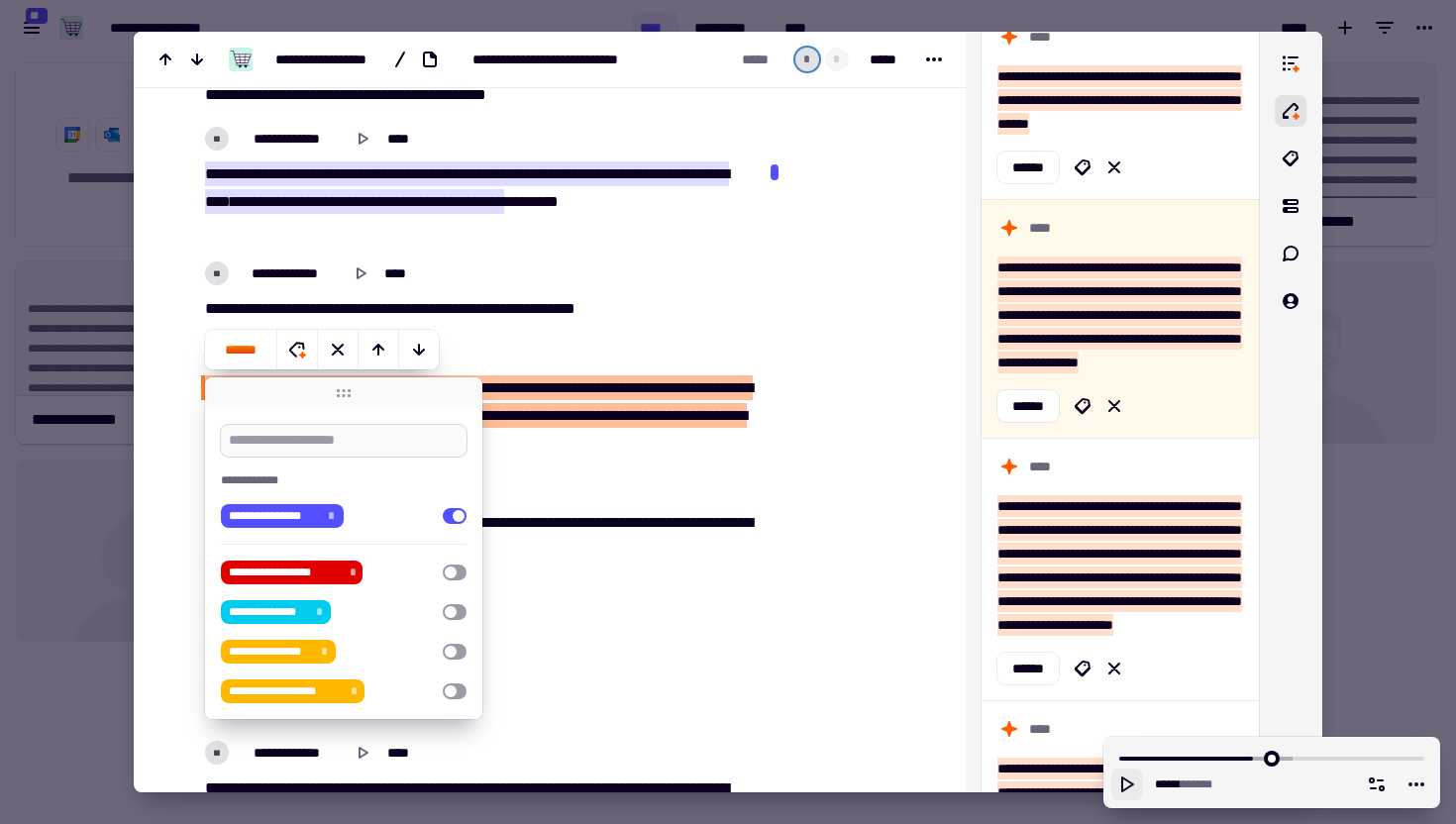 click at bounding box center (344, 441) 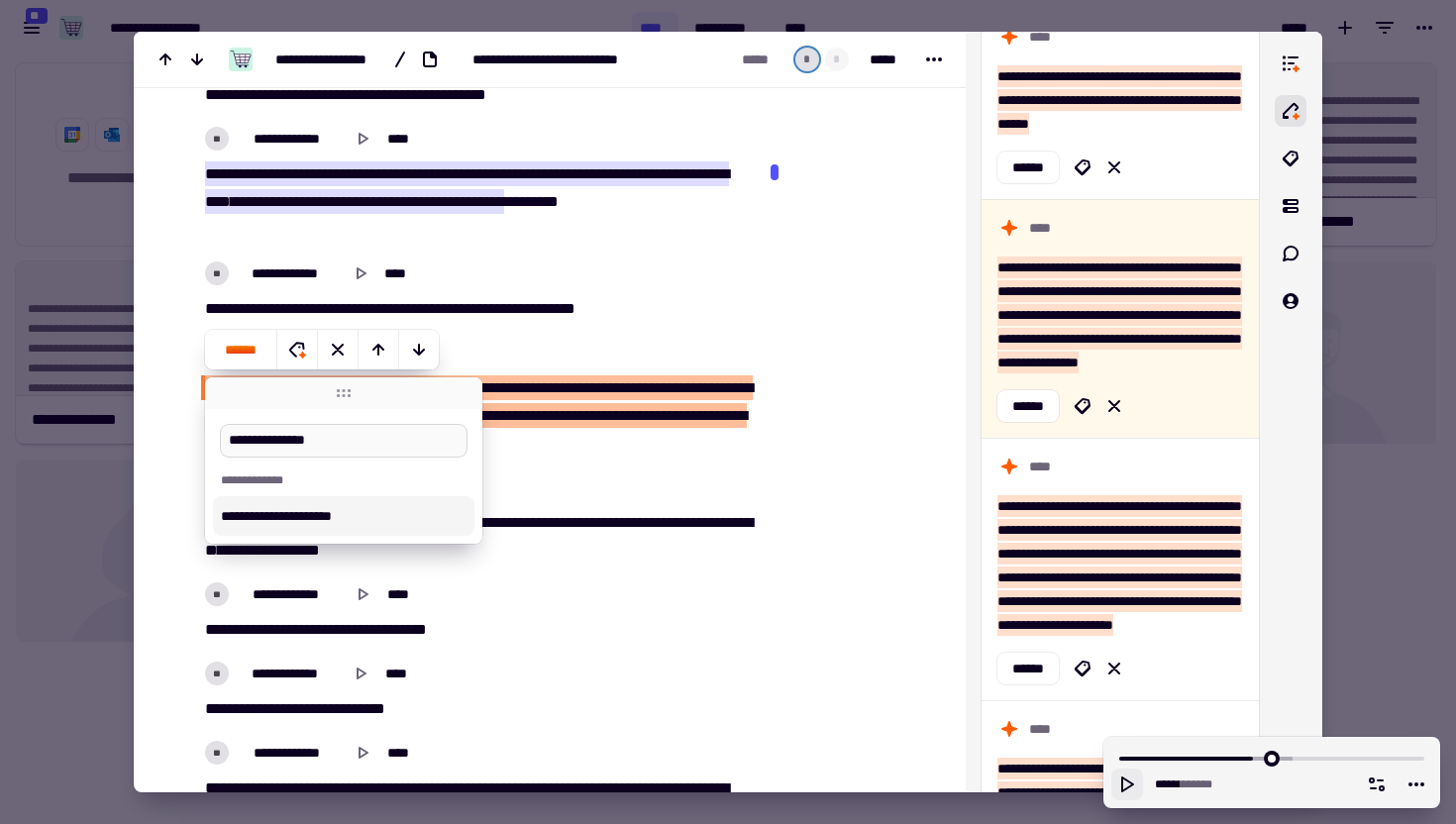 type on "**********" 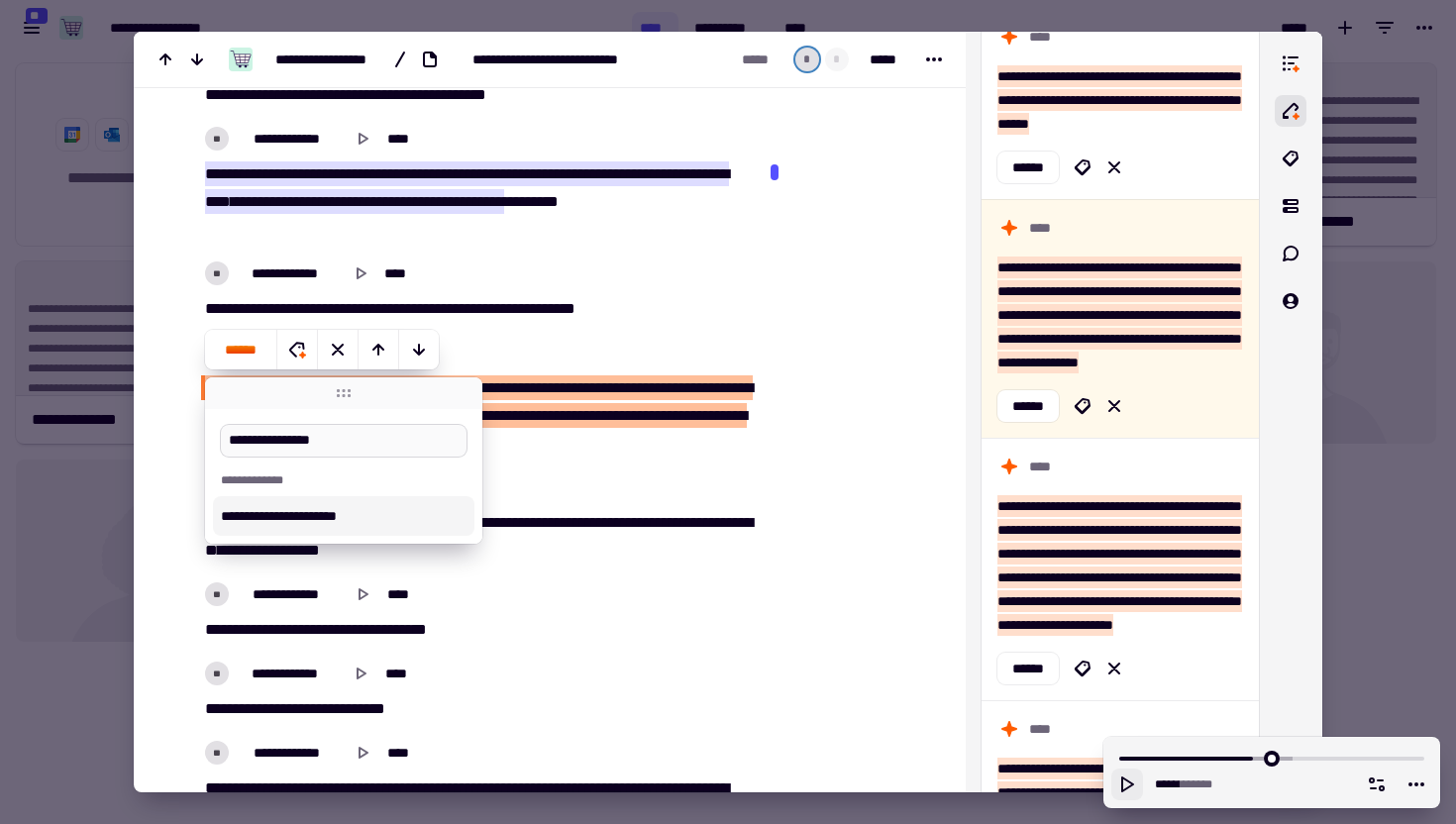 type 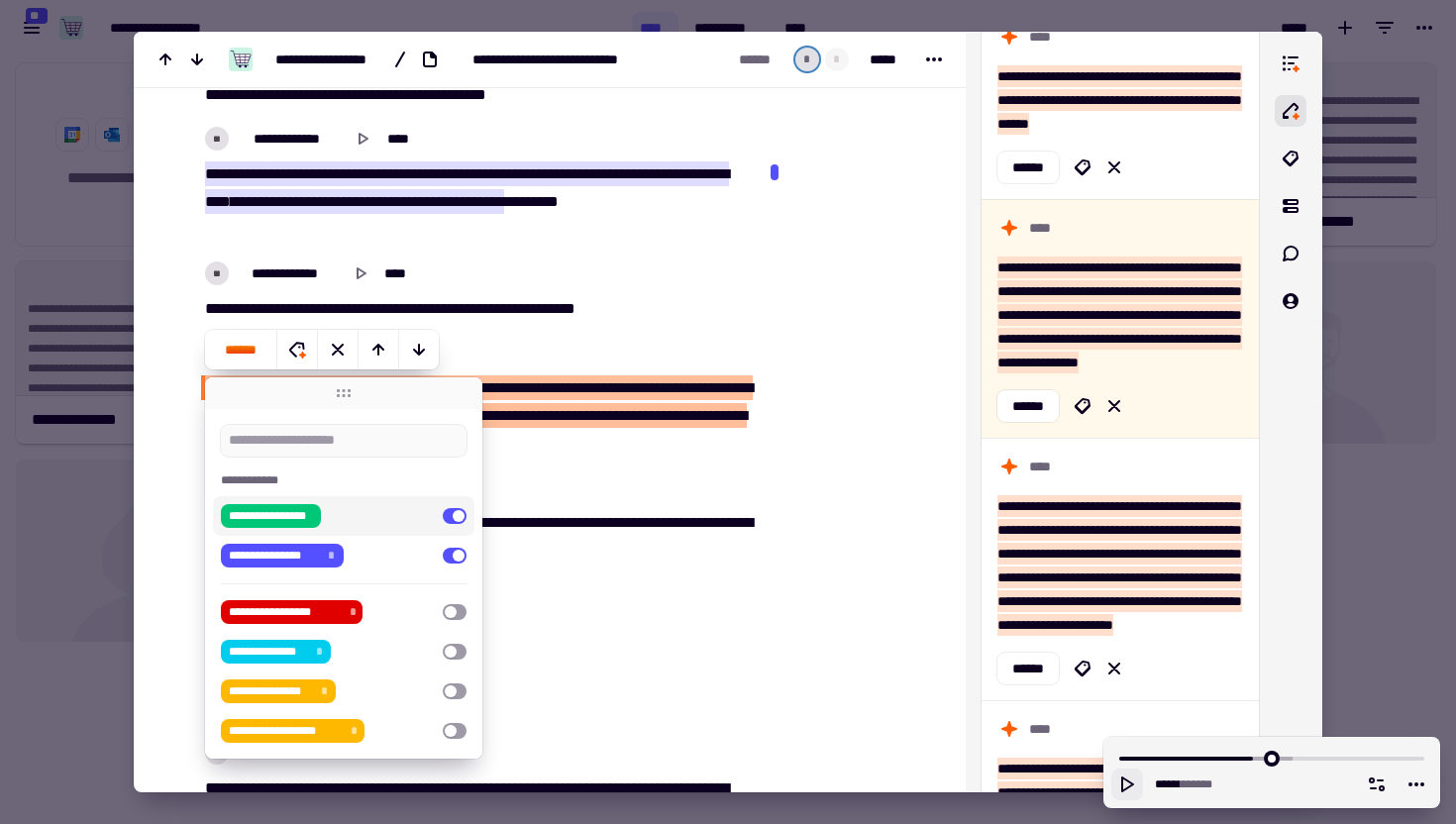 click at bounding box center [850, -140] 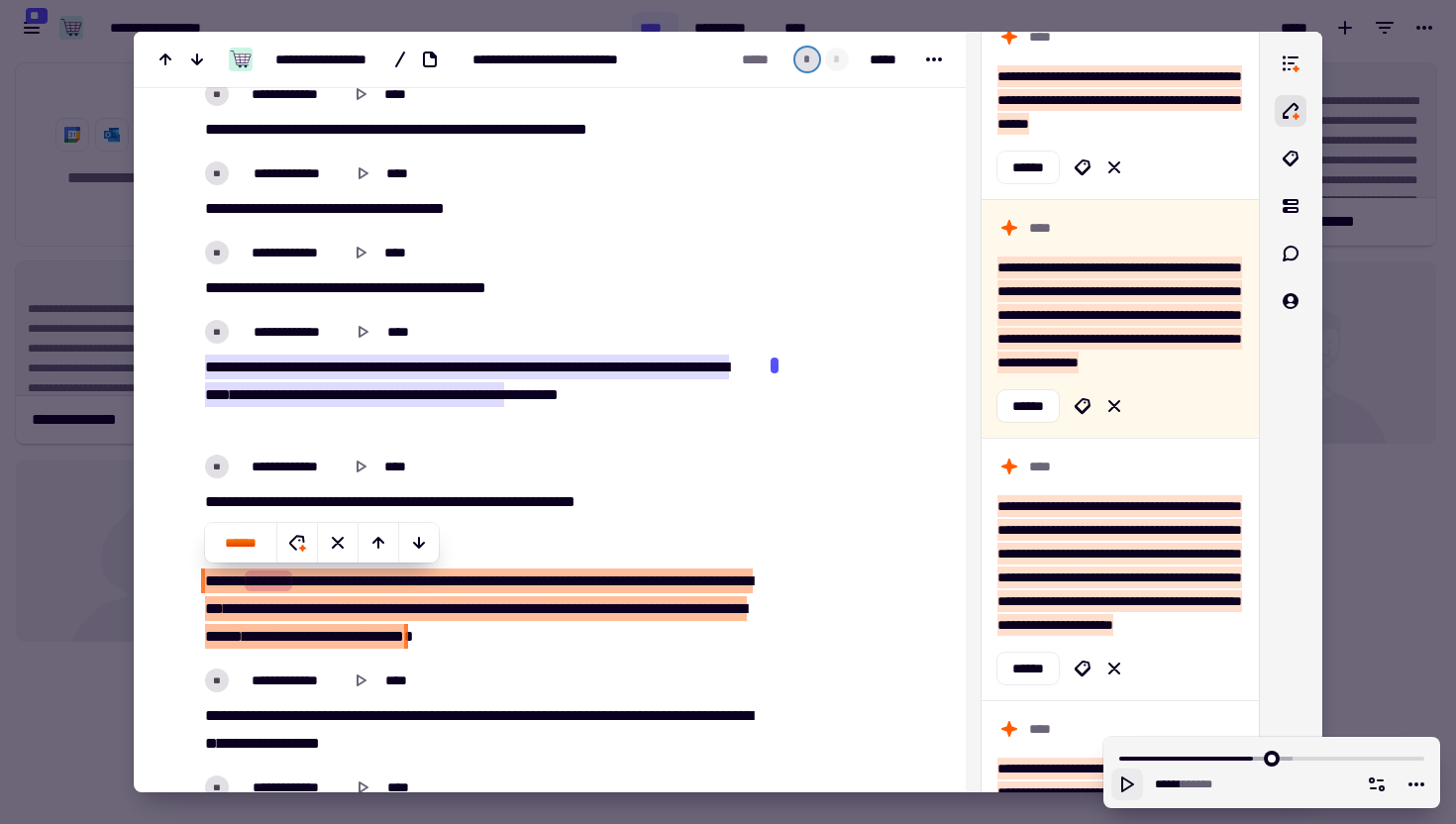 scroll, scrollTop: 5740, scrollLeft: 0, axis: vertical 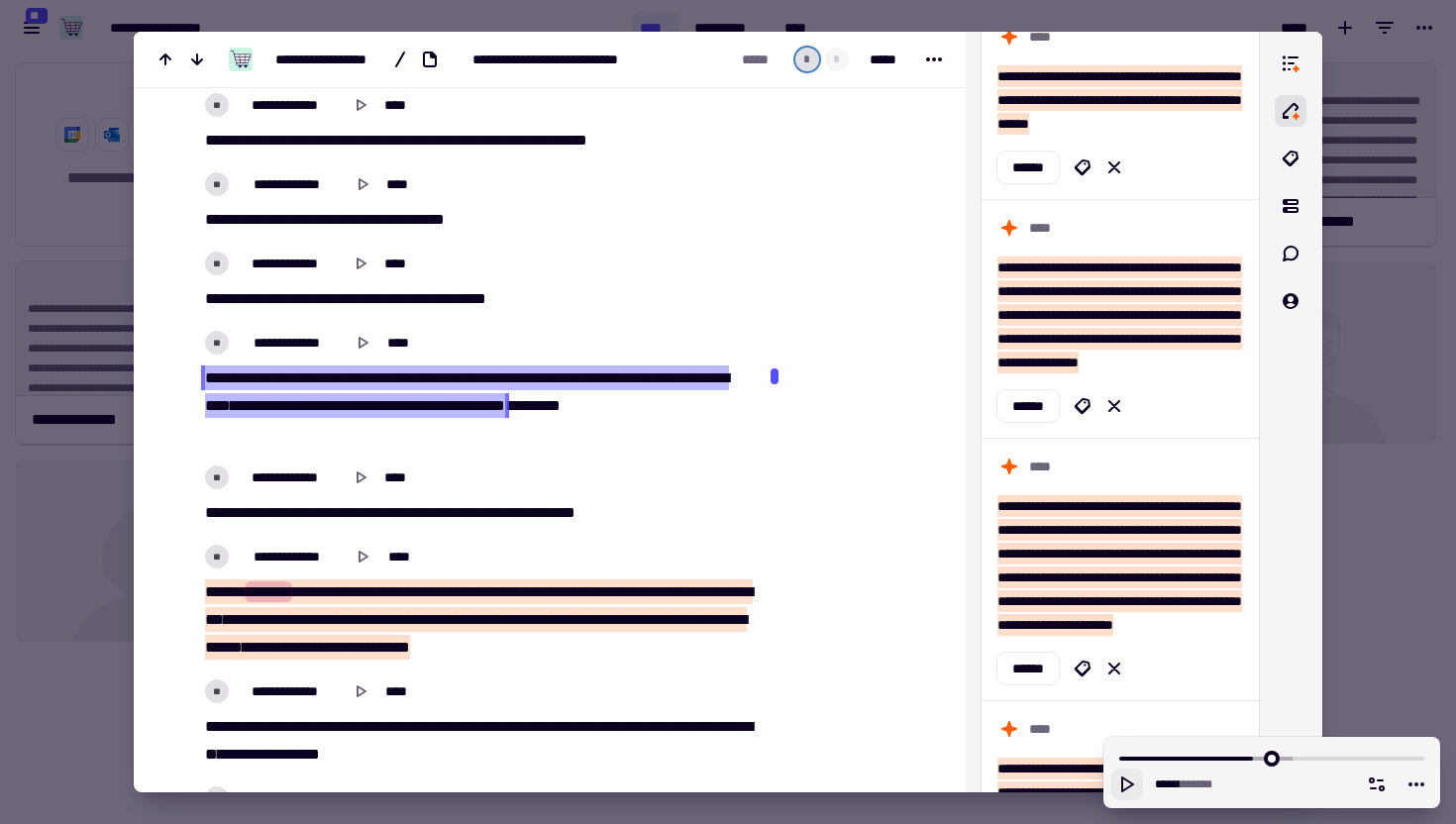 click on "***" at bounding box center [518, 377] 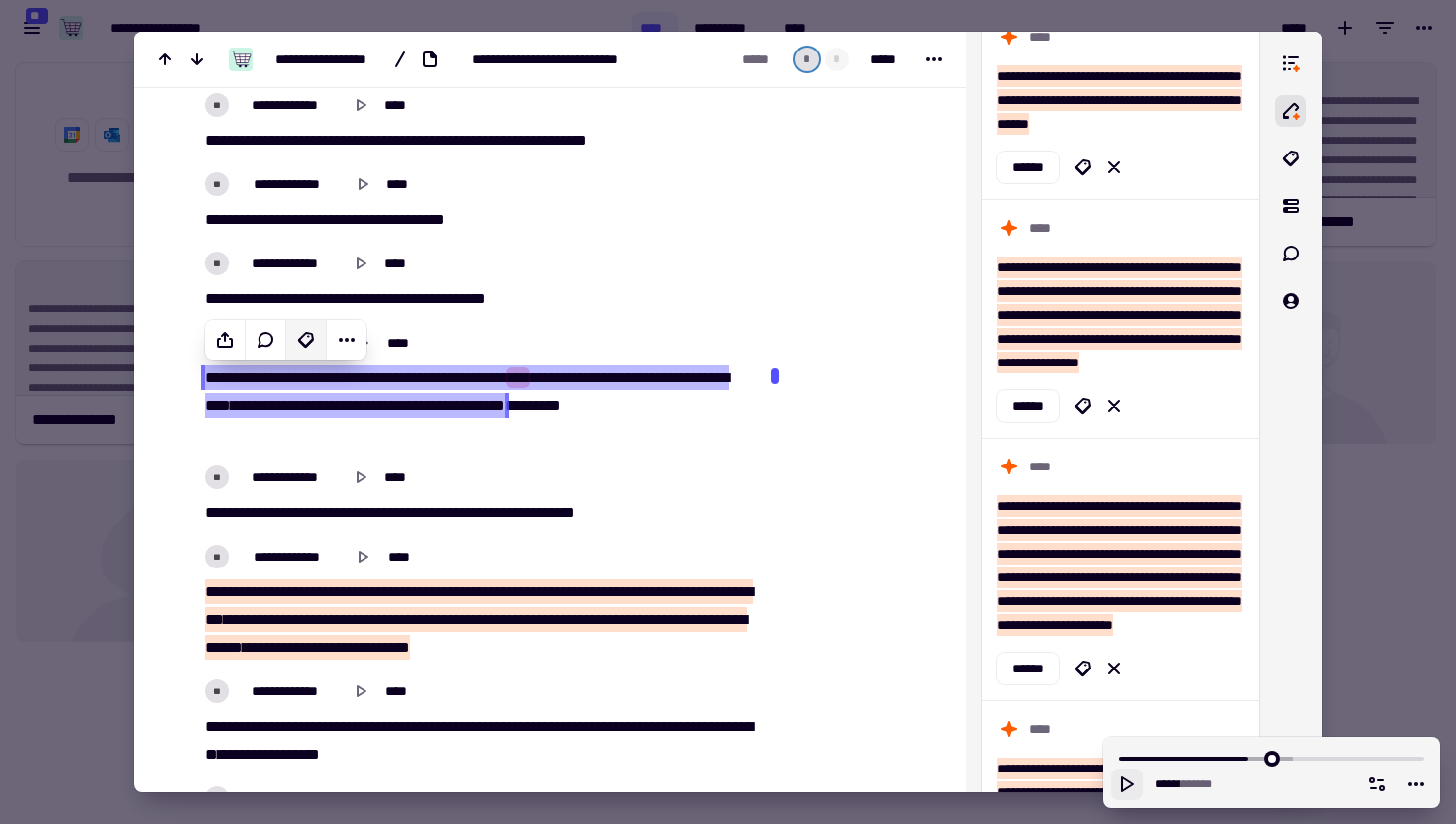 click 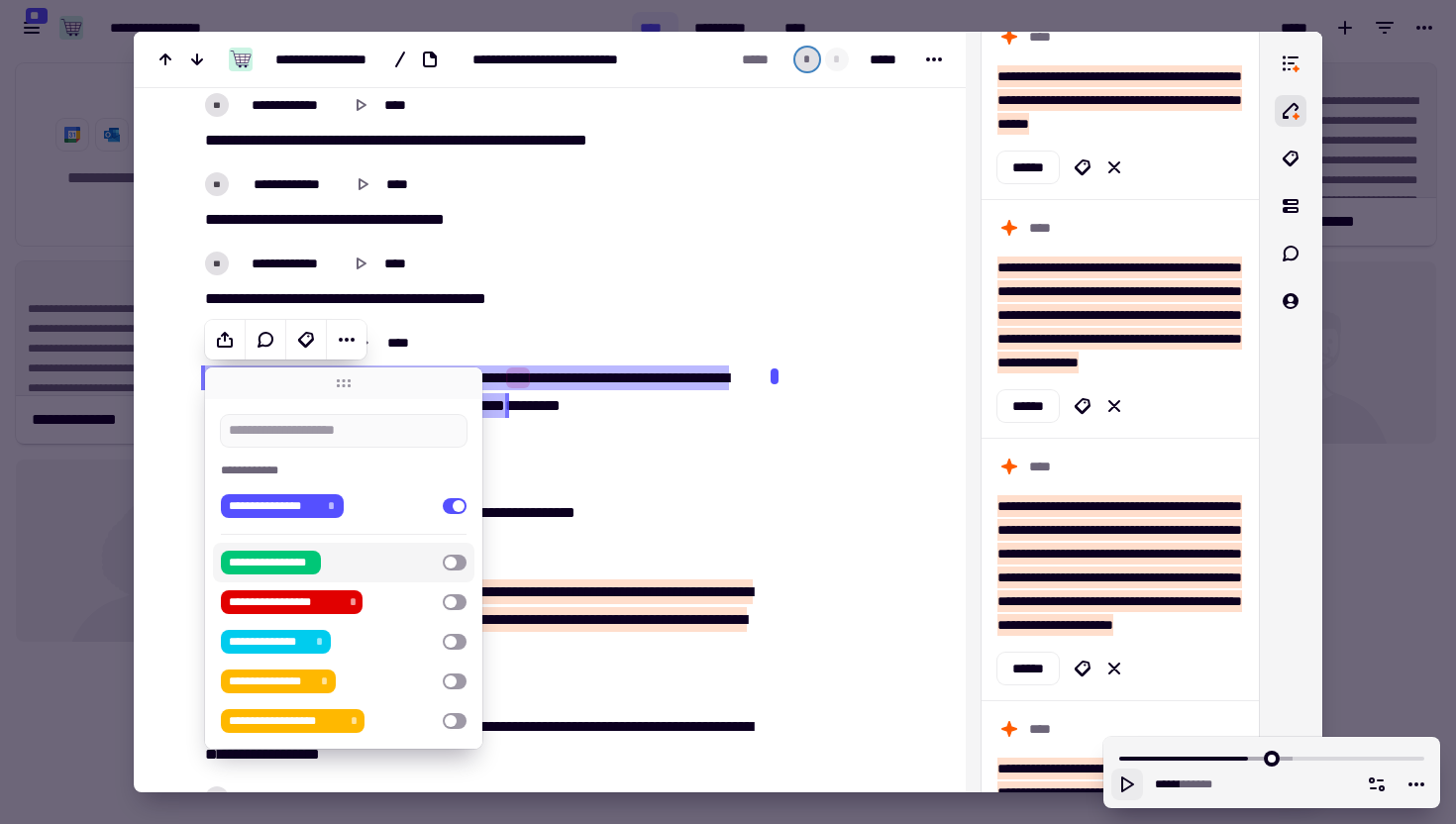 click on "**********" at bounding box center (328, 563) 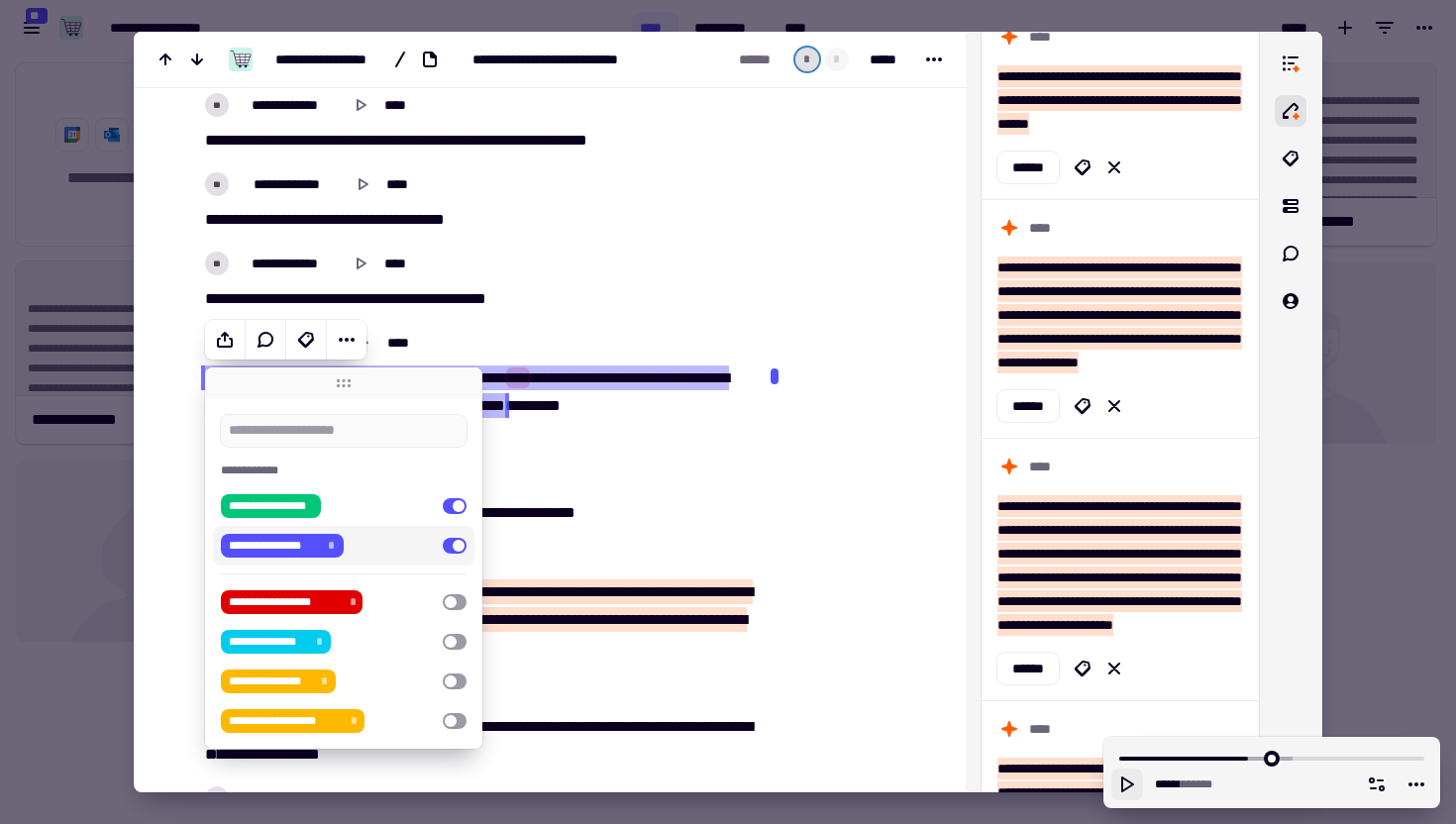 click at bounding box center [850, 64] 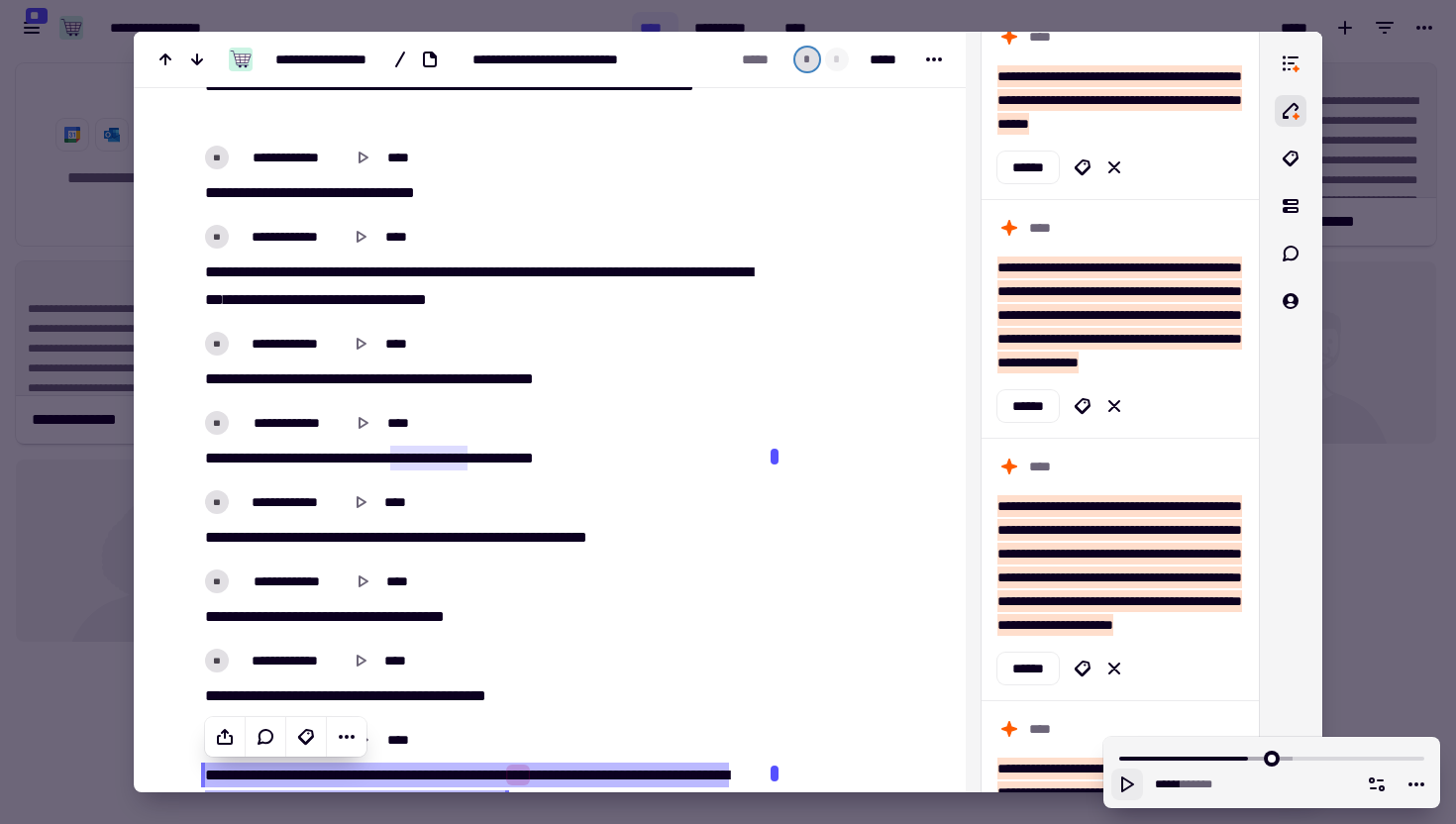 scroll, scrollTop: 5329, scrollLeft: 0, axis: vertical 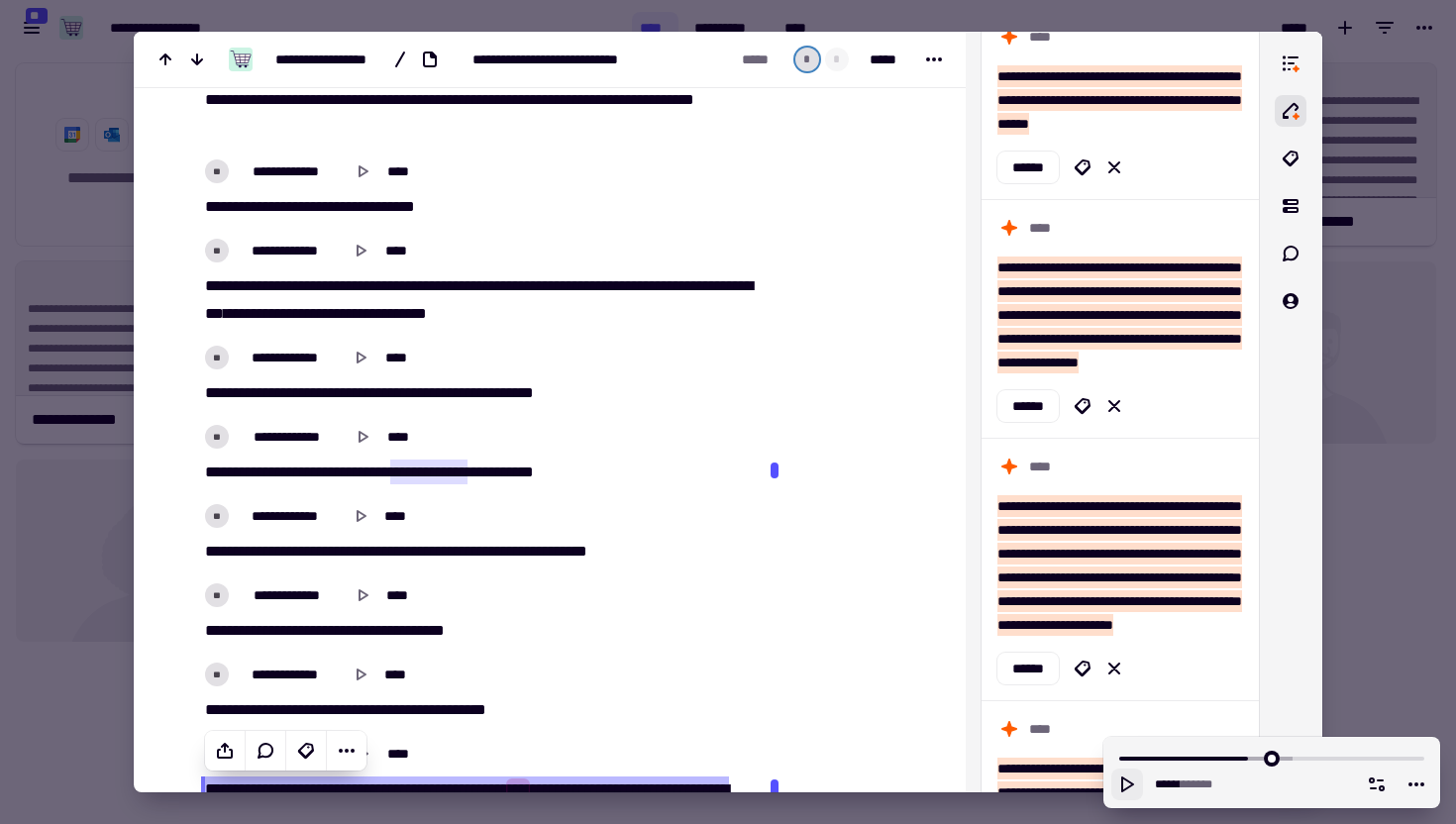 click on "*****" at bounding box center [453, 471] 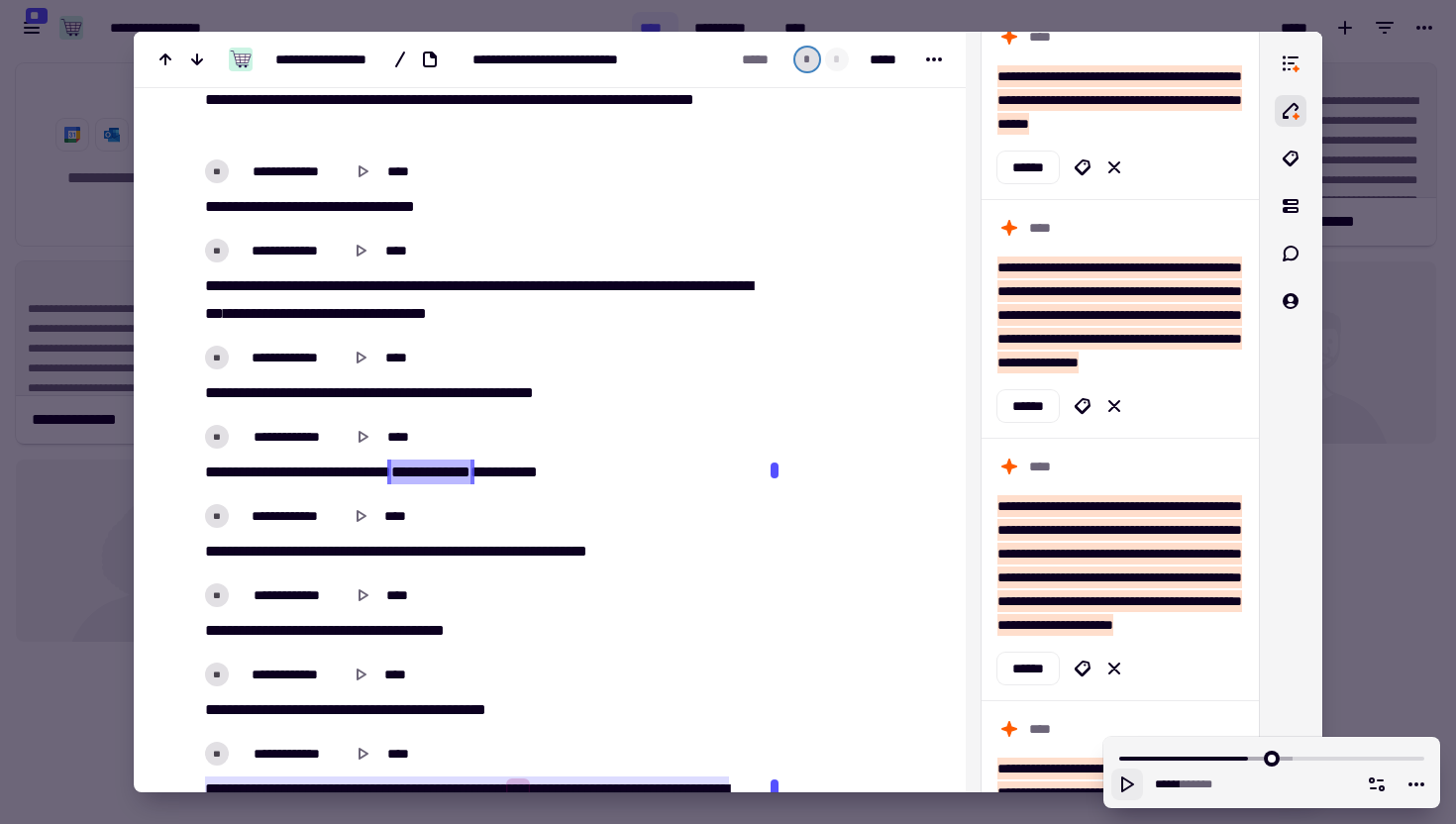 type on "******" 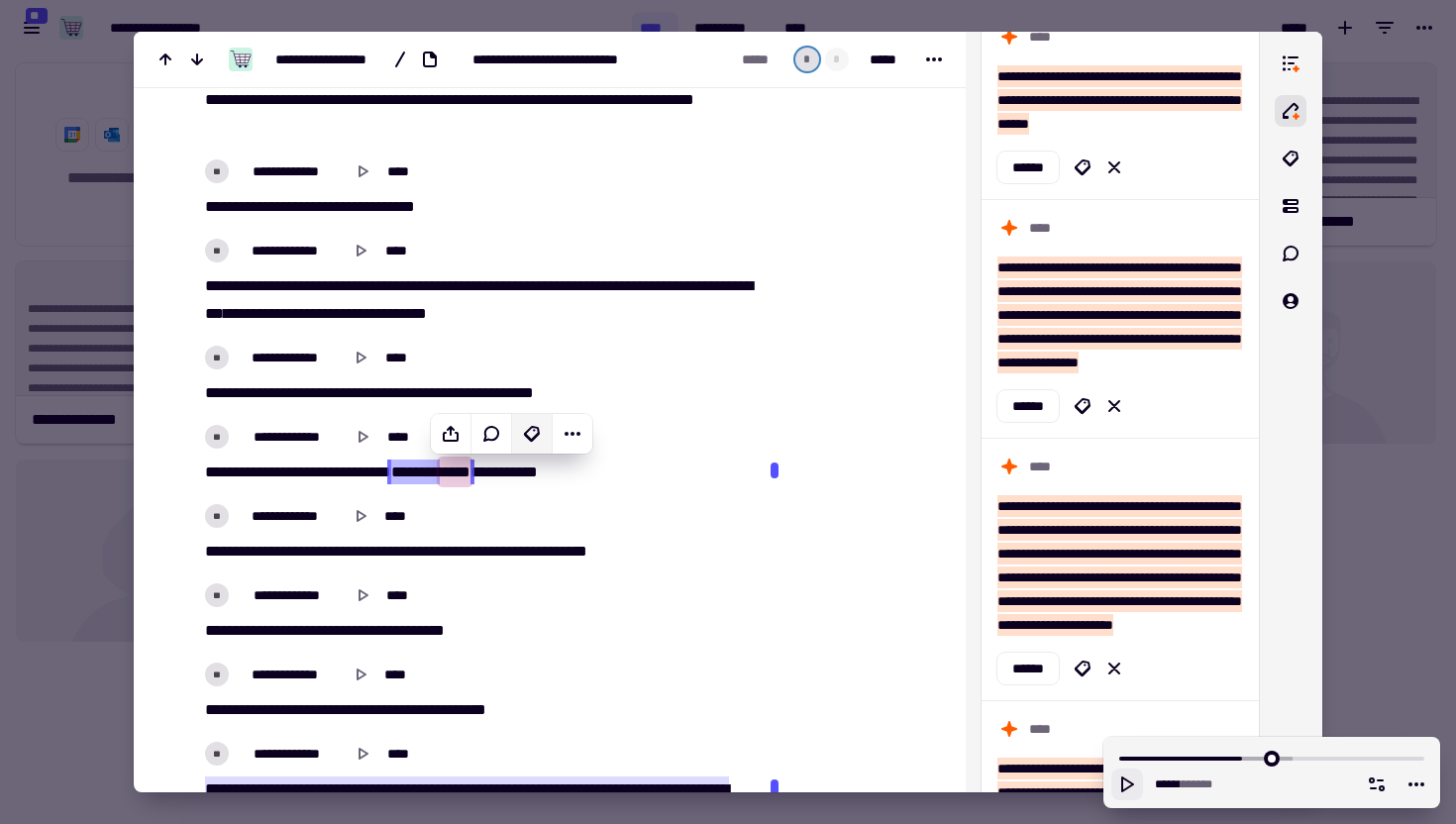 click 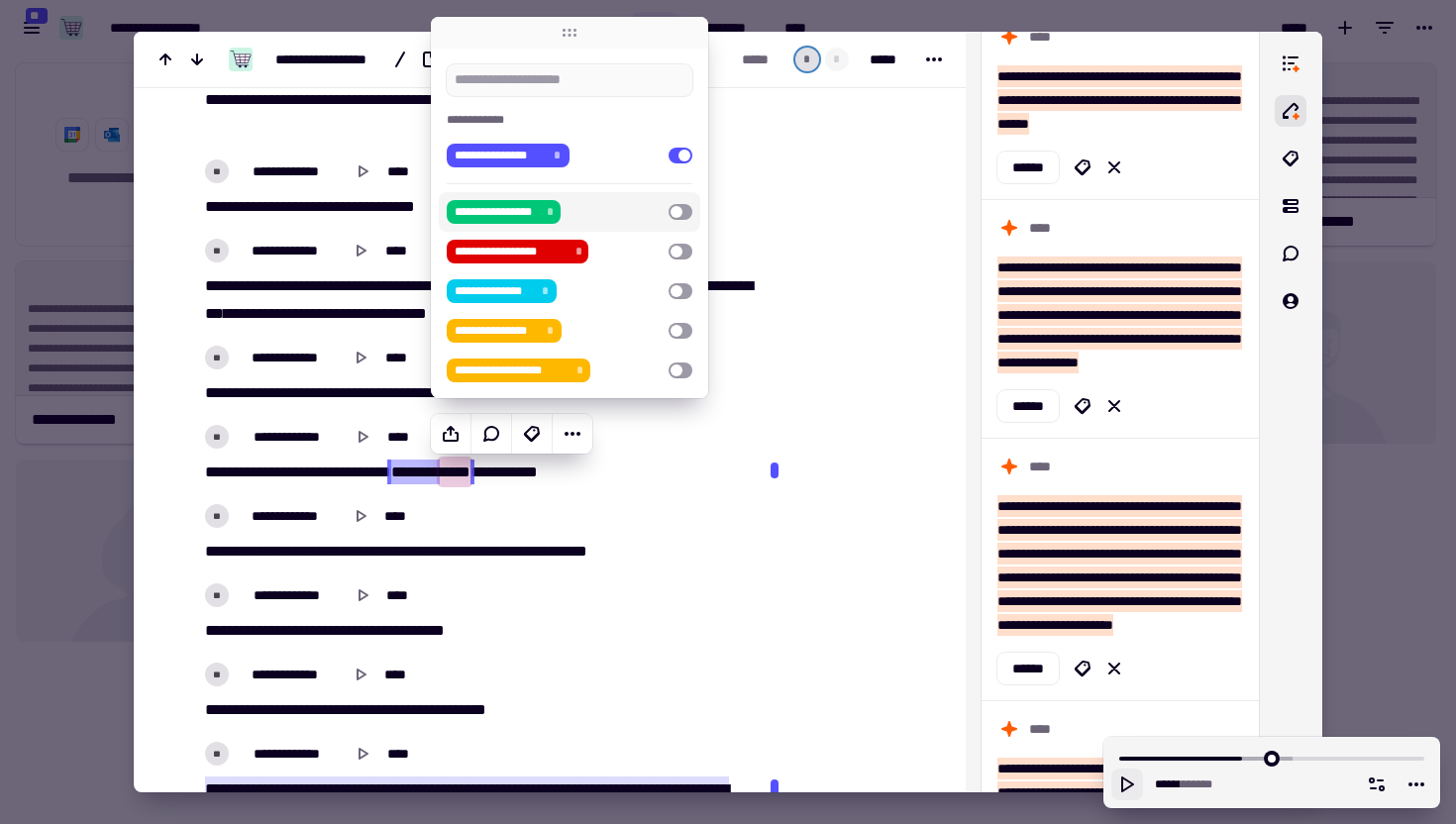 click on "**********" at bounding box center (554, 212) 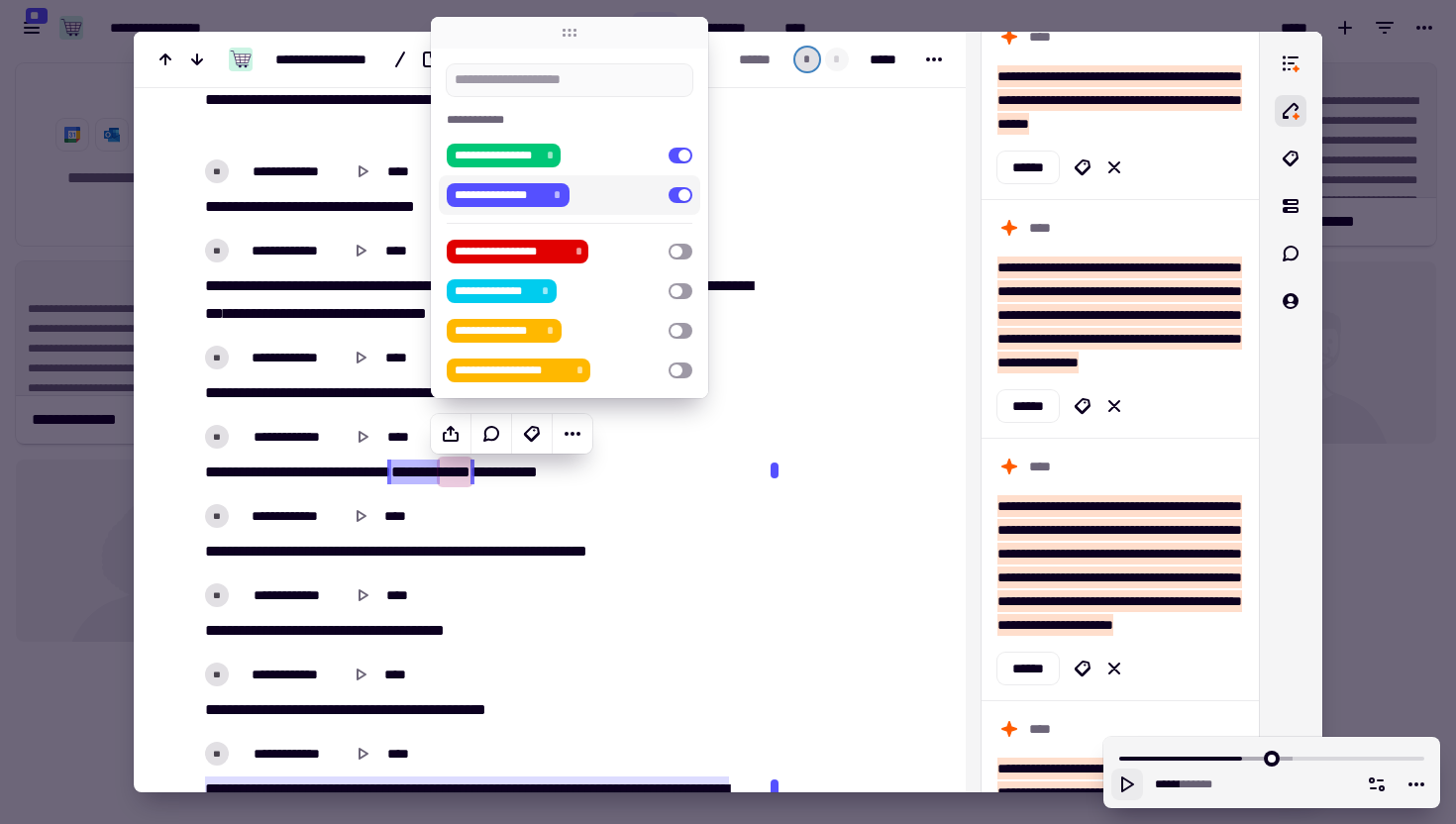 click at bounding box center (852, -2345) 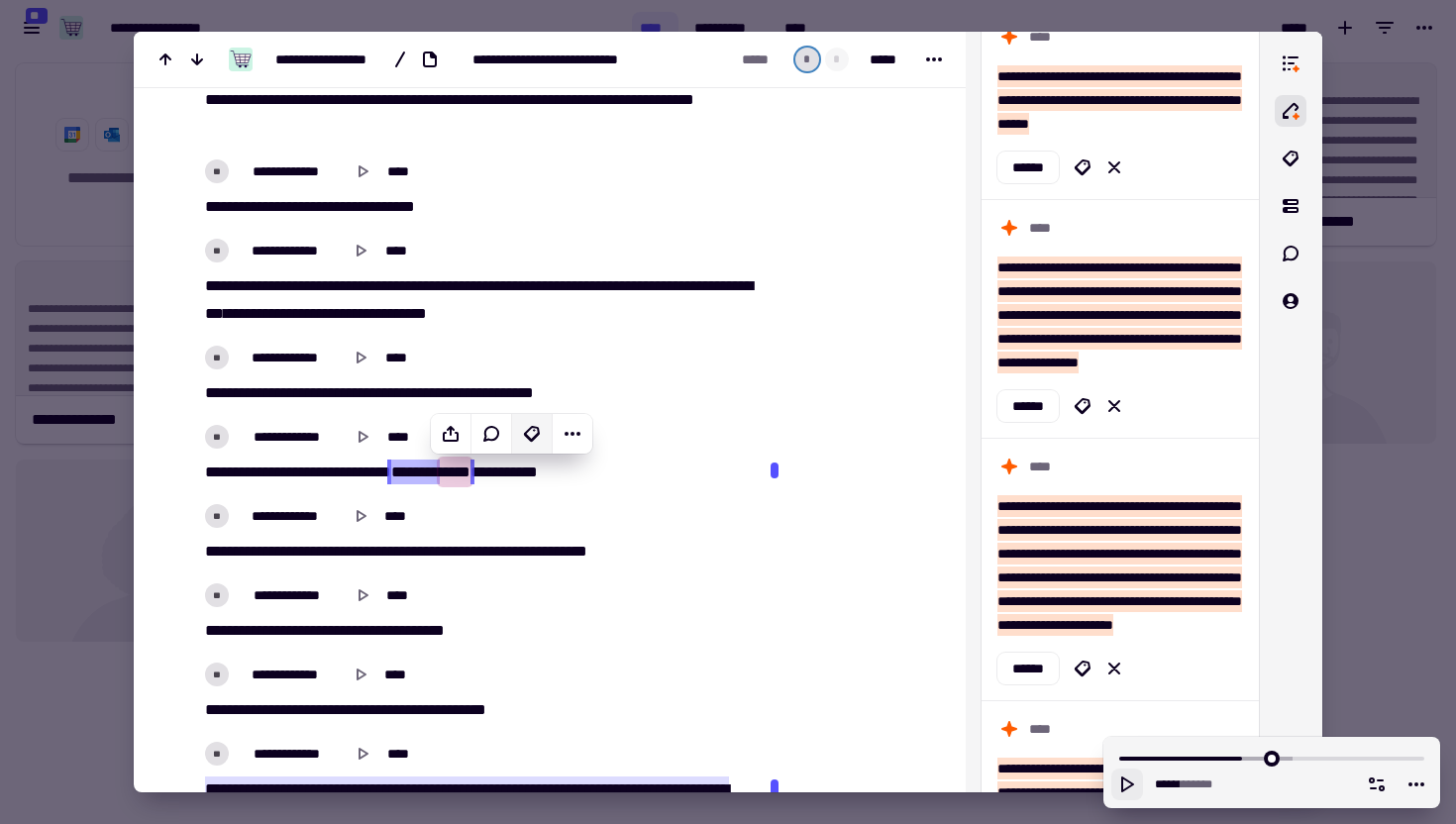 click 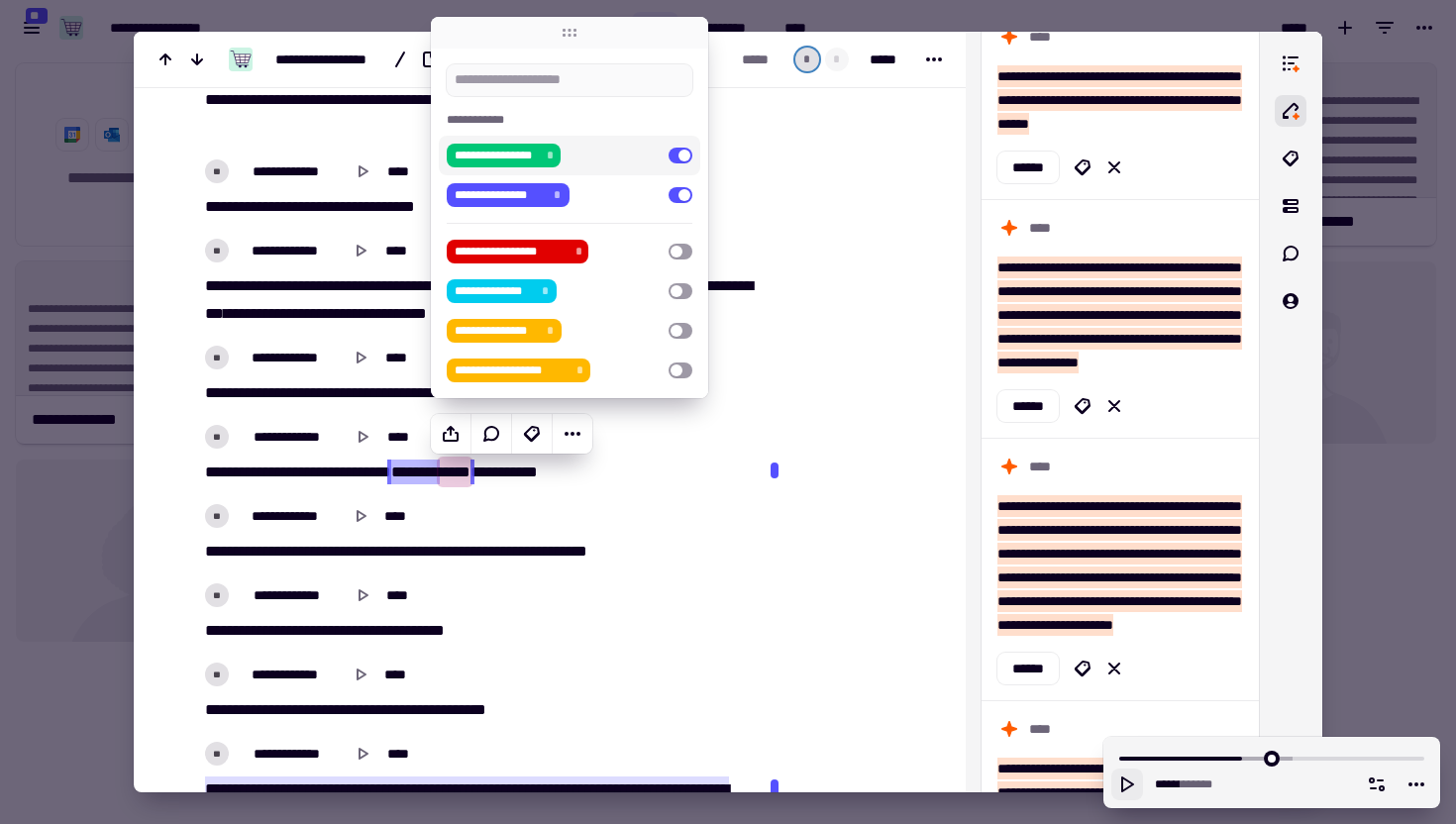 type on "*" 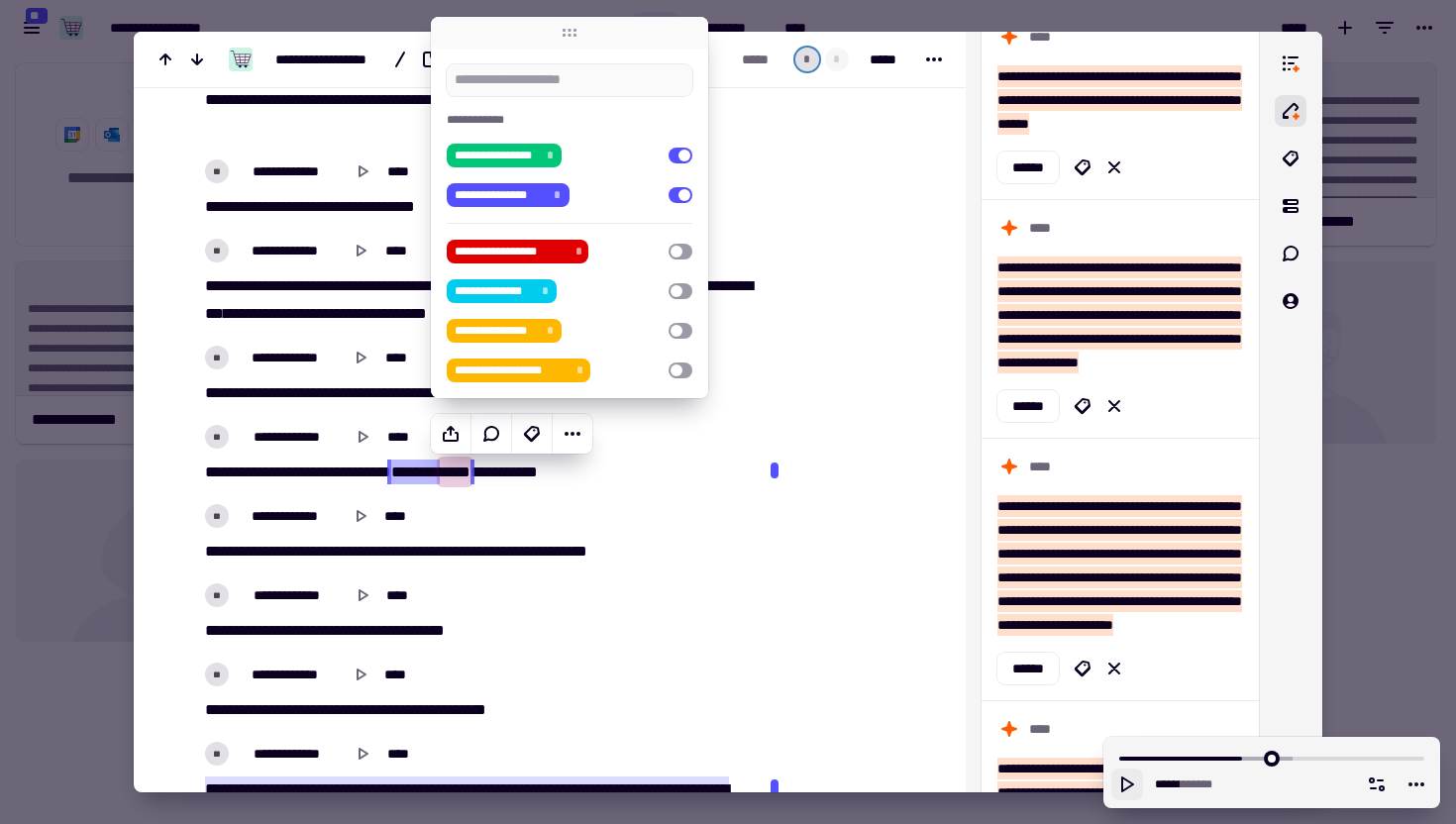 type on "*" 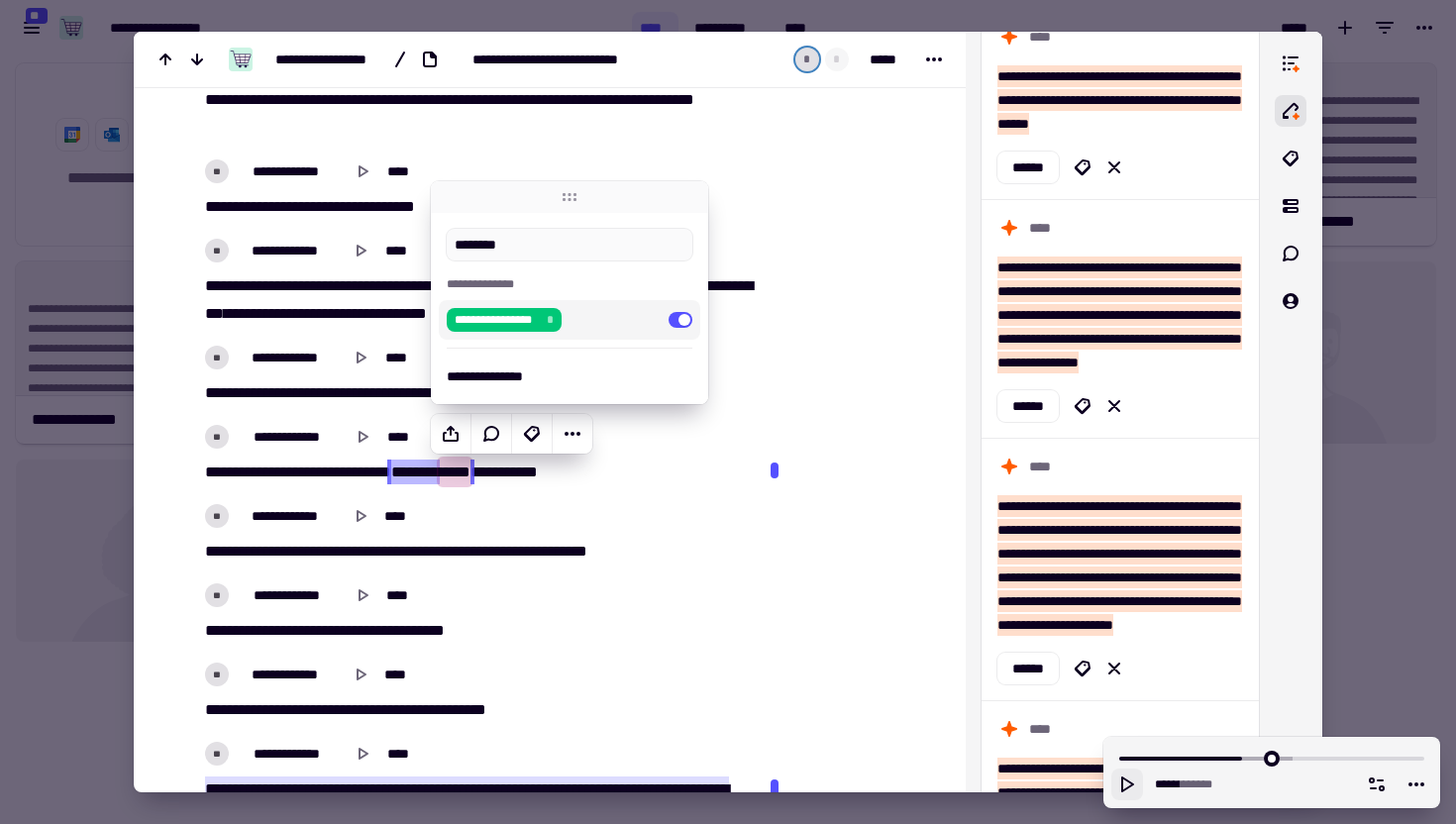 type on "********" 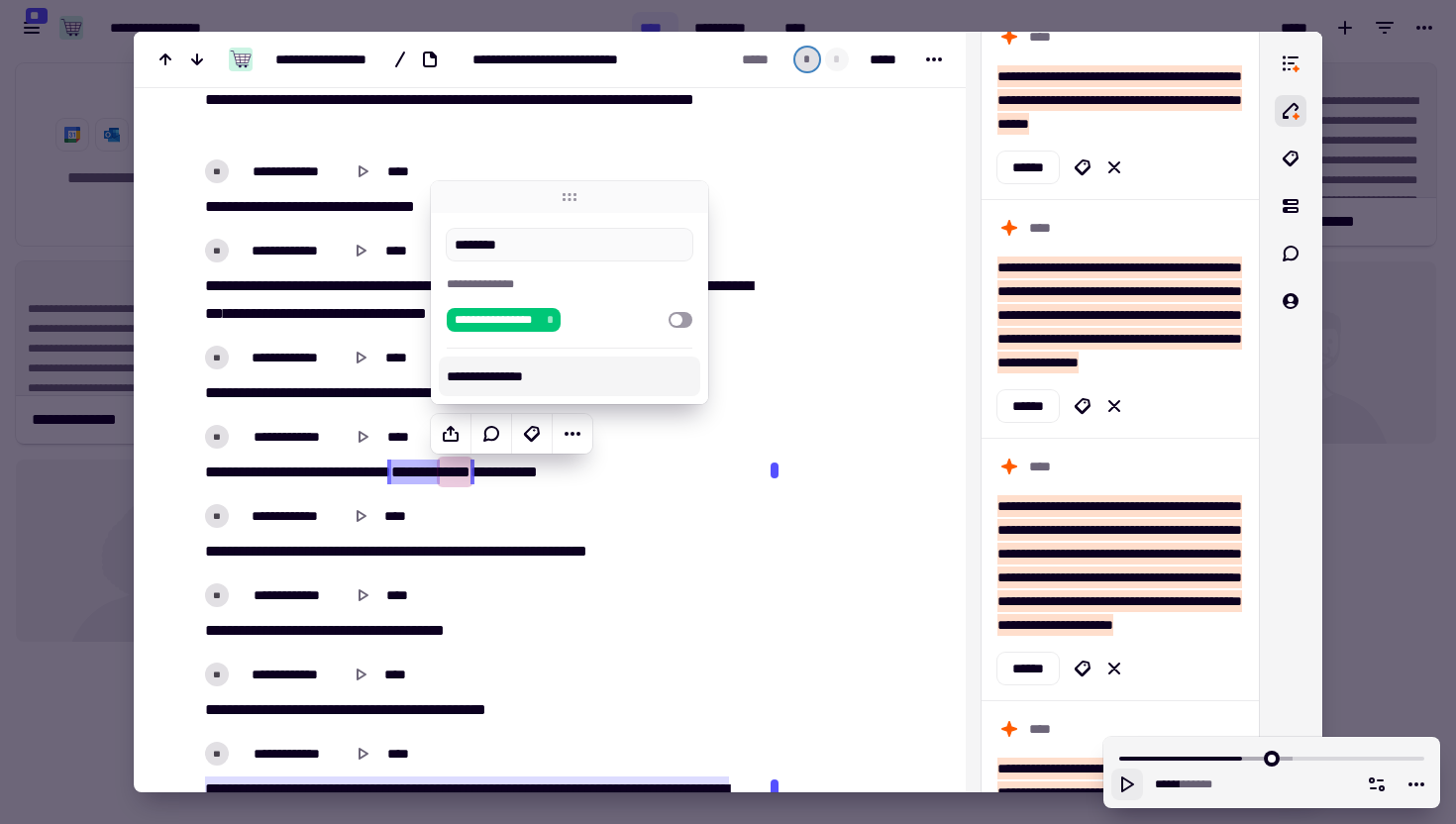 click on "**********" at bounding box center (570, 376) 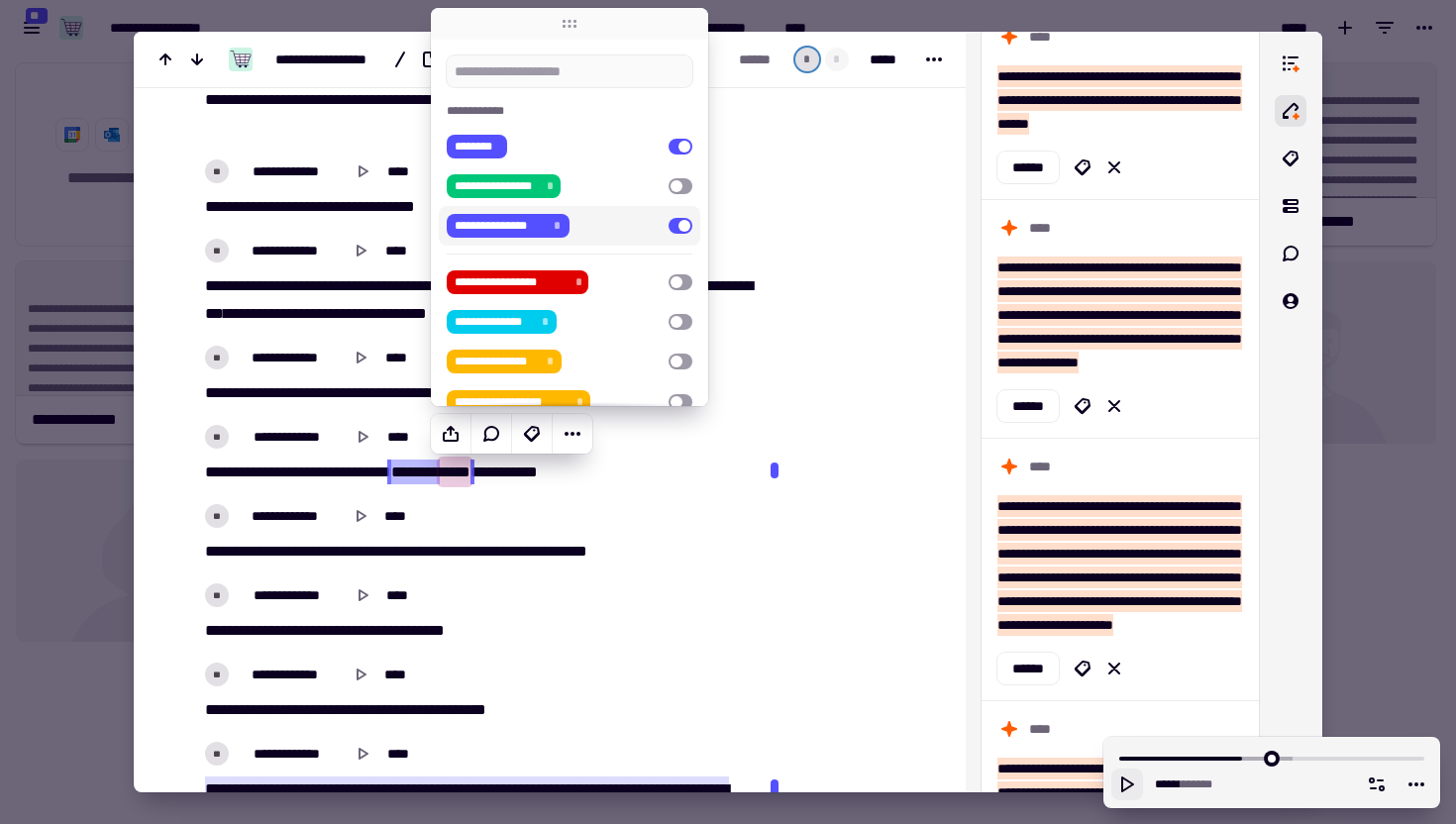 click at bounding box center (852, -2345) 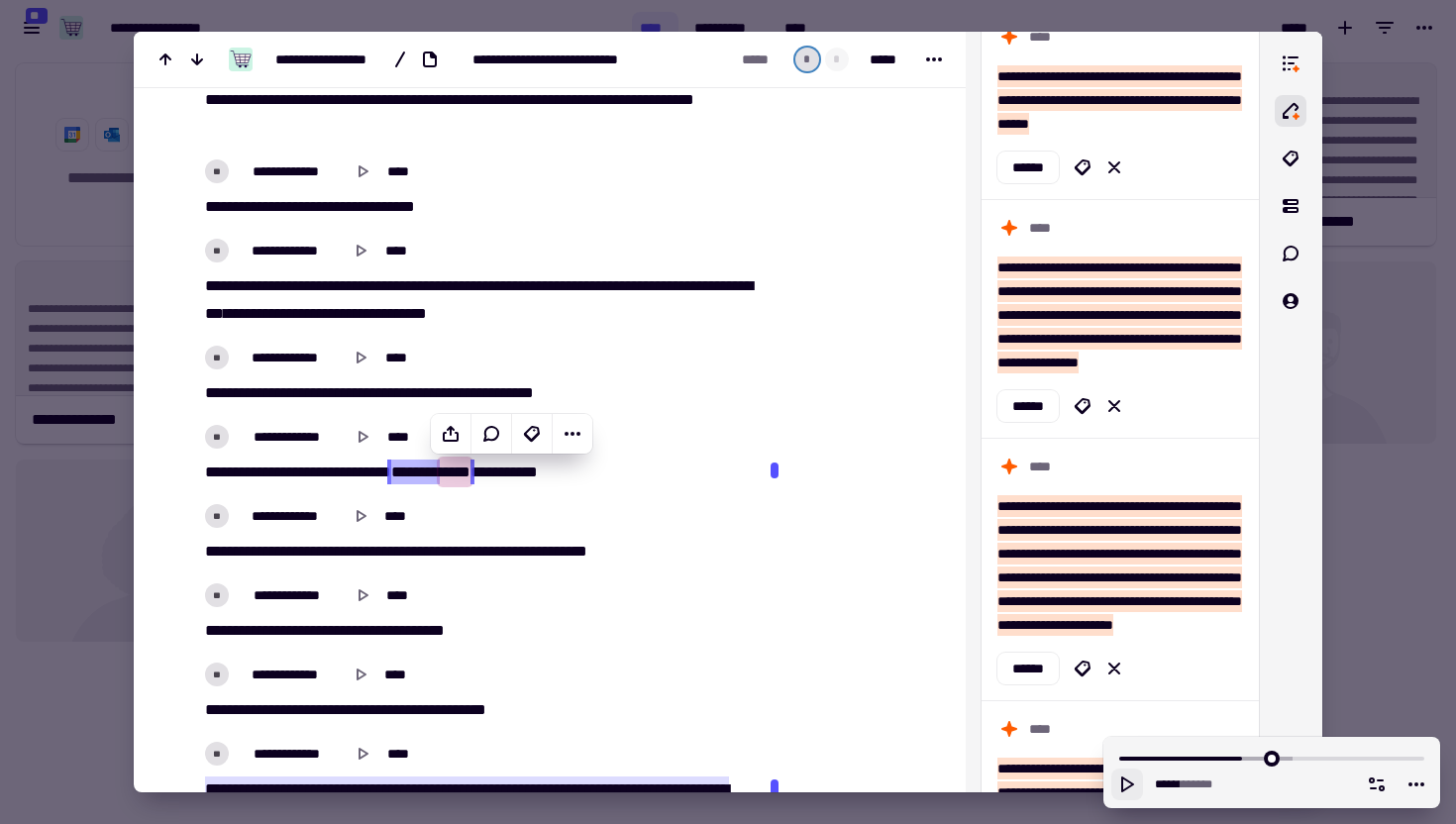 click at bounding box center [852, -2345] 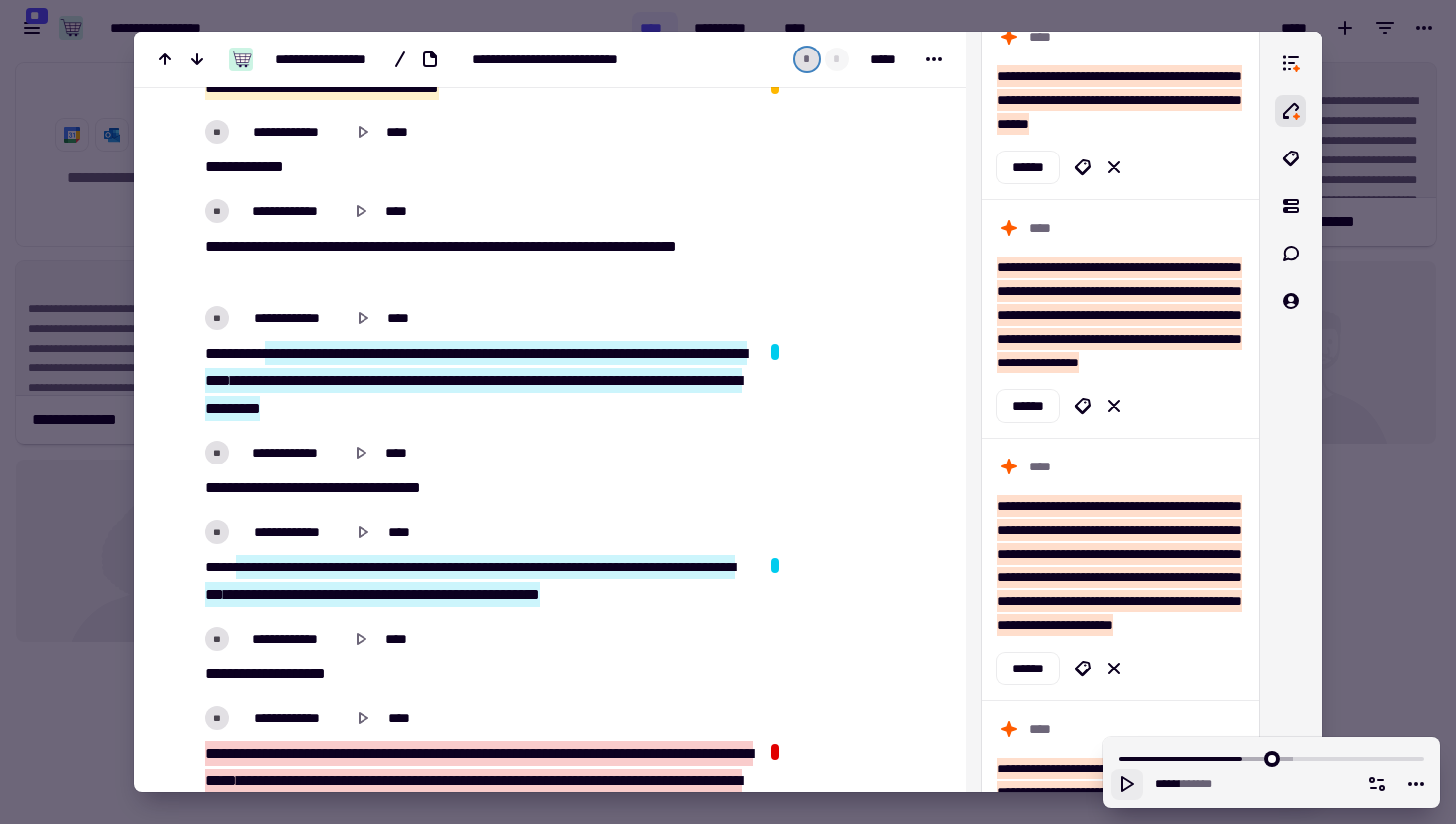 scroll, scrollTop: 3875, scrollLeft: 0, axis: vertical 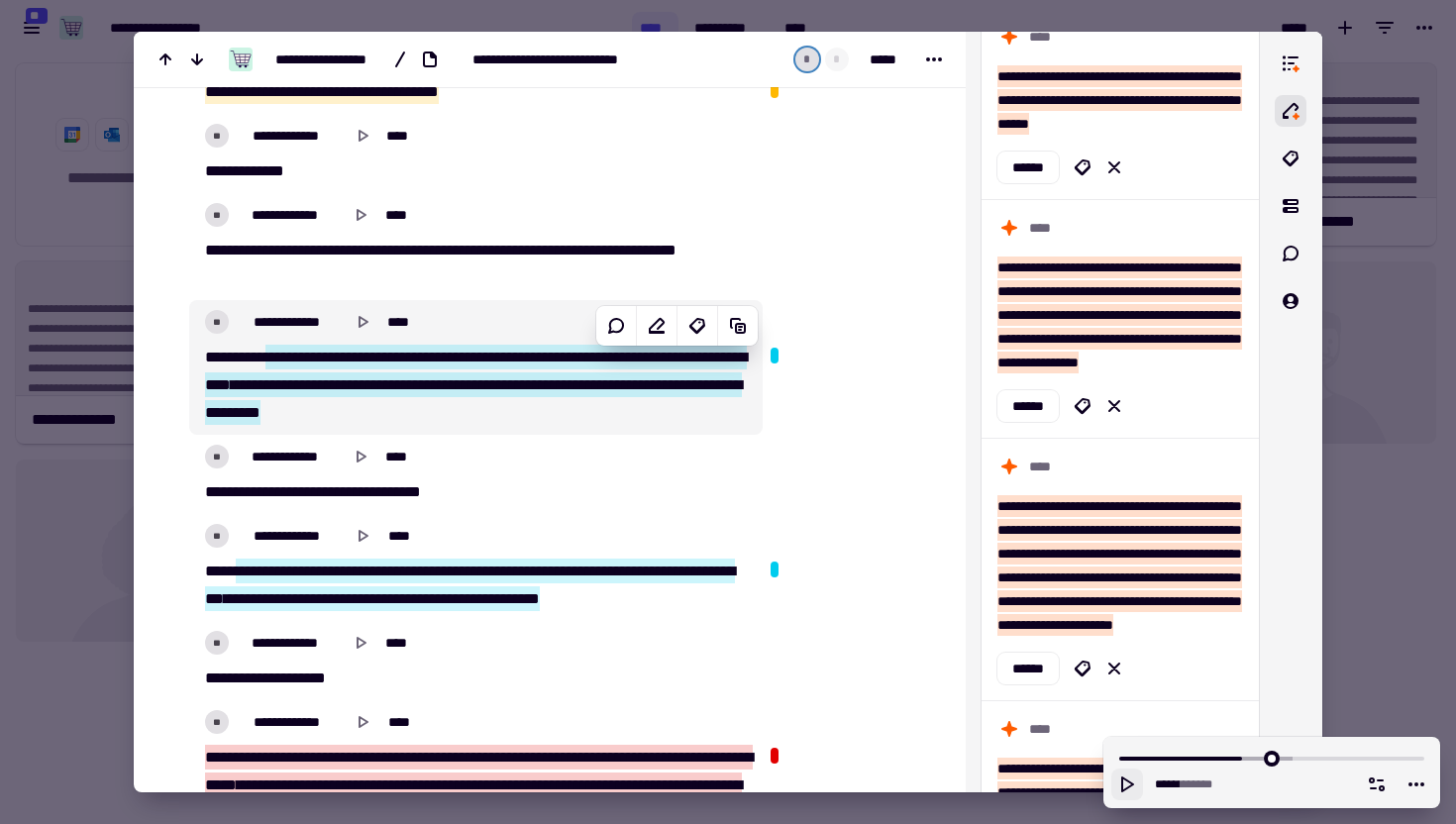 click on "*****" at bounding box center [359, 384] 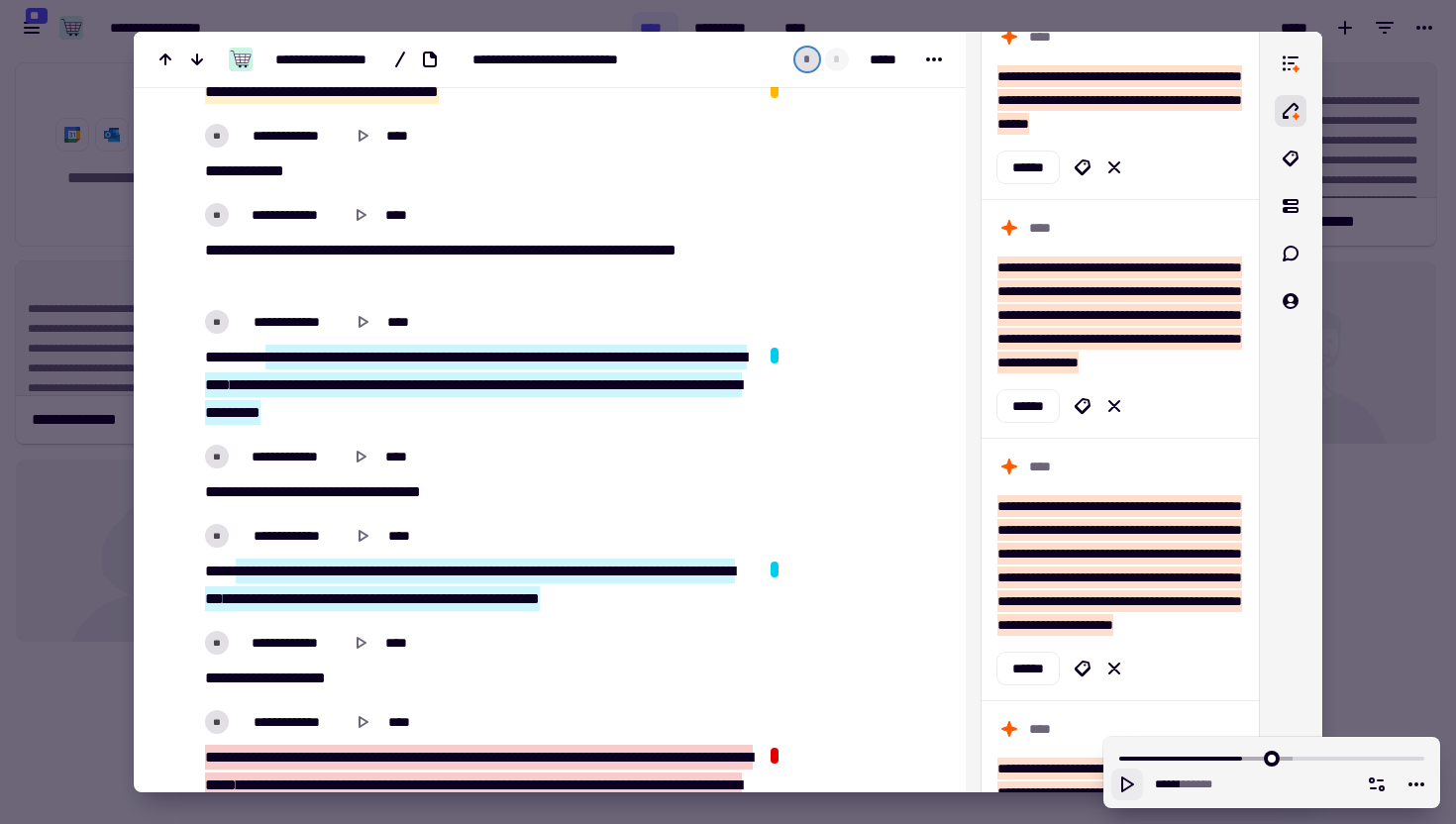 click on "*****" at bounding box center (512, 357) 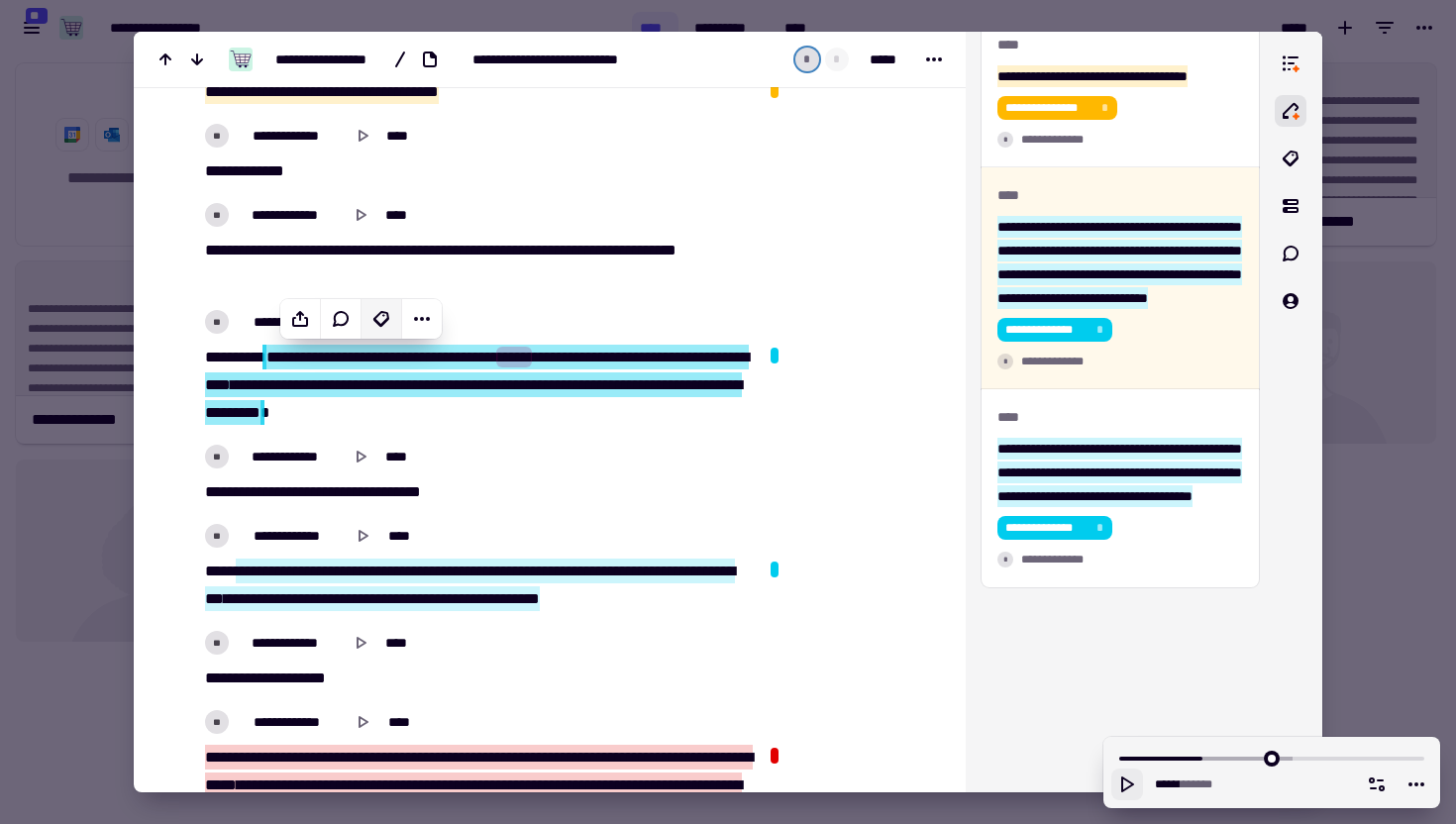 scroll, scrollTop: 3857, scrollLeft: 0, axis: vertical 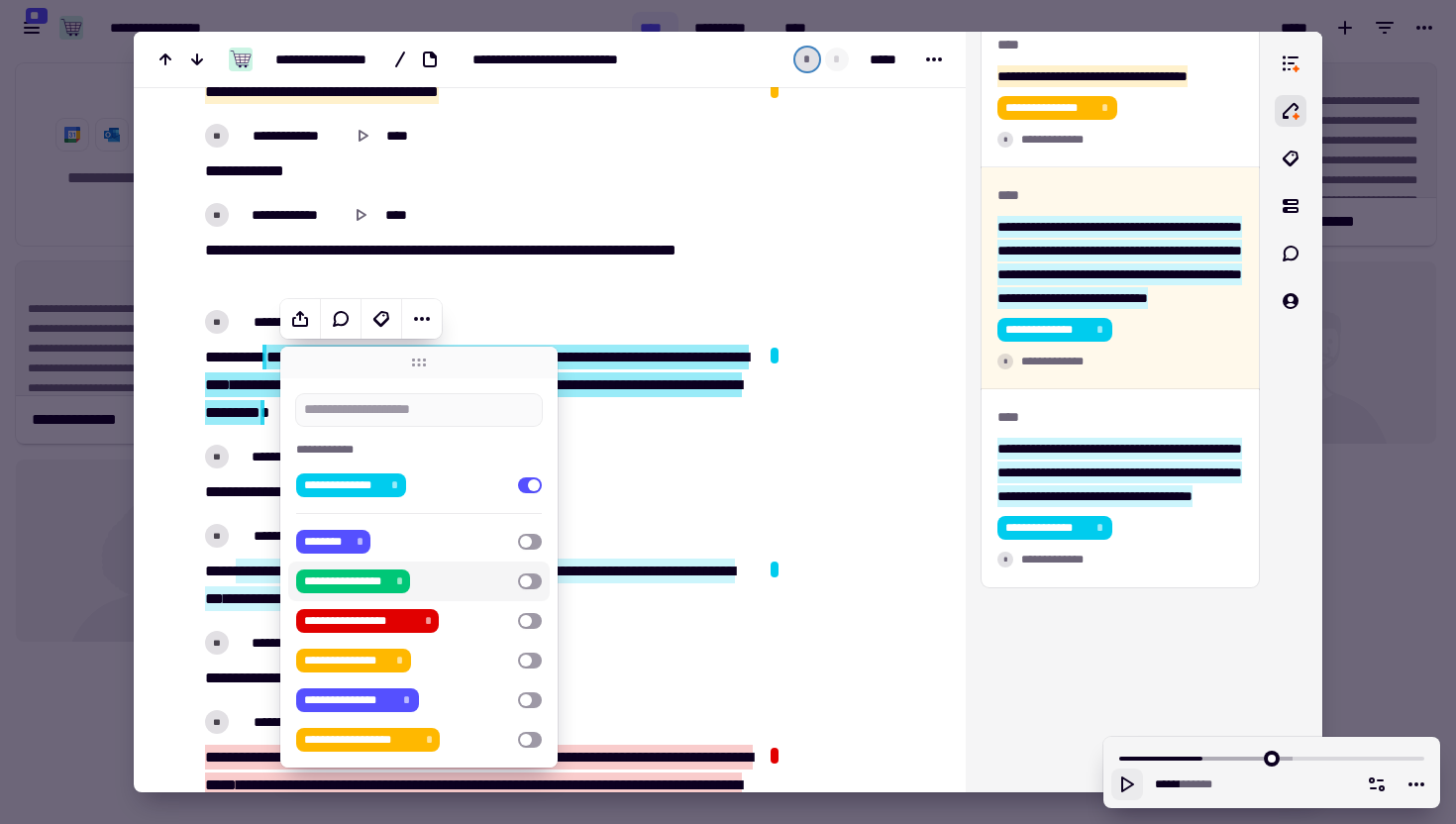 click on "**********" at bounding box center (403, 581) 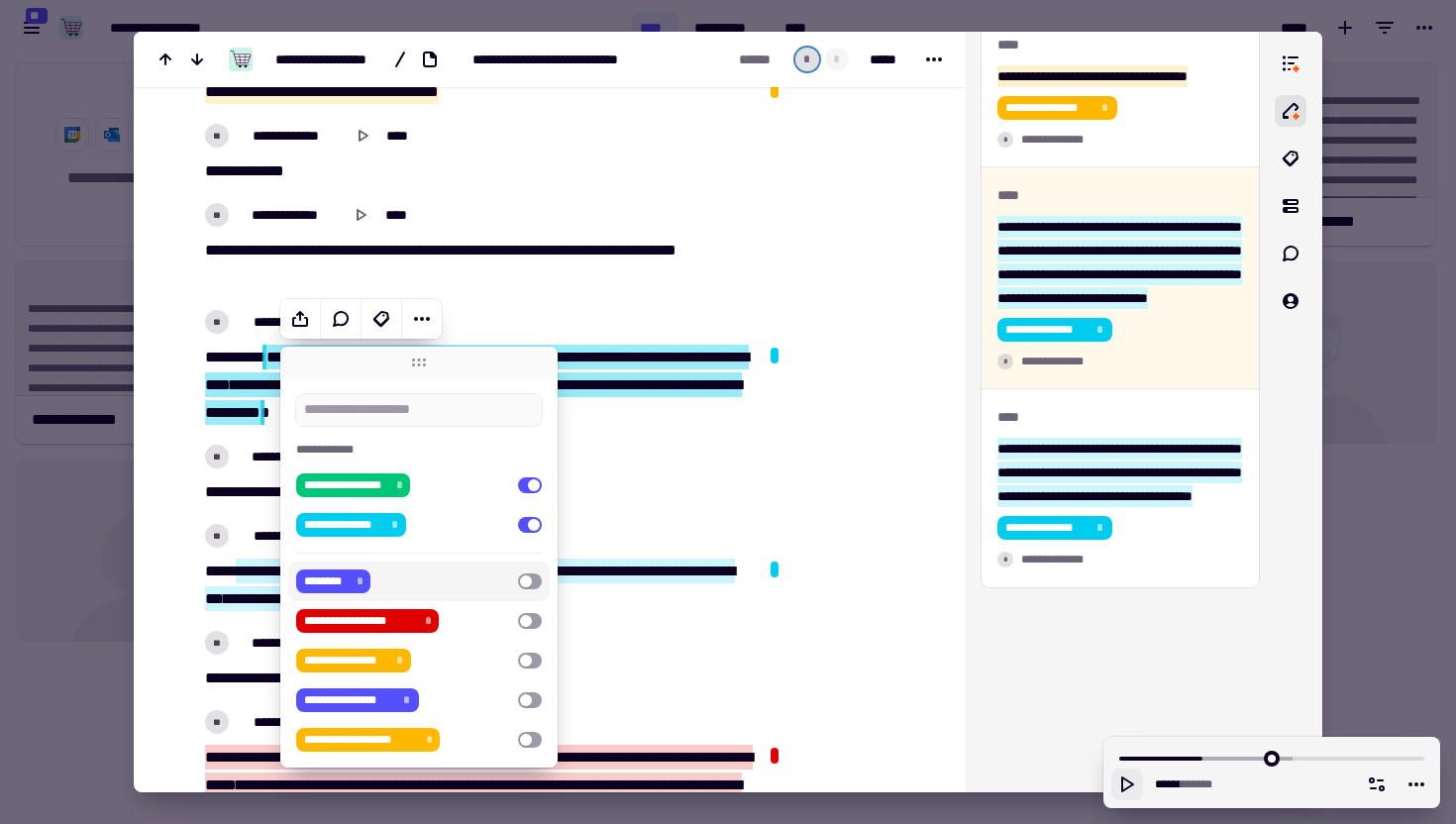 click at bounding box center [852, -1569] 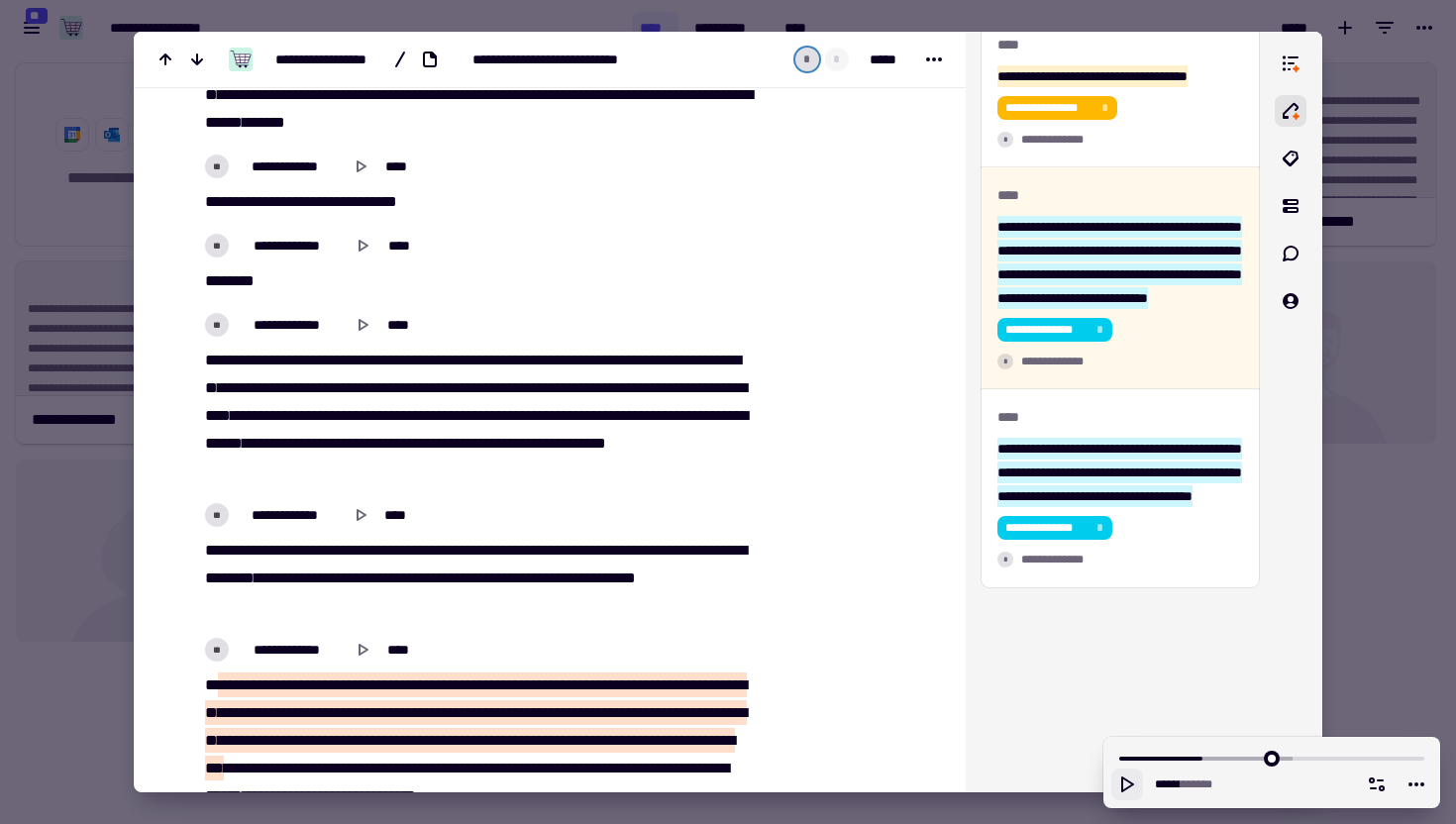 scroll, scrollTop: 6650, scrollLeft: 0, axis: vertical 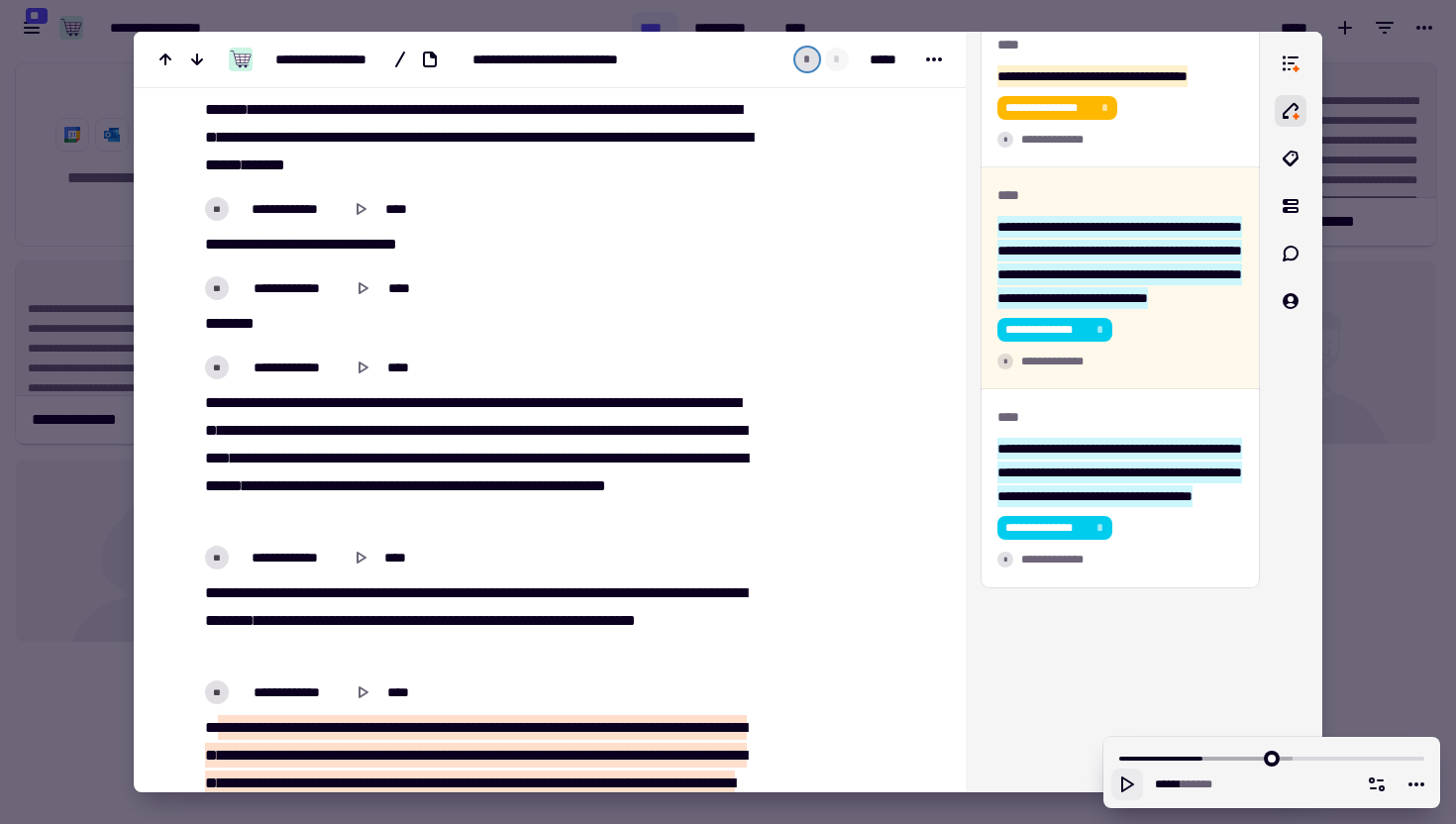 click 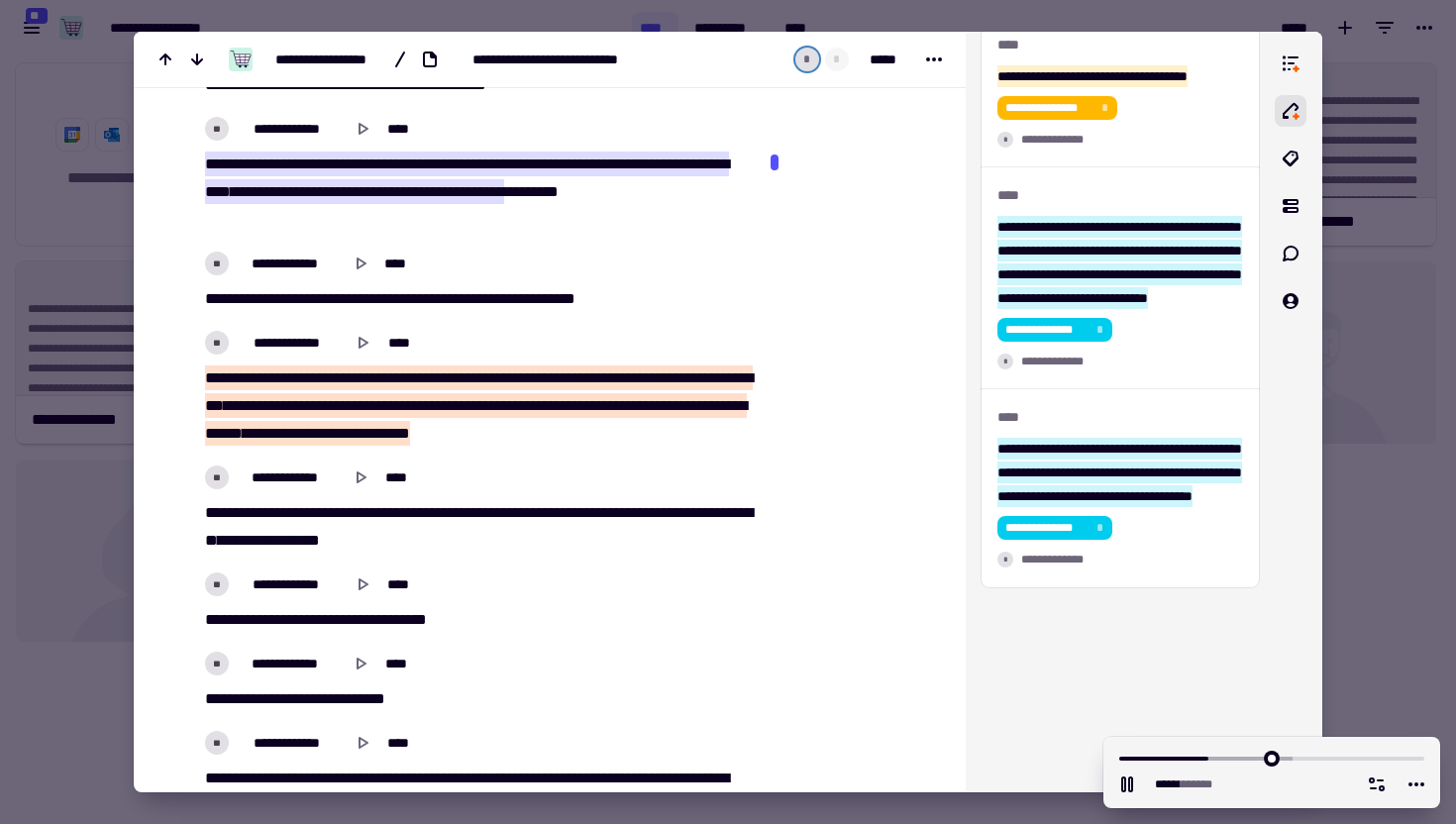 scroll, scrollTop: 5940, scrollLeft: 0, axis: vertical 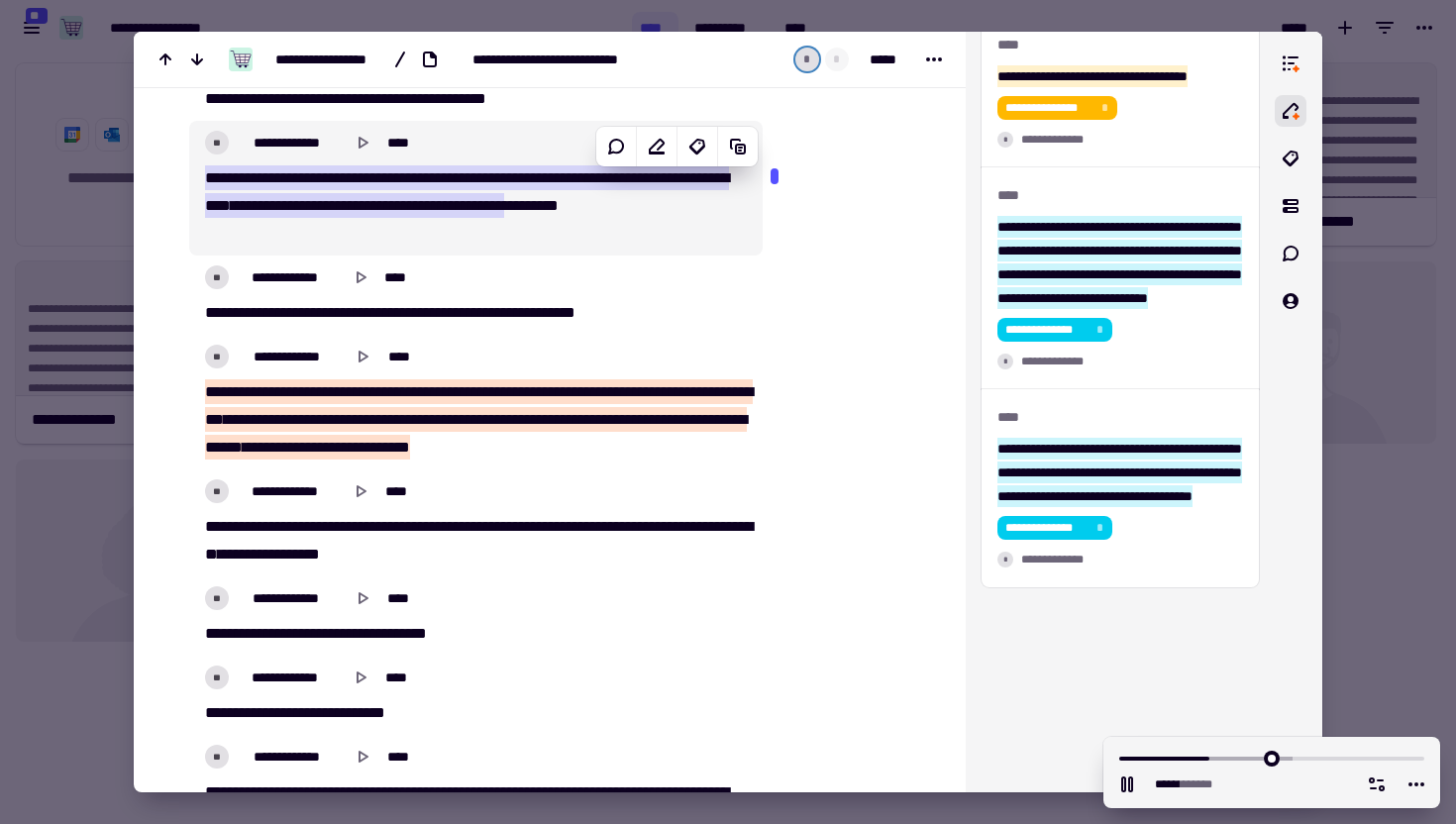 click on "*****" at bounding box center (376, 205) 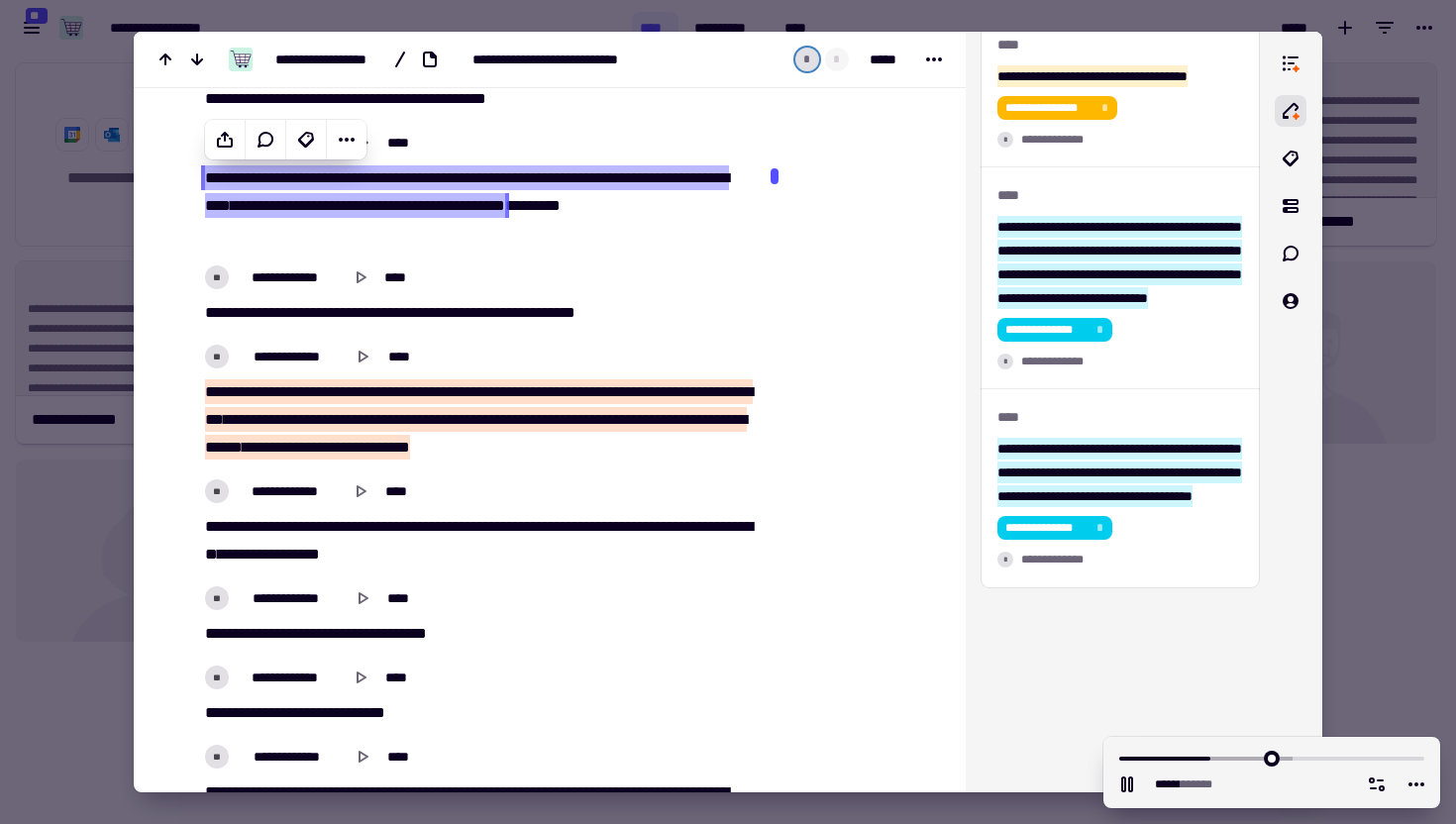 click on "*****" at bounding box center [376, 205] 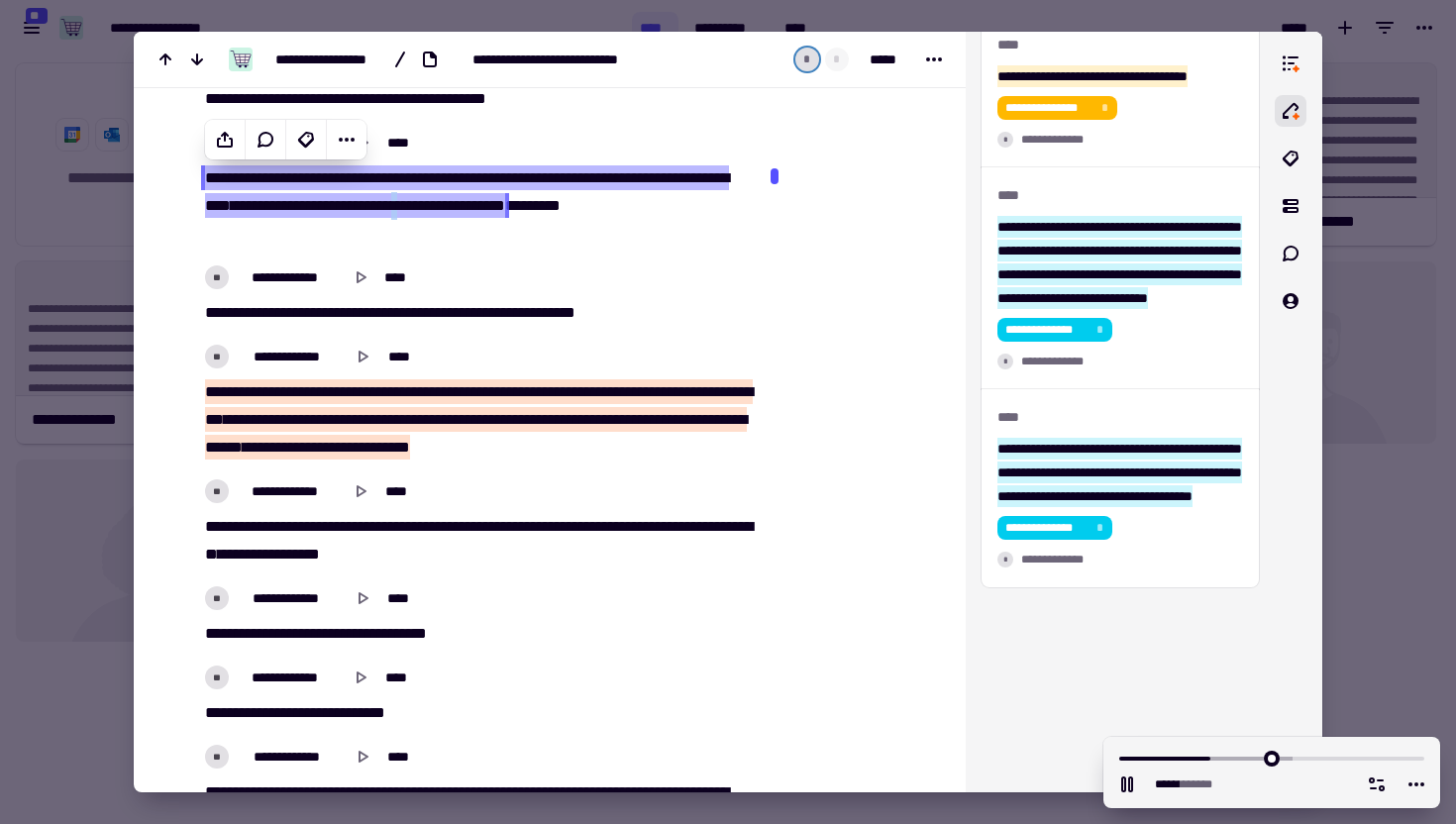 click on "*****" at bounding box center (376, 205) 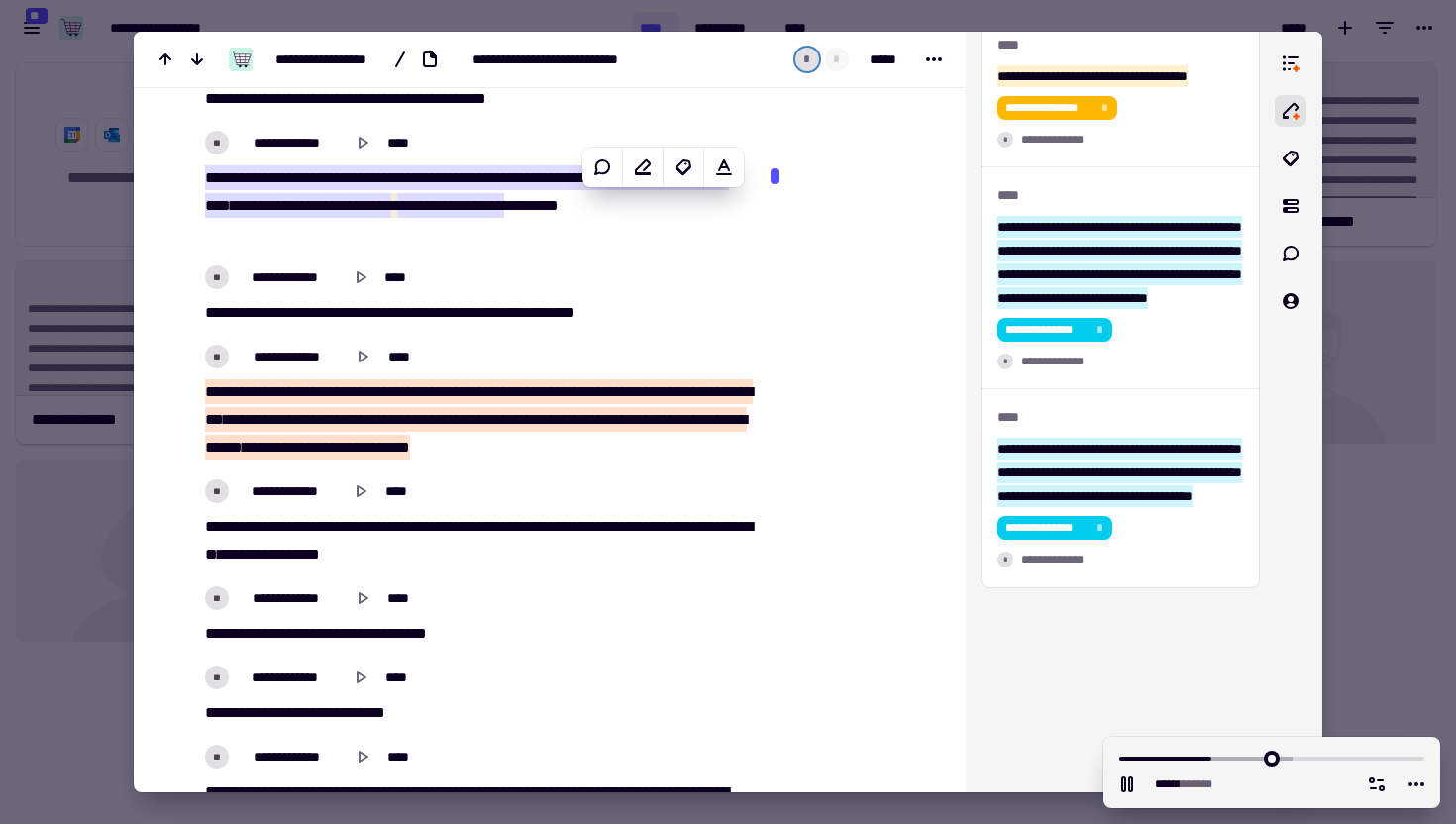 click on "****" at bounding box center (326, 205) 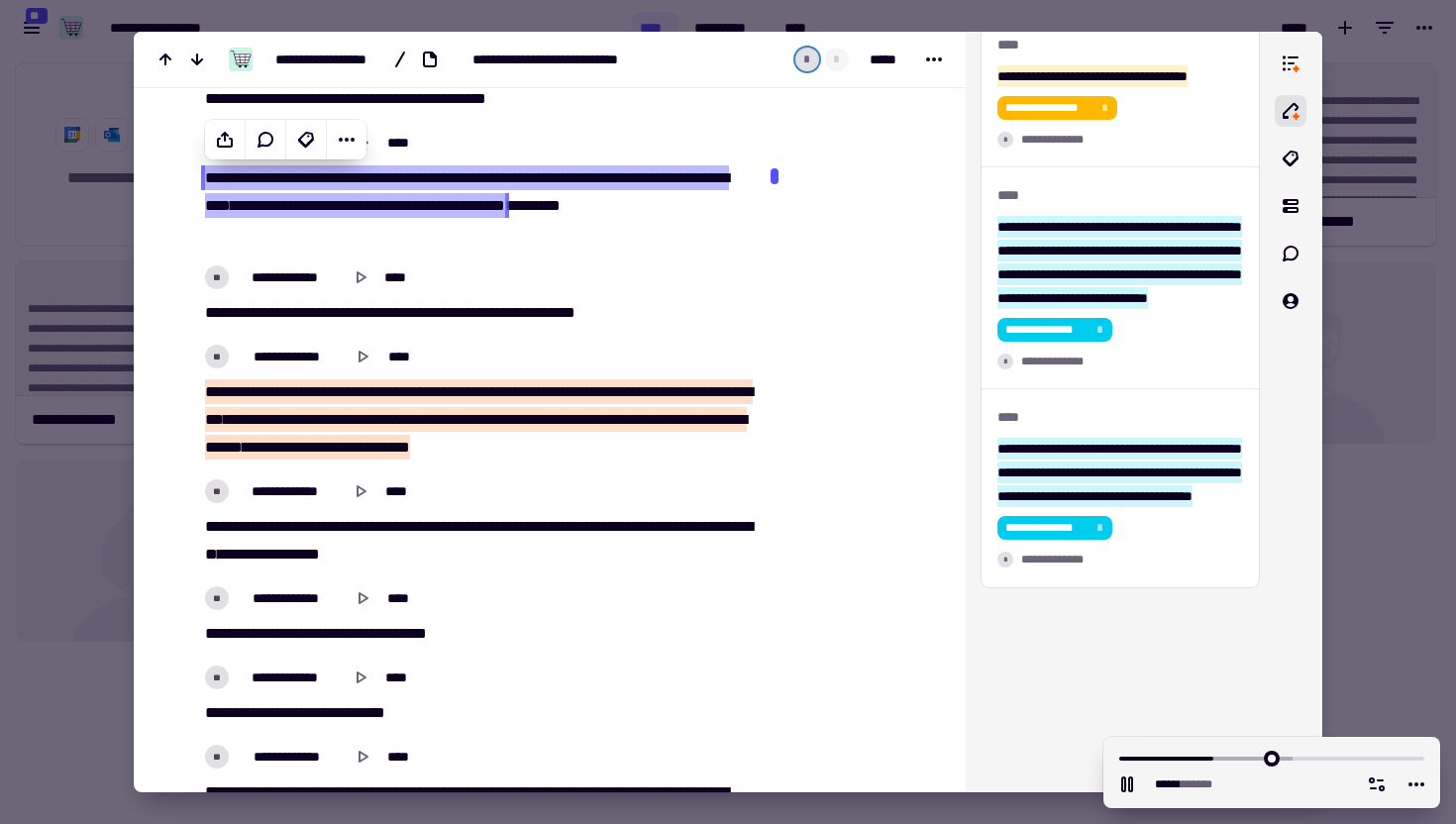 type on "******" 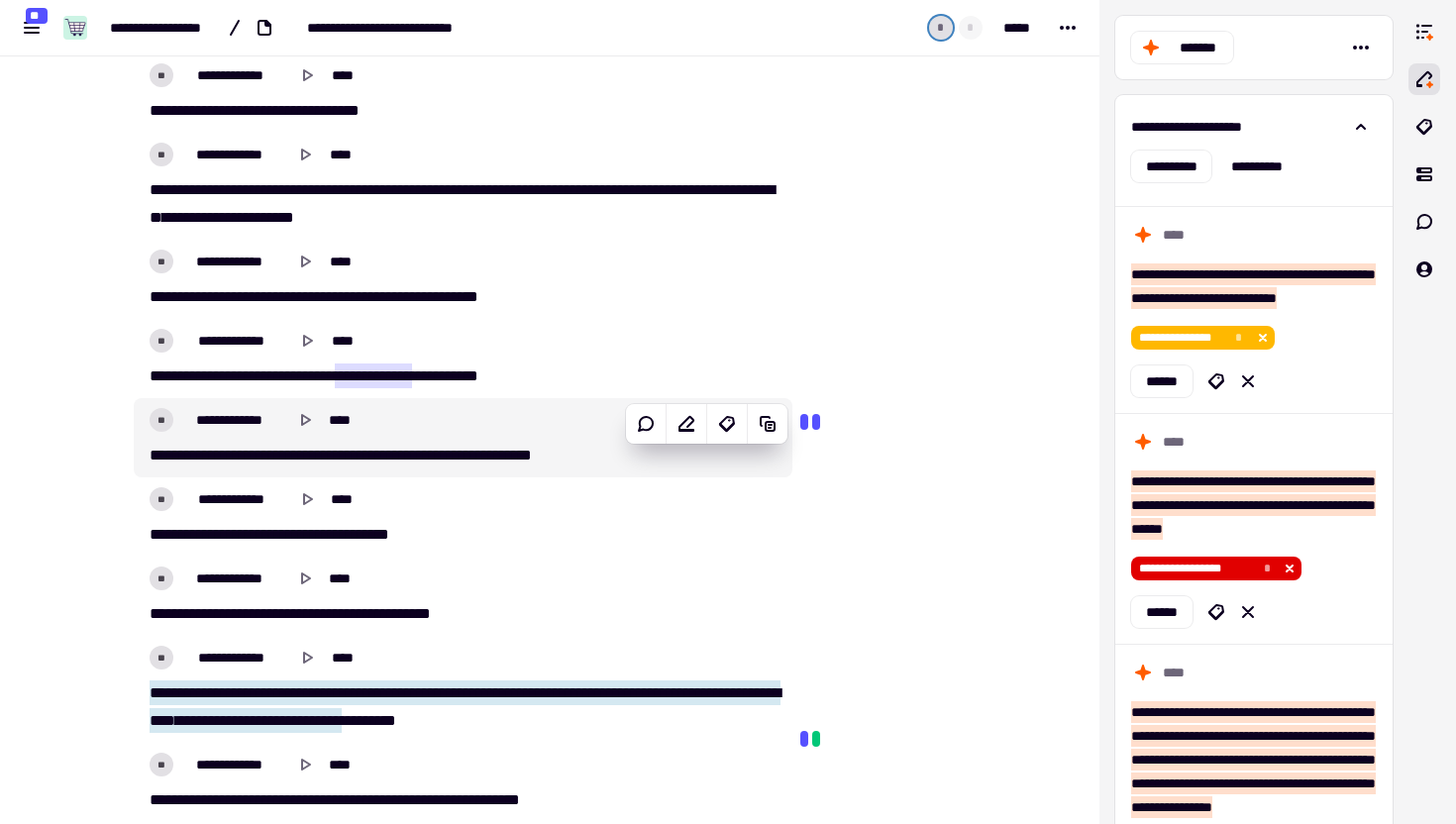 scroll, scrollTop: 5258, scrollLeft: 0, axis: vertical 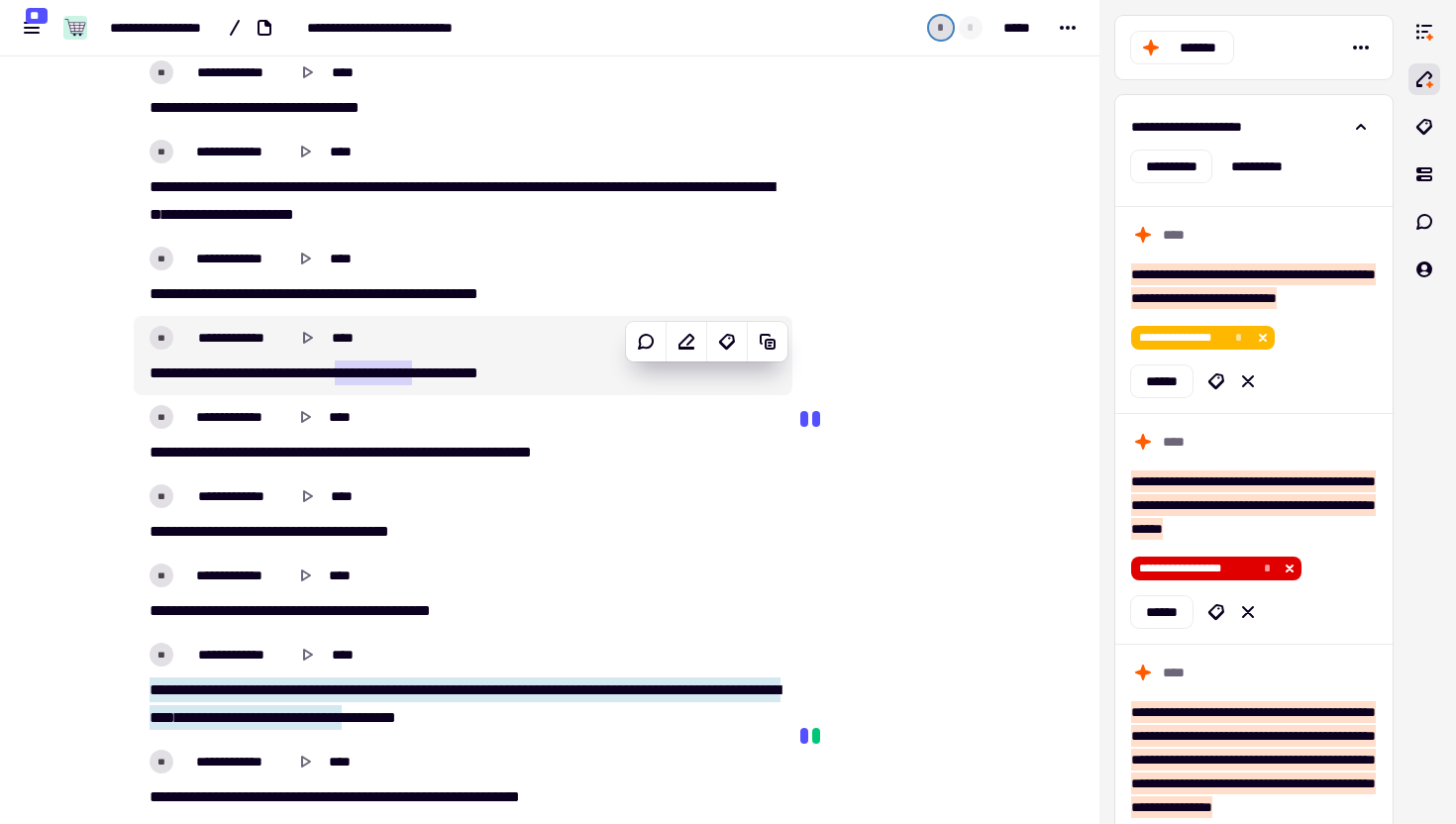 click on "*****" at bounding box center [397, 372] 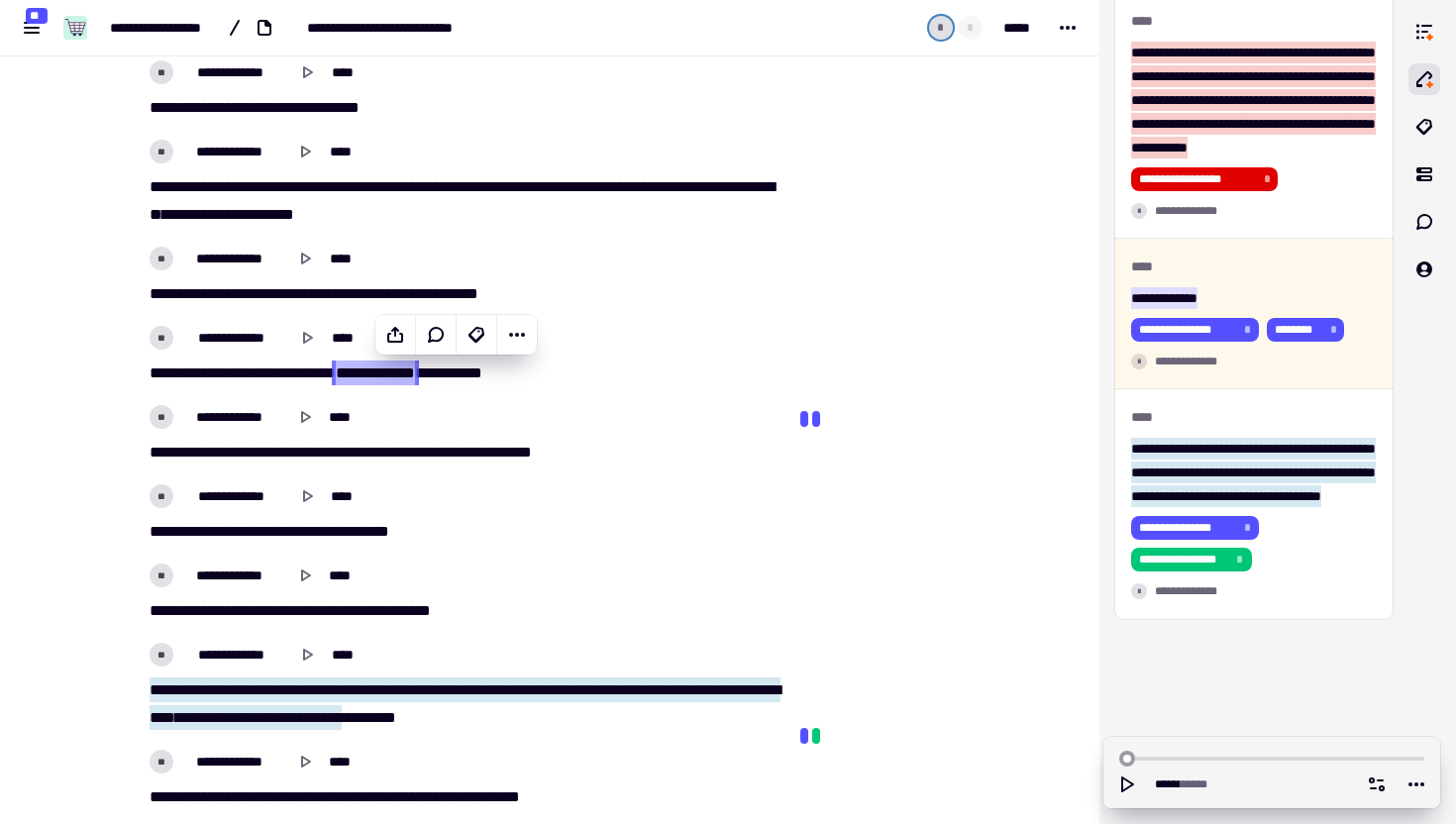 scroll, scrollTop: 4578, scrollLeft: 0, axis: vertical 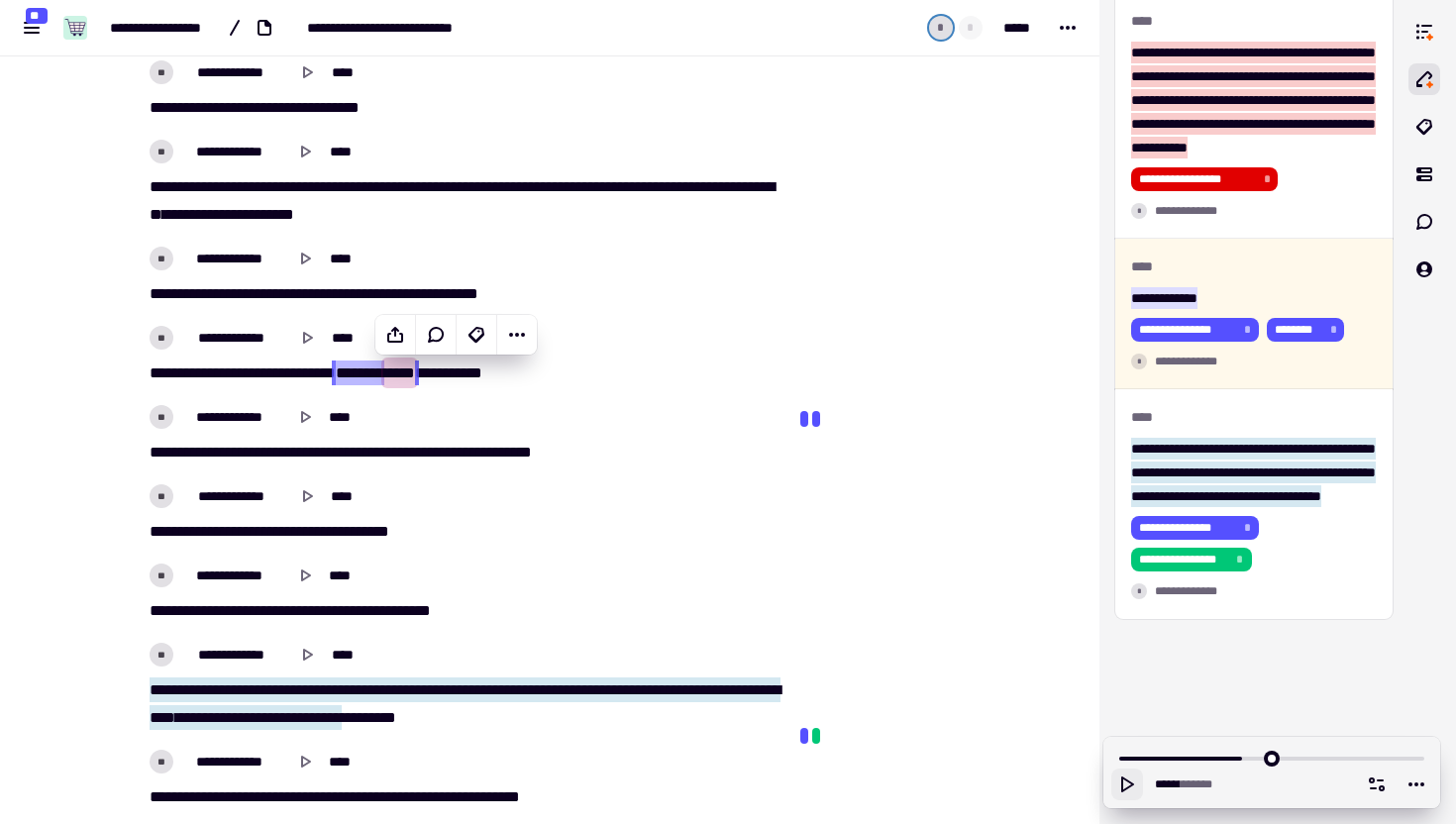 click 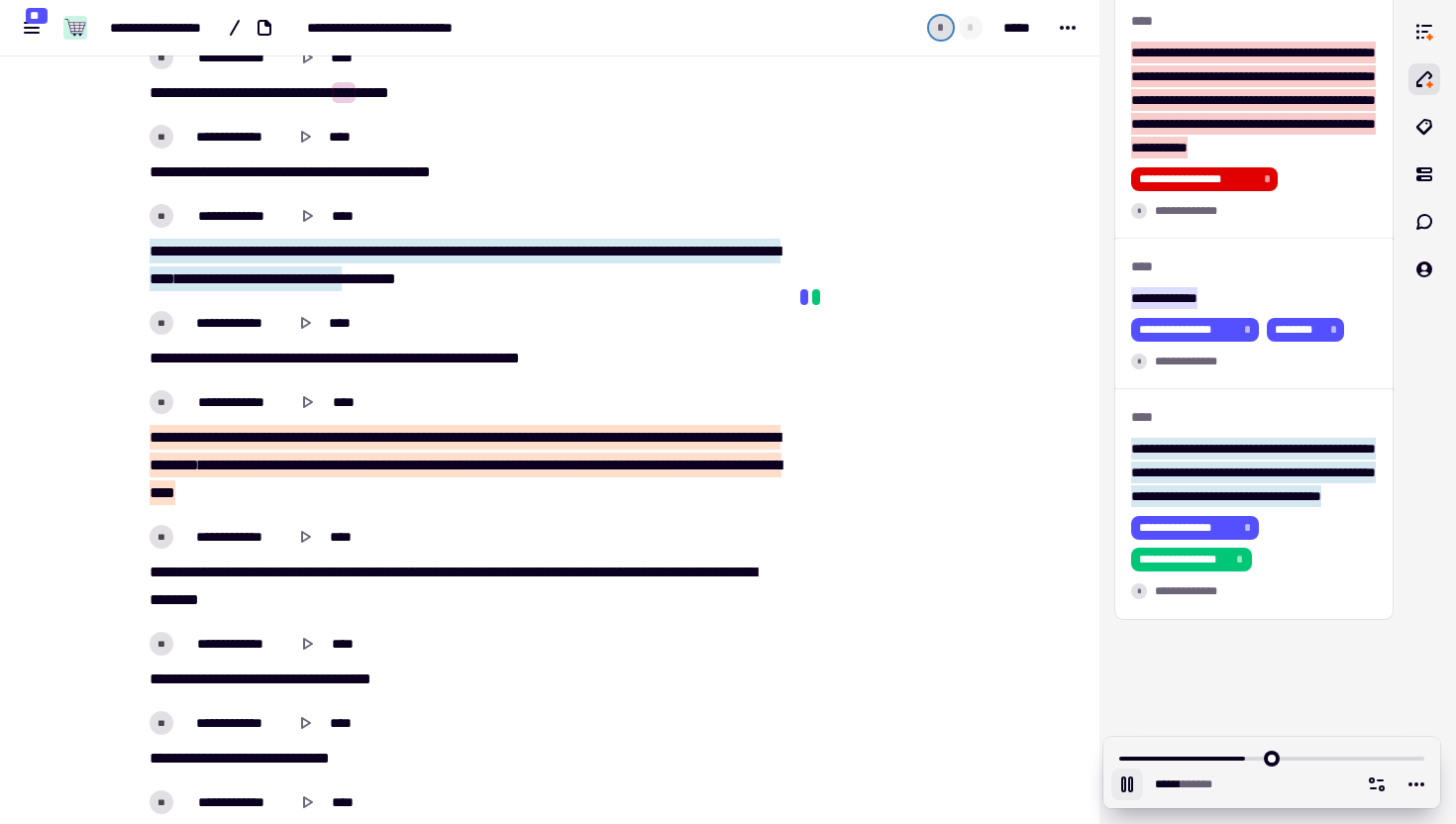 scroll, scrollTop: 5698, scrollLeft: 0, axis: vertical 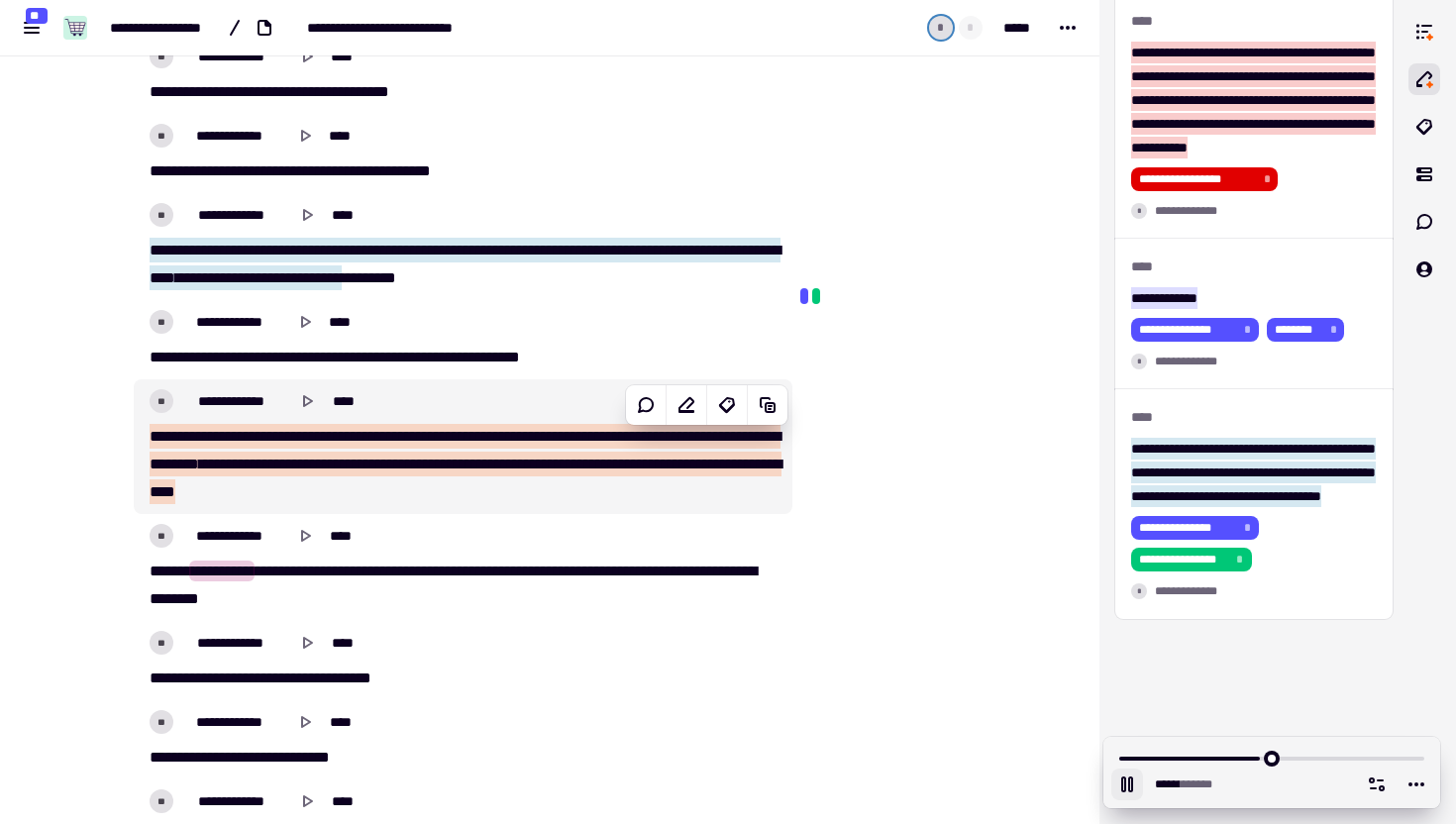 click on "********" at bounding box center [383, 464] 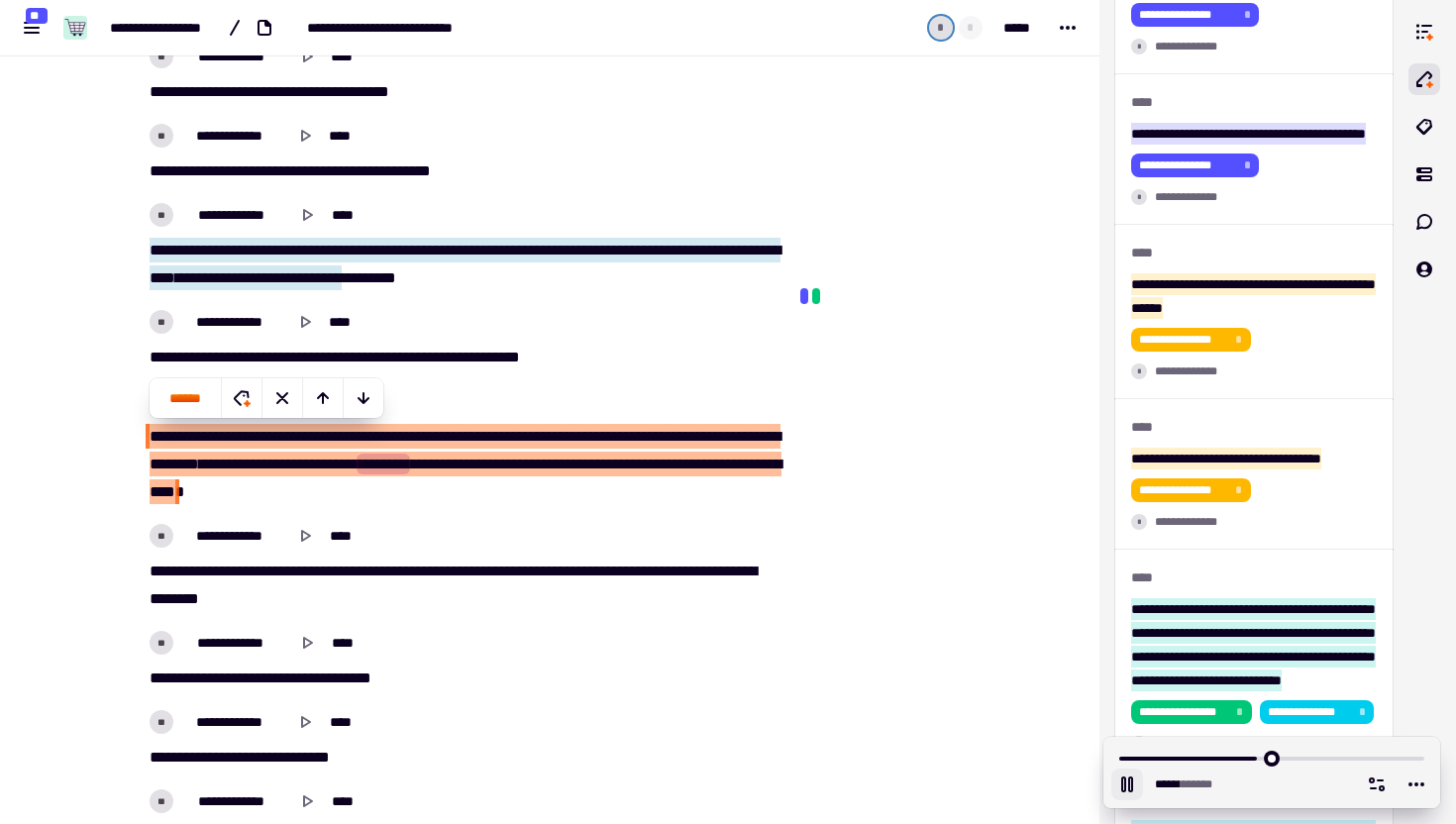 scroll, scrollTop: 691, scrollLeft: 0, axis: vertical 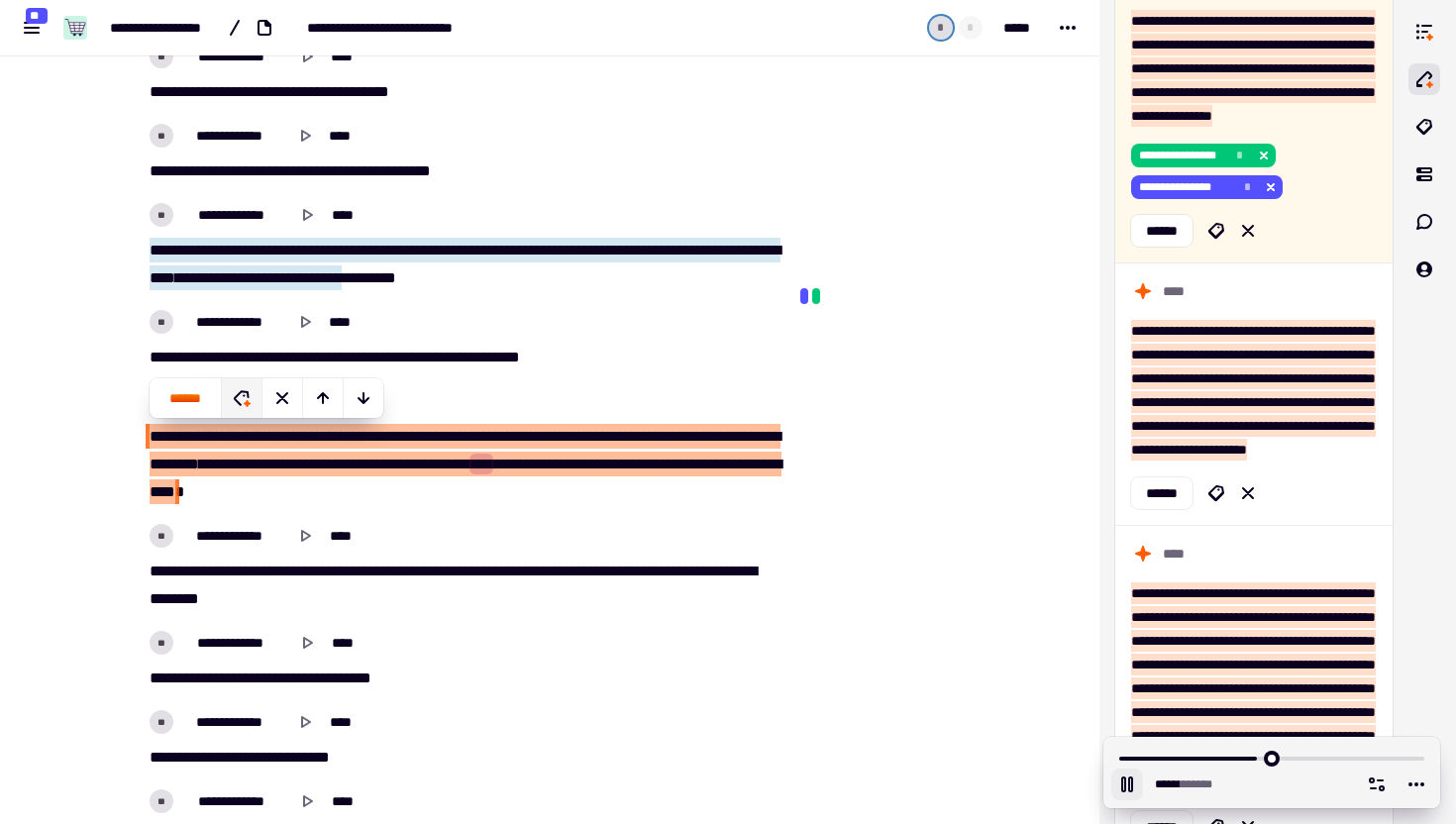 click 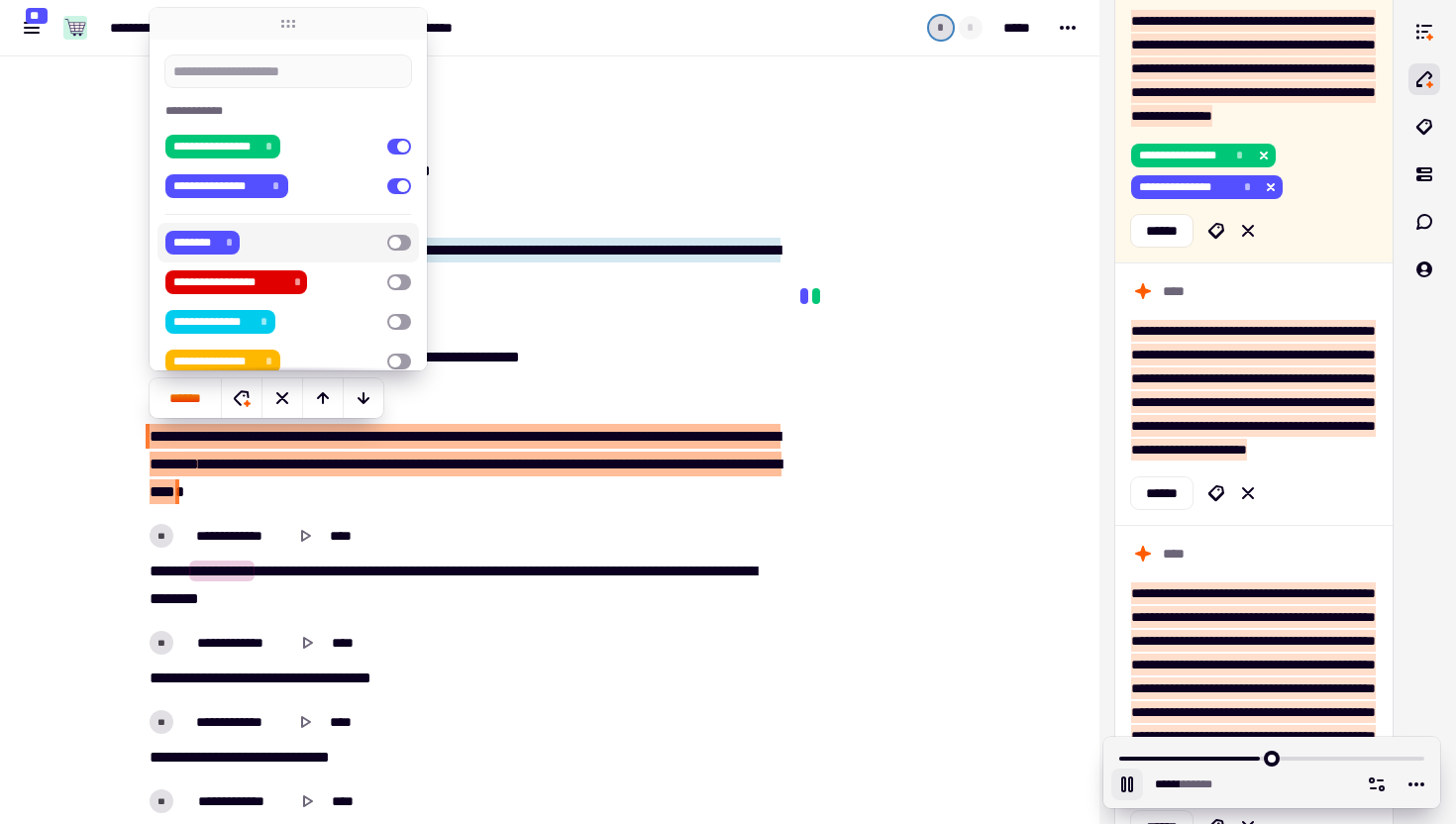 click at bounding box center [892, -160] 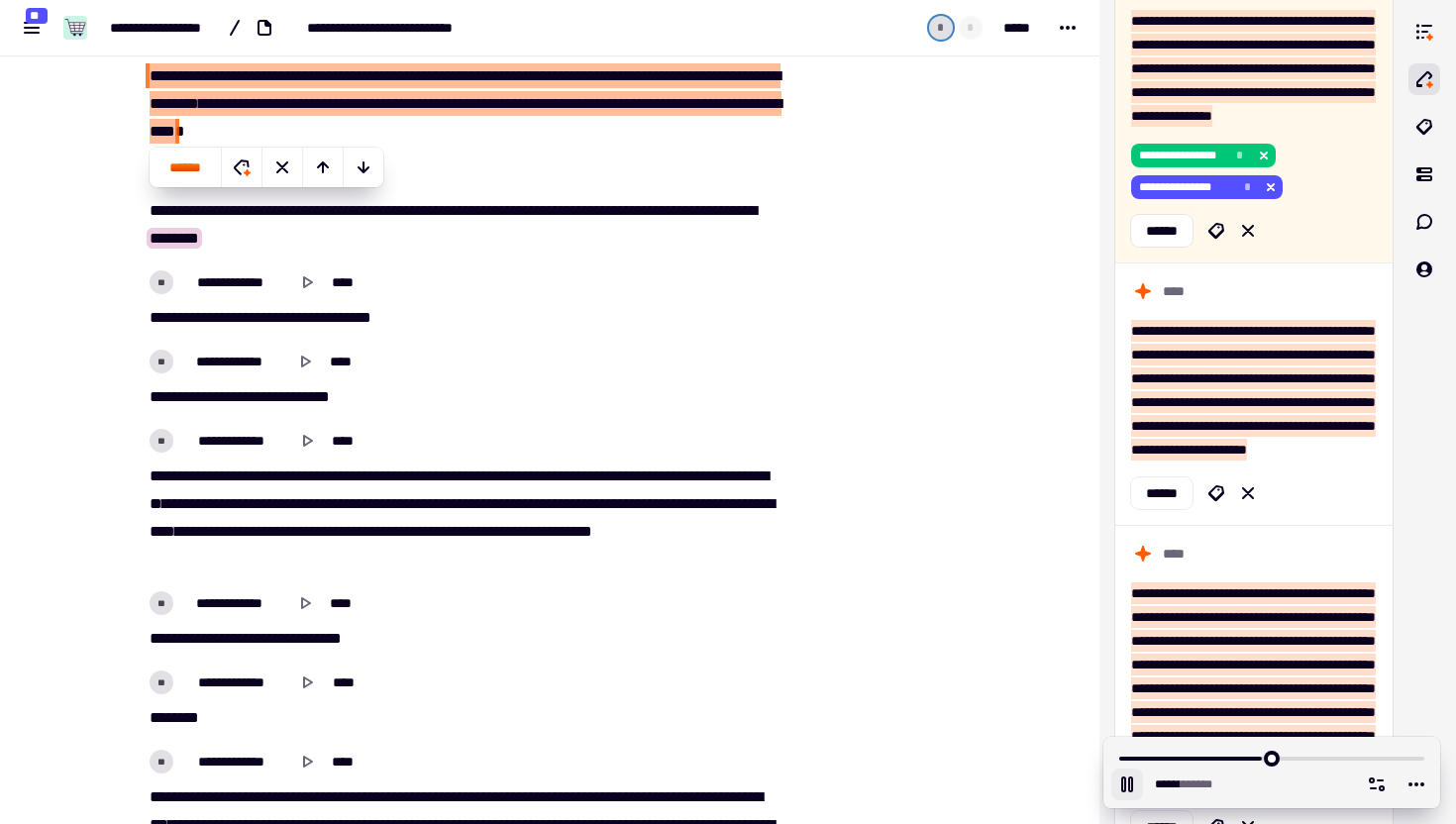 scroll, scrollTop: 6061, scrollLeft: 0, axis: vertical 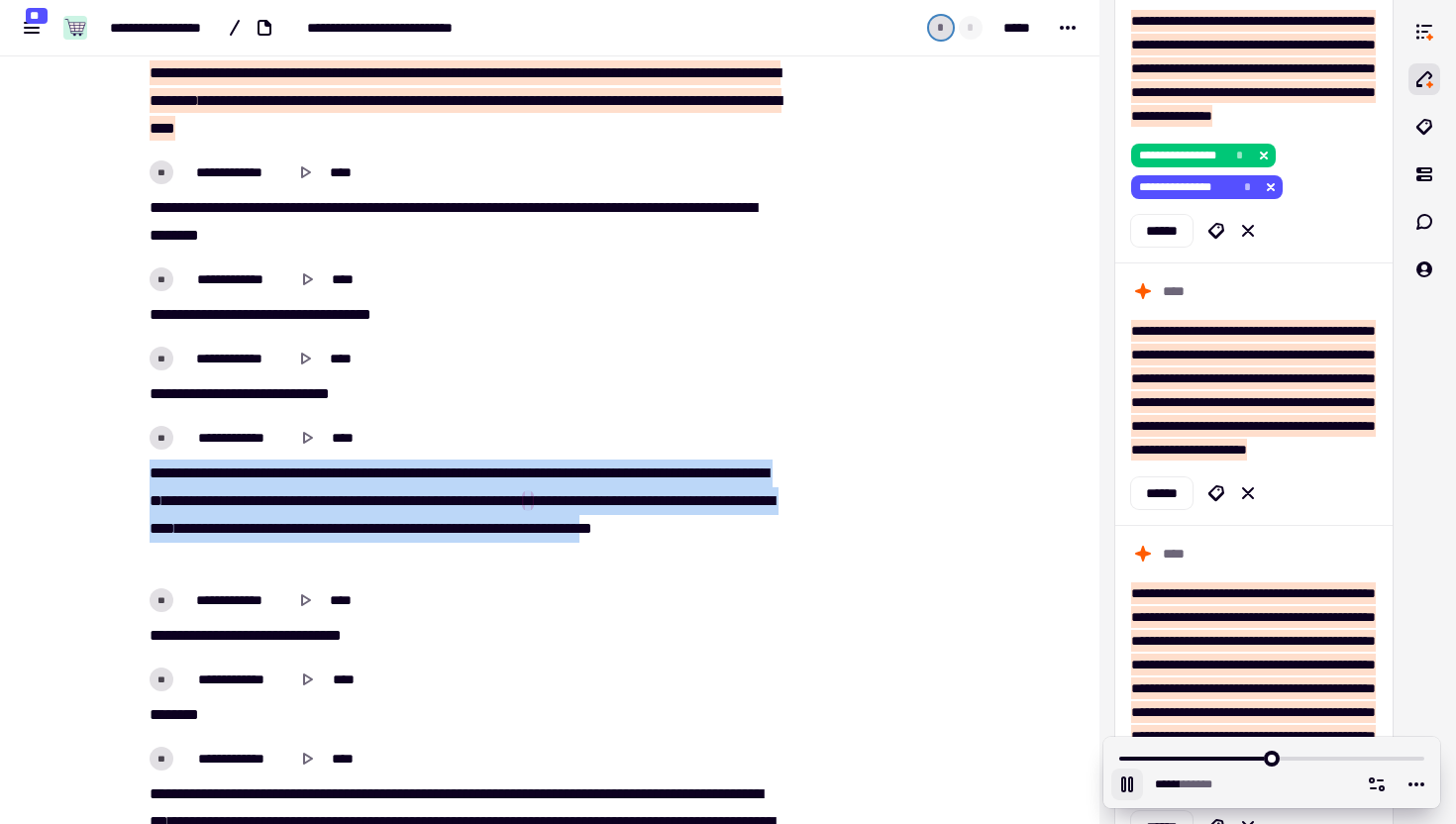drag, startPoint x: 151, startPoint y: 471, endPoint x: 373, endPoint y: 549, distance: 235.30406 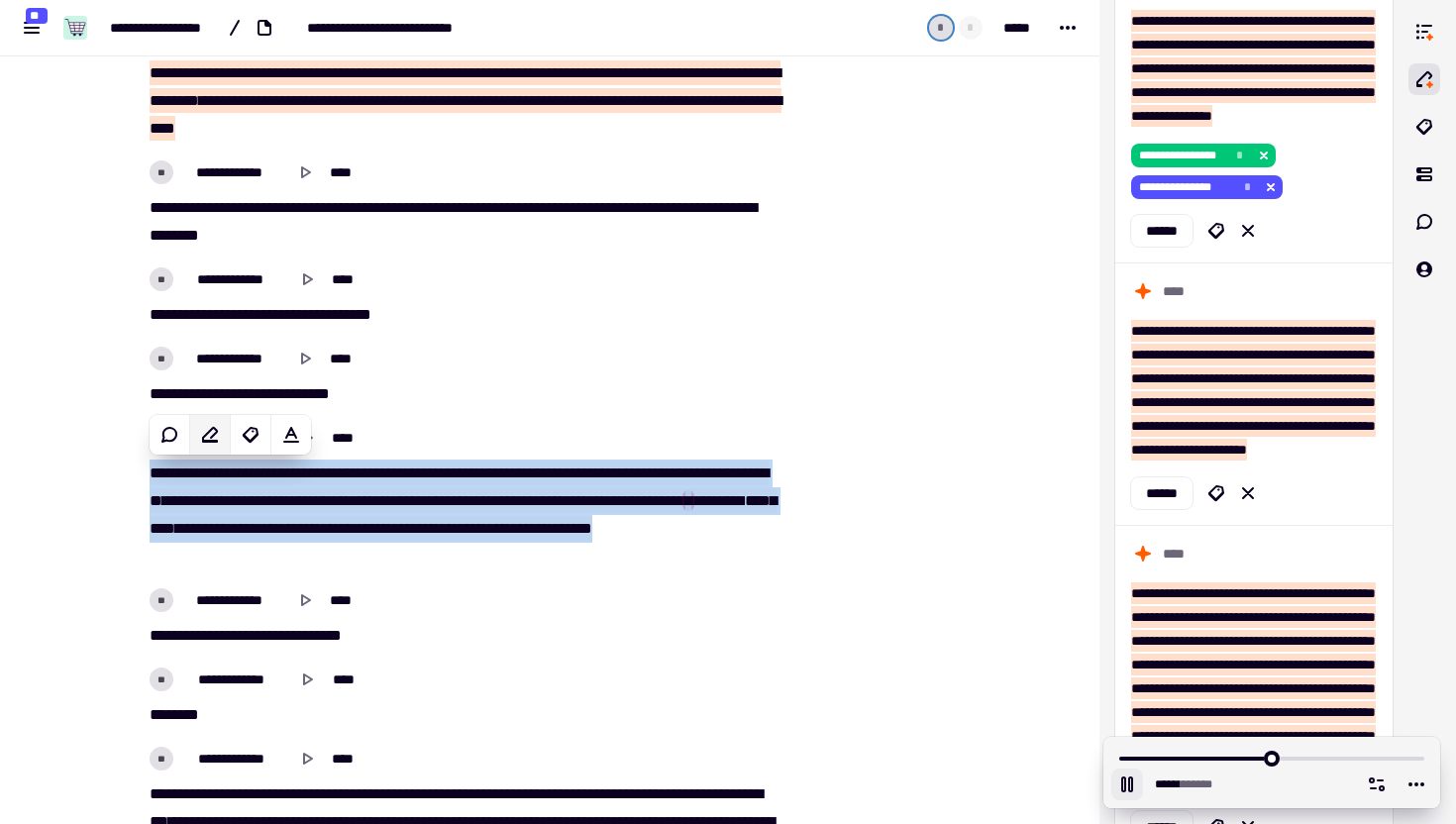 click 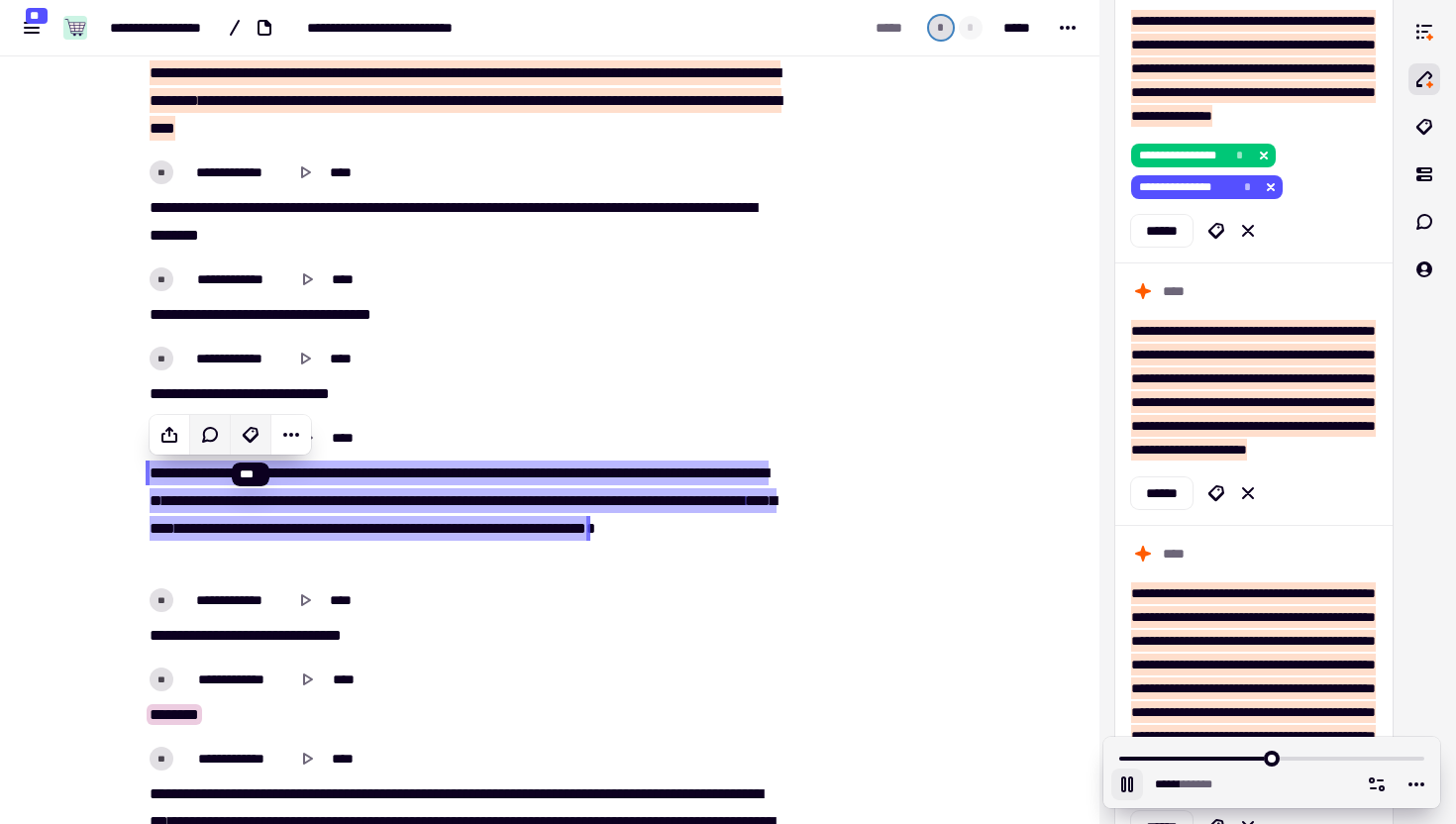 click 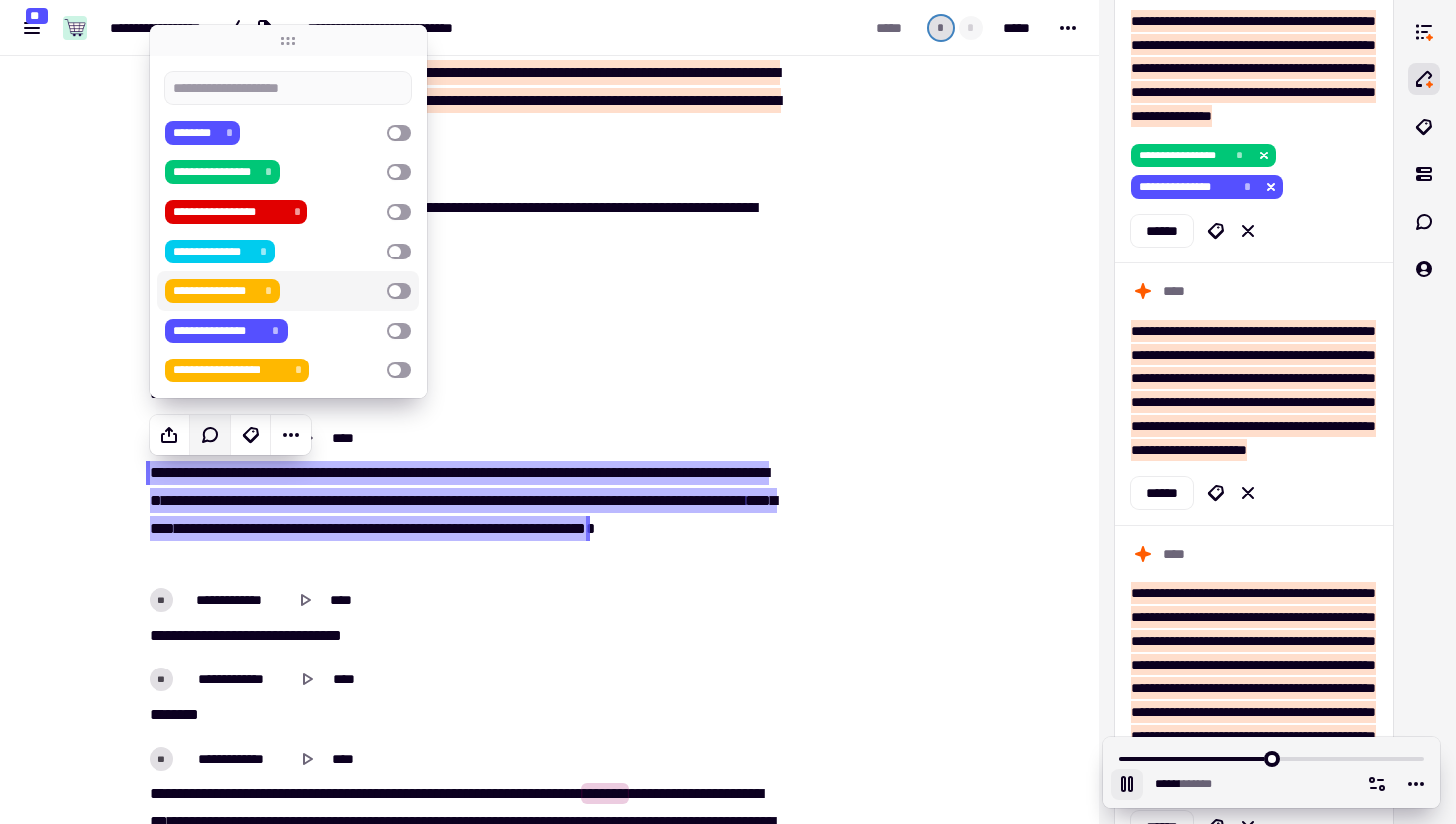 click on "**********" at bounding box center [272, 291] 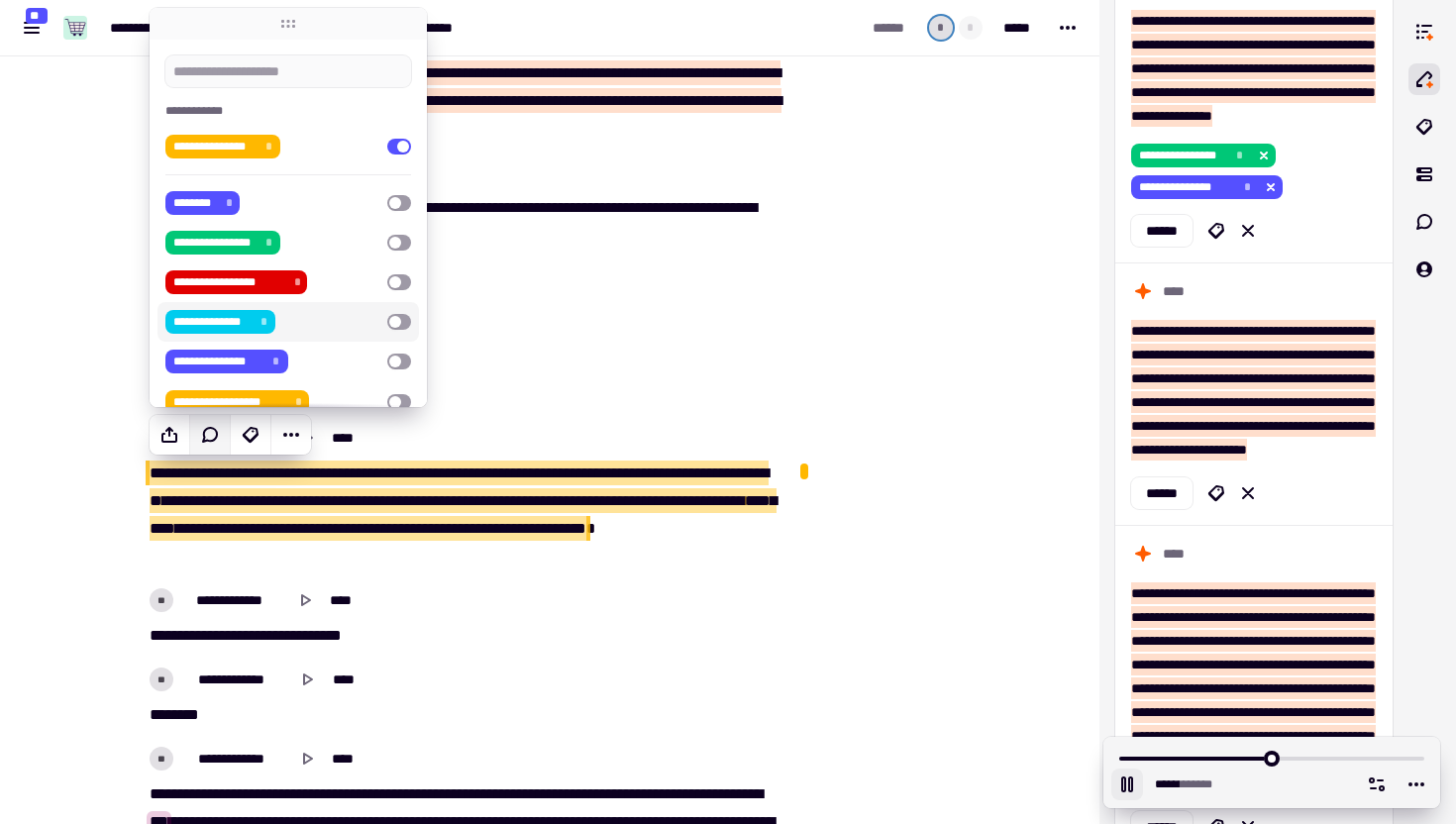 click at bounding box center (892, -524) 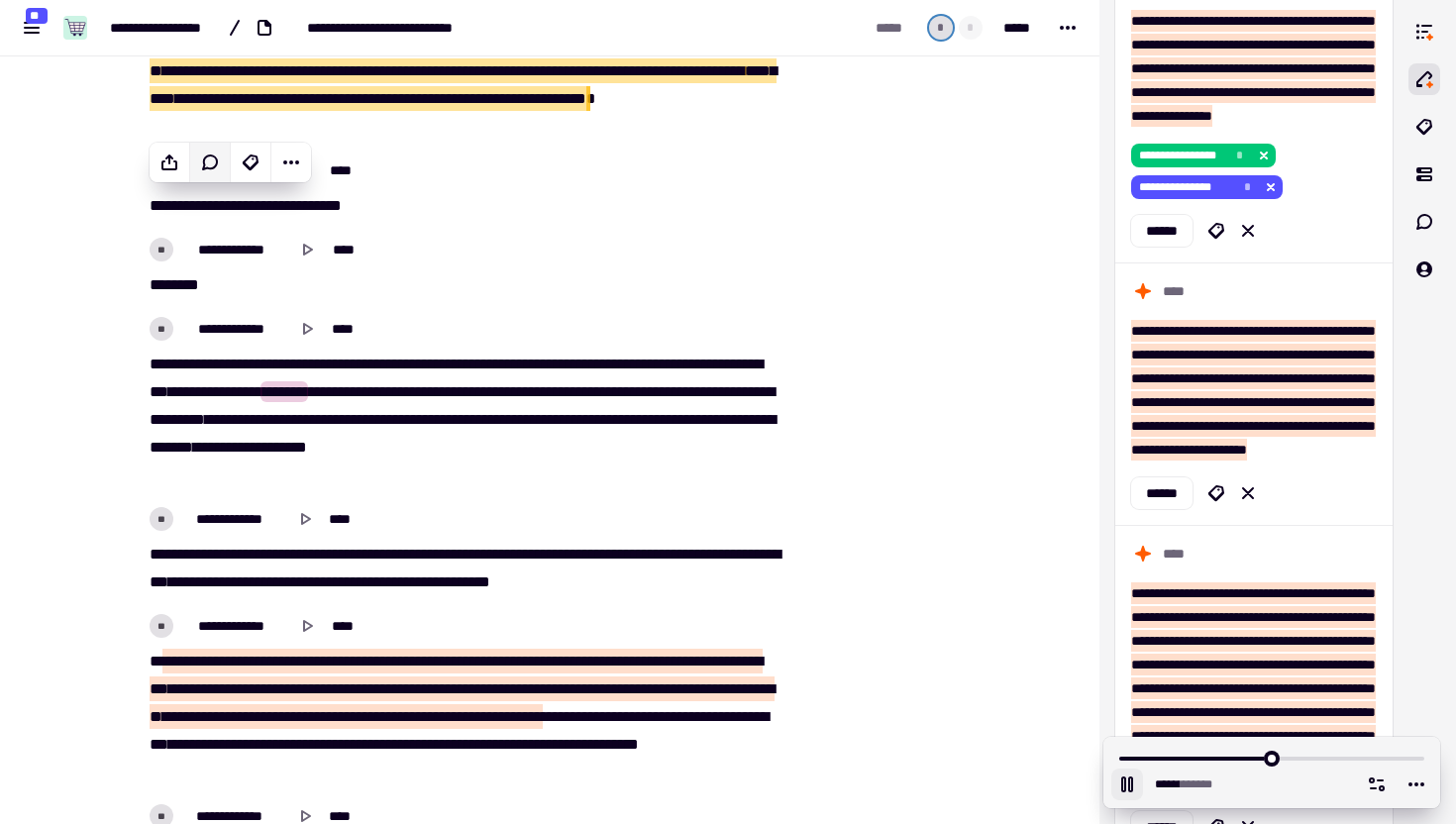 scroll, scrollTop: 6514, scrollLeft: 0, axis: vertical 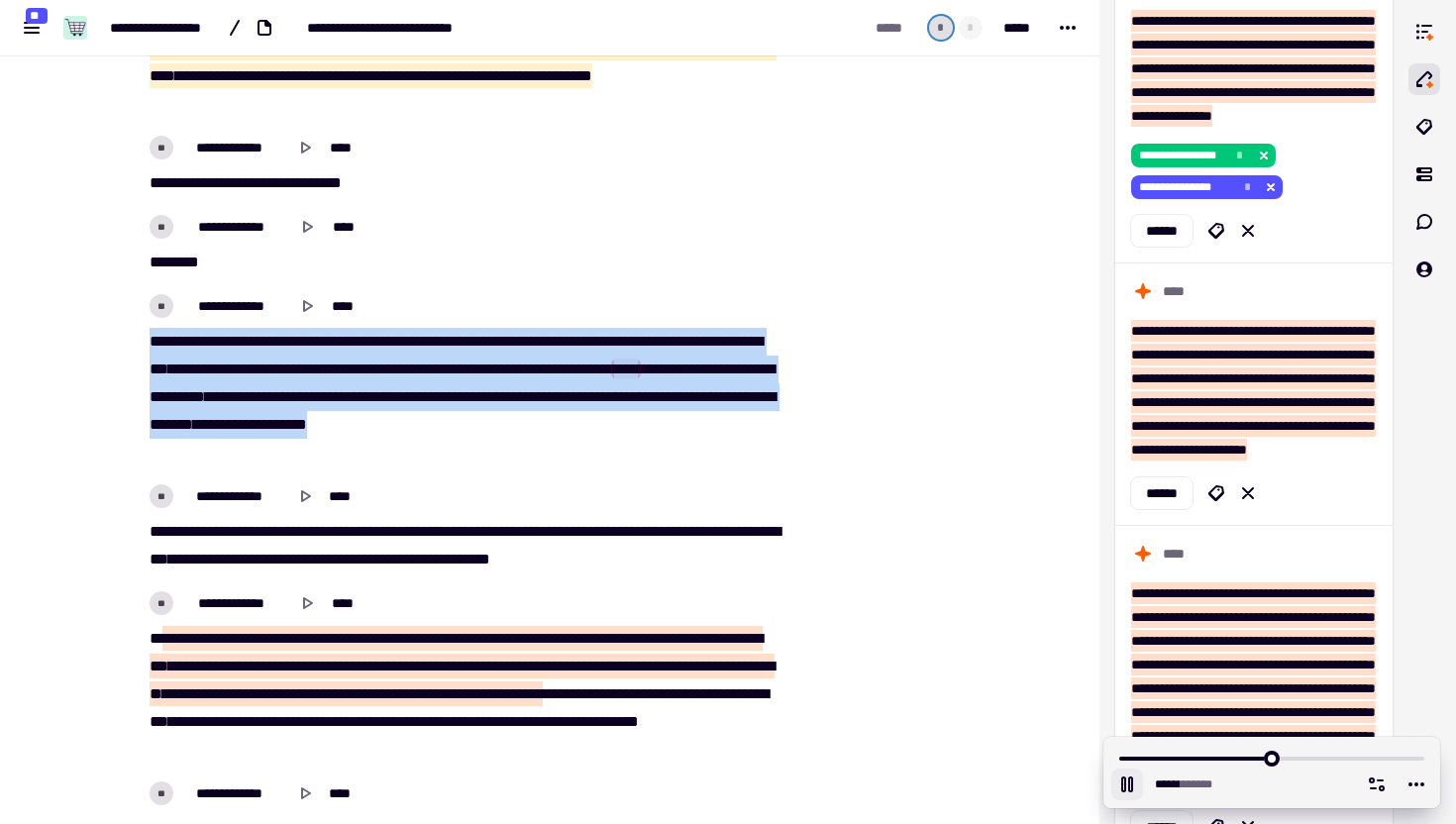 drag, startPoint x: 153, startPoint y: 342, endPoint x: 232, endPoint y: 447, distance: 131.4002 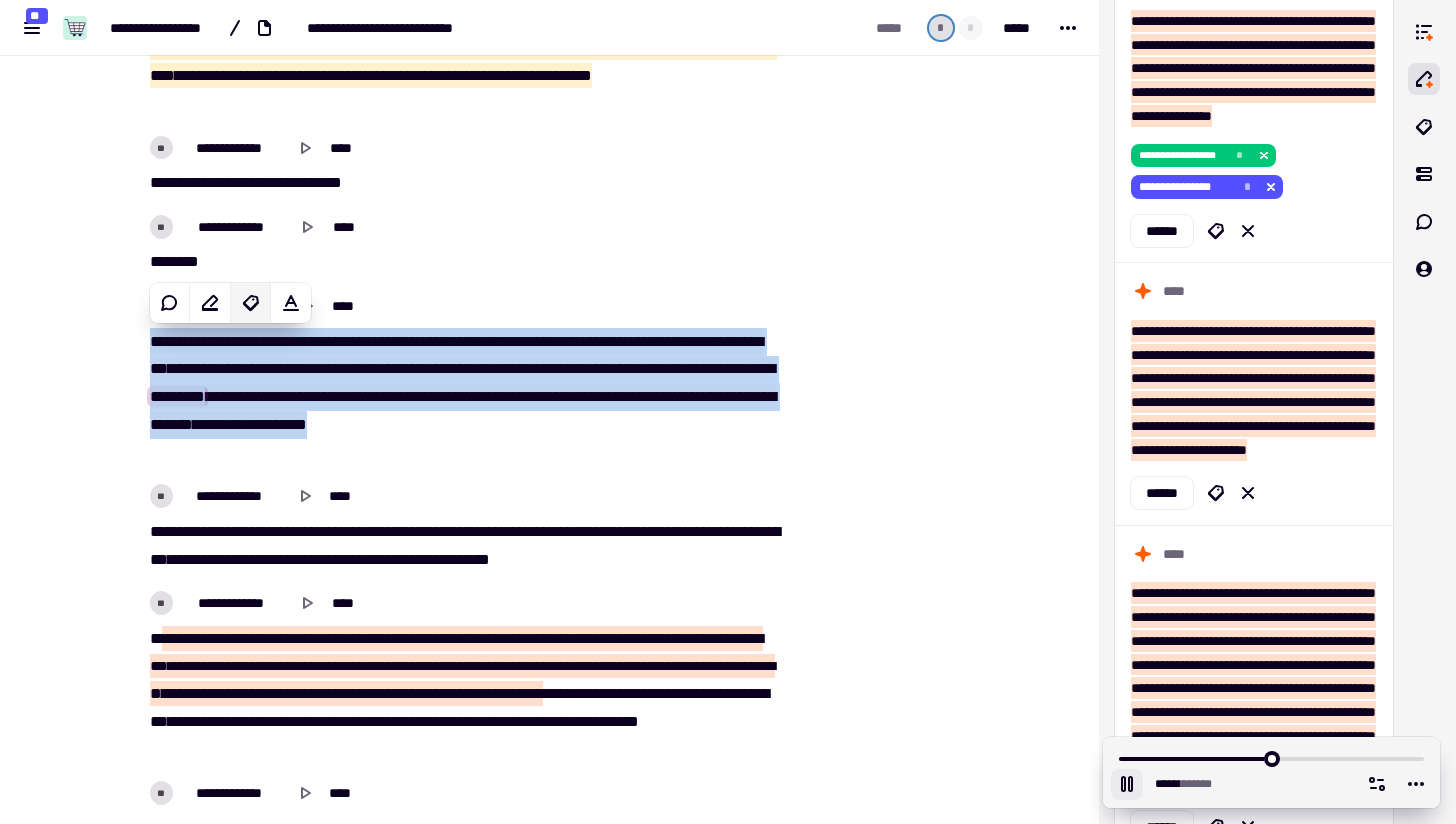 click 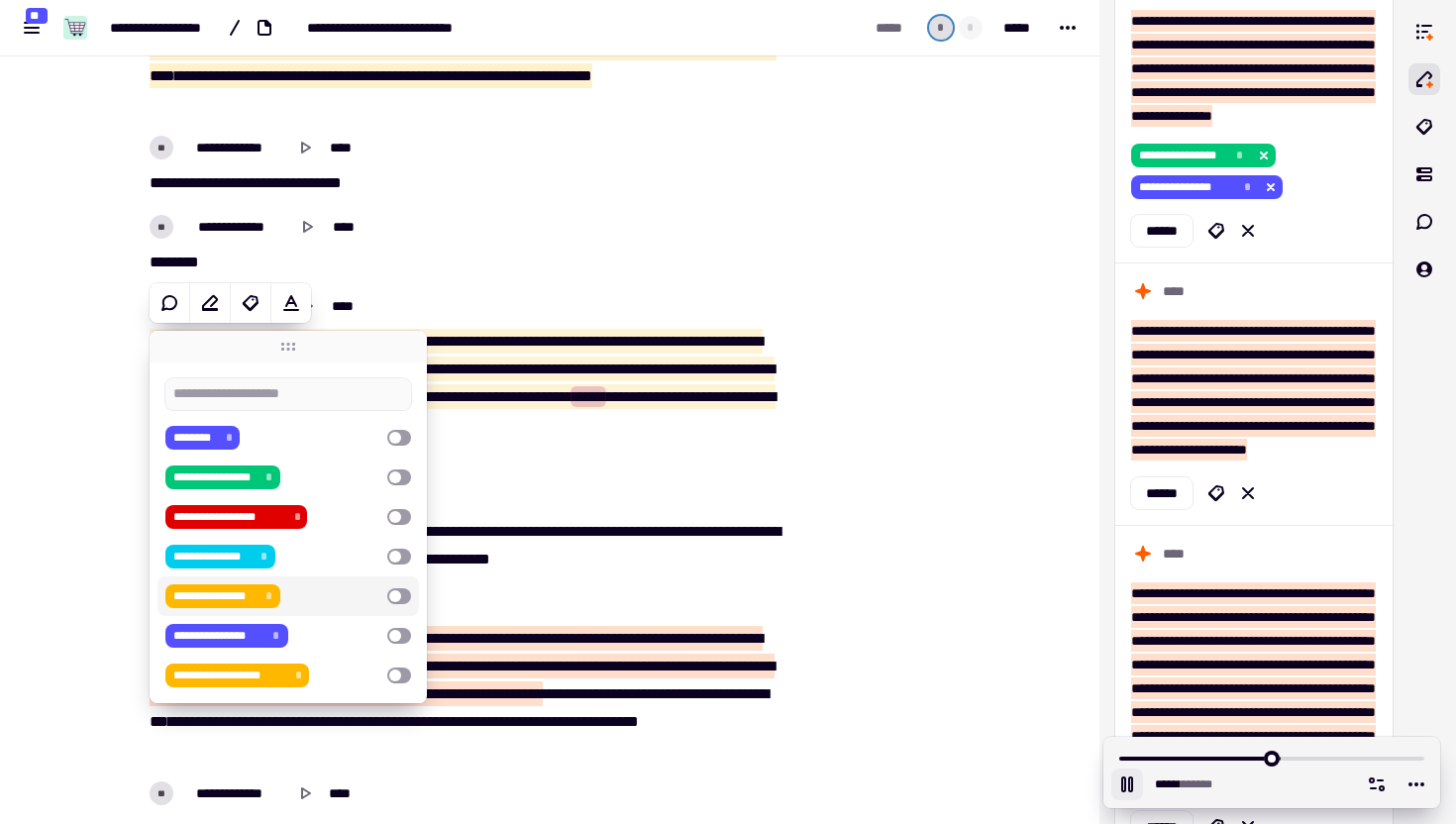 click on "**********" at bounding box center [272, 596] 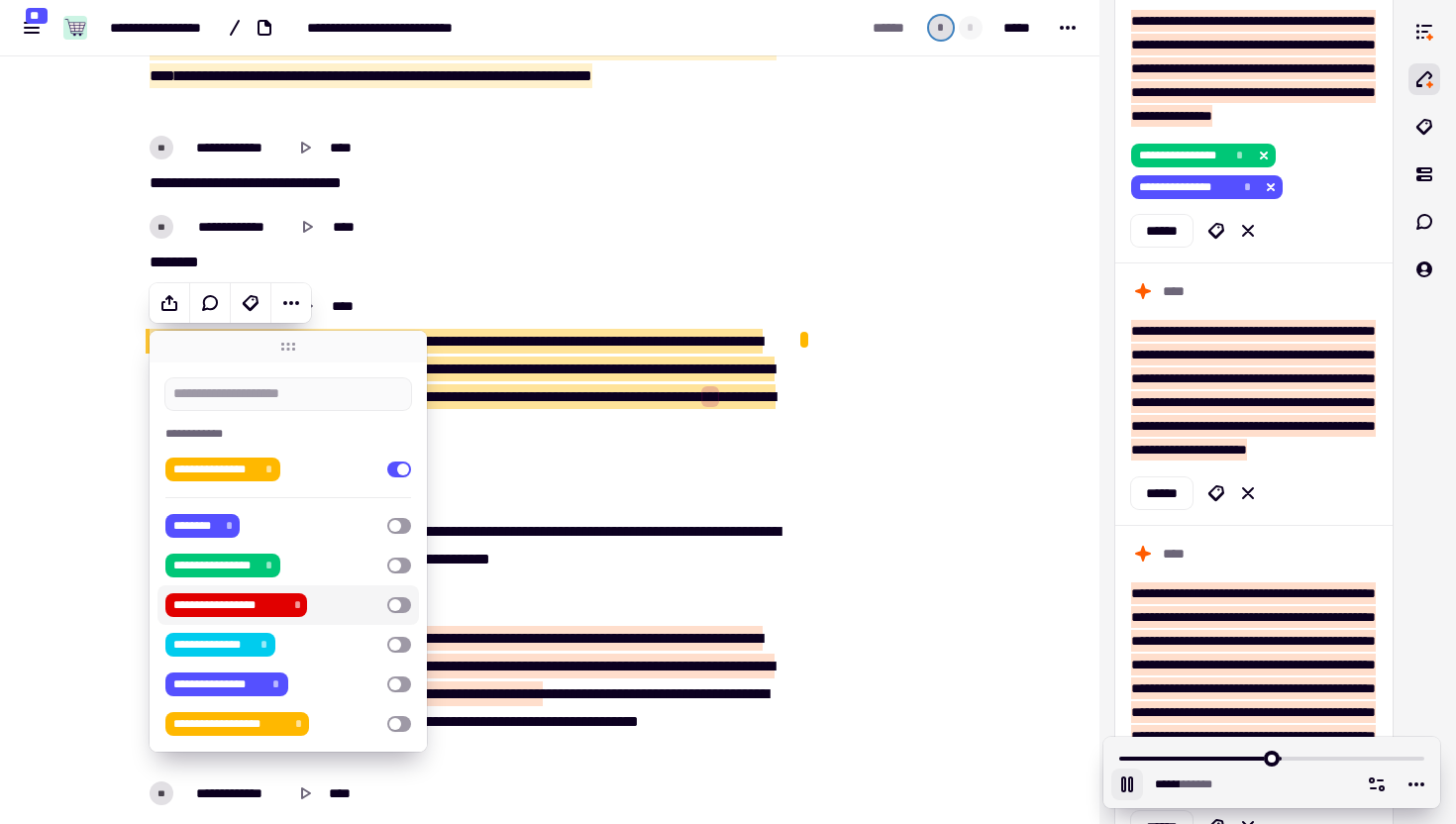 click at bounding box center [892, -977] 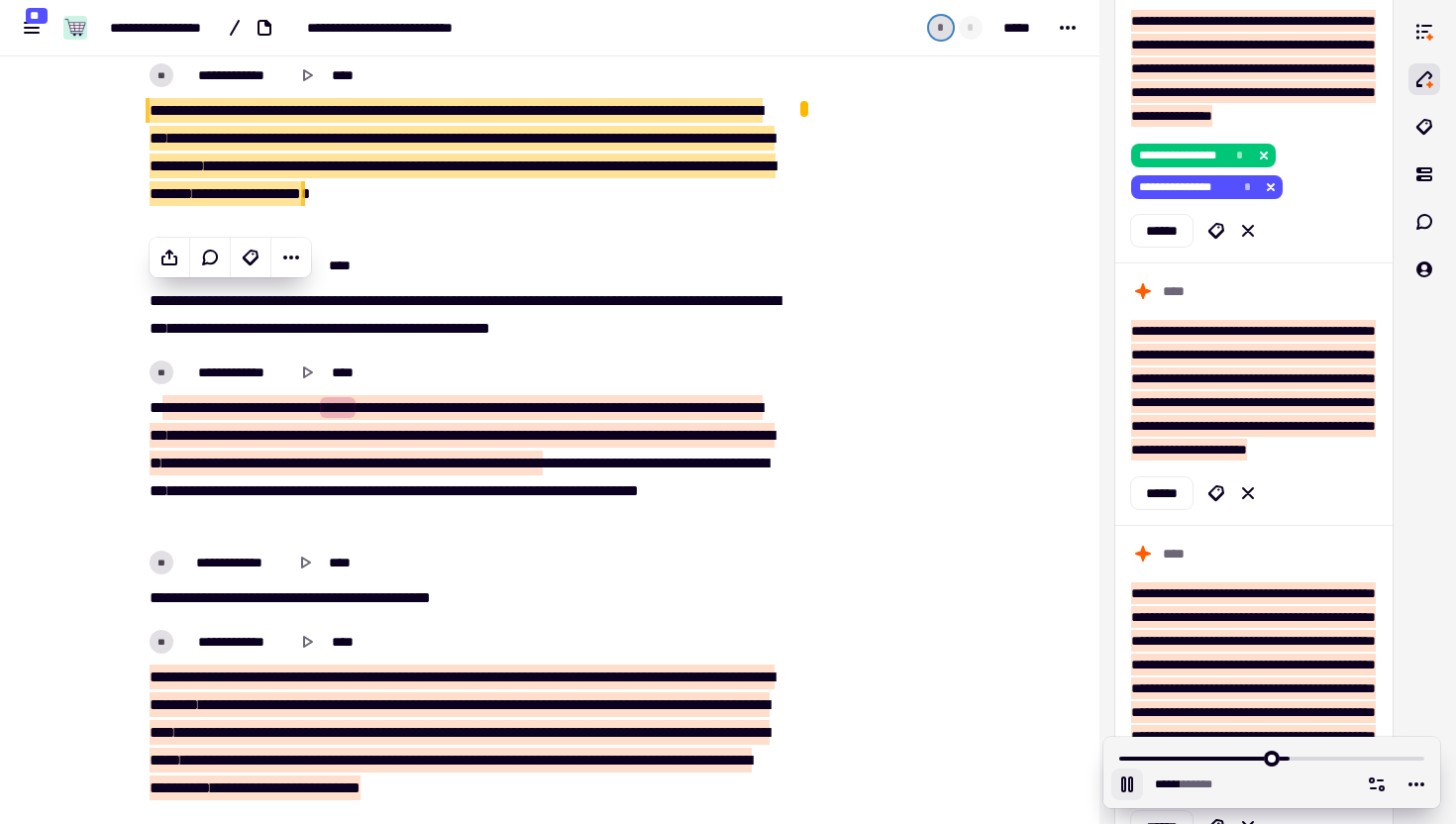 scroll, scrollTop: 6749, scrollLeft: 0, axis: vertical 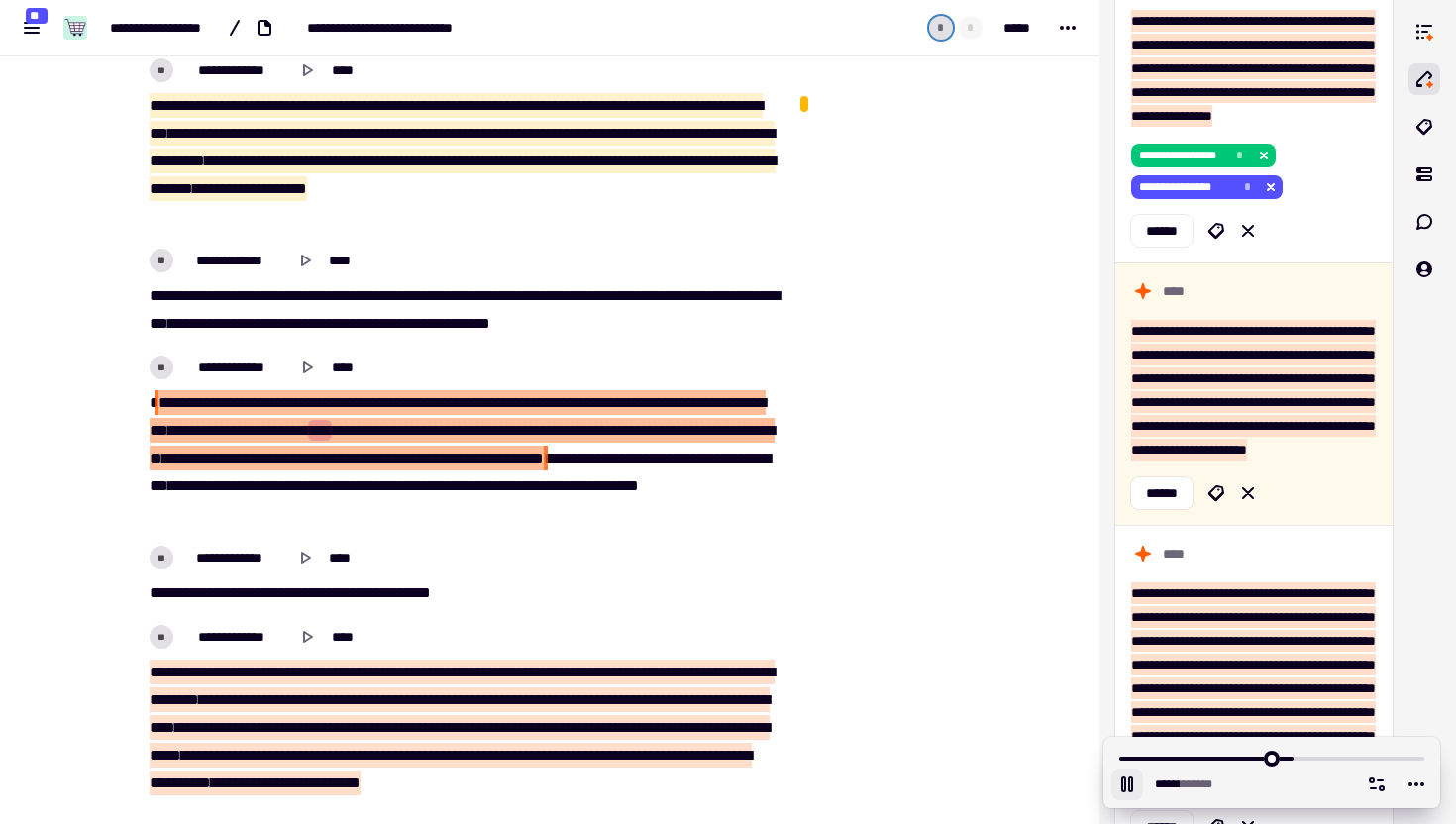 drag, startPoint x: 159, startPoint y: 404, endPoint x: 302, endPoint y: 477, distance: 160.5553 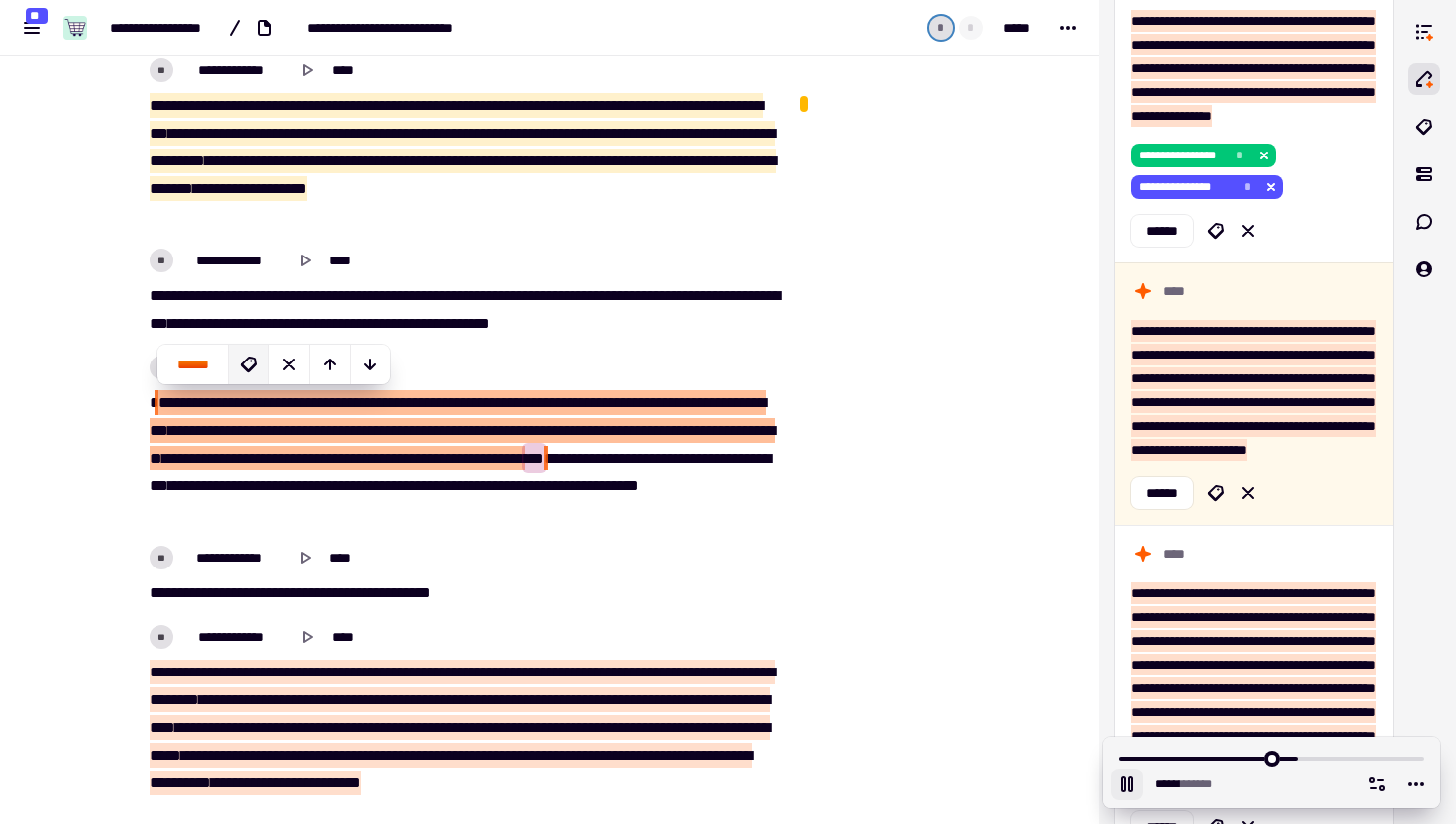 click 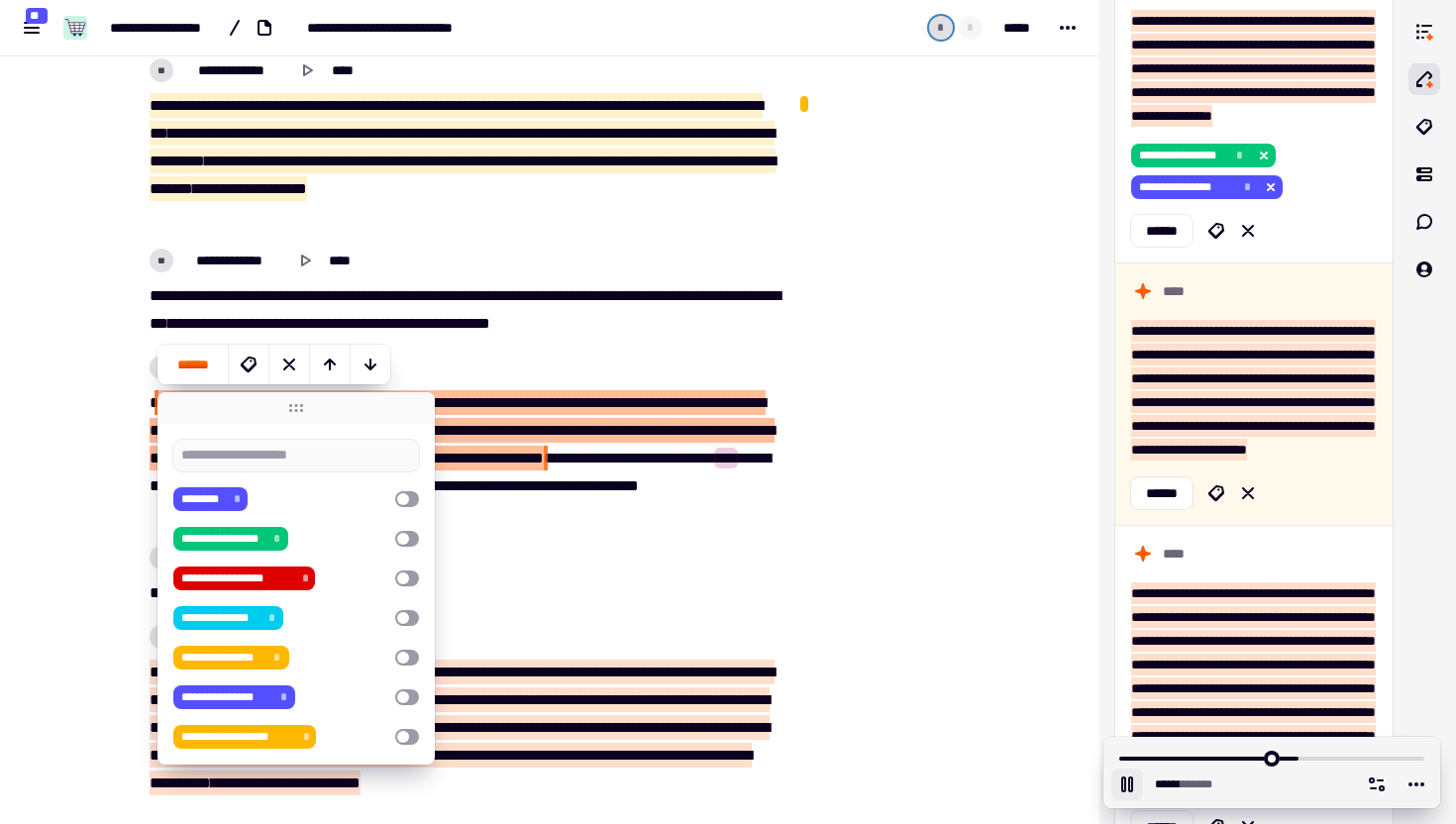 click at bounding box center (892, -1212) 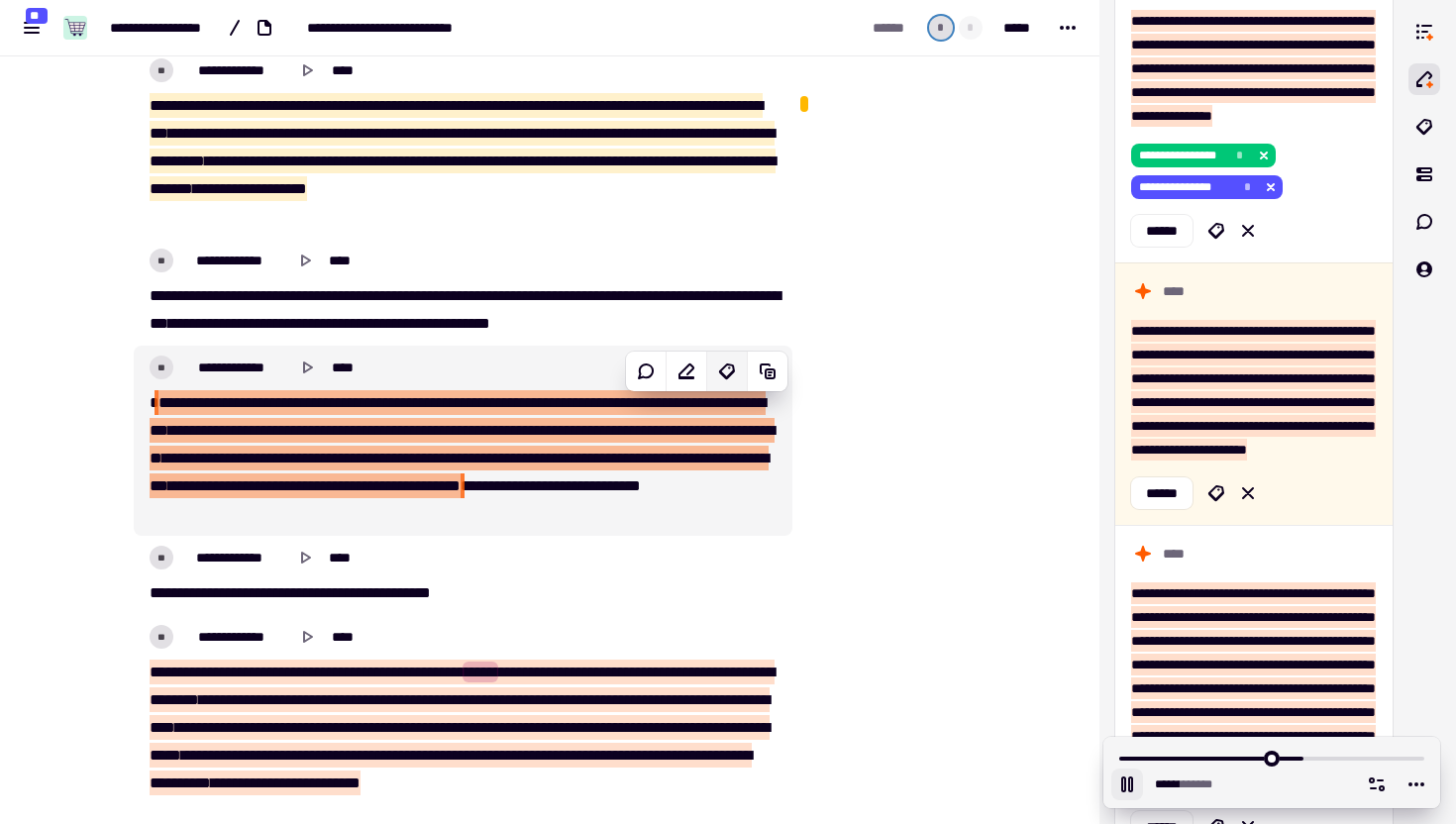 click 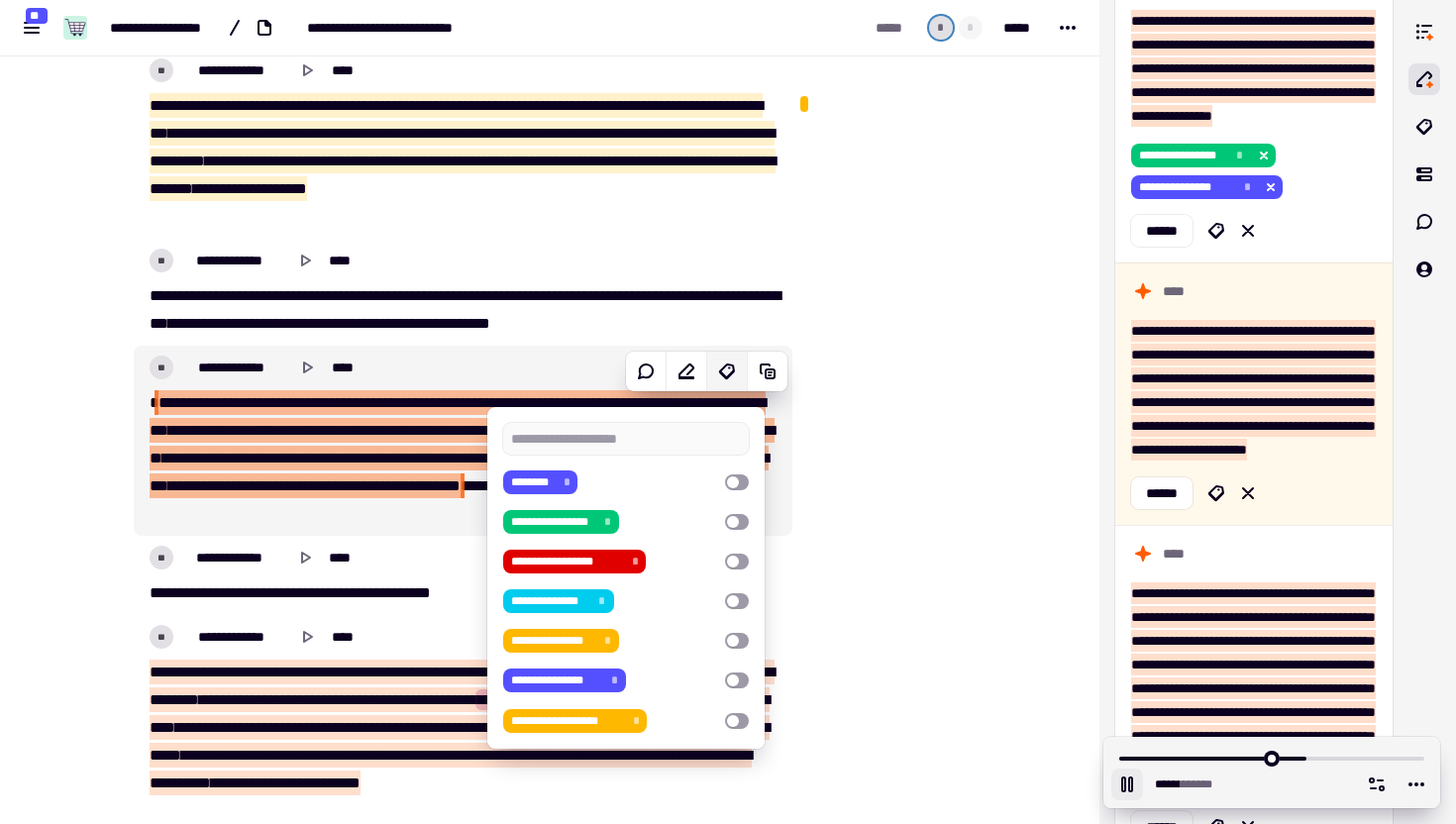type on "******" 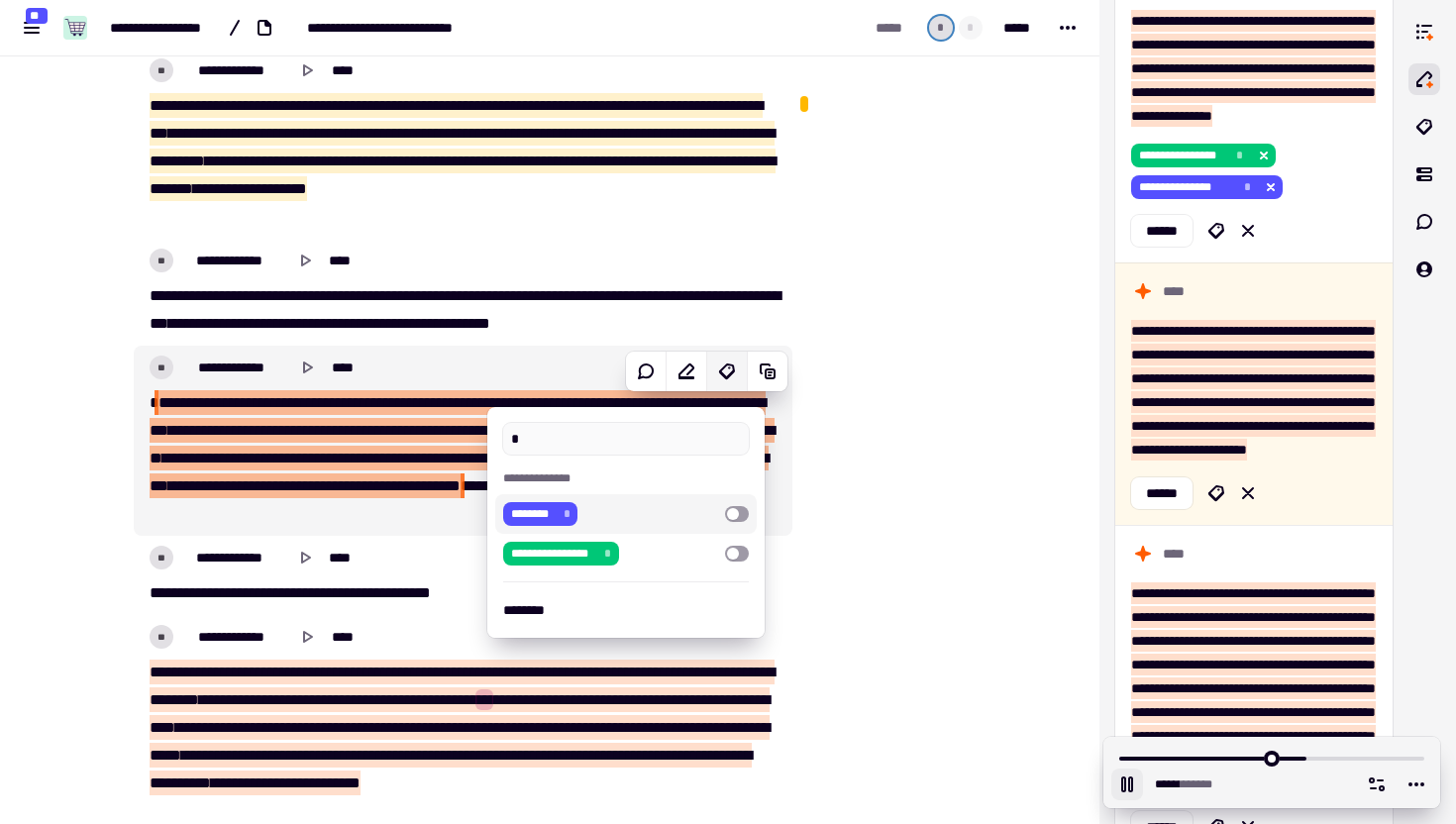 type on "**" 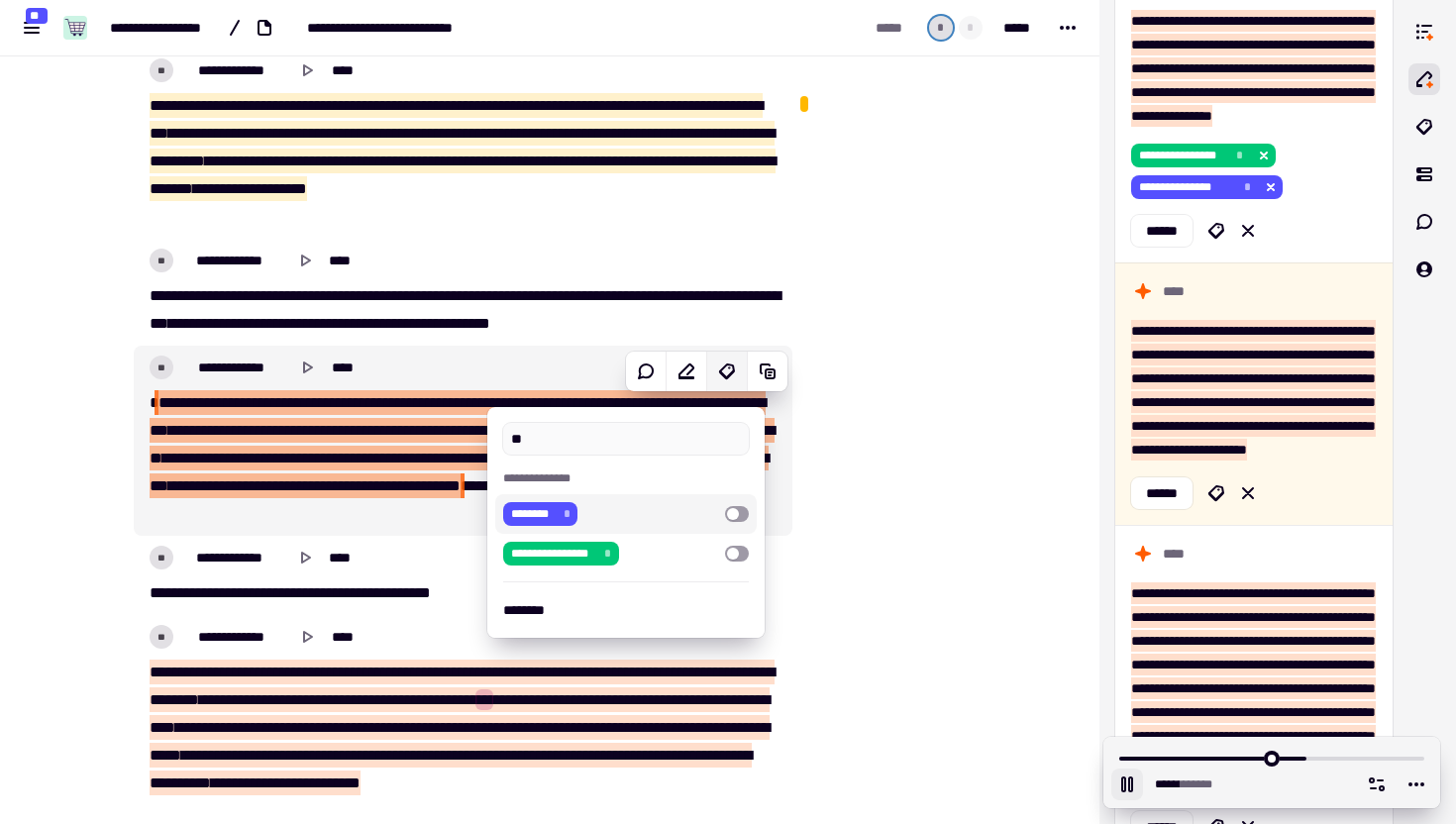 type on "******" 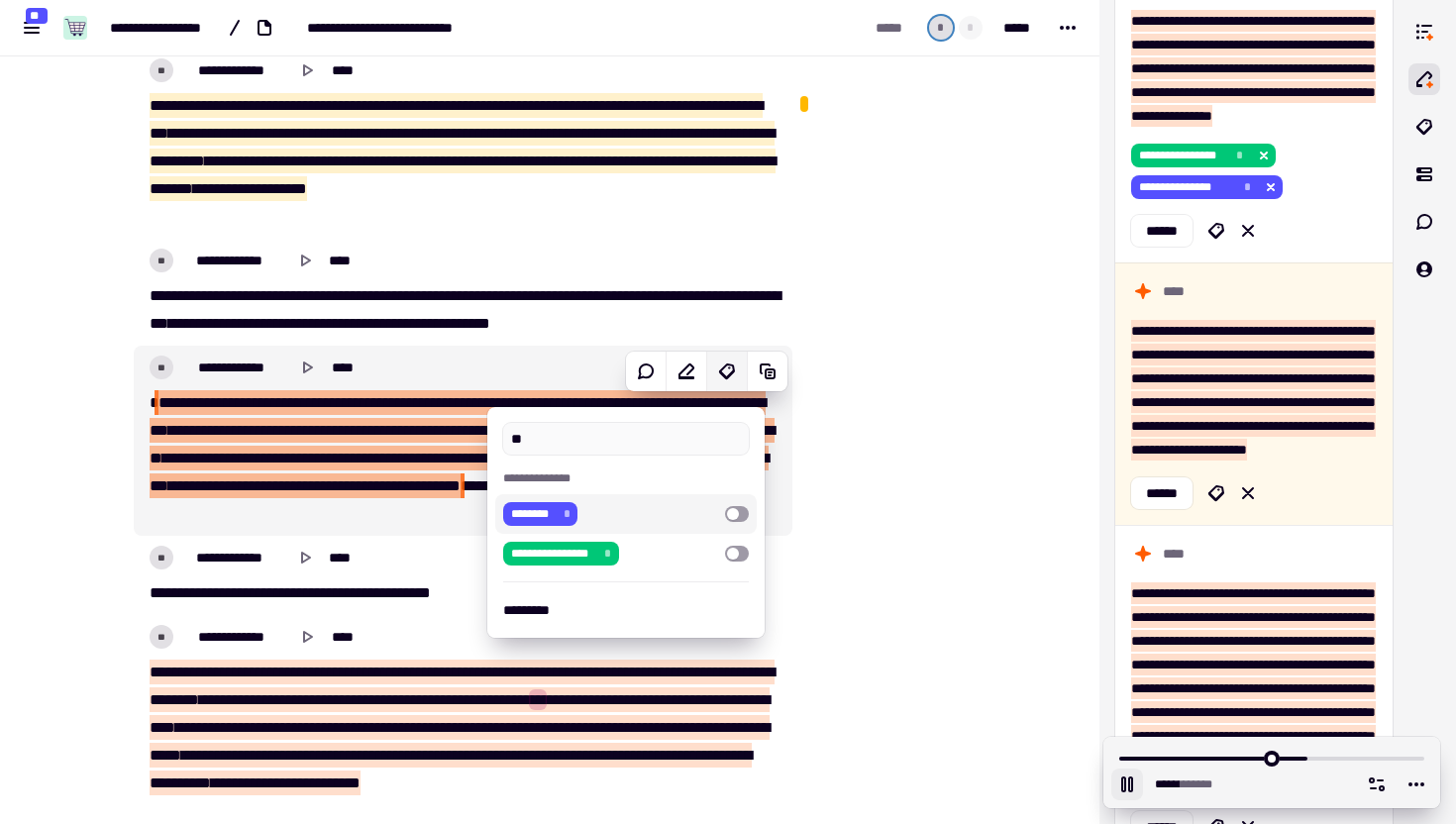 type on "***" 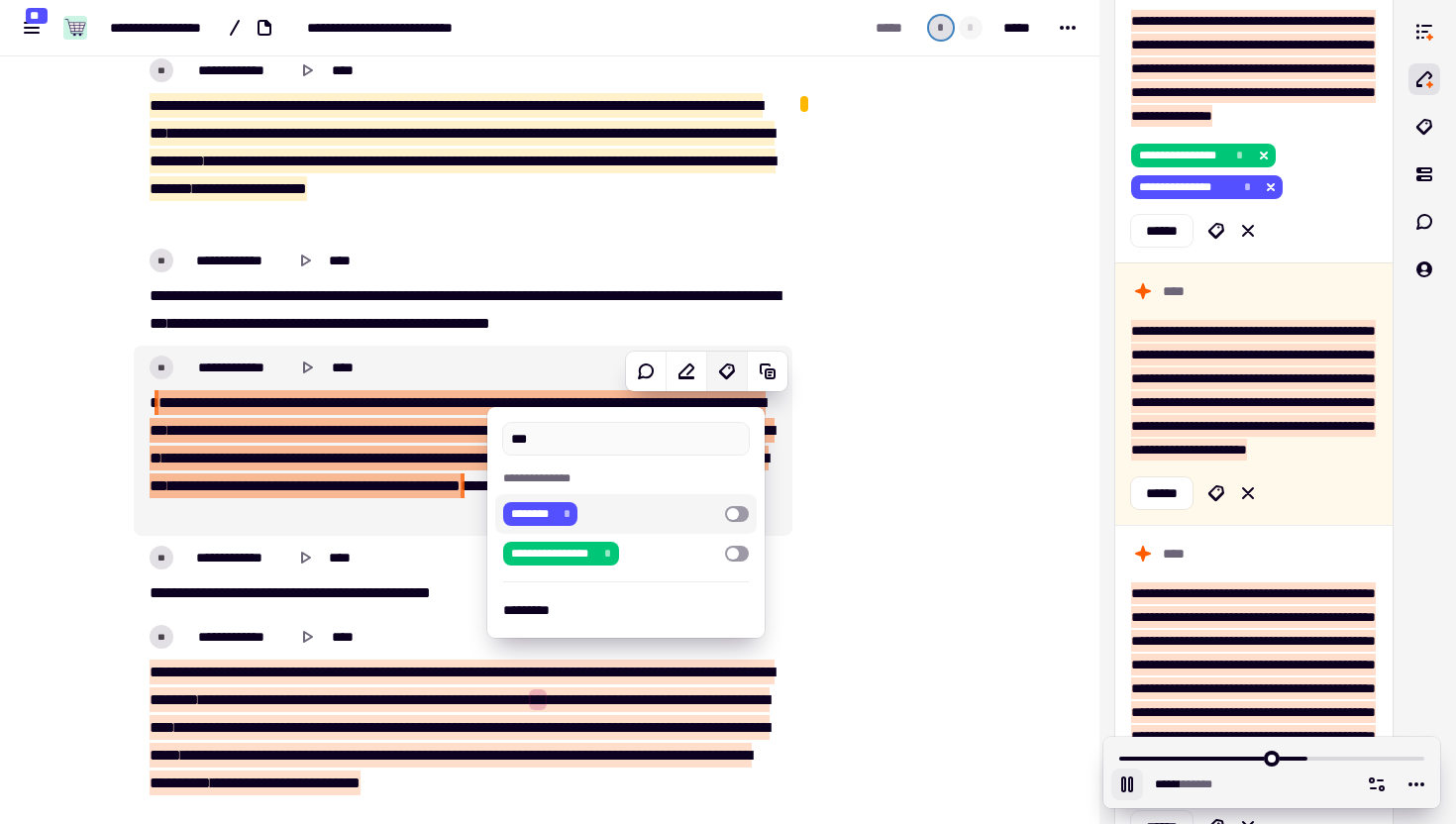 type on "******" 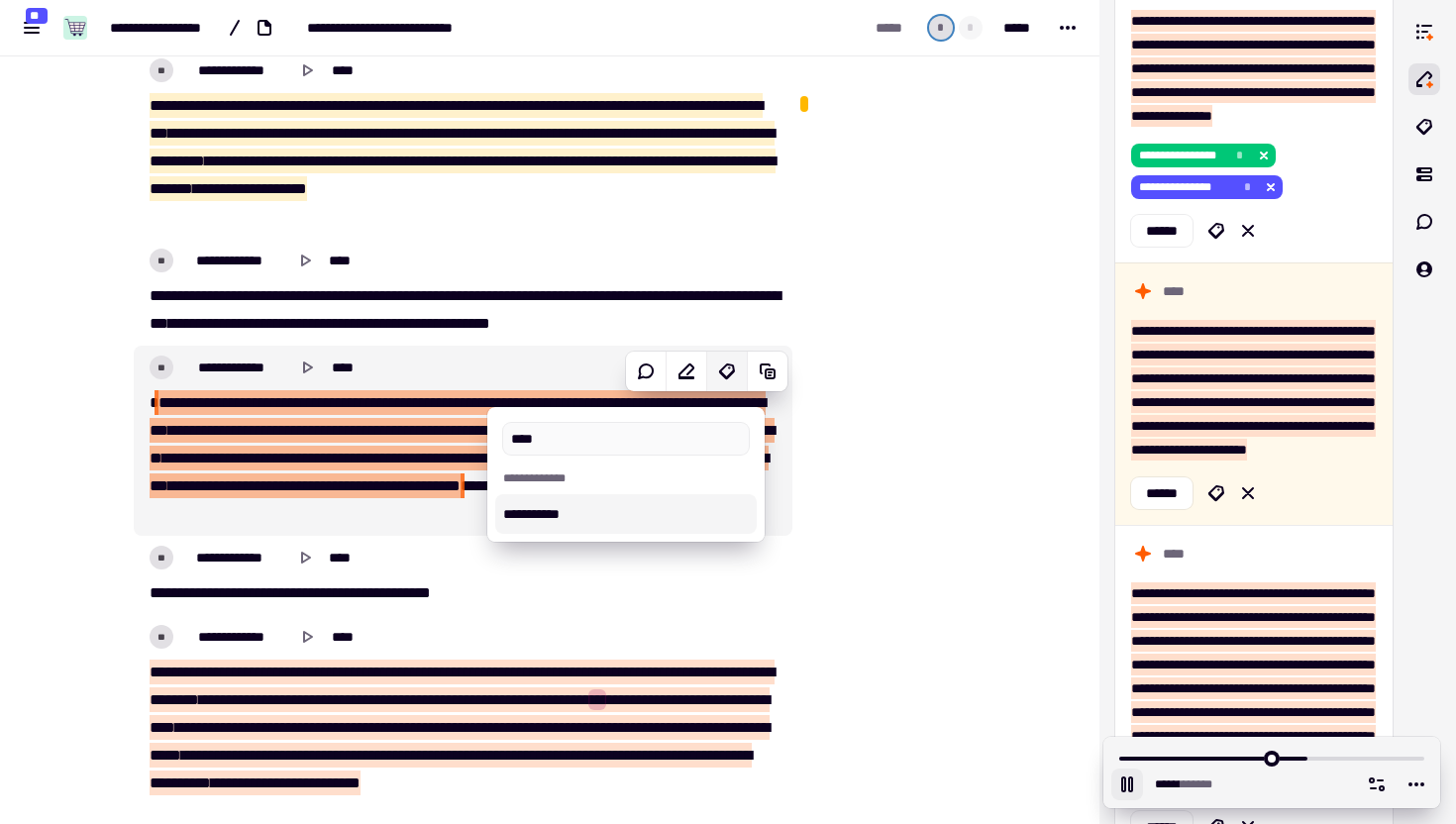 type on "******" 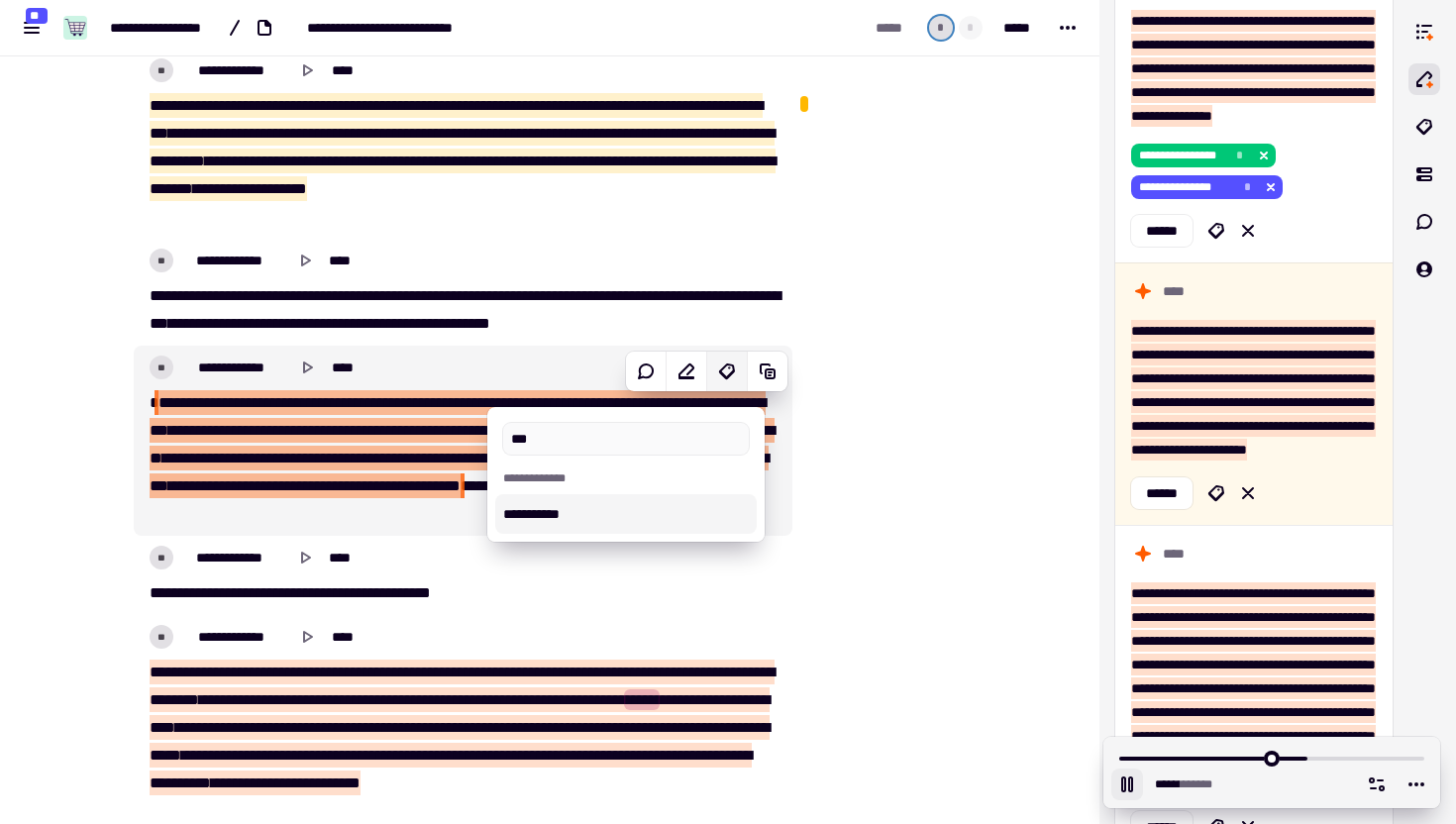type on "**" 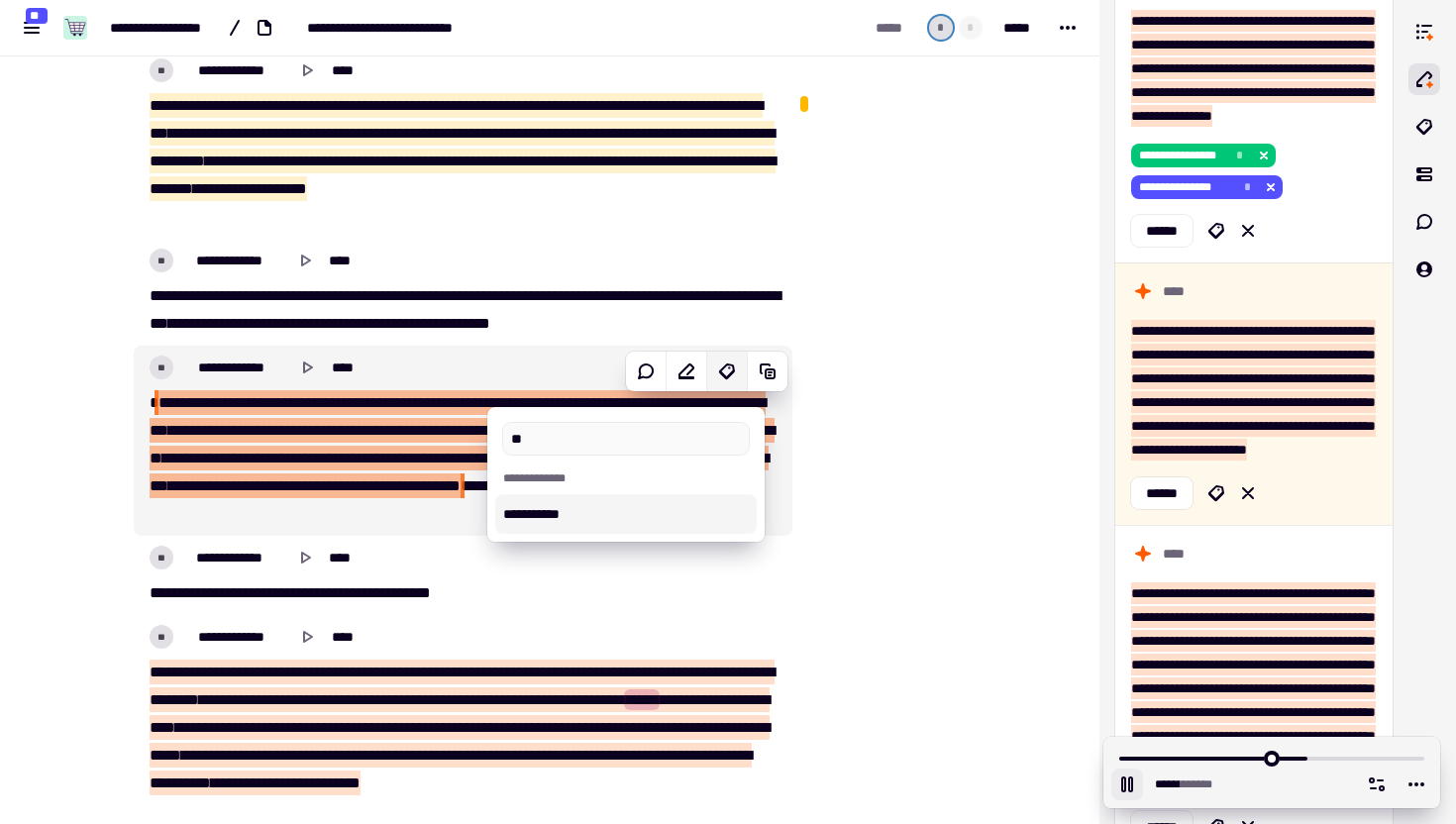 type on "******" 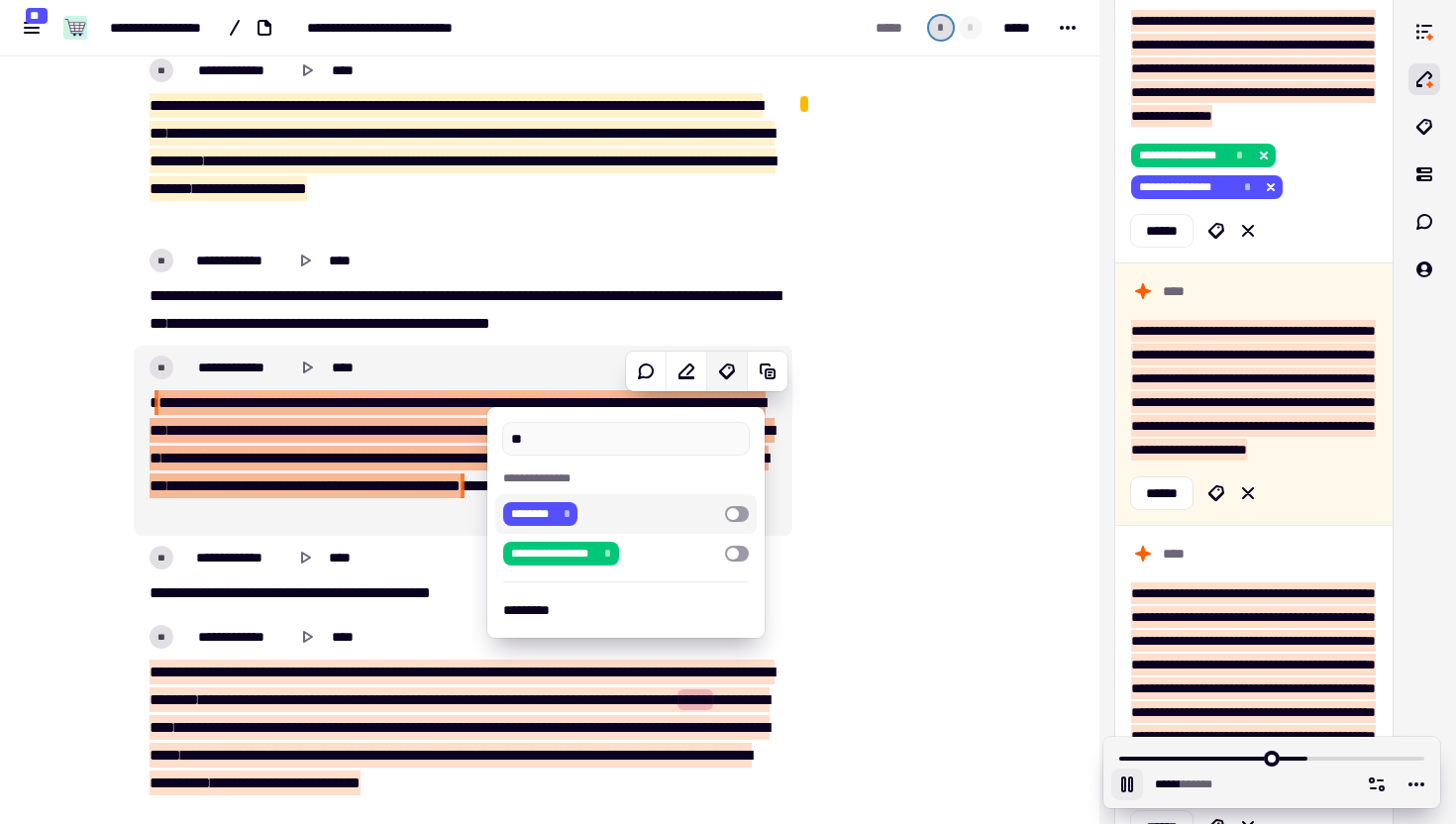 type on "*" 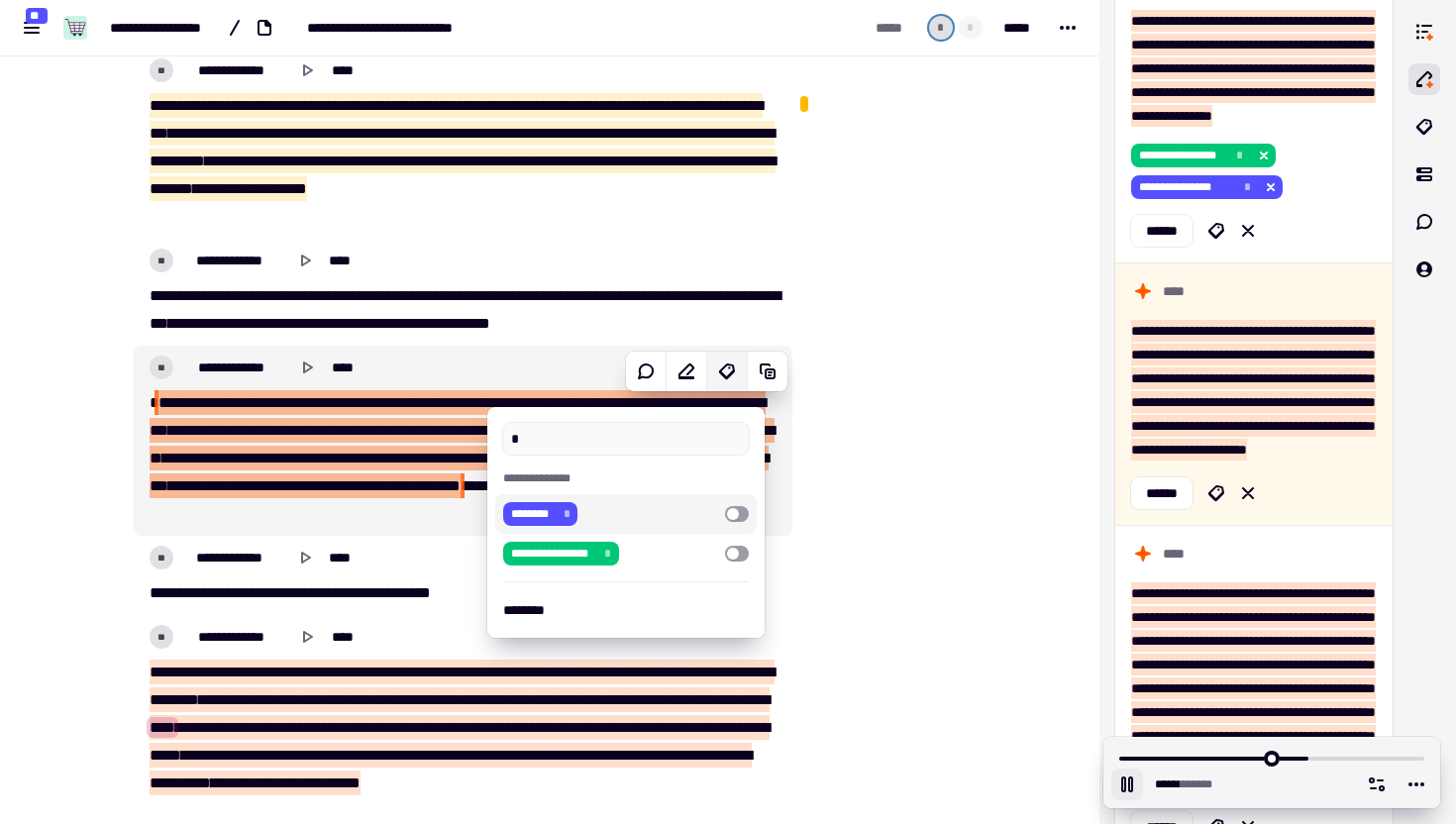 type on "******" 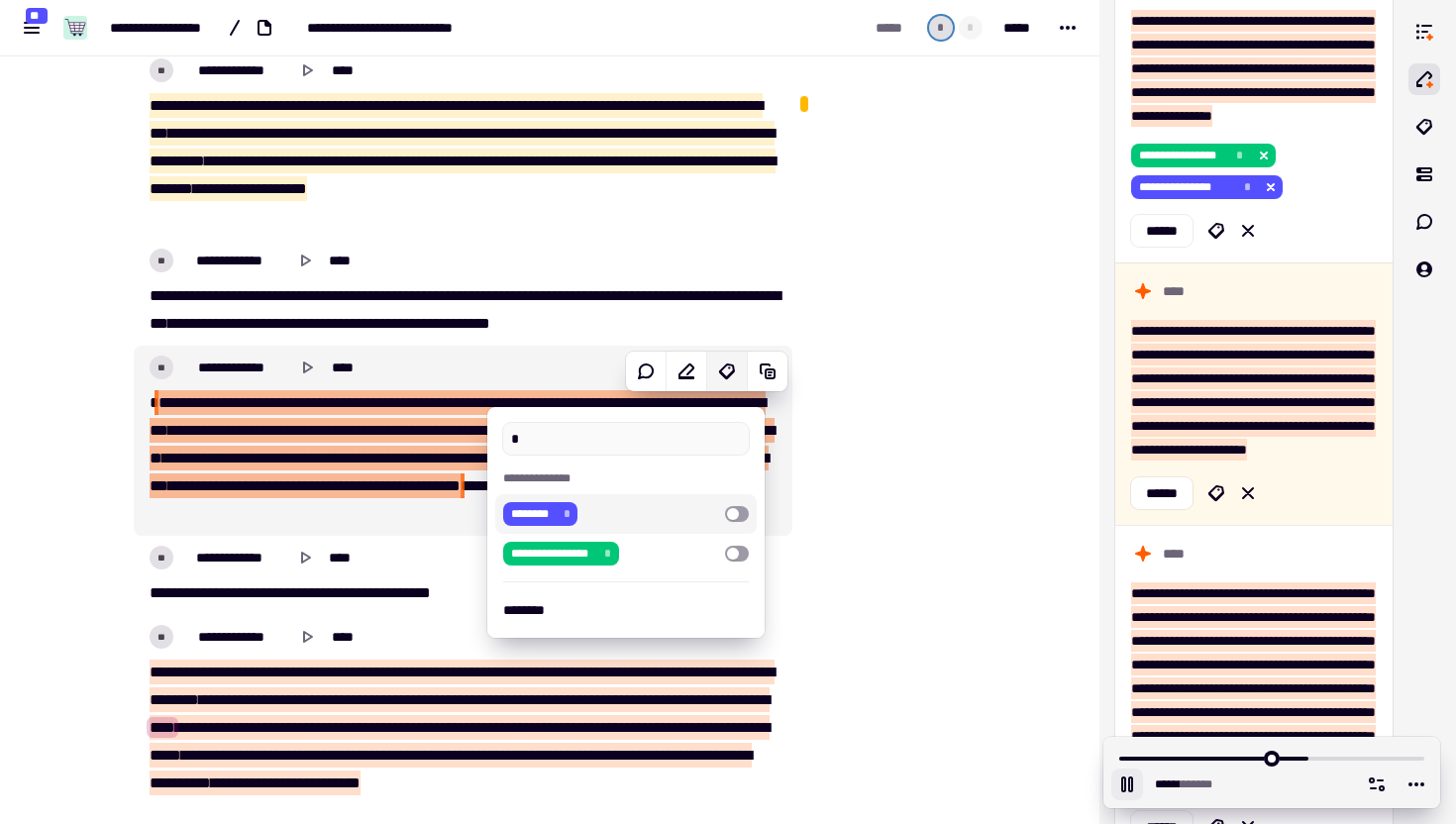 type on "**" 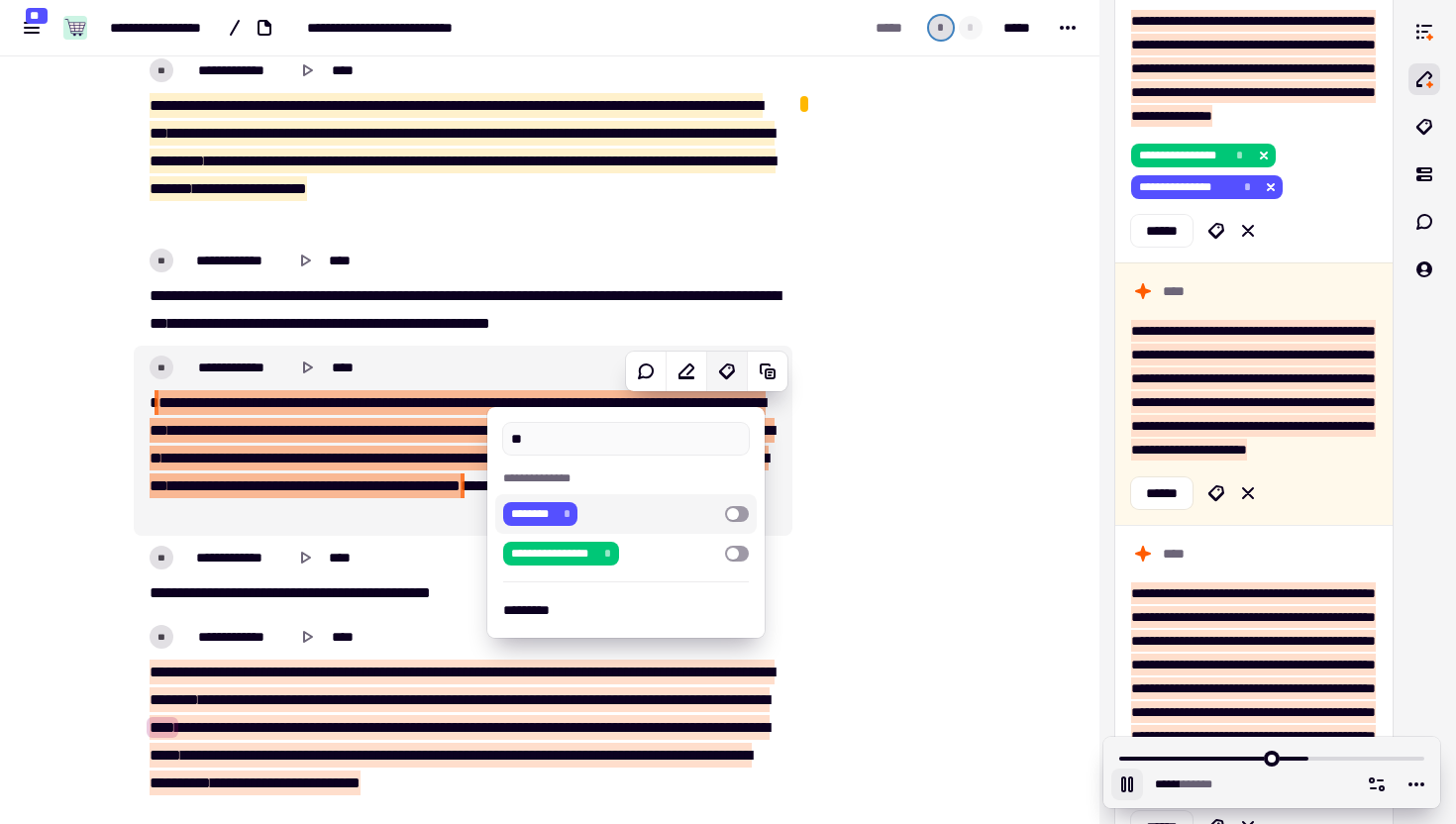 type on "******" 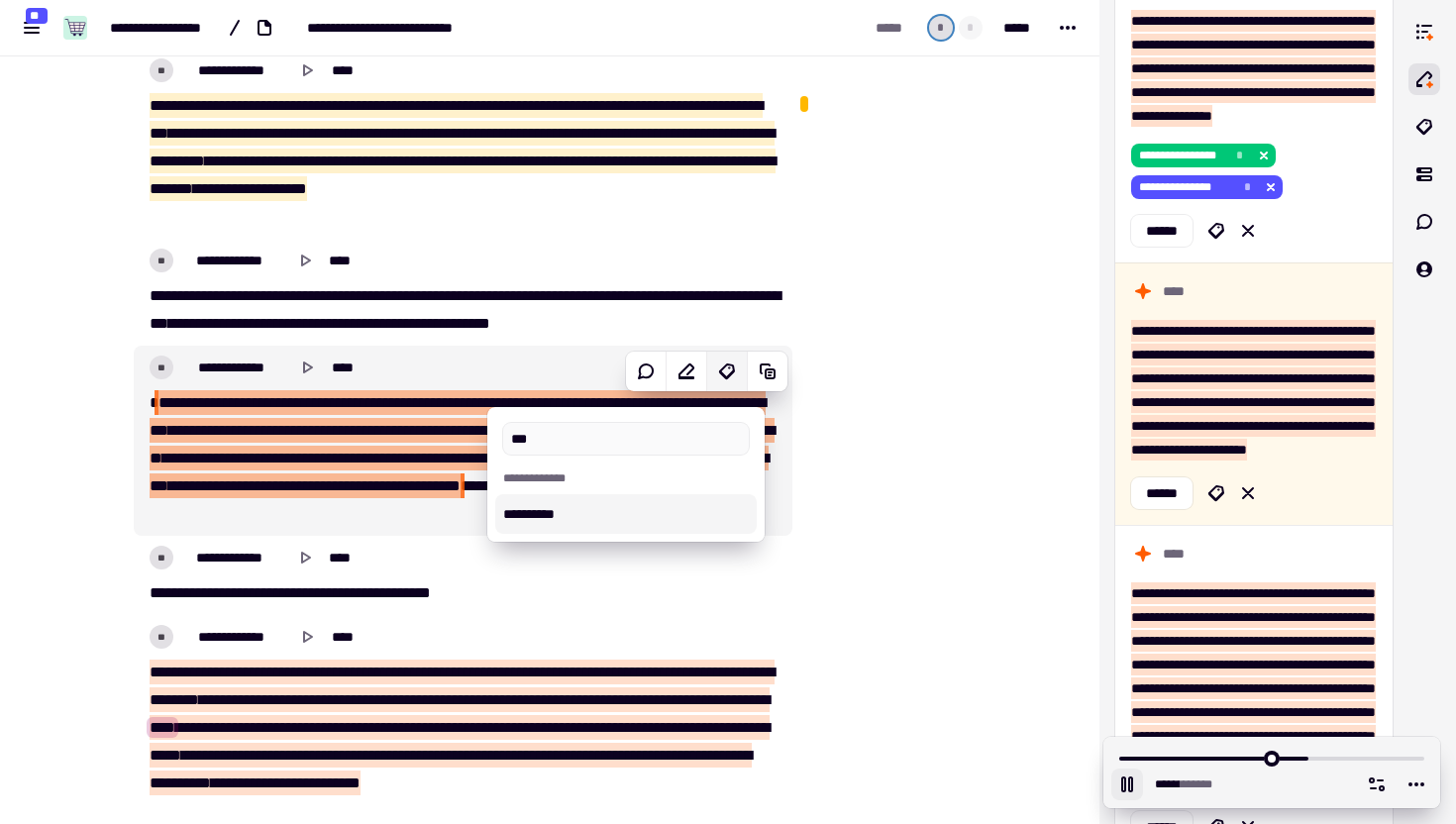type on "****" 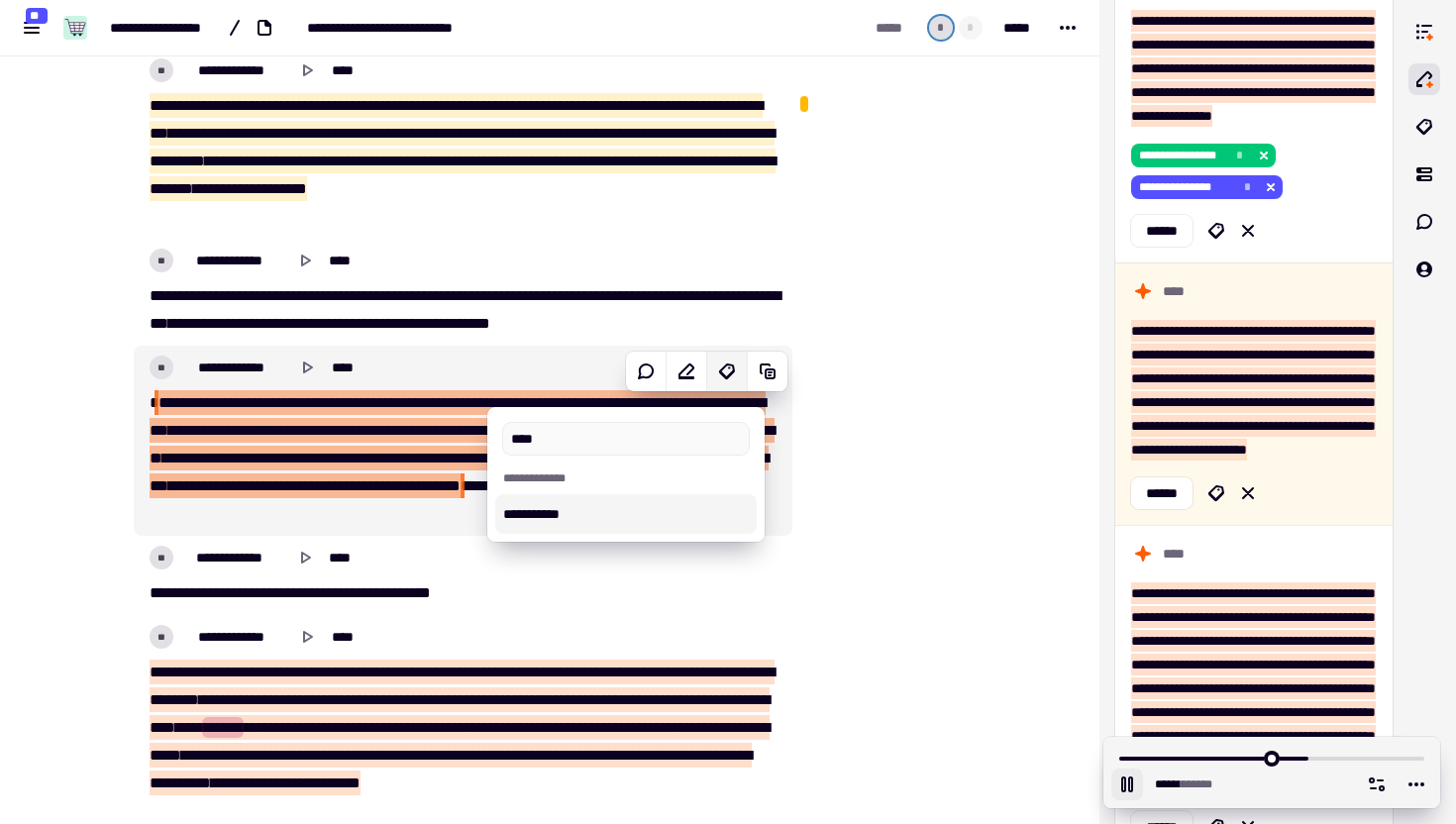 type on "******" 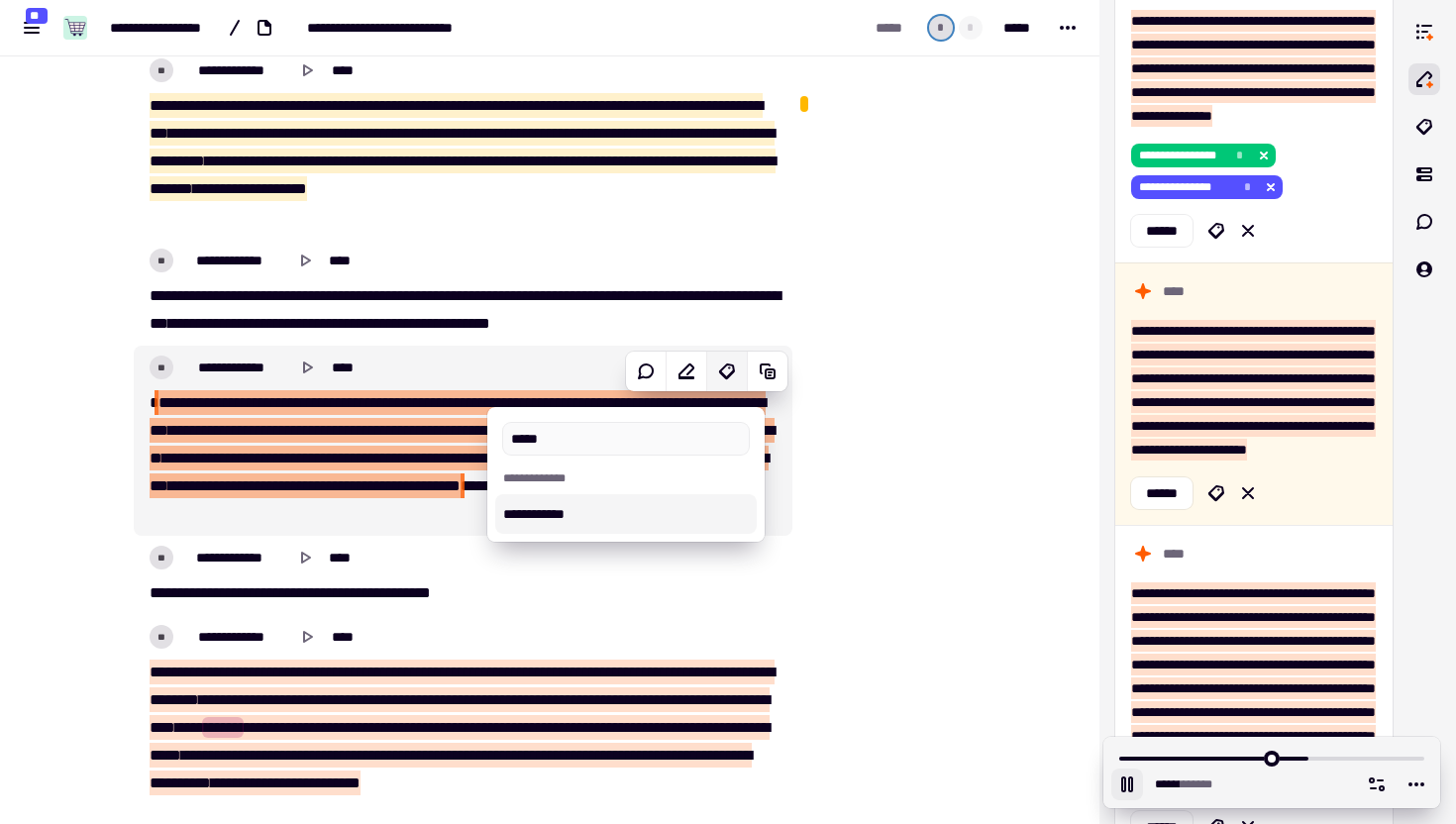 type on "******" 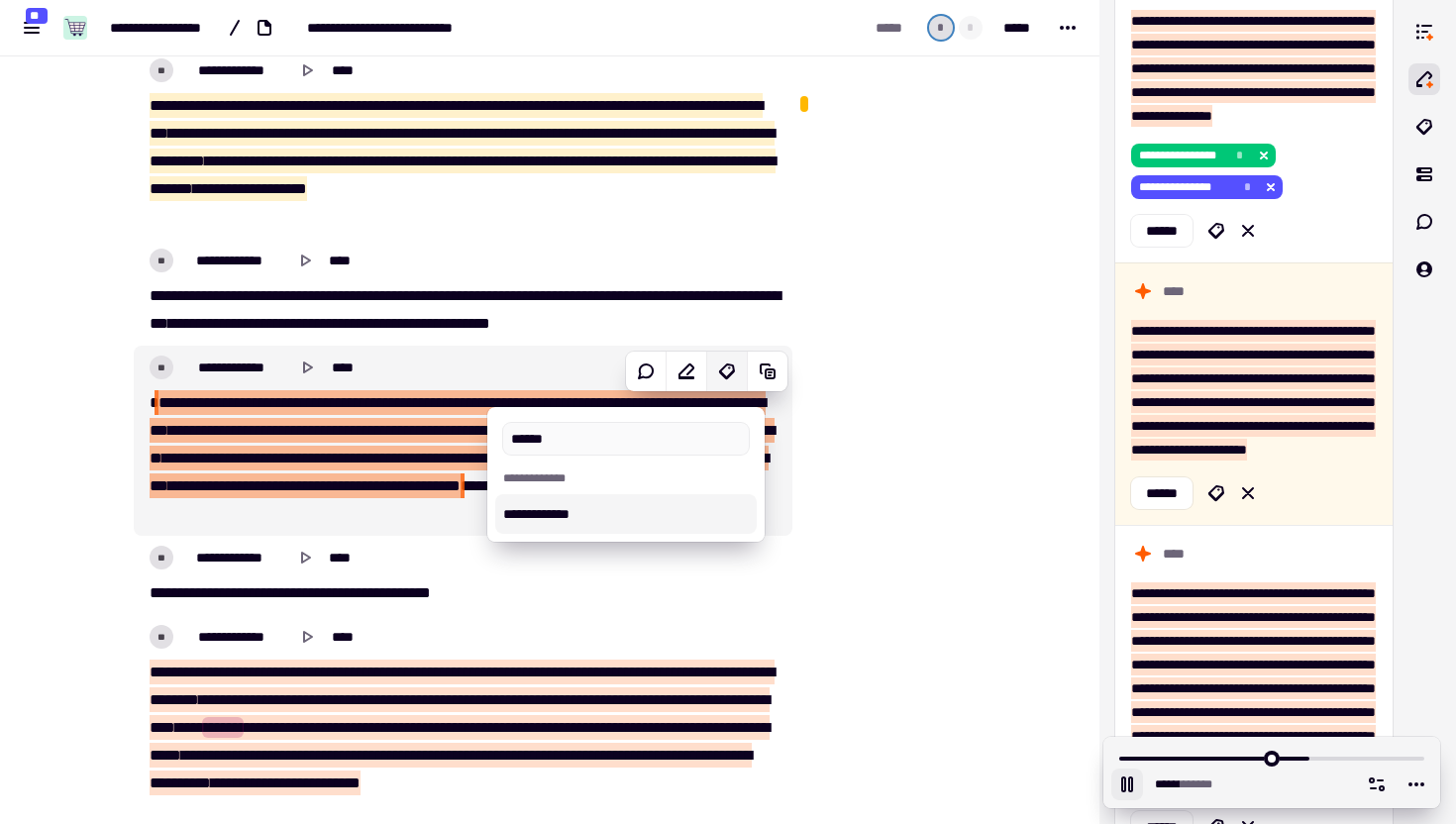 type on "*******" 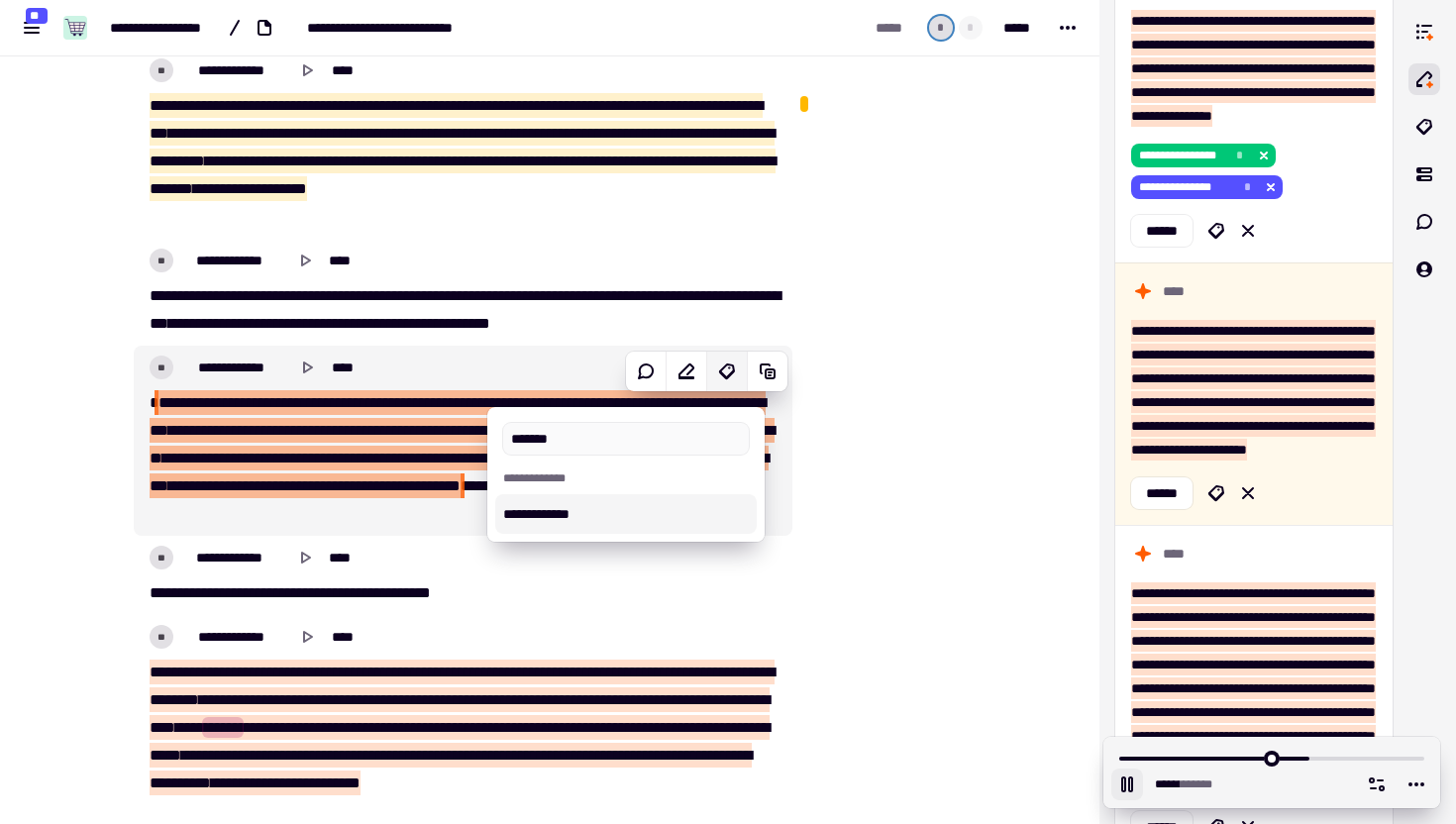 type on "******" 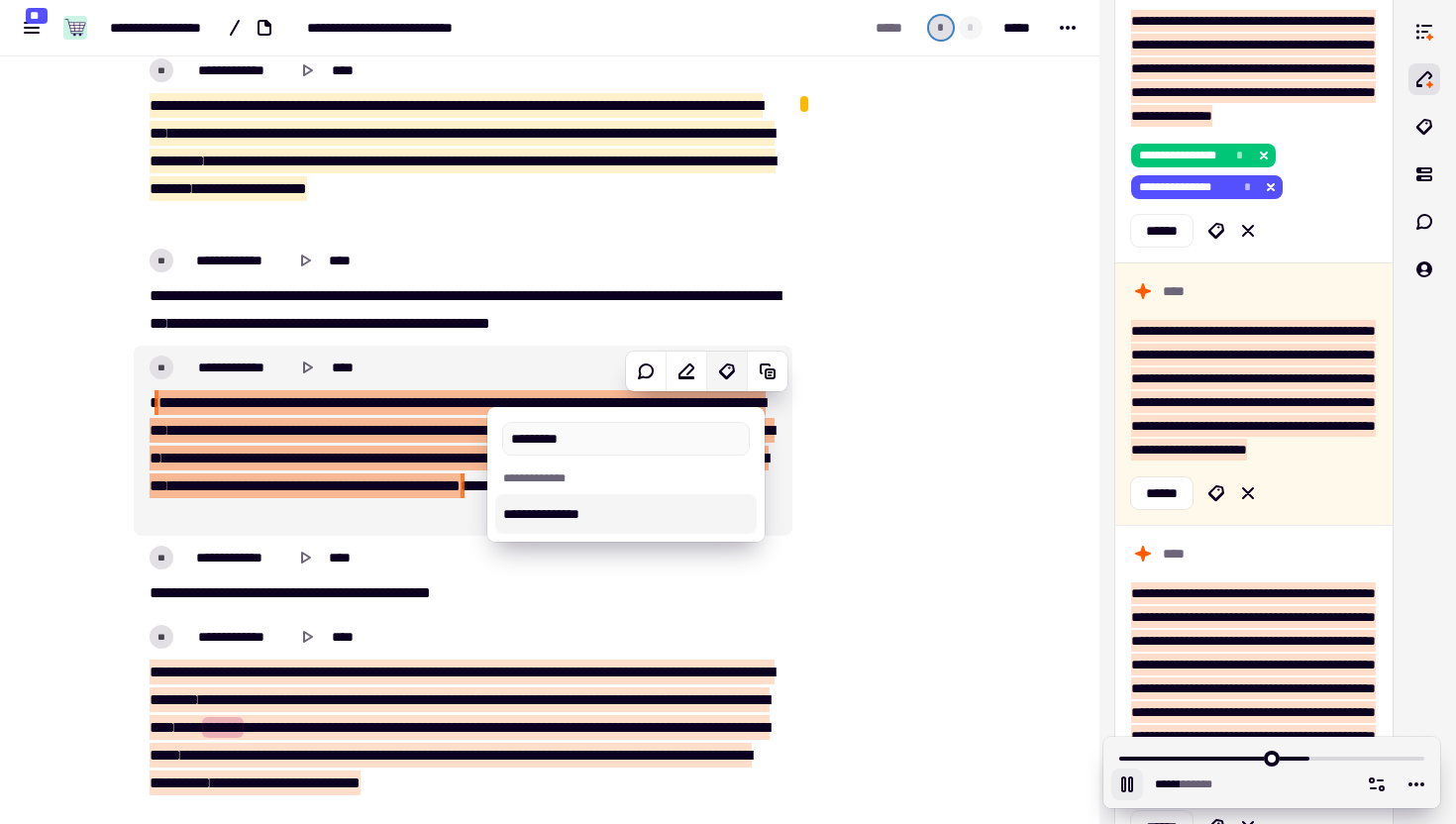type on "**********" 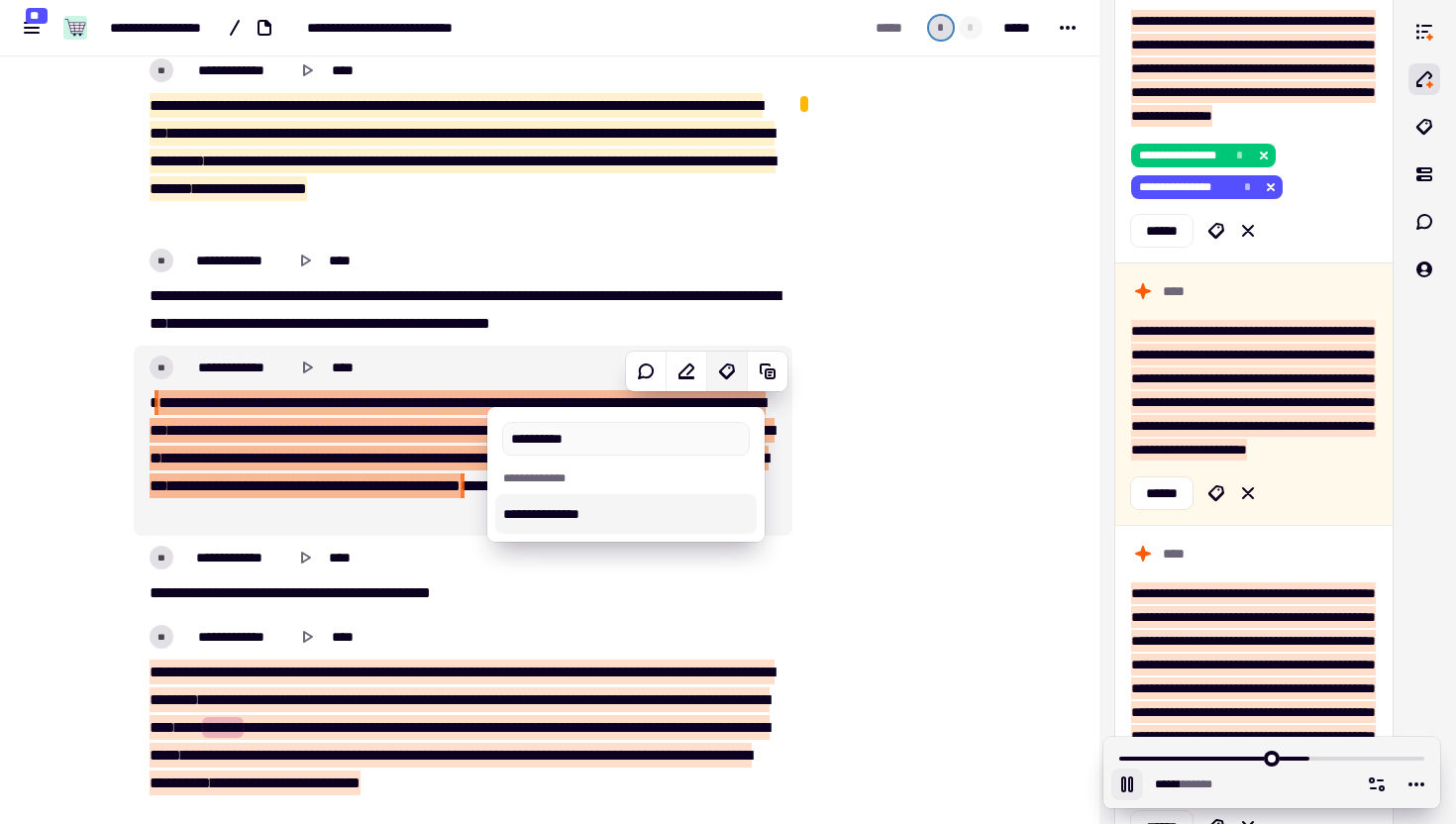 type on "******" 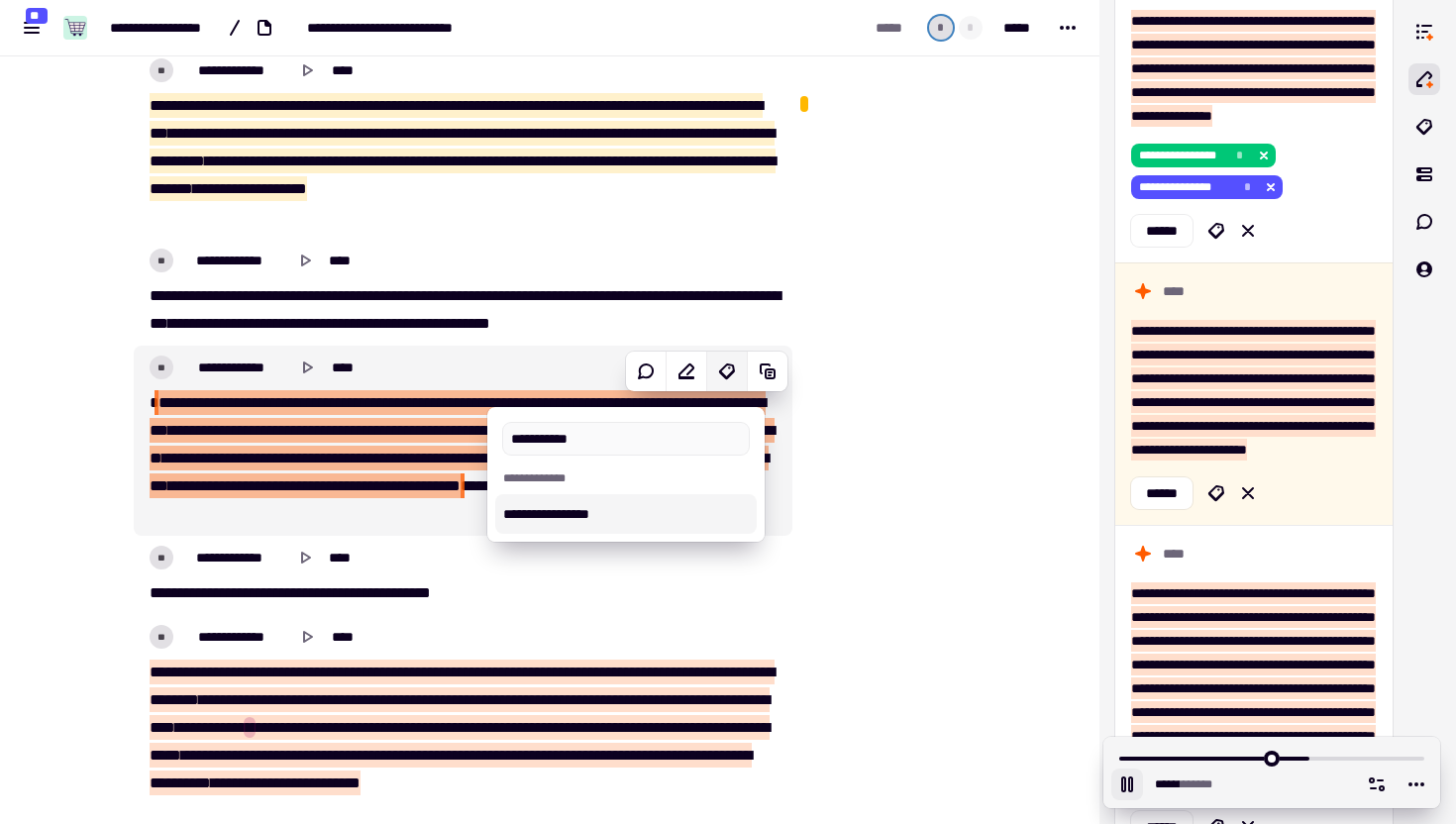 type on "**********" 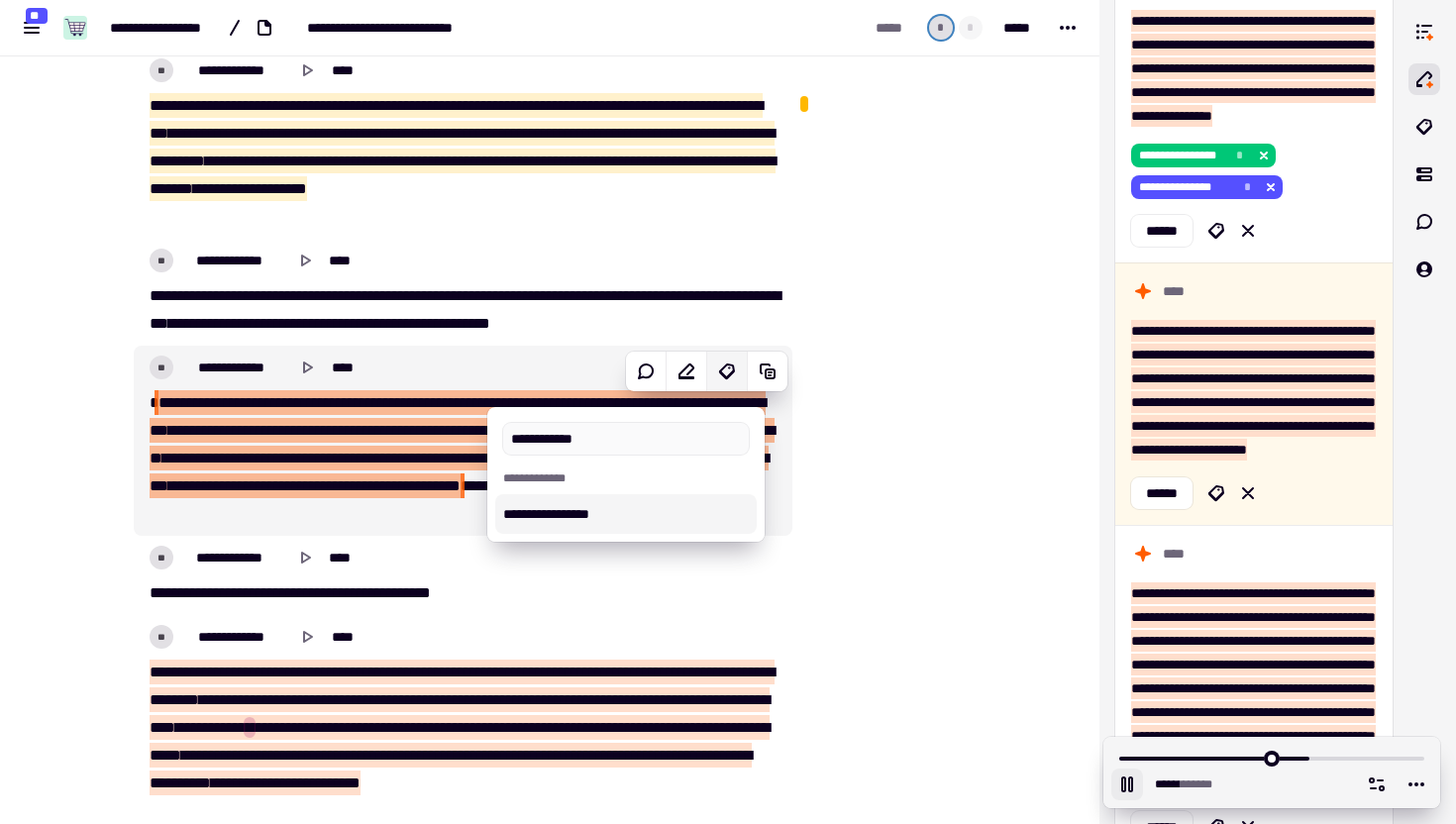 type on "******" 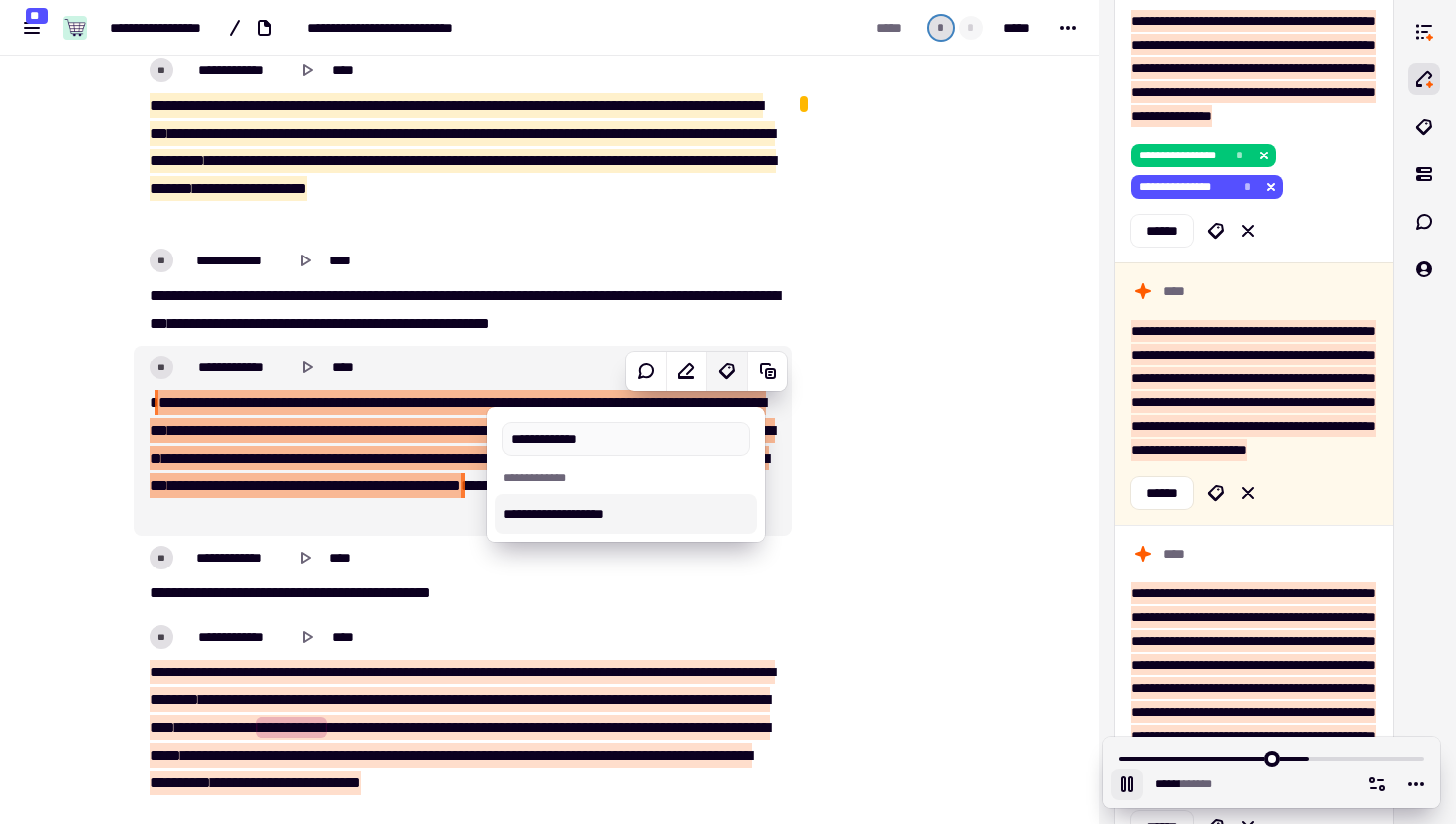 type 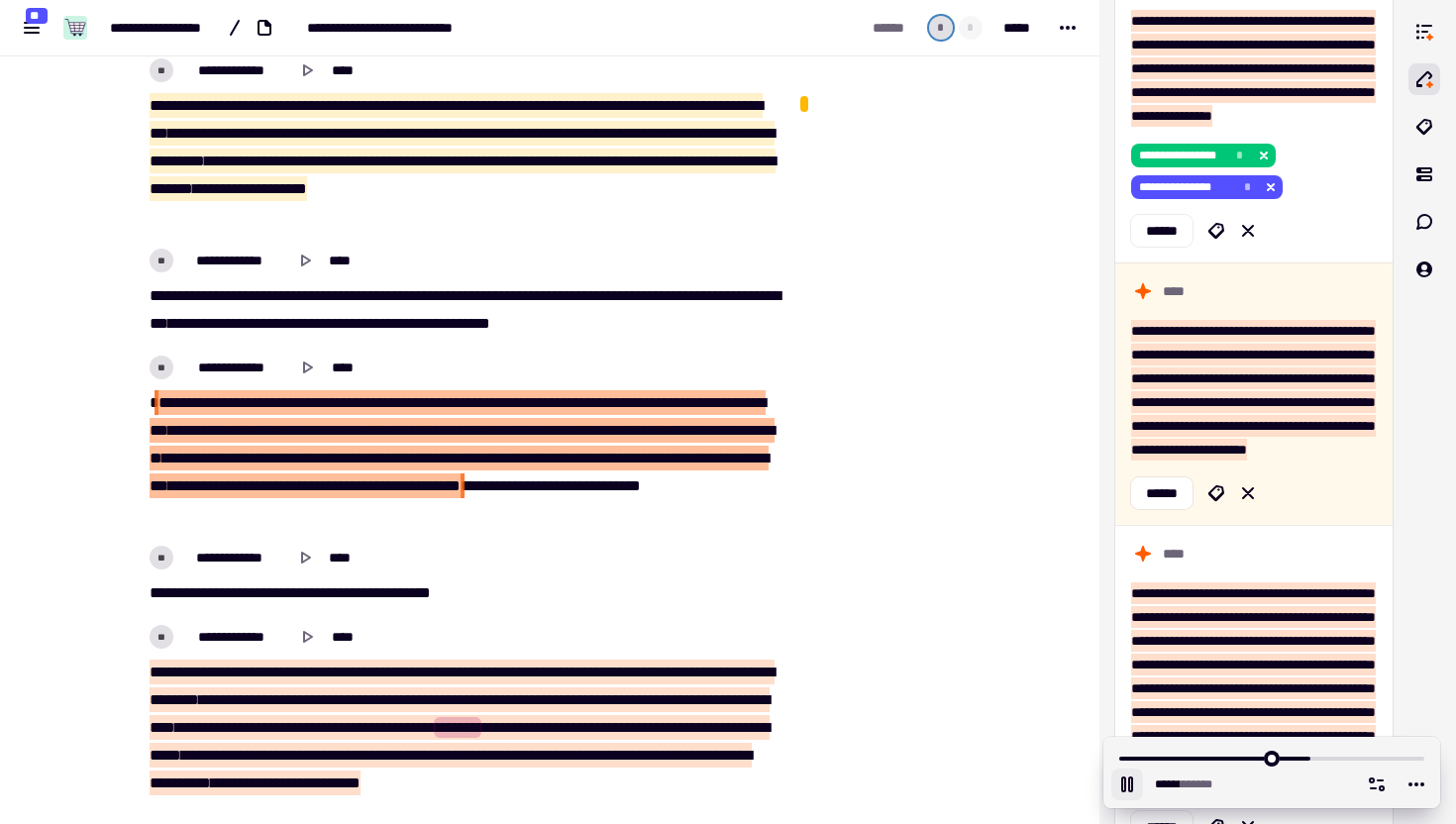 click at bounding box center [892, -1212] 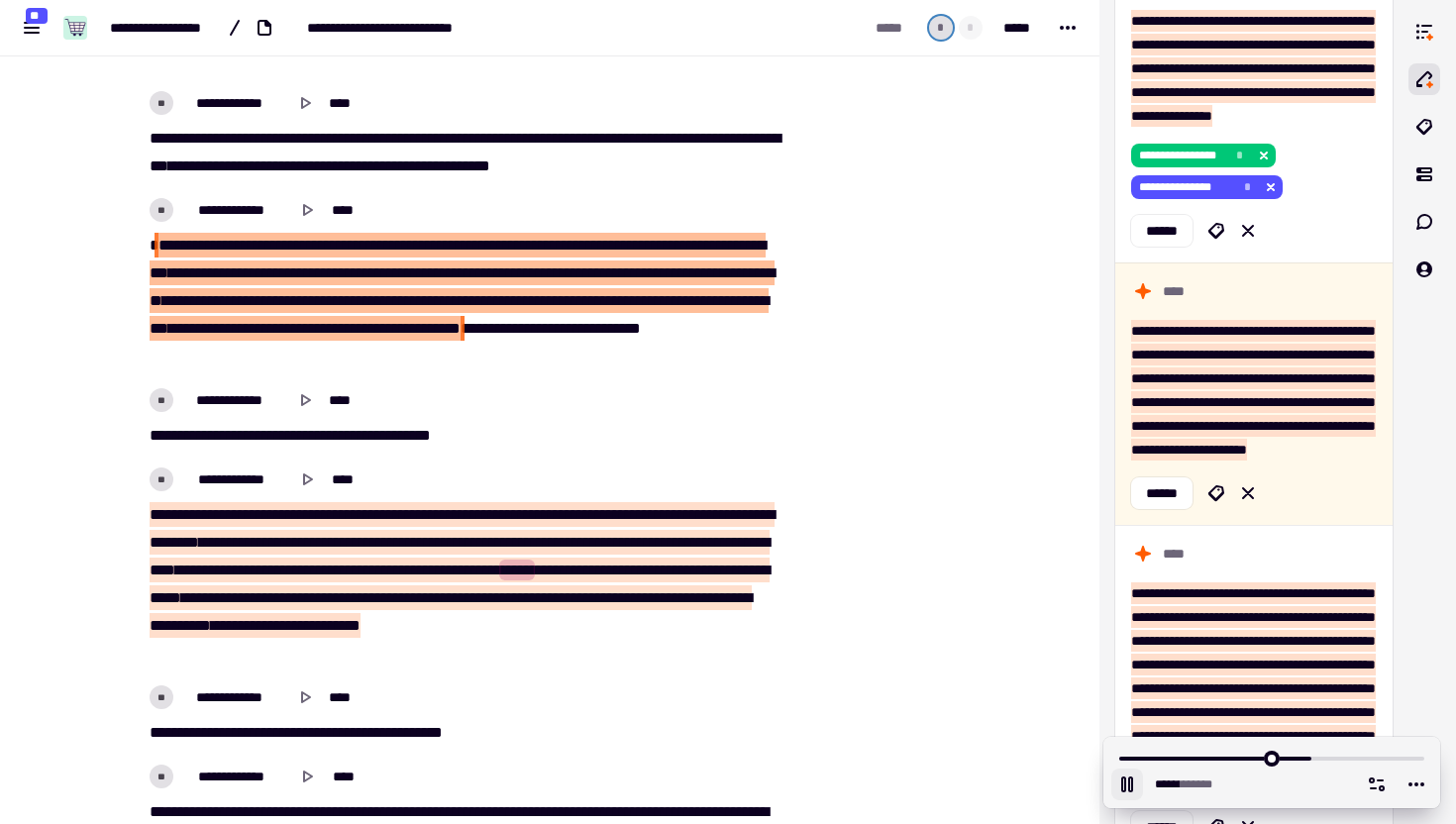 scroll, scrollTop: 6918, scrollLeft: 0, axis: vertical 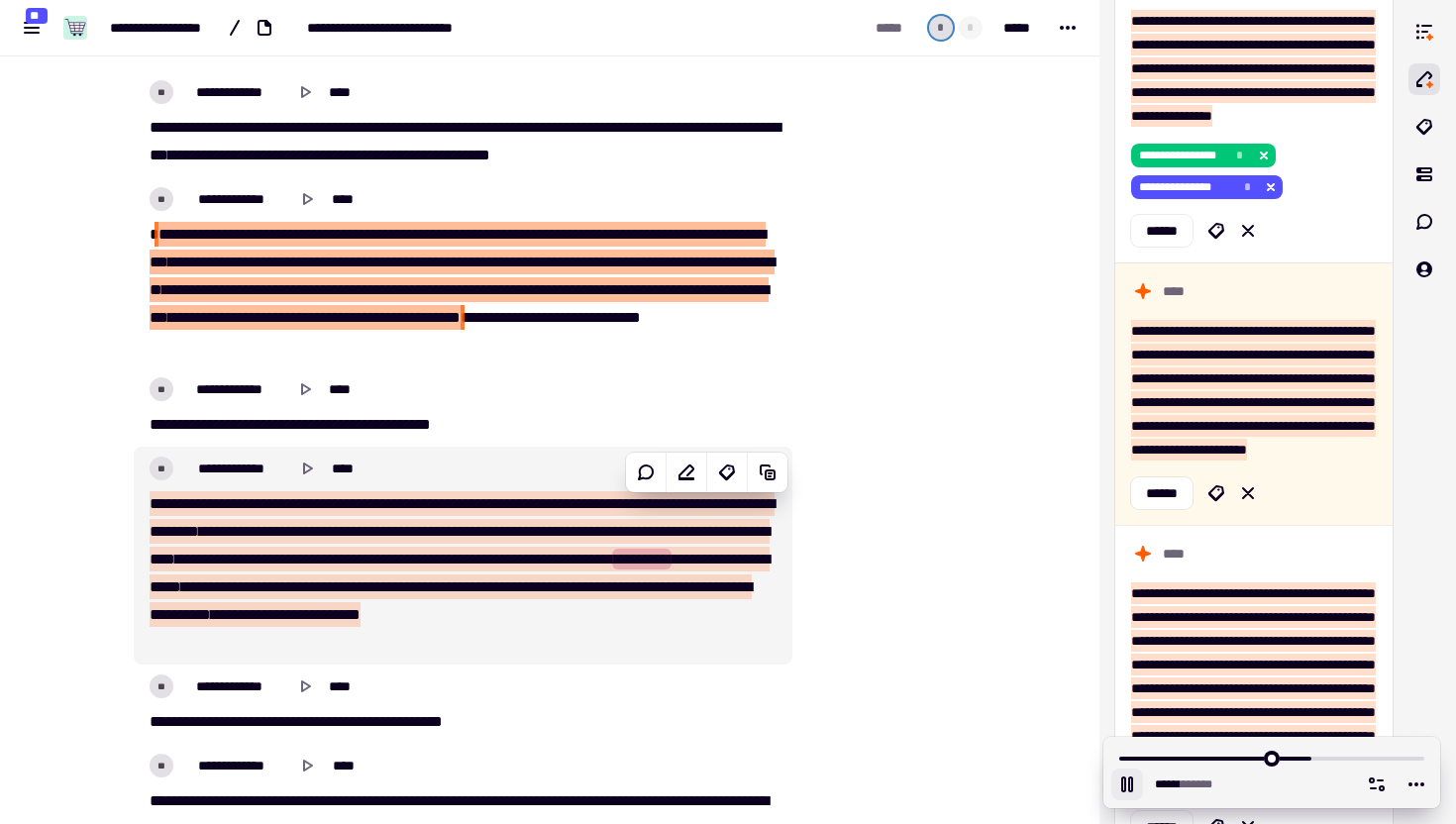 click on "***" at bounding box center (760, 503) 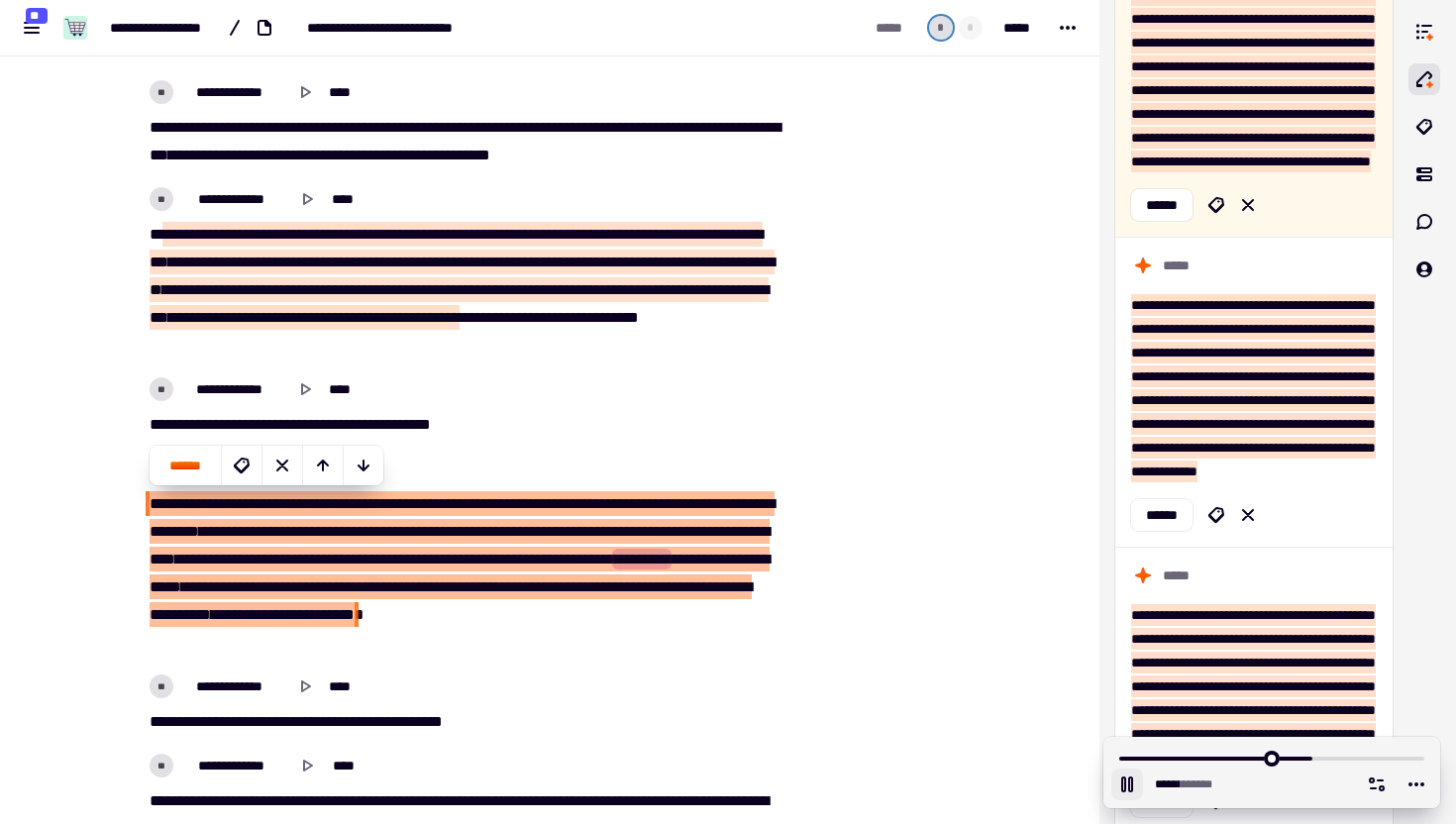 scroll, scrollTop: 1359, scrollLeft: 0, axis: vertical 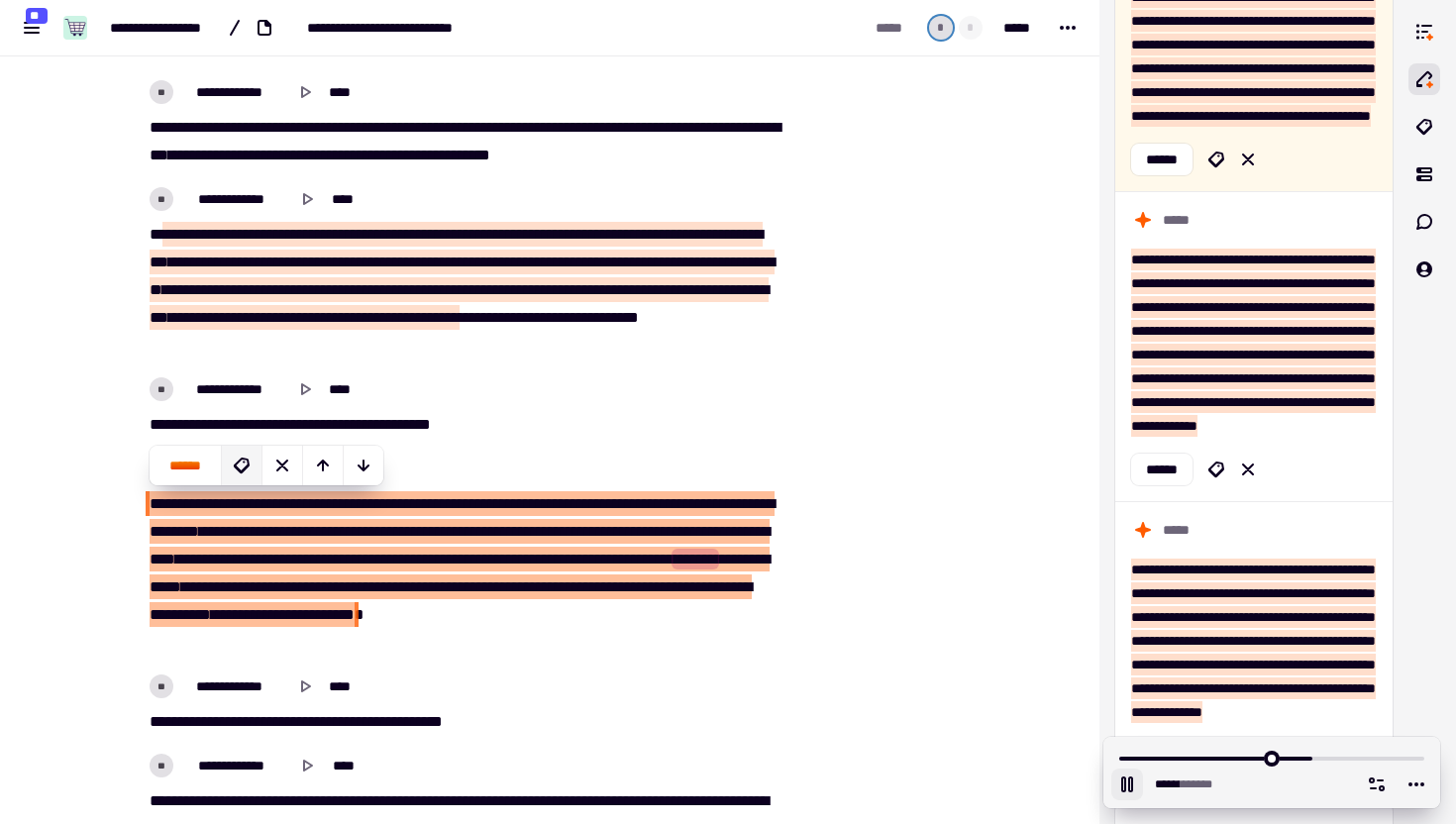 click 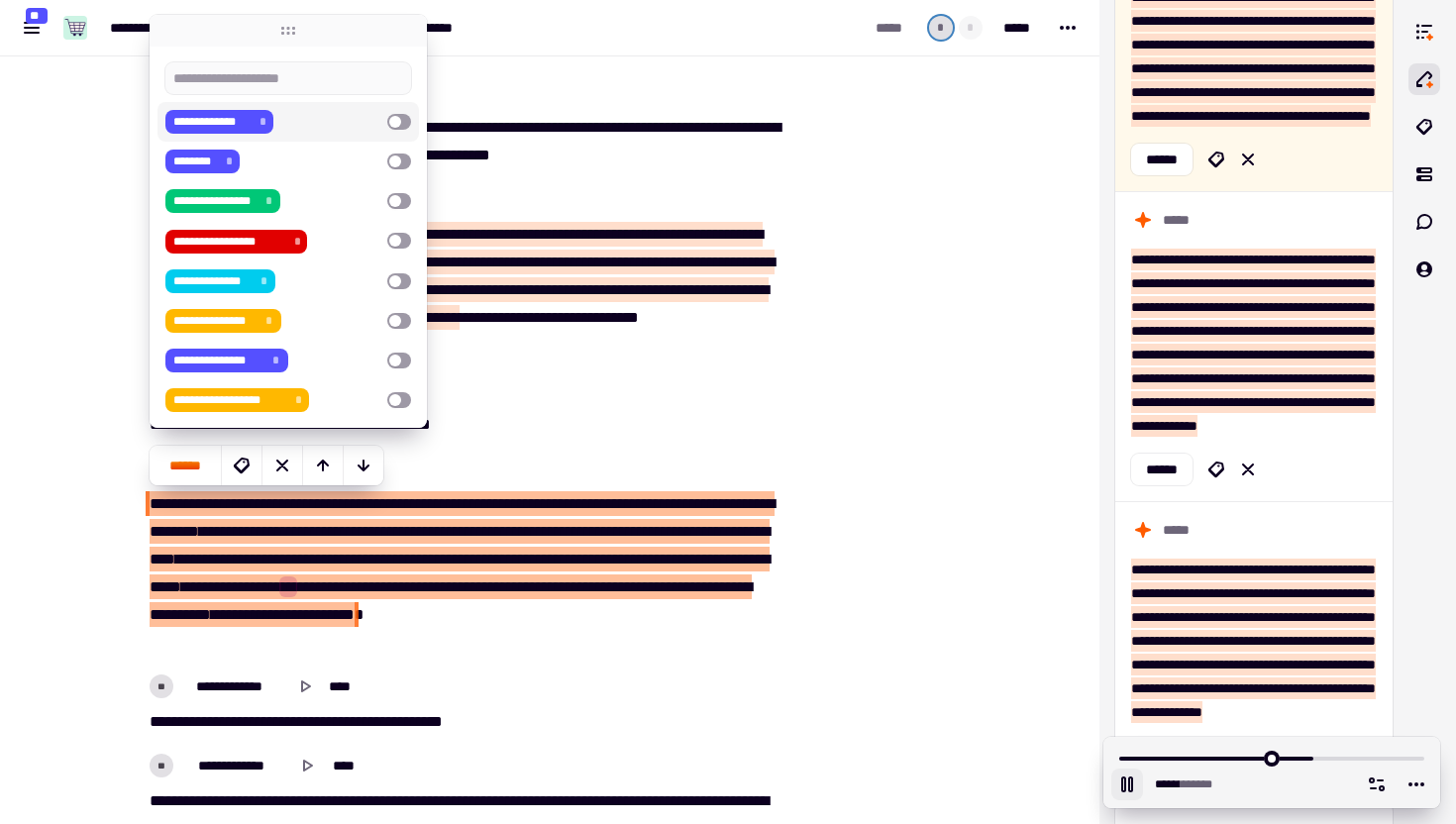 click on "**********" at bounding box center (272, 122) 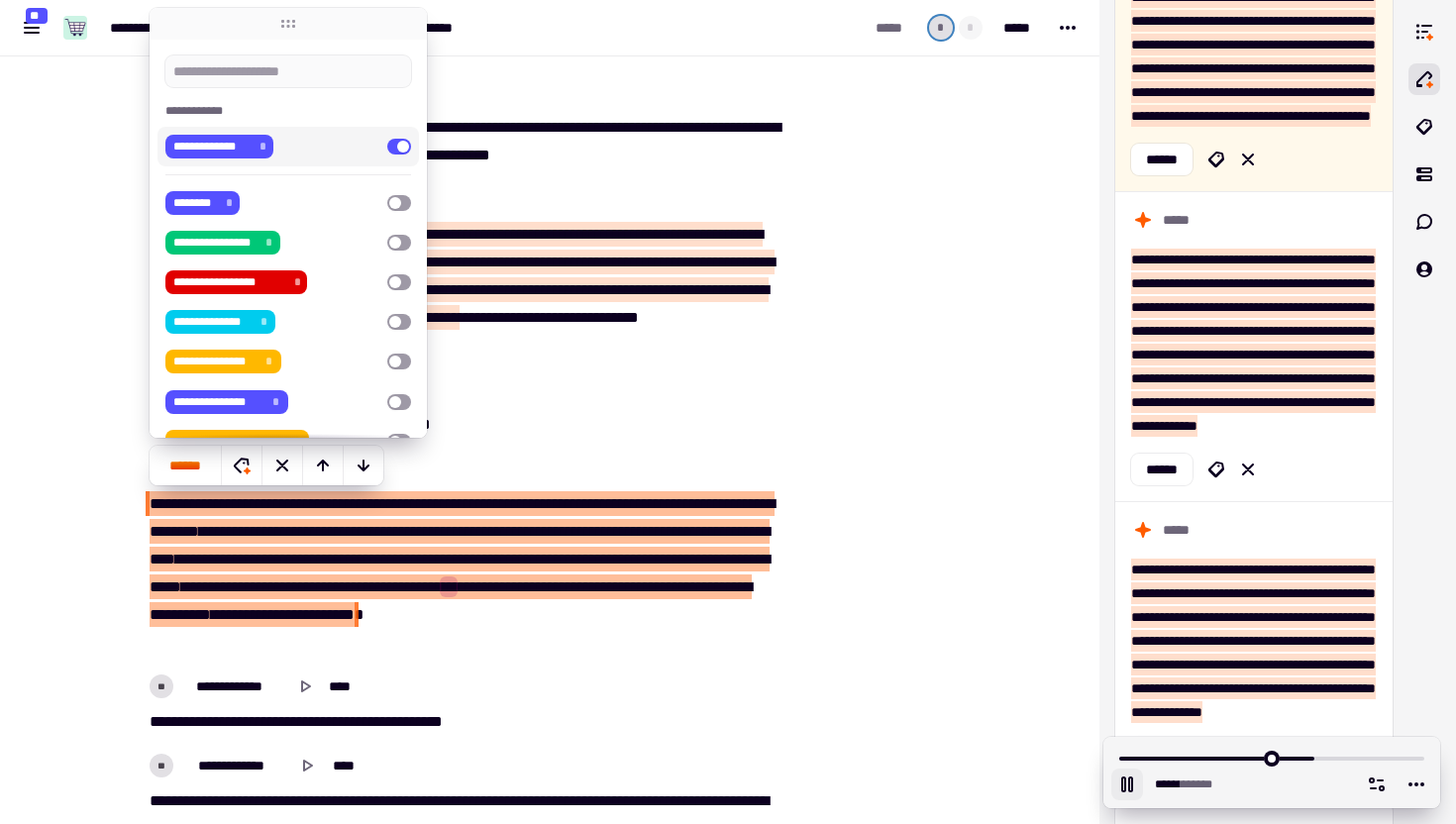 click on "**********" at bounding box center [550, -1389] 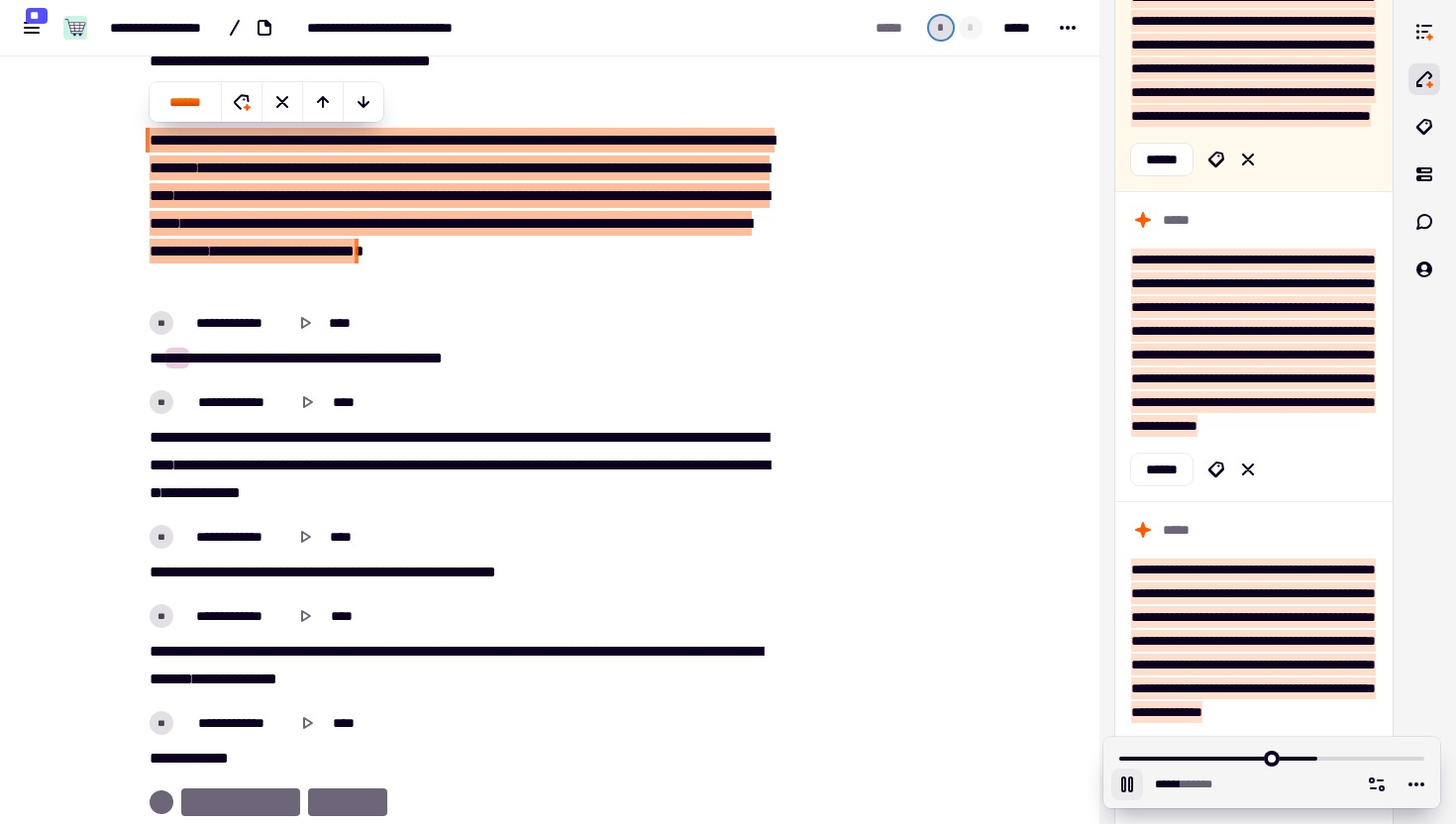 scroll, scrollTop: 7300, scrollLeft: 0, axis: vertical 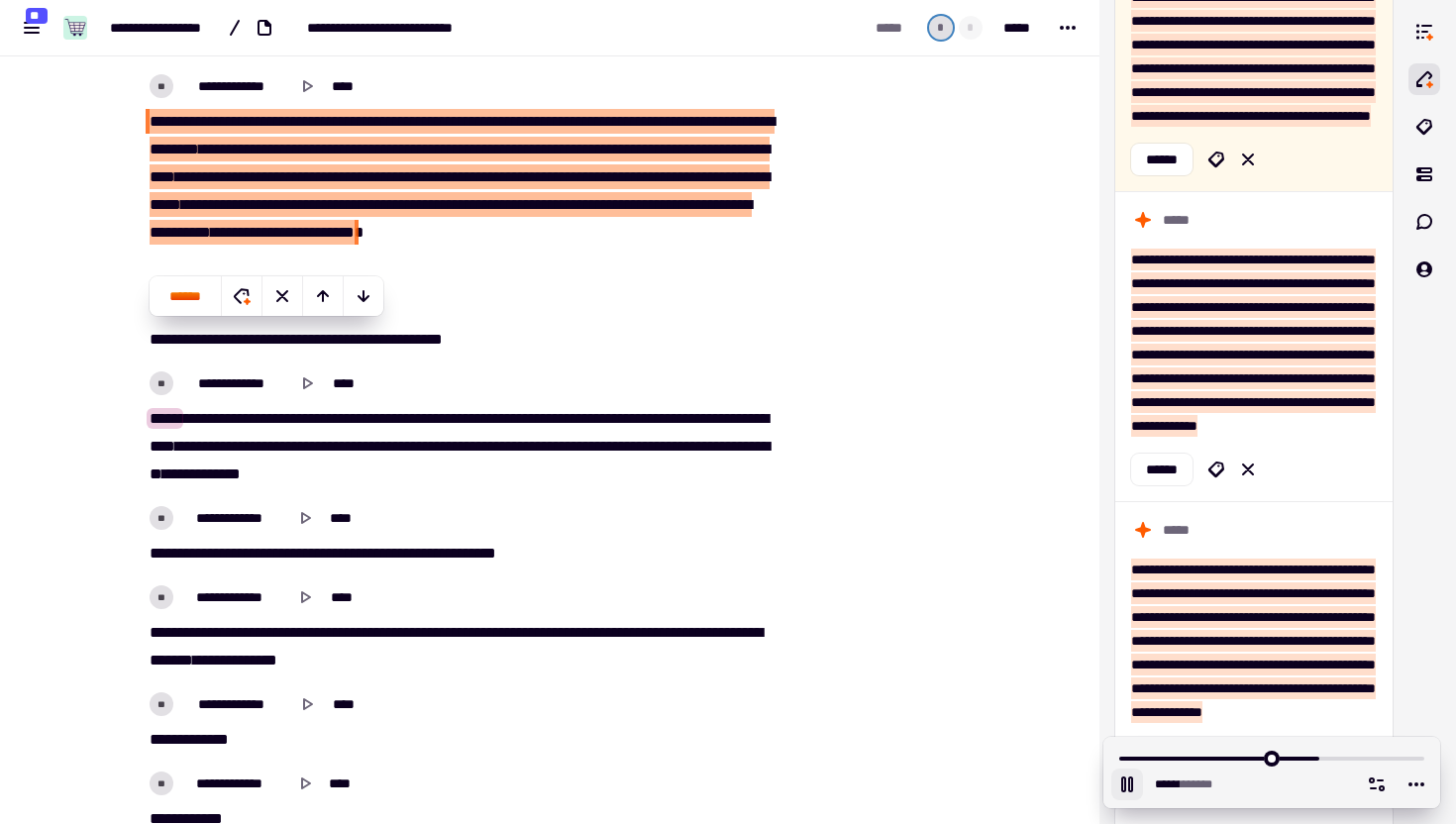 click at bounding box center (892, -1763) 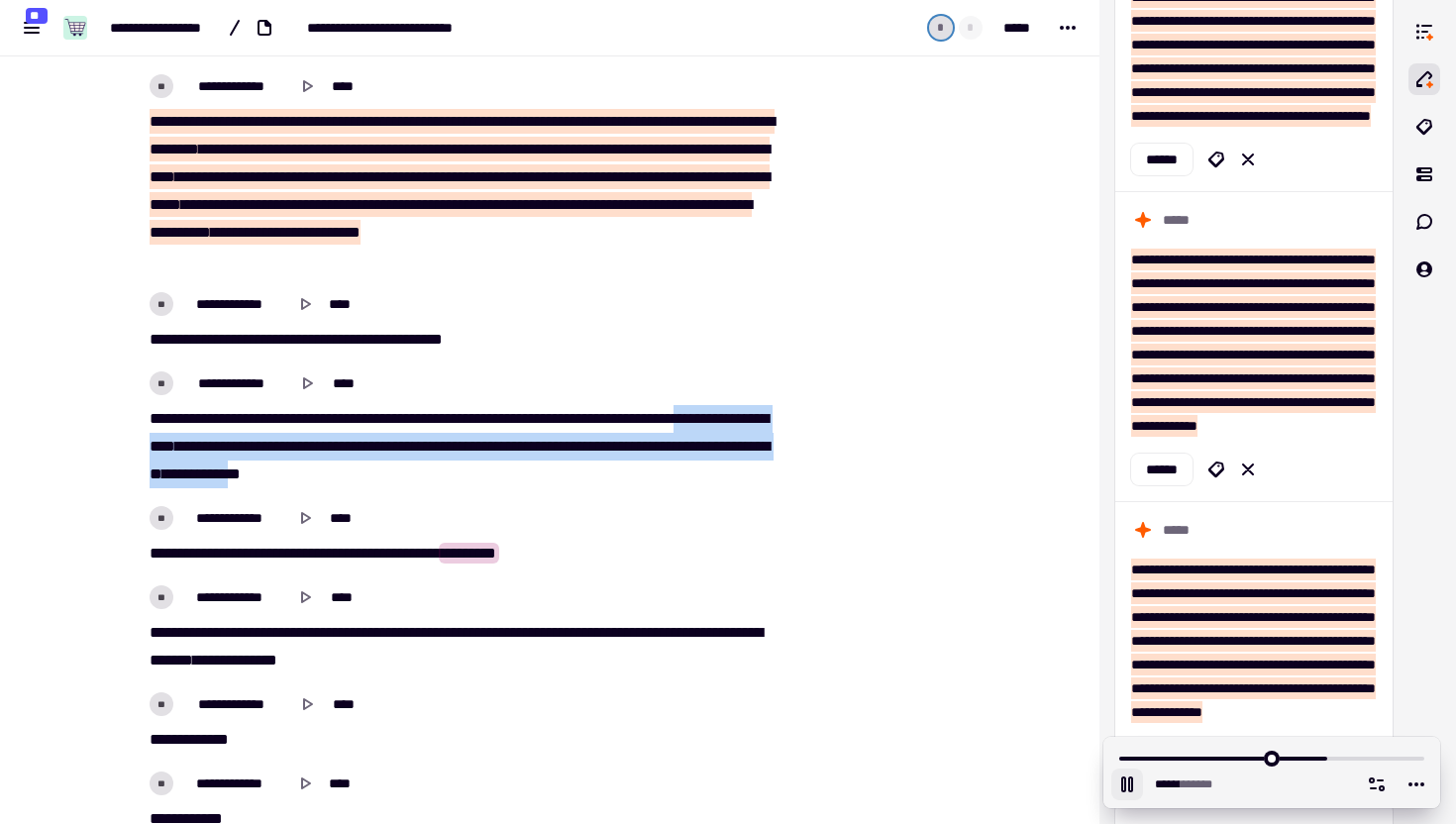 drag, startPoint x: 272, startPoint y: 446, endPoint x: 533, endPoint y: 465, distance: 261.69066 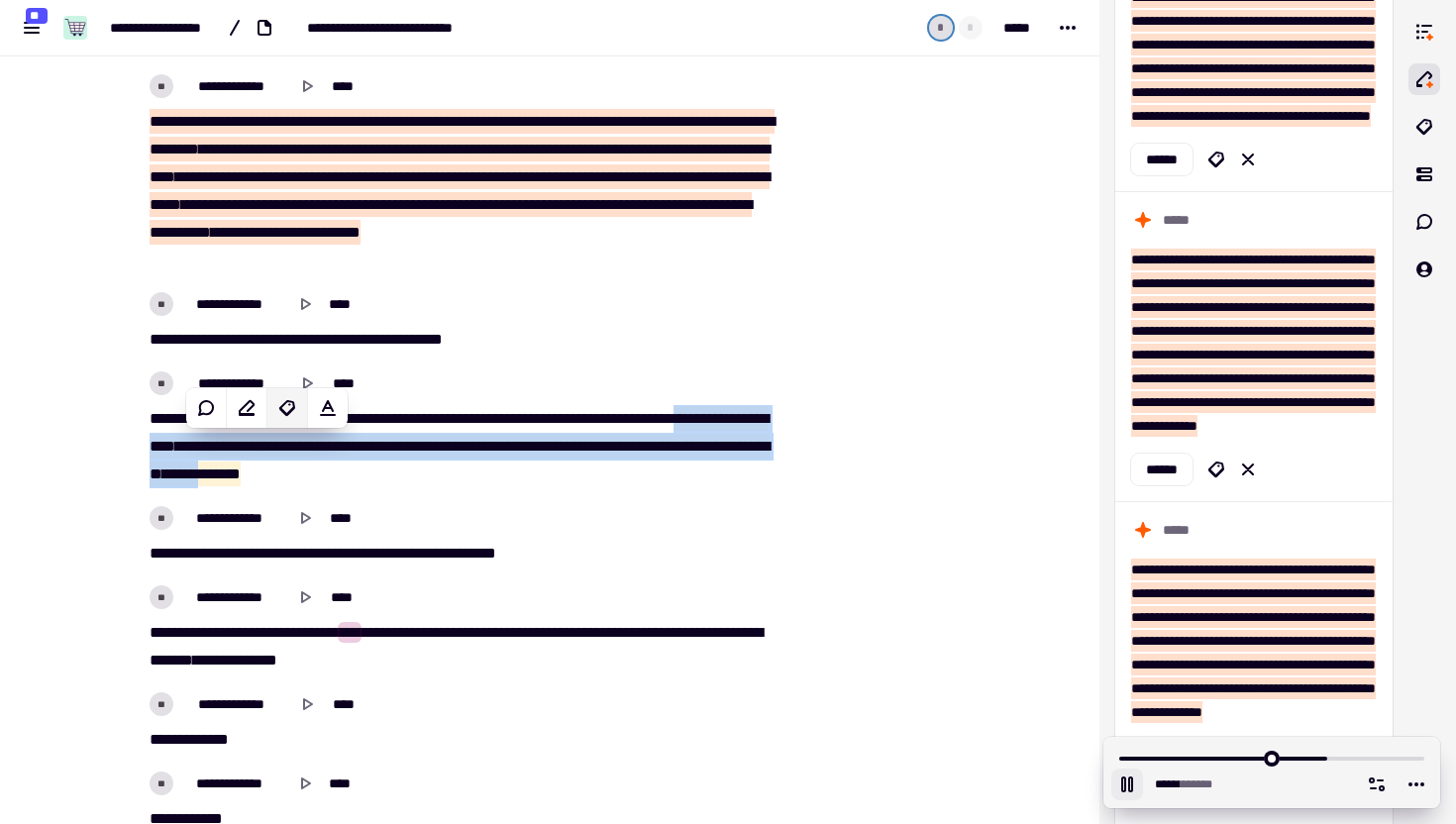 click 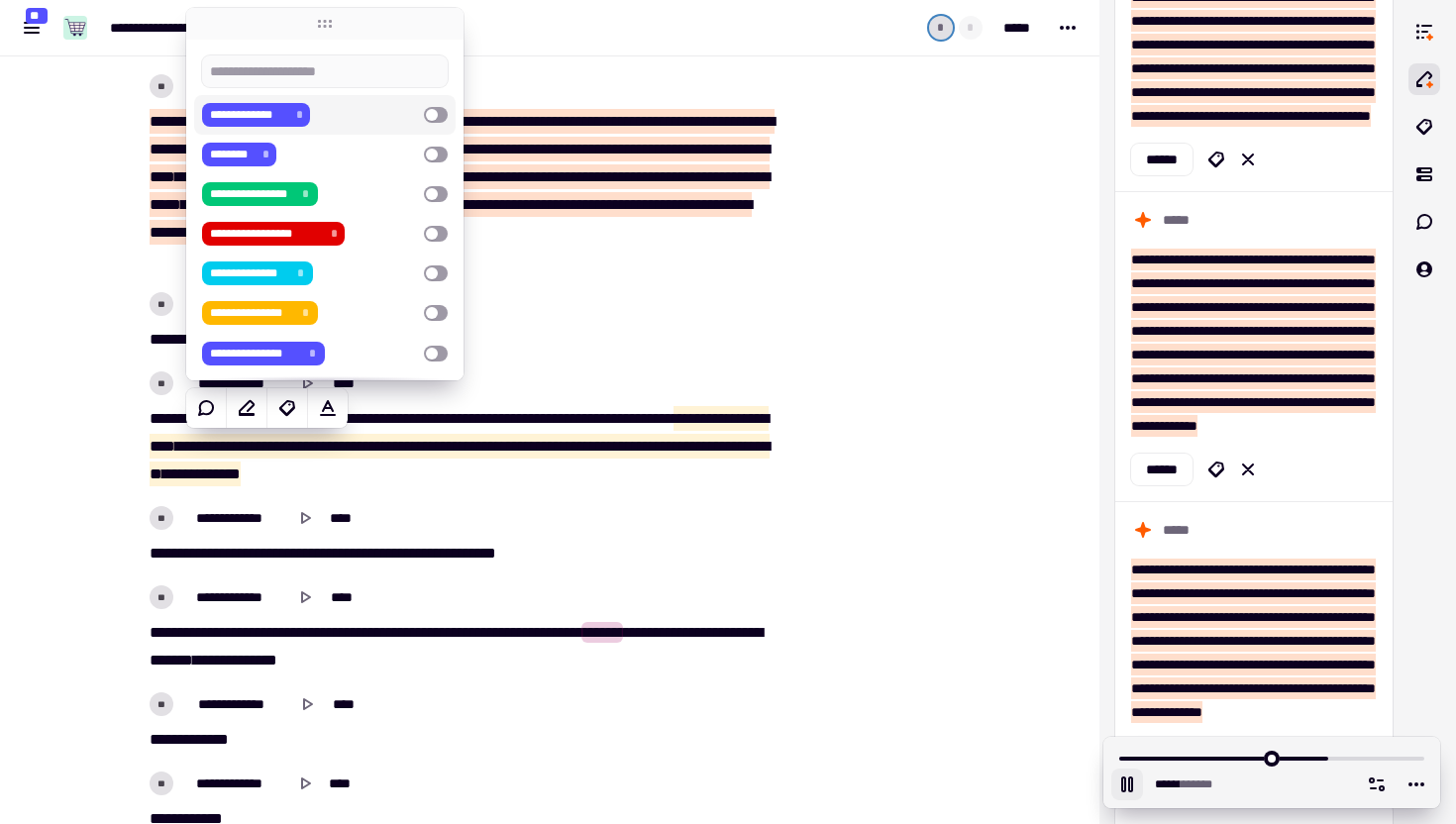 click on "**********" at bounding box center (309, 115) 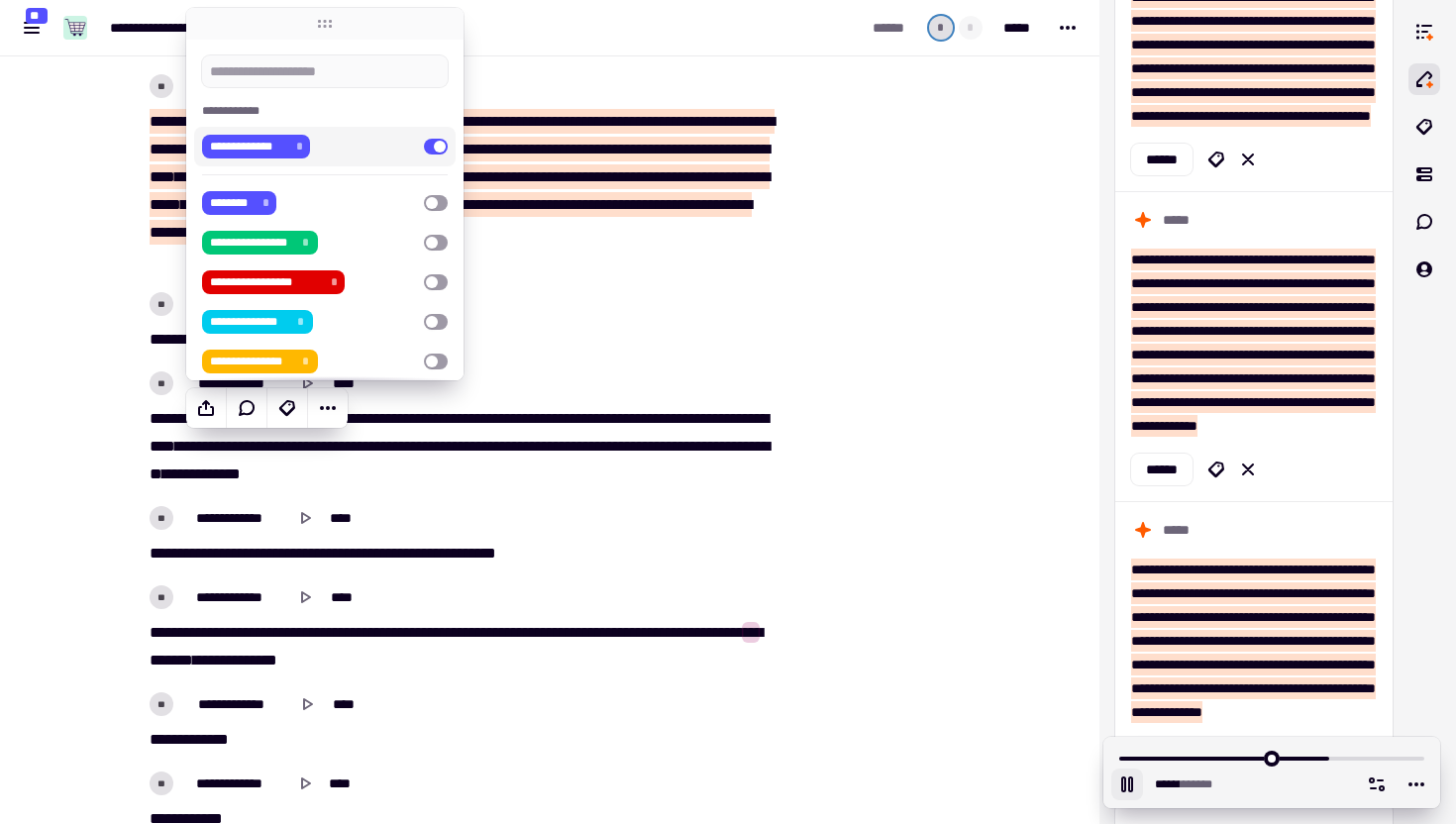 click at bounding box center [892, -1763] 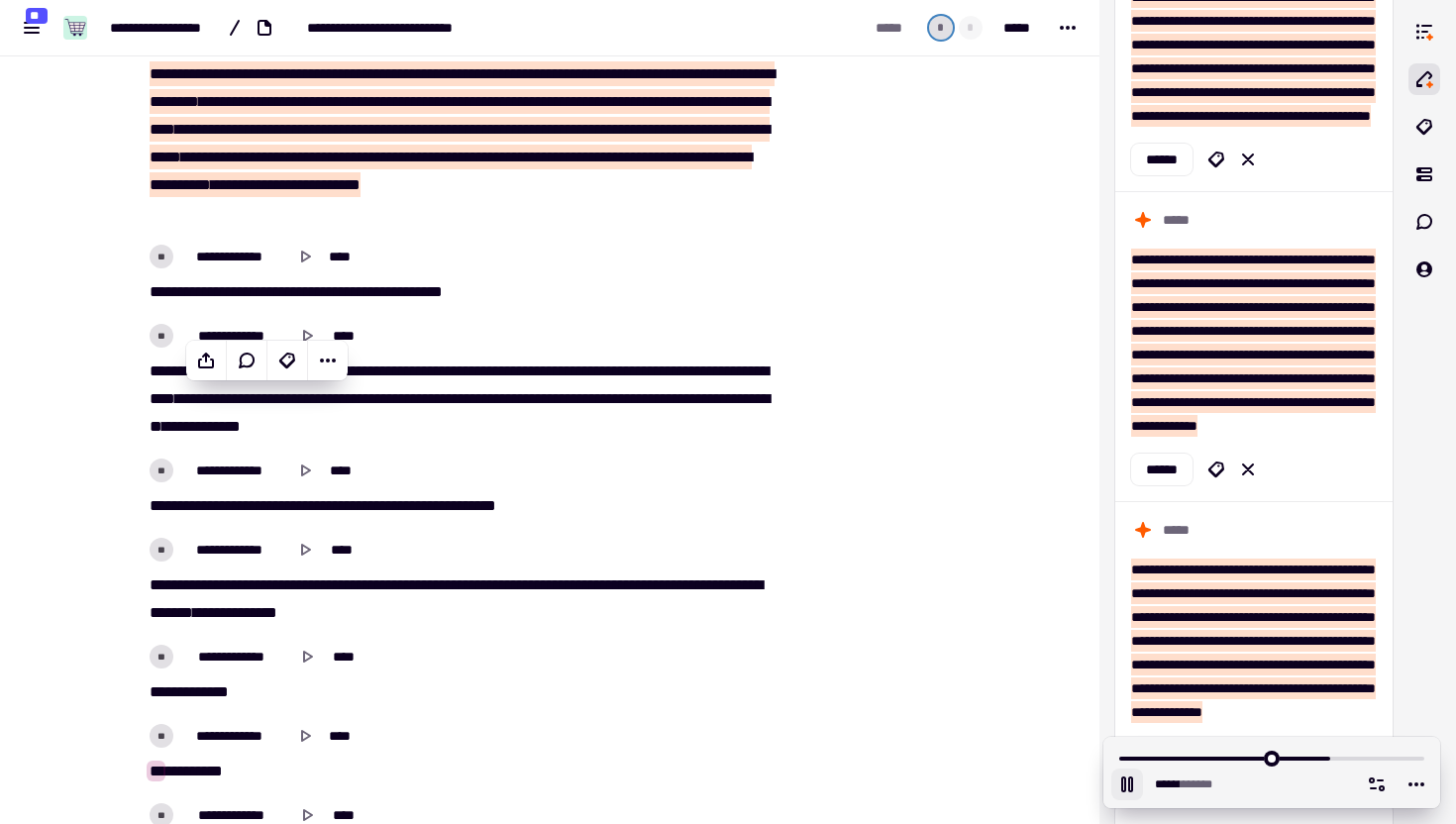 scroll, scrollTop: 7349, scrollLeft: 0, axis: vertical 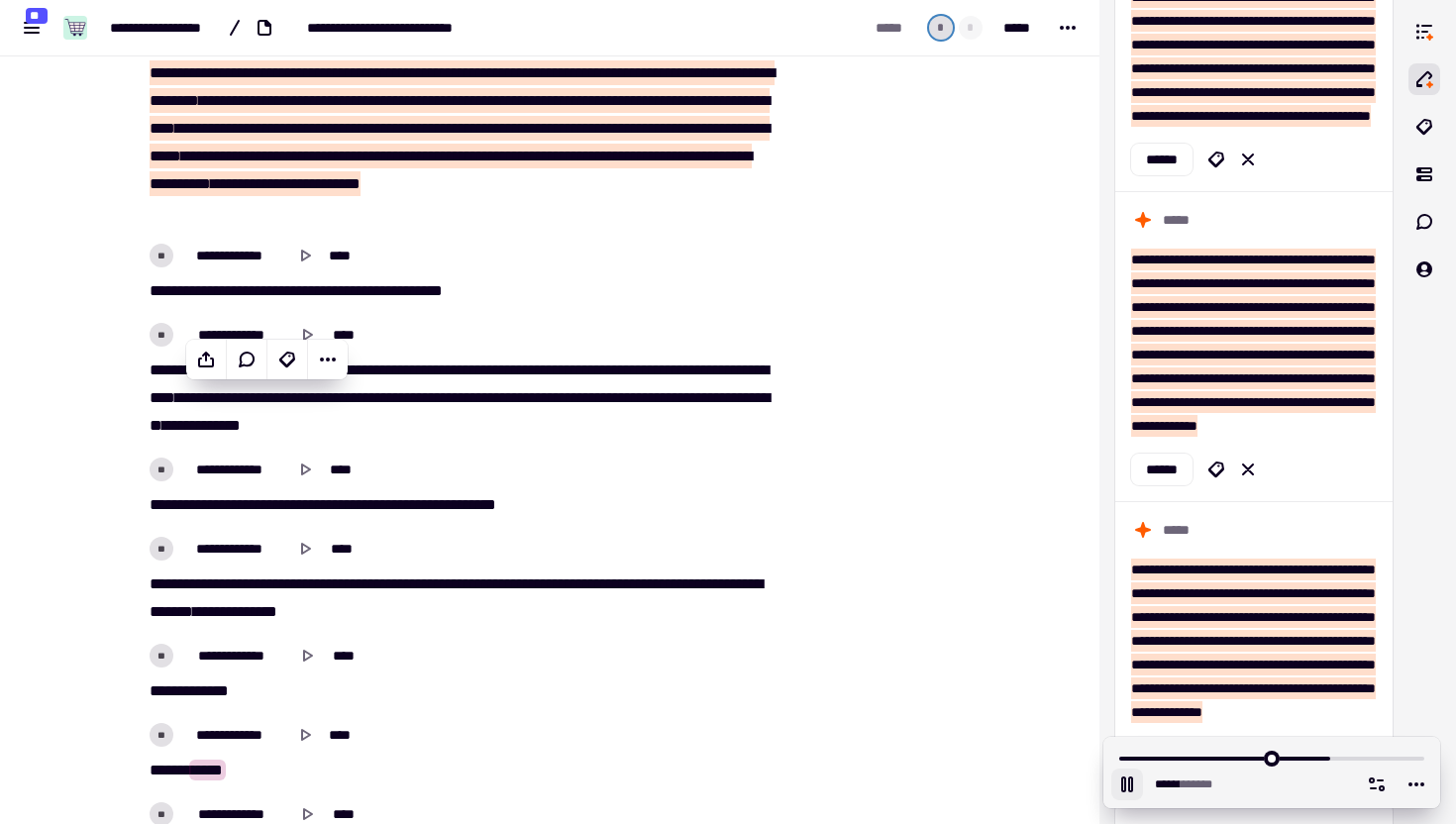 click at bounding box center (892, -1811) 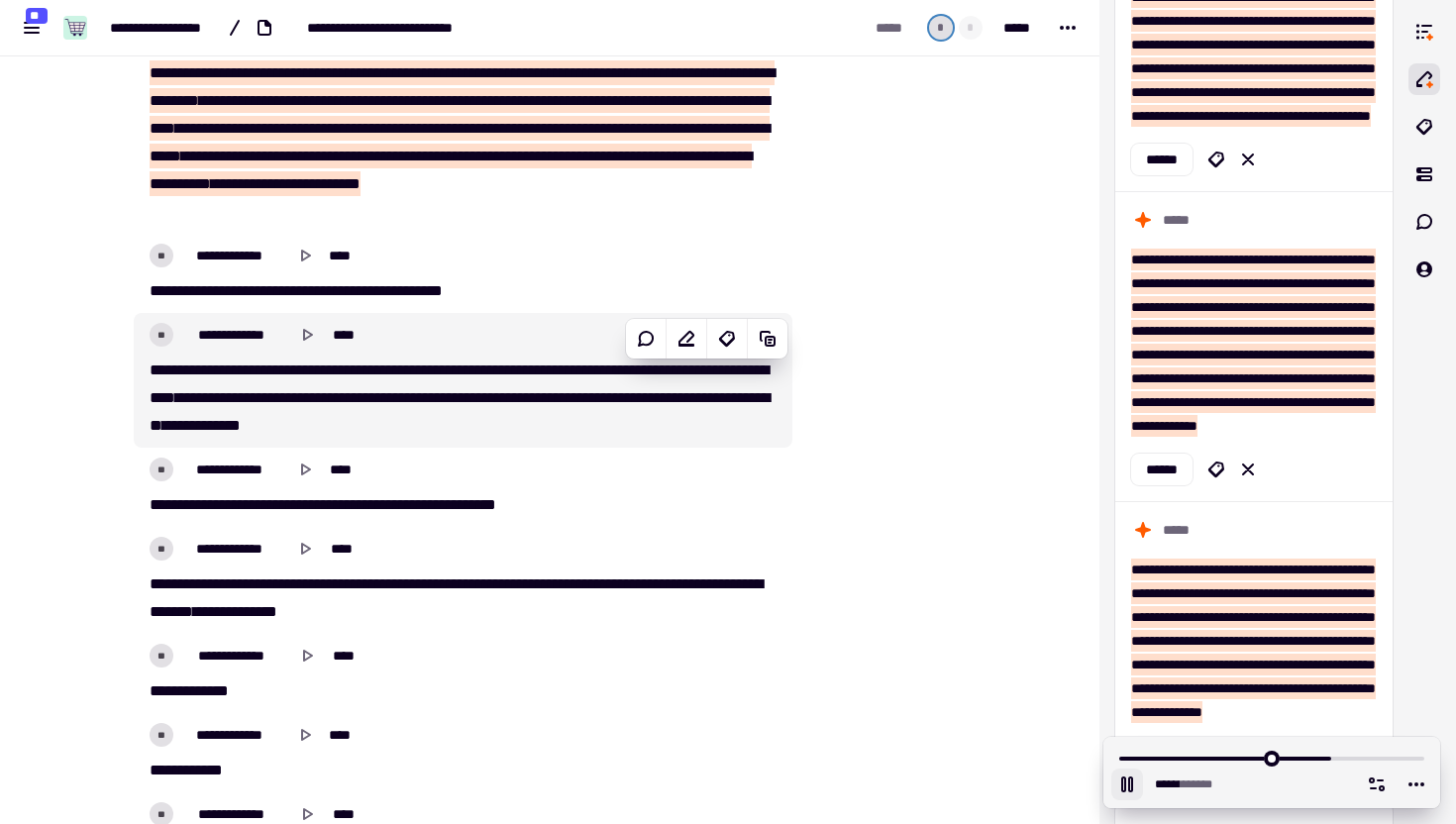 click on "**********" at bounding box center (463, 398) 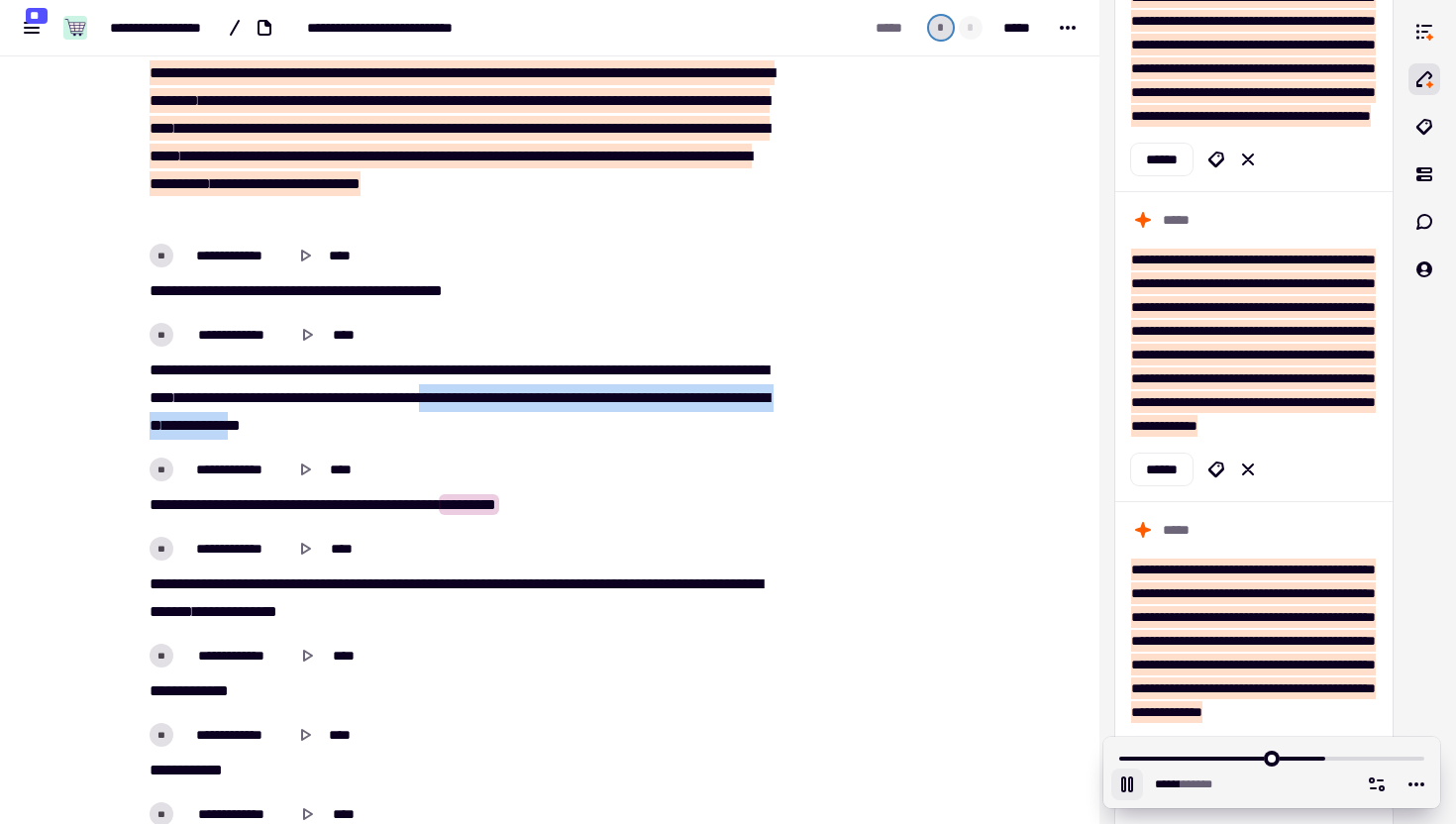 drag, startPoint x: 627, startPoint y: 398, endPoint x: 533, endPoint y: 418, distance: 96.10411 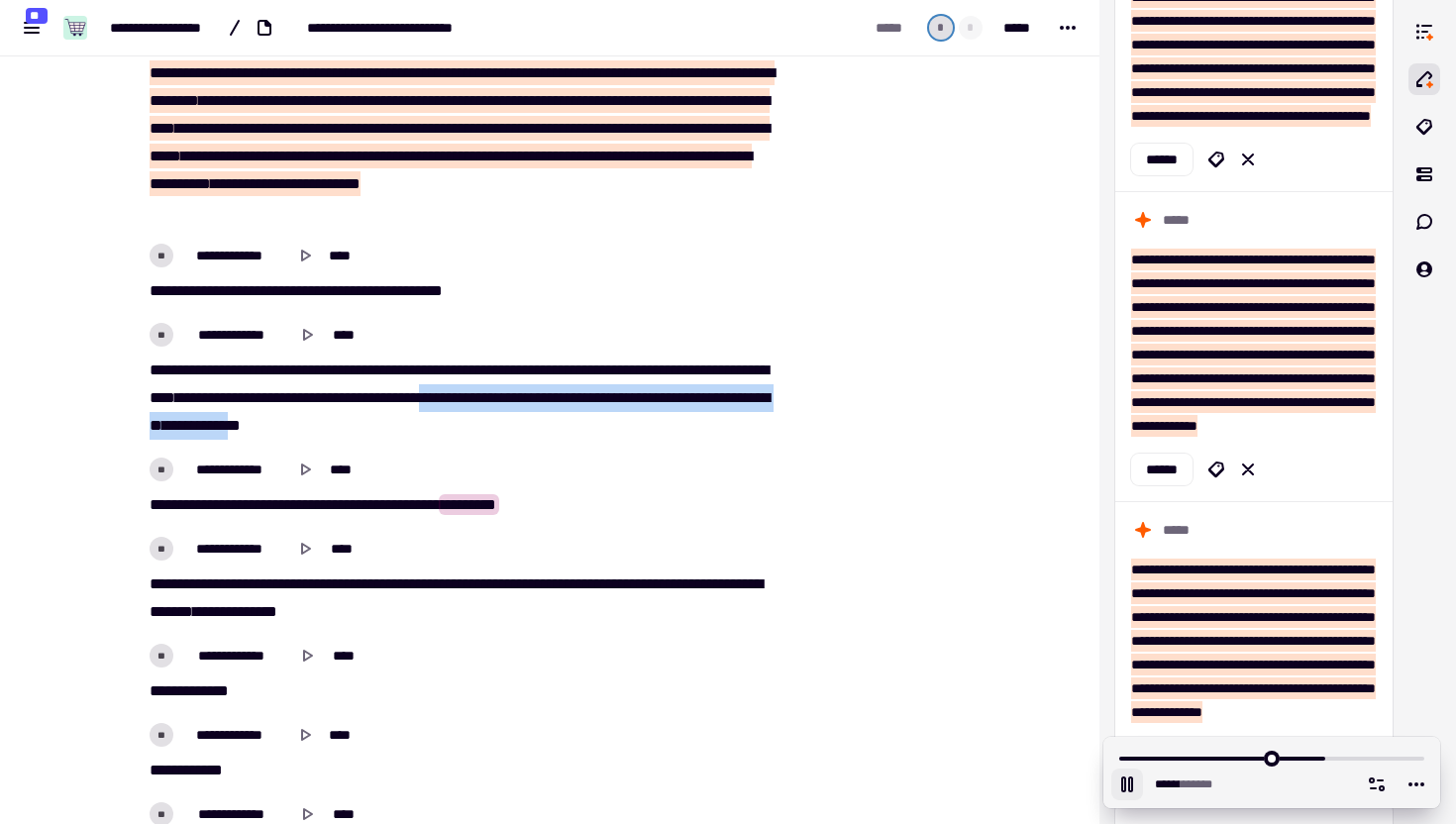 click on "**********" at bounding box center [463, 398] 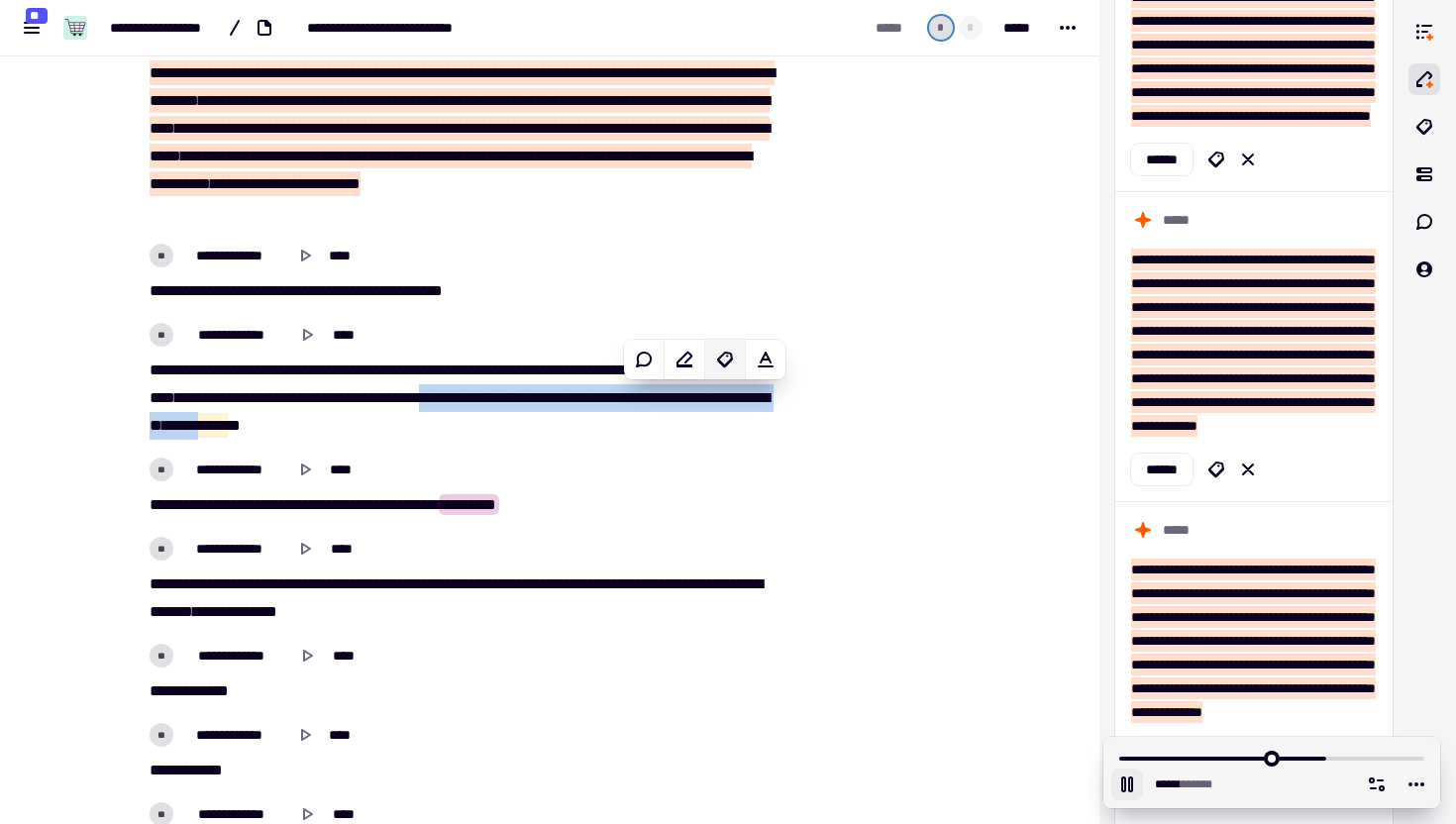 click 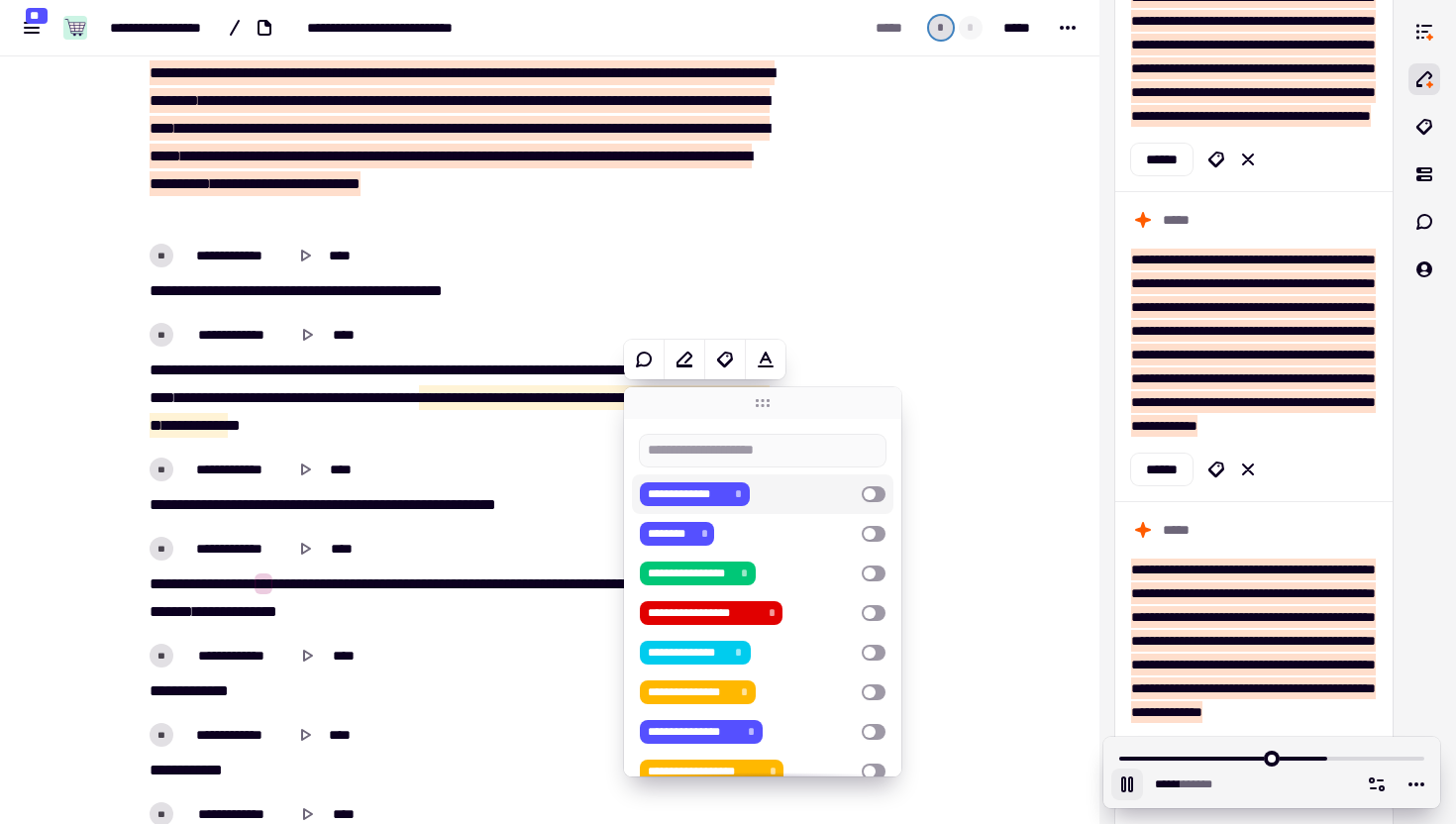 click on "**********" at bounding box center (747, 494) 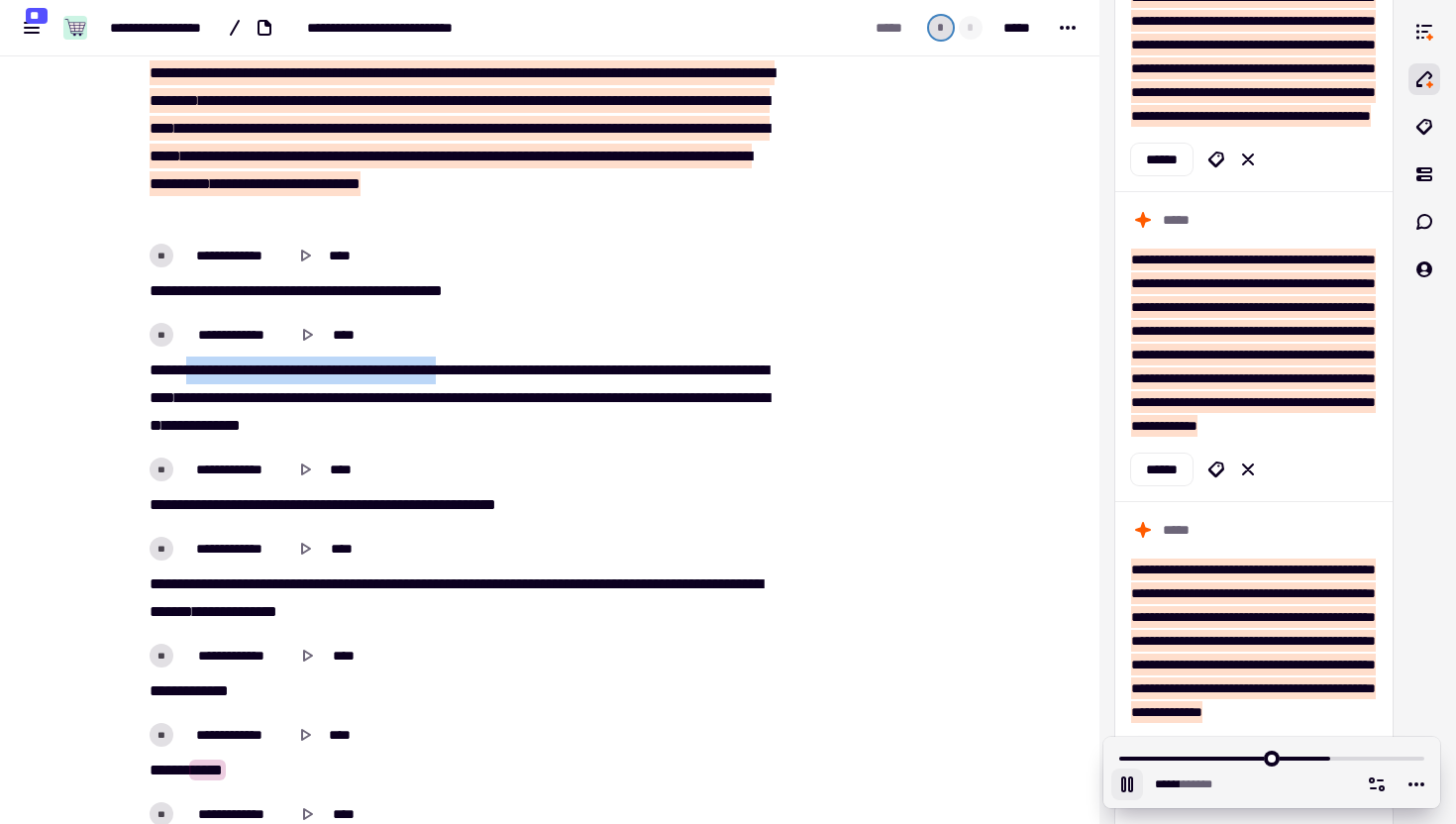 drag, startPoint x: 200, startPoint y: 370, endPoint x: 514, endPoint y: 367, distance: 314.0143 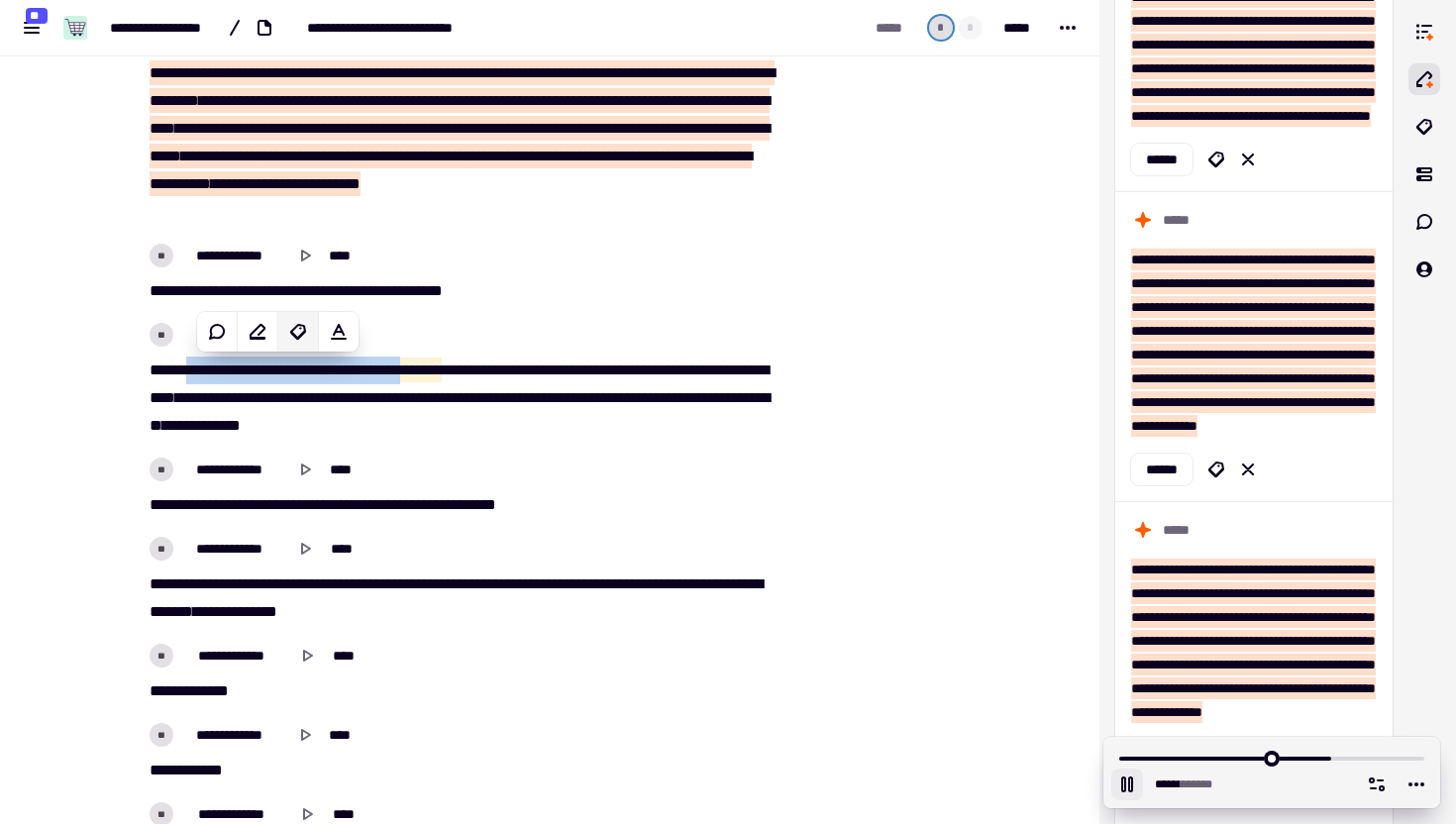 click 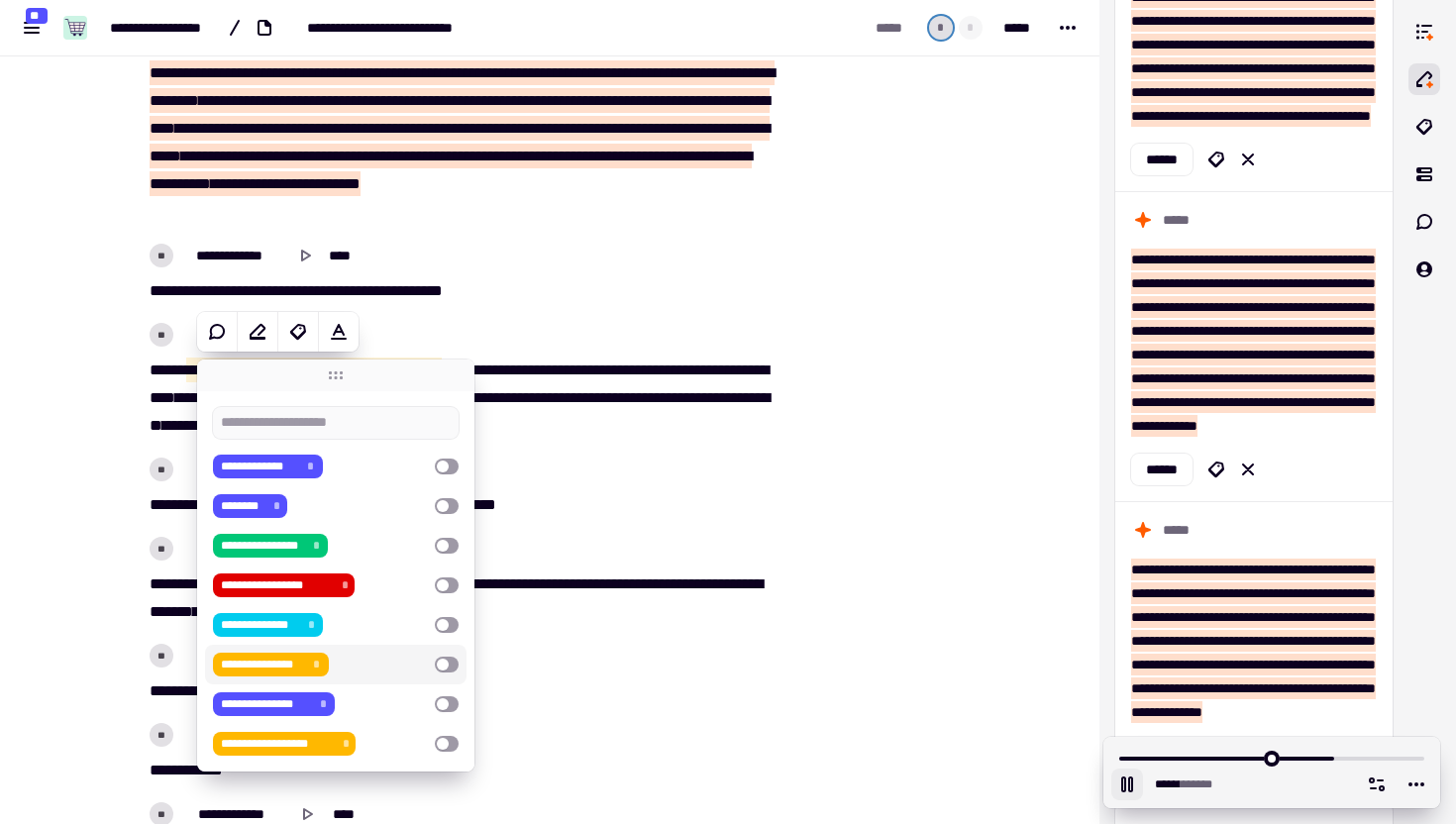 click on "**********" at bounding box center [320, 665] 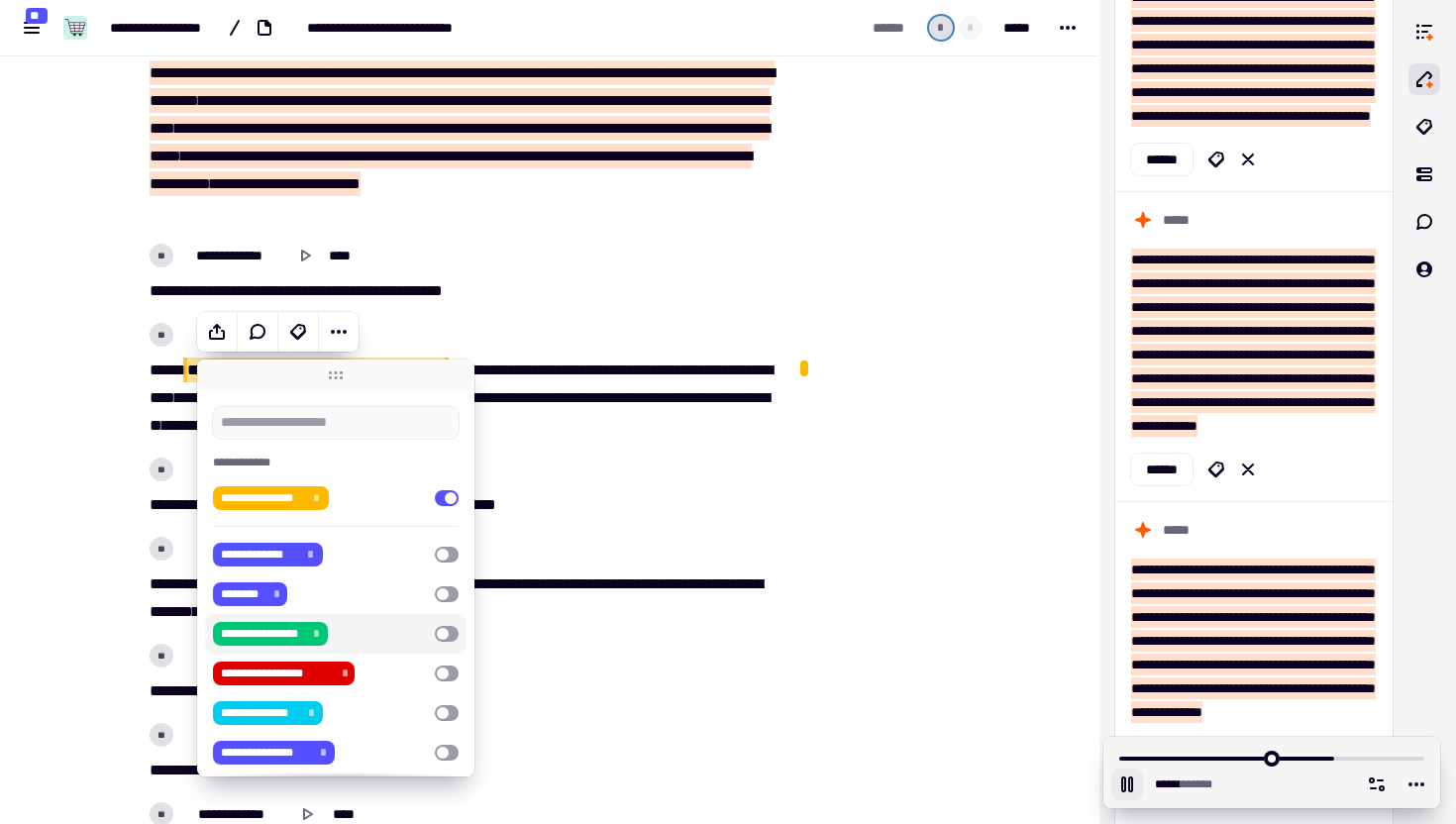 click at bounding box center [892, -1811] 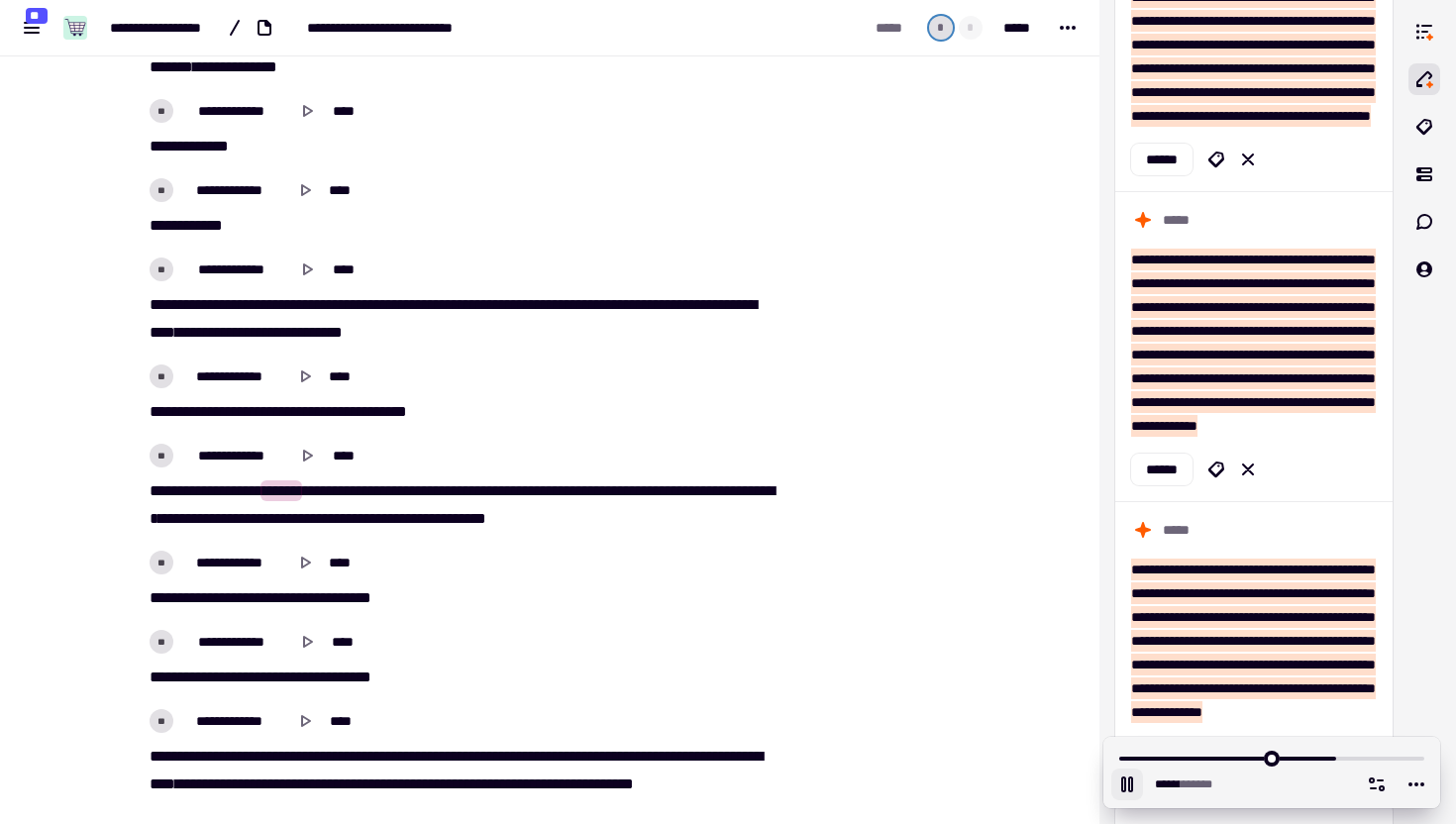 scroll, scrollTop: 7896, scrollLeft: 0, axis: vertical 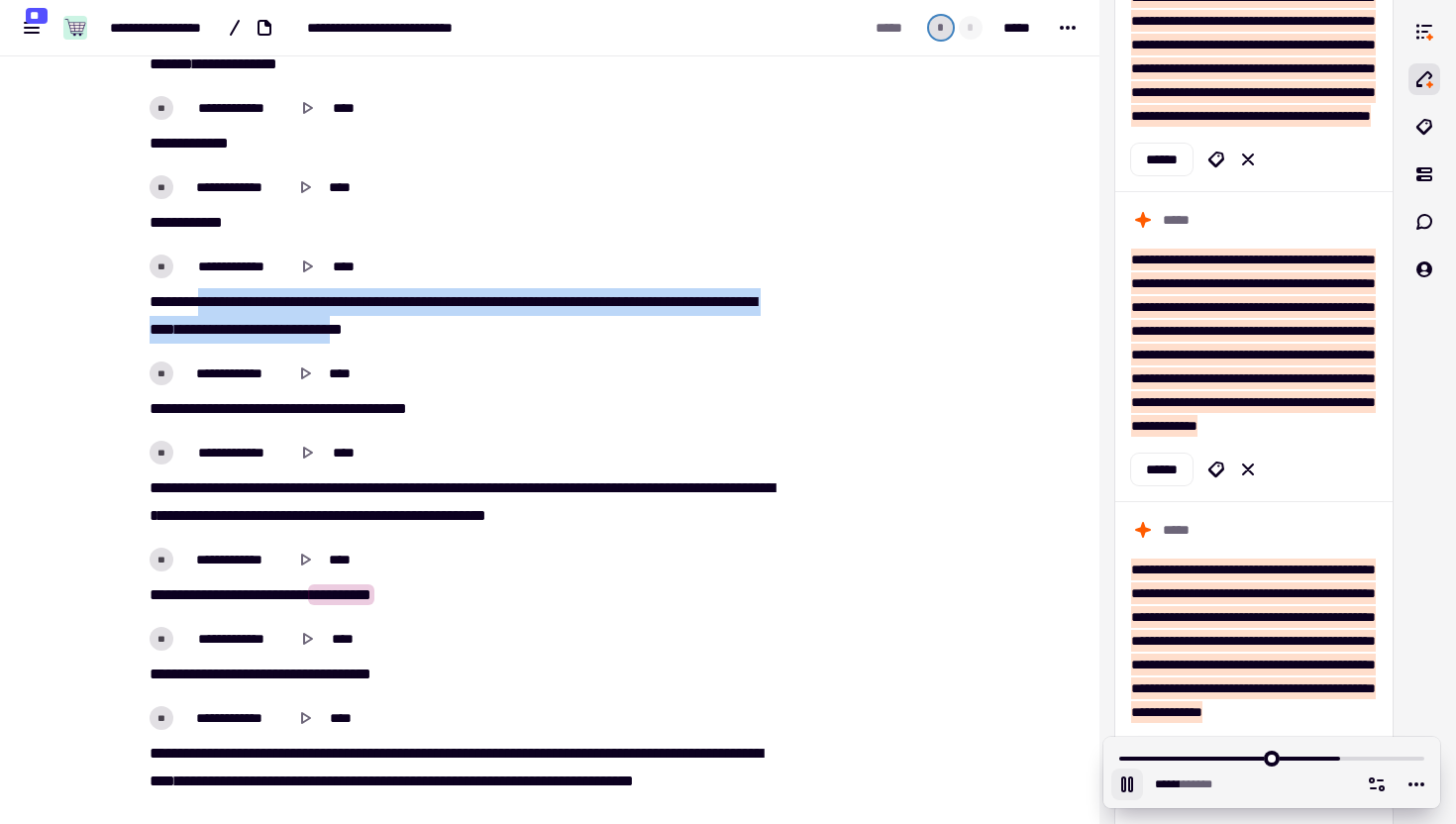drag, startPoint x: 214, startPoint y: 298, endPoint x: 533, endPoint y: 326, distance: 320.2265 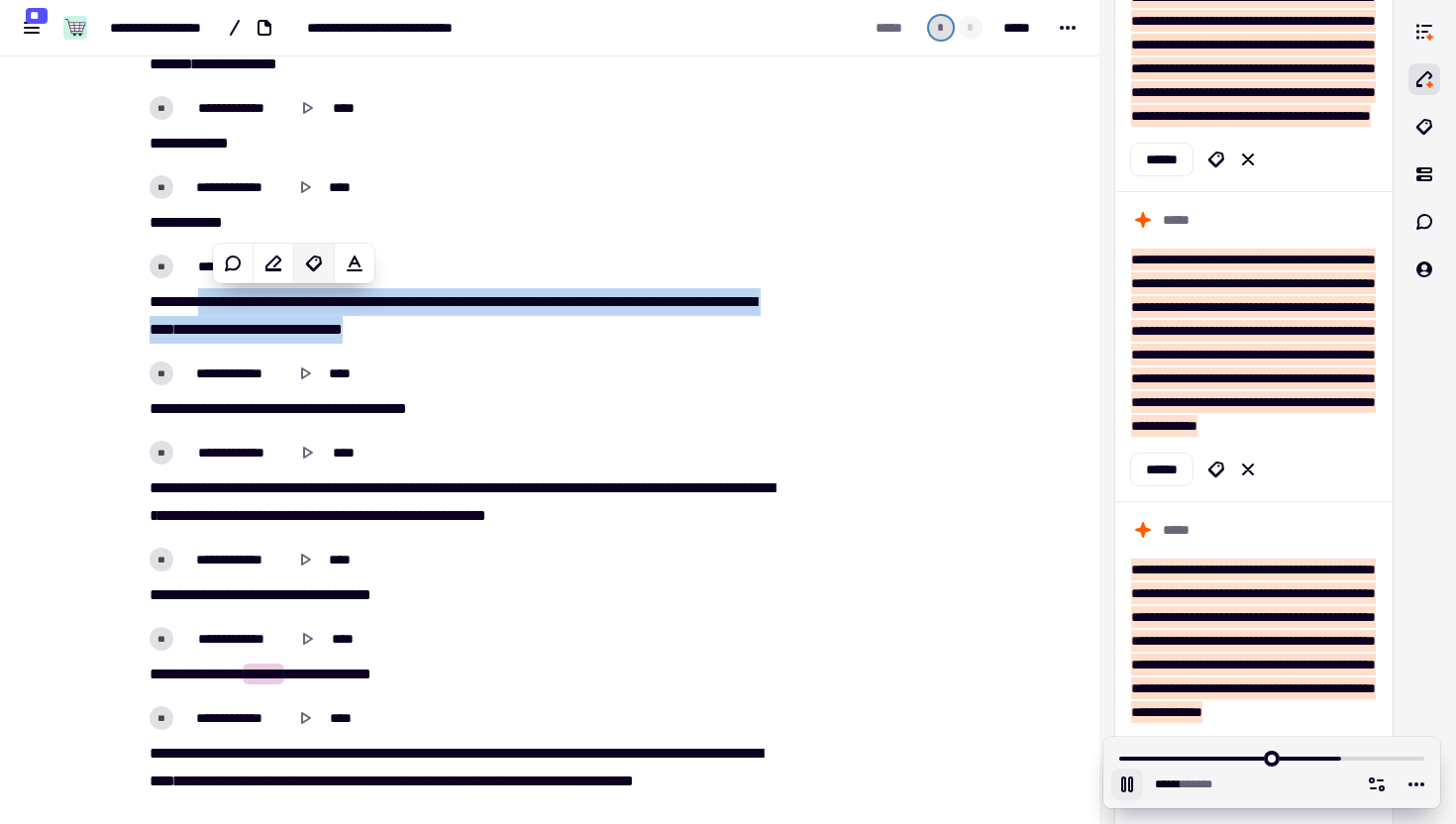 click 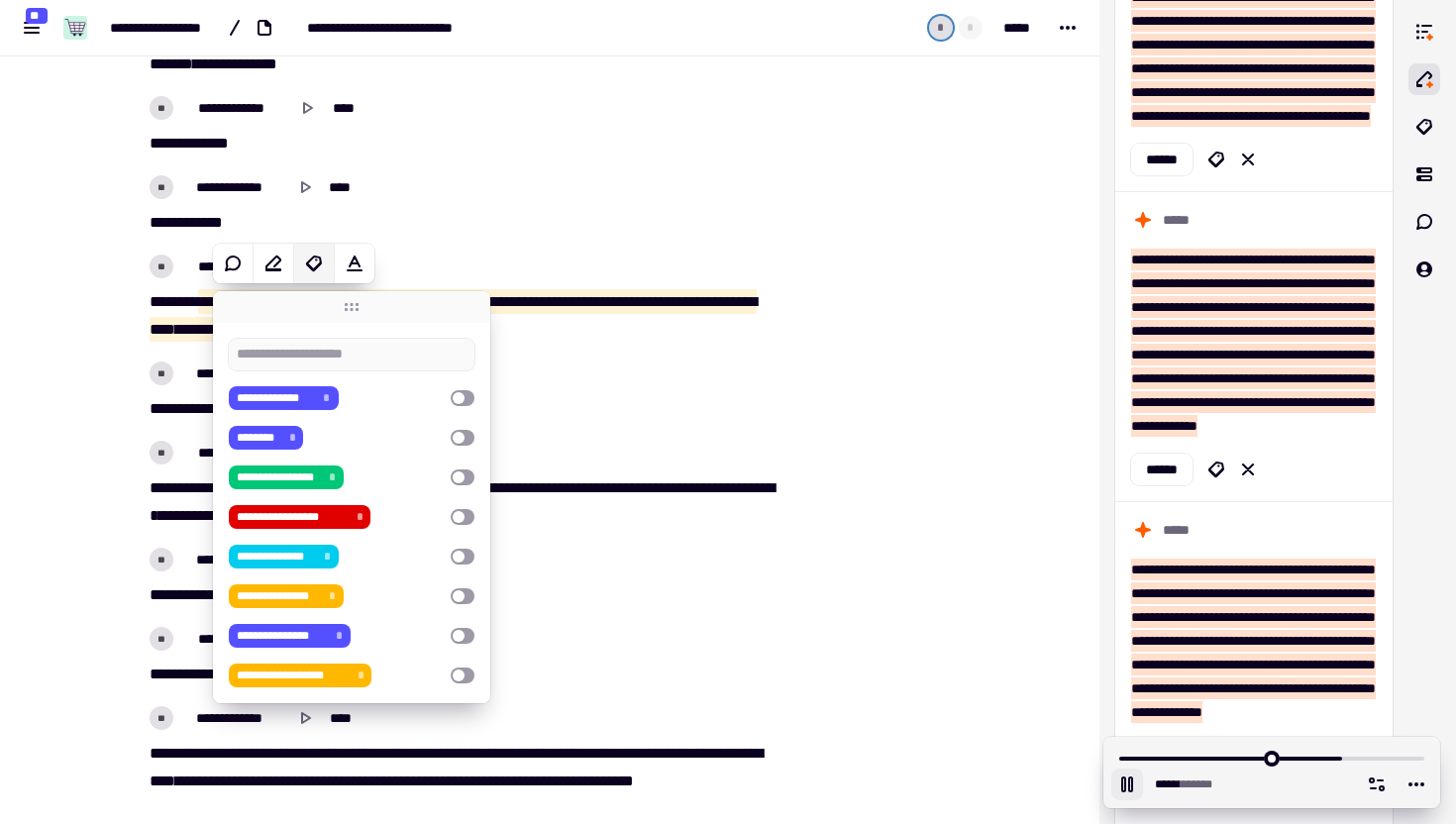 type on "******" 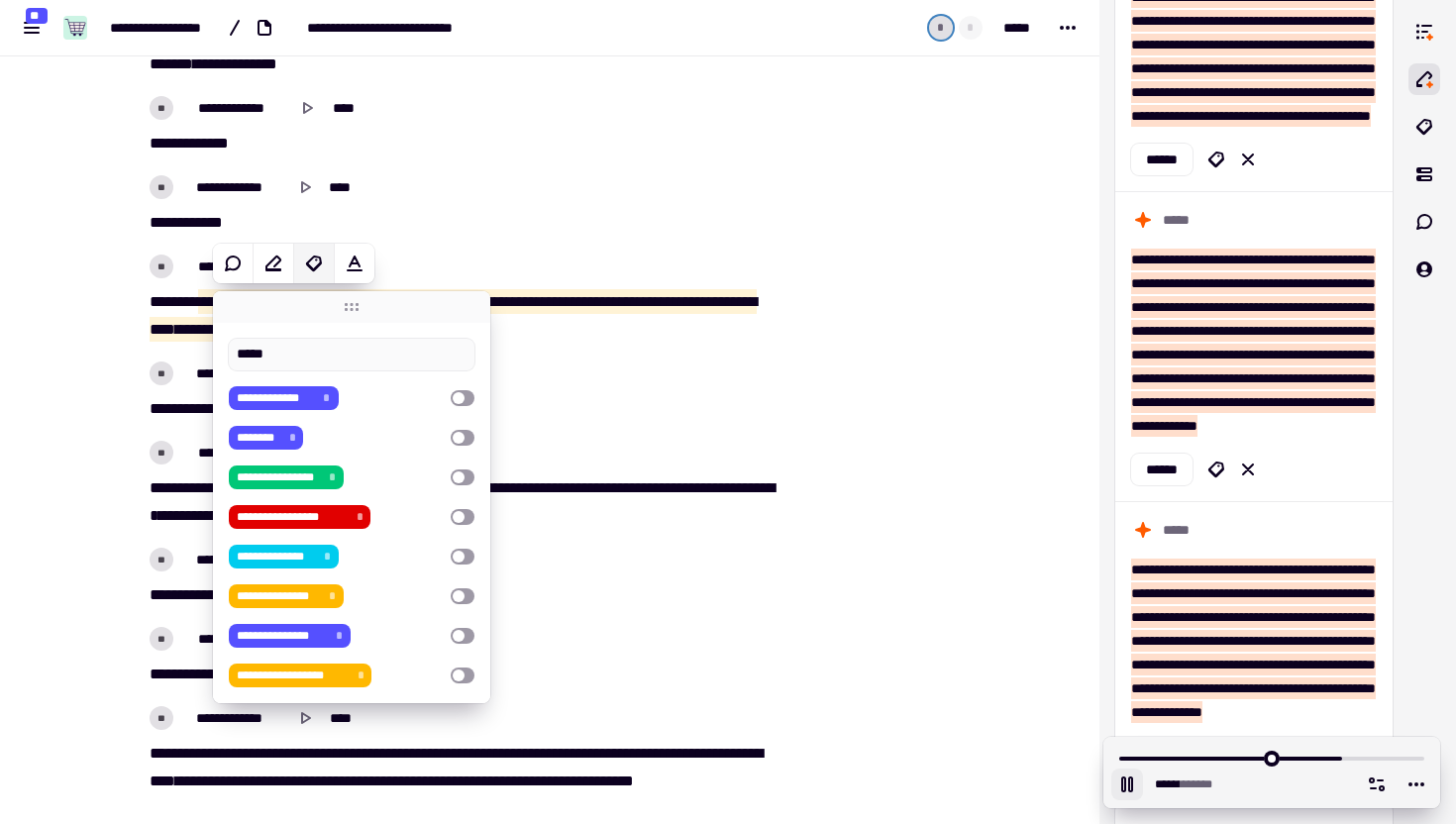 type on "******" 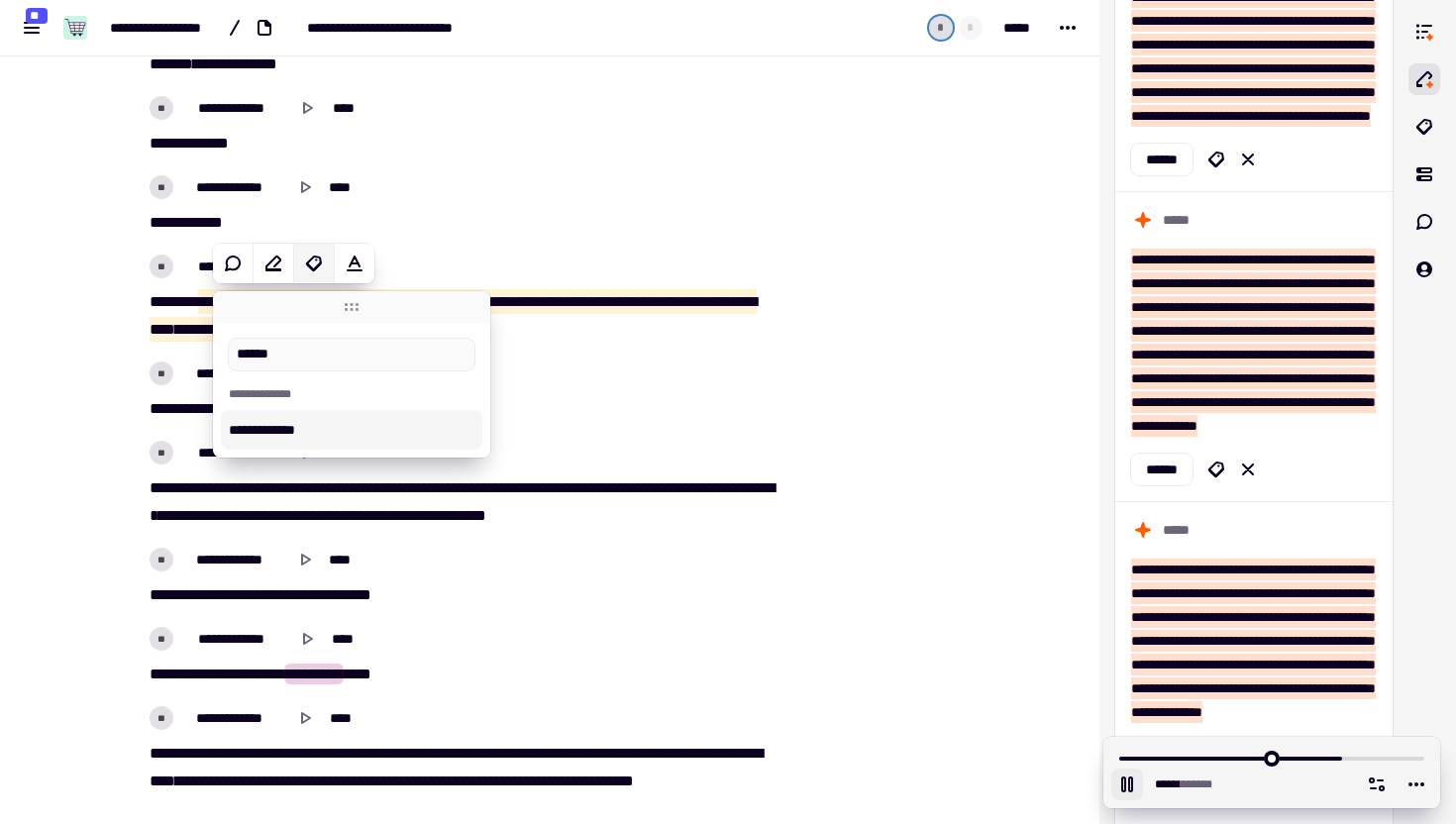type on "******" 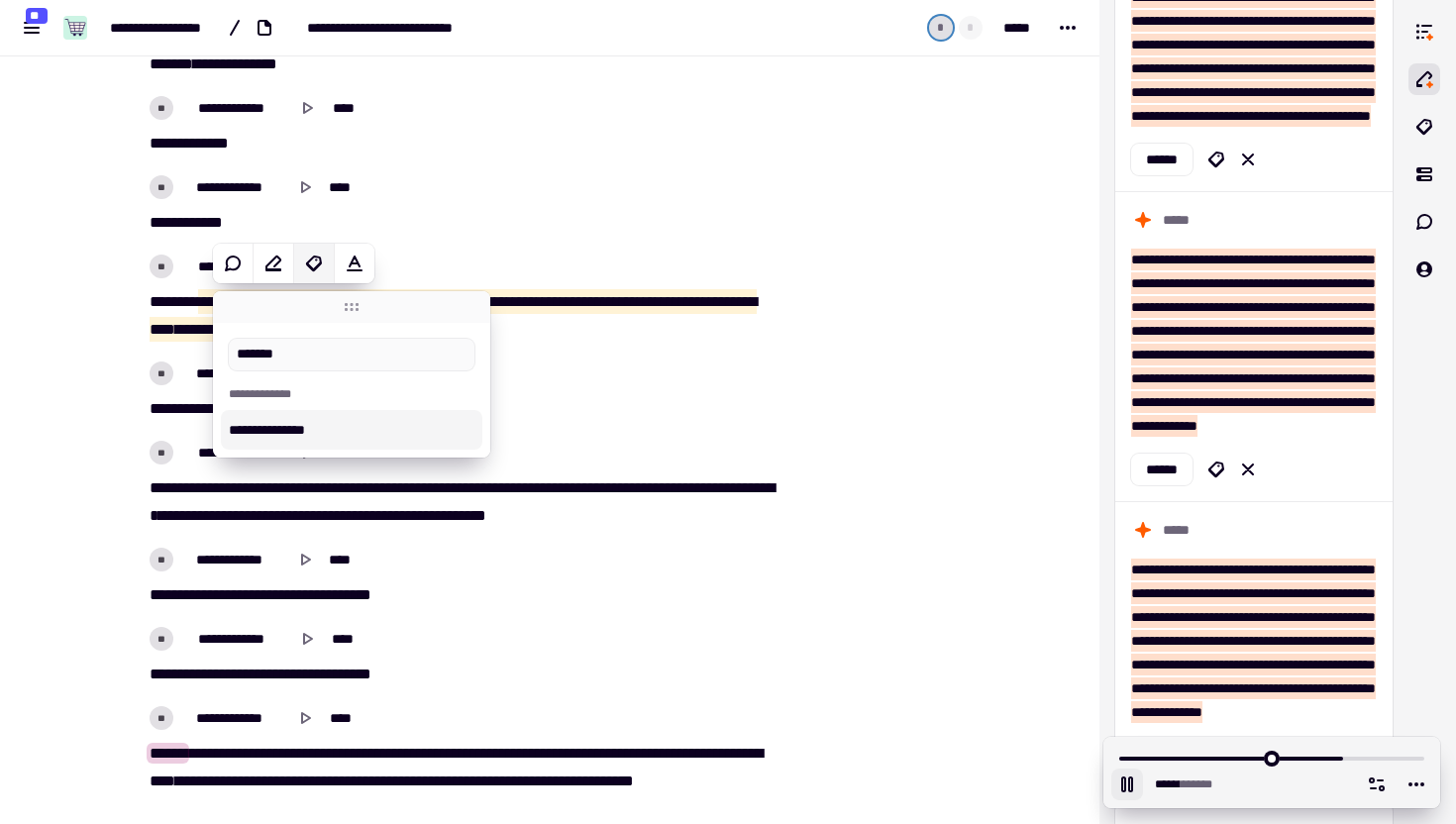 type on "********" 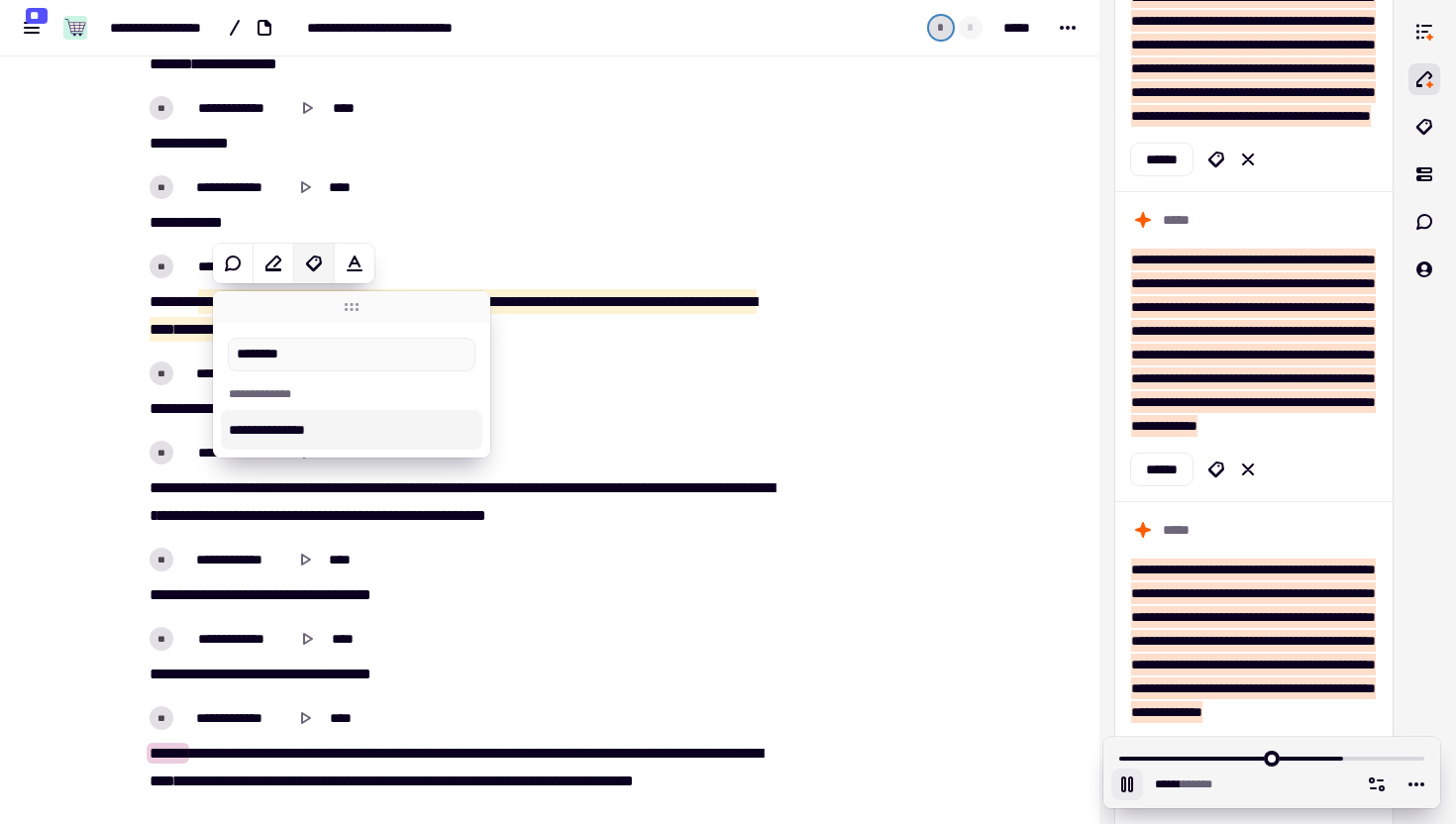 type on "******" 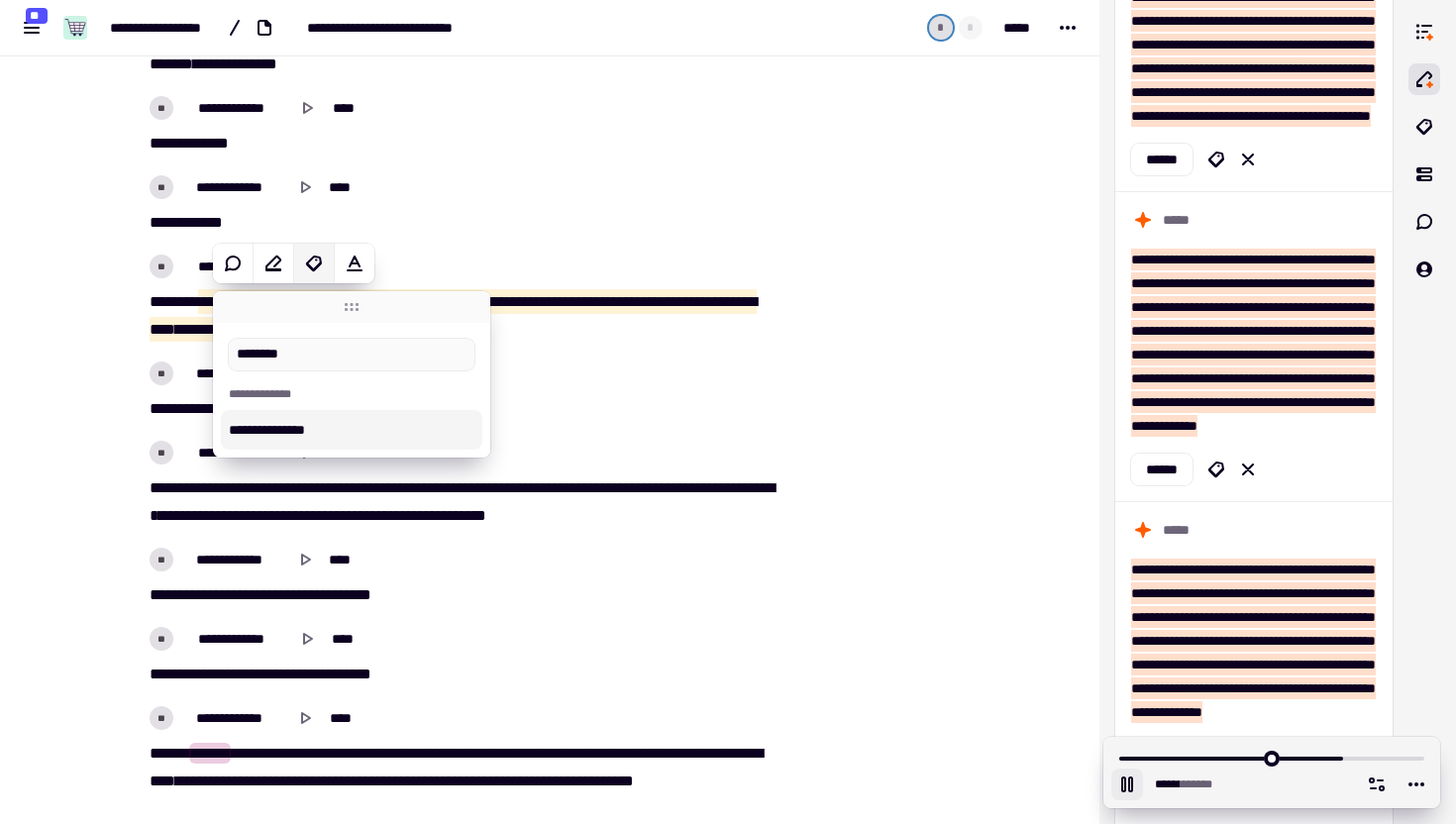 type on "*******" 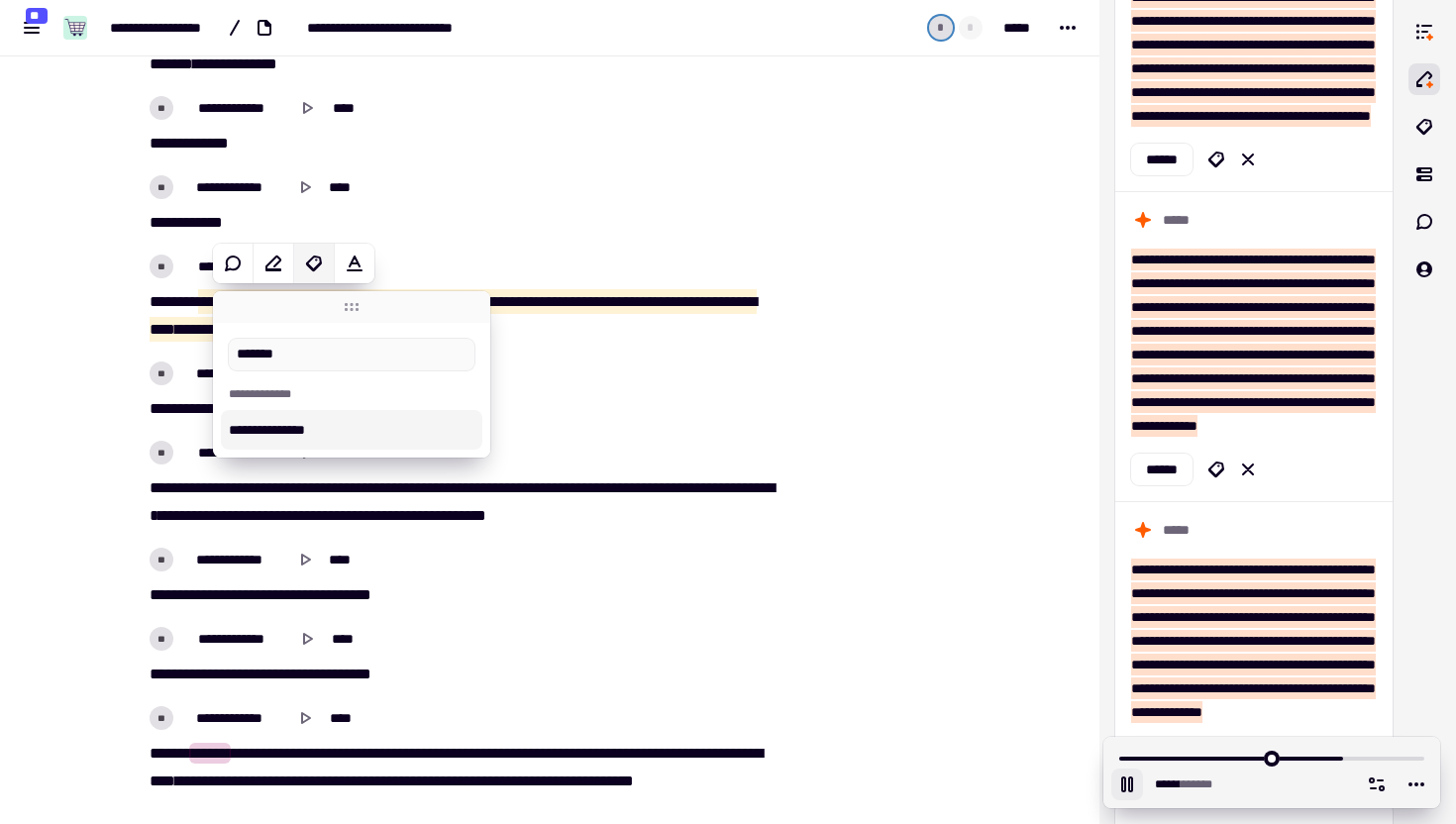 type on "******" 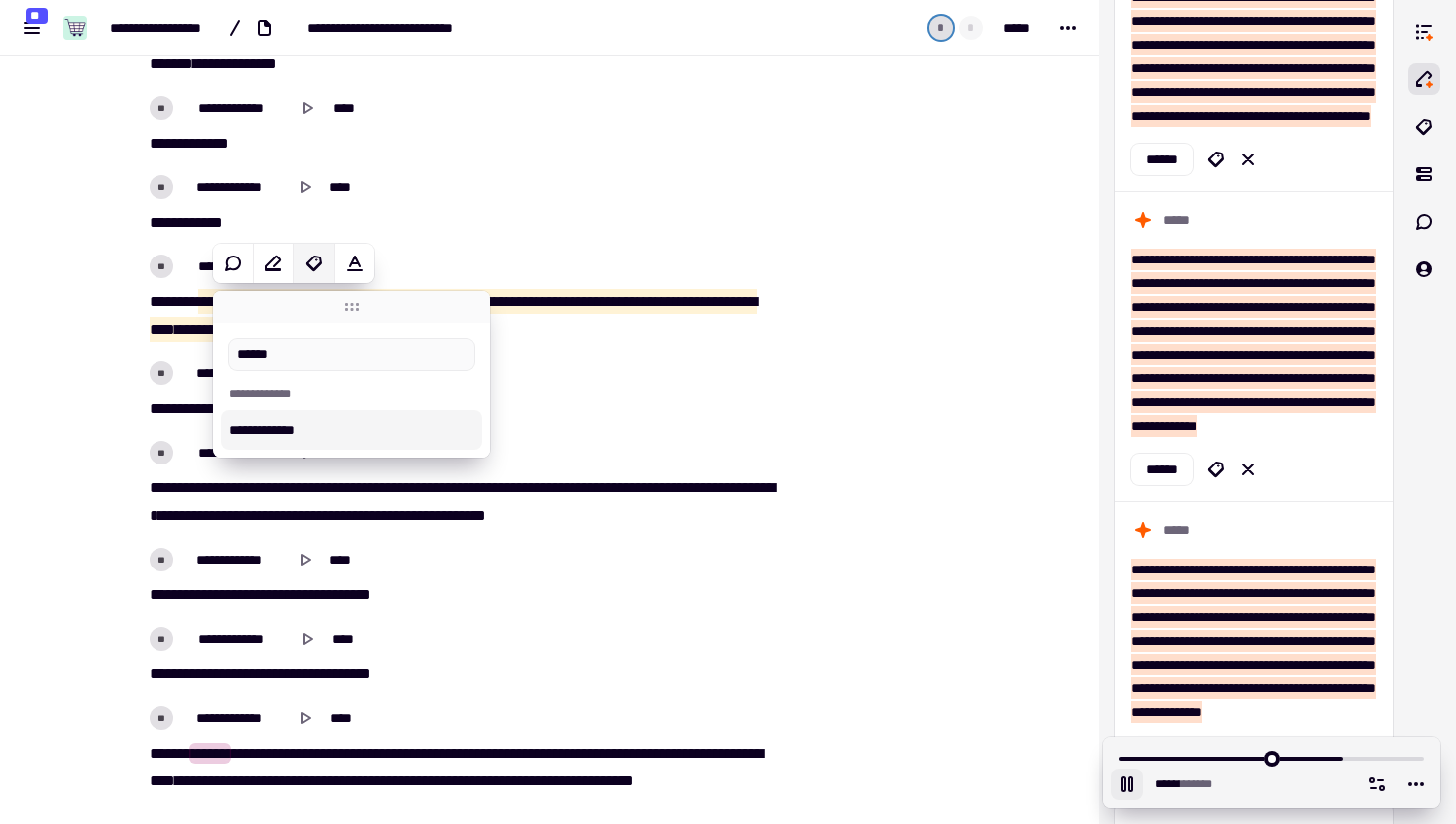 type on "*****" 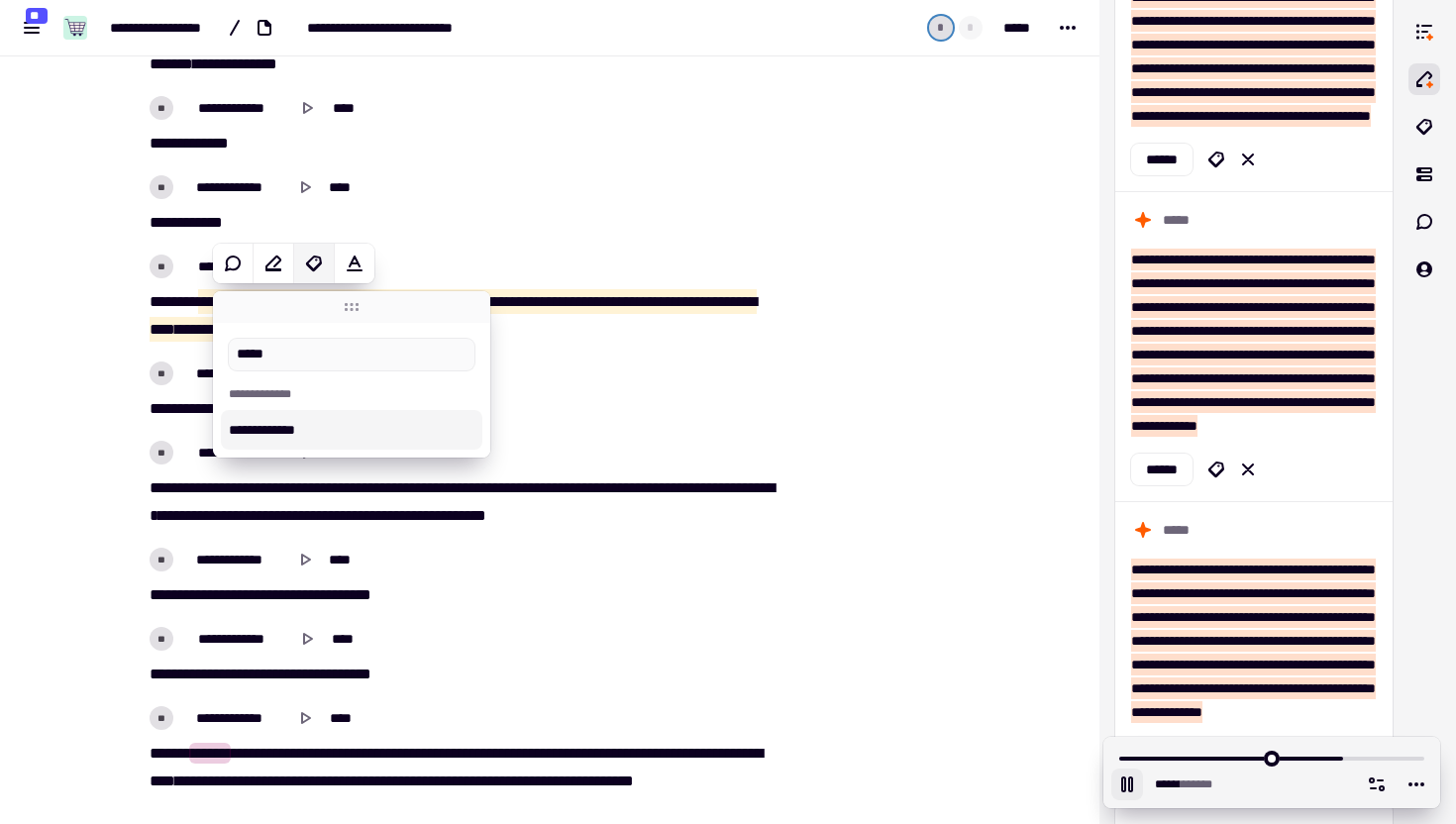 type on "*****" 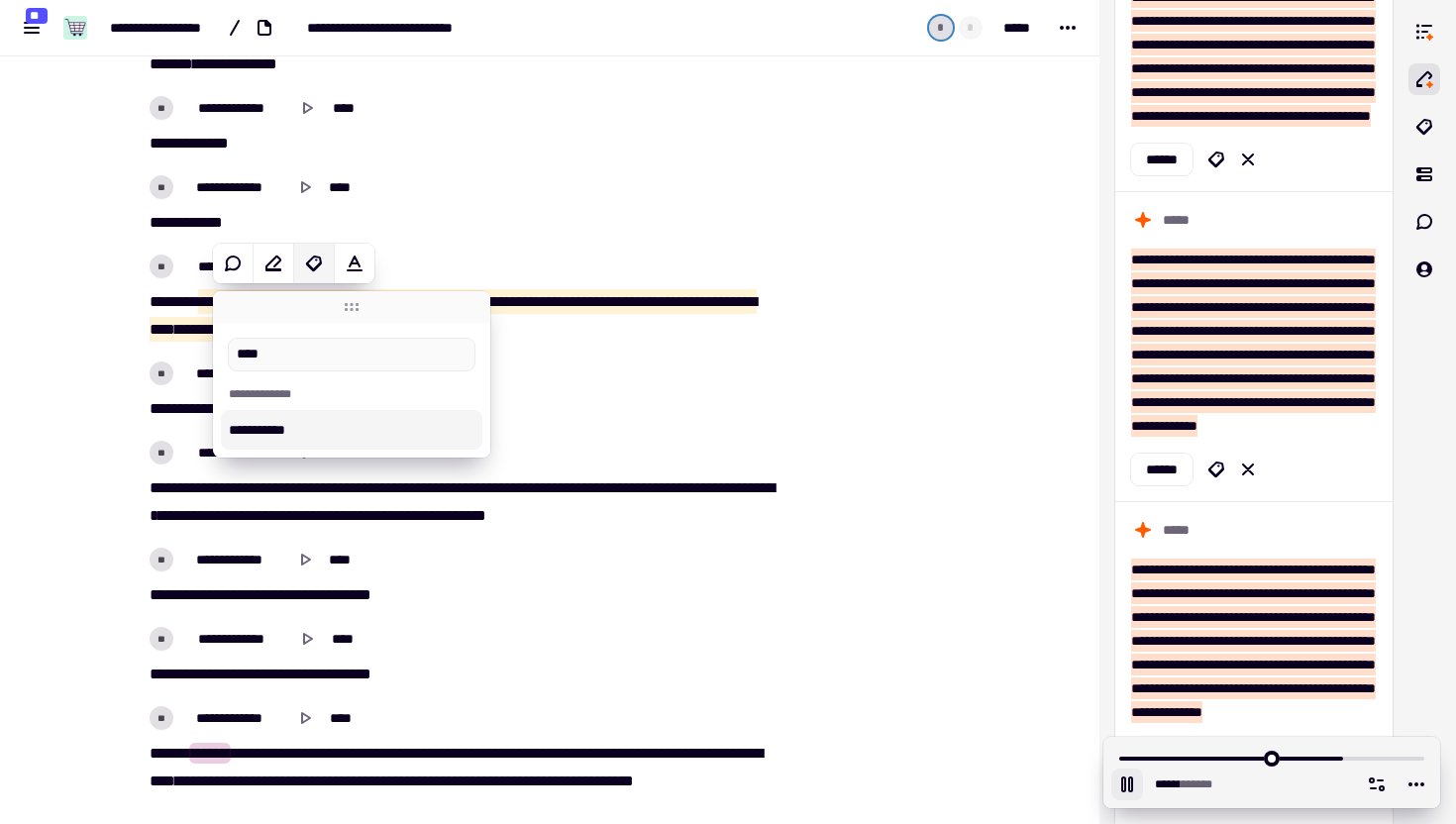 type on "******" 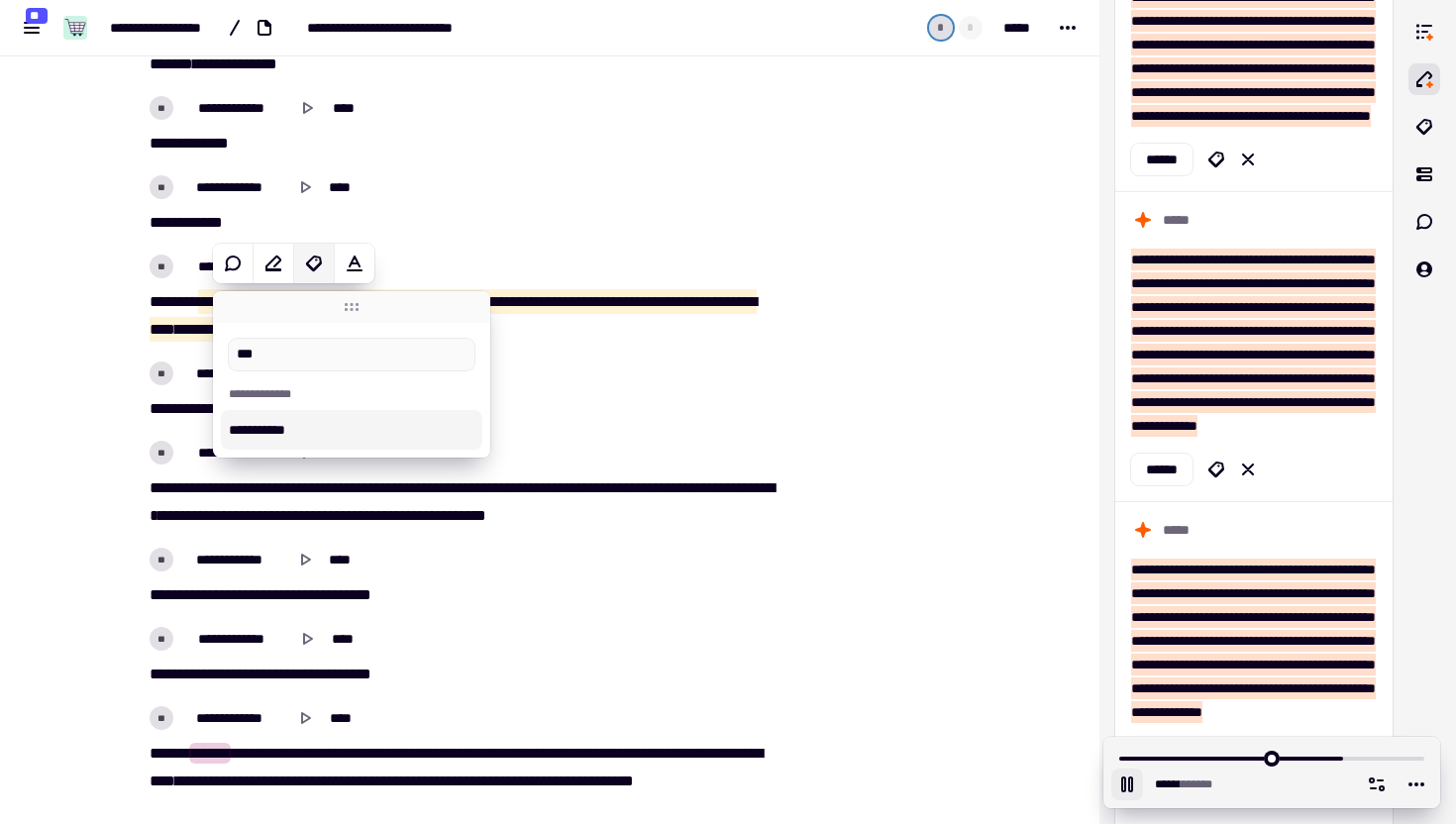 type on "**" 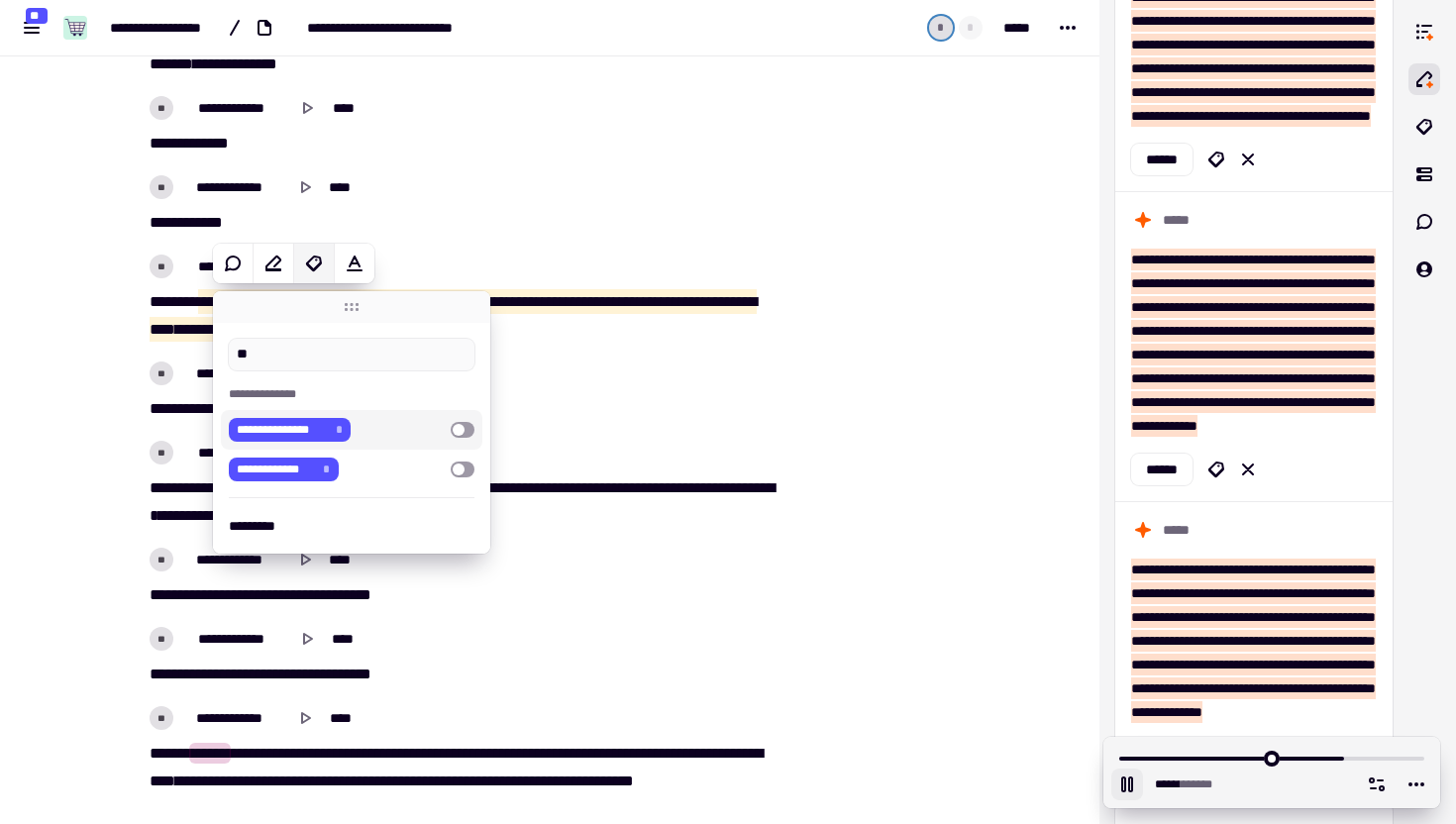type on "*****" 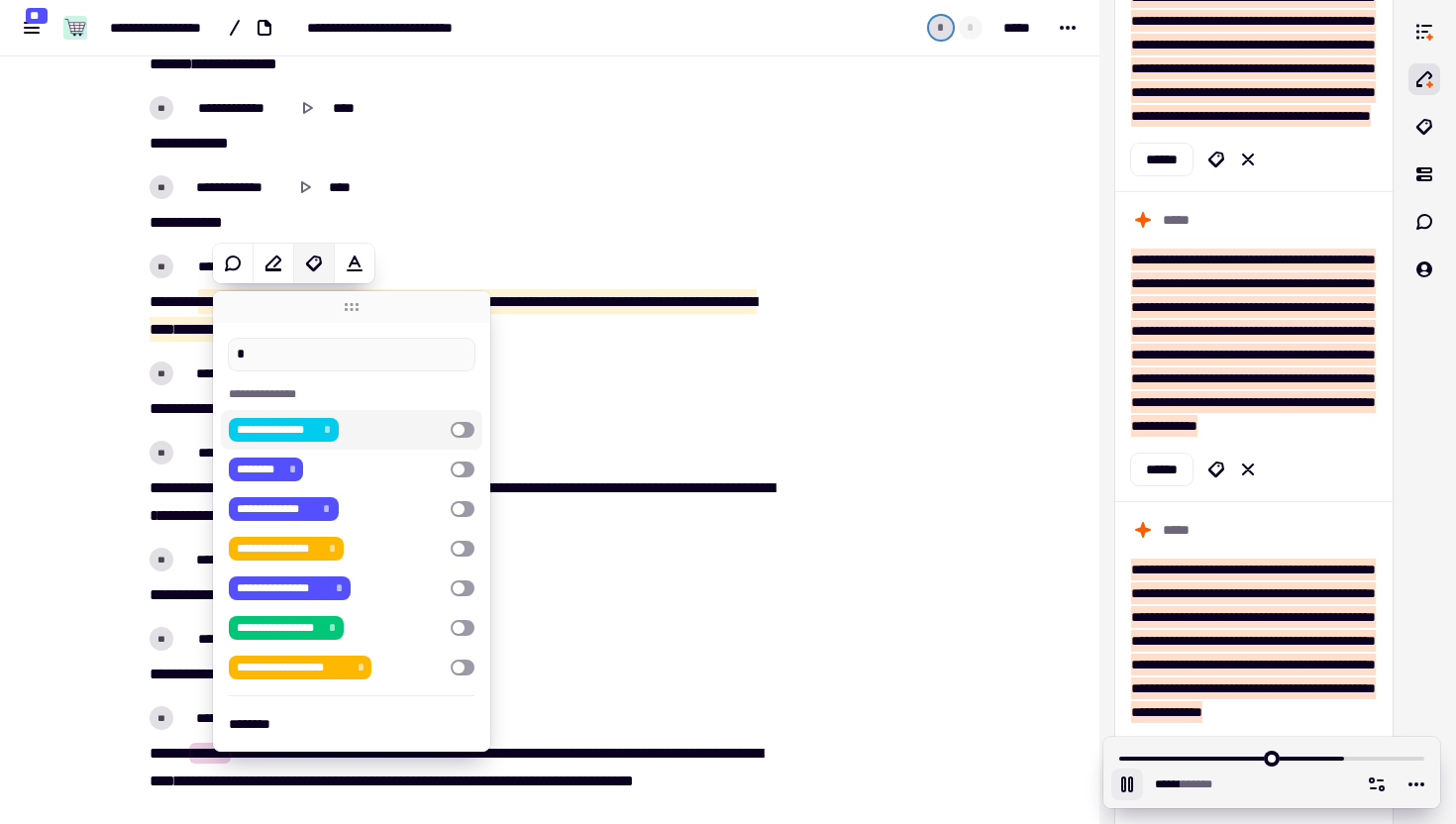 type on "******" 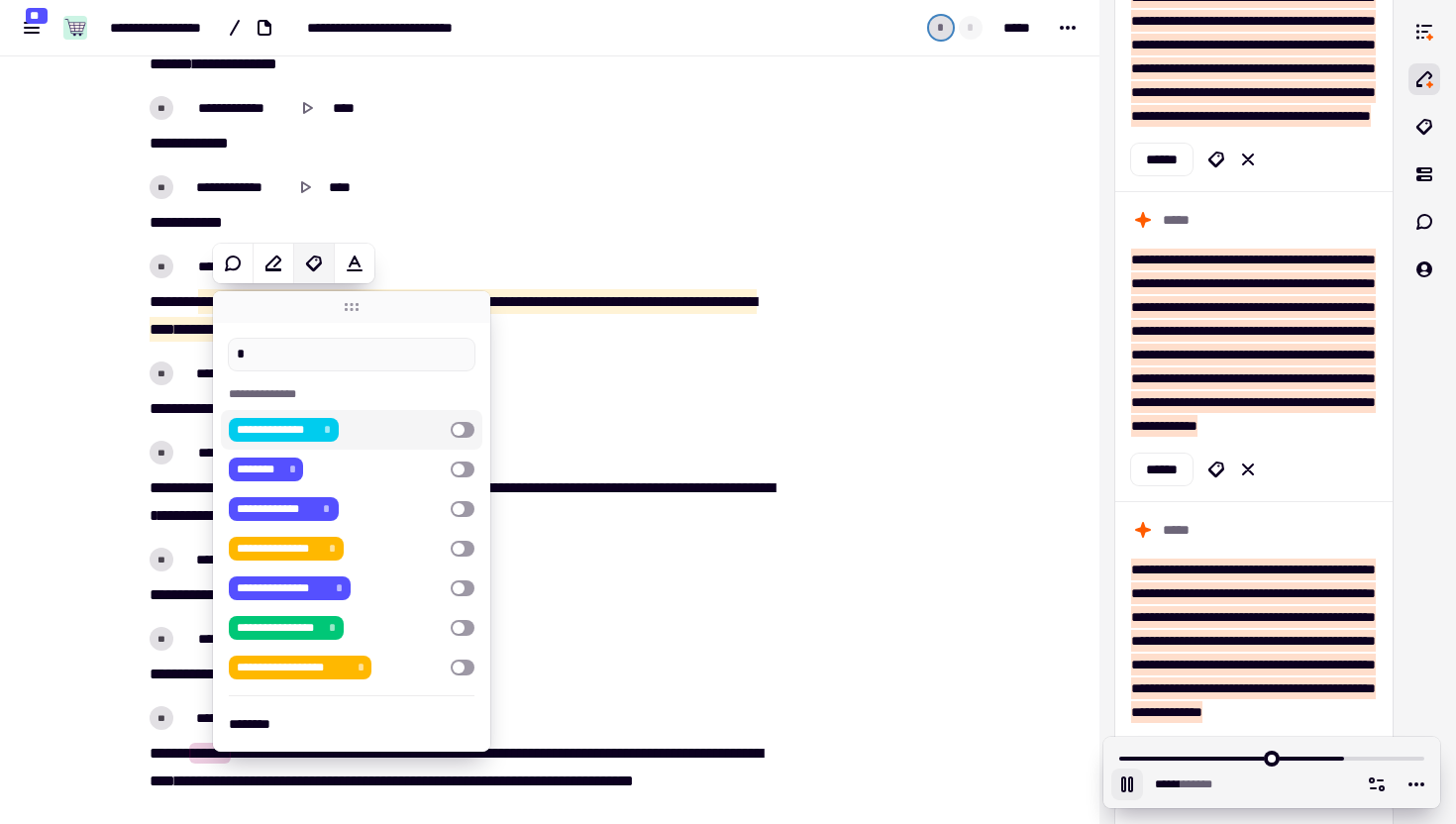 type on "**" 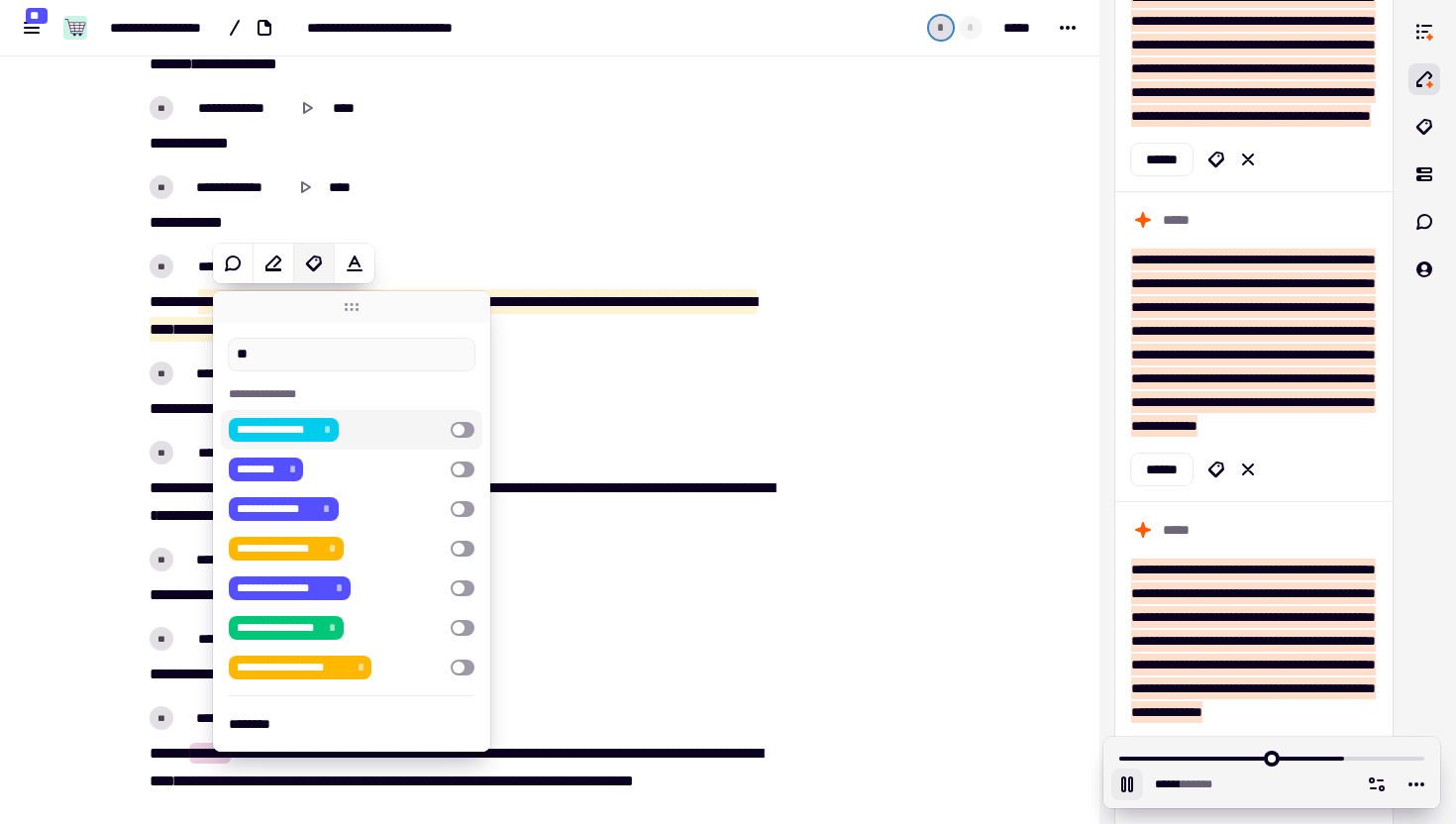 type on "******" 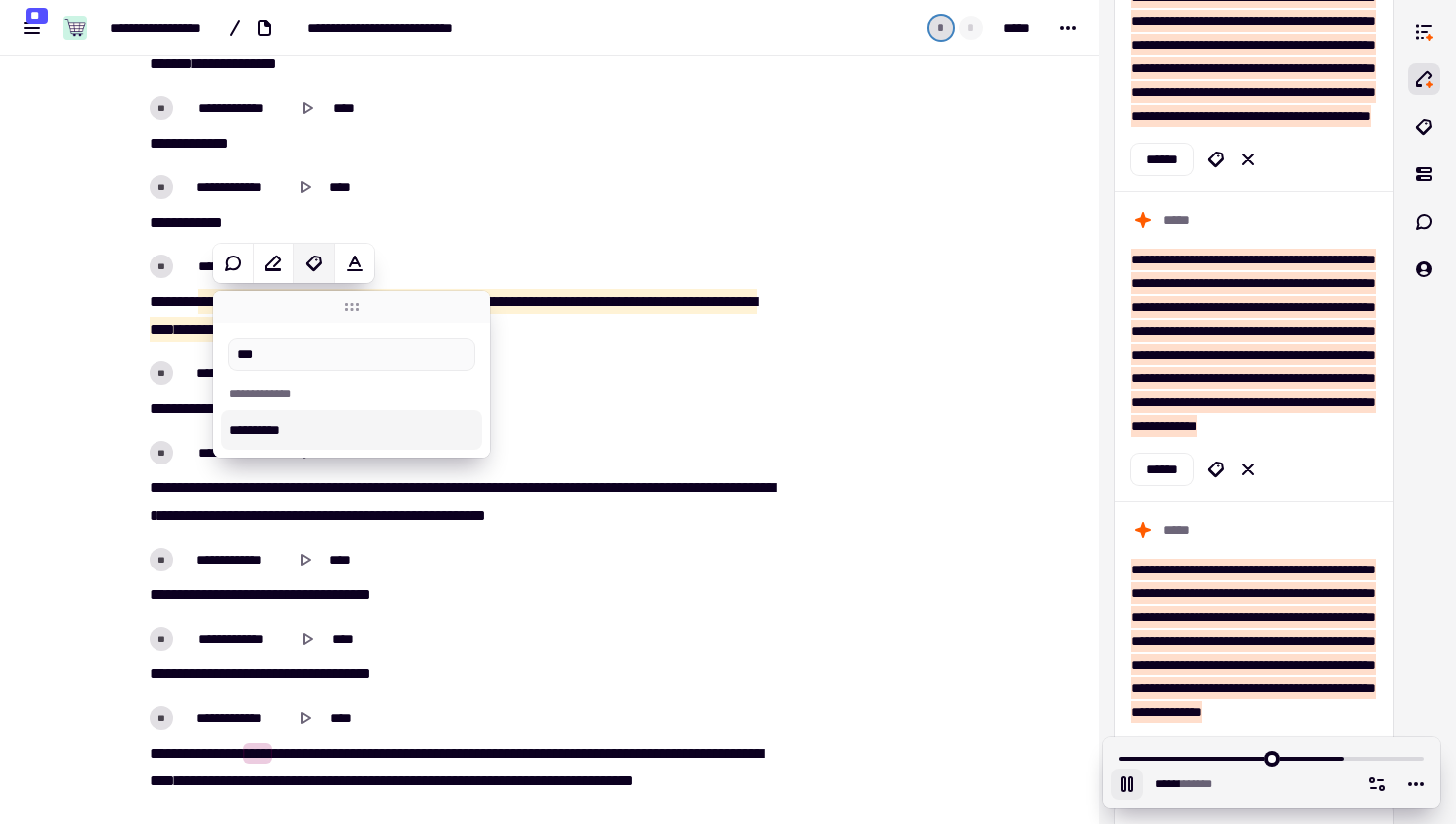 type on "****" 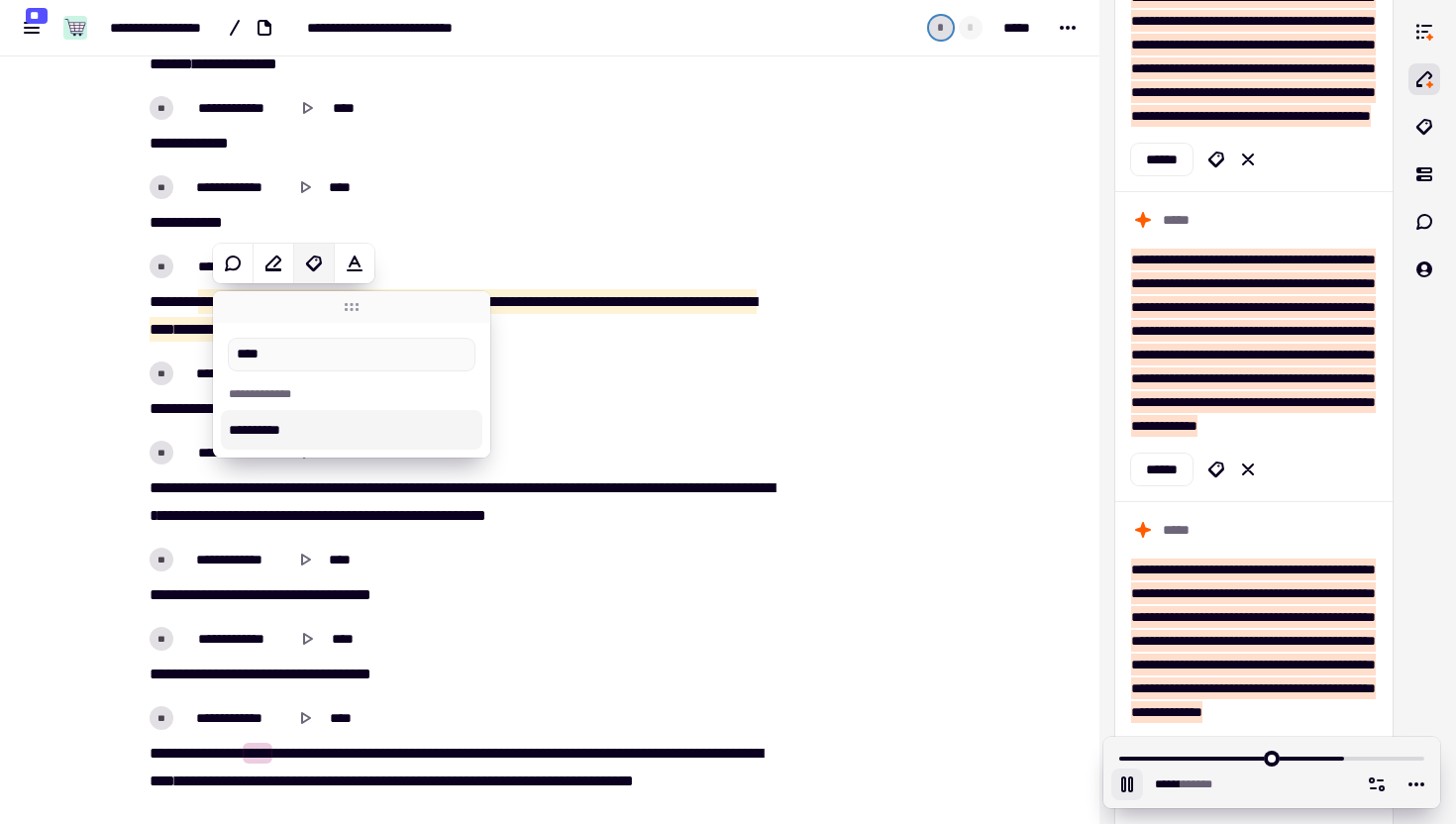 type on "******" 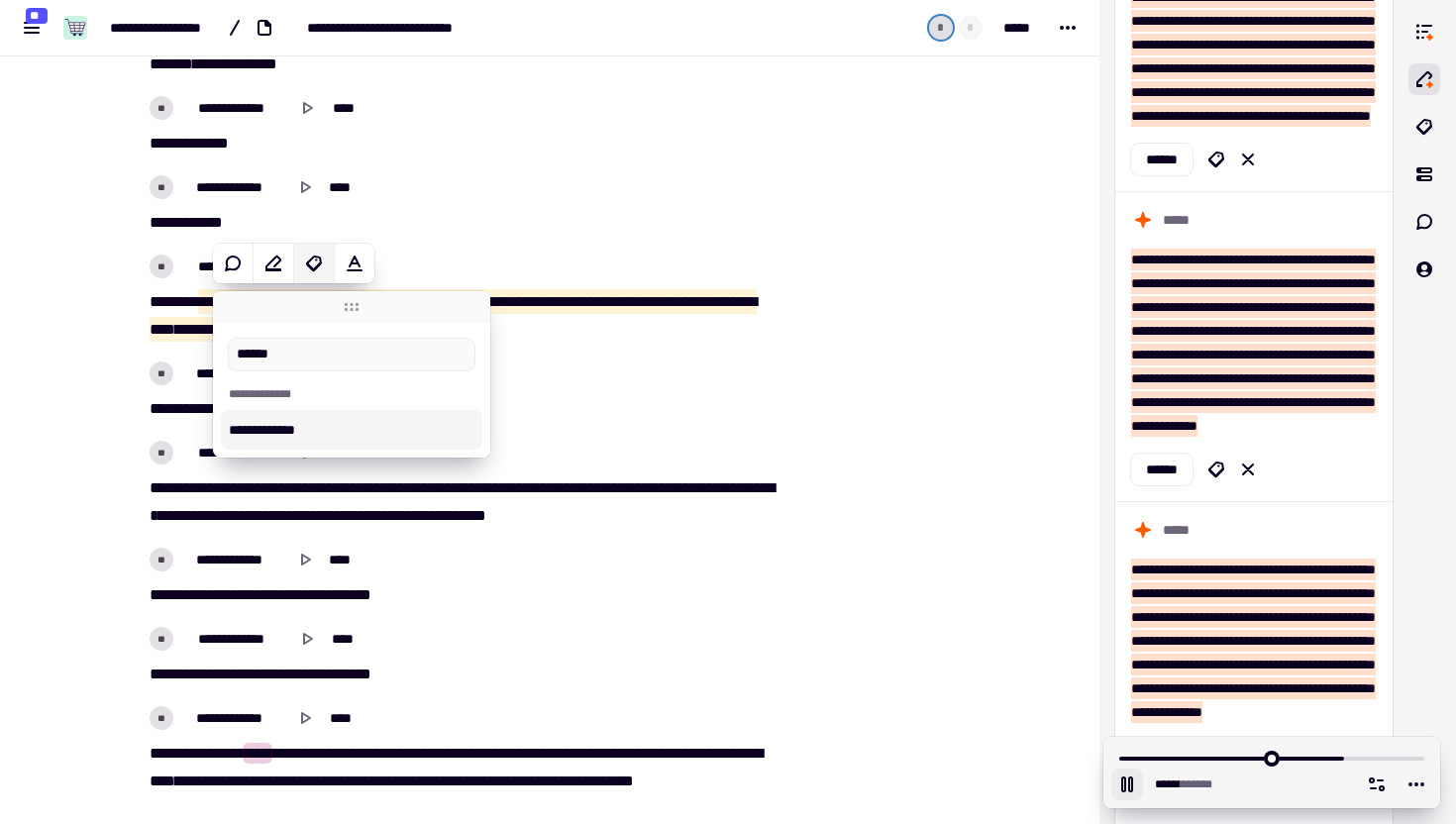 type on "*******" 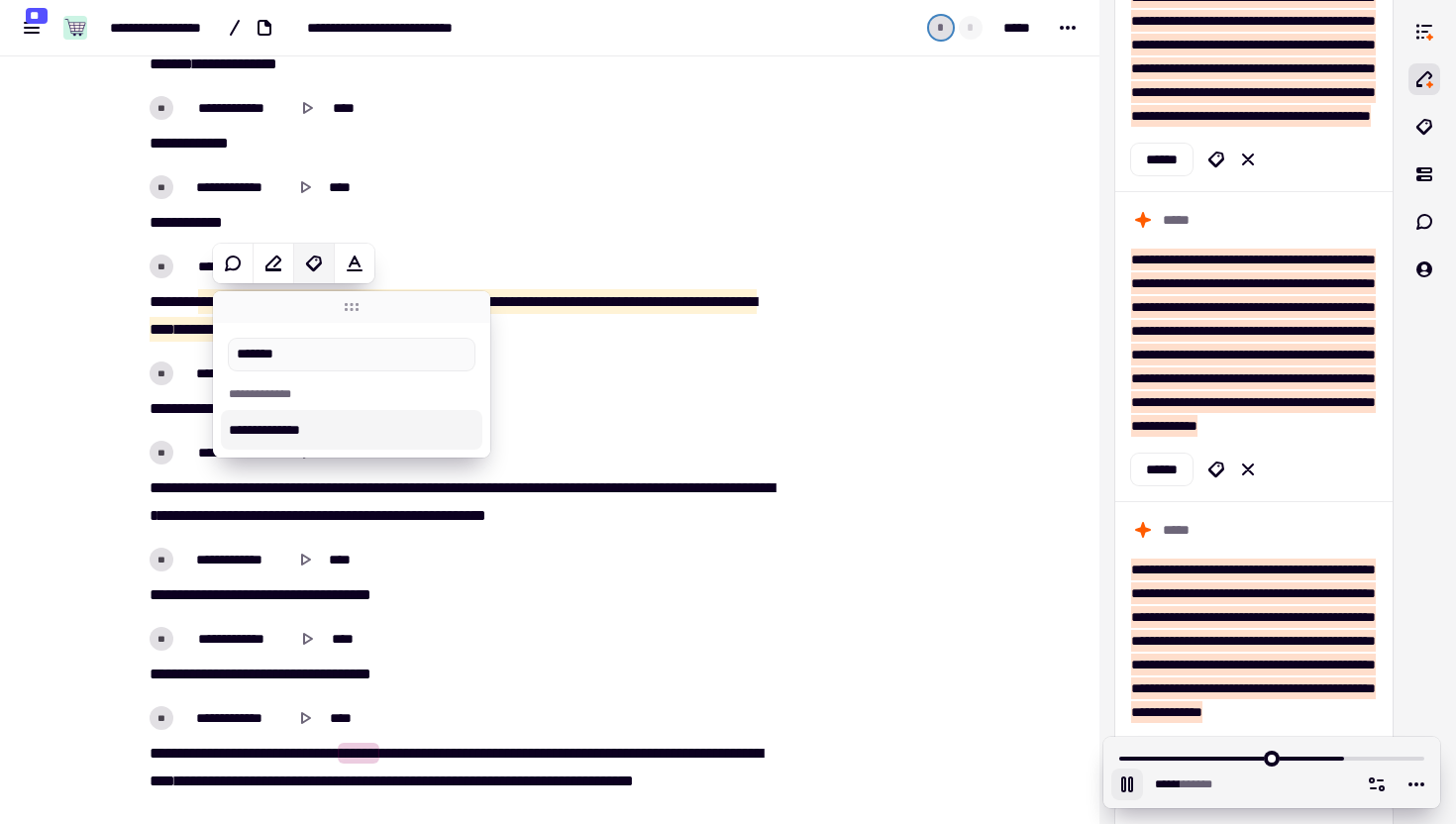 type on "******" 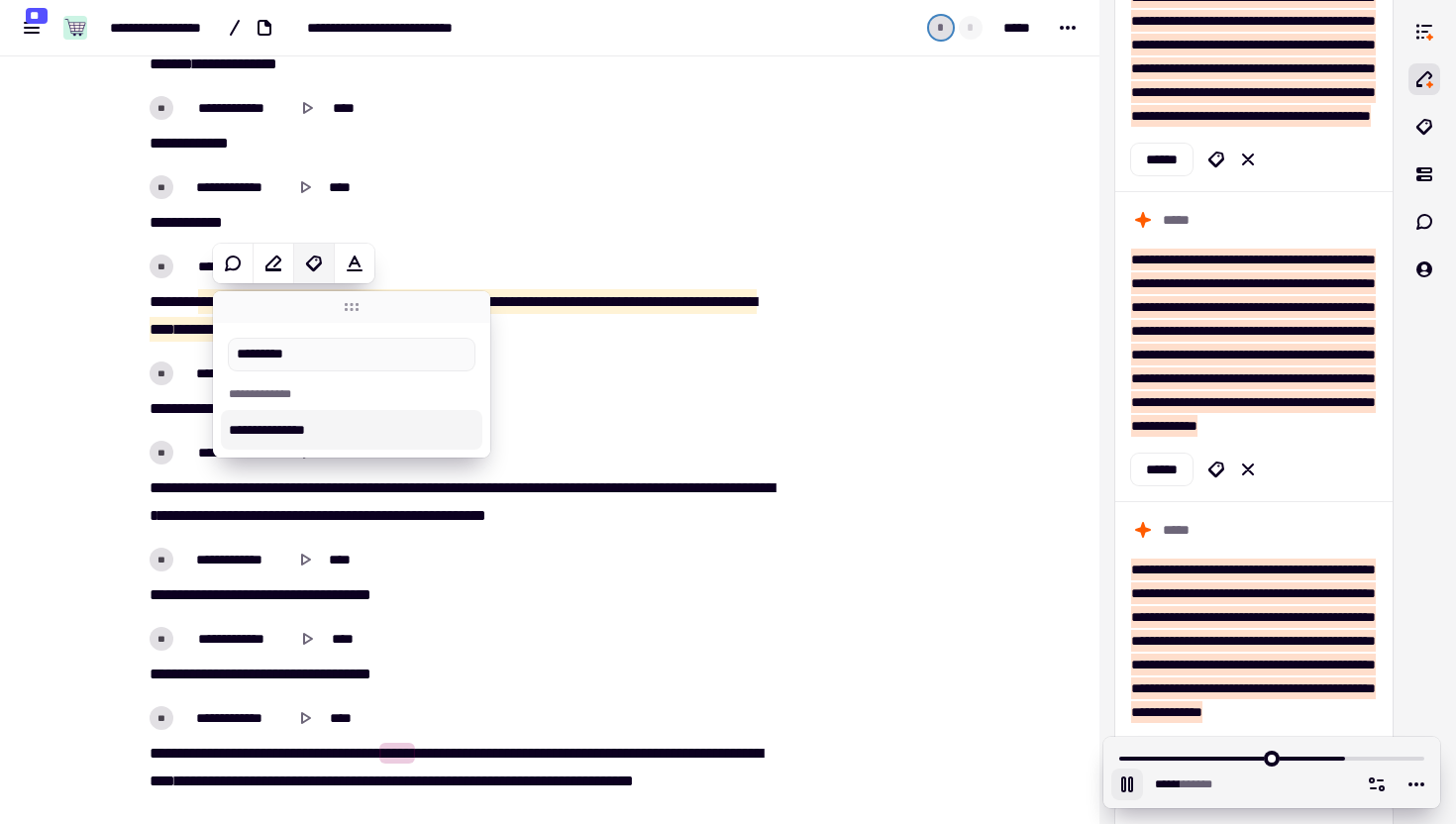 type on "**********" 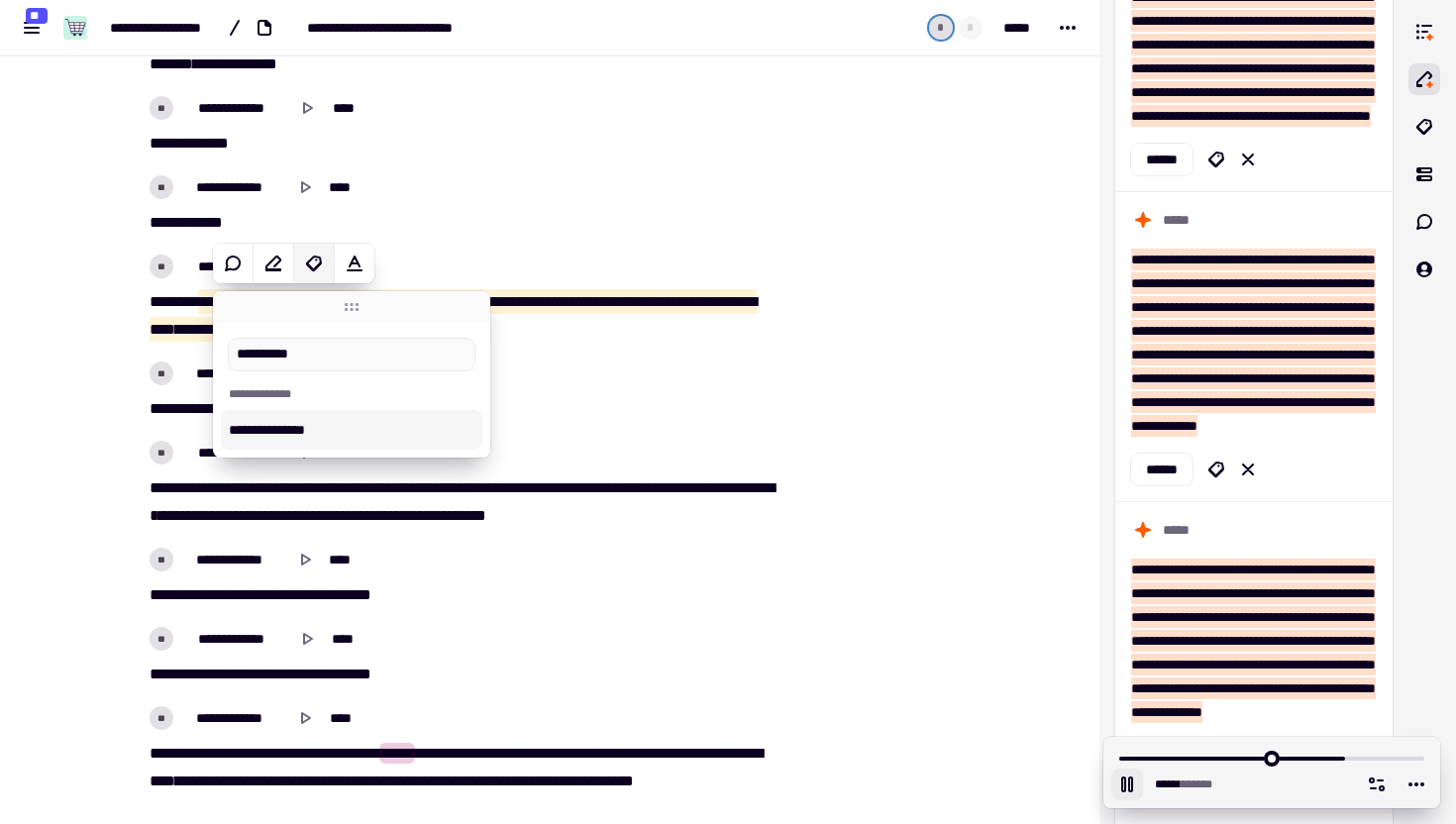 type on "******" 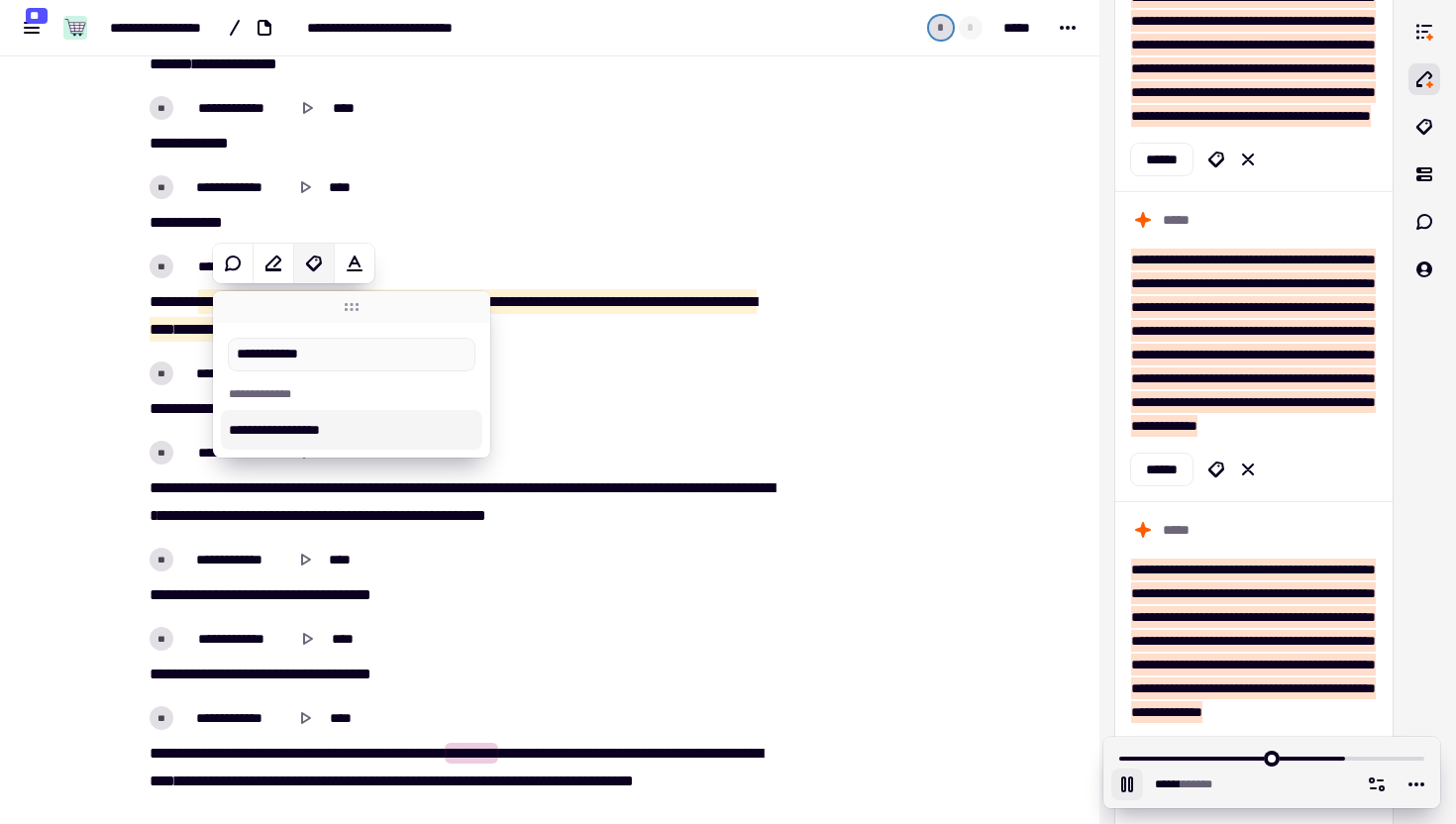 type on "**********" 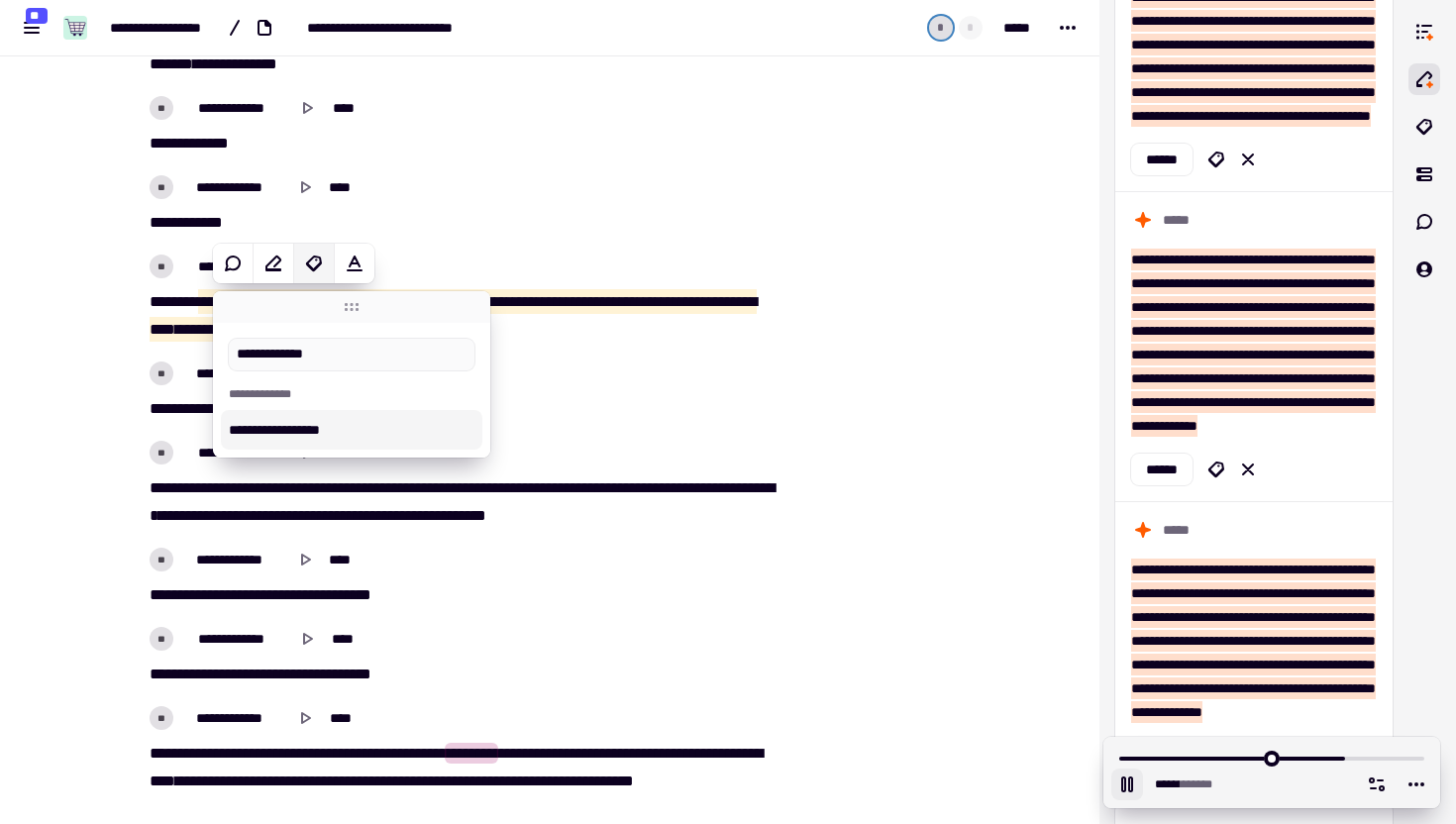 type on "******" 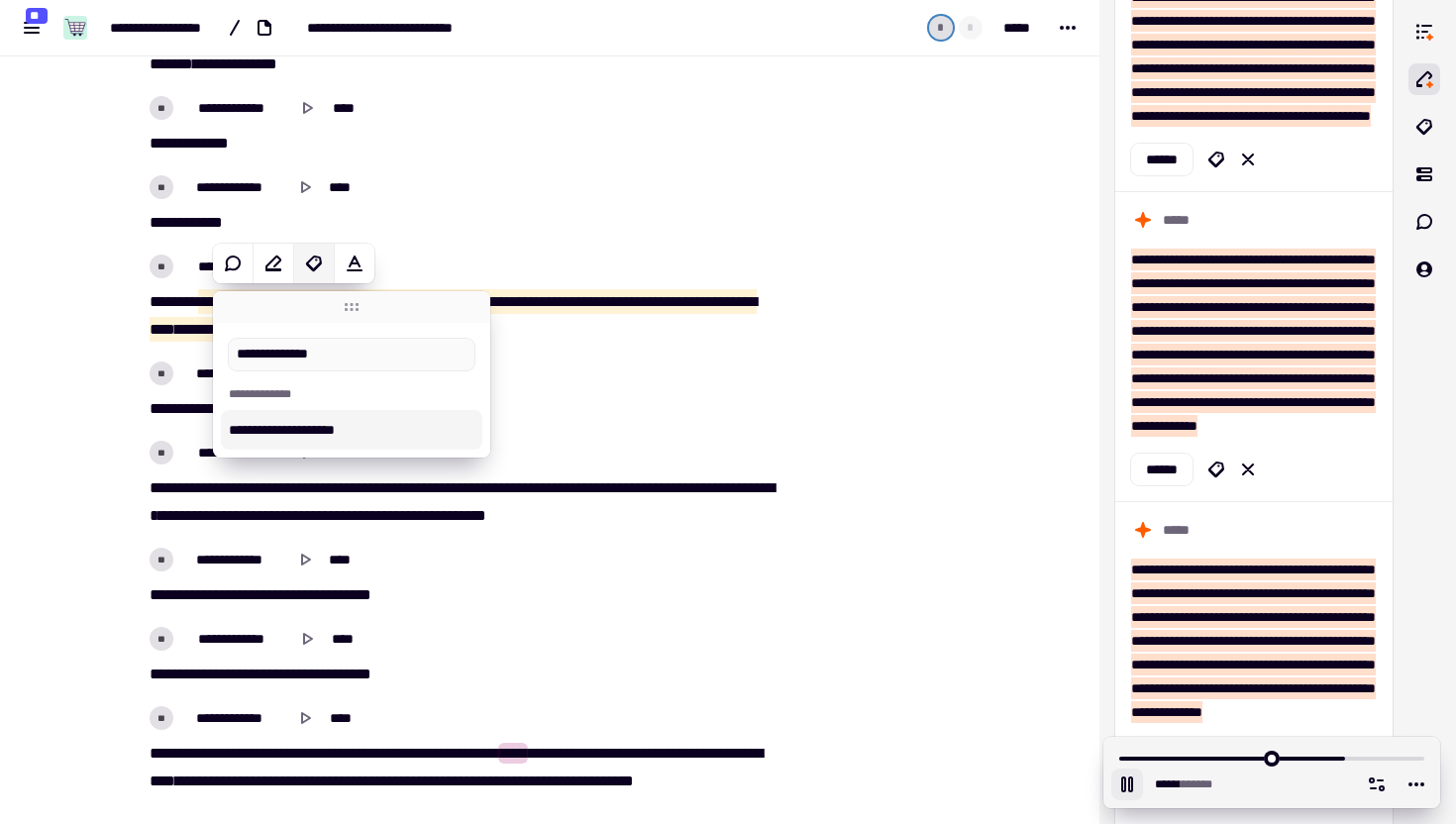 type on "**********" 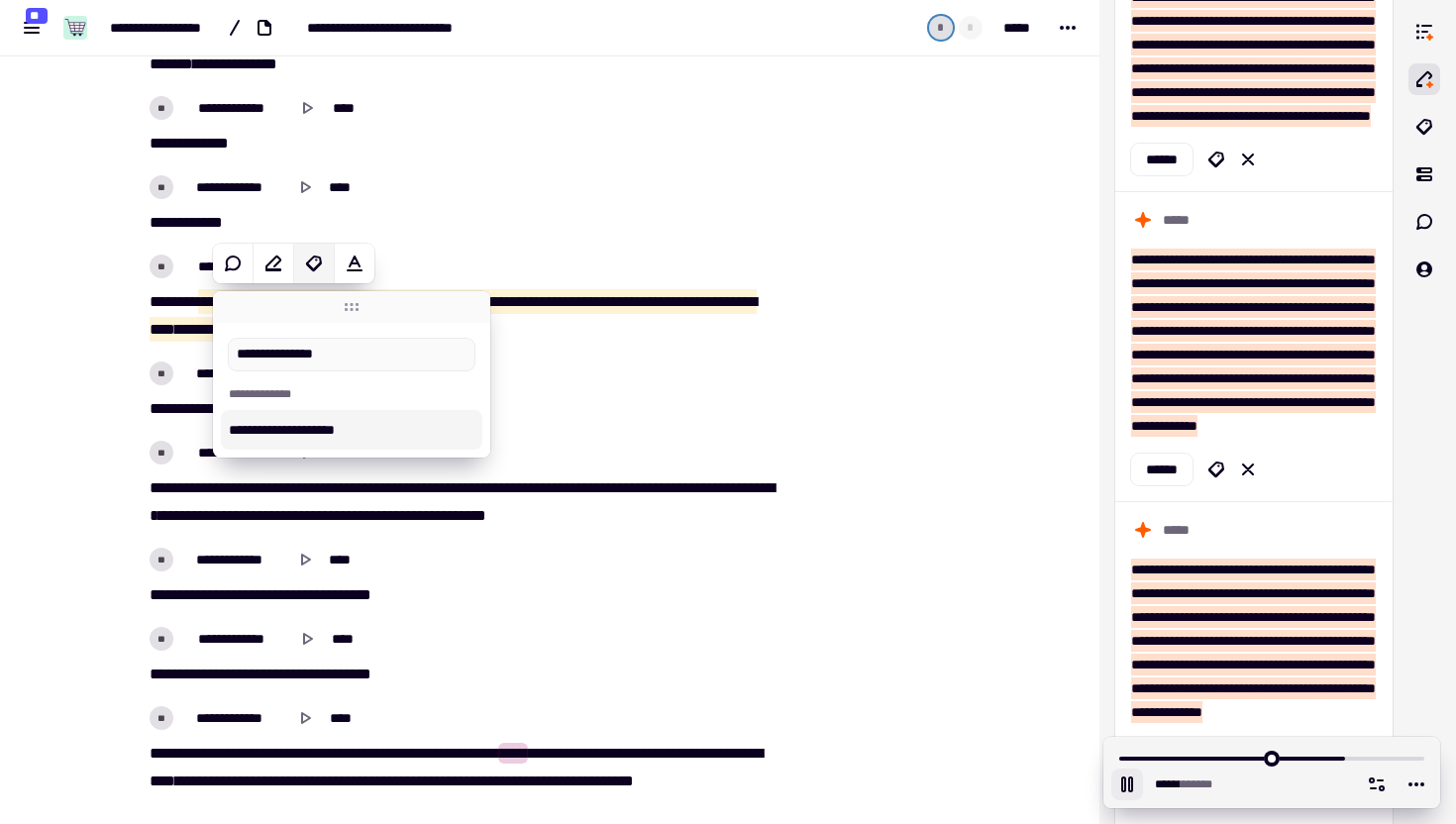 type on "******" 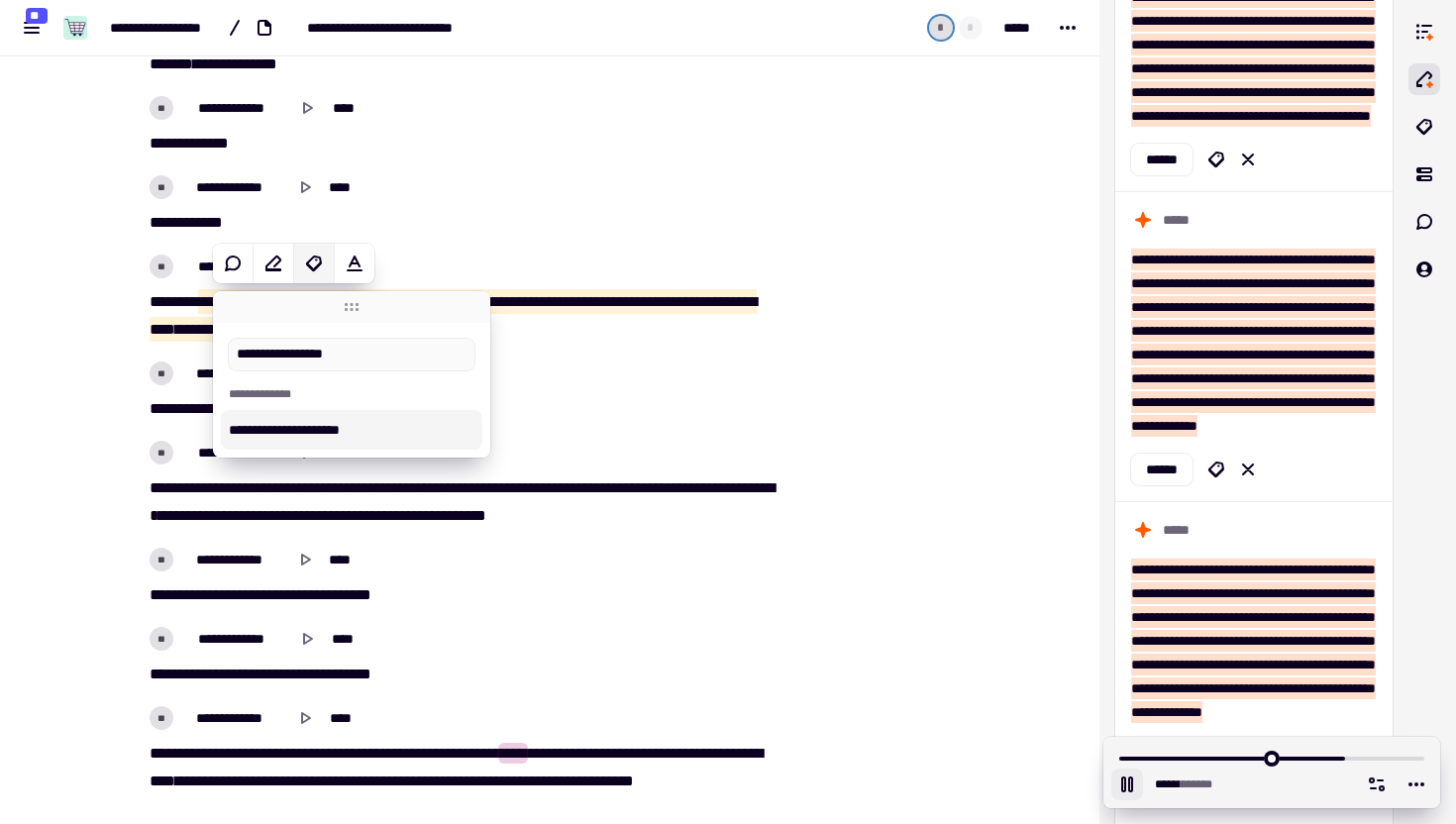 type 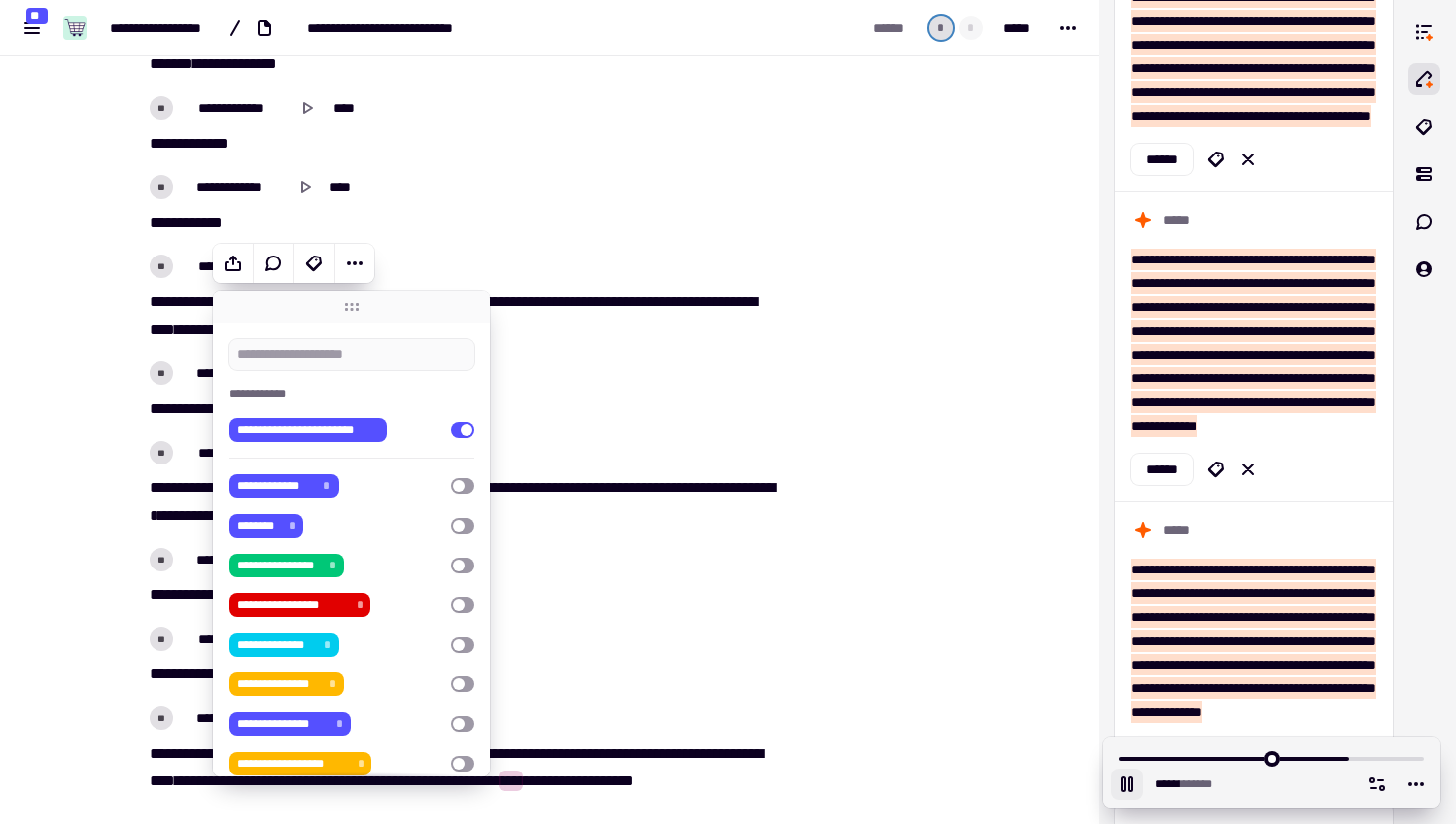 click at bounding box center (892, -2359) 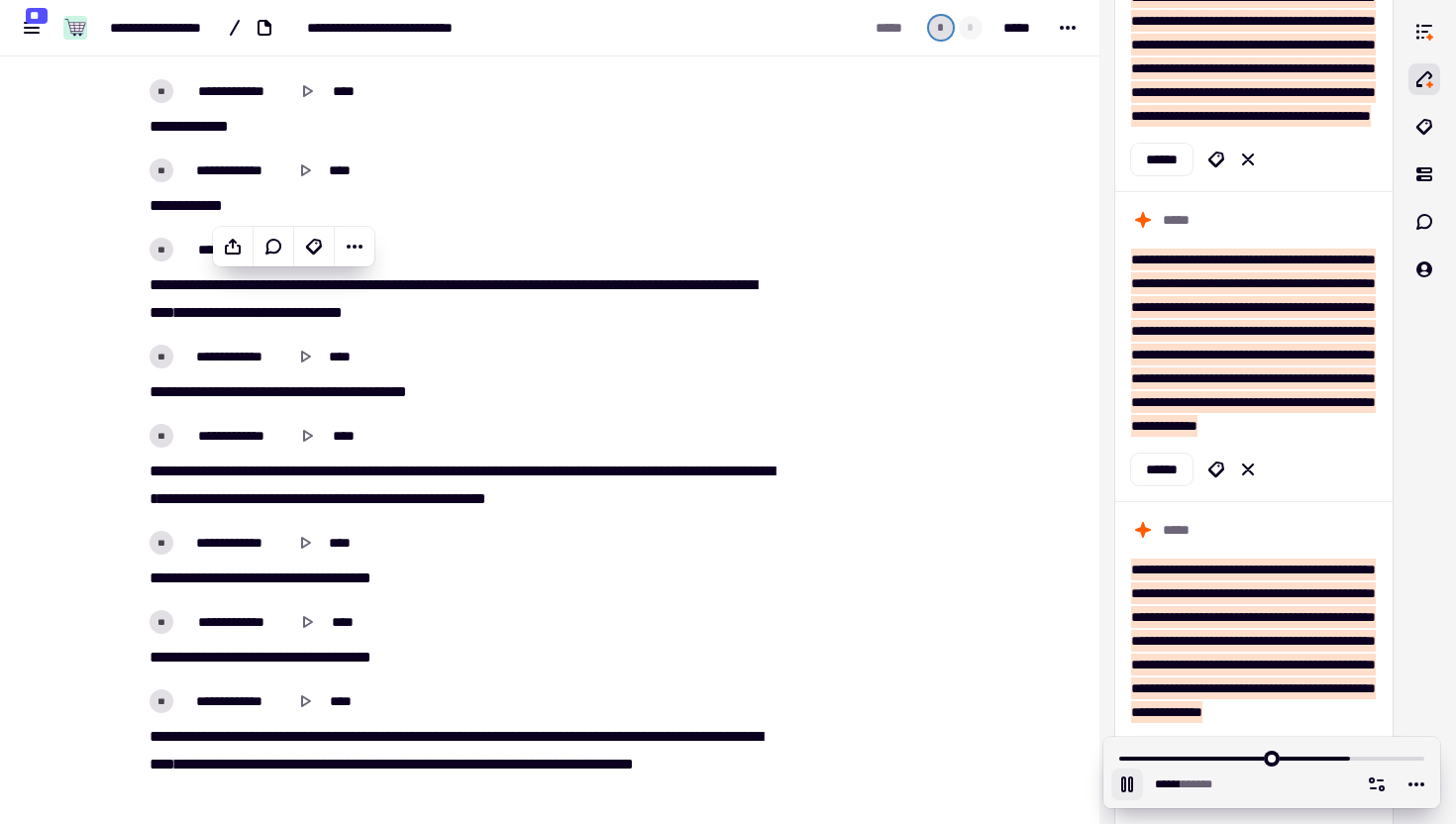 scroll, scrollTop: 7918, scrollLeft: 0, axis: vertical 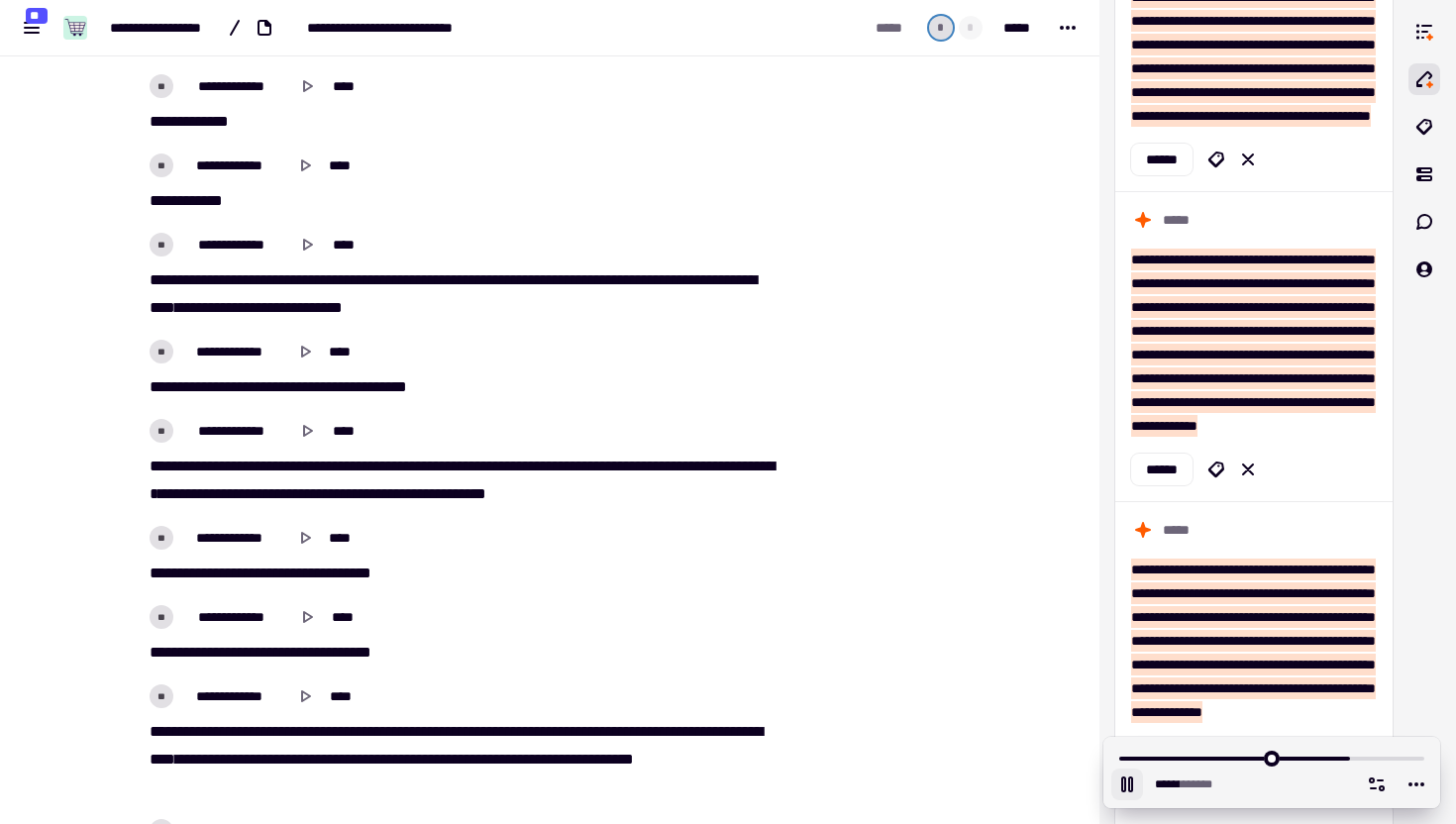 click on "**********" at bounding box center (463, 369) 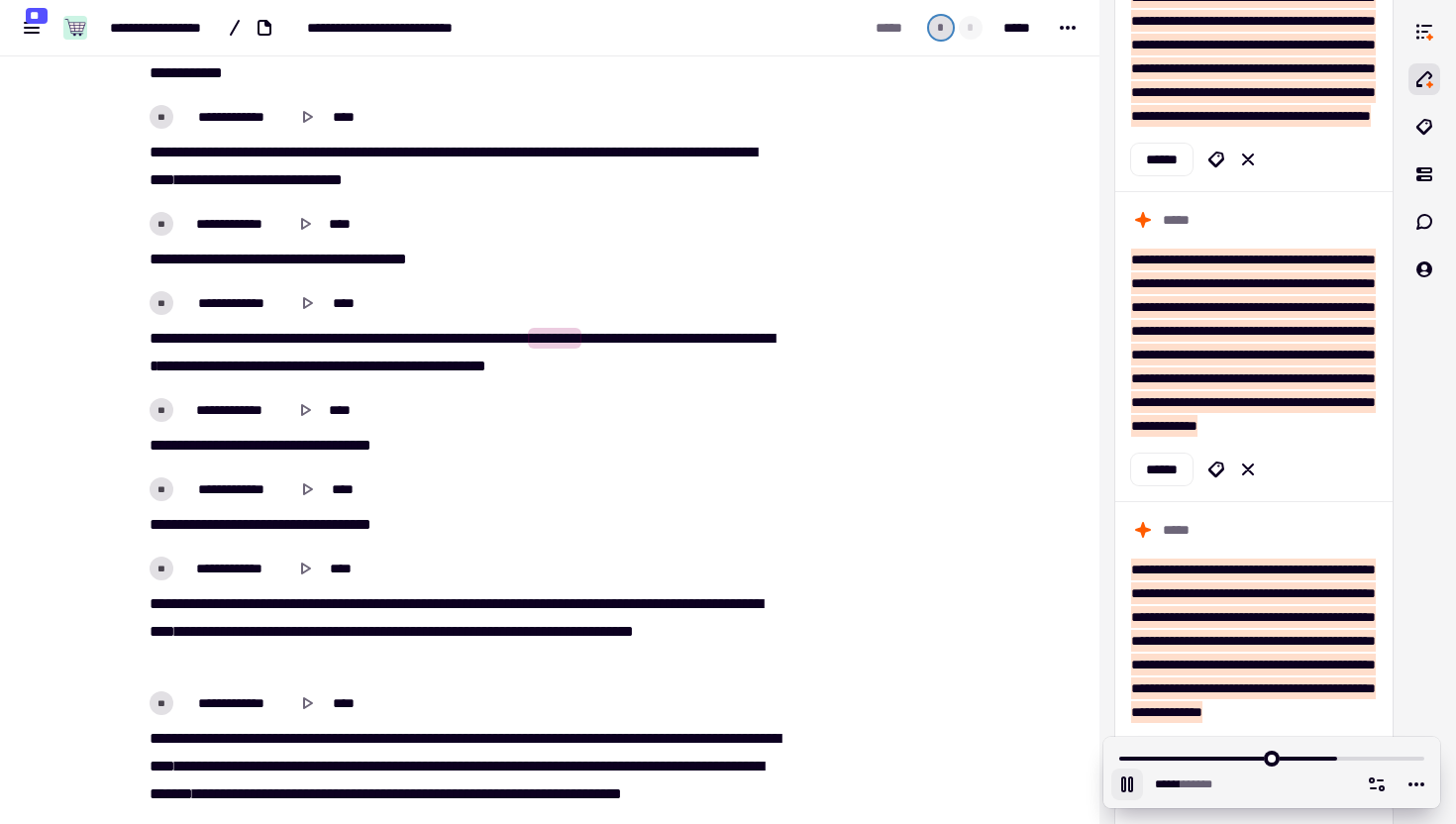 scroll, scrollTop: 8067, scrollLeft: 0, axis: vertical 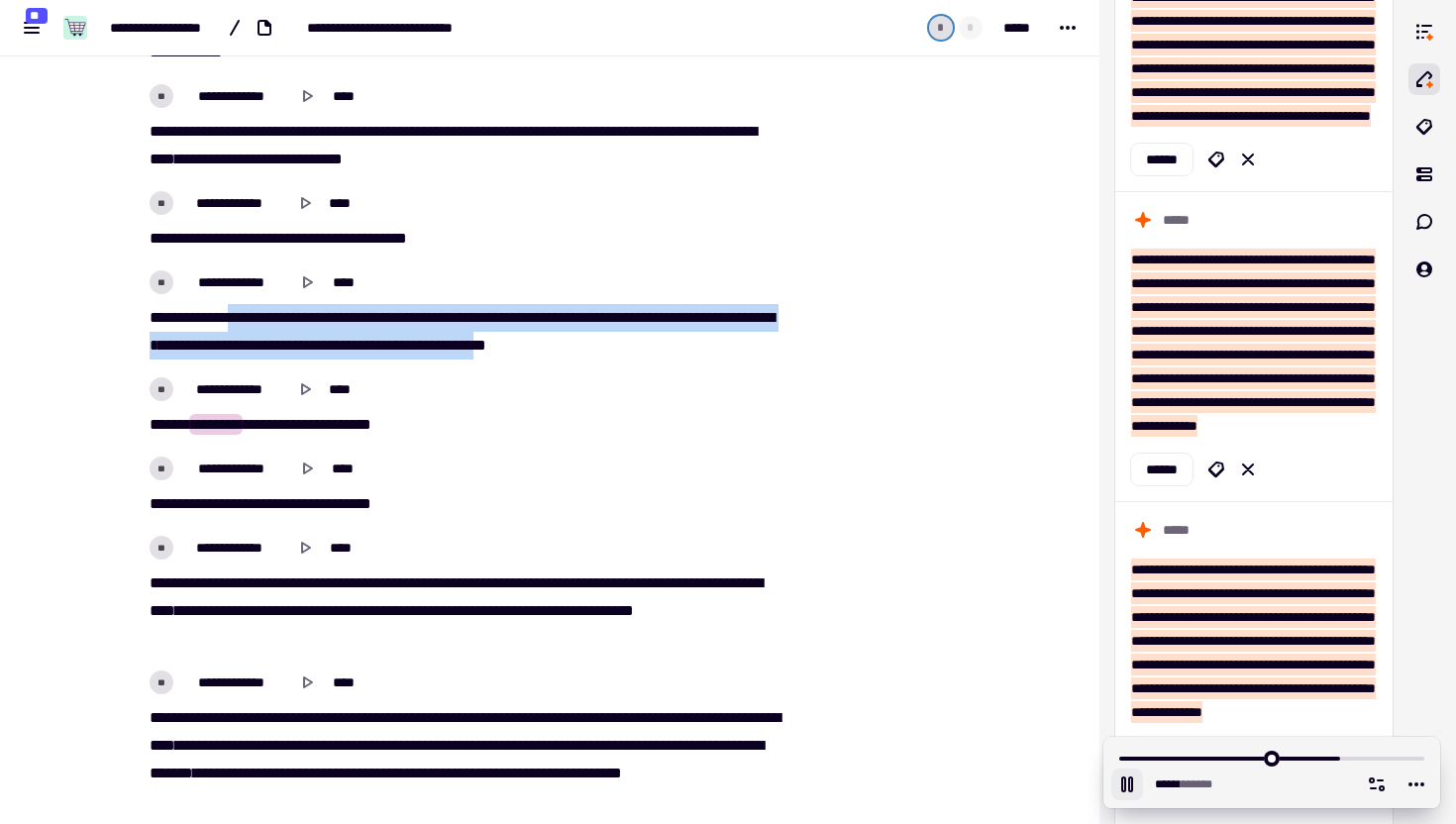 drag, startPoint x: 249, startPoint y: 316, endPoint x: 743, endPoint y: 341, distance: 494.63219 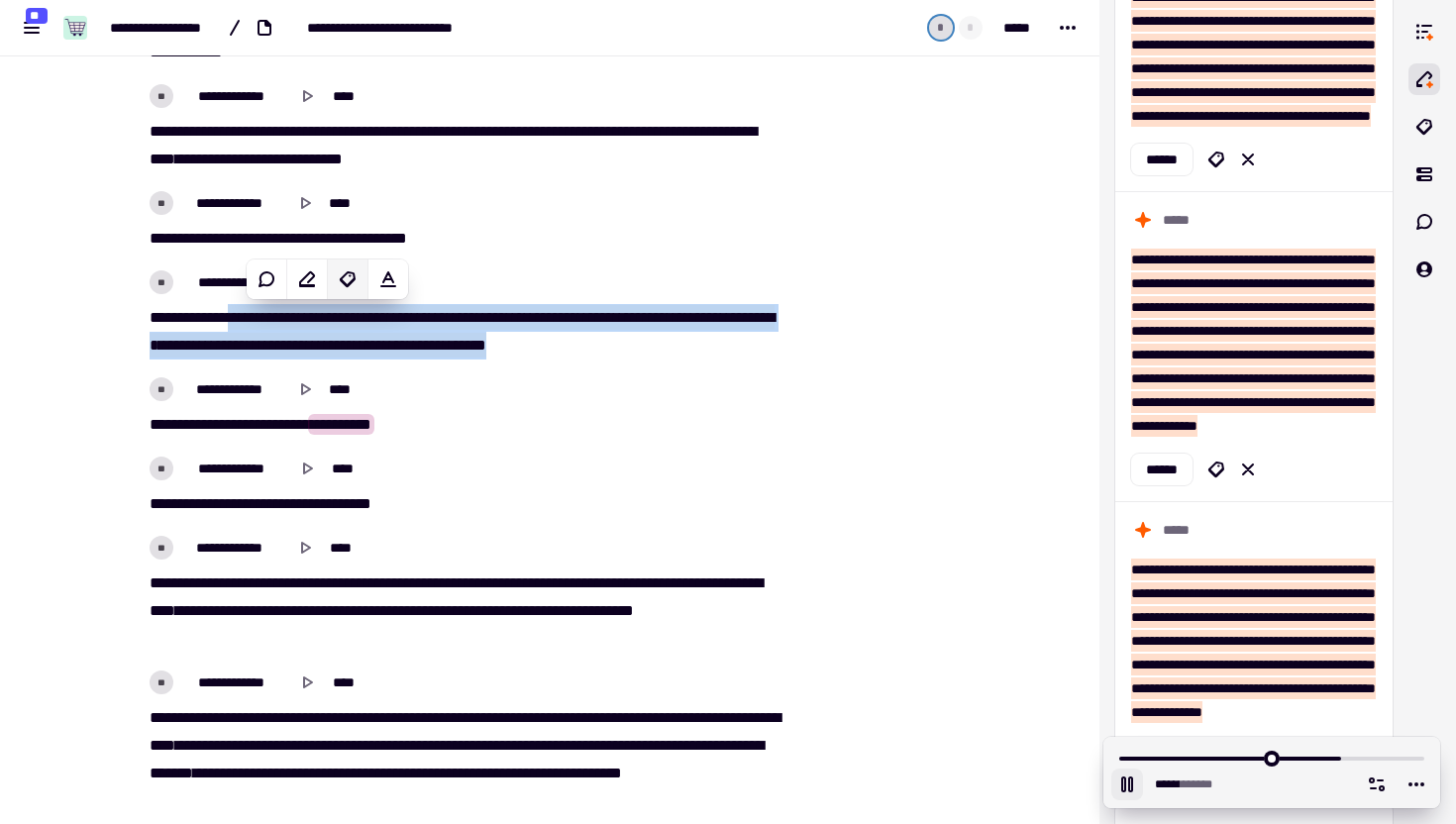 click 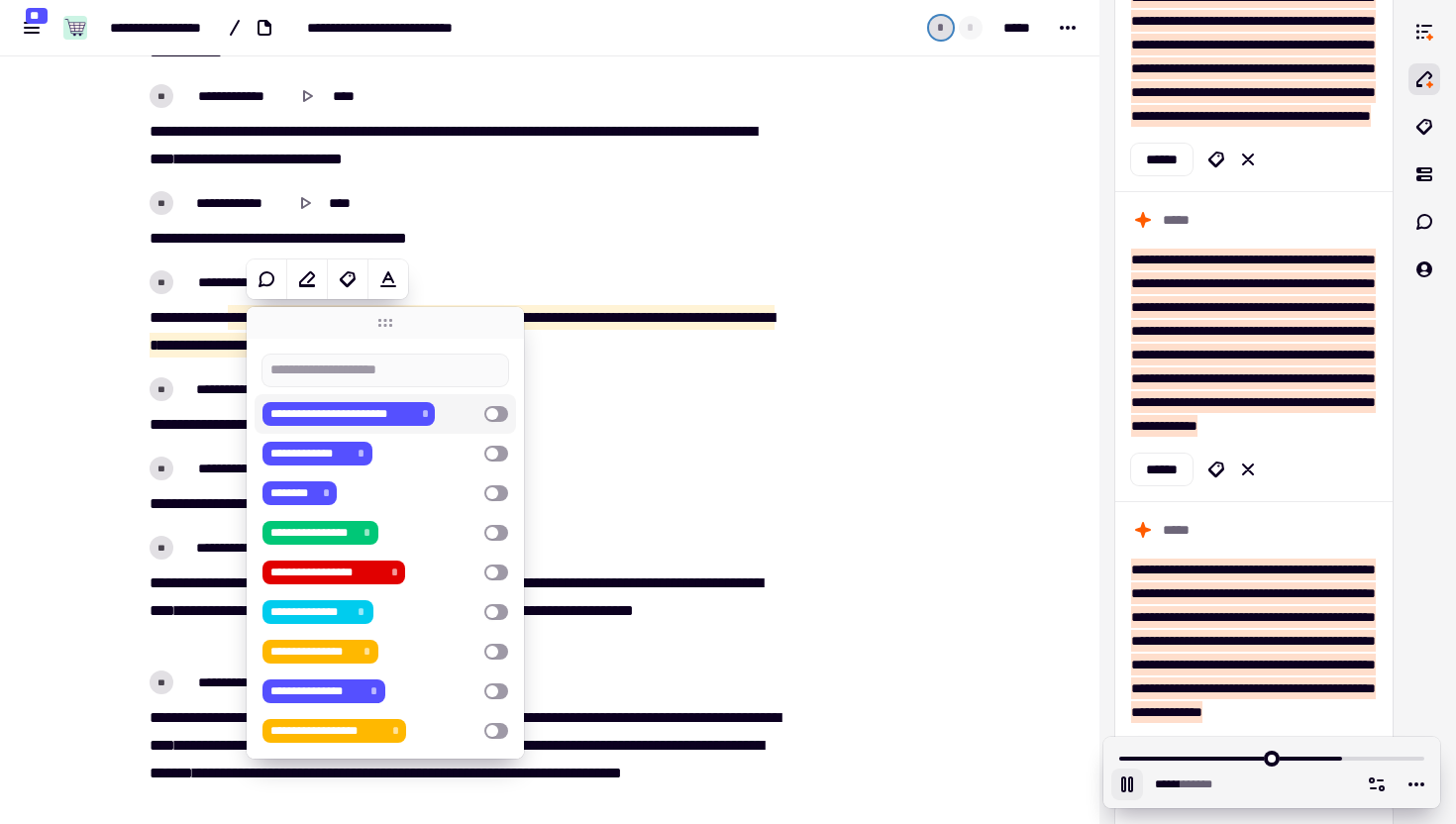 click on "**********" at bounding box center [369, 414] 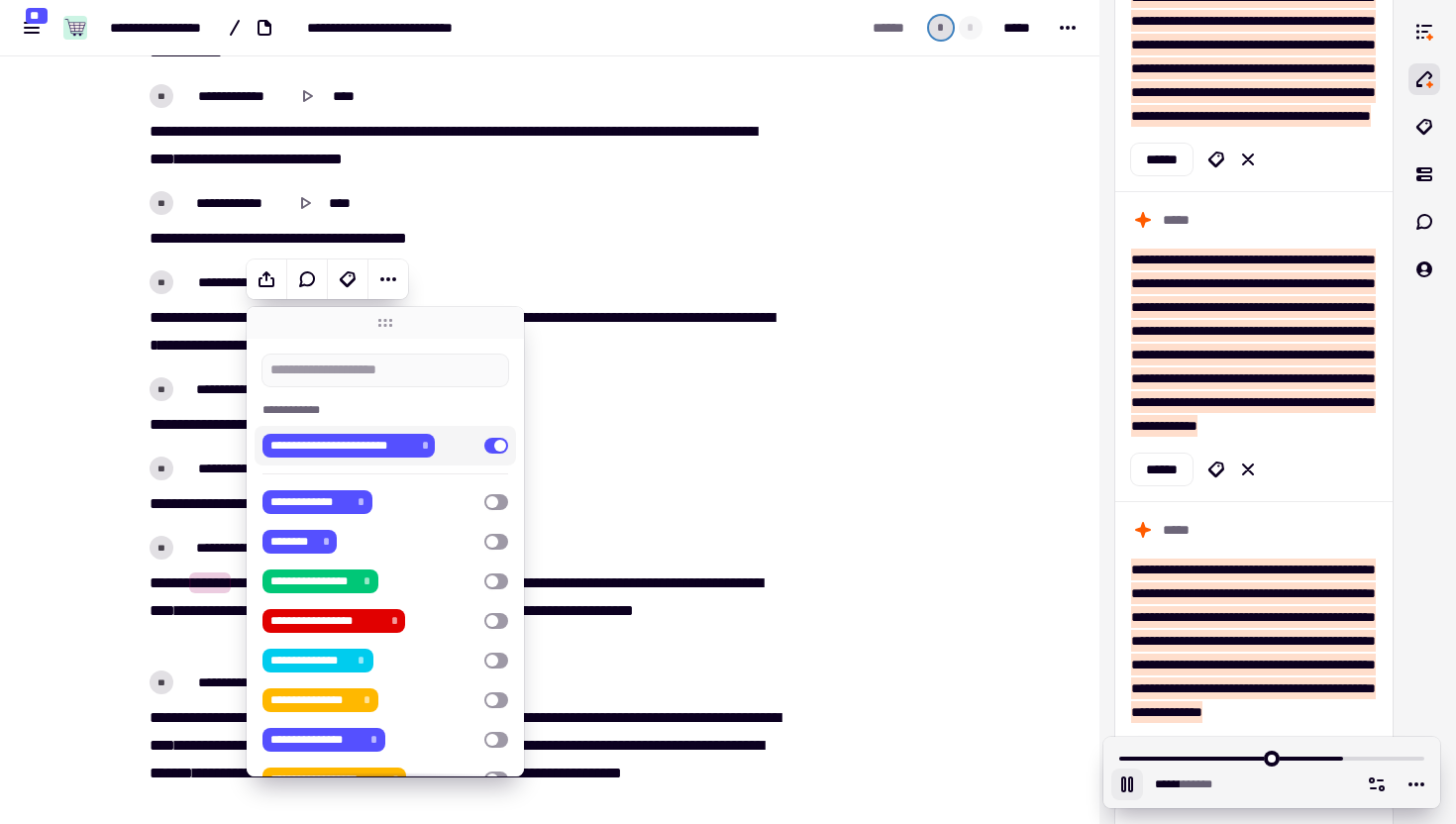 click on "**********" at bounding box center [550, -2537] 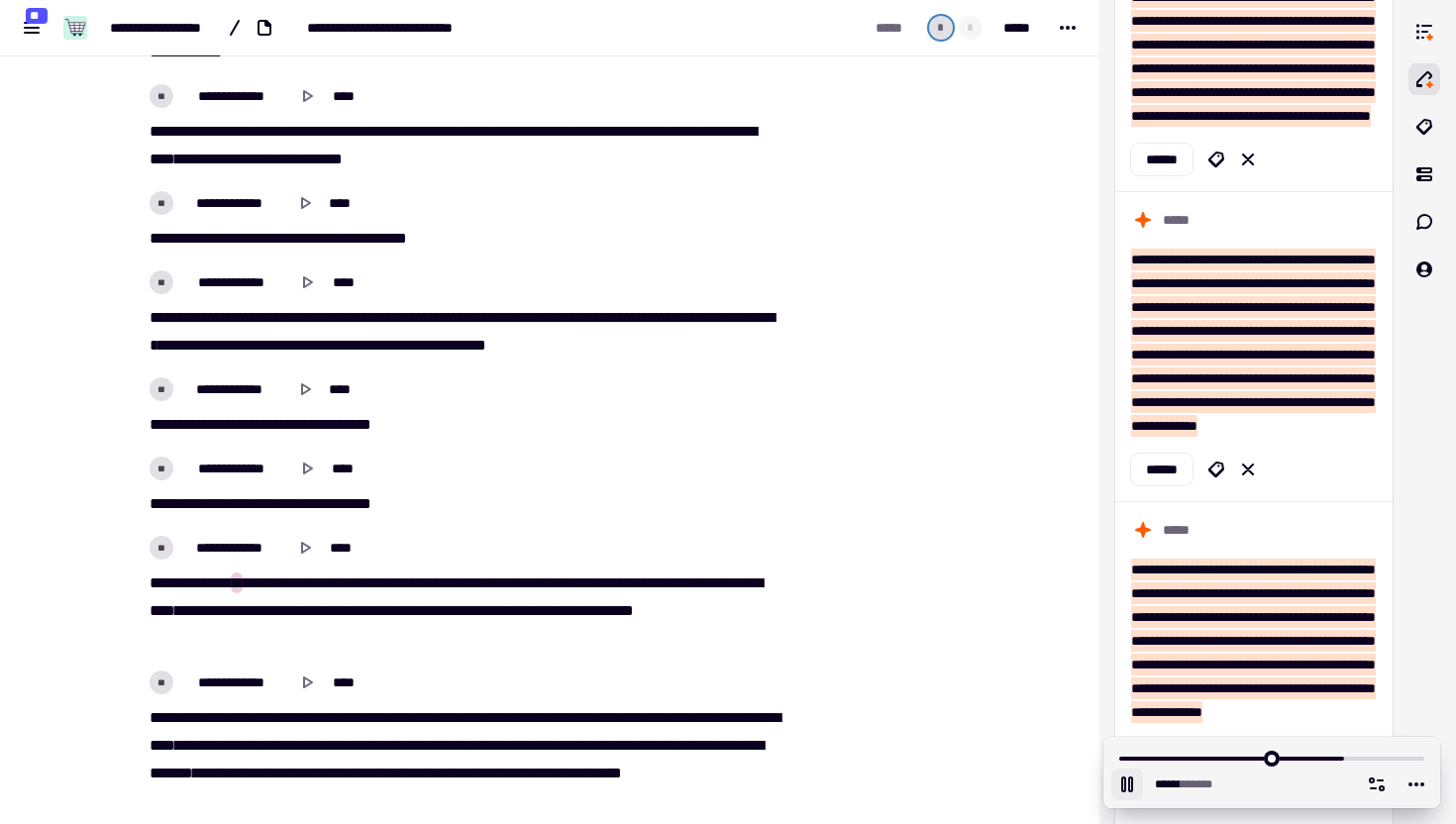 click on "***   ****   ***   **   **   ******   **   ******   ****   ***   **   **   ****   ****   **   ********   *****   ********   **   *****   *******   *   *****   *   ******   *   *******   *   *****   ****   ***   *****   *****" at bounding box center [463, 332] 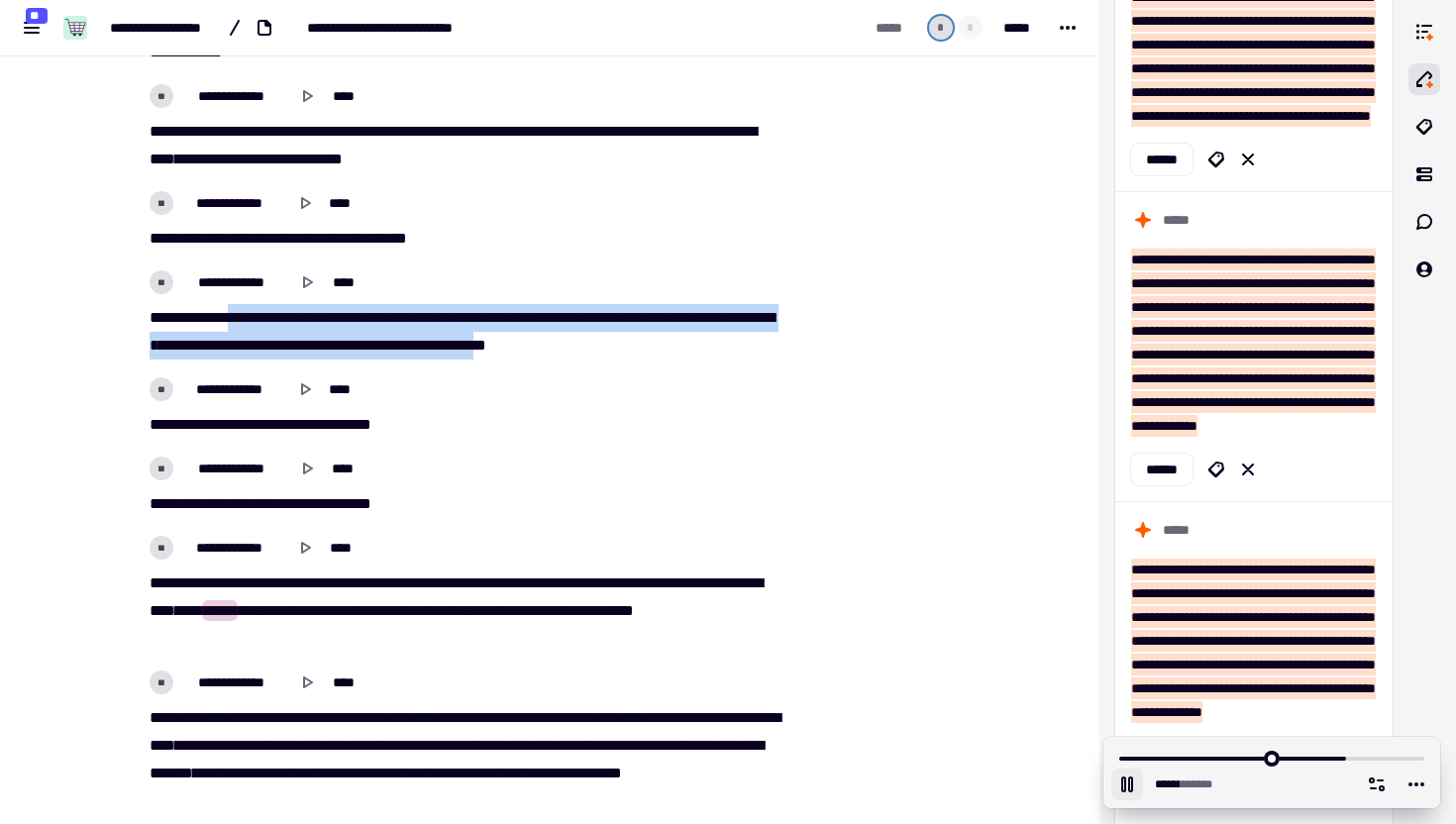 drag, startPoint x: 250, startPoint y: 316, endPoint x: 742, endPoint y: 337, distance: 492.44797 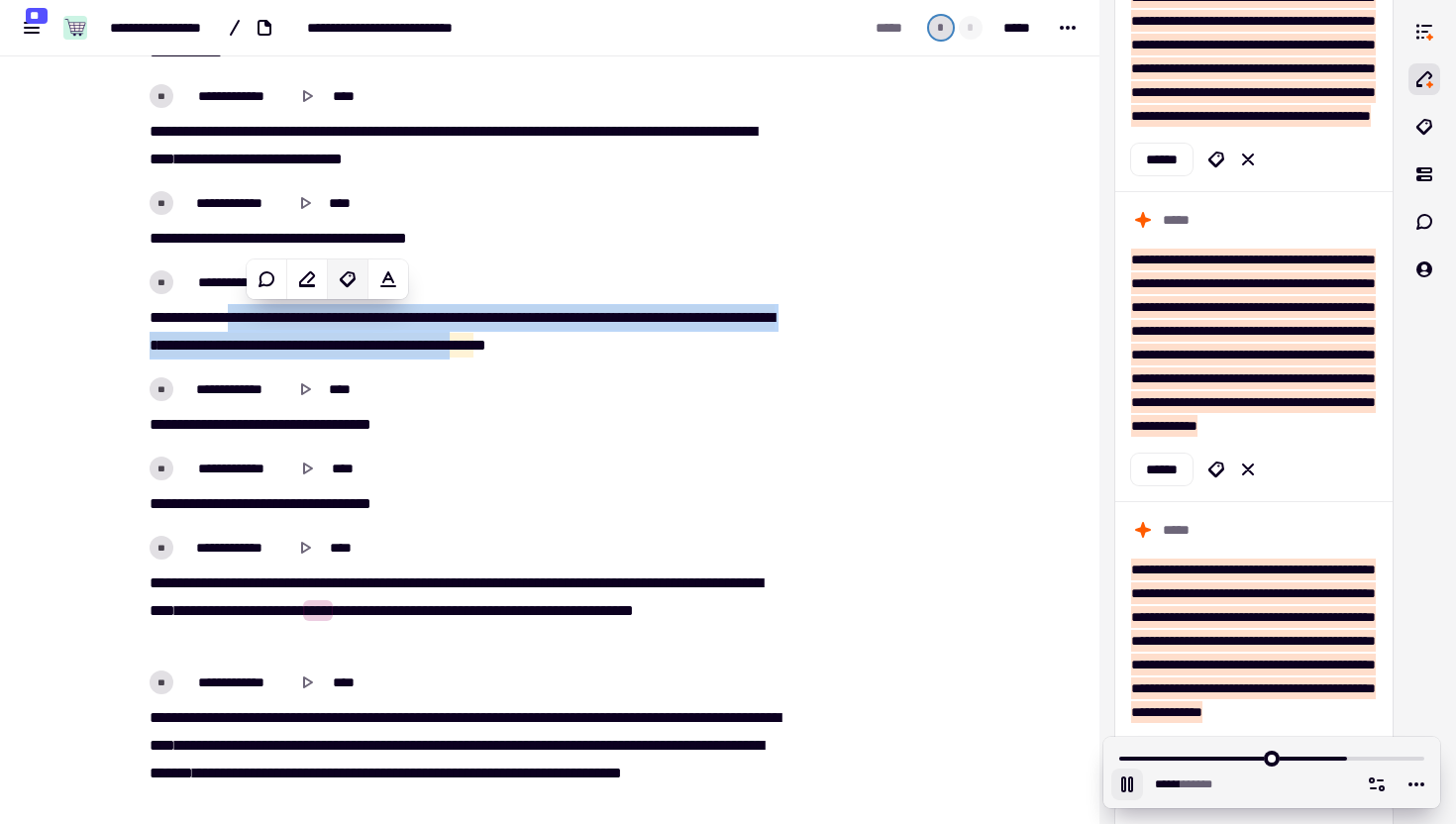 click 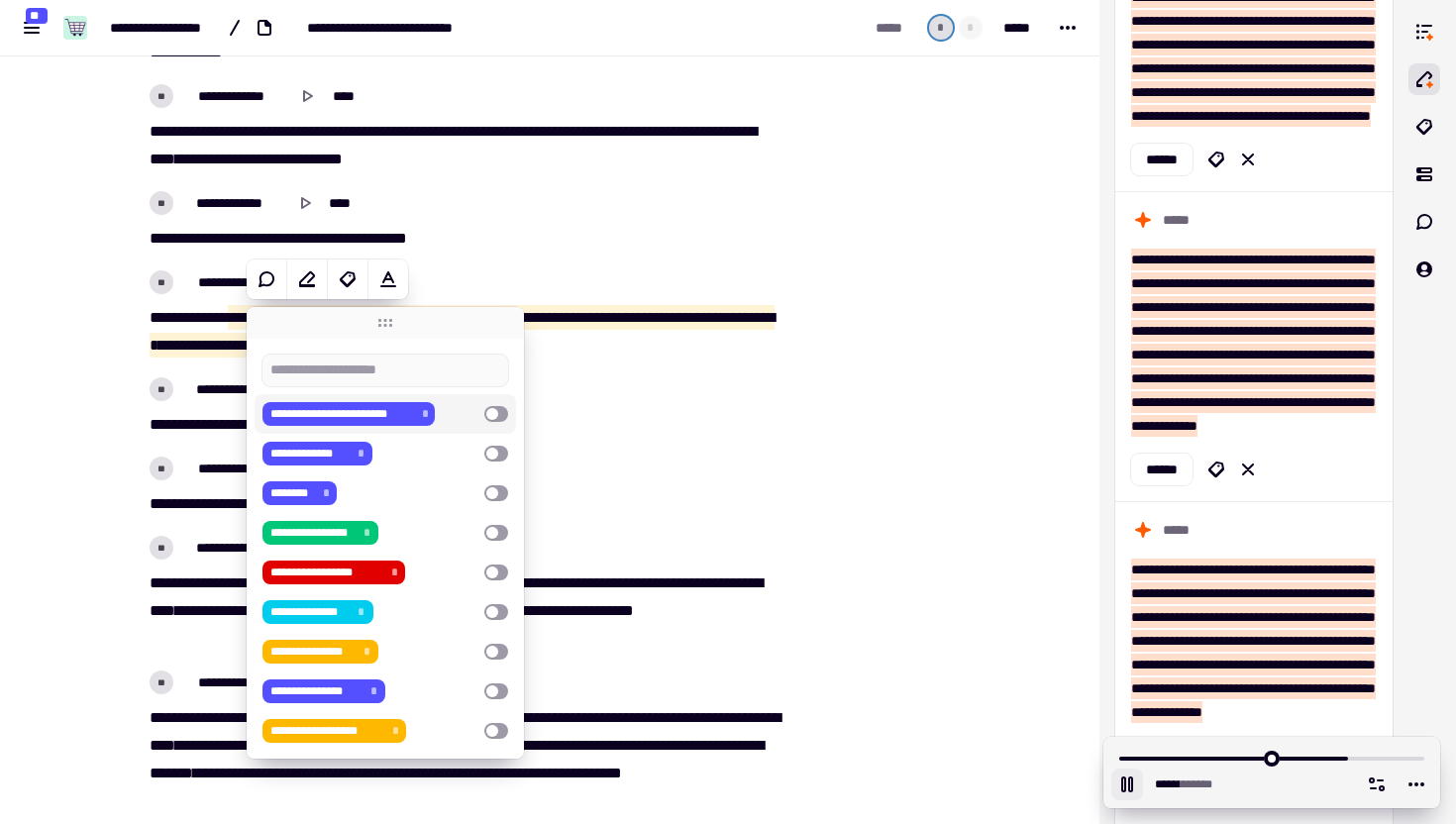 click on "**********" at bounding box center [369, 414] 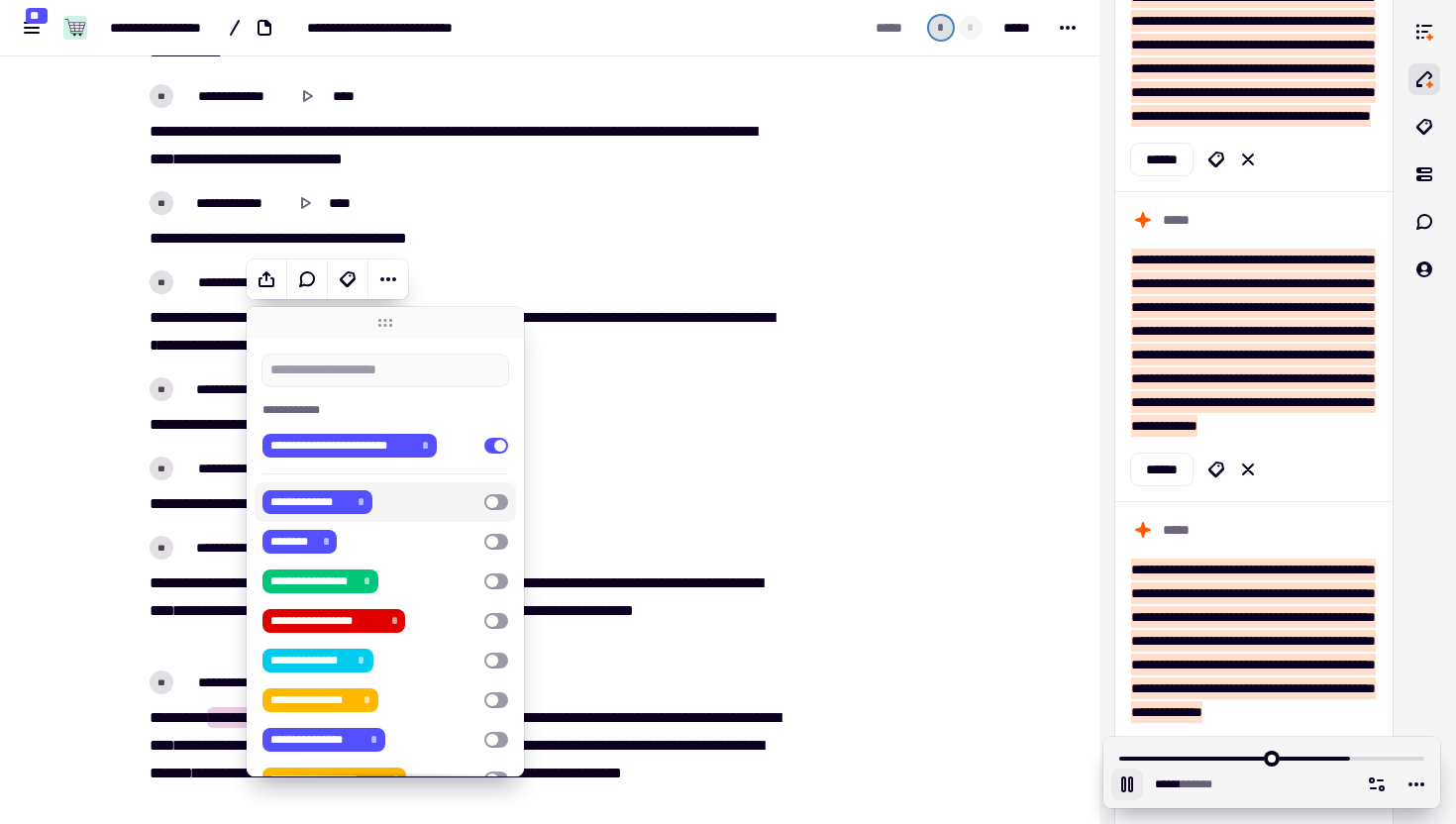 click on "**********" at bounding box center [369, 502] 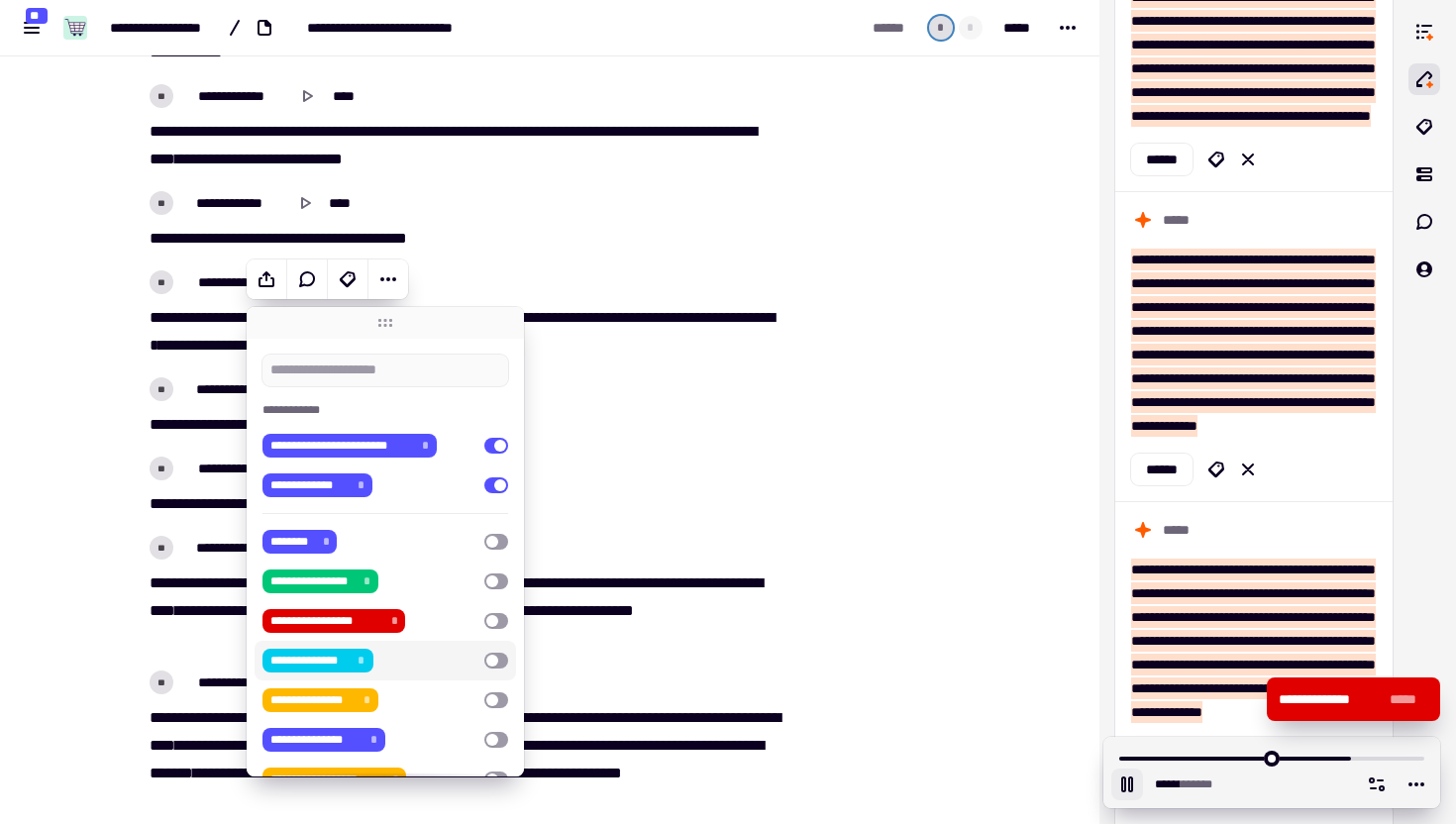 click on "**********" at bounding box center [369, 661] 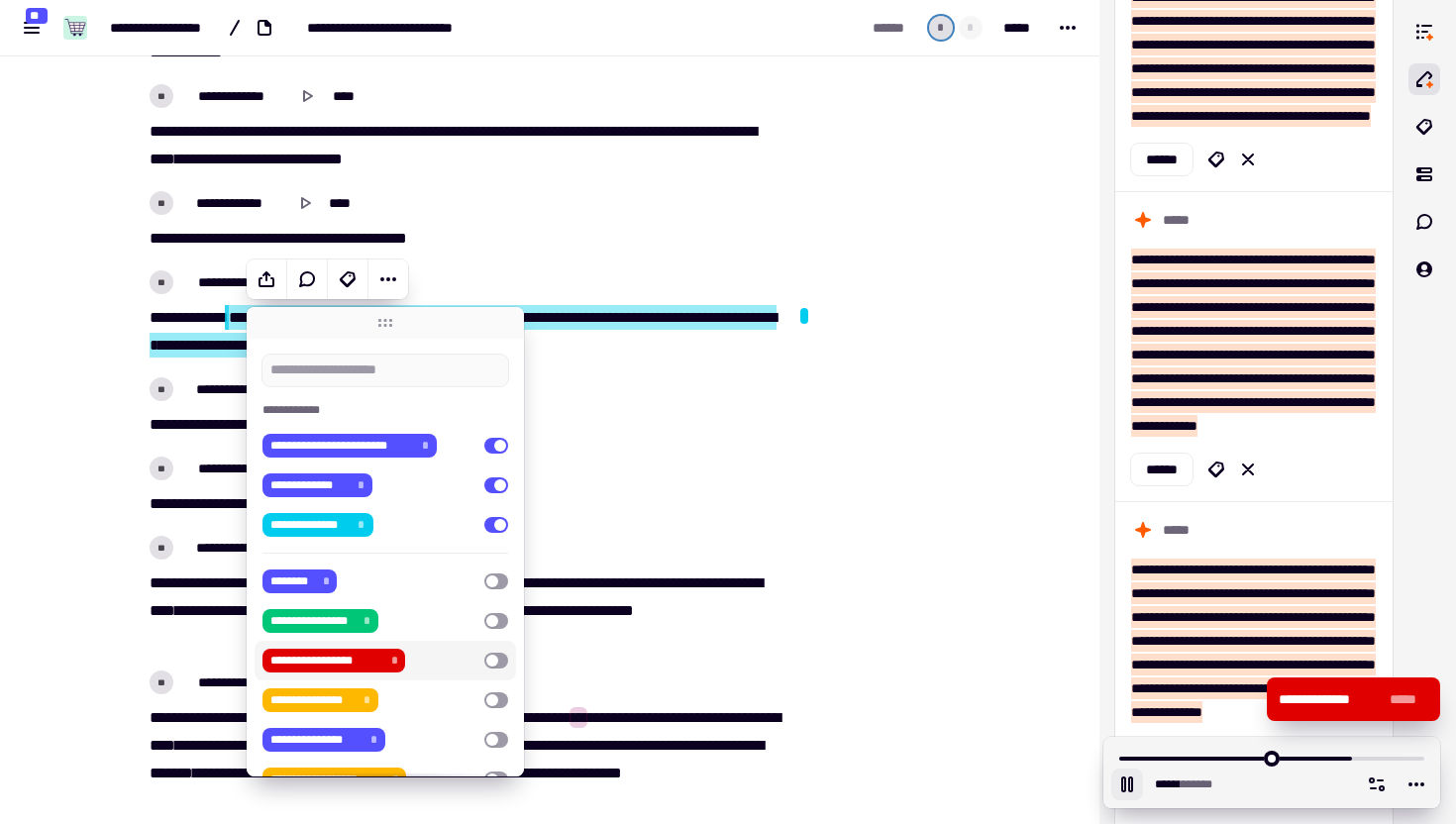 click at bounding box center (892, -2529) 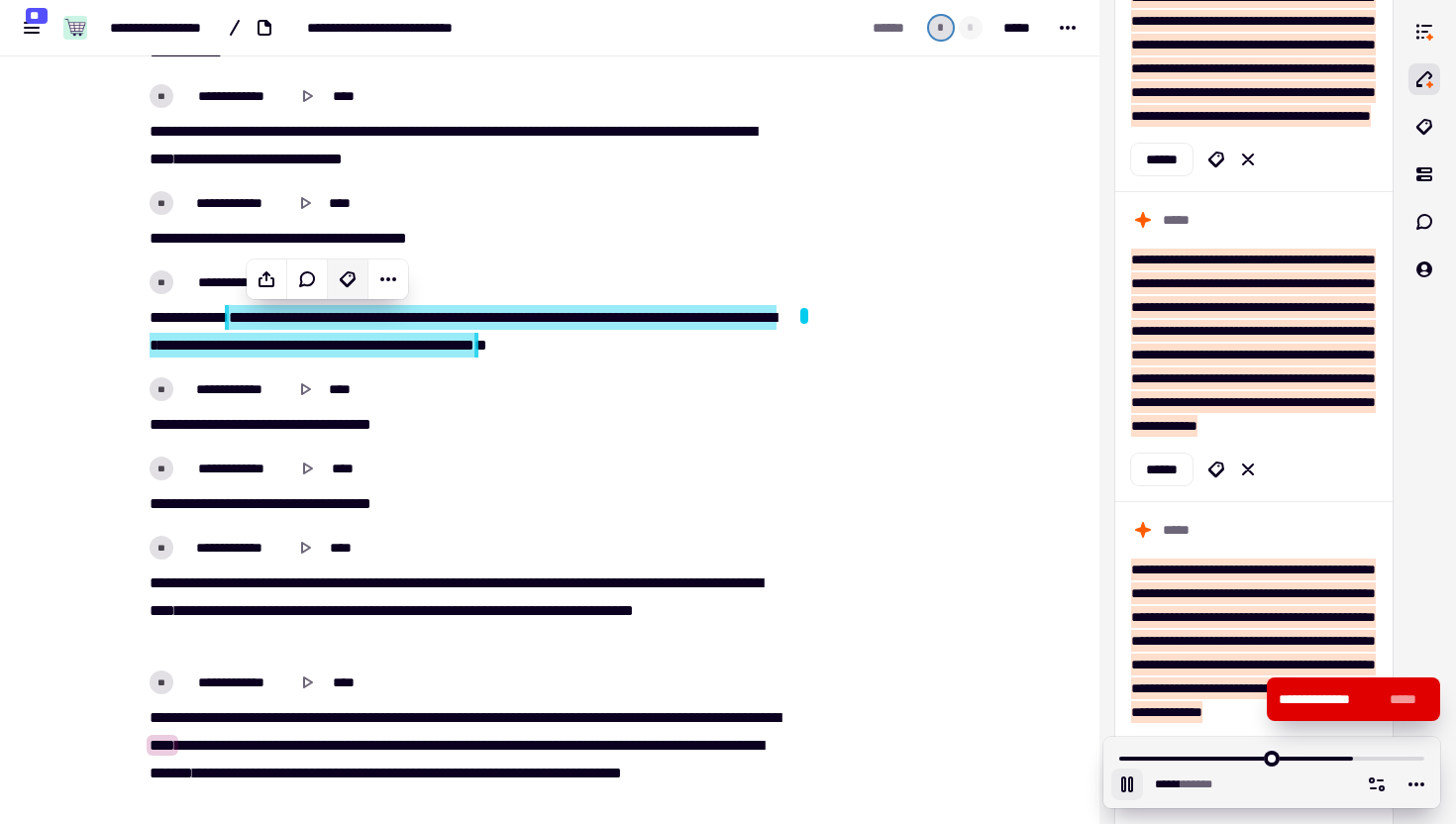 click 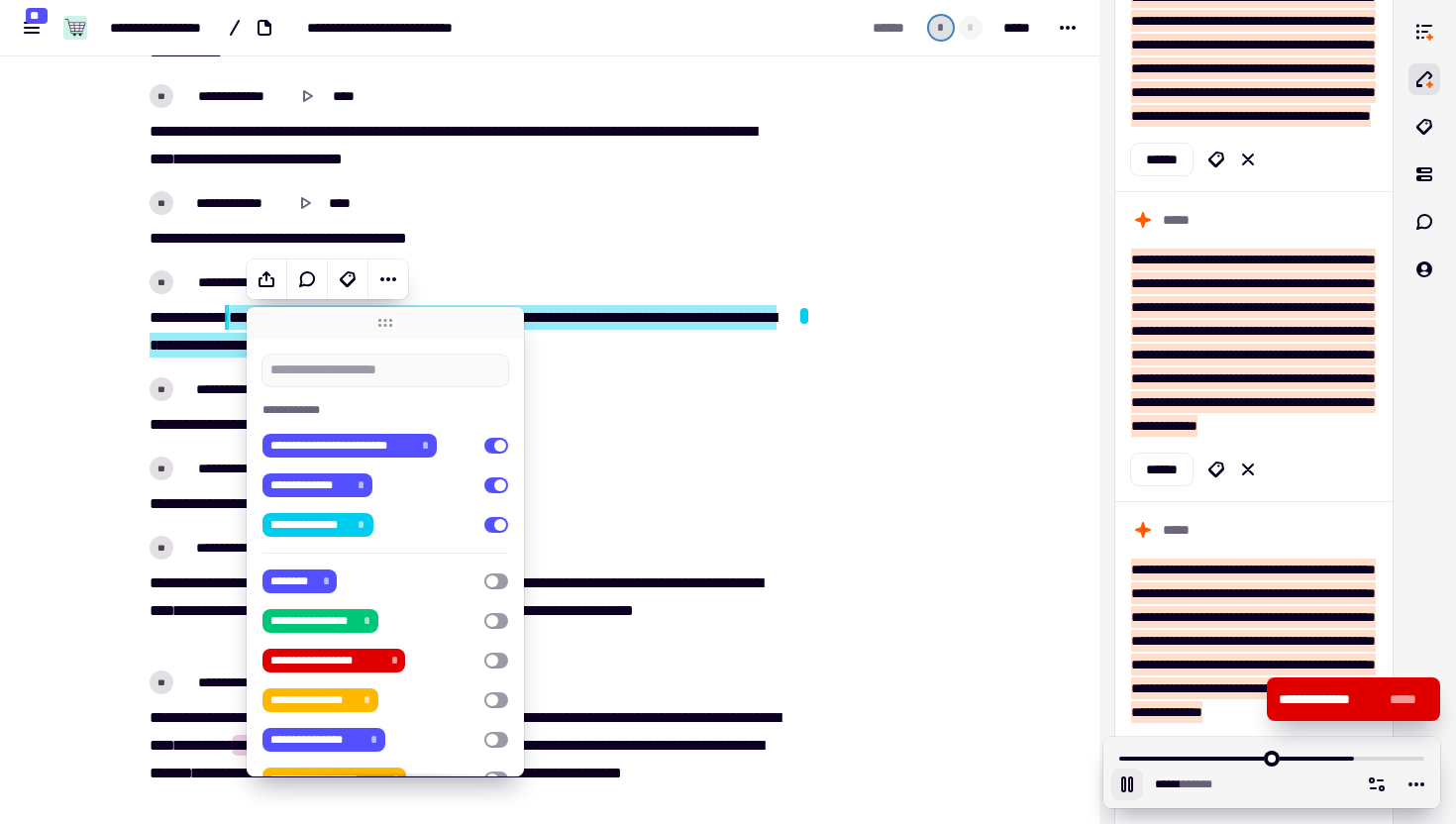 click at bounding box center [892, -2529] 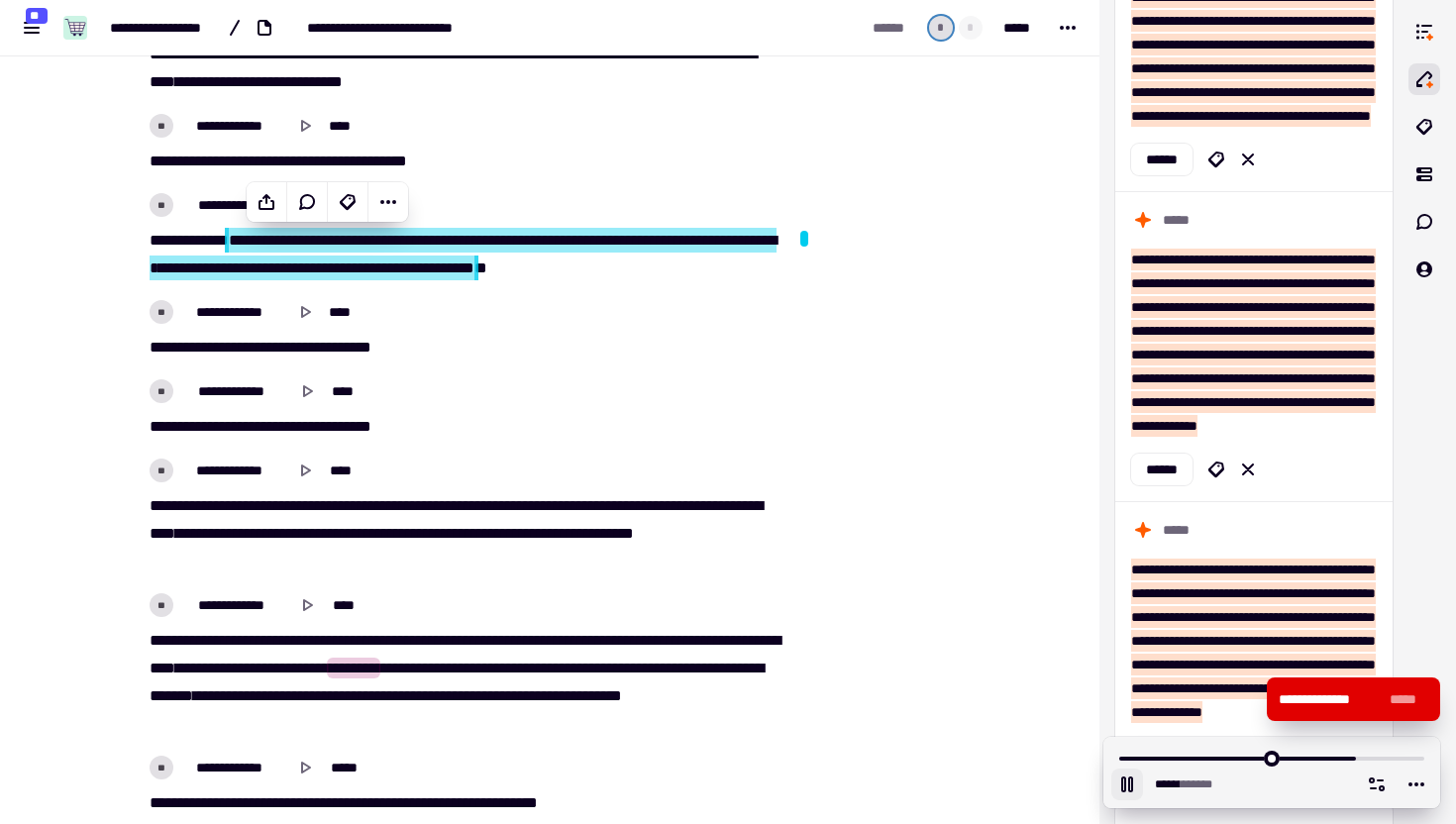 scroll, scrollTop: 8146, scrollLeft: 0, axis: vertical 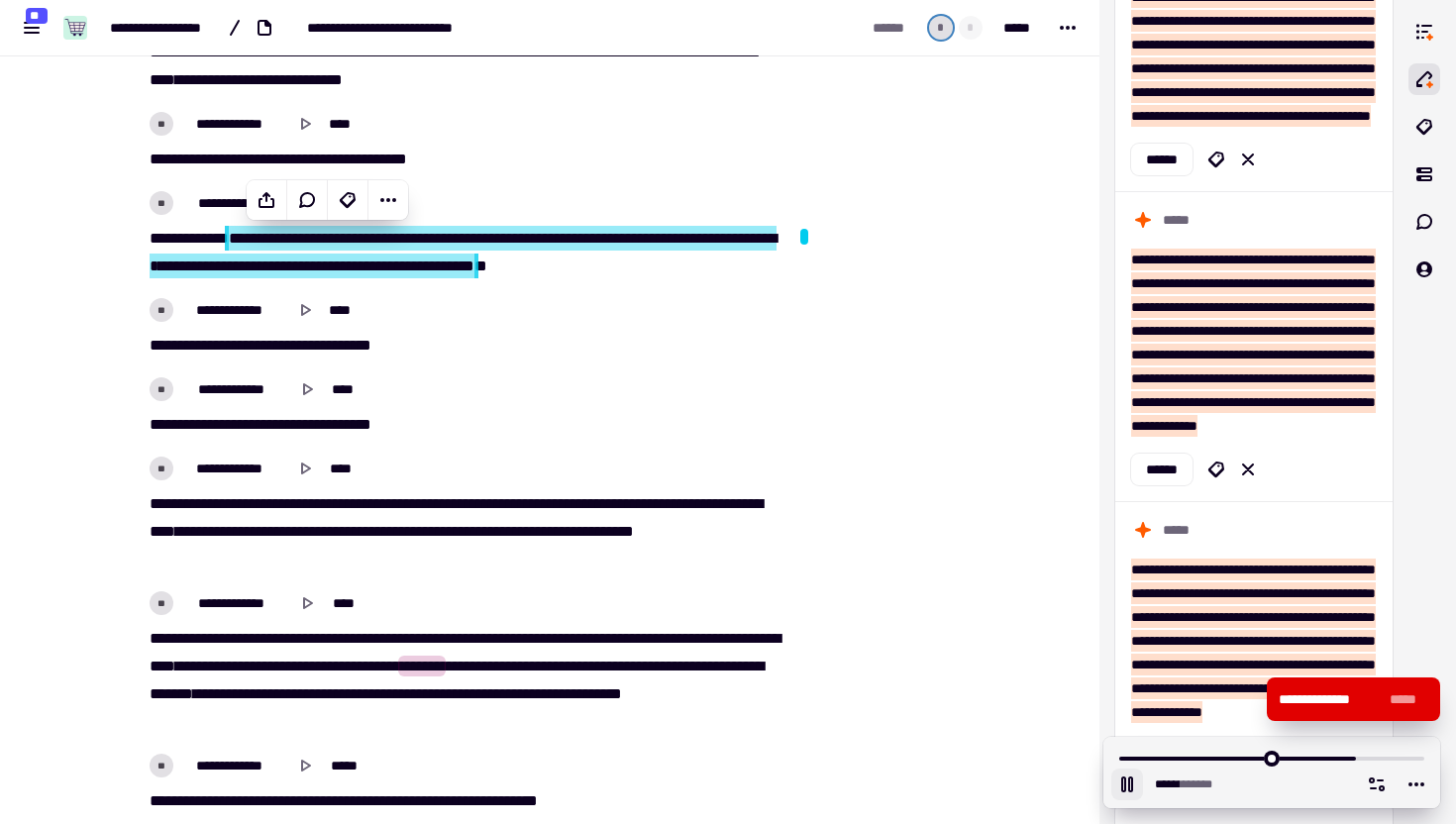 click on "**********" at bounding box center (463, 532) 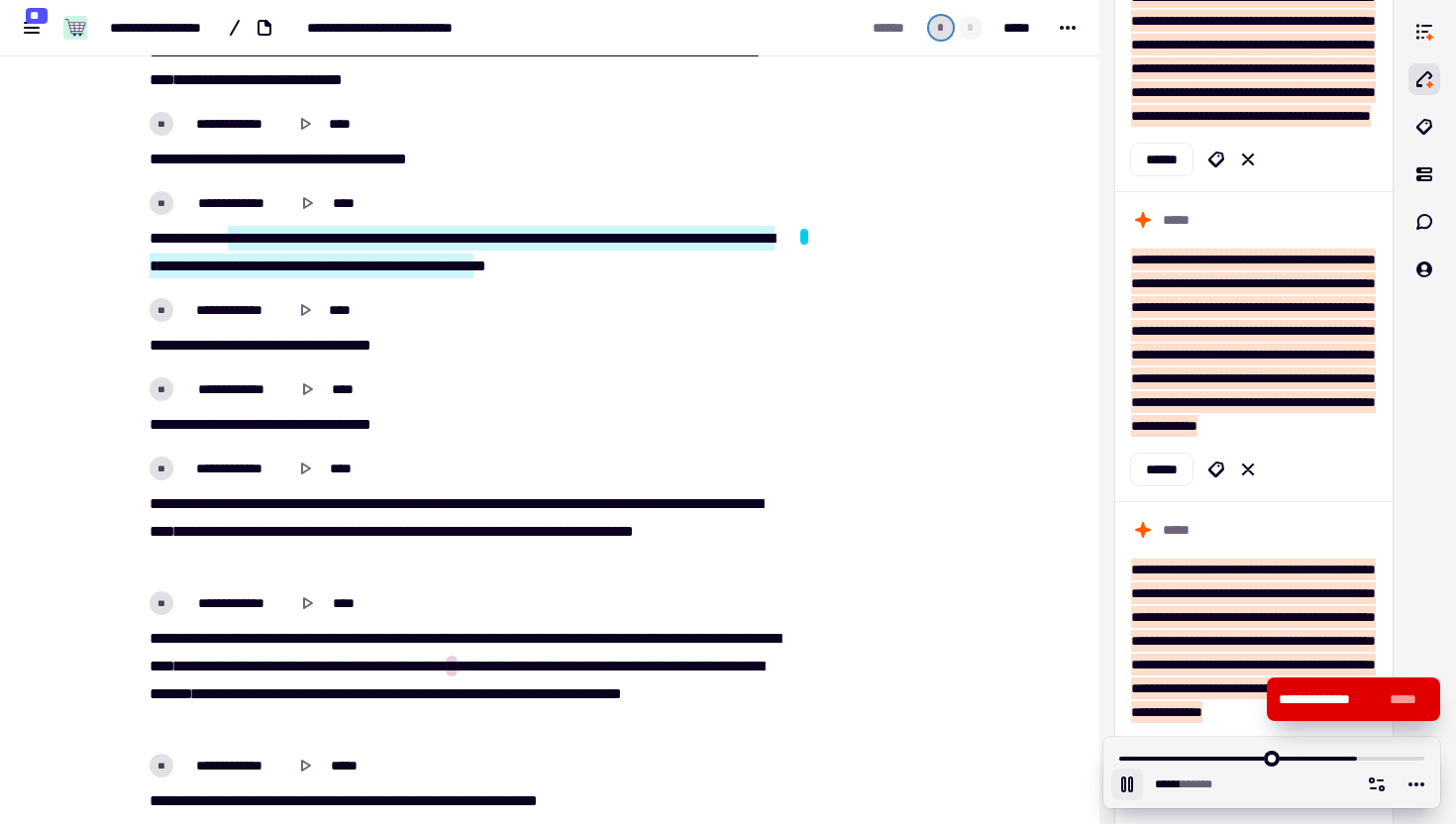 click on "******" at bounding box center (263, 424) 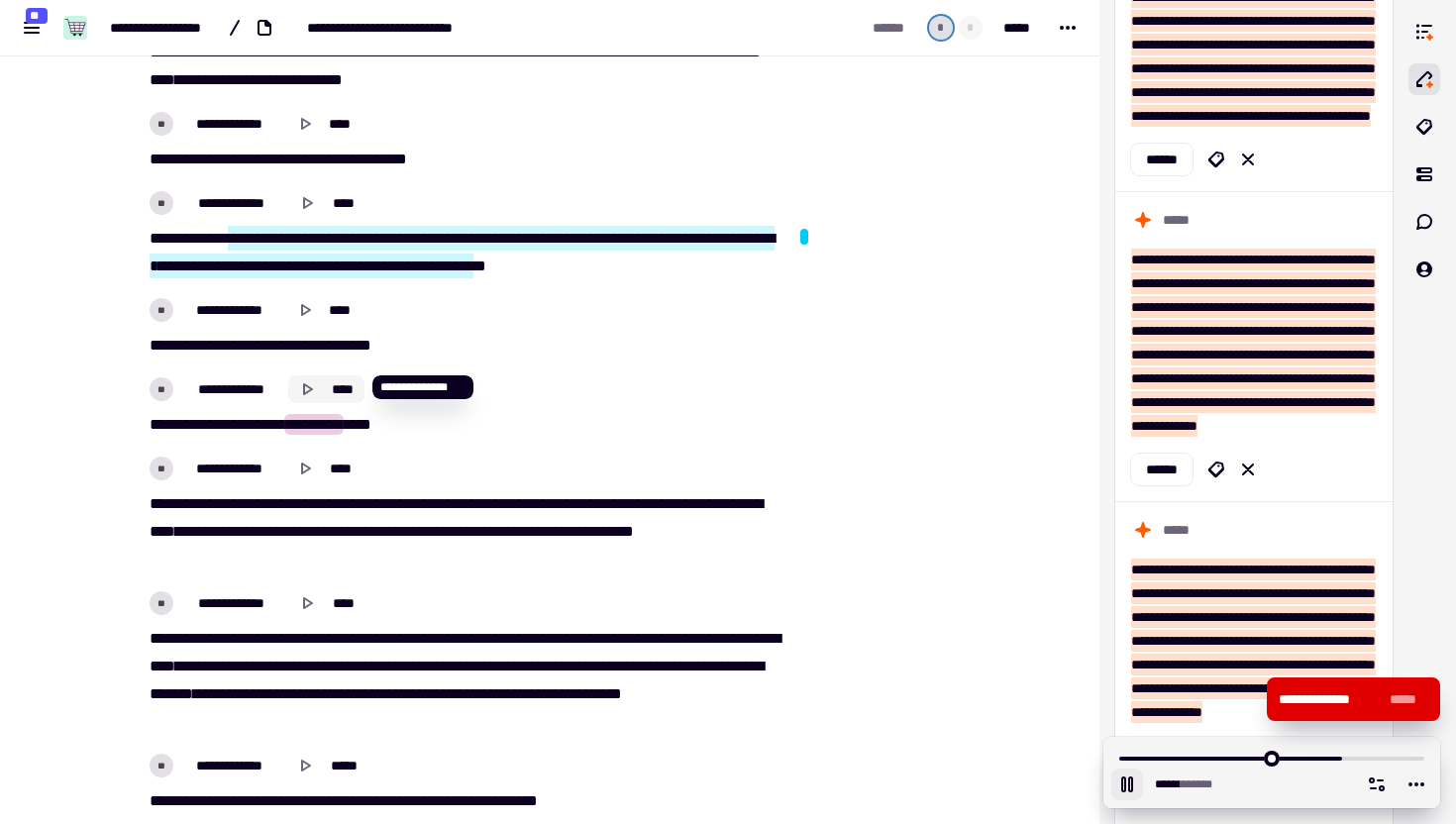 click 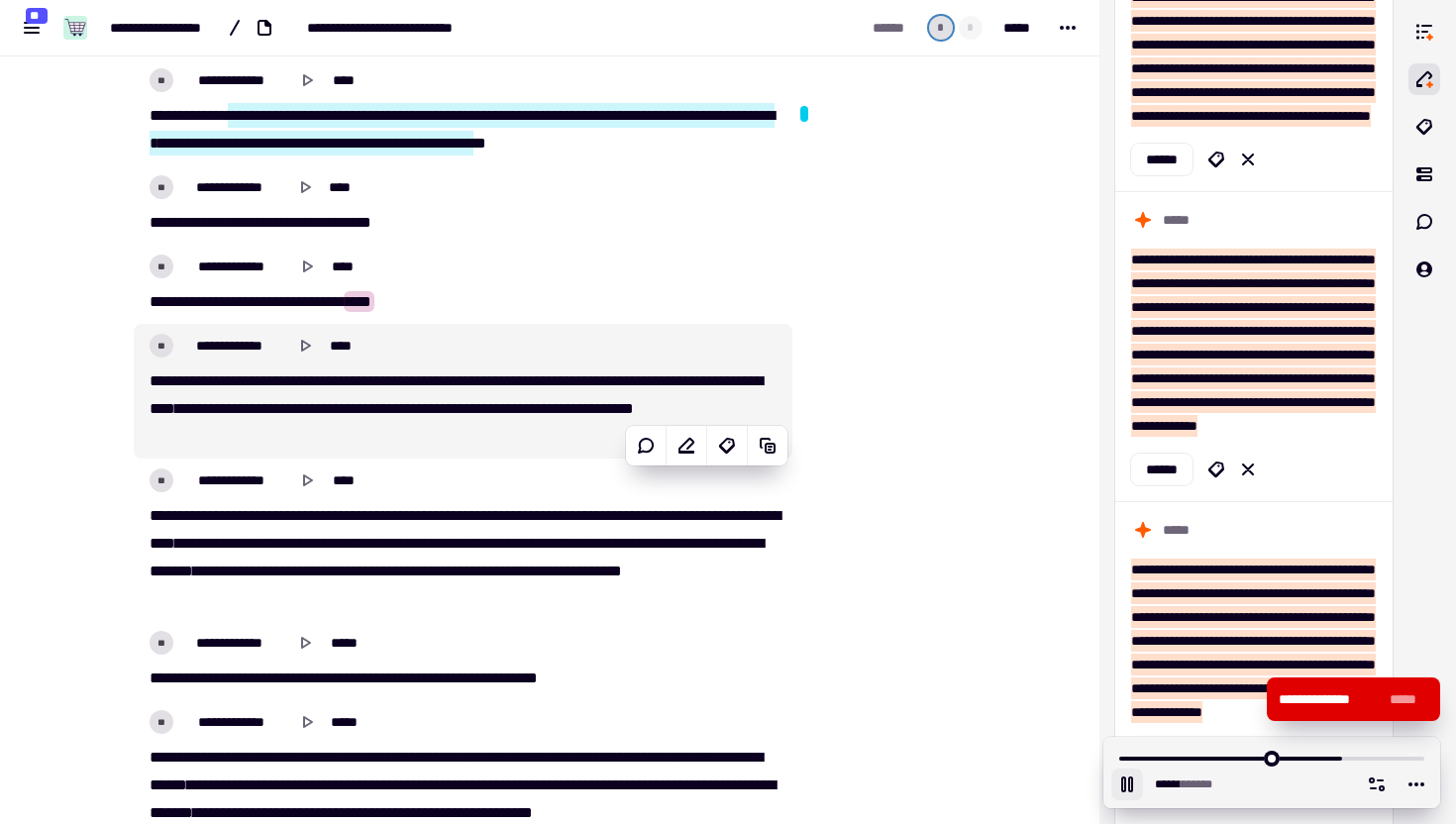 scroll, scrollTop: 8272, scrollLeft: 0, axis: vertical 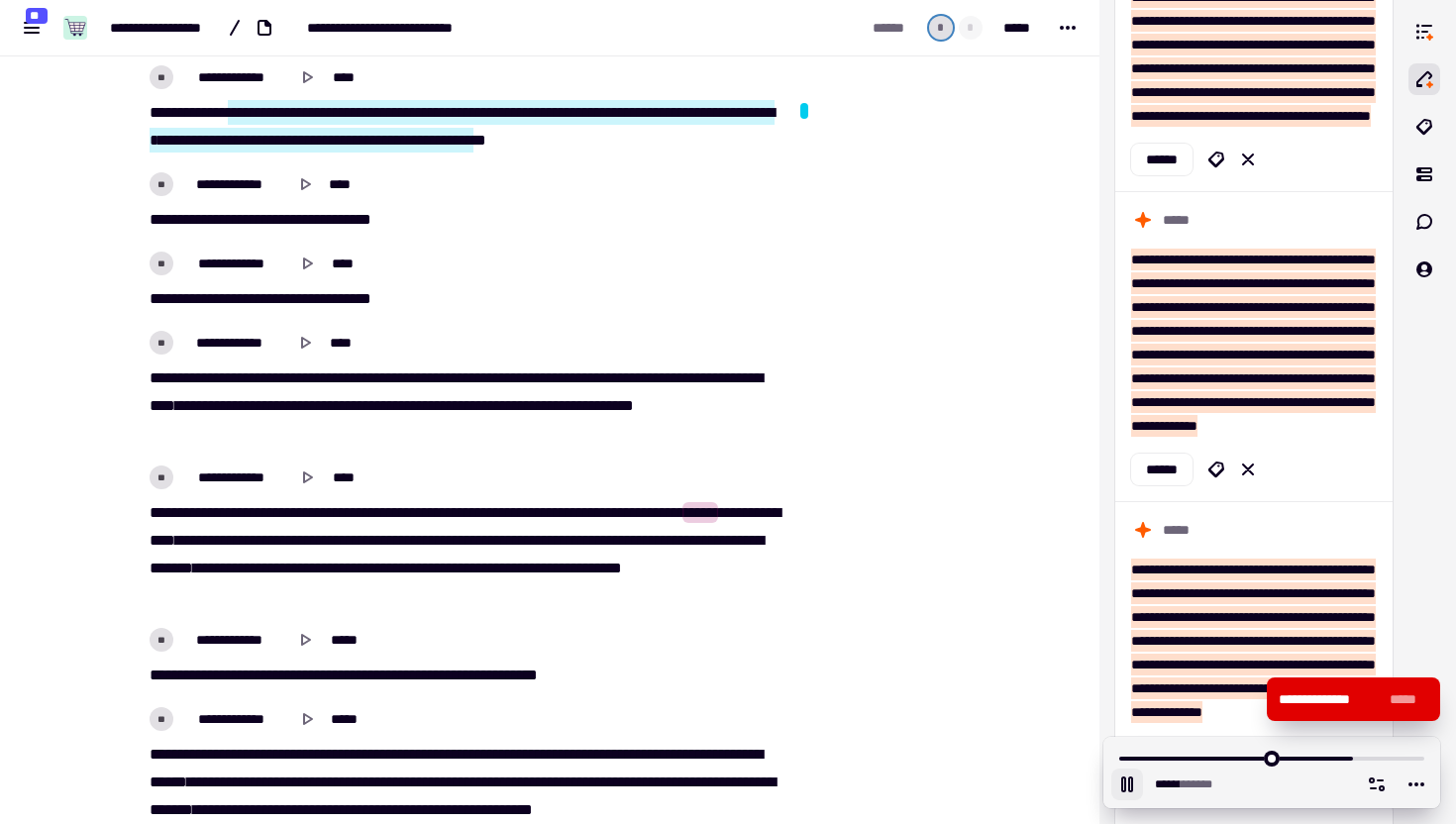 drag, startPoint x: 162, startPoint y: 509, endPoint x: 302, endPoint y: 568, distance: 151.9243 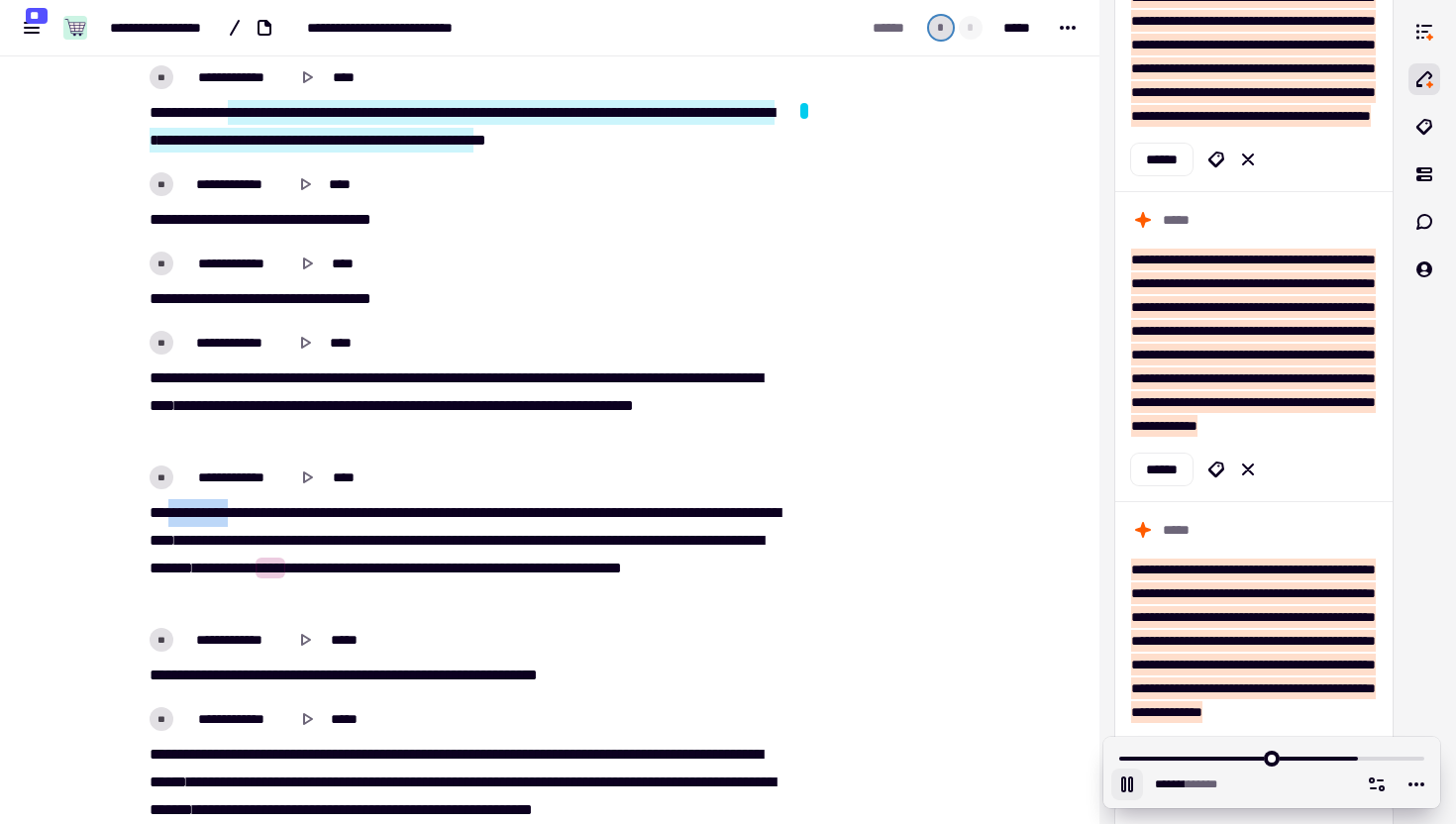 drag, startPoint x: 167, startPoint y: 514, endPoint x: 235, endPoint y: 515, distance: 68.007353 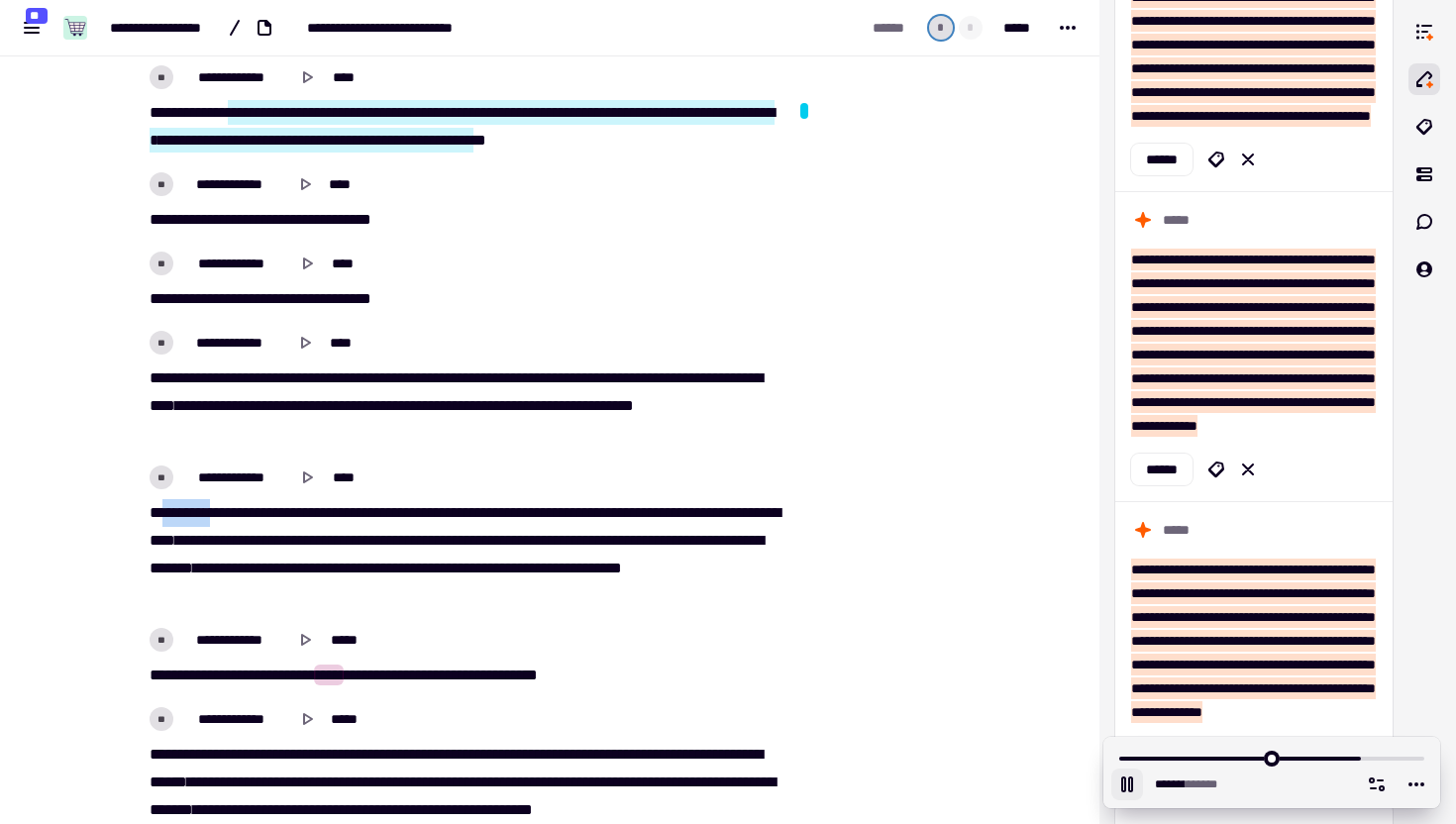 click on "****" at bounding box center [192, 512] 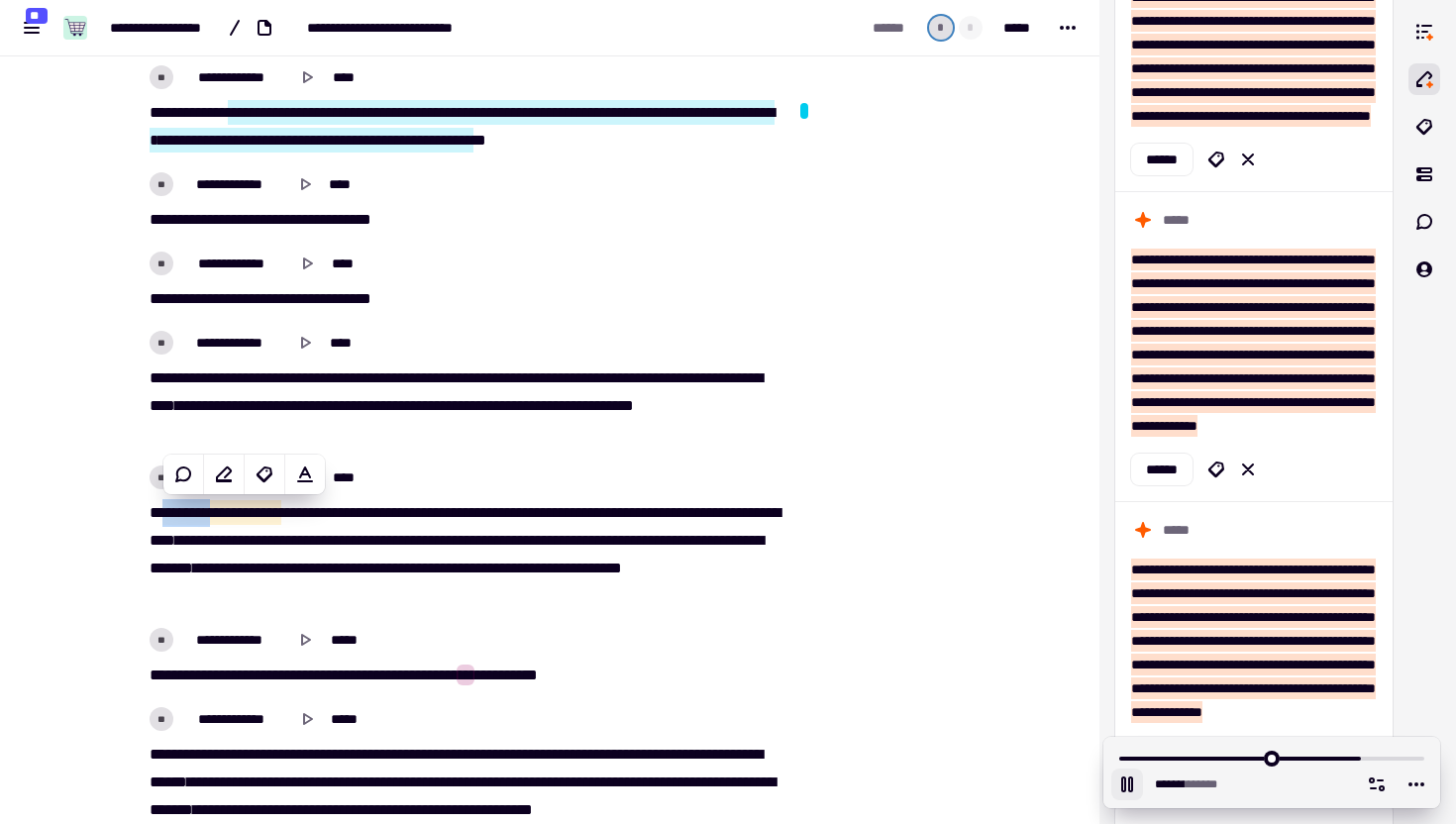 click on "**" at bounding box center [168, 512] 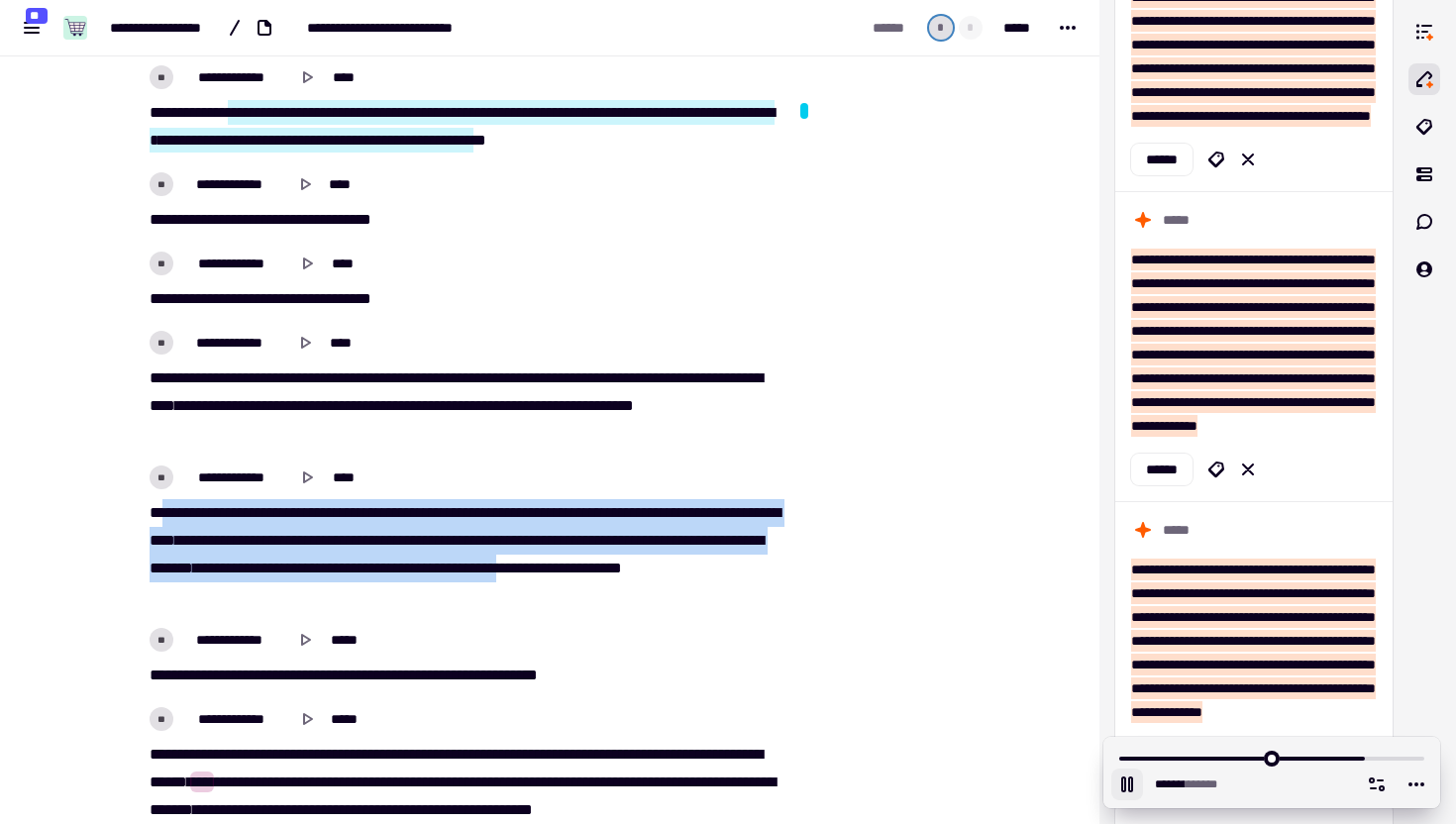 drag, startPoint x: 162, startPoint y: 508, endPoint x: 252, endPoint y: 596, distance: 125.87295 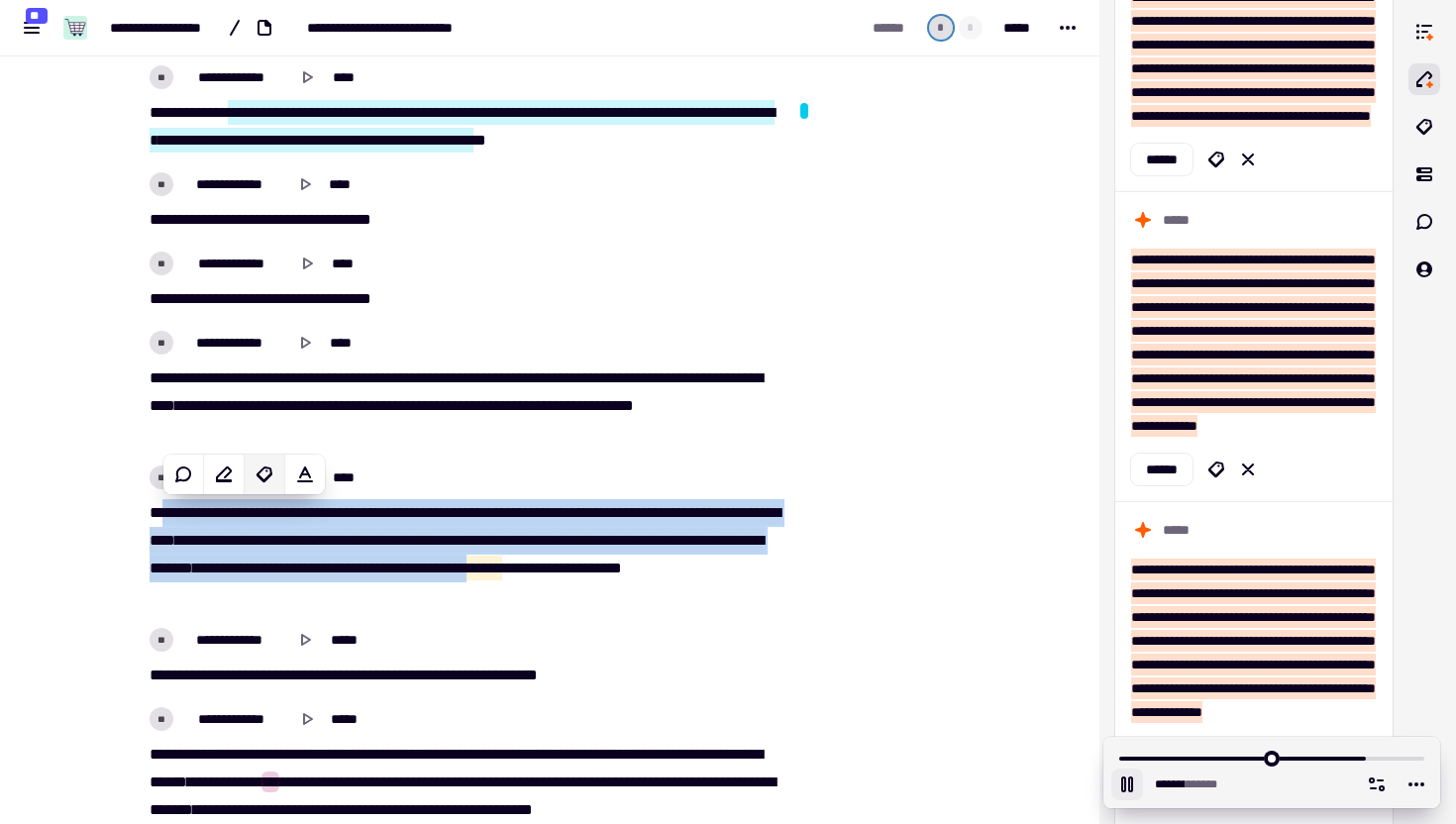 click 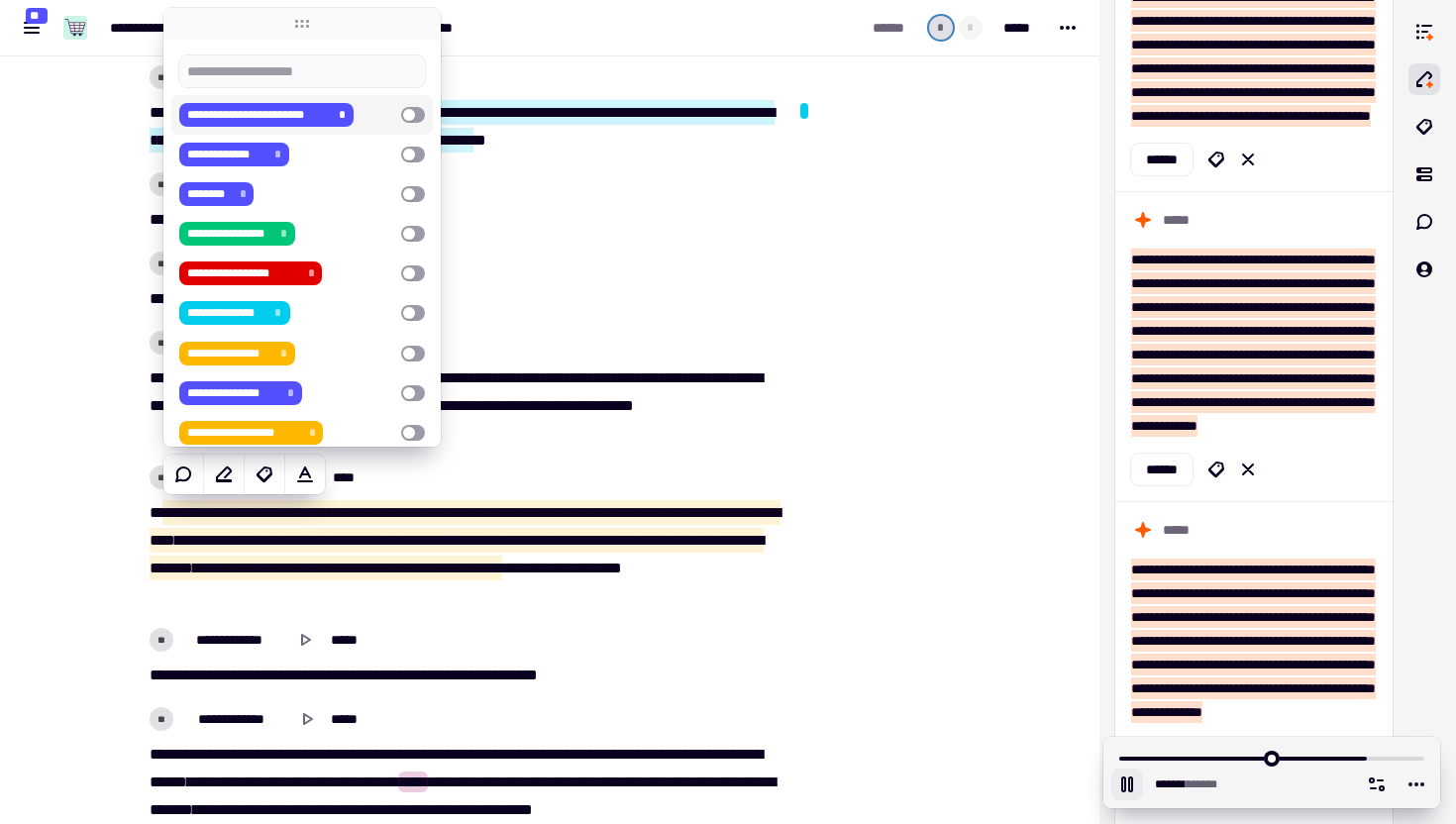 click on "*" at bounding box center [343, 115] 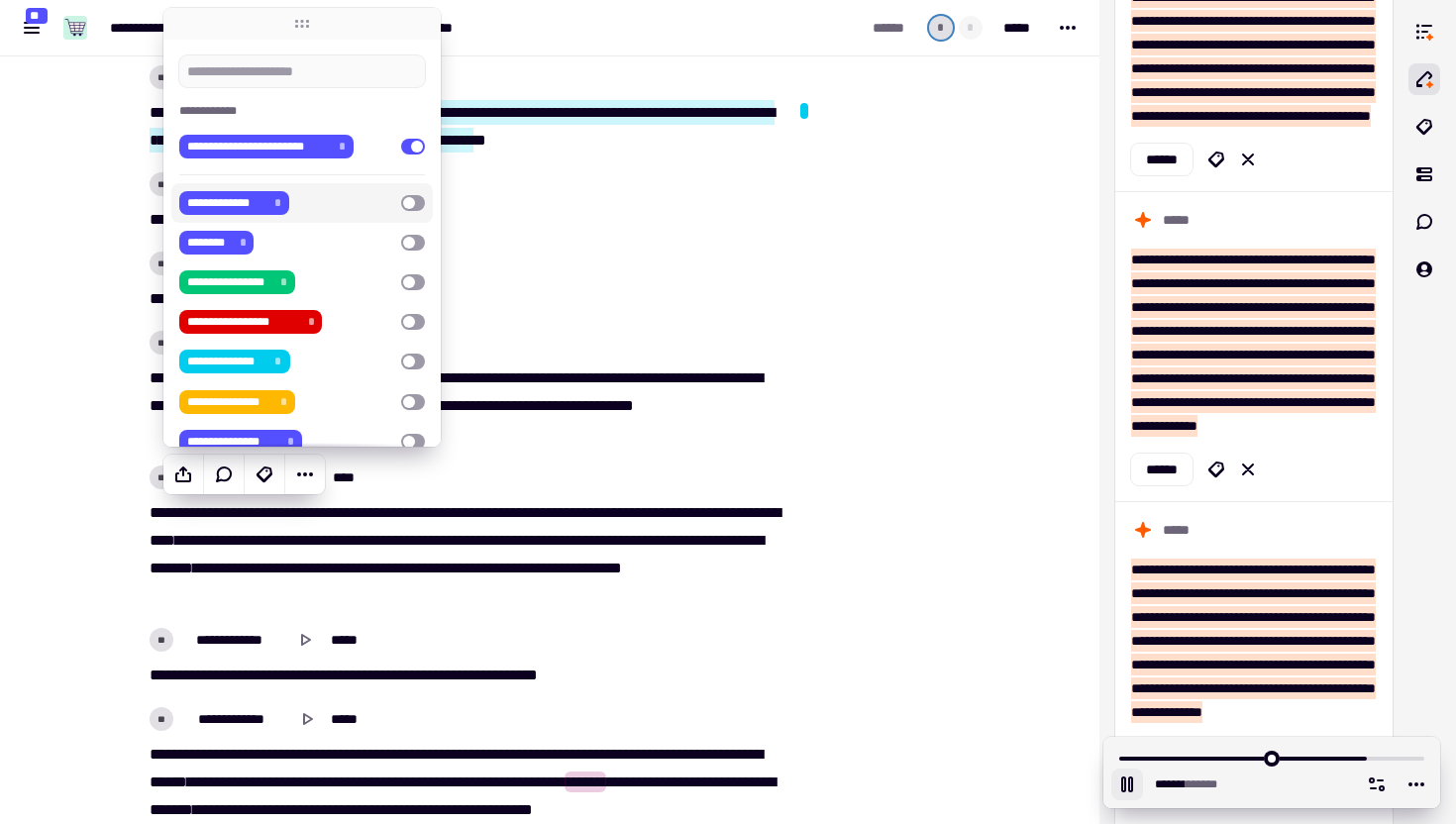 click on "**********" at bounding box center [286, 203] 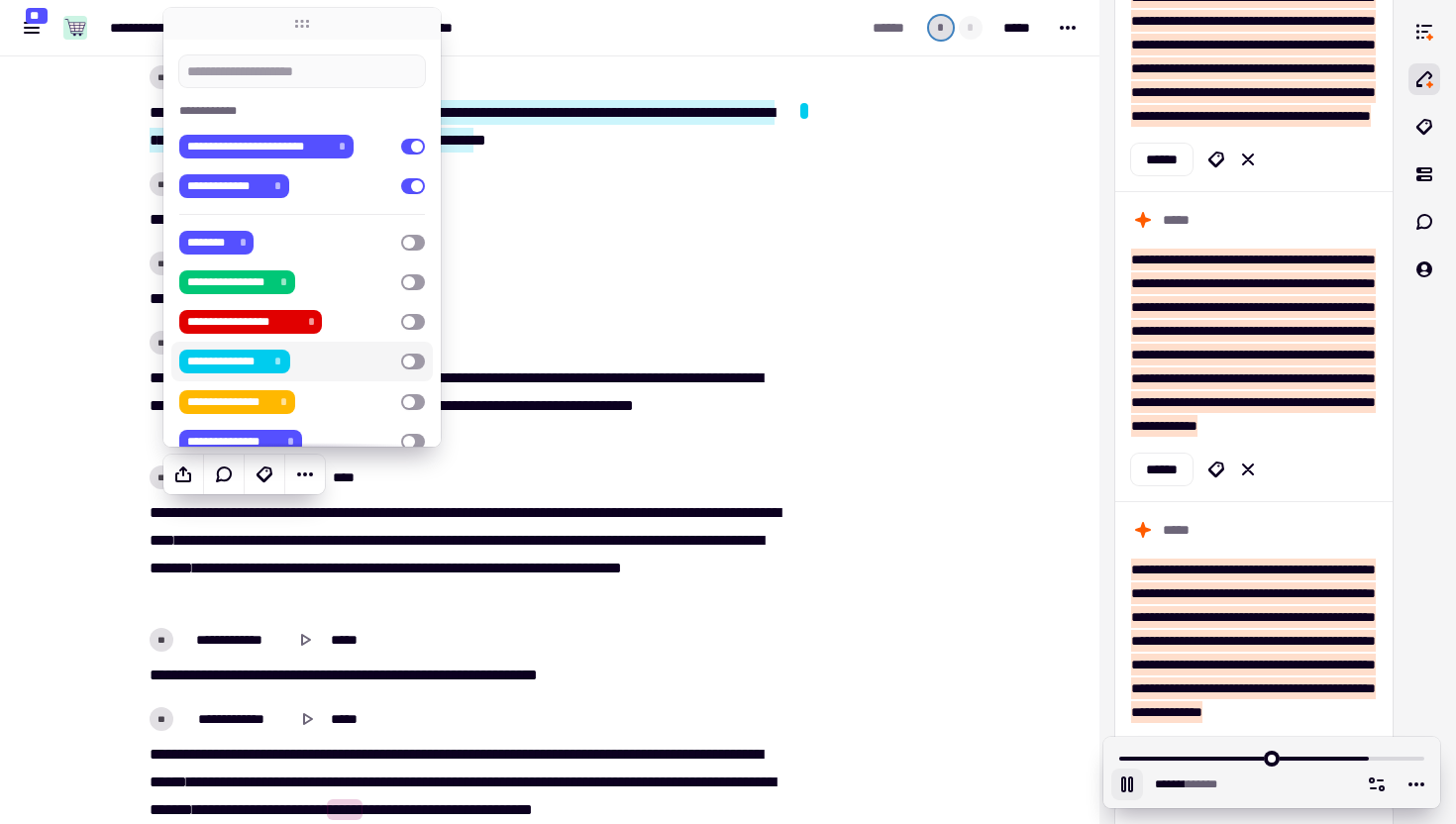 click on "**********" at bounding box center (286, 361) 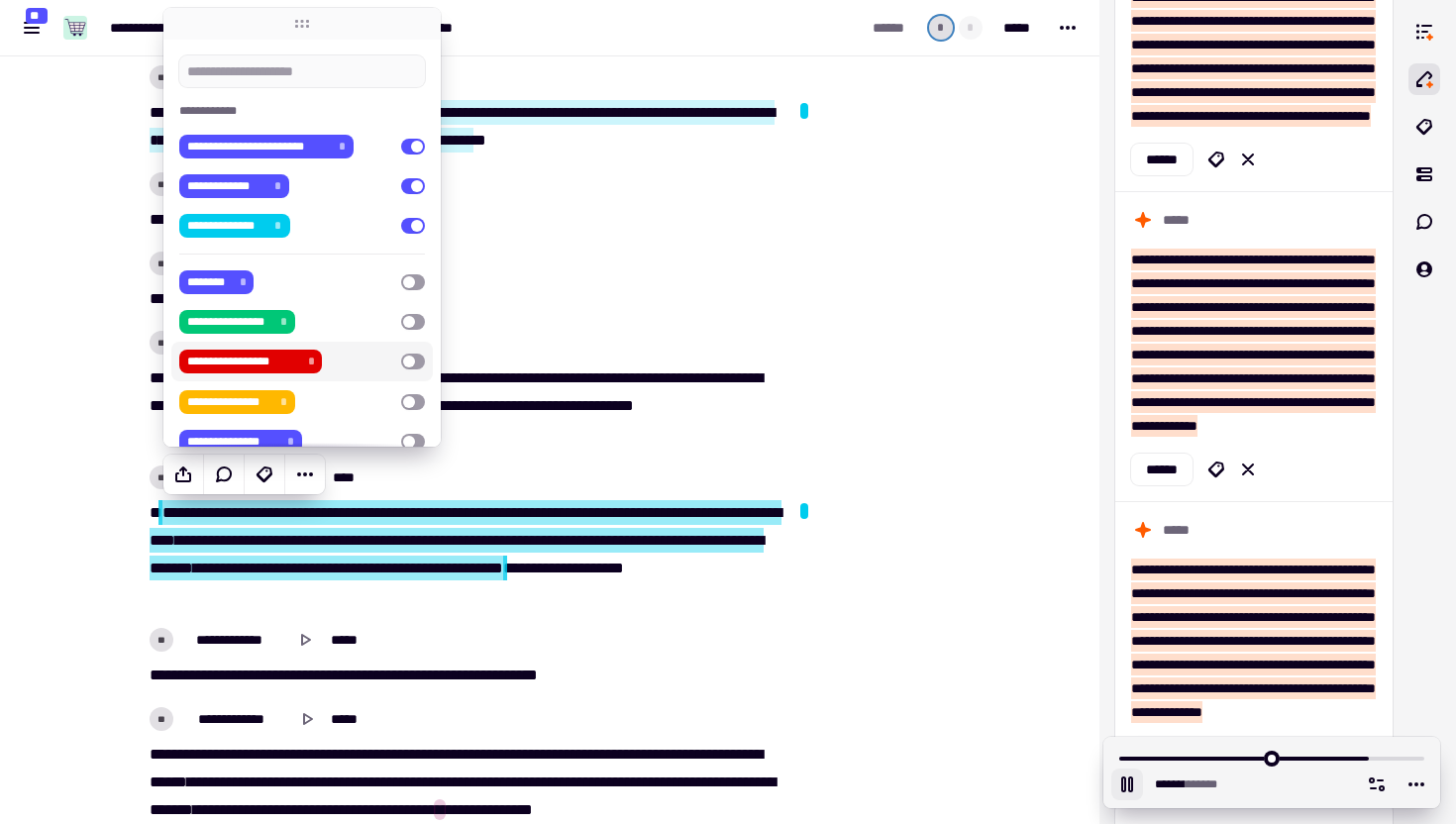 click at bounding box center (894, -3796) 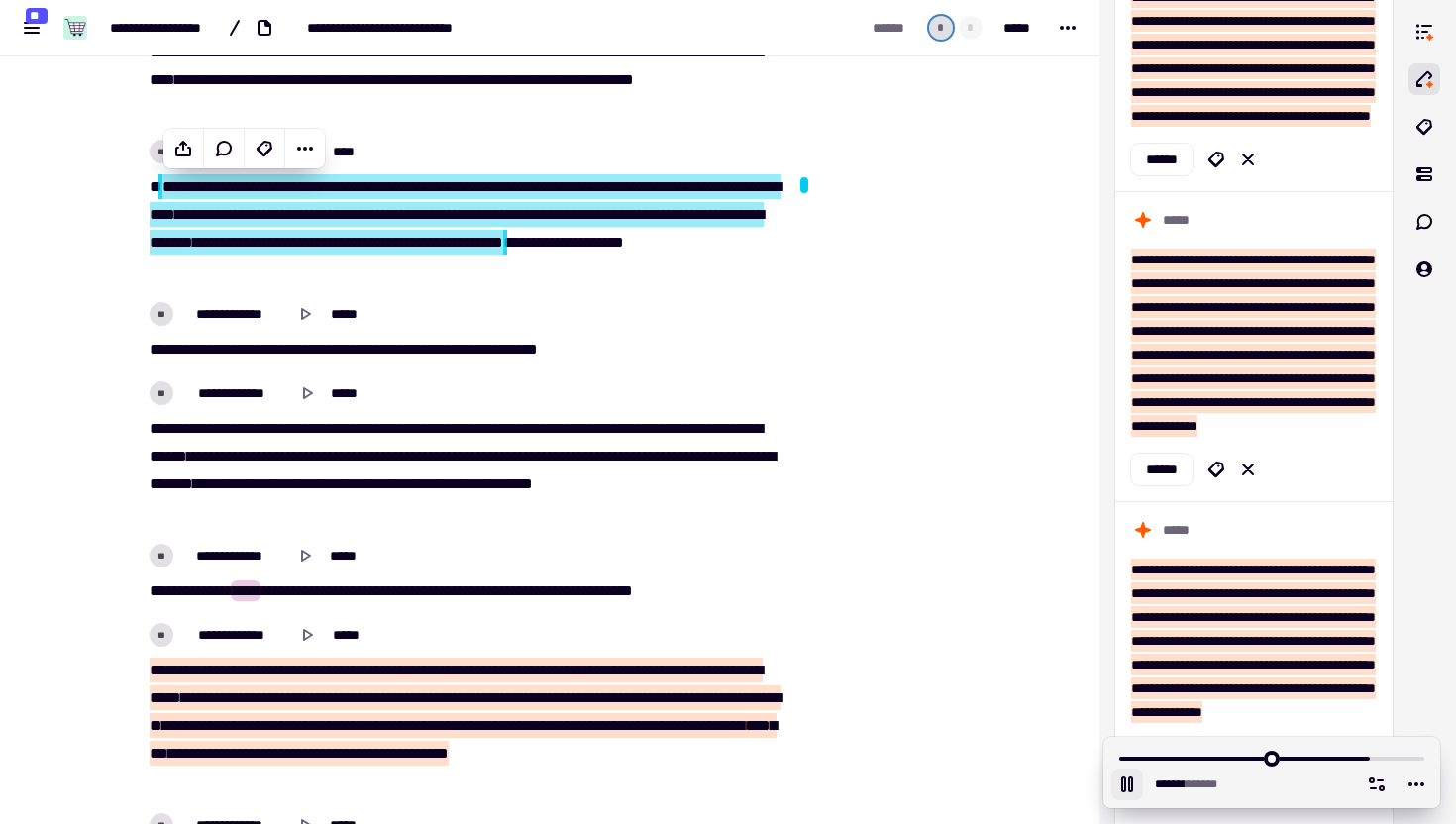scroll, scrollTop: 8603, scrollLeft: 0, axis: vertical 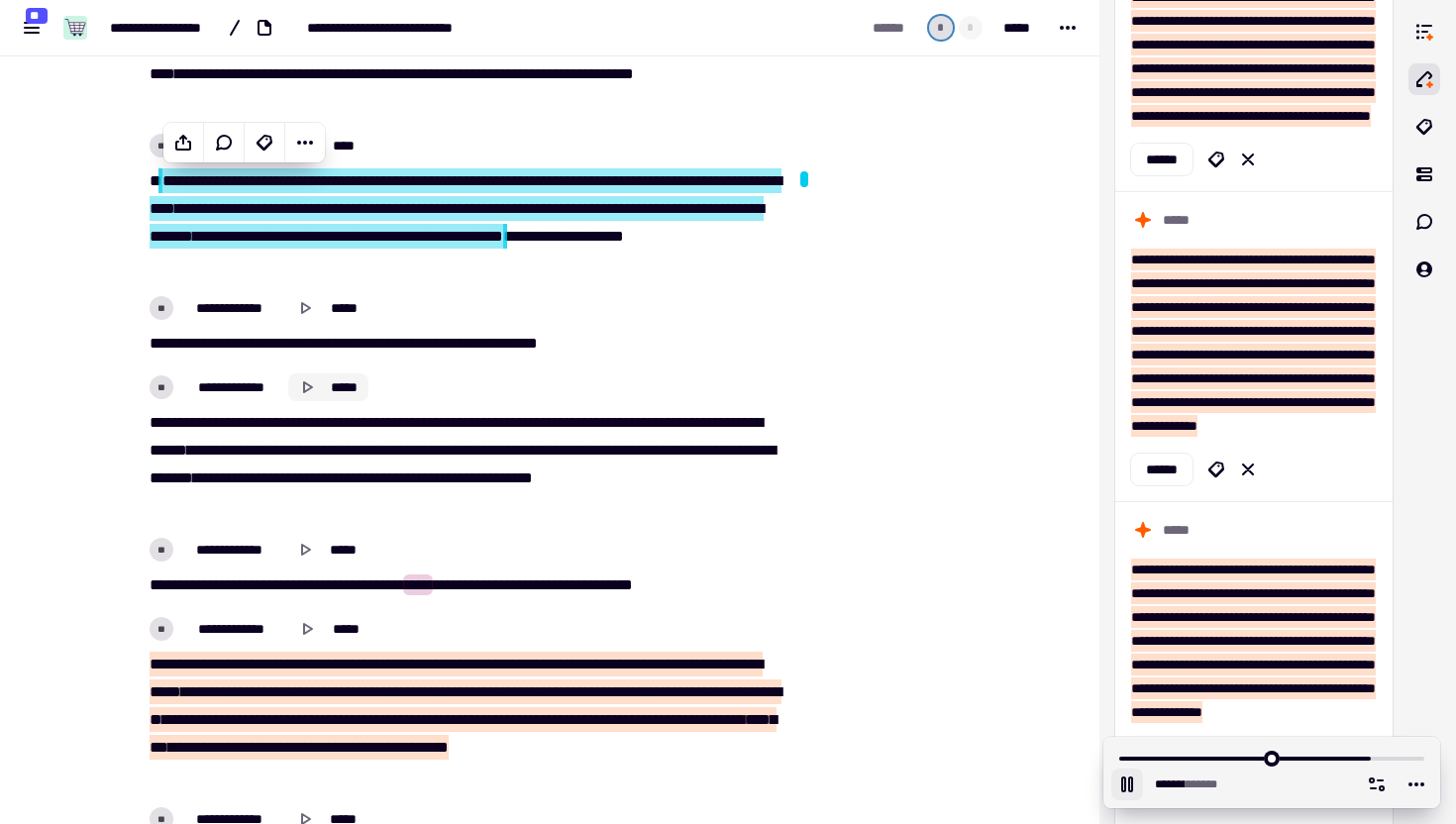 click on "*****" 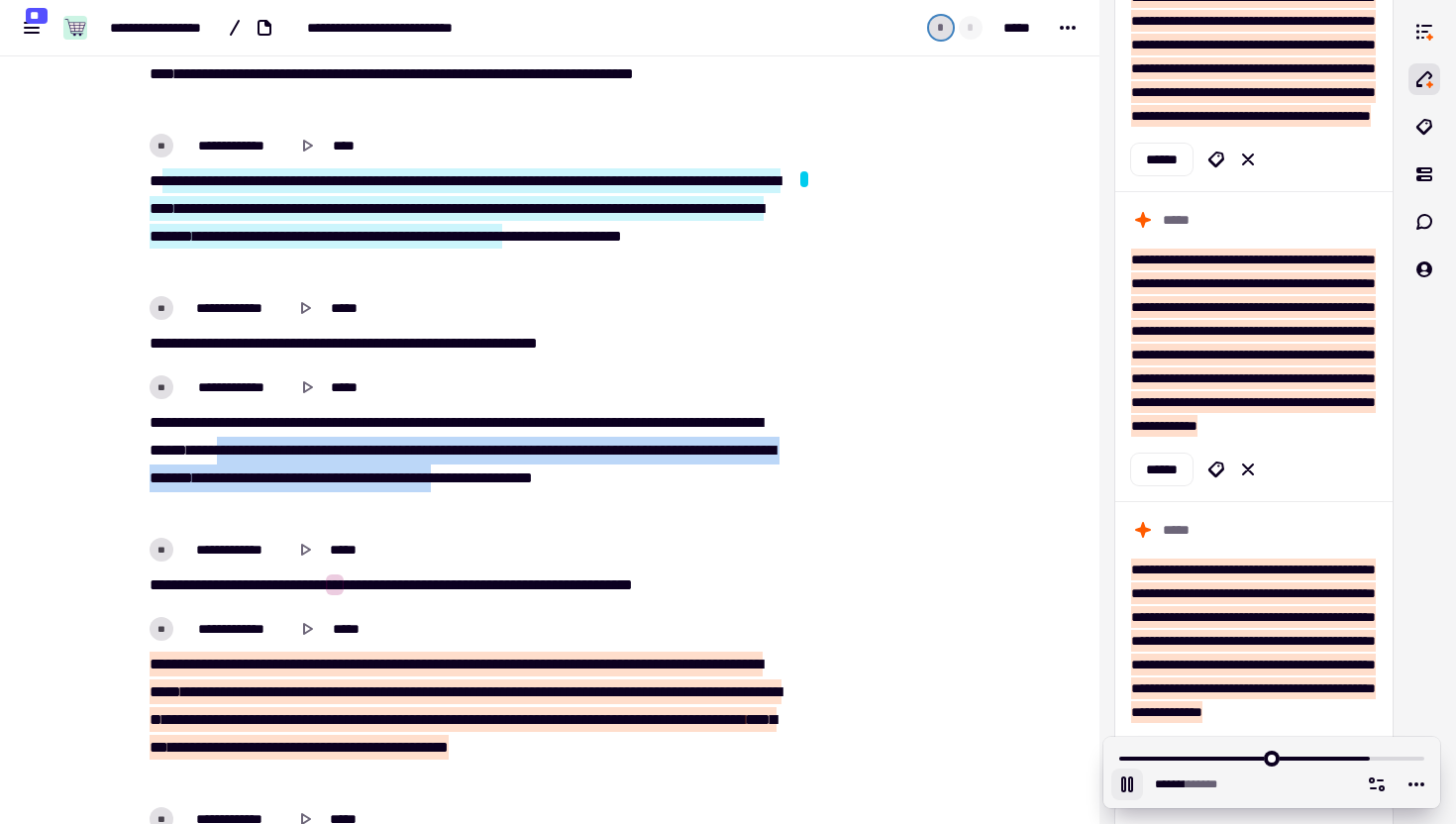 drag, startPoint x: 399, startPoint y: 449, endPoint x: 231, endPoint y: 503, distance: 176.46529 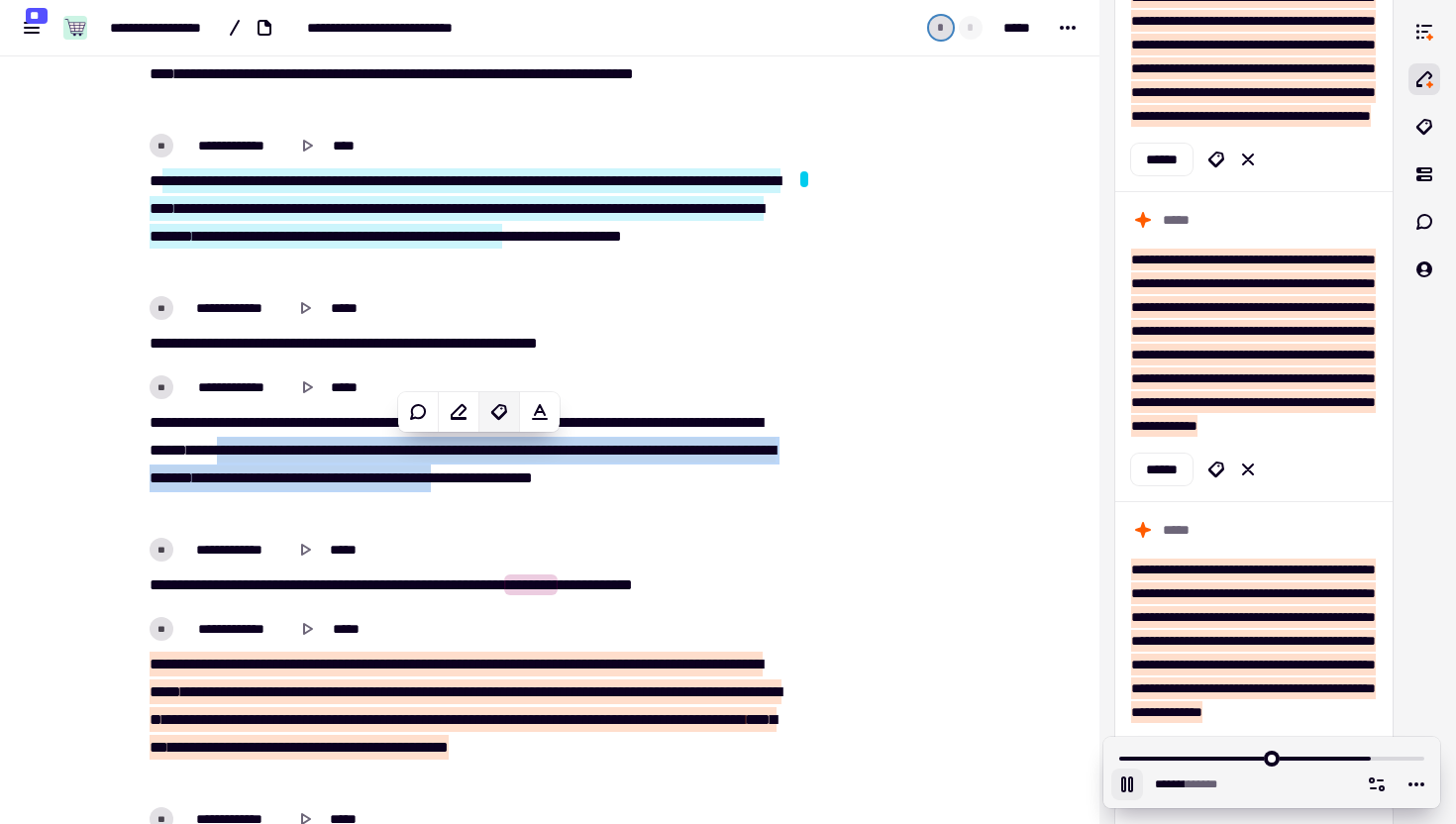 click 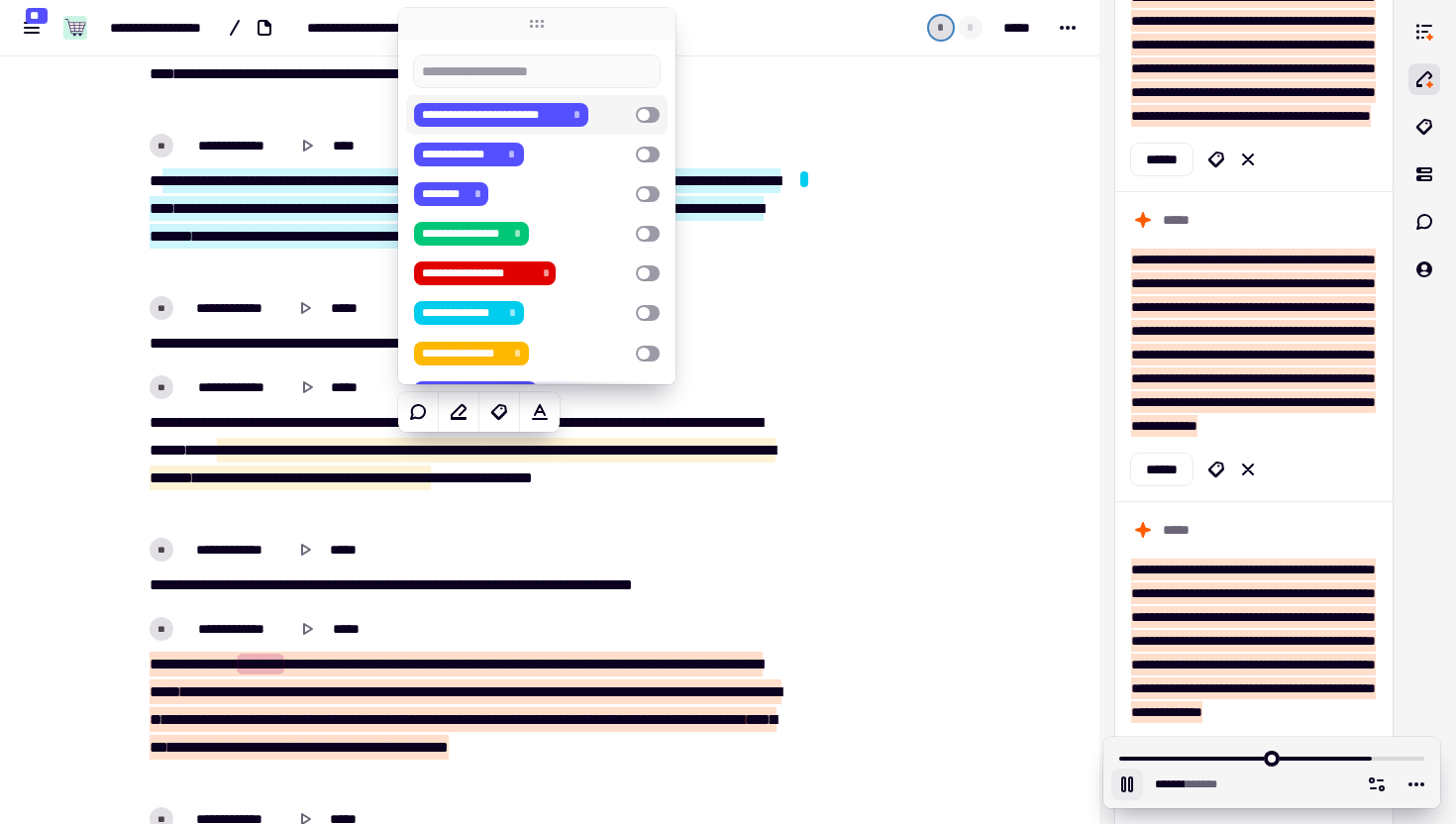 click on "**********" at bounding box center [493, 115] 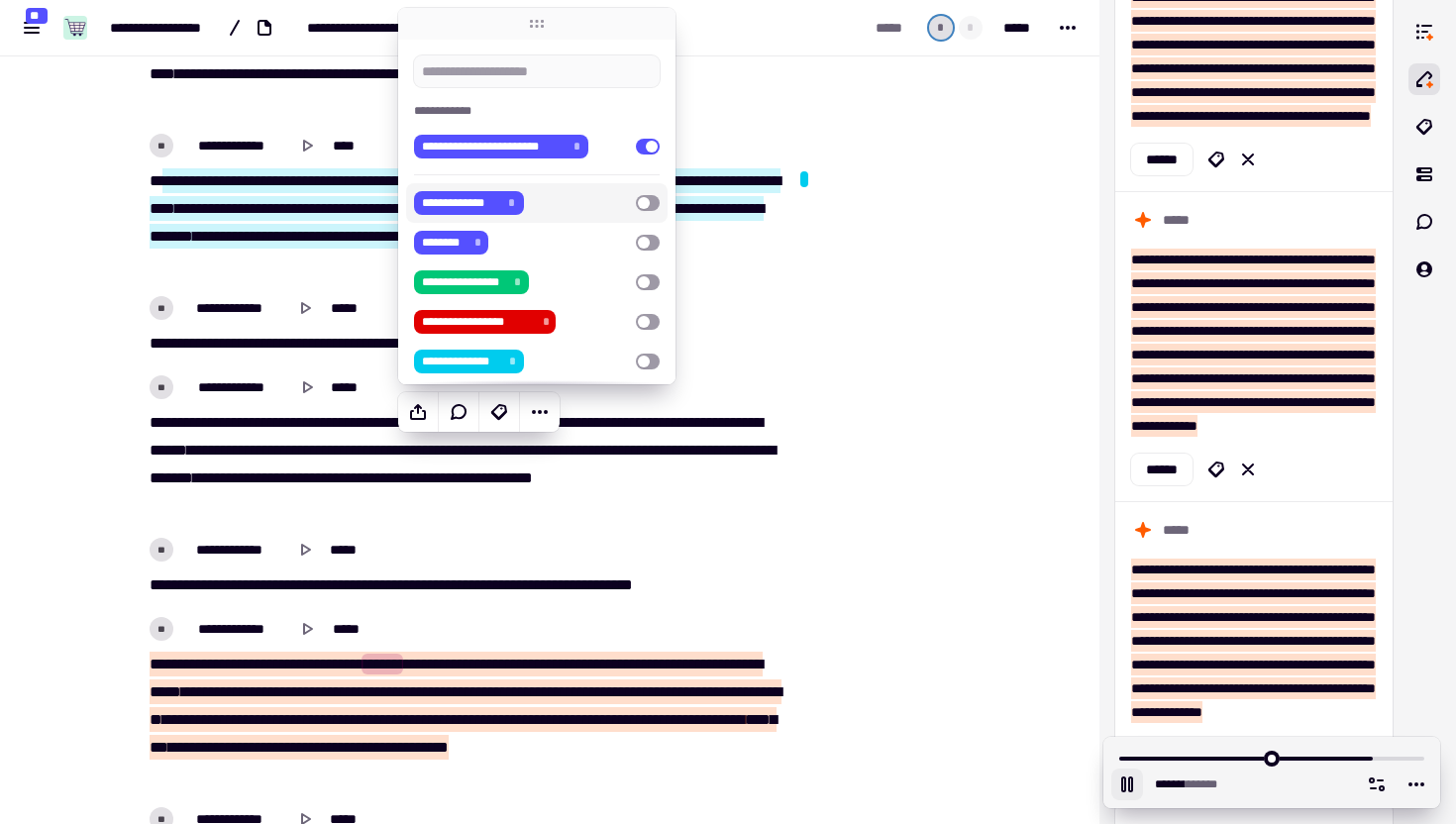 click on "**********" at bounding box center [468, 203] 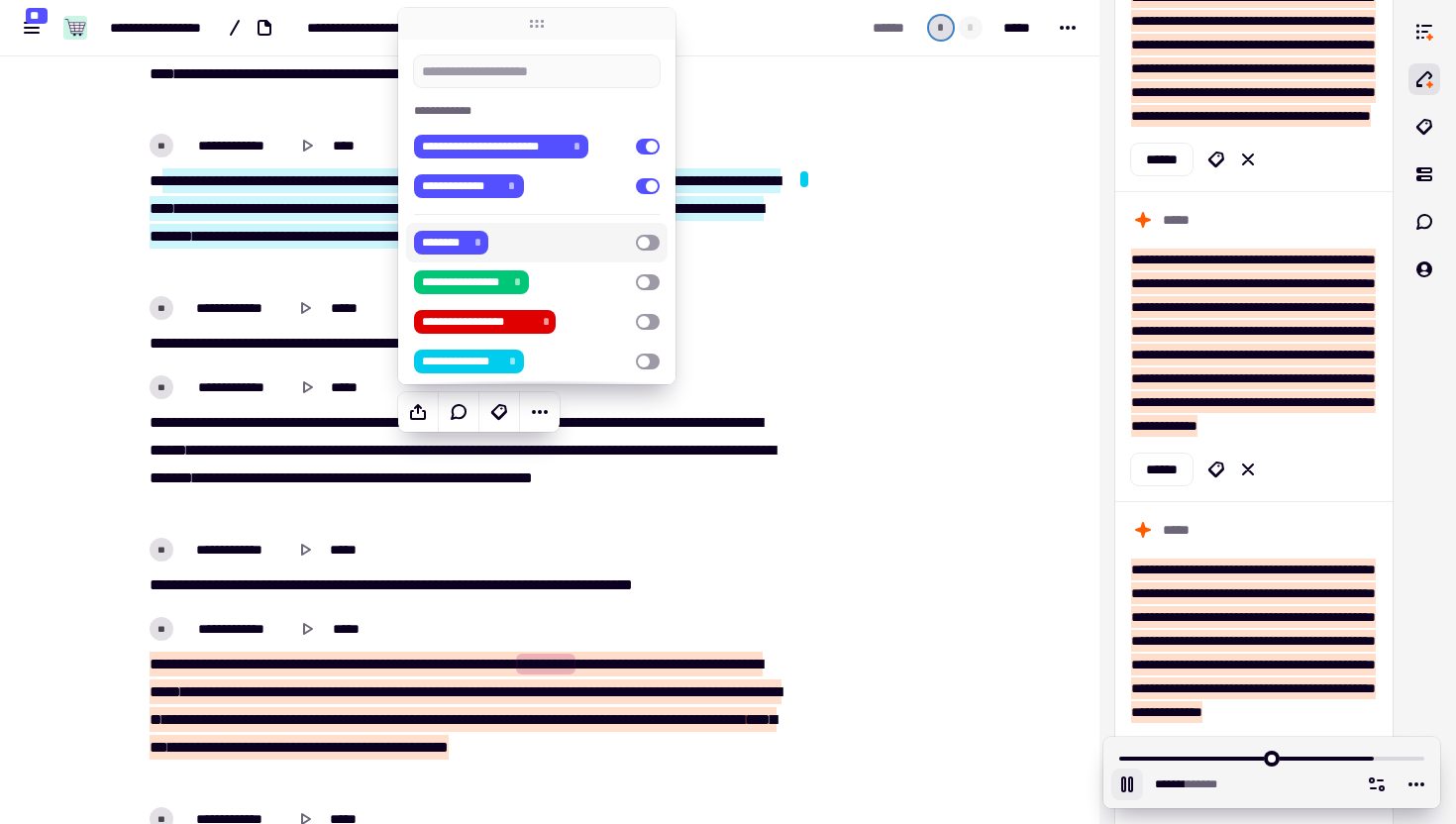 click at bounding box center [892, -3066] 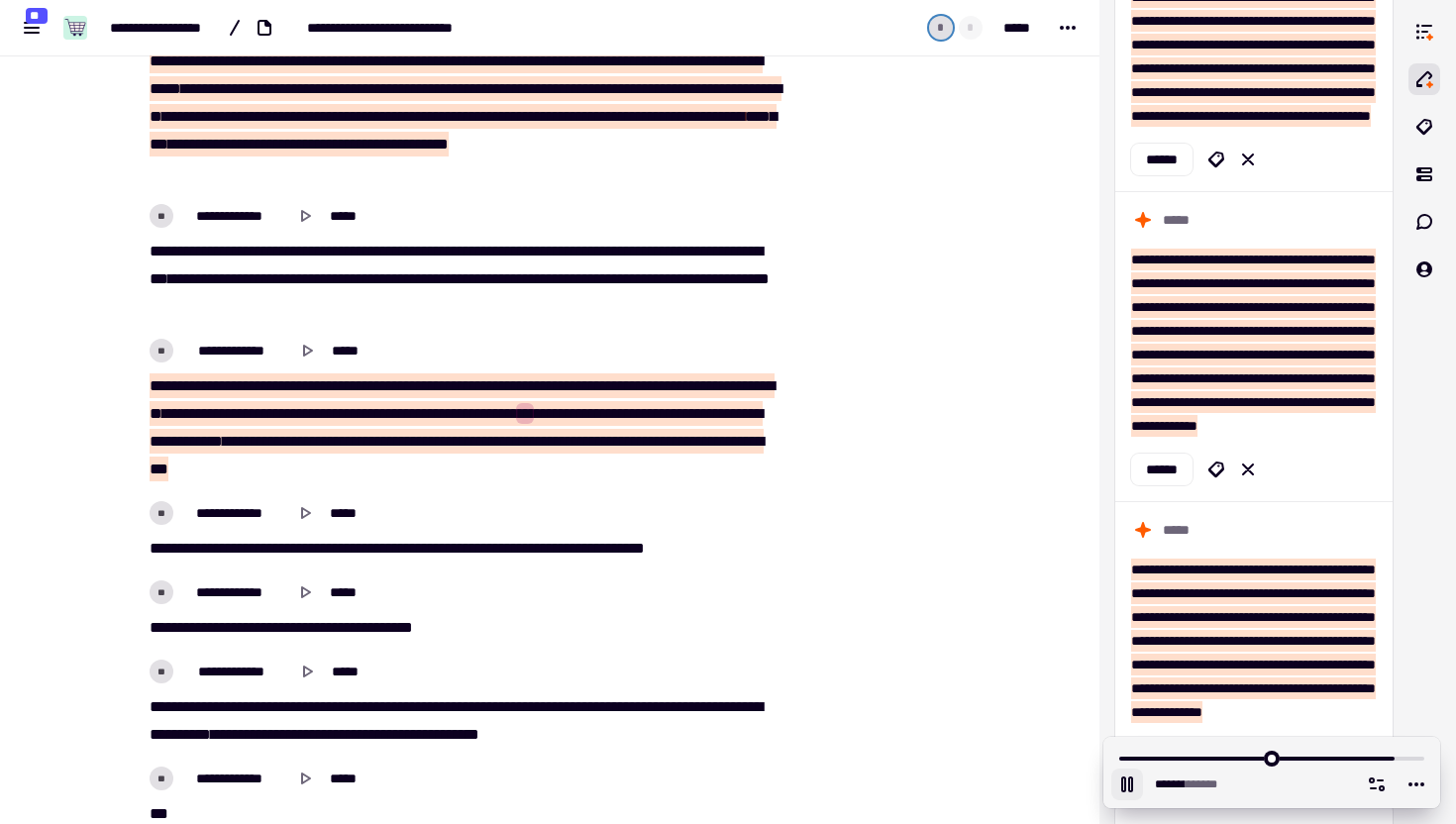 scroll, scrollTop: 9246, scrollLeft: 0, axis: vertical 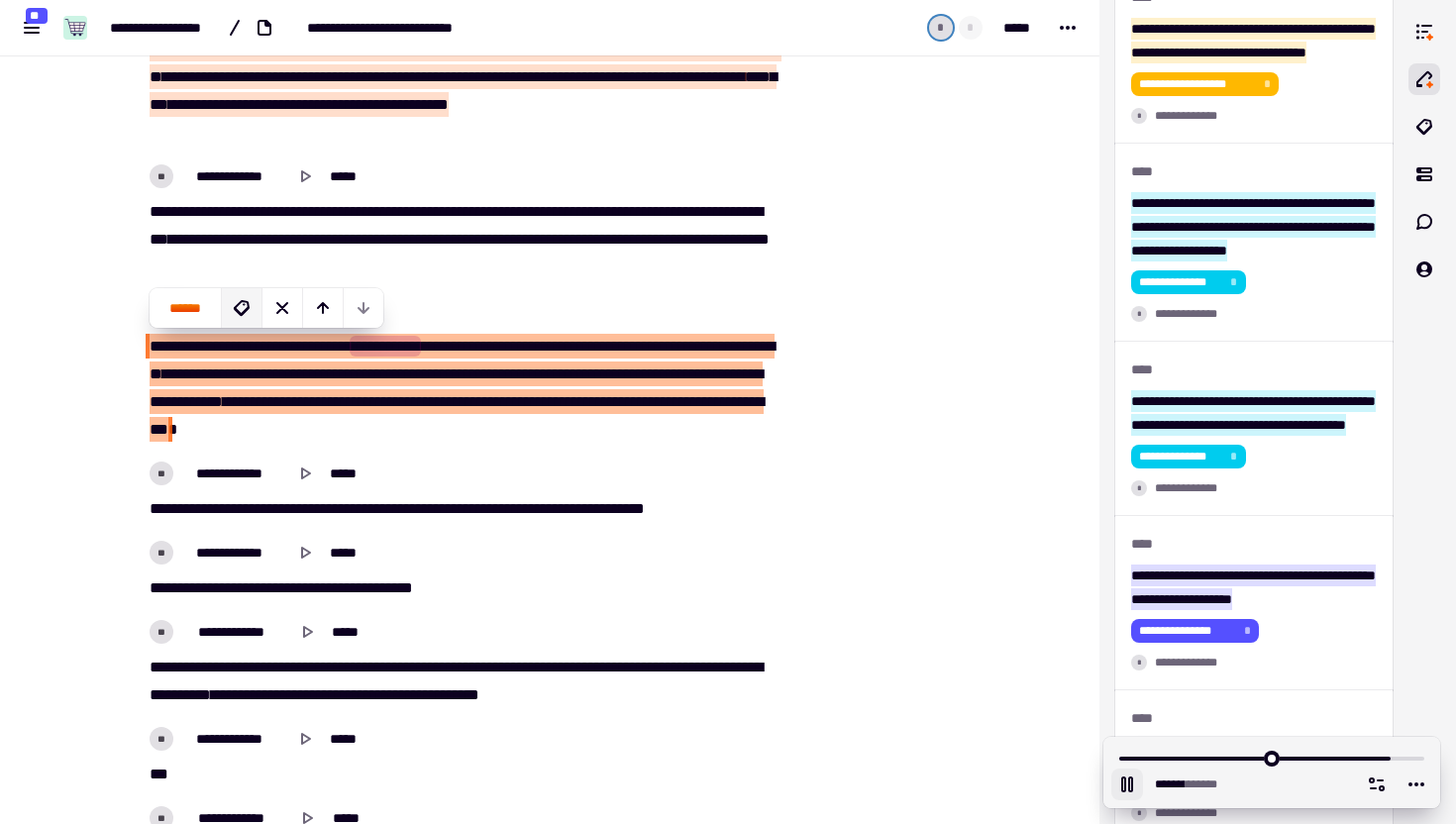 click 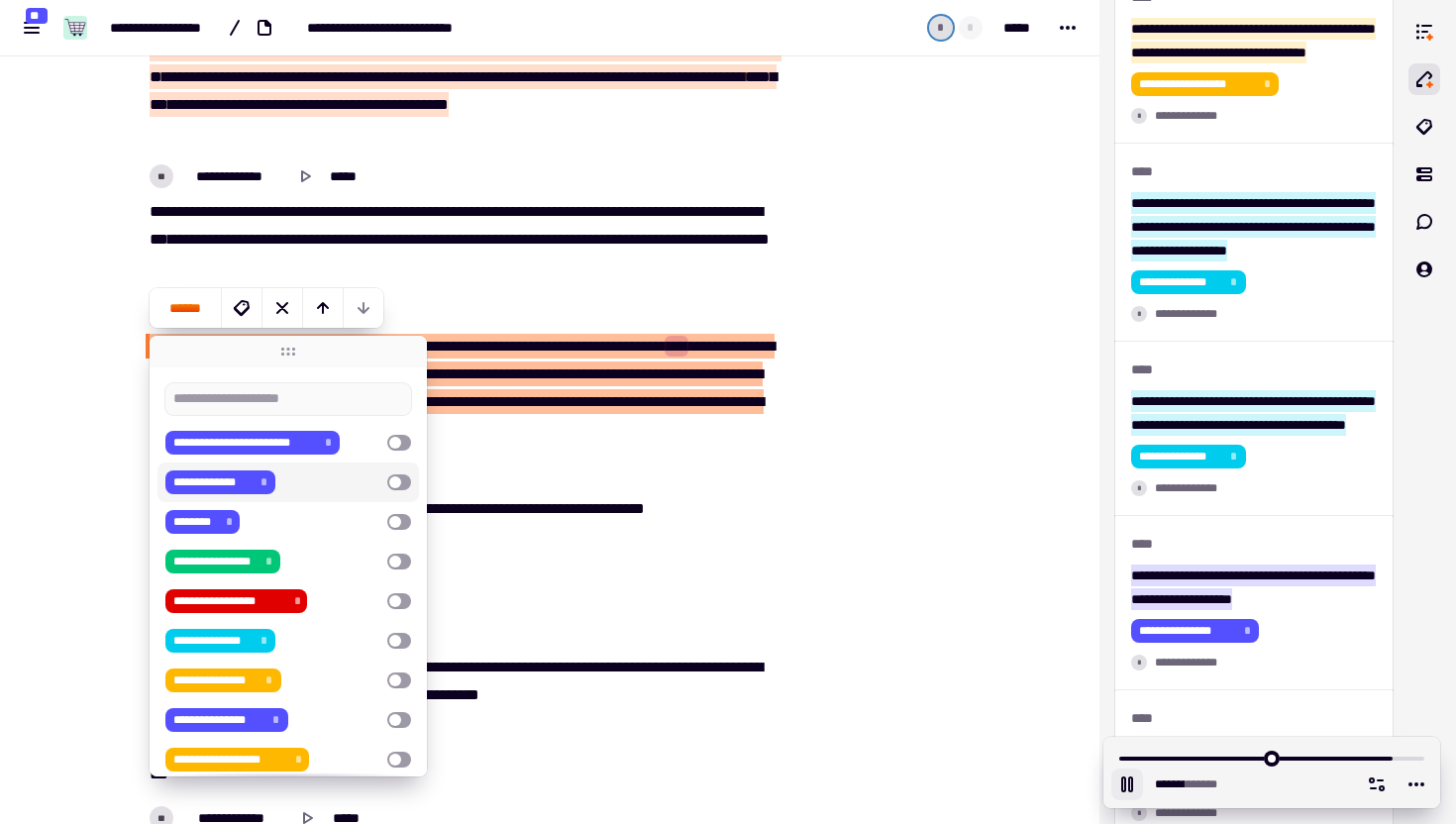click on "**********" at bounding box center (272, 482) 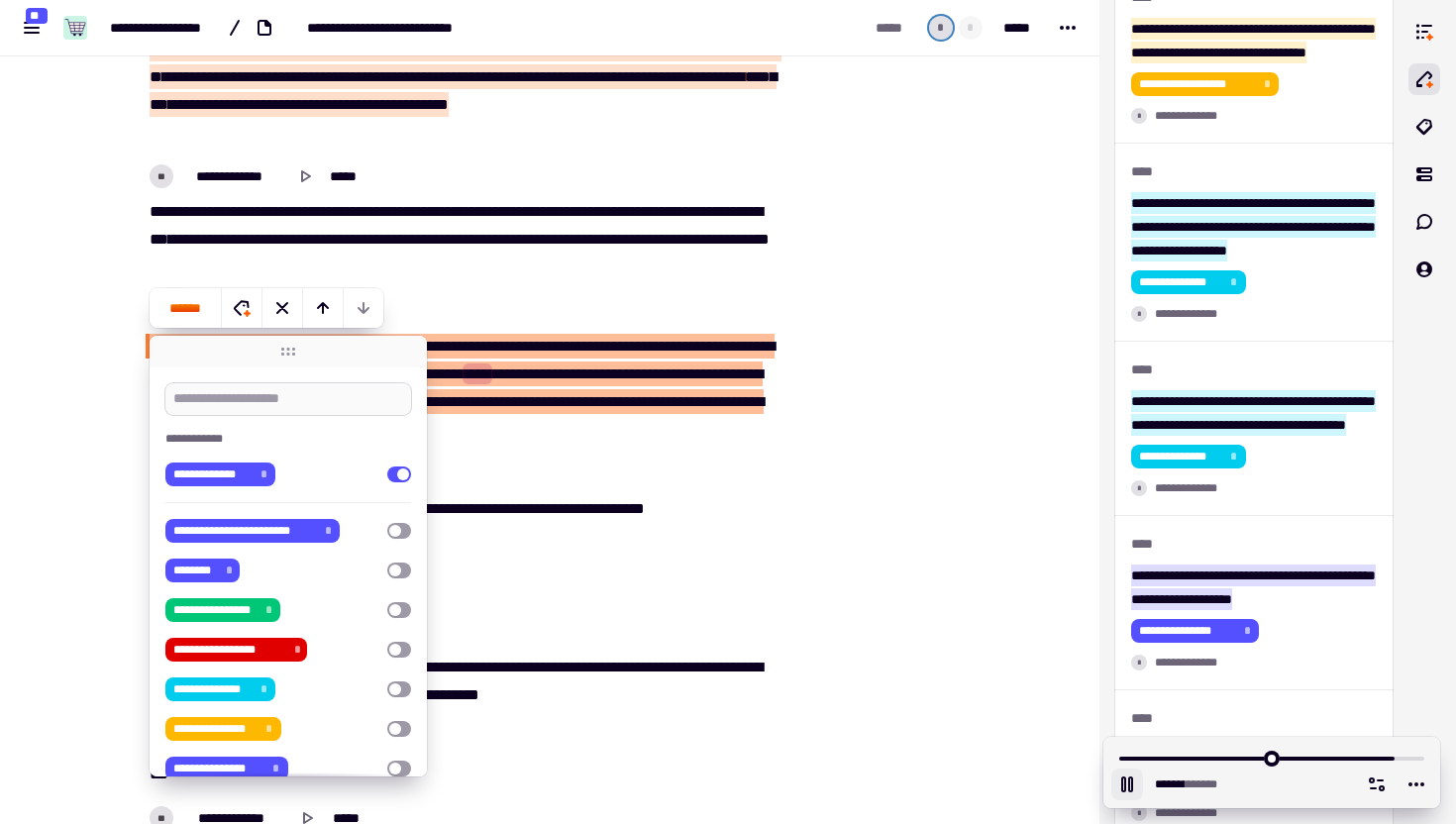 click at bounding box center [288, 399] 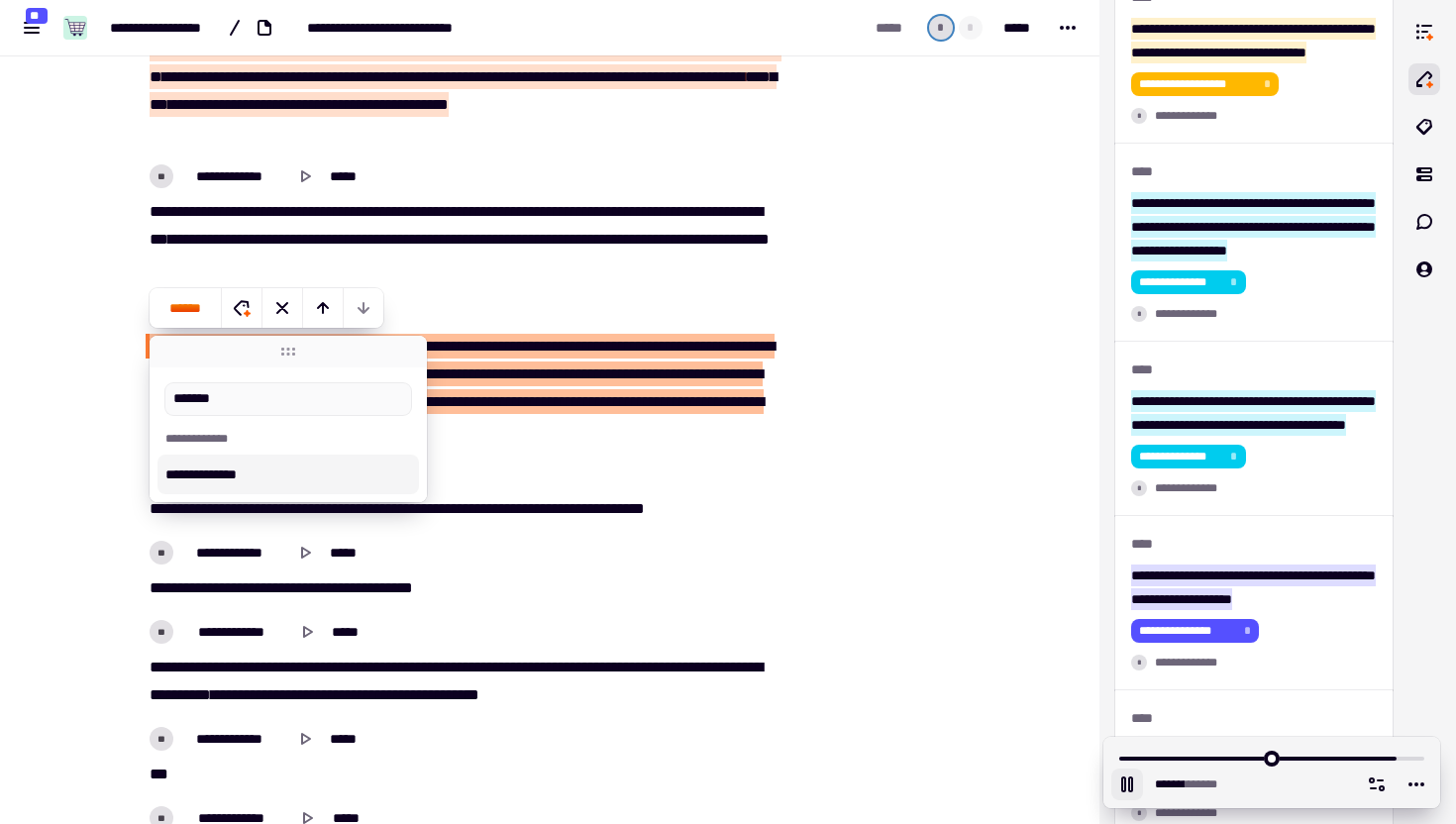 click on "**********" at bounding box center (288, 474) 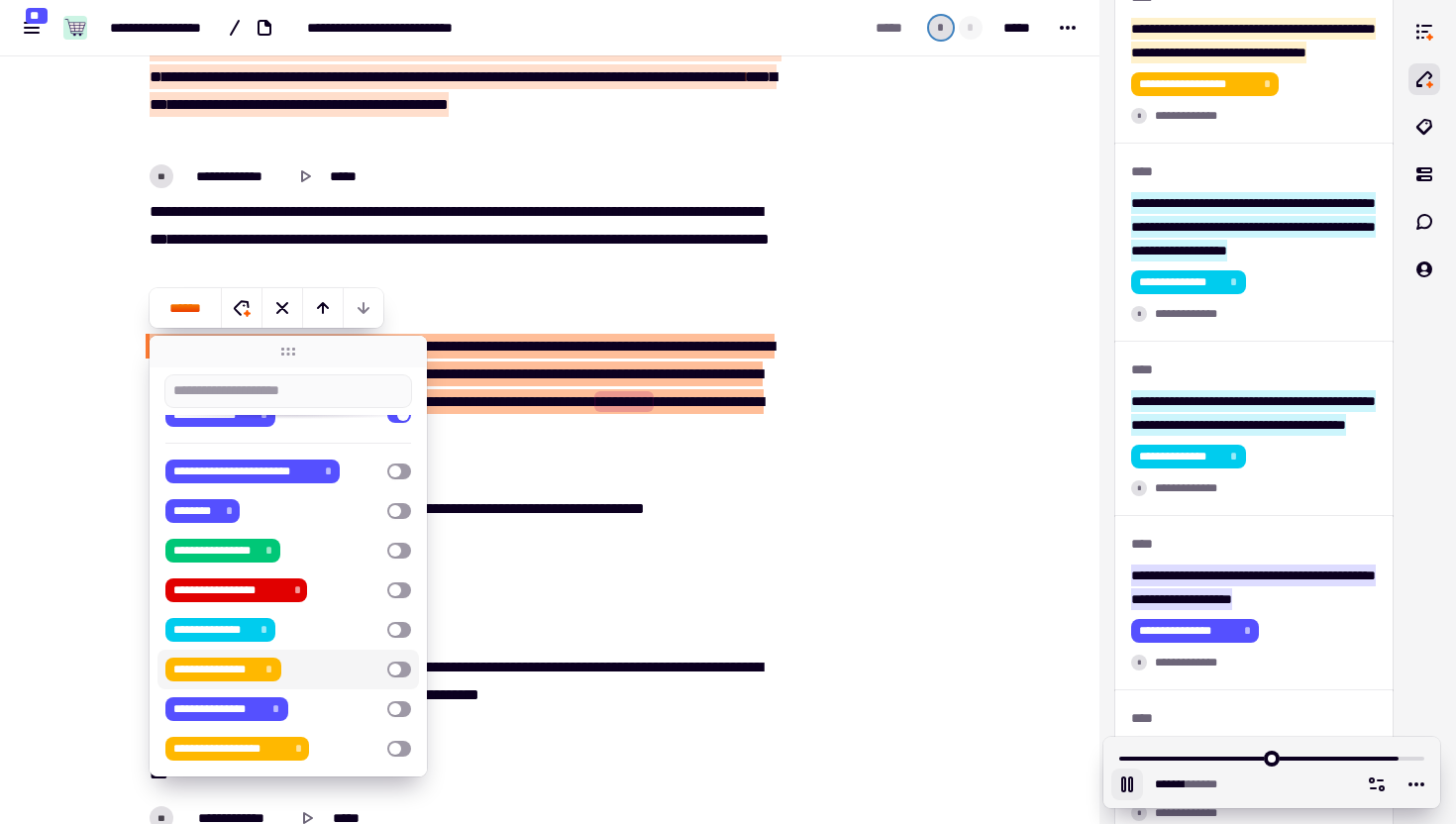 scroll, scrollTop: 0, scrollLeft: 0, axis: both 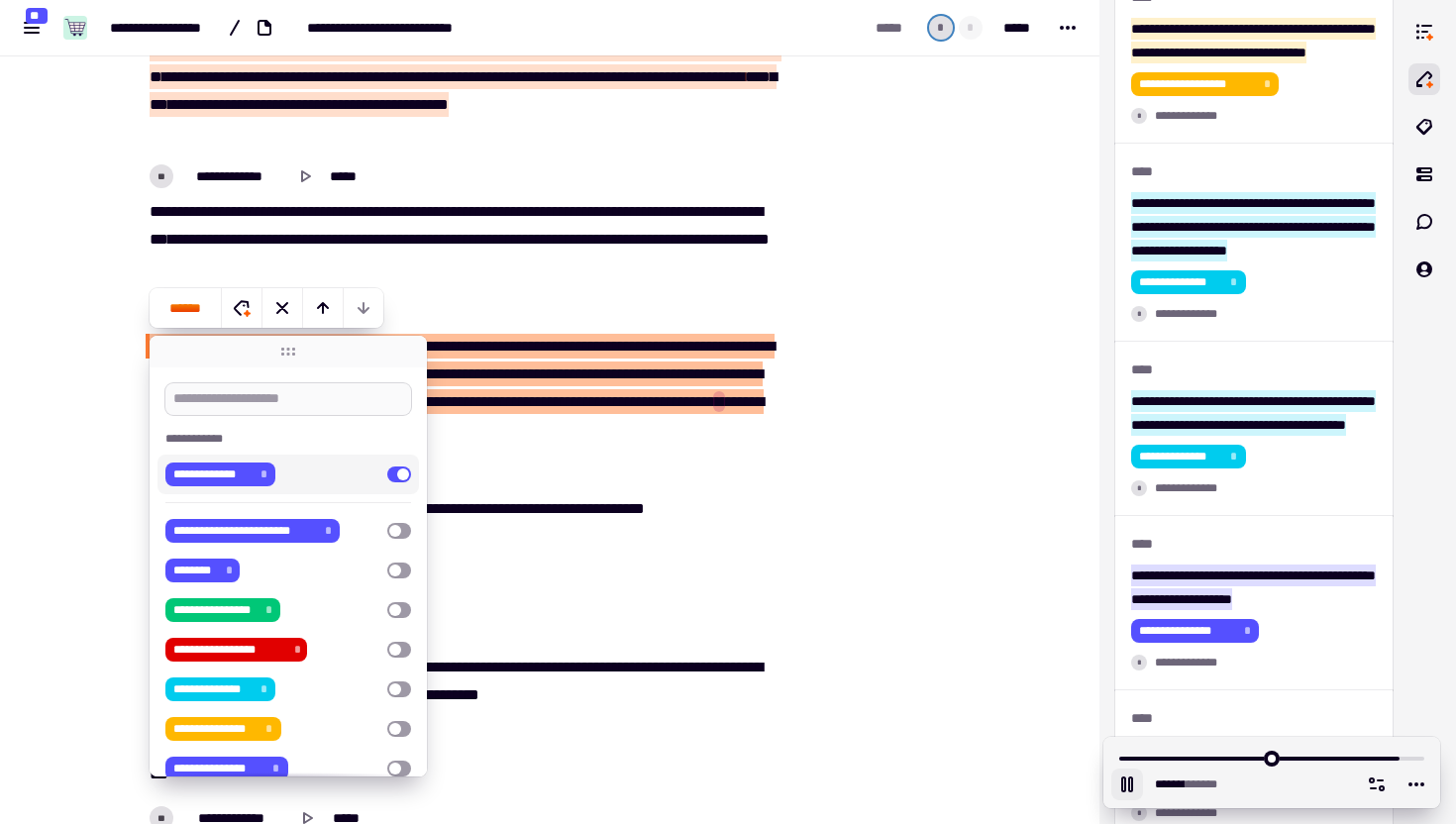 click at bounding box center [288, 399] 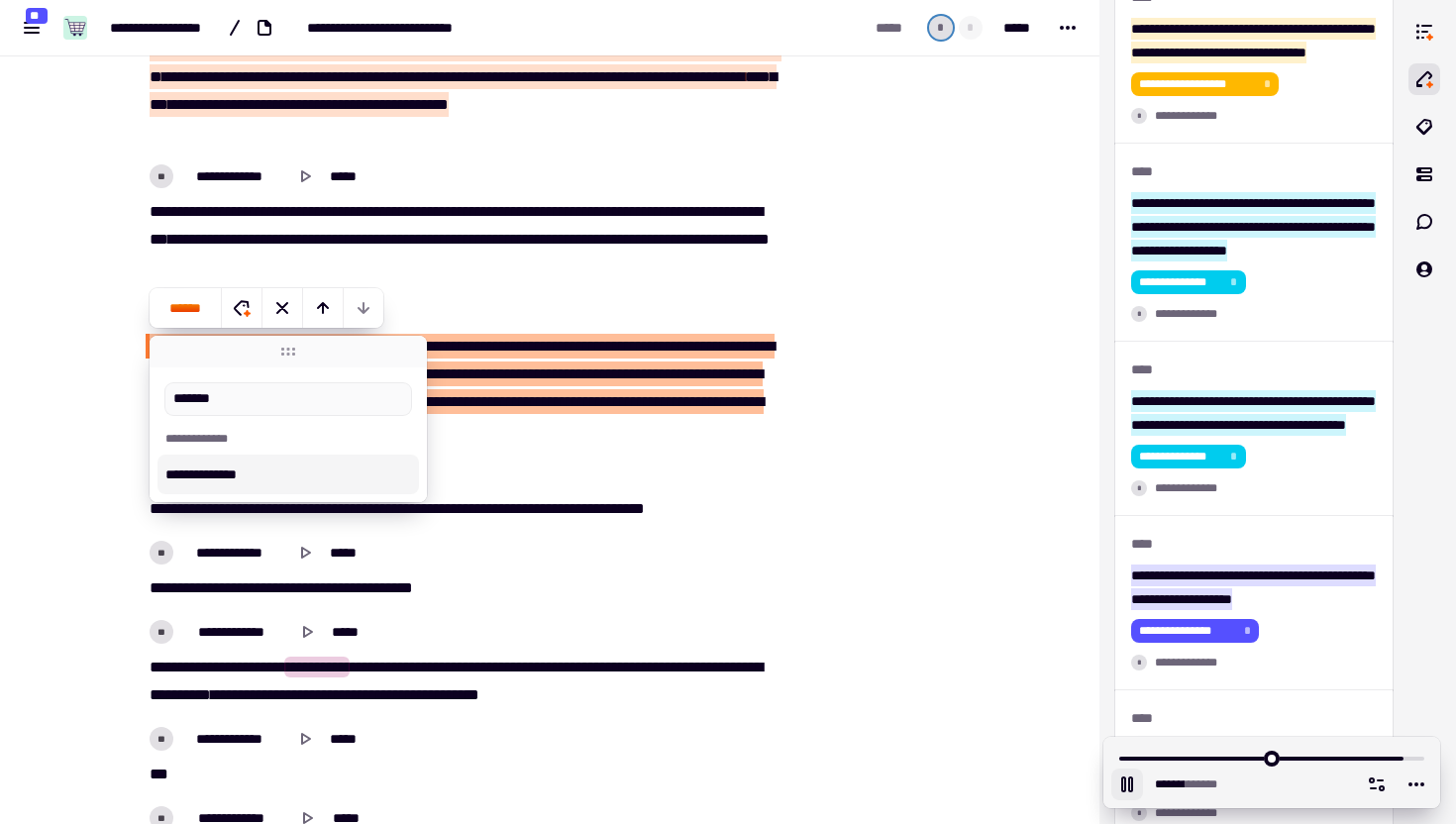 click on "**********" at bounding box center (288, 474) 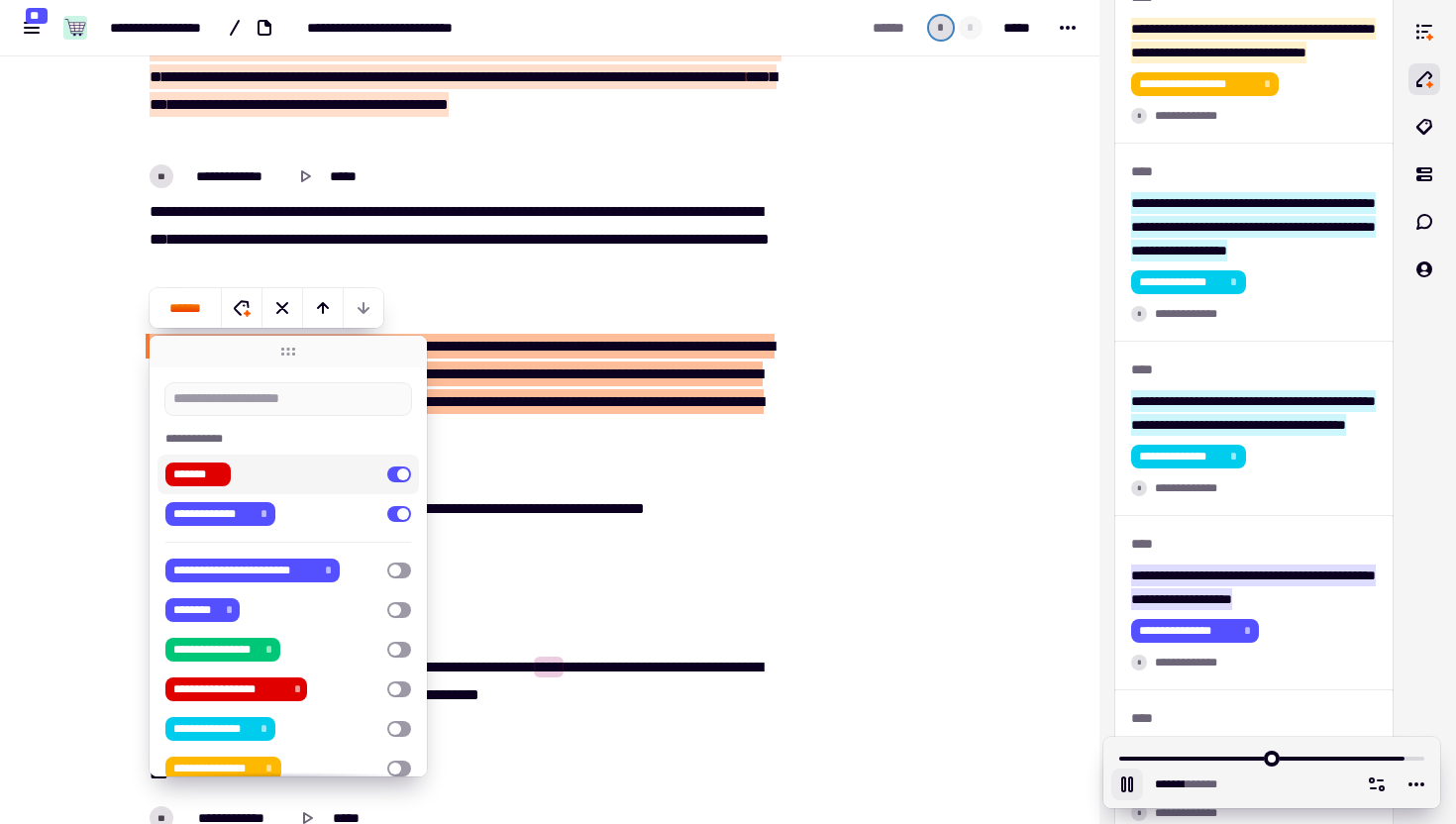 click at bounding box center [892, -3709] 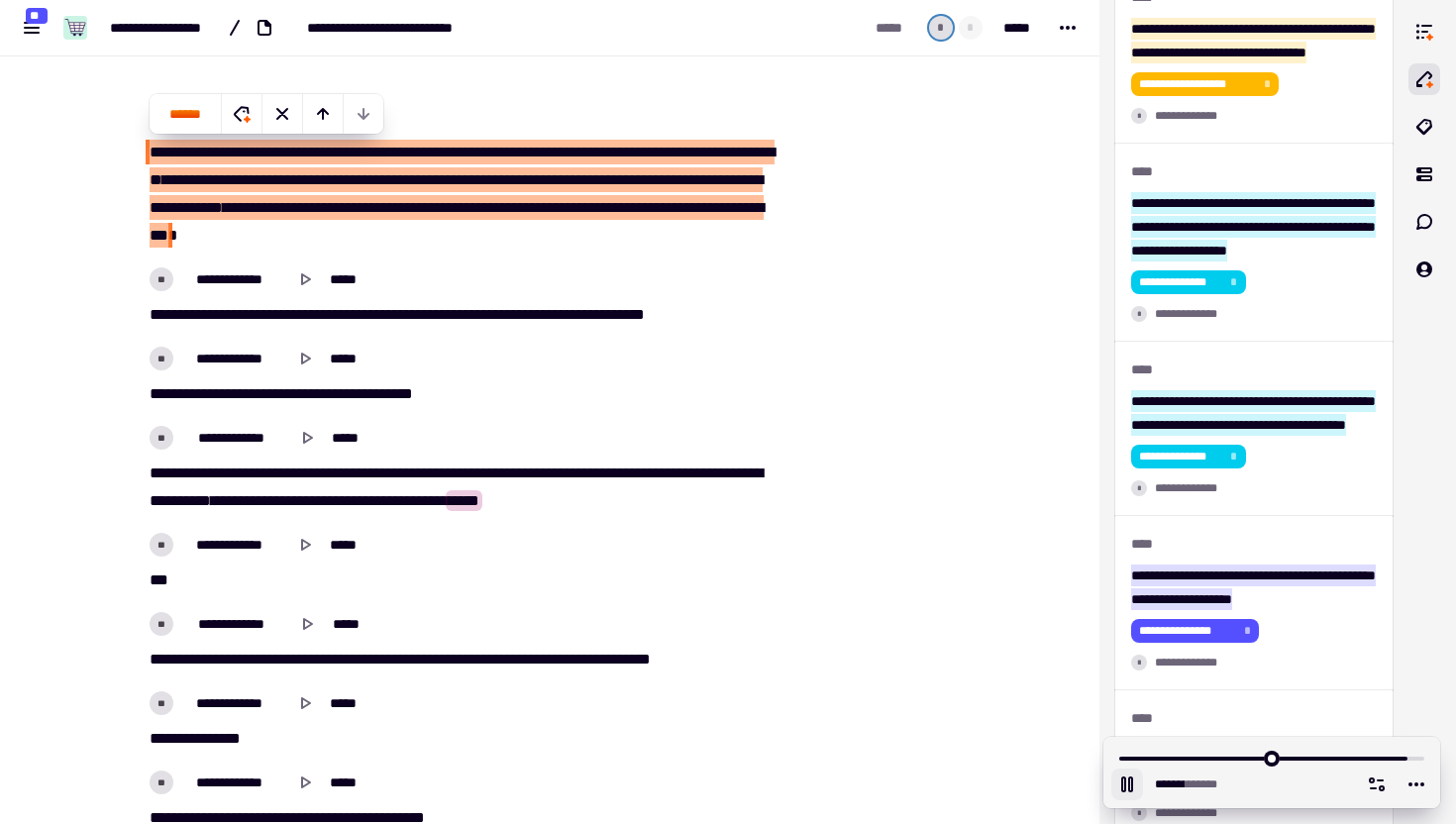 scroll, scrollTop: 9446, scrollLeft: 0, axis: vertical 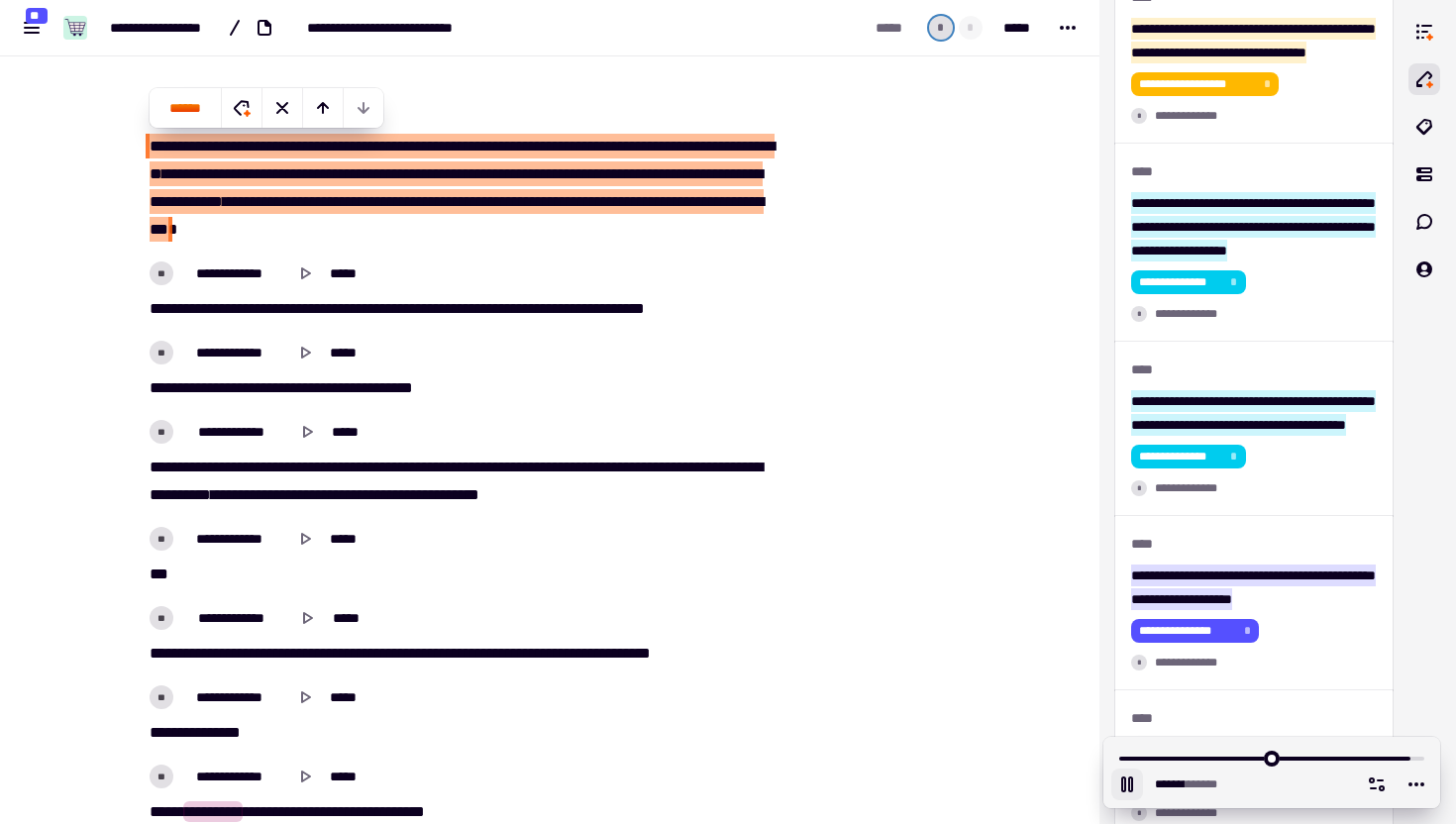 click 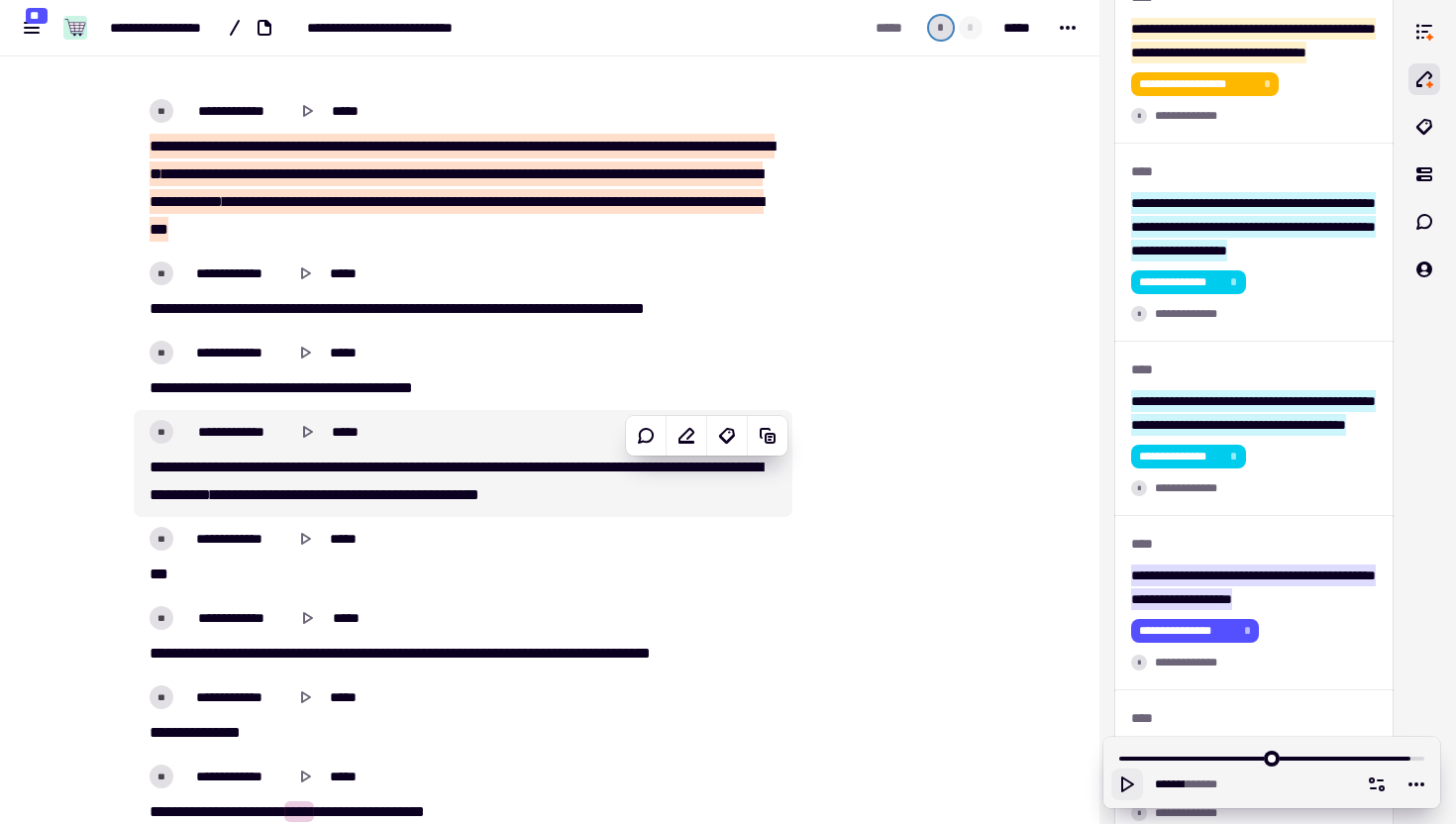 click on "[FIRST] [LAST] [MIDDLE] [STATE] [ZIP_CODE] [COUNTRY] [APT_SUITE] [FLOOR] [BUILDING_NAME] [UNIT_NUMBER] [PO_BOX] [POSTAL_CODE] [COUNTY] [REGION] [DISTRICT] [NEIGHBORHOOD] [LANDMARK]" at bounding box center (463, 481) 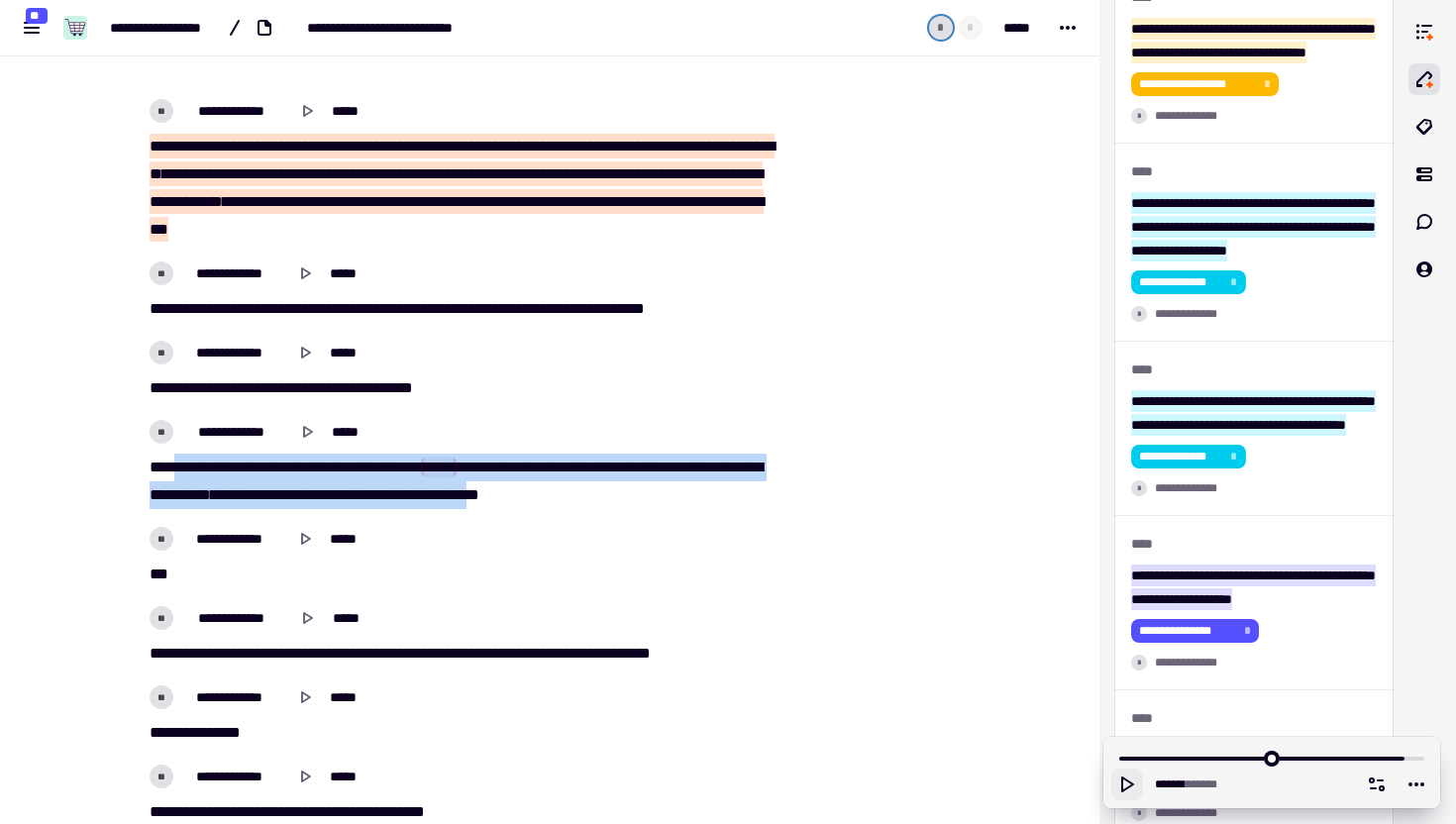 drag, startPoint x: 179, startPoint y: 465, endPoint x: 734, endPoint y: 494, distance: 555.75714 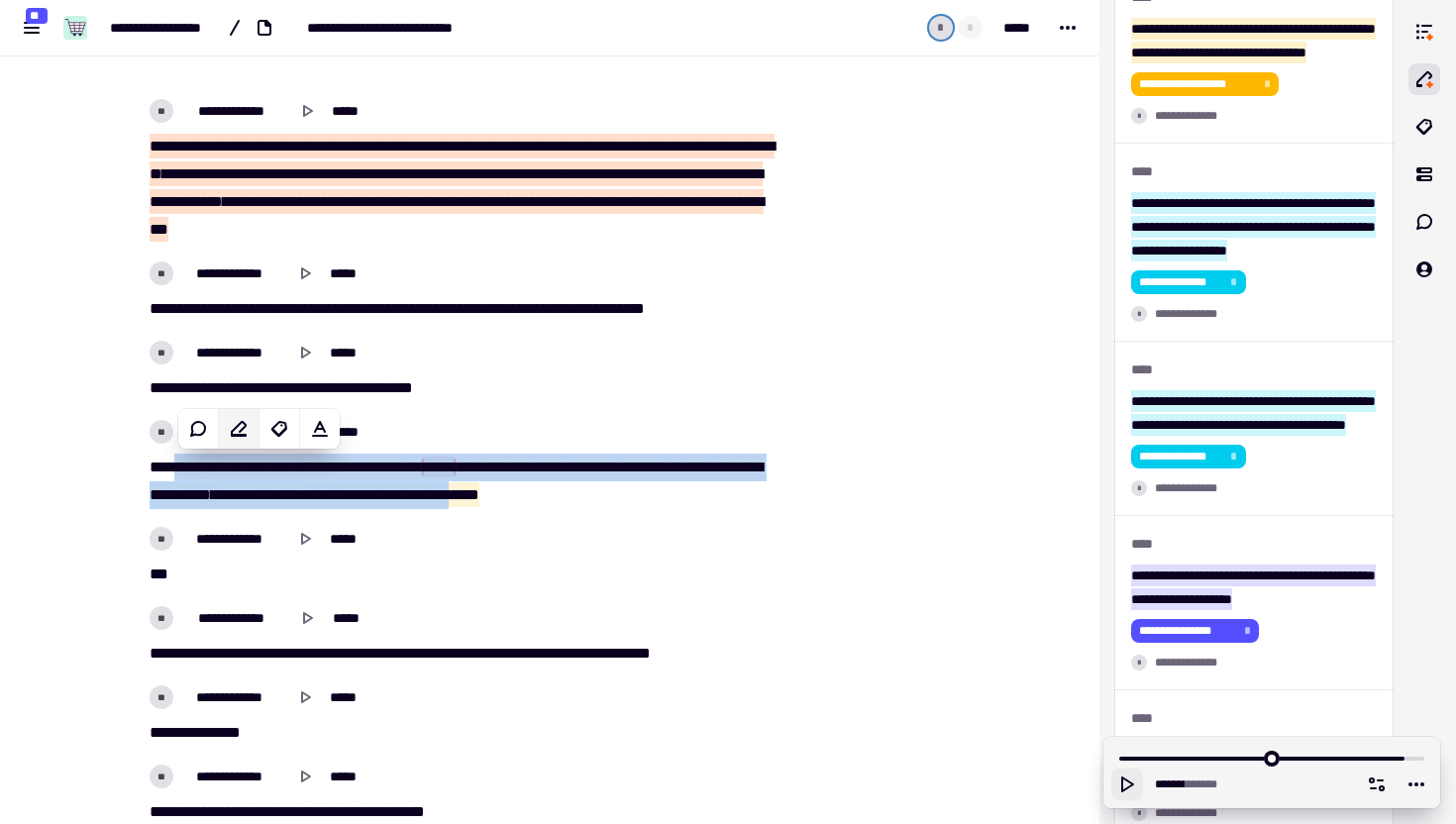 click 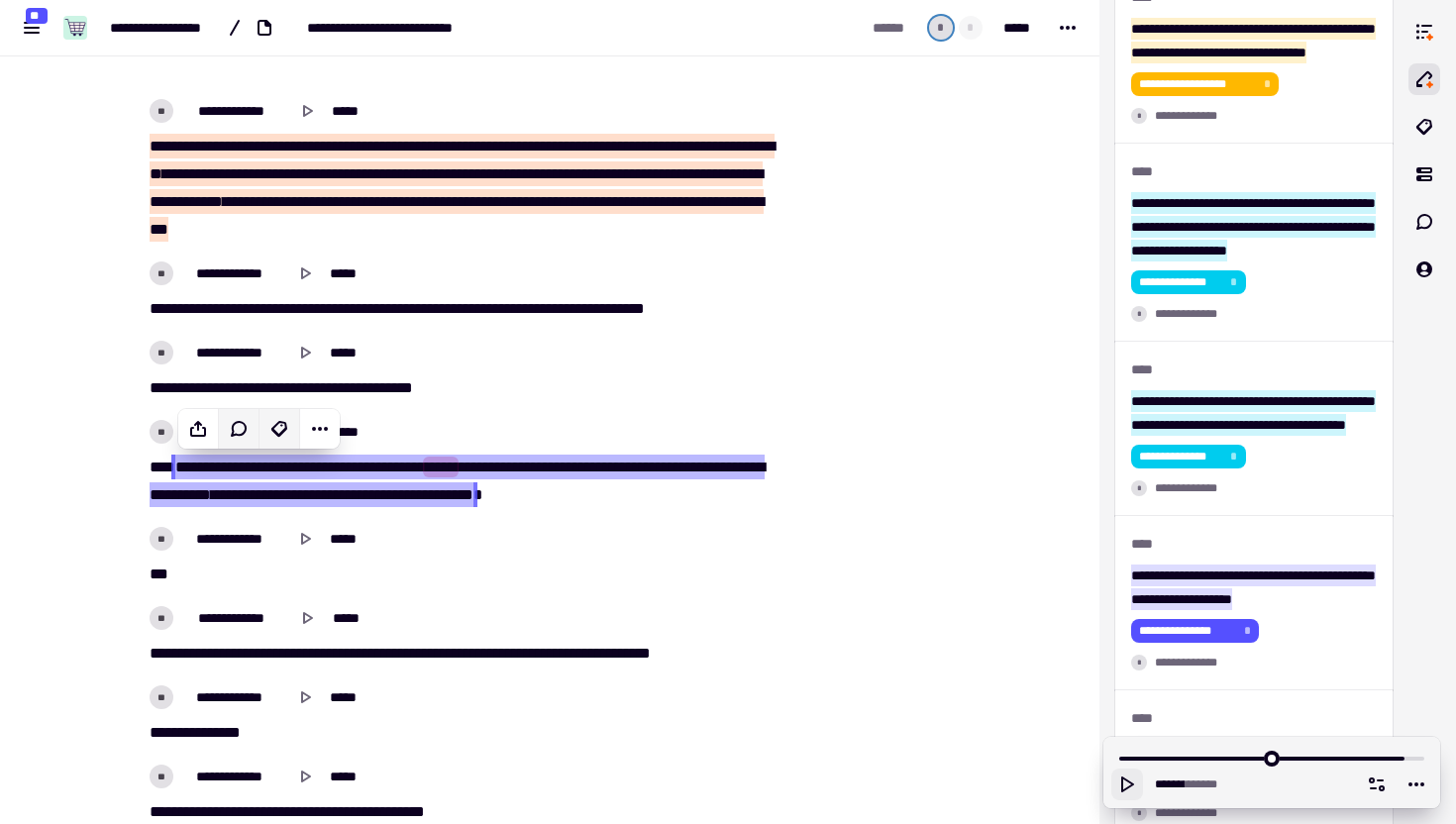 click 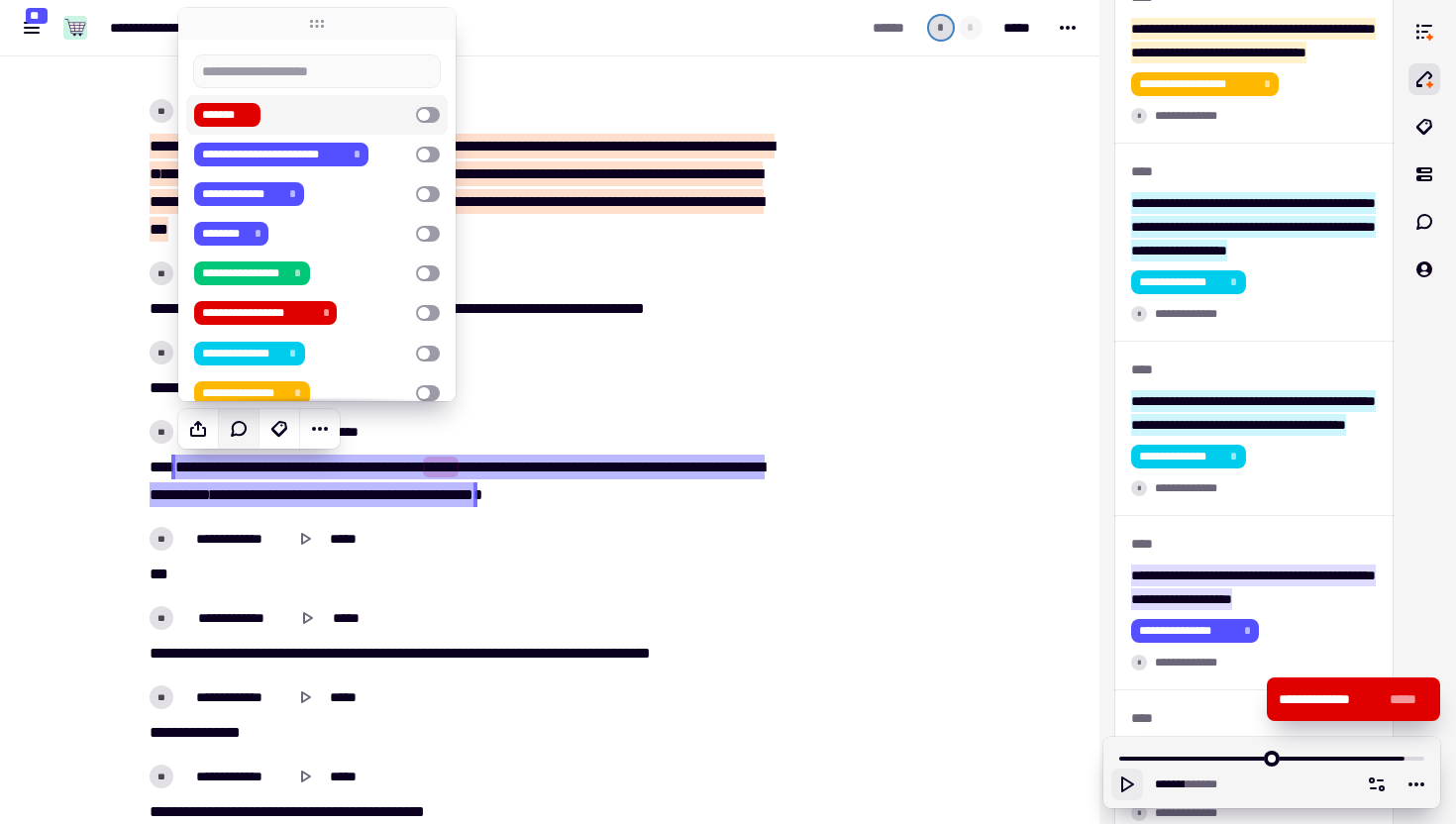 click on "*******" at bounding box center [301, 115] 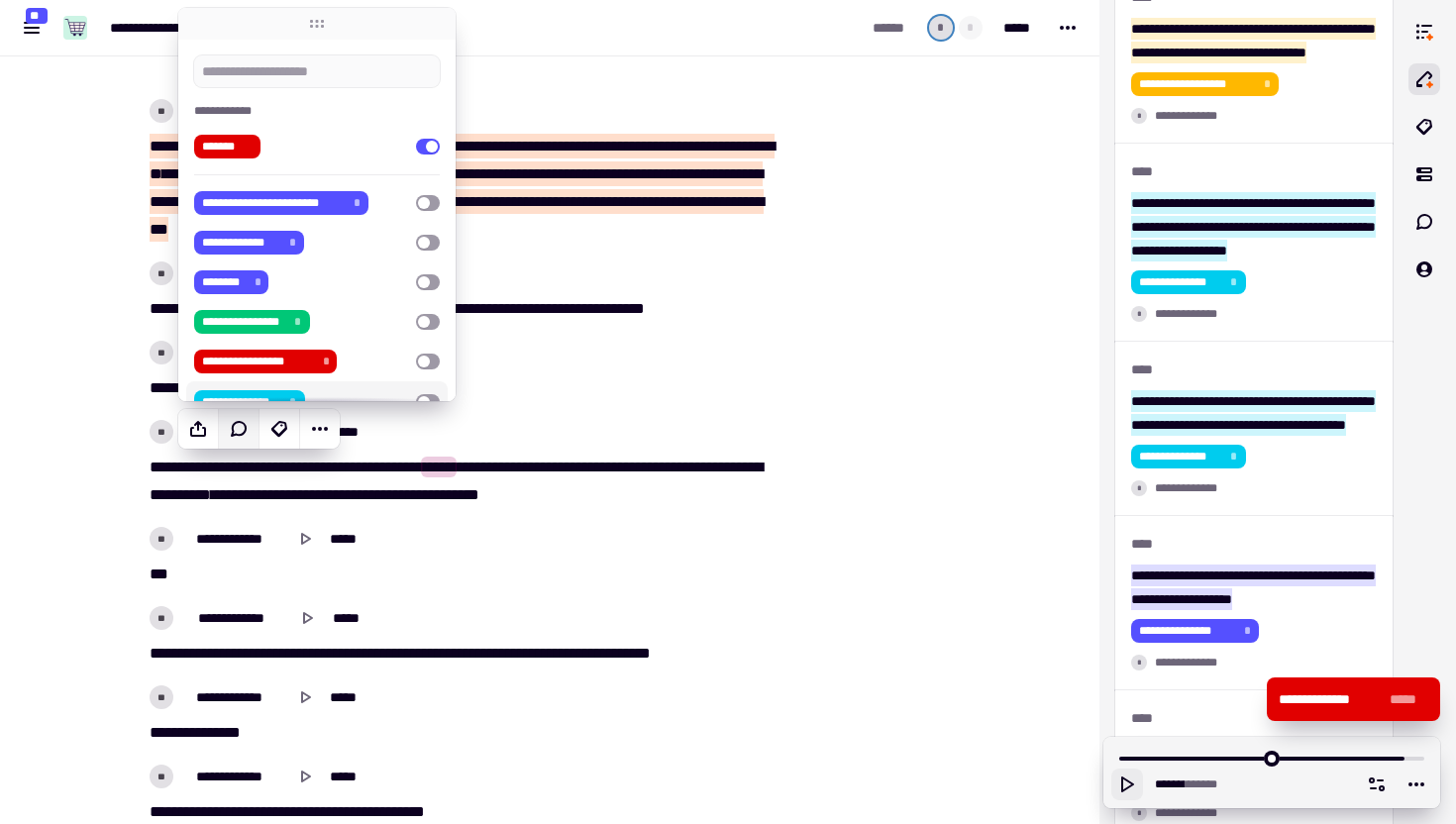 click on "**********" at bounding box center (180, 494) 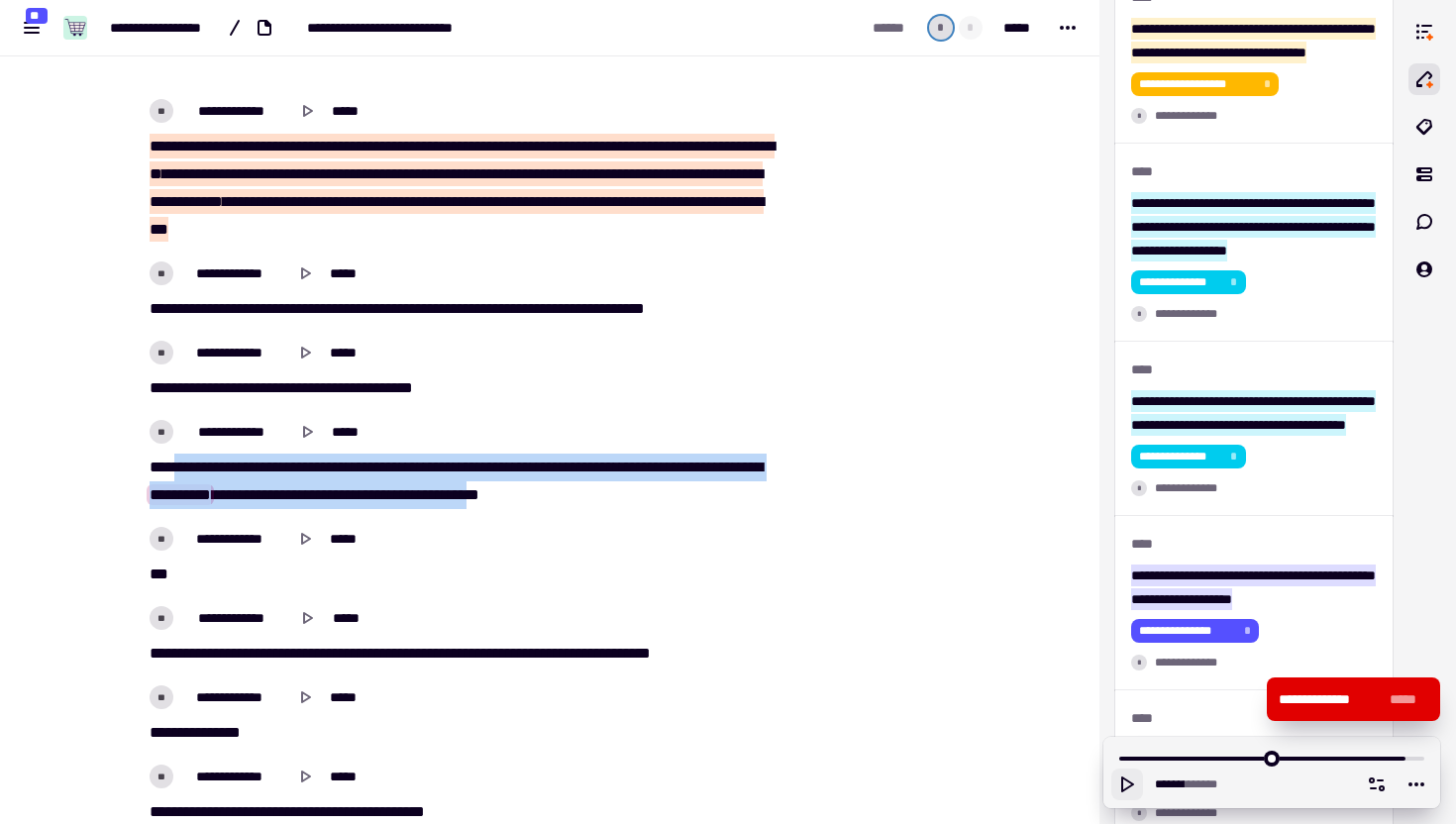 drag, startPoint x: 179, startPoint y: 466, endPoint x: 732, endPoint y: 492, distance: 553.6109 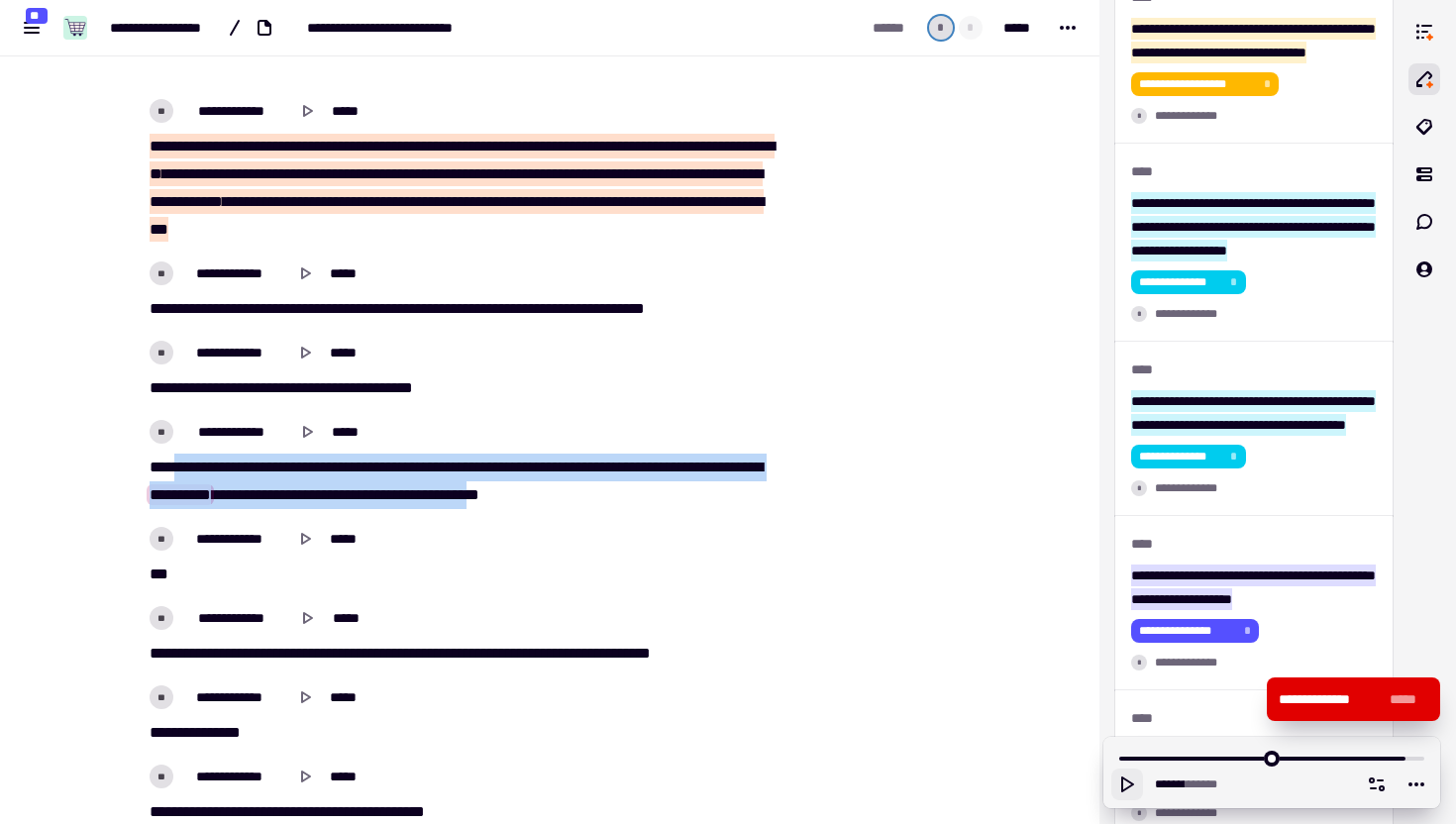 click on "[FIRST] [LAST] [MIDDLE] [STATE] [ZIP_CODE] [COUNTRY] [APT_SUITE] [FLOOR] [BUILDING_NAME] [UNIT_NUMBER] [PO_BOX] [POSTAL_CODE] [COUNTY] [REGION] [DISTRICT] [NEIGHBORHOOD] [LANDMARK]" at bounding box center [463, 481] 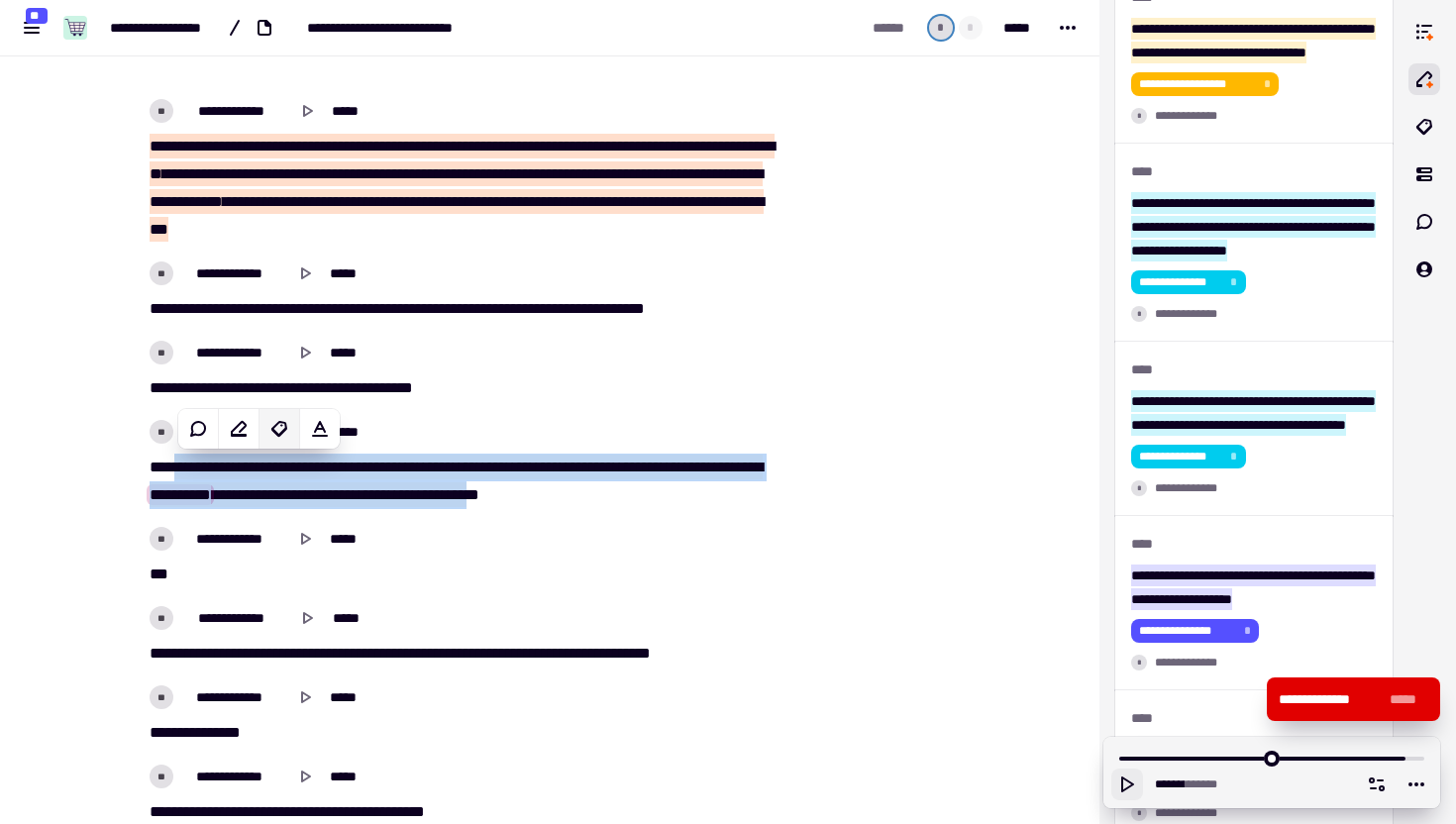 click 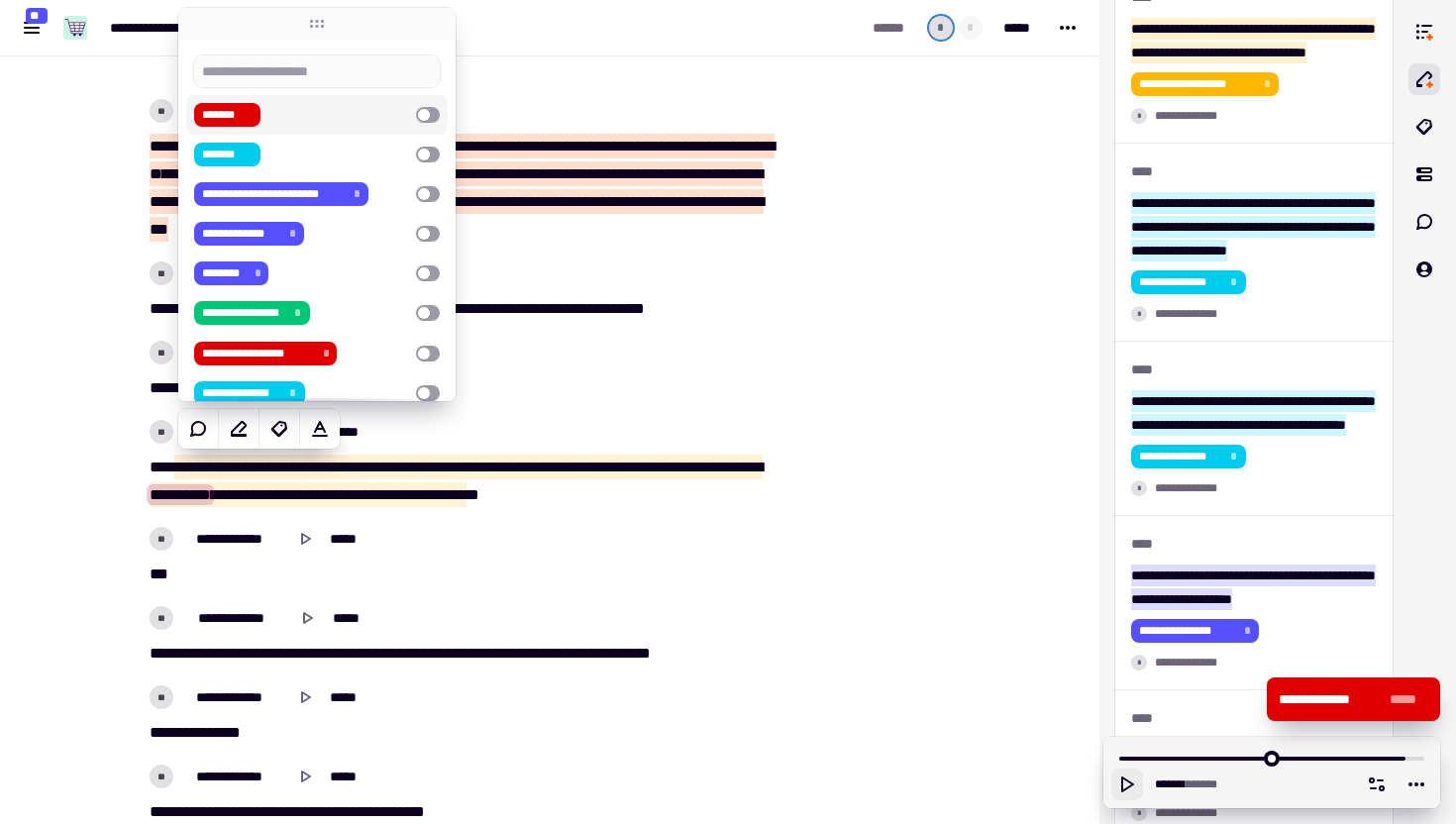 click on "*******" at bounding box center [301, 115] 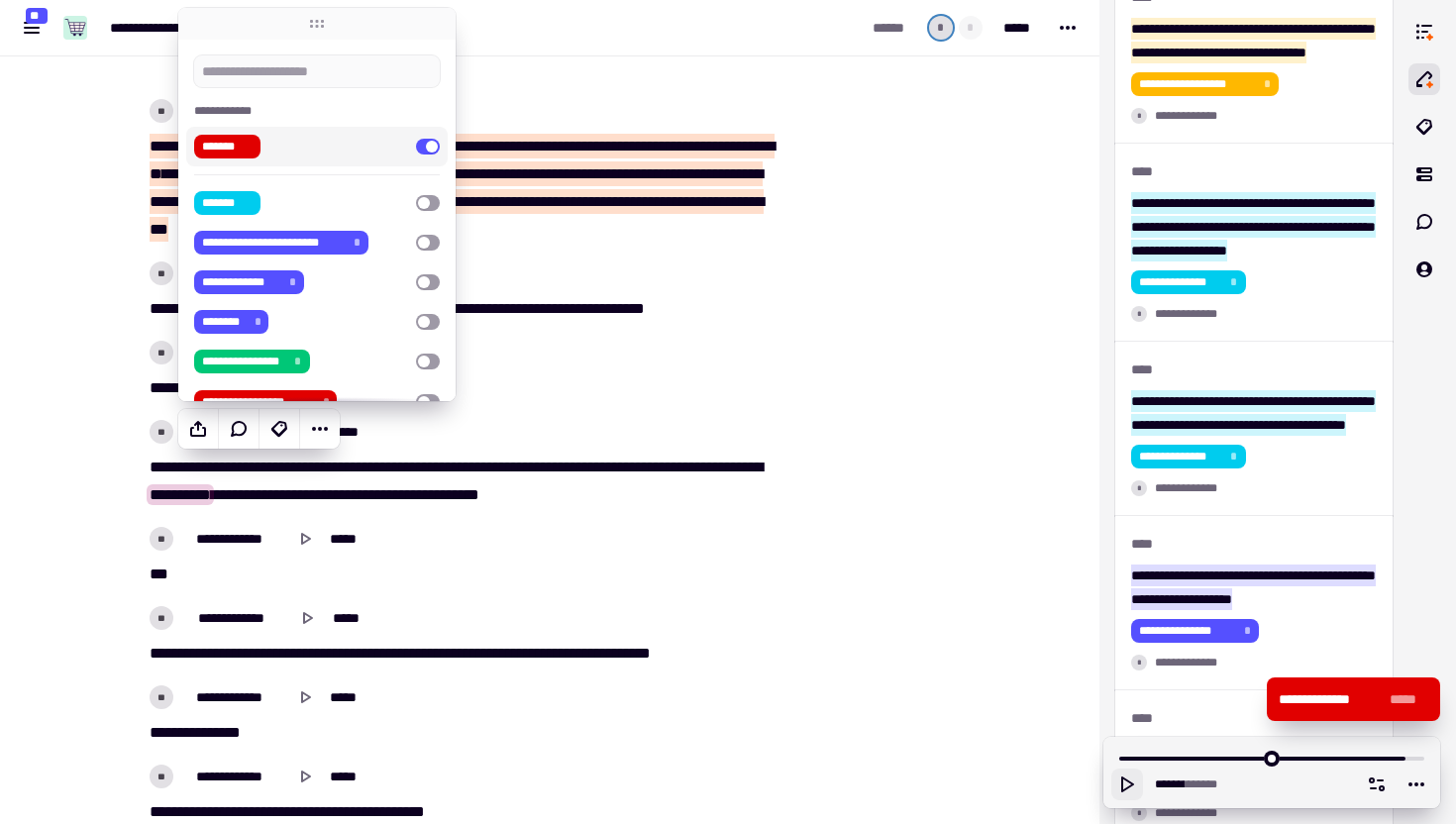 click at bounding box center (892, -3909) 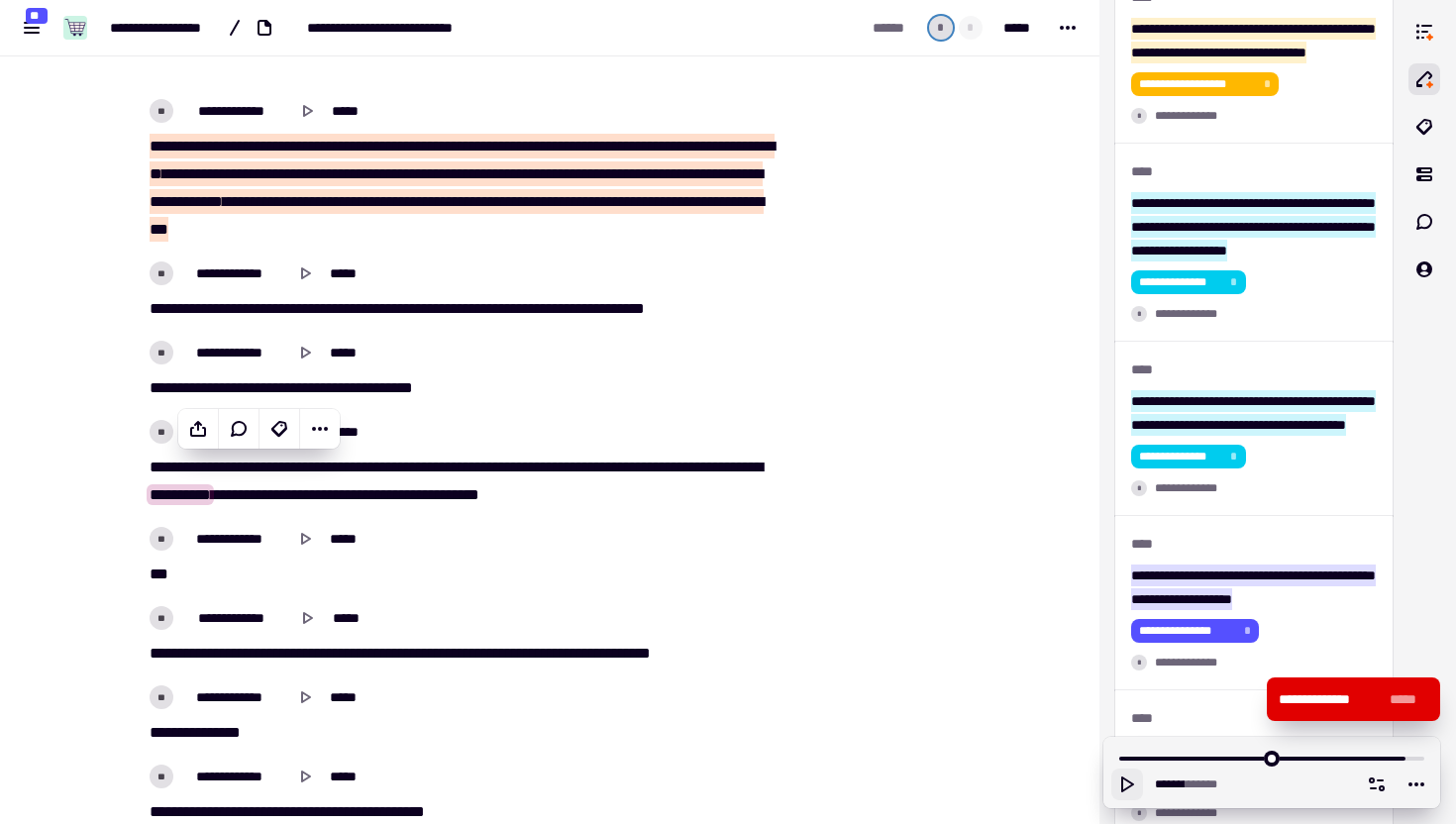 click on "**********" at bounding box center [180, 494] 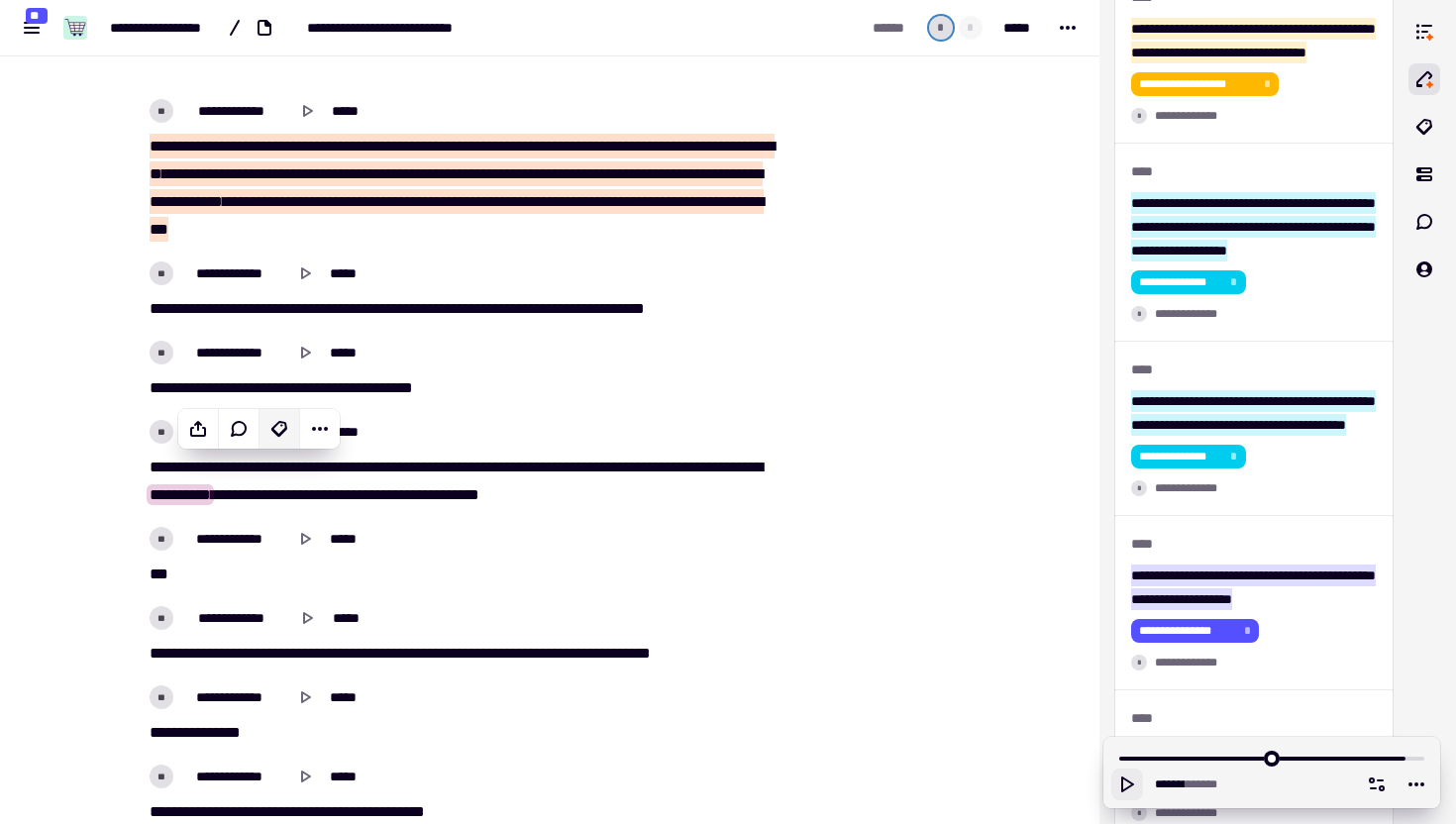 click 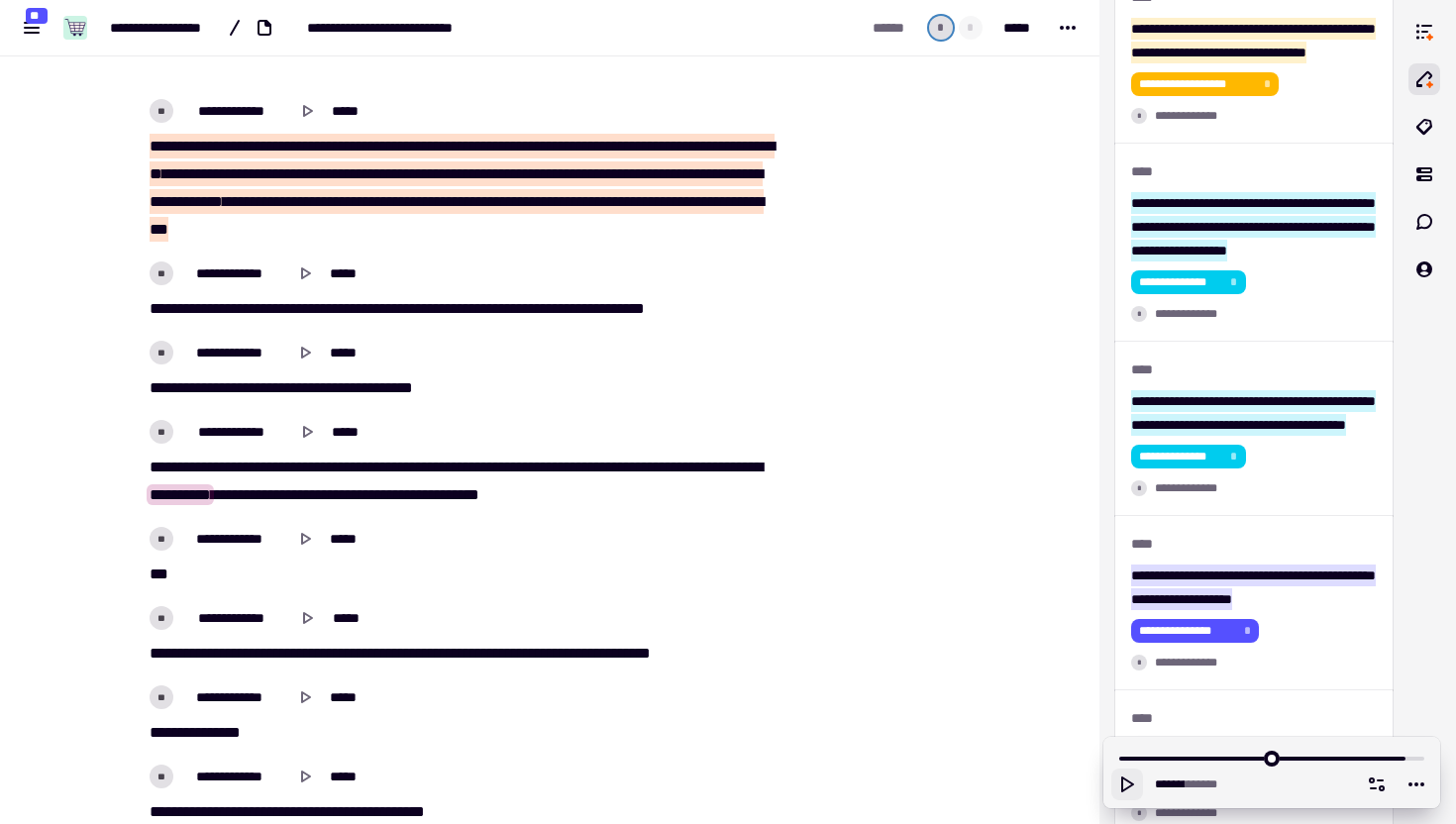 click on "**********" at bounding box center [463, 464] 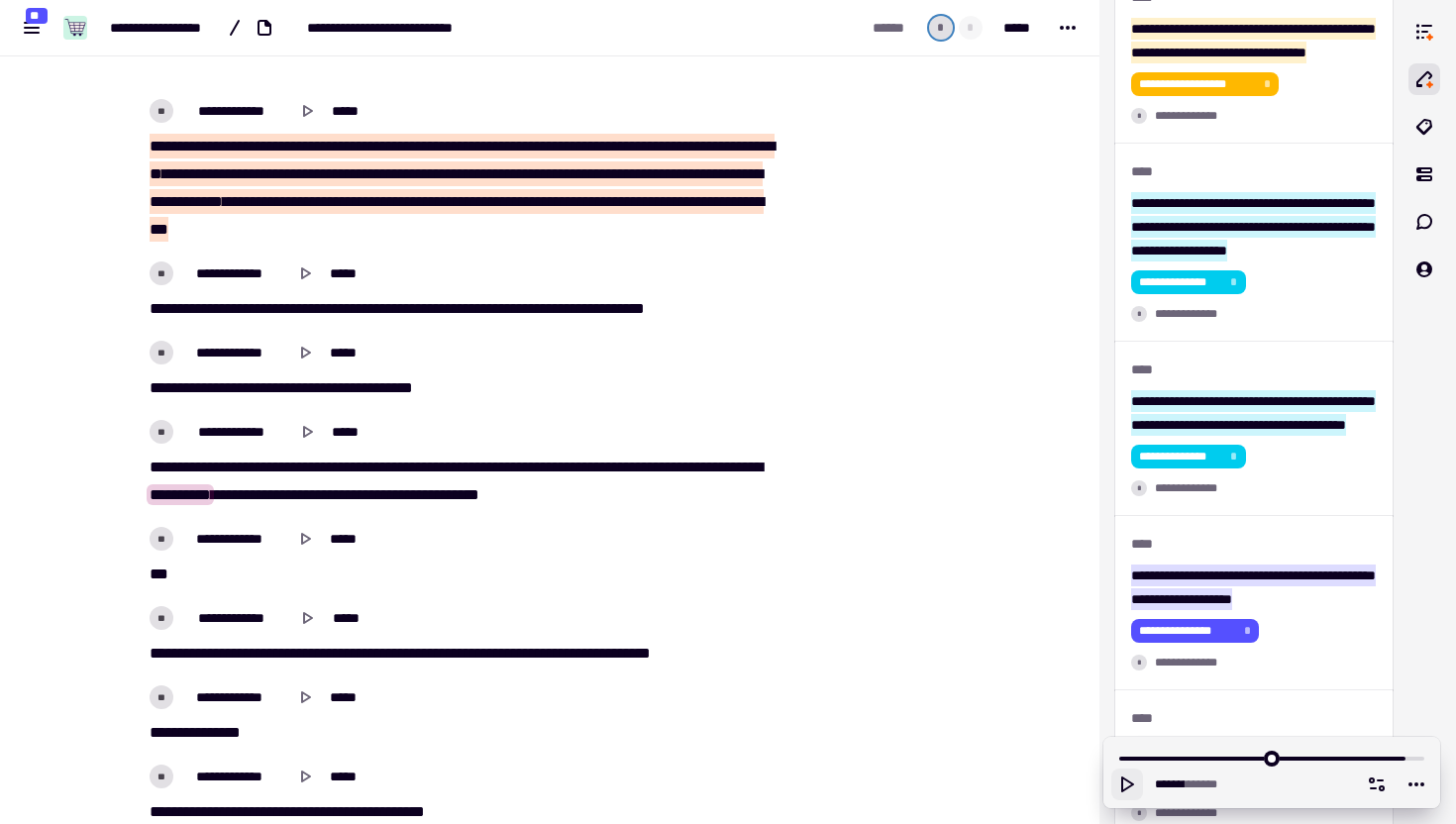 click on "**********" at bounding box center [180, 494] 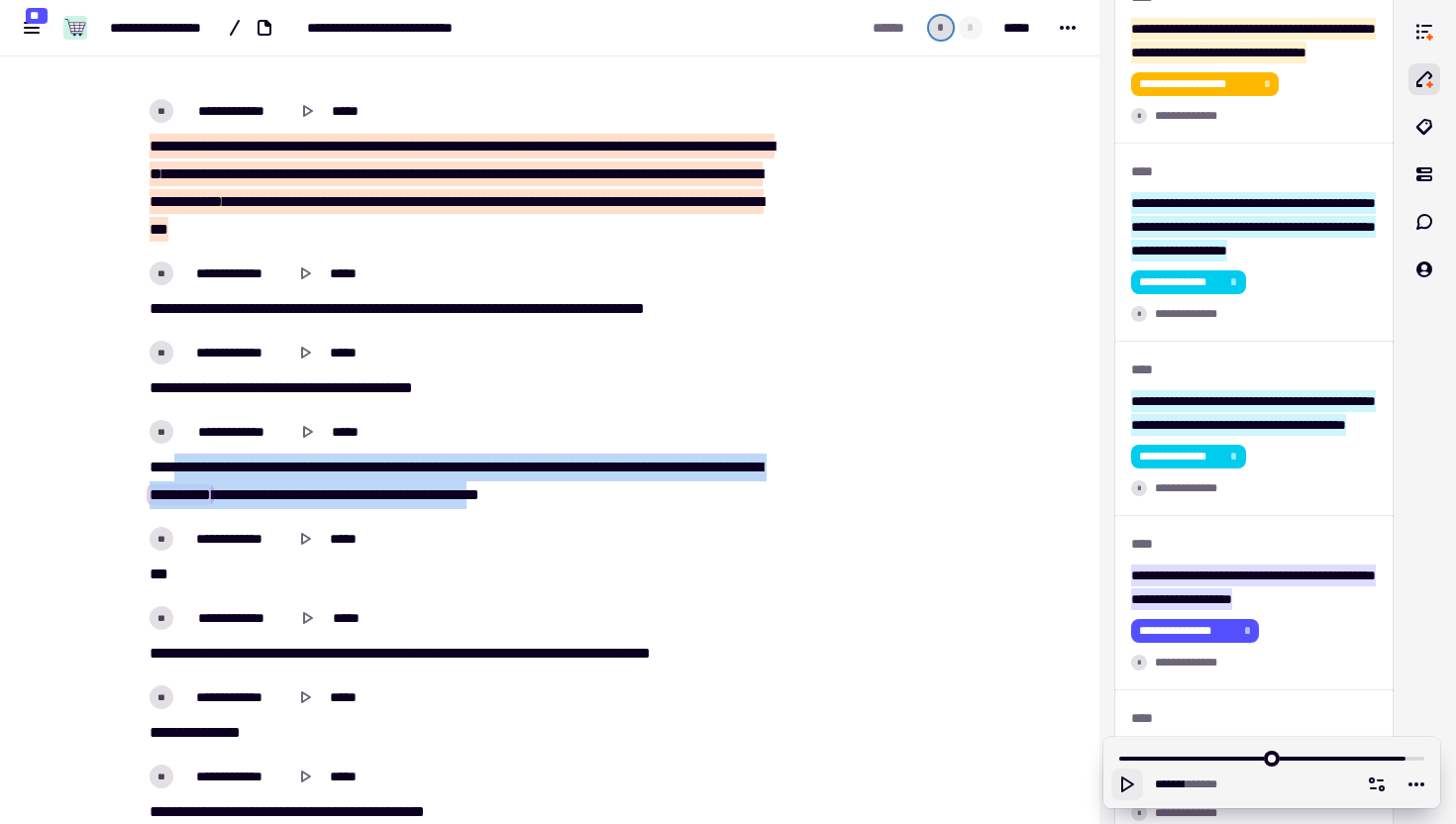 drag, startPoint x: 179, startPoint y: 464, endPoint x: 732, endPoint y: 490, distance: 553.6109 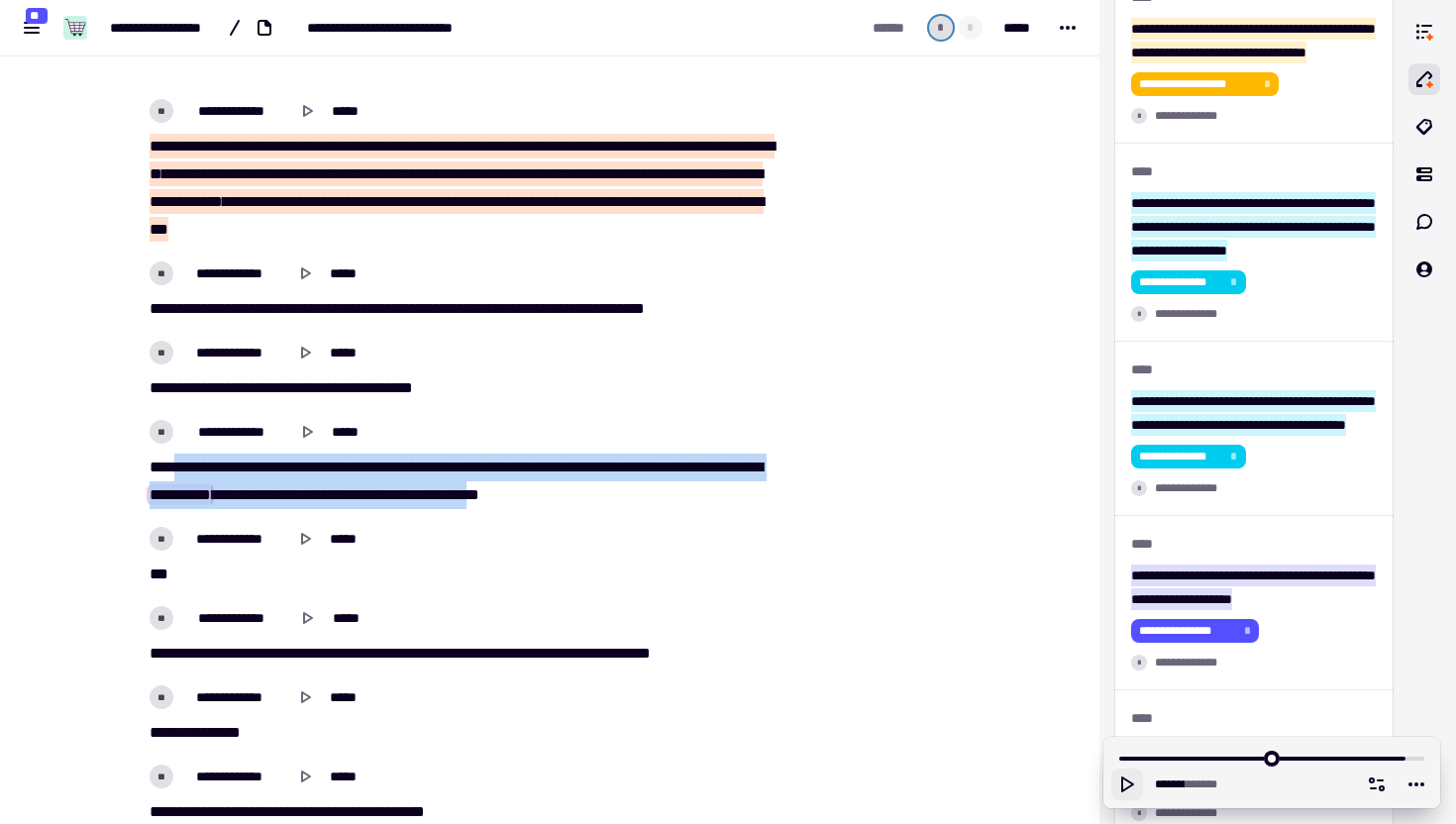 click on "[FIRST] [LAST] [MIDDLE] [STATE] [ZIP_CODE] [COUNTRY] [APT_SUITE] [FLOOR] [BUILDING_NAME] [UNIT_NUMBER] [PO_BOX] [POSTAL_CODE] [COUNTY] [REGION] [DISTRICT] [NEIGHBORHOOD] [LANDMARK]" at bounding box center [463, 481] 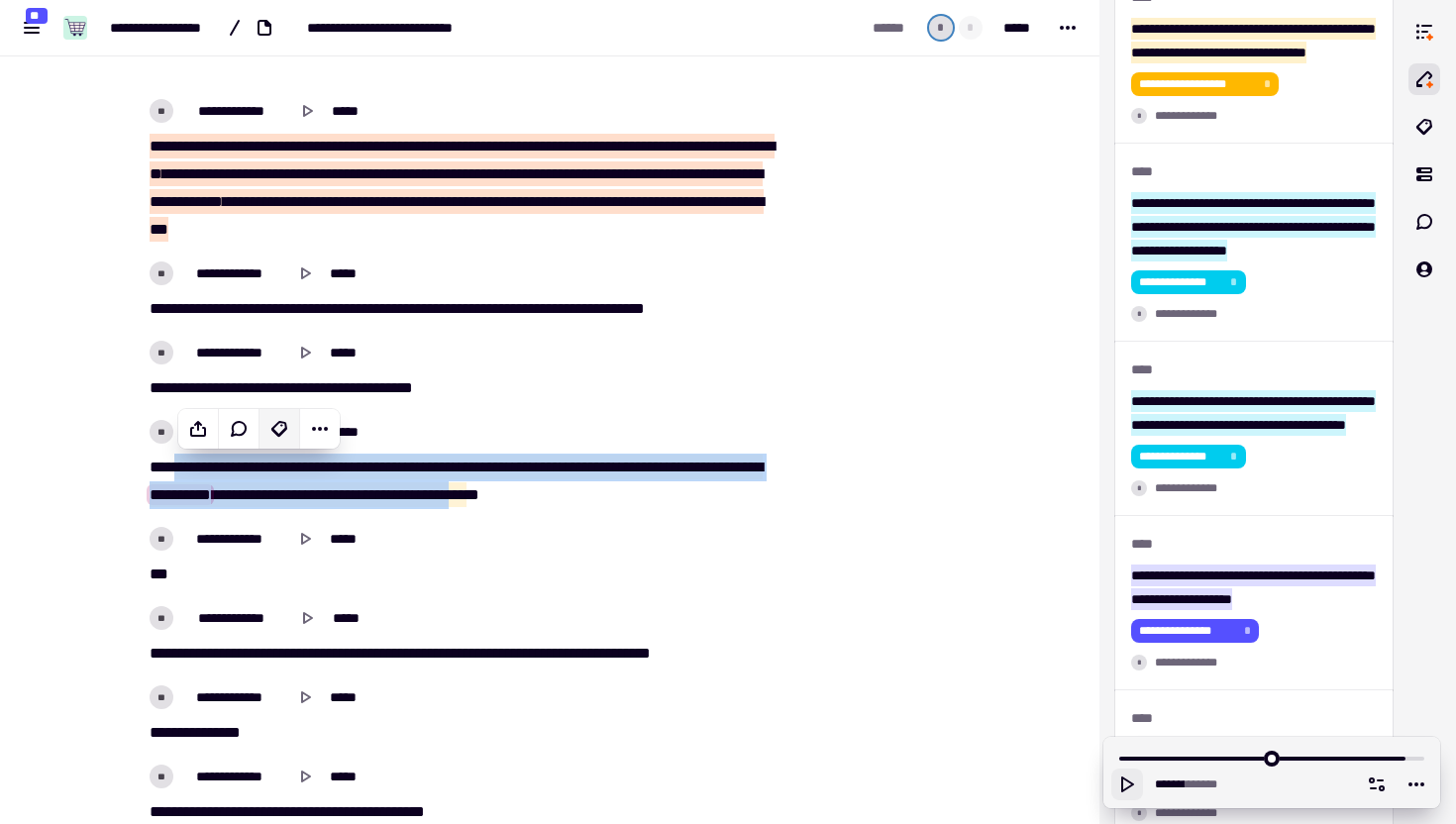 click 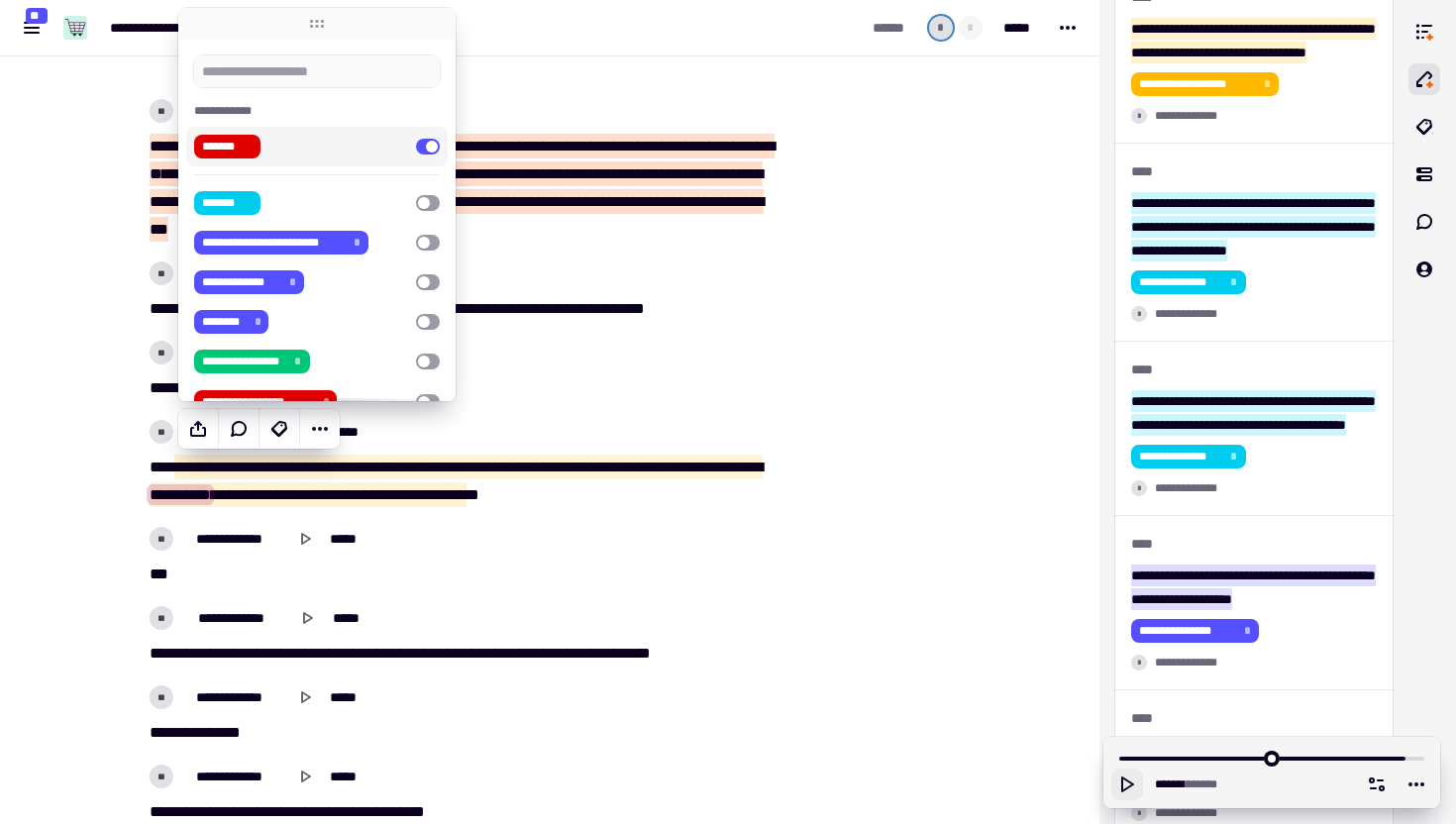 click on "*******" at bounding box center [301, 147] 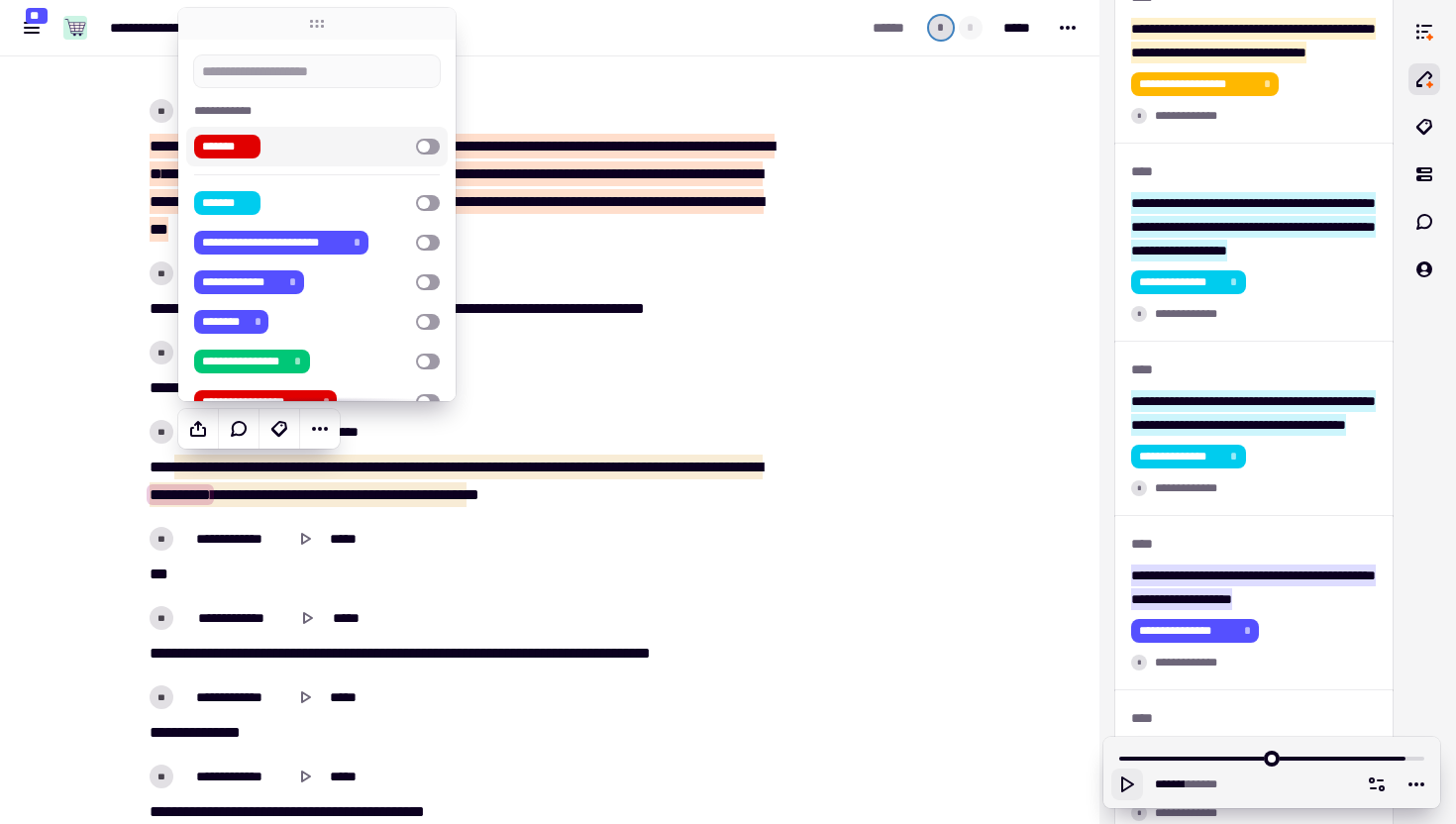 click on "*******" at bounding box center (301, 147) 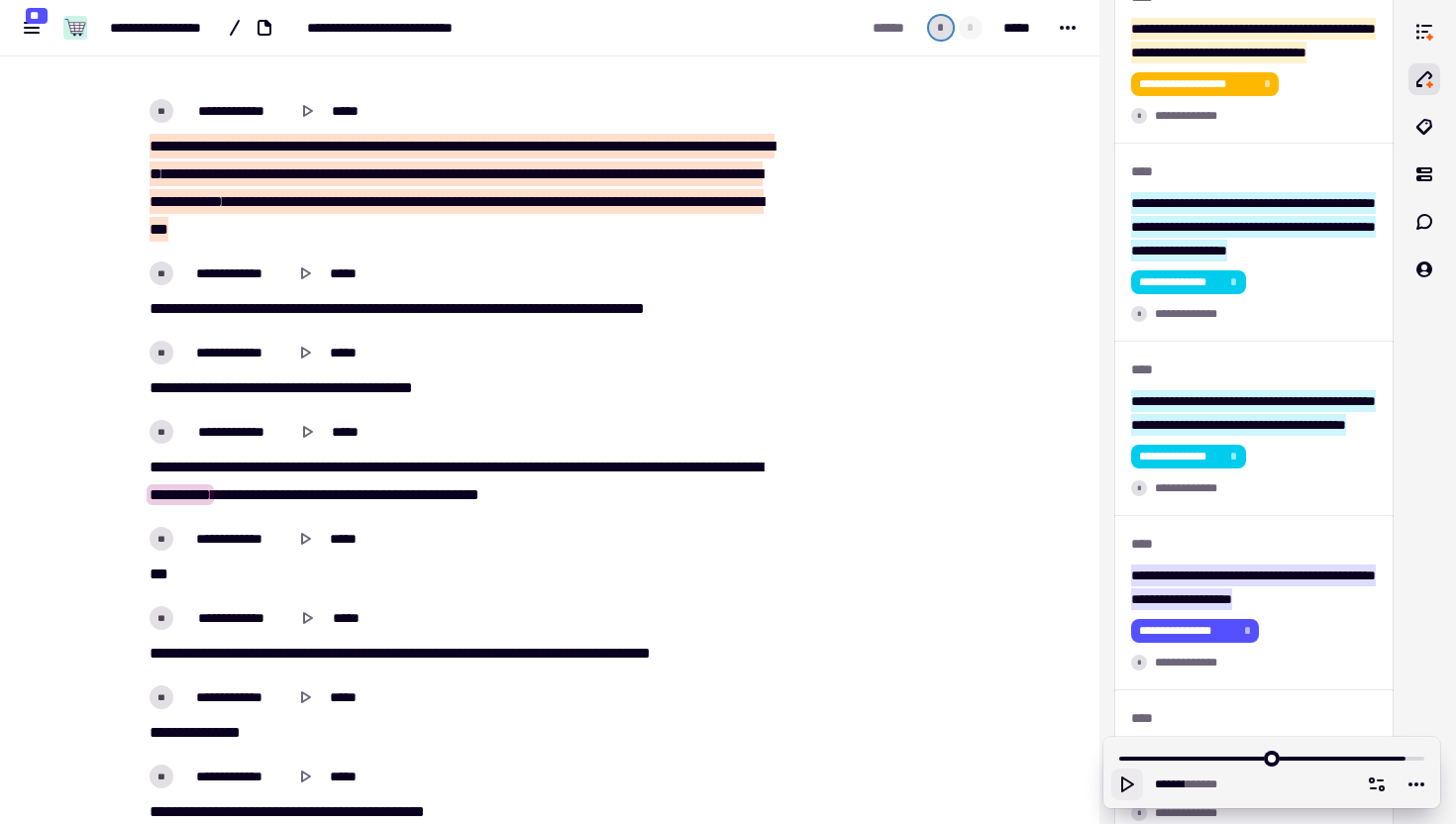 click on "***" at bounding box center (249, 466) 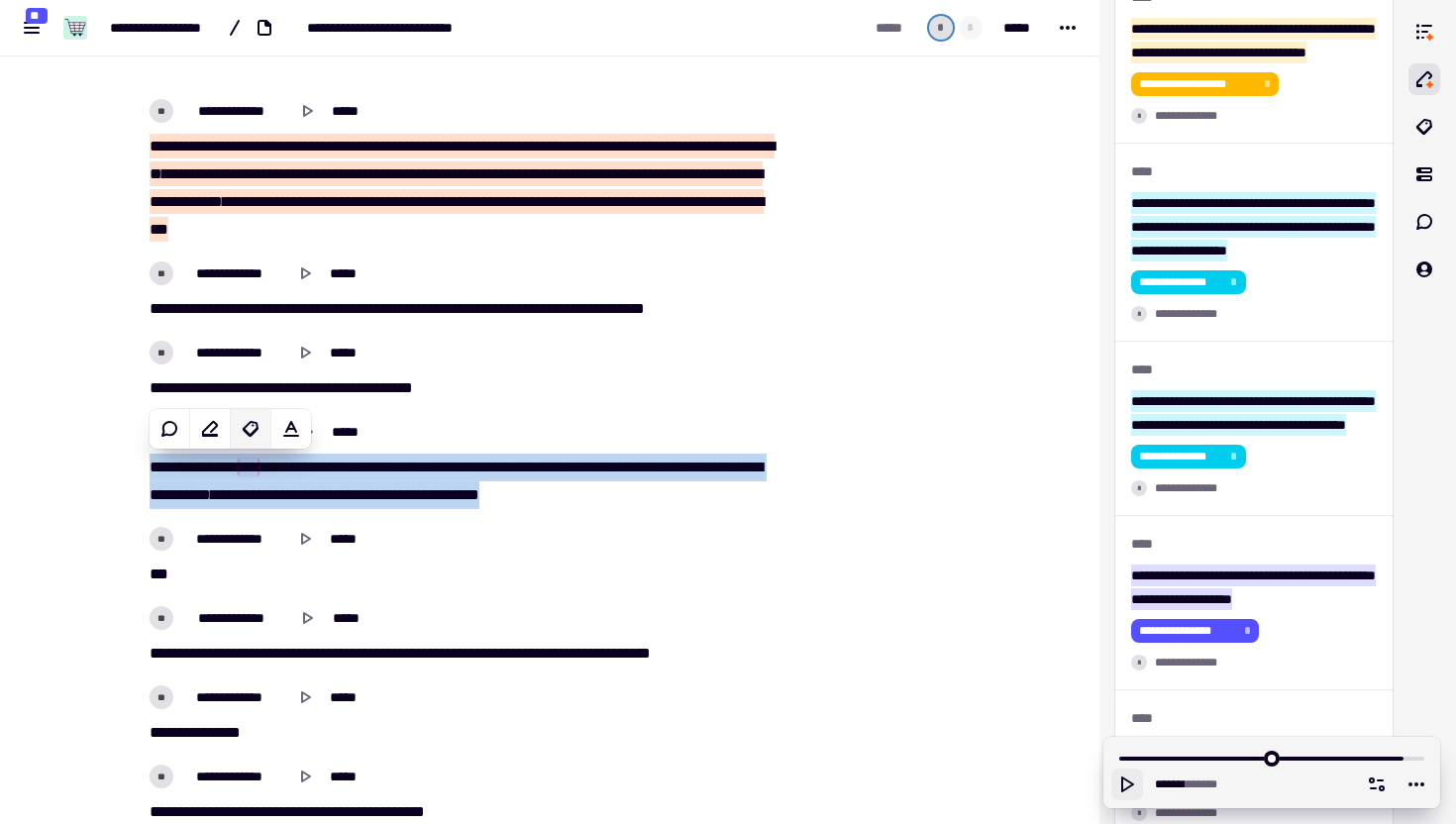 click 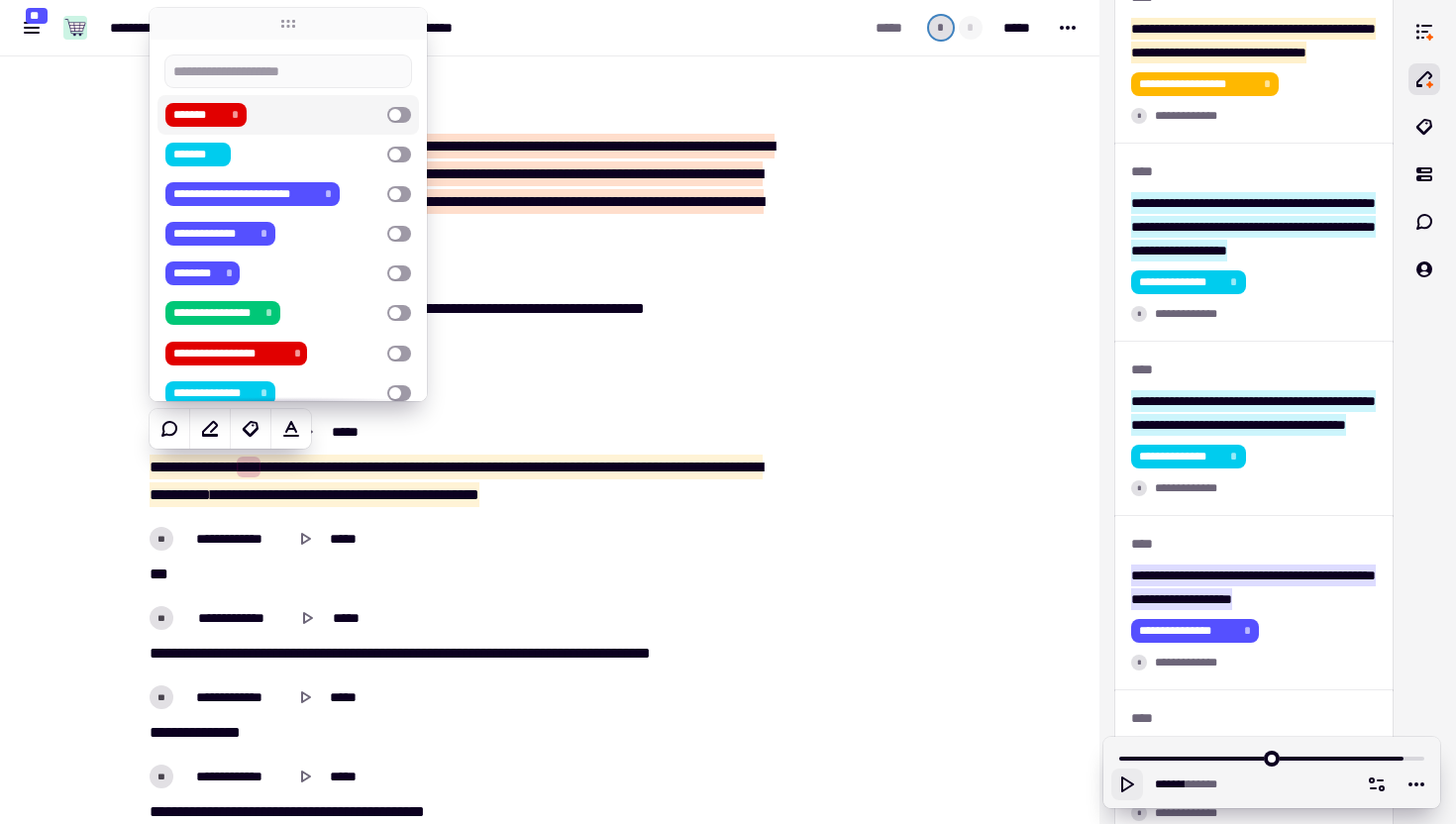 click on "******* *" at bounding box center [272, 115] 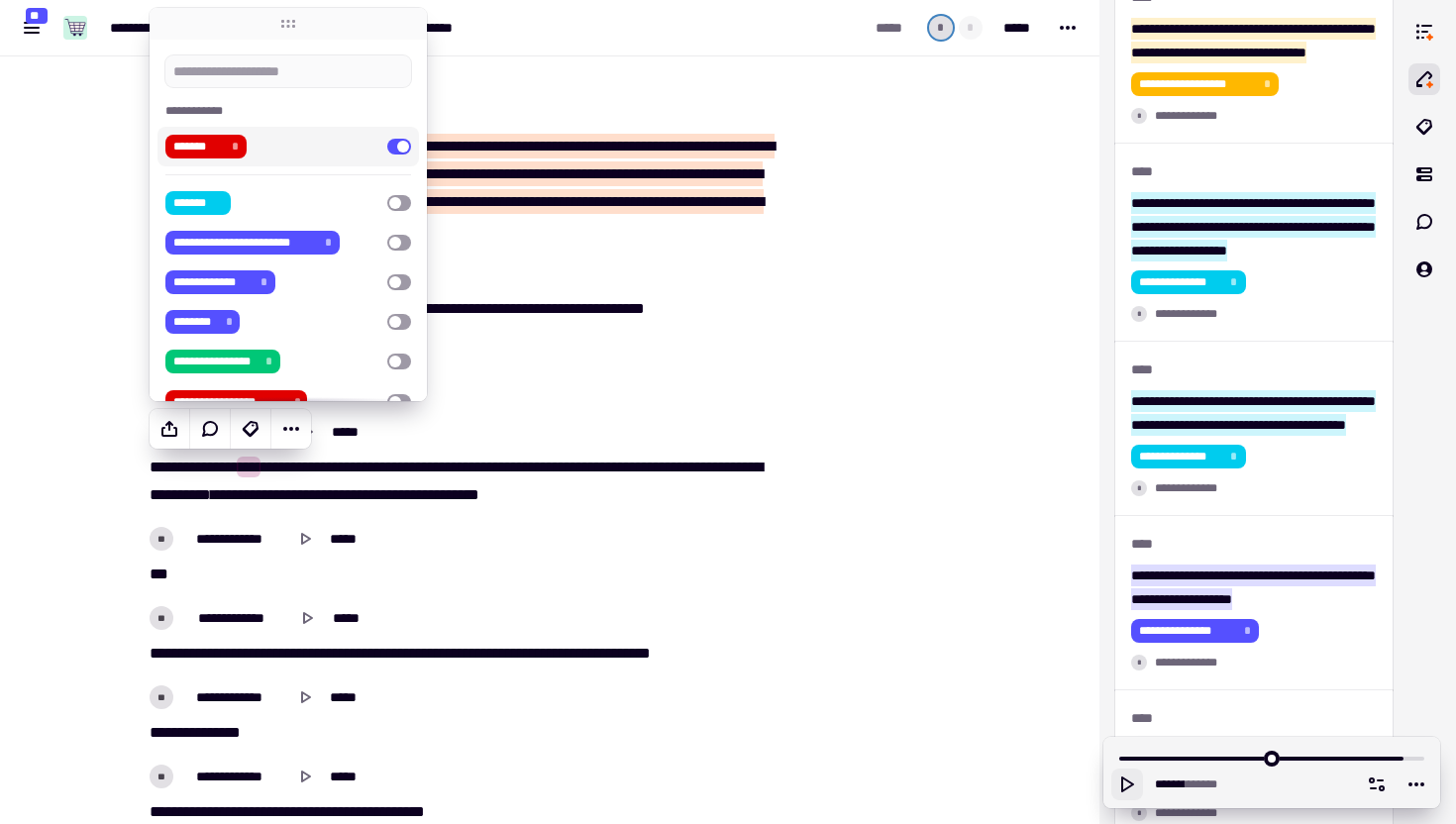 click at bounding box center [892, -3909] 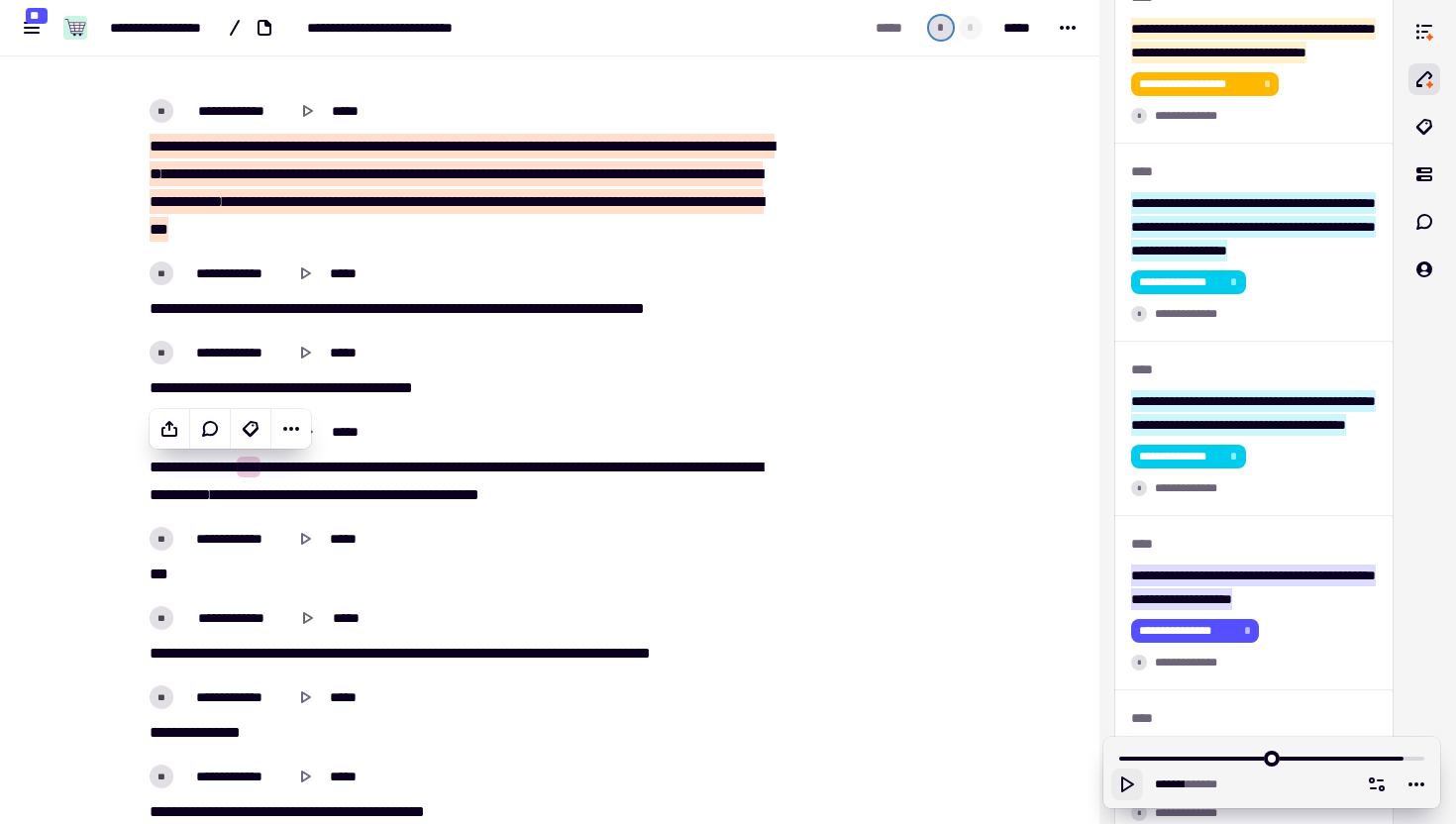 click on "[FIRST] [LAST] [MIDDLE] [STATE] [ZIP_CODE] [COUNTRY] [APT_SUITE] [FLOOR] [BUILDING_NAME] [UNIT_NUMBER] [PO_BOX] [POSTAL_CODE] [COUNTY] [REGION] [DISTRICT] [NEIGHBORHOOD] [LANDMARK]" at bounding box center (463, 481) 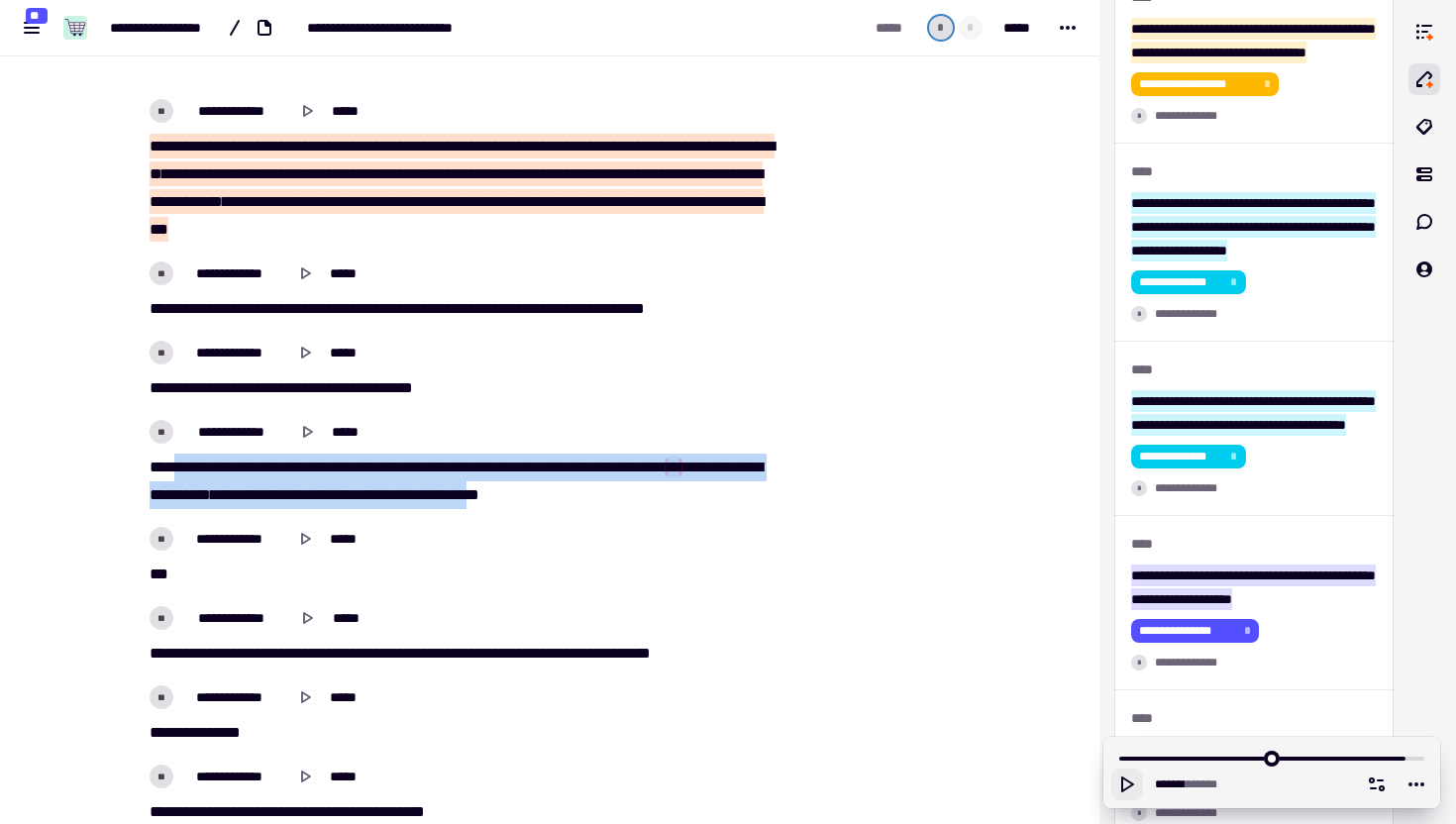 drag, startPoint x: 335, startPoint y: 465, endPoint x: 732, endPoint y: 494, distance: 398.05778 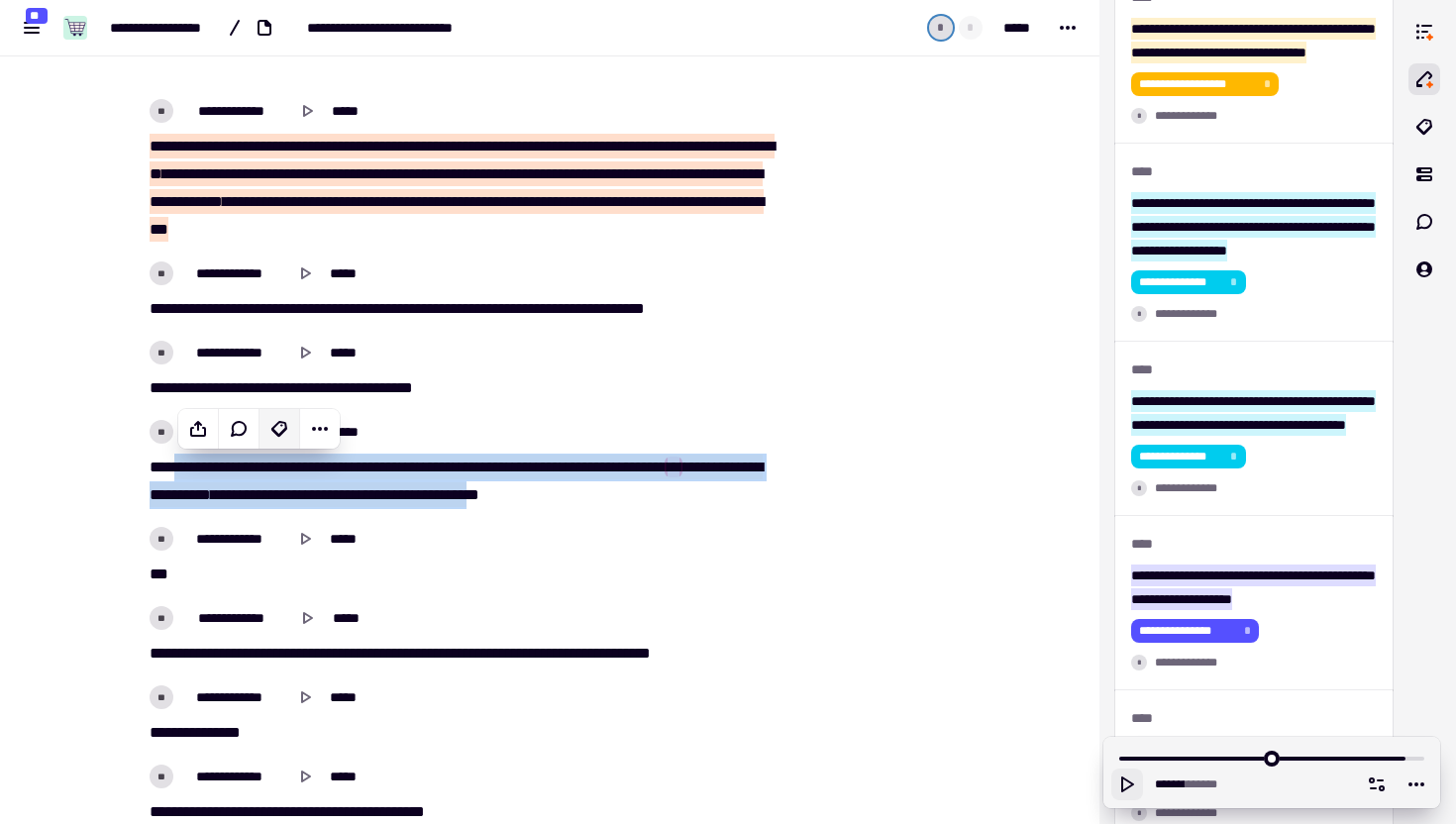 click 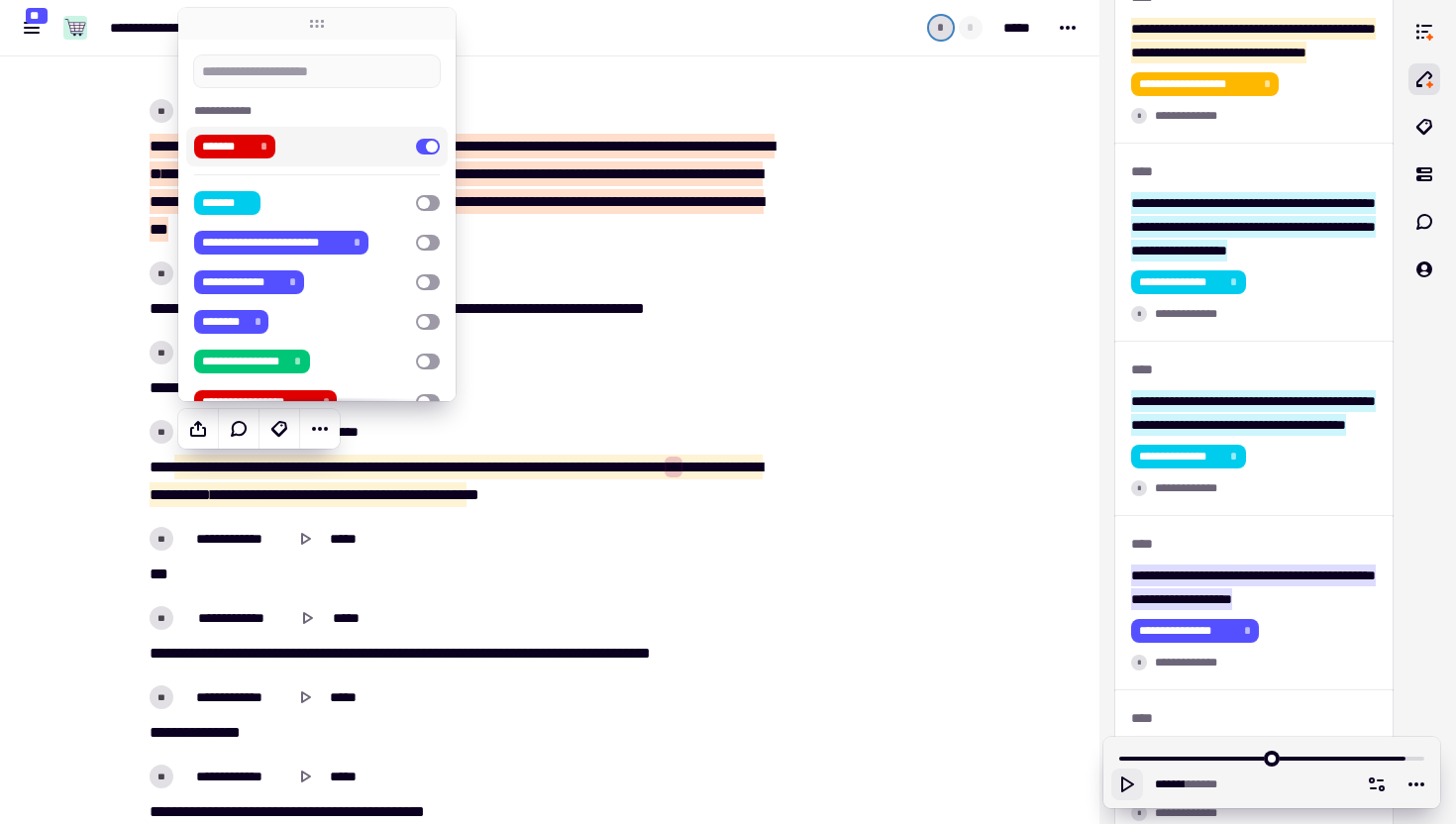 click on "******* *" at bounding box center (301, 147) 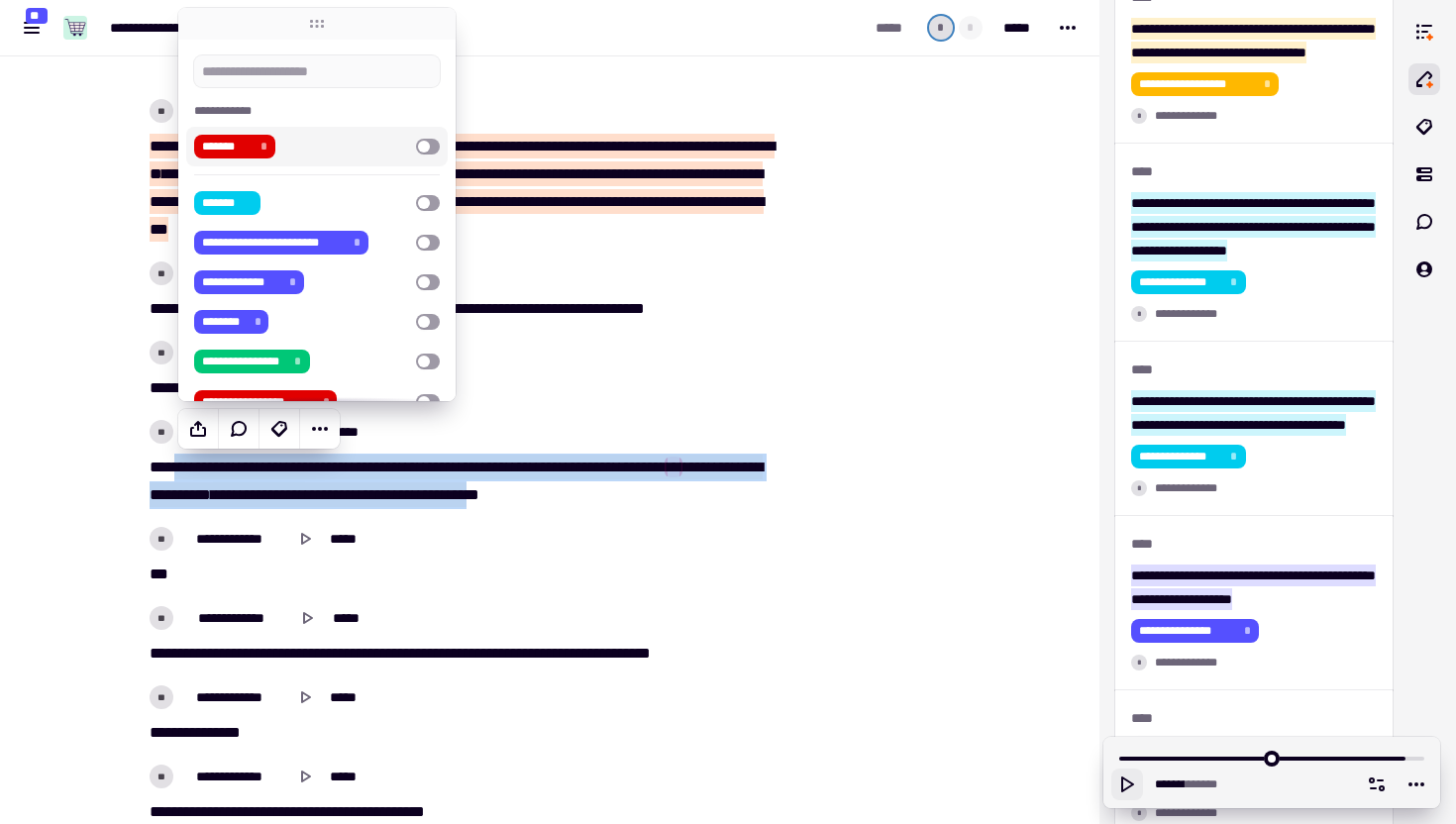 click on "******* *" at bounding box center [301, 147] 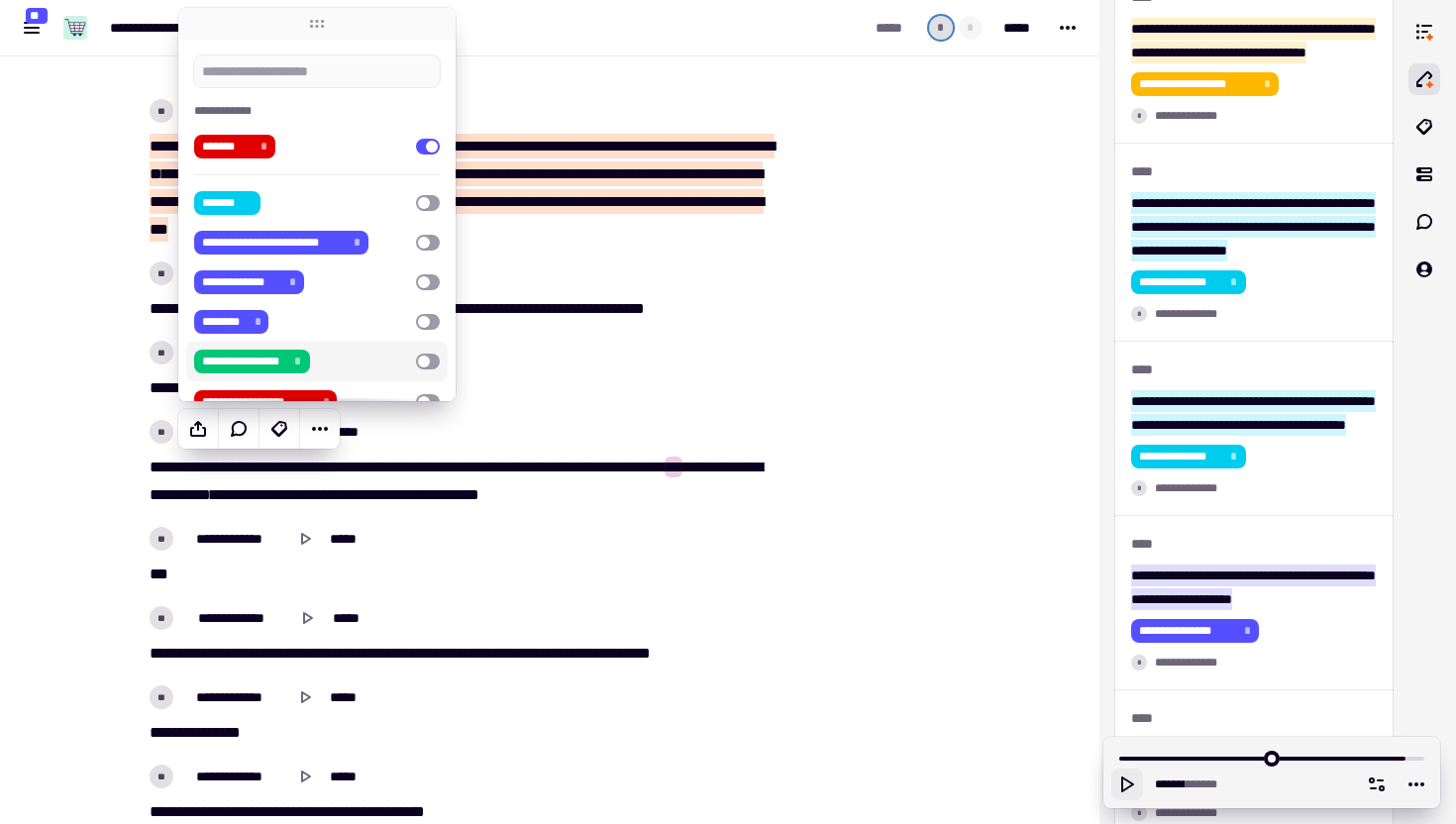 click on "**********" at bounding box center (463, 464) 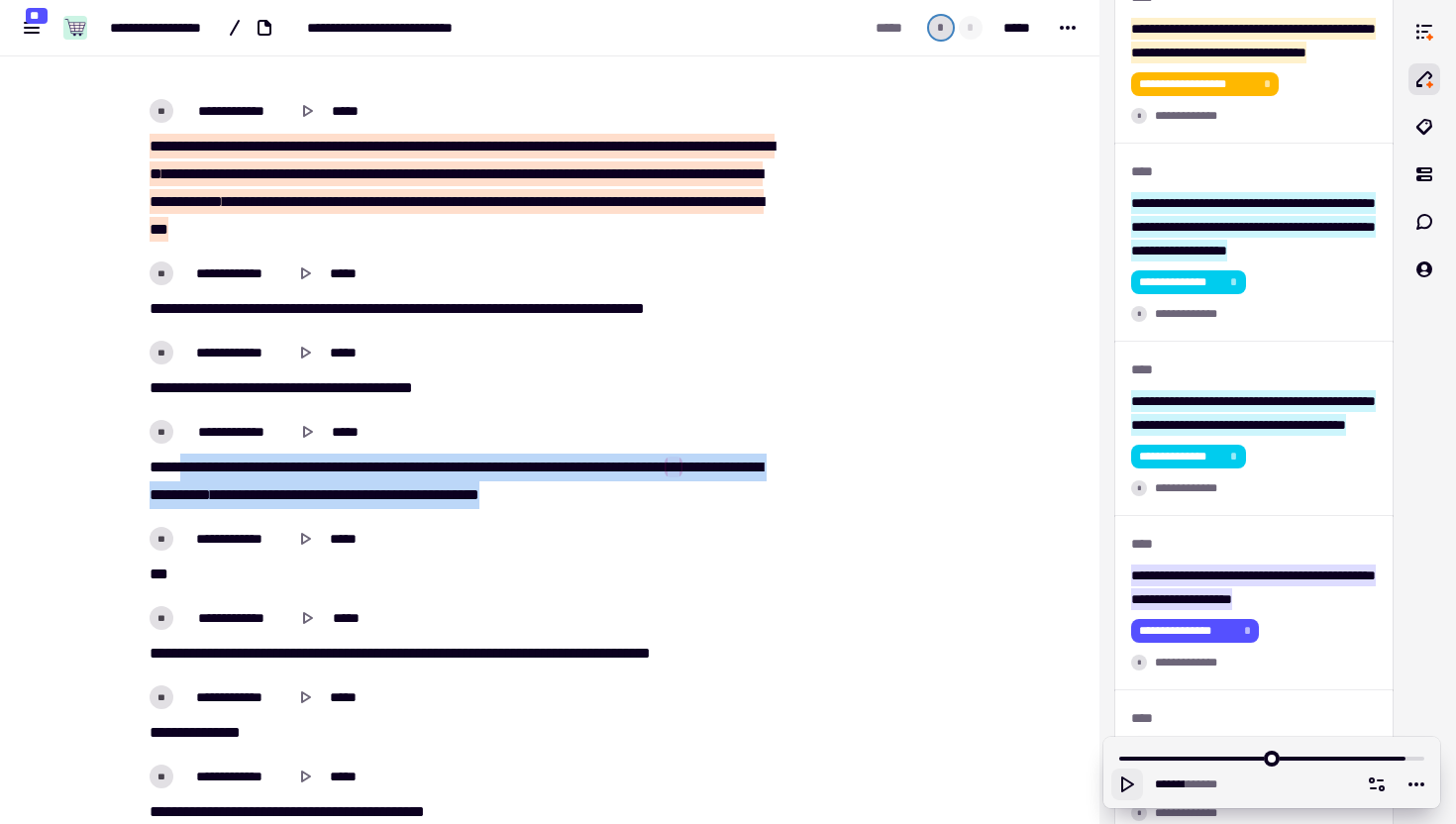 drag, startPoint x: 182, startPoint y: 467, endPoint x: 736, endPoint y: 504, distance: 555.23418 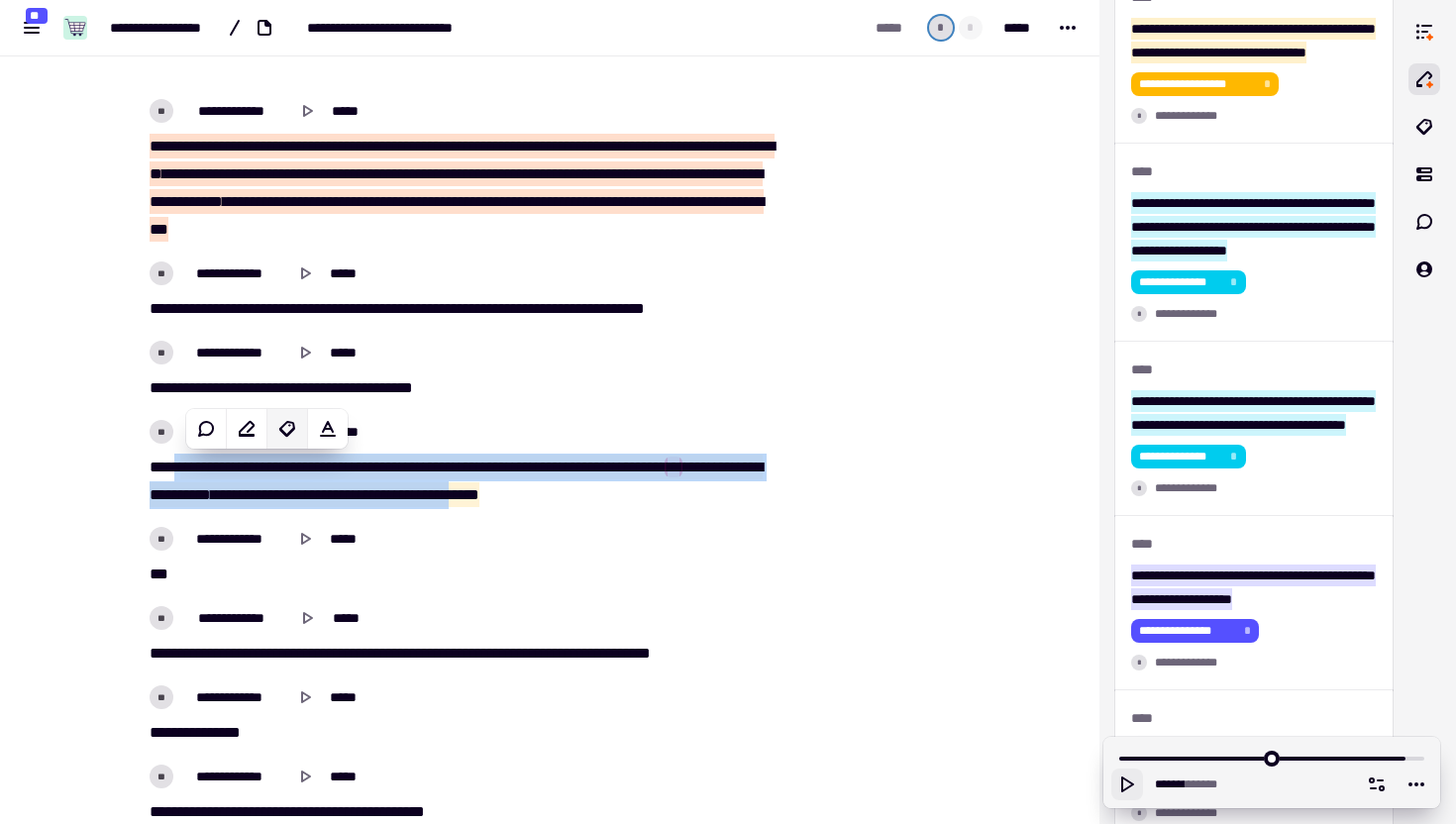 click 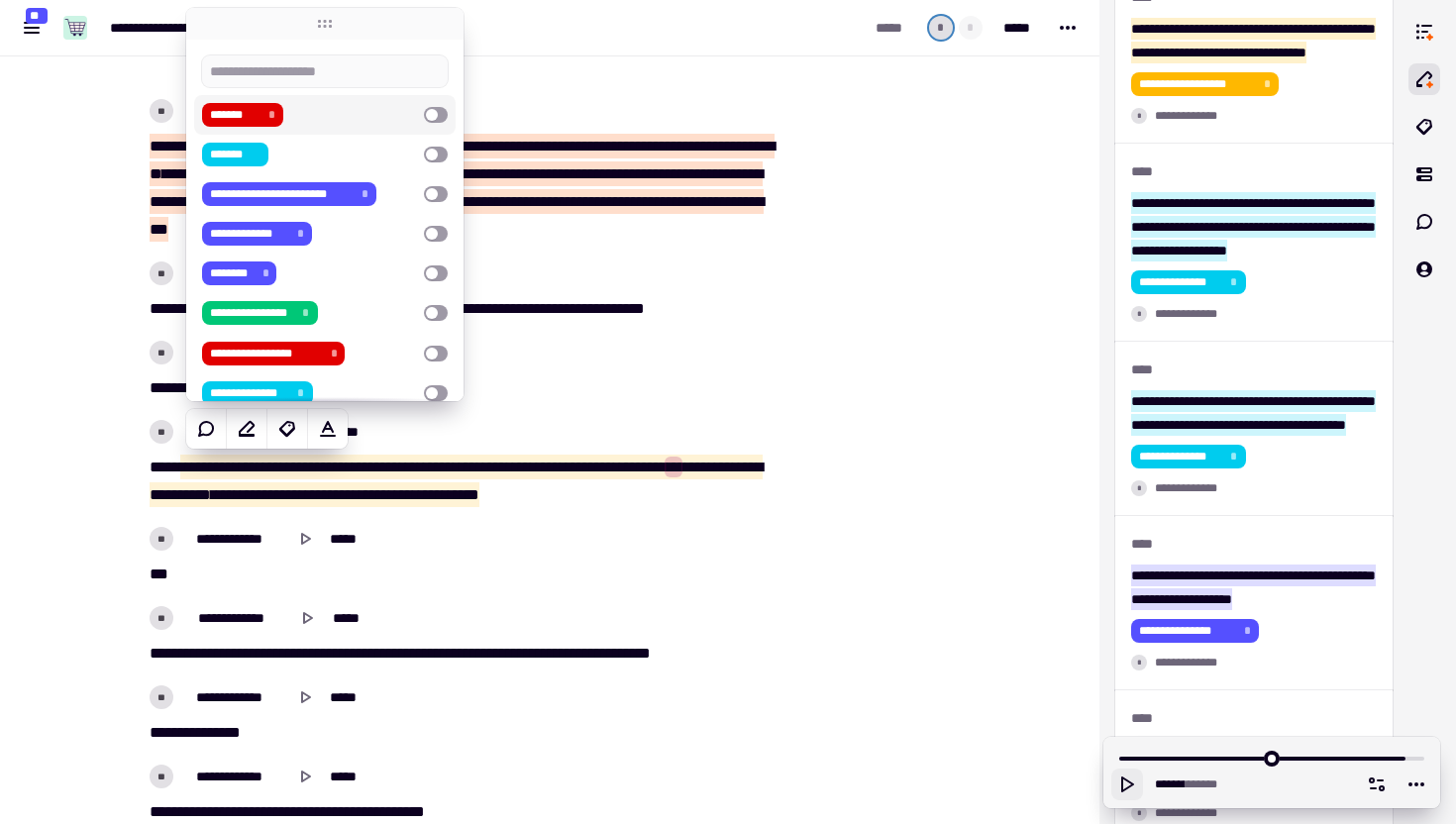 click on "******* *" at bounding box center [309, 115] 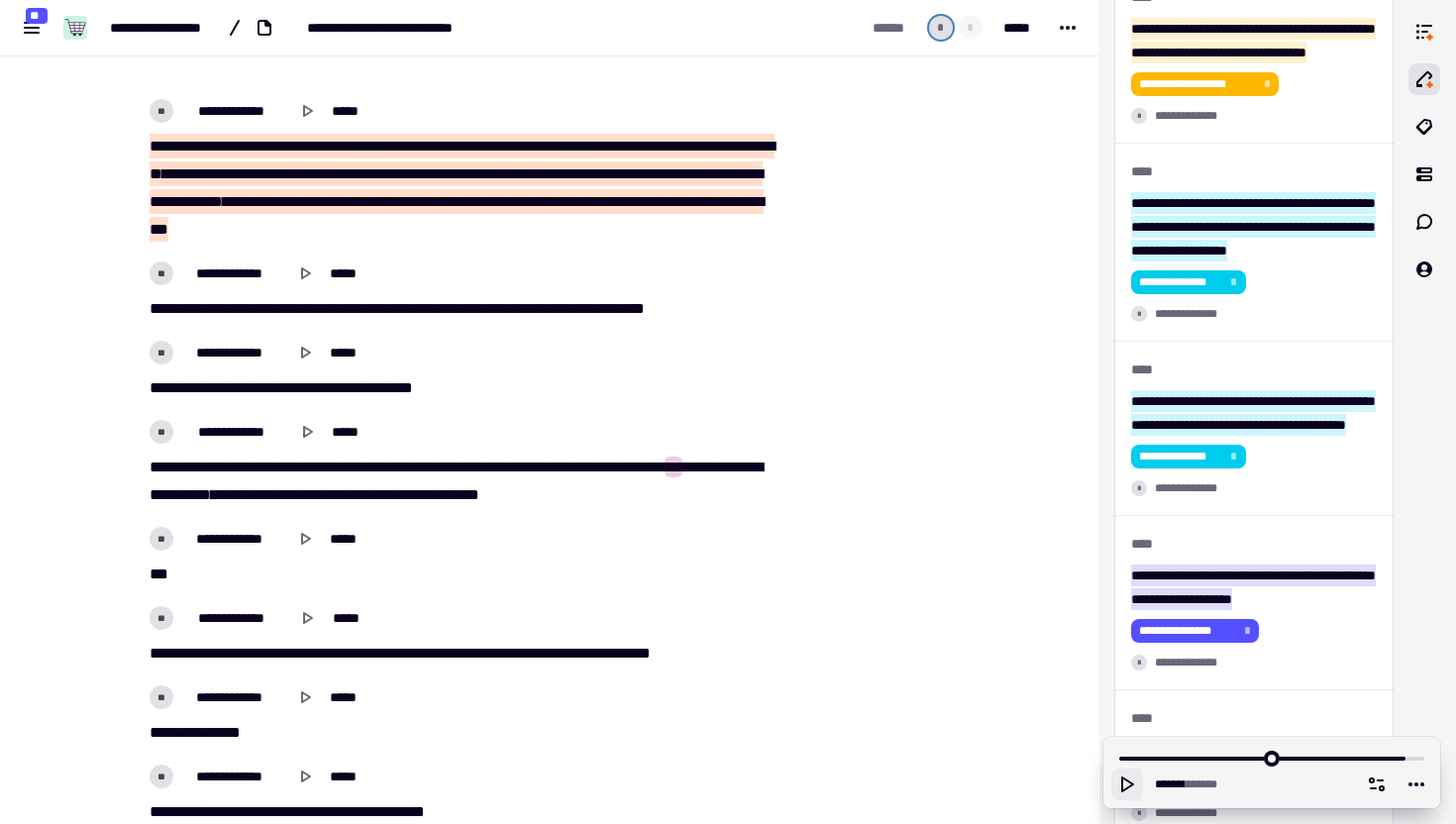 click on "**   ********   *******   *   ****   **   ********   ****" at bounding box center [463, 388] 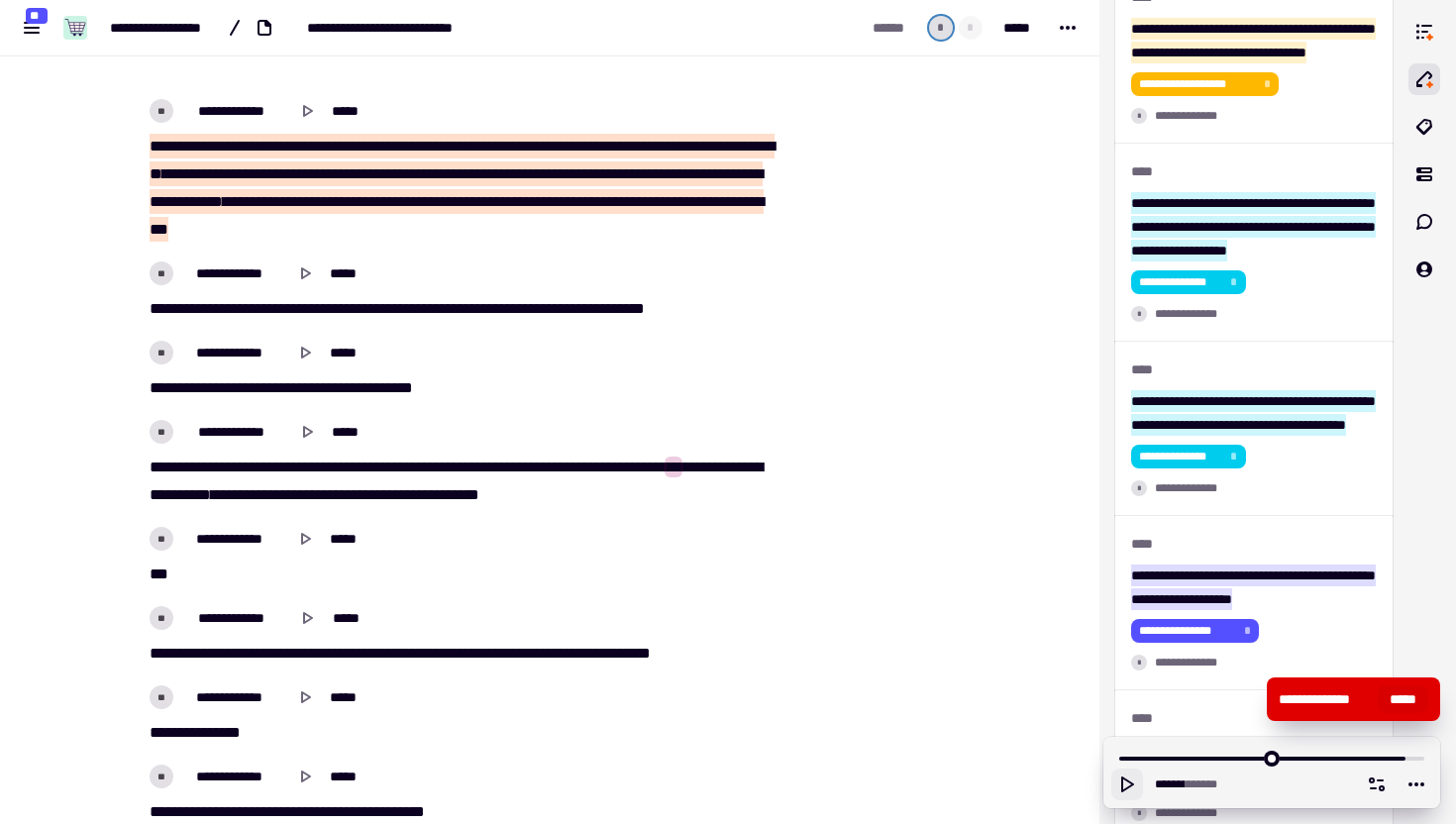 click on "*****" 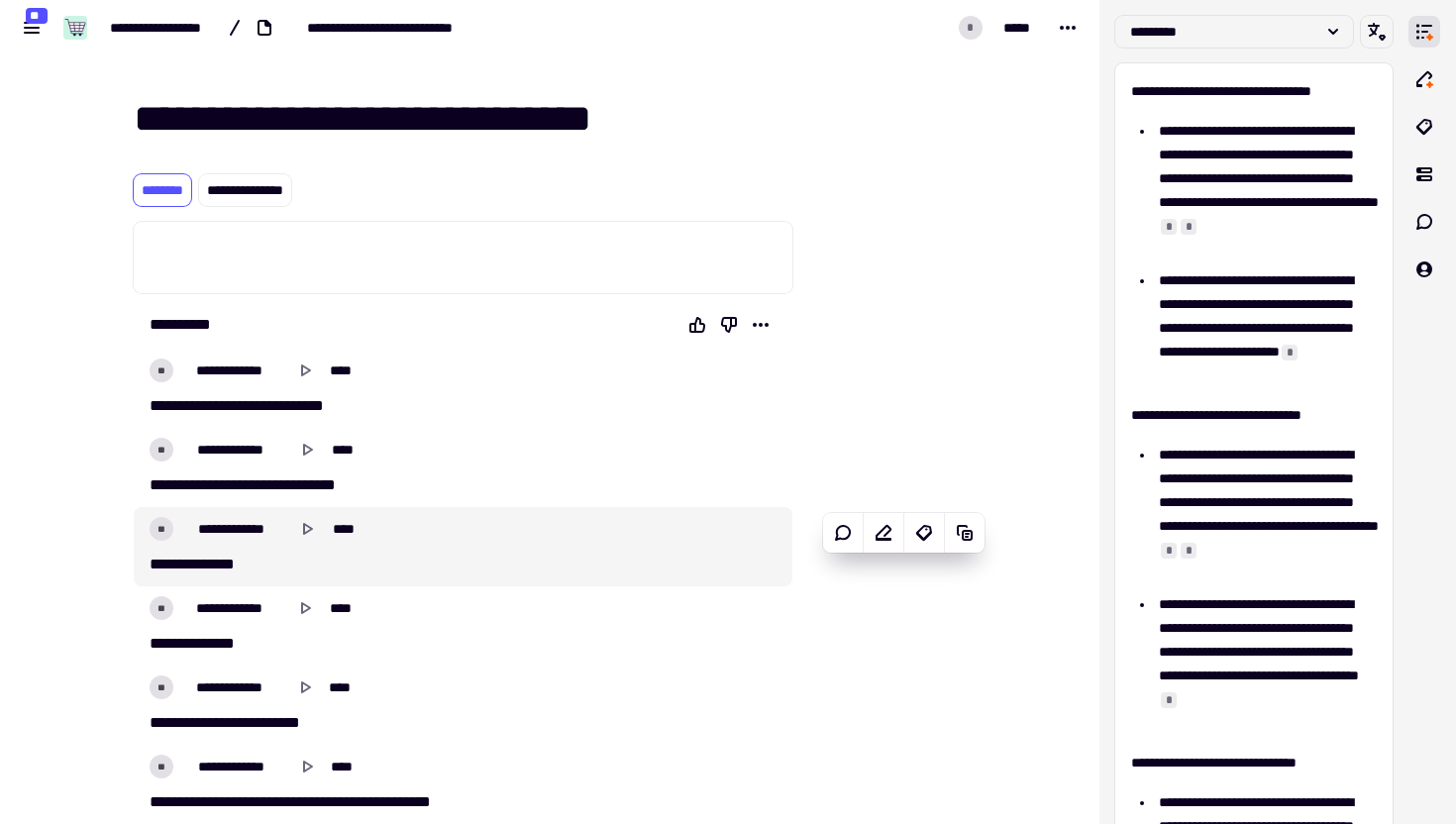 scroll, scrollTop: 0, scrollLeft: 0, axis: both 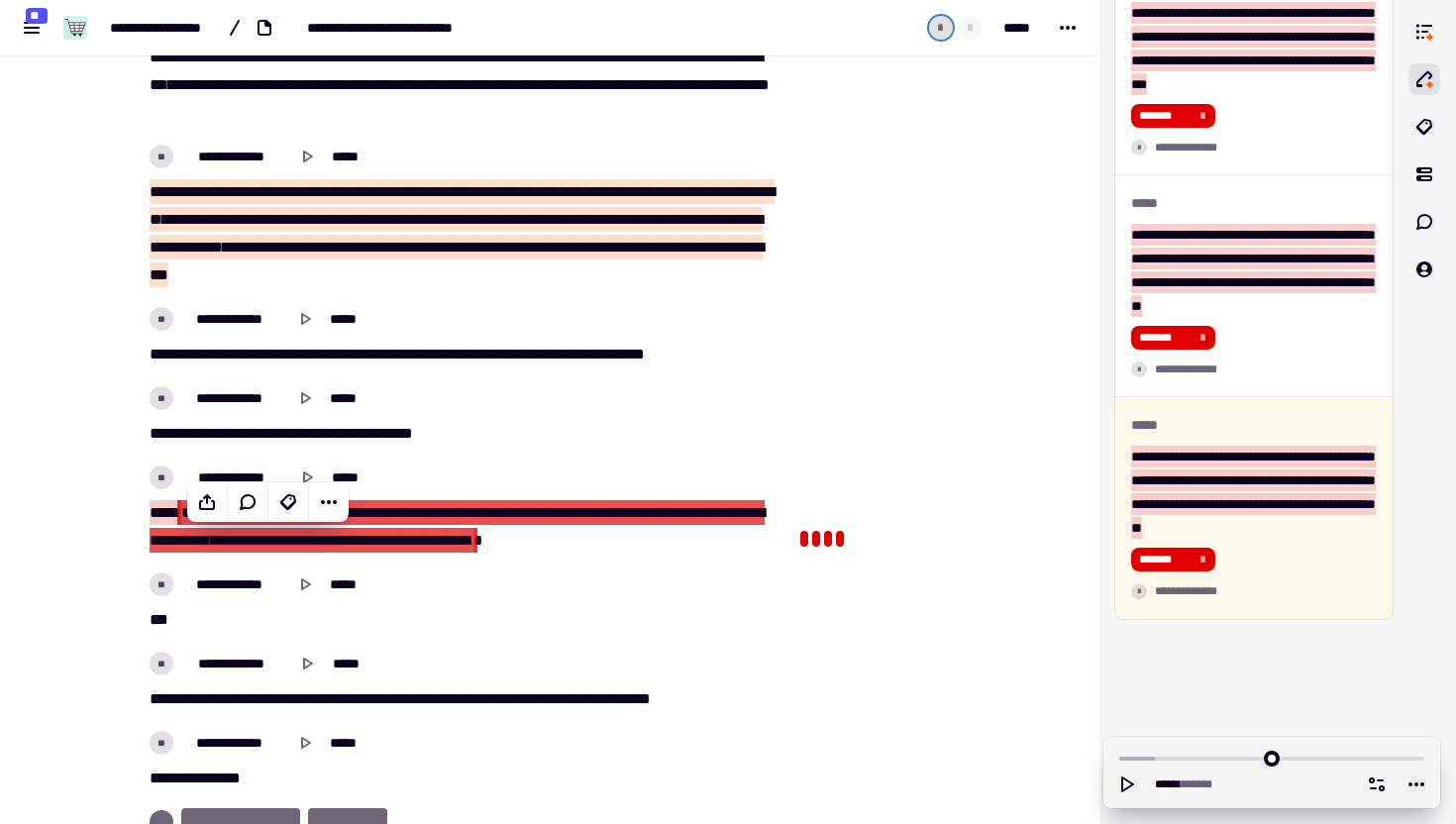 click at bounding box center (894, -4333) 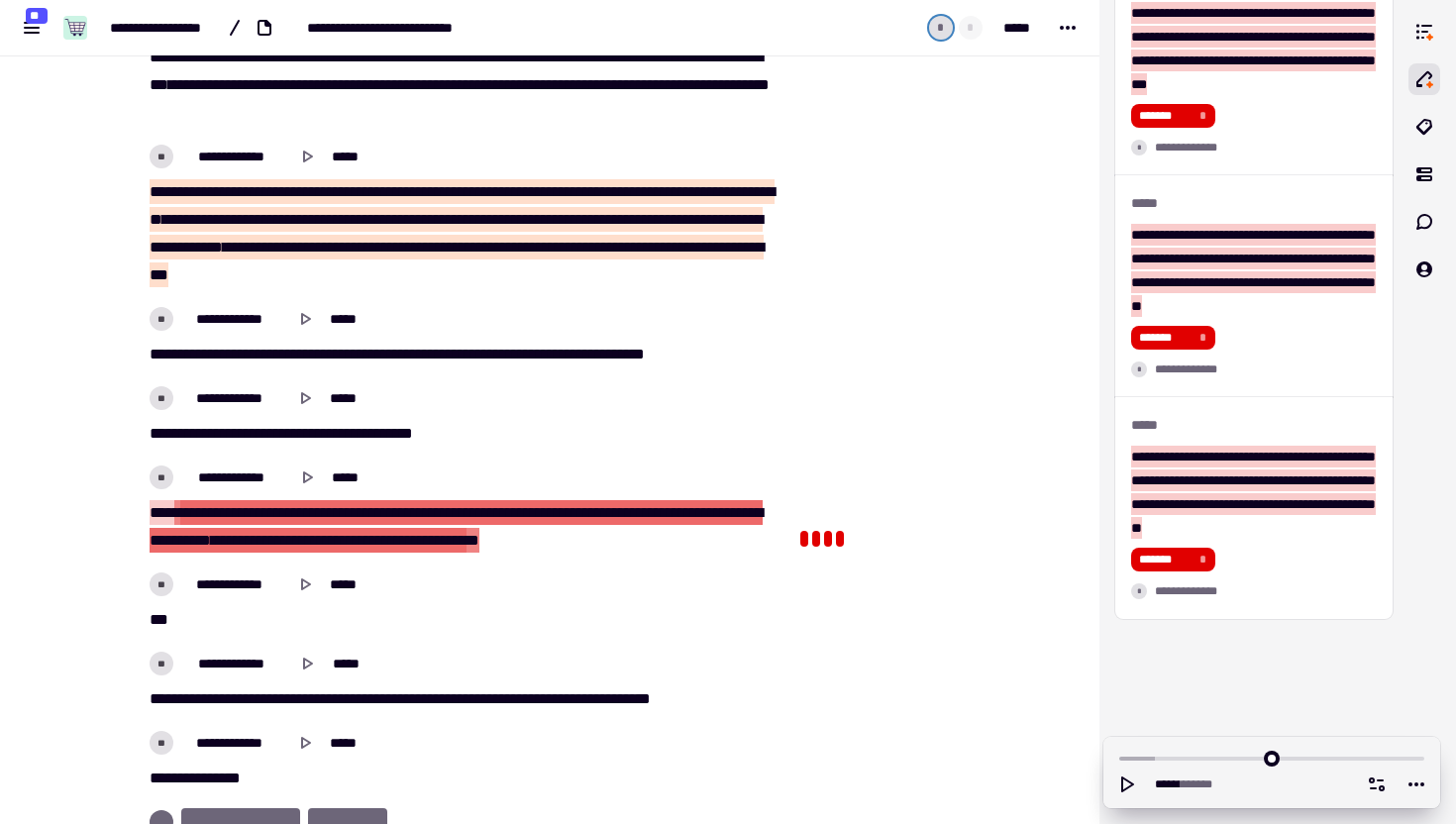 click at bounding box center [804, 539] 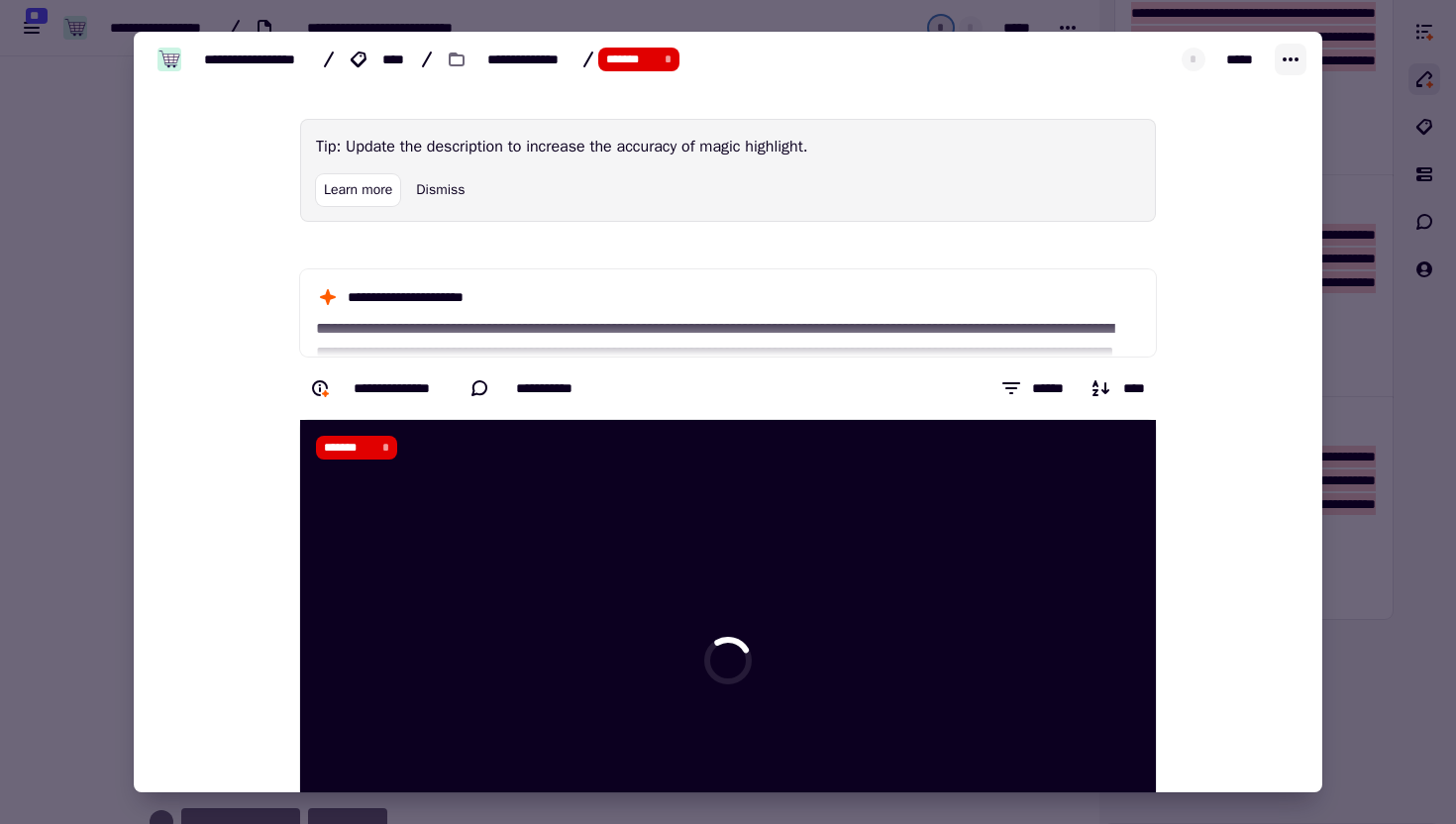 click 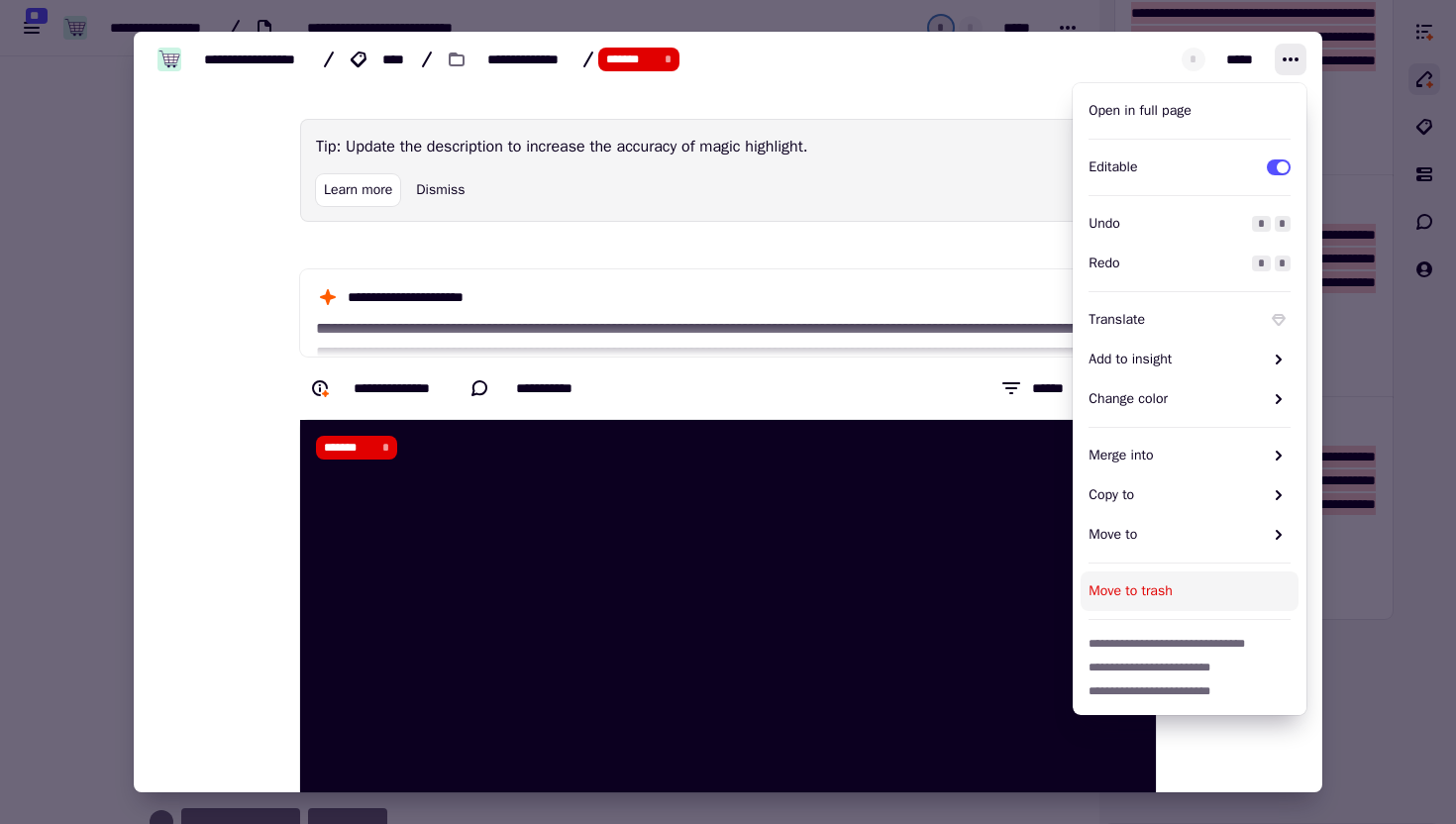 click on "Move to trash" at bounding box center (1190, 591) 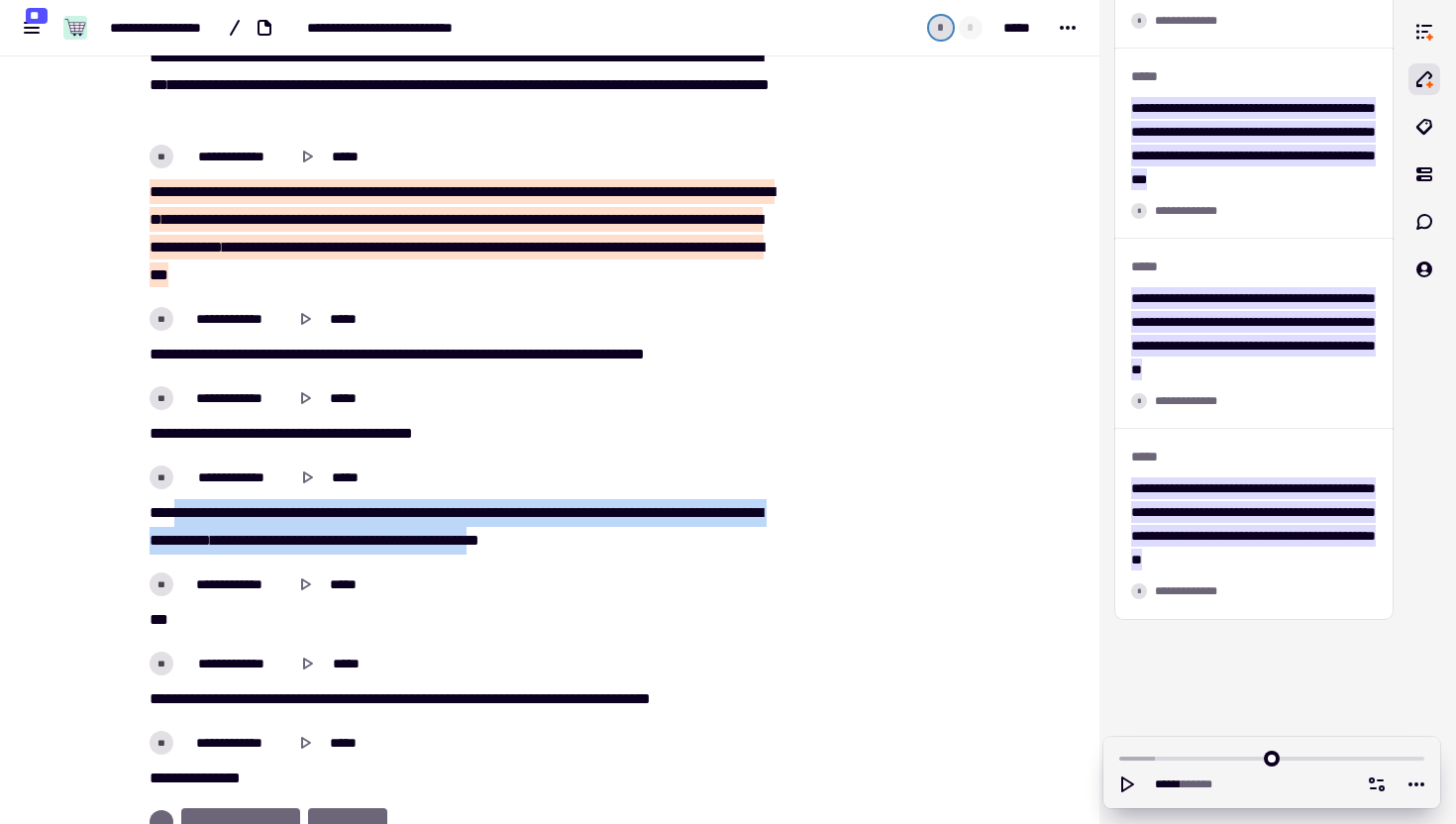 scroll, scrollTop: 8642, scrollLeft: 0, axis: vertical 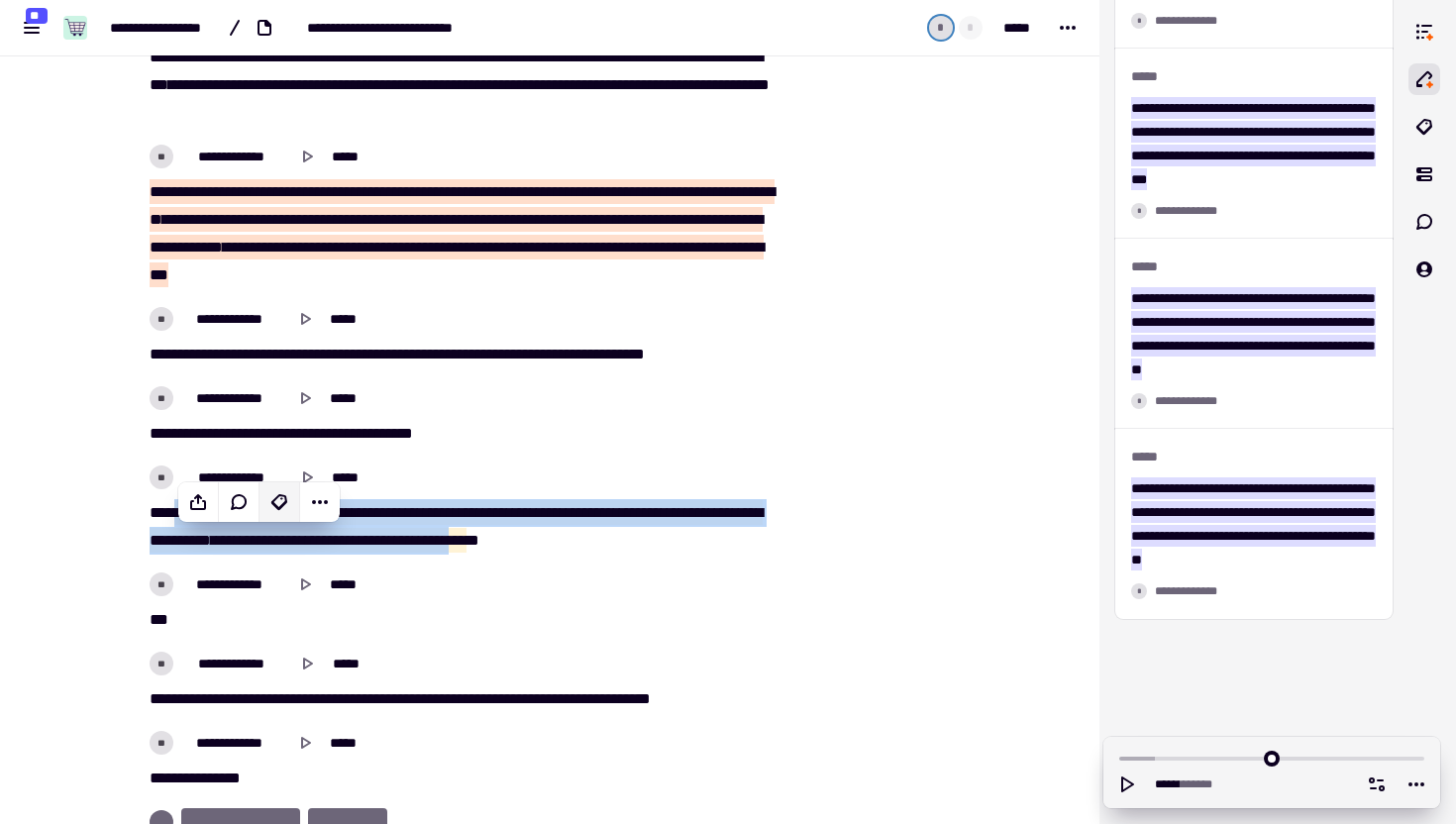 click 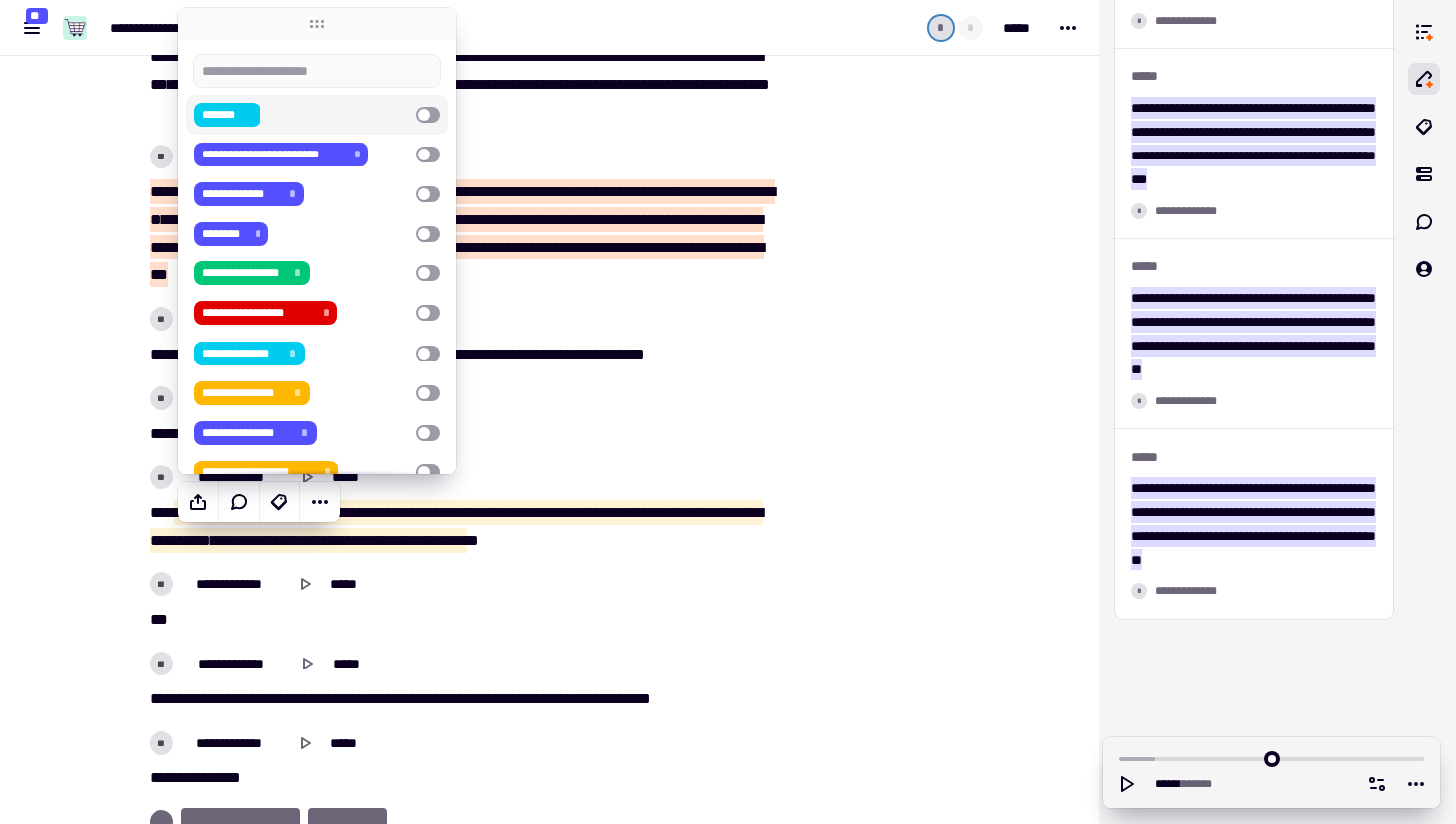click on "*******" at bounding box center [301, 115] 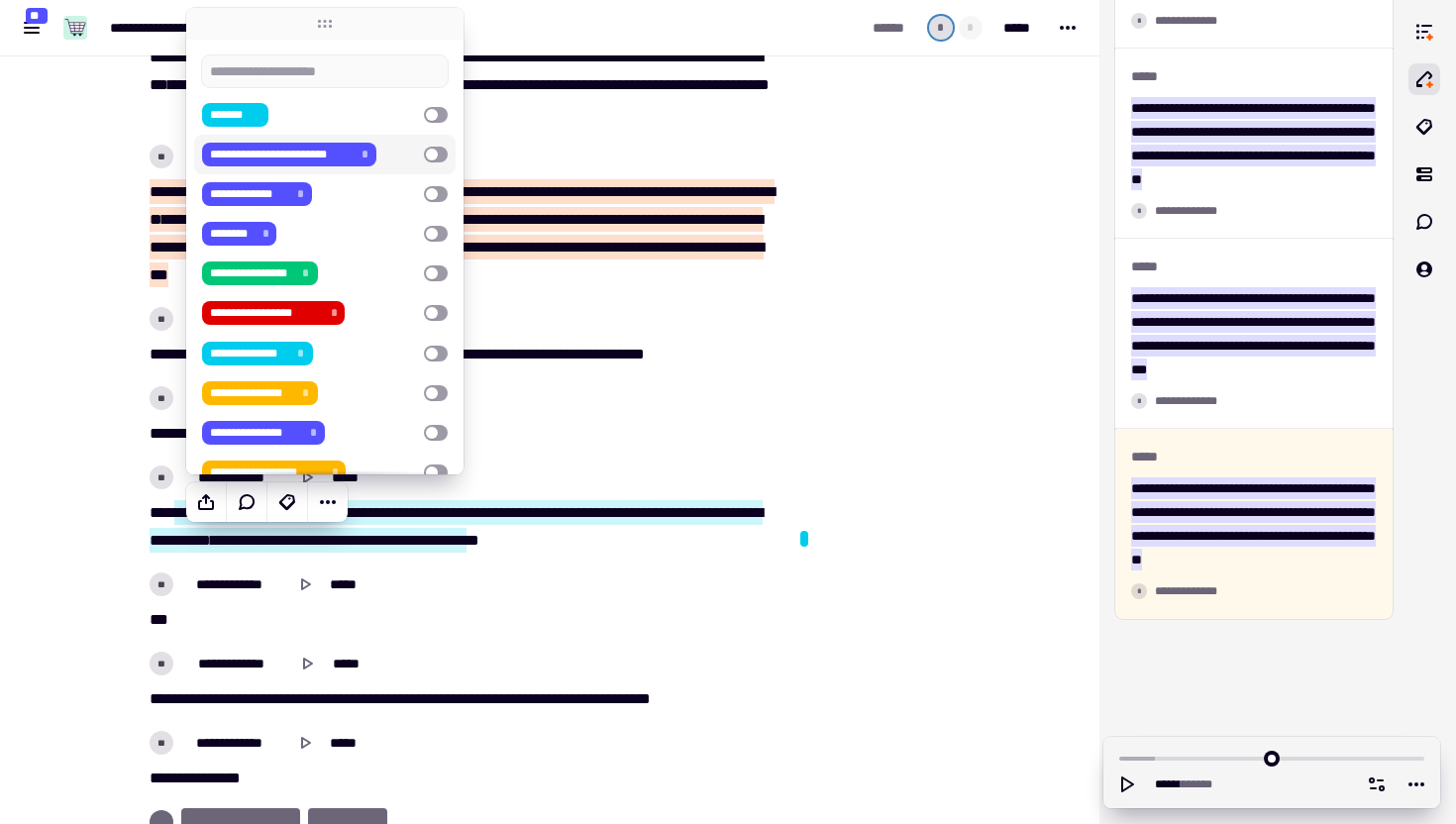 scroll, scrollTop: 8642, scrollLeft: 0, axis: vertical 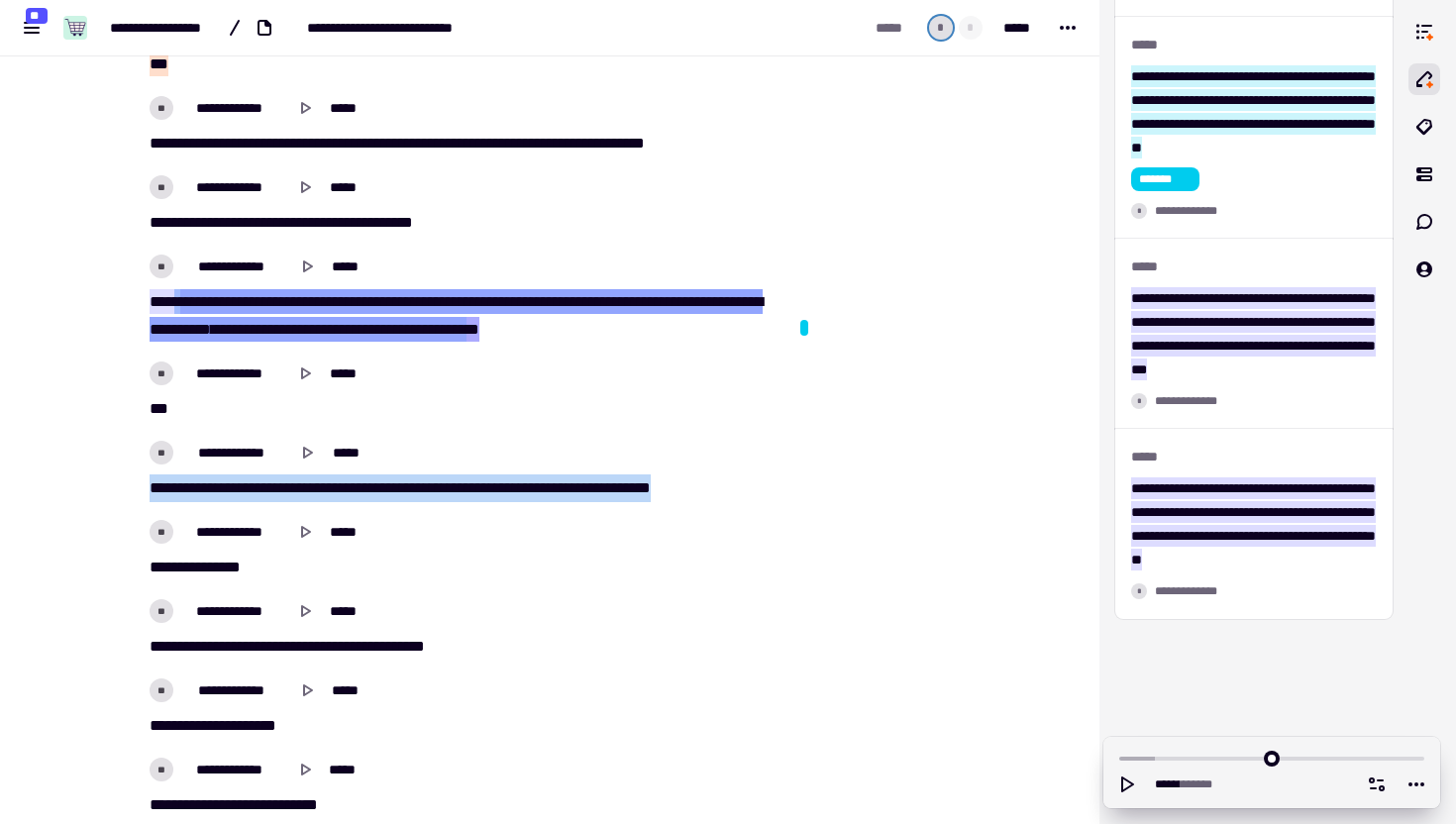 drag, startPoint x: 151, startPoint y: 517, endPoint x: 750, endPoint y: 513, distance: 599.01336 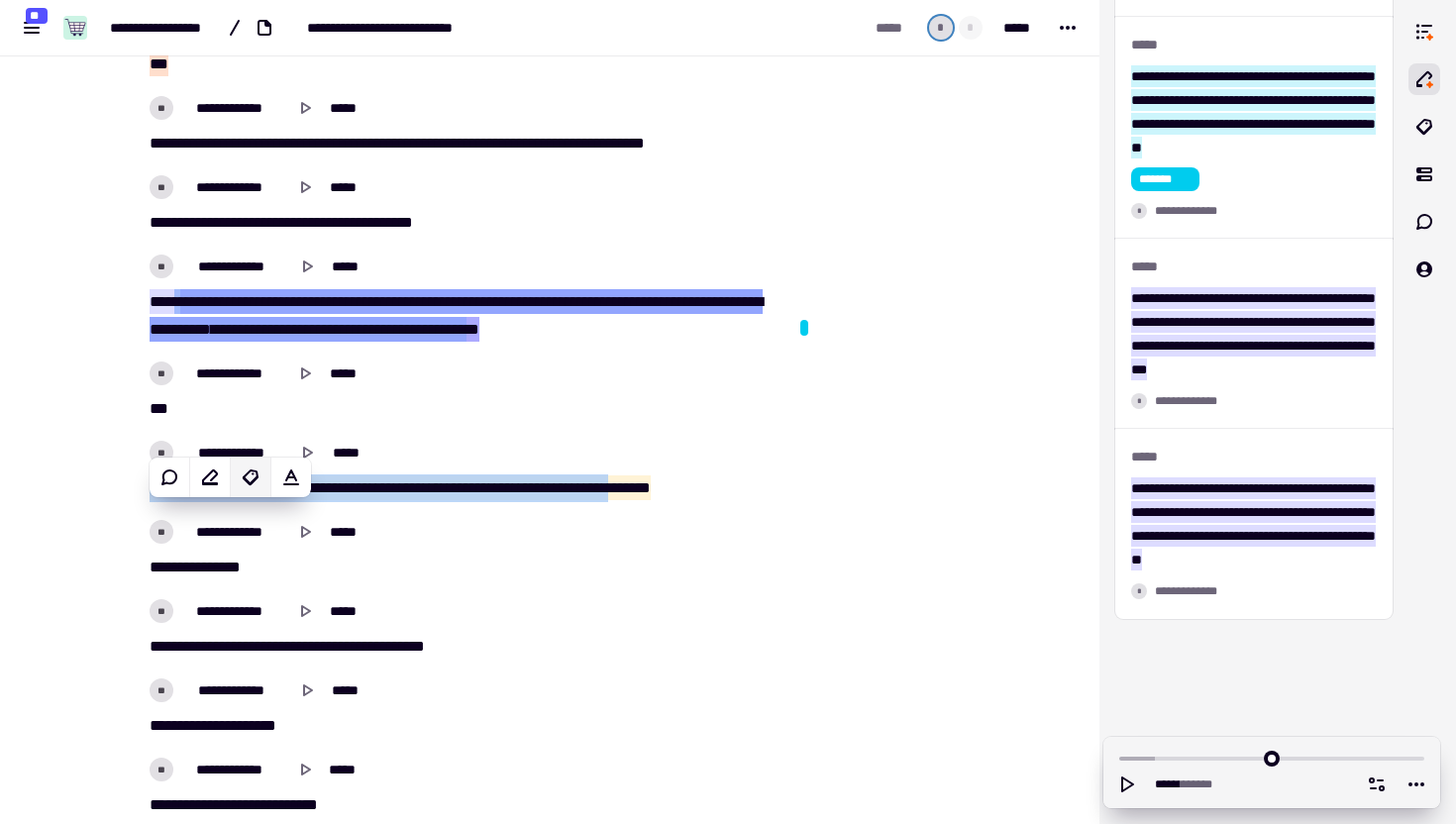 click 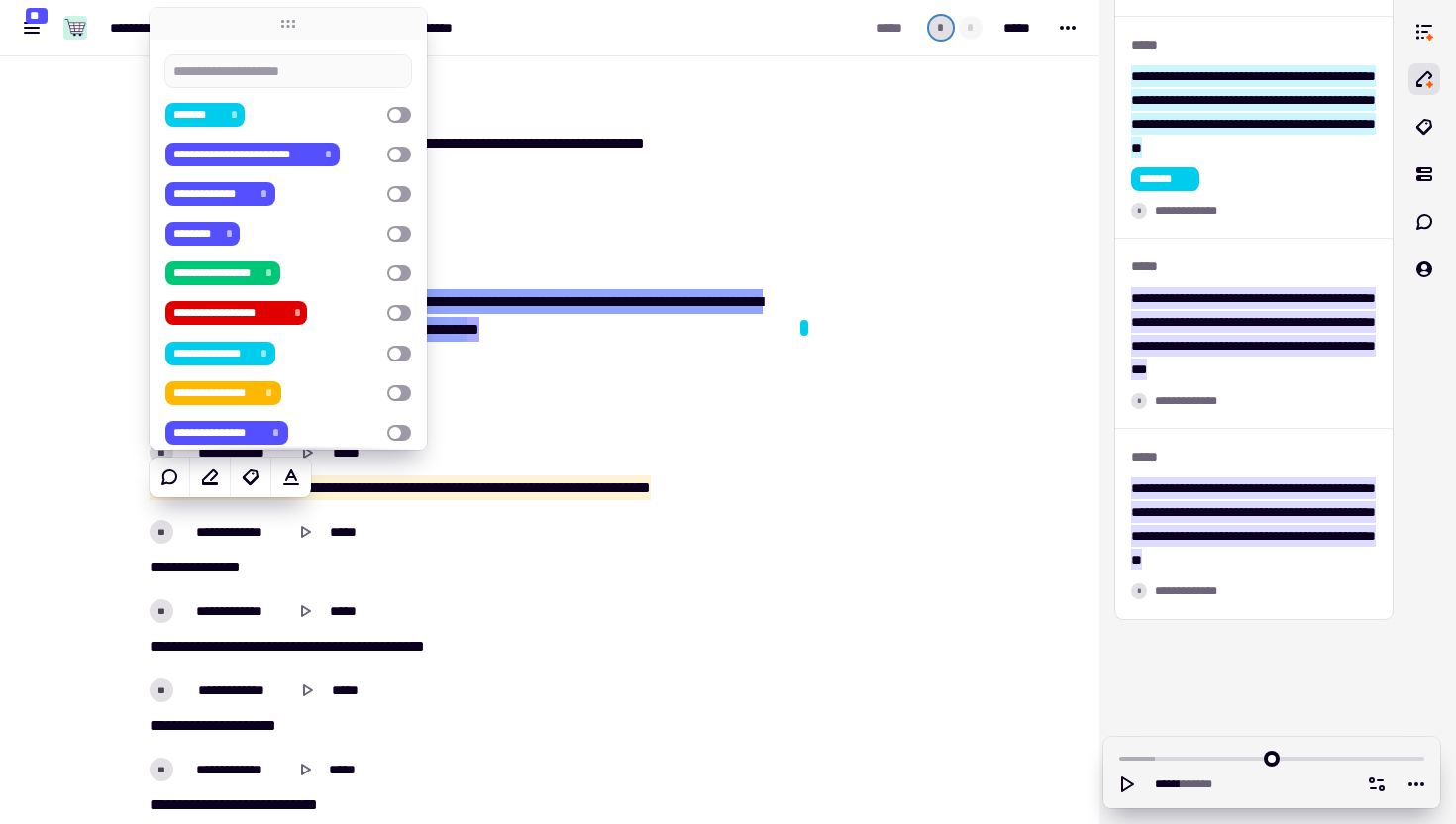 scroll, scrollTop: 8642, scrollLeft: 0, axis: vertical 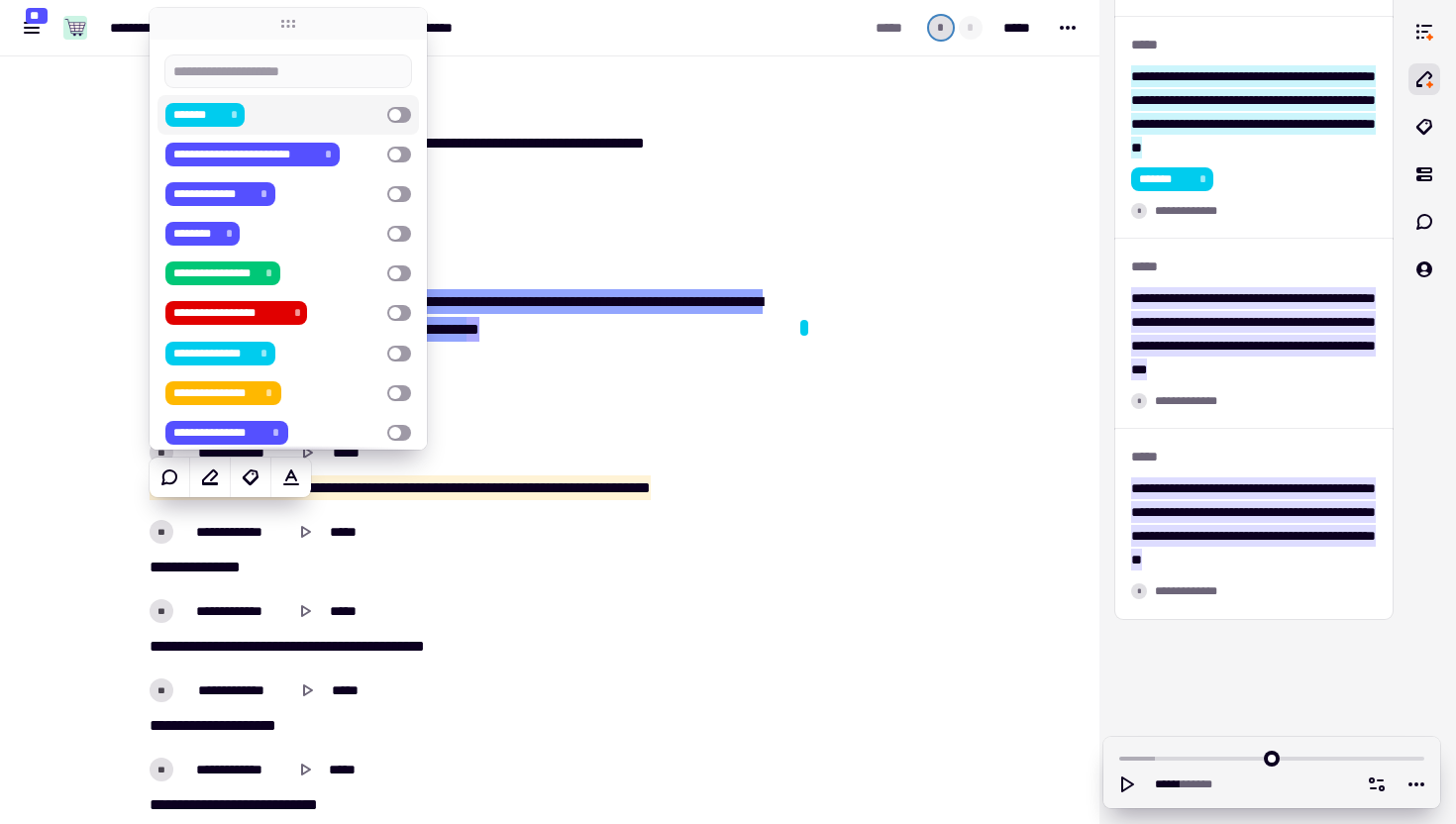 click on "******* *" at bounding box center (272, 115) 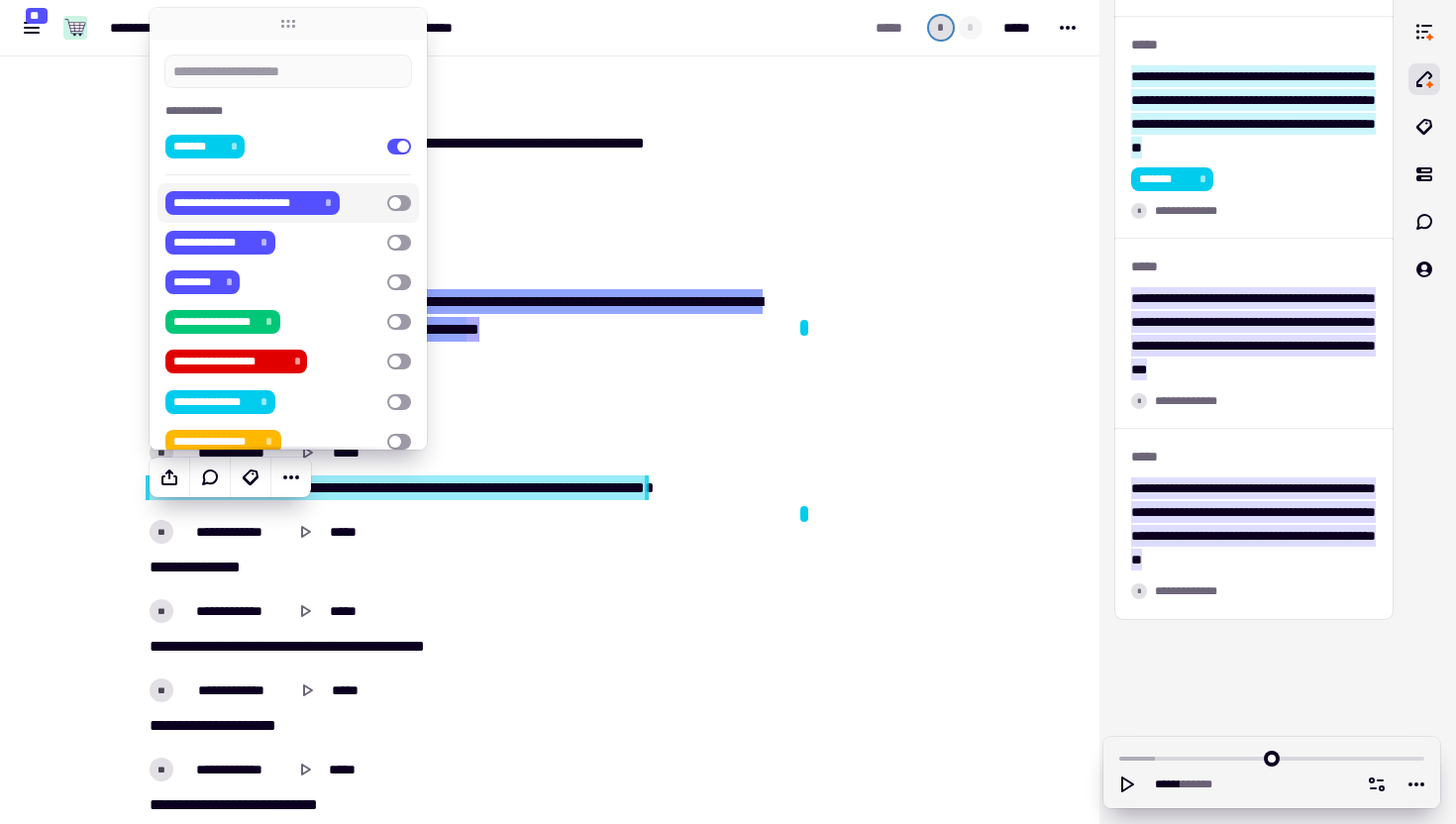 click on "**********" at bounding box center [288, 203] 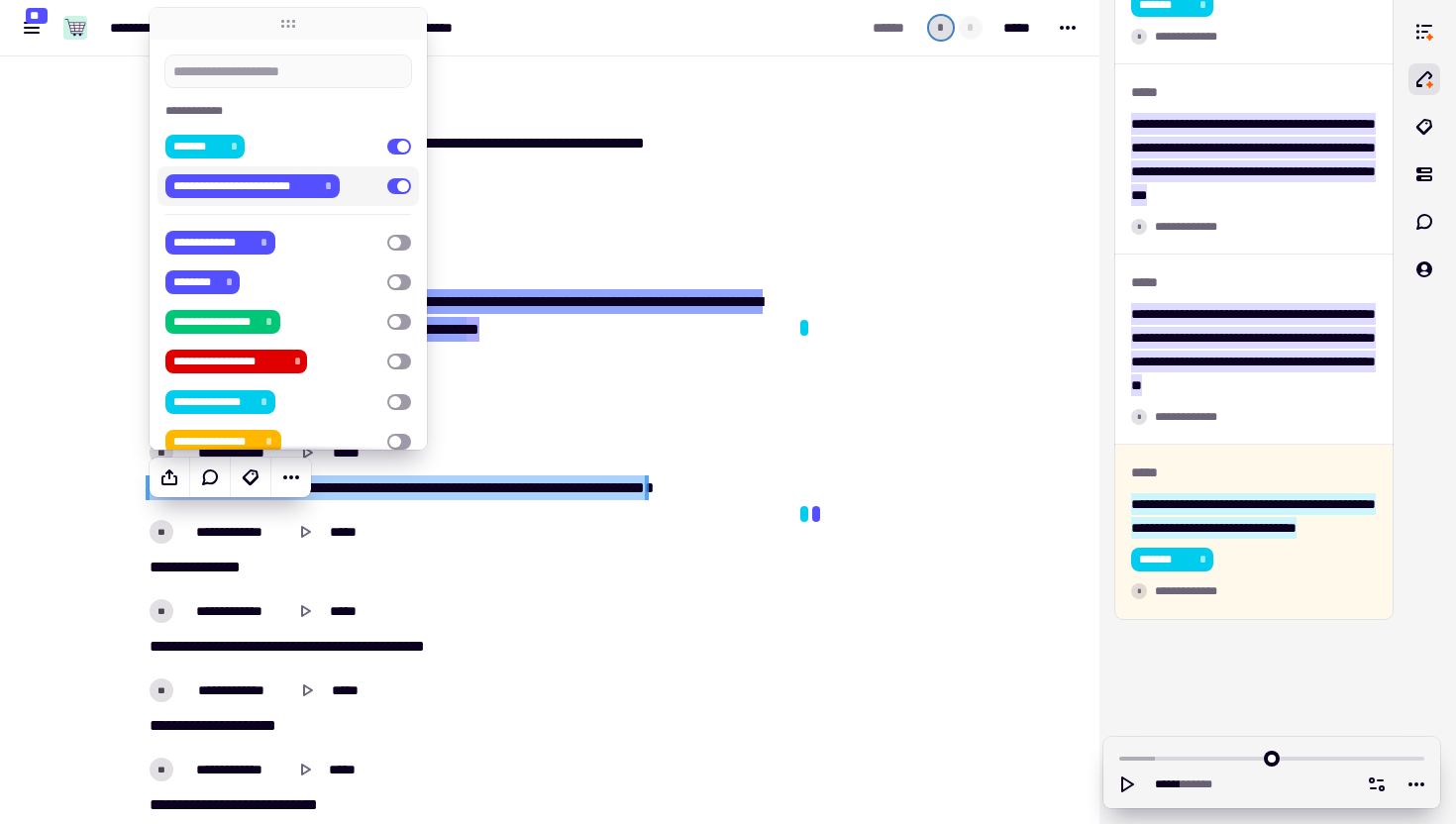 scroll, scrollTop: 8872, scrollLeft: 0, axis: vertical 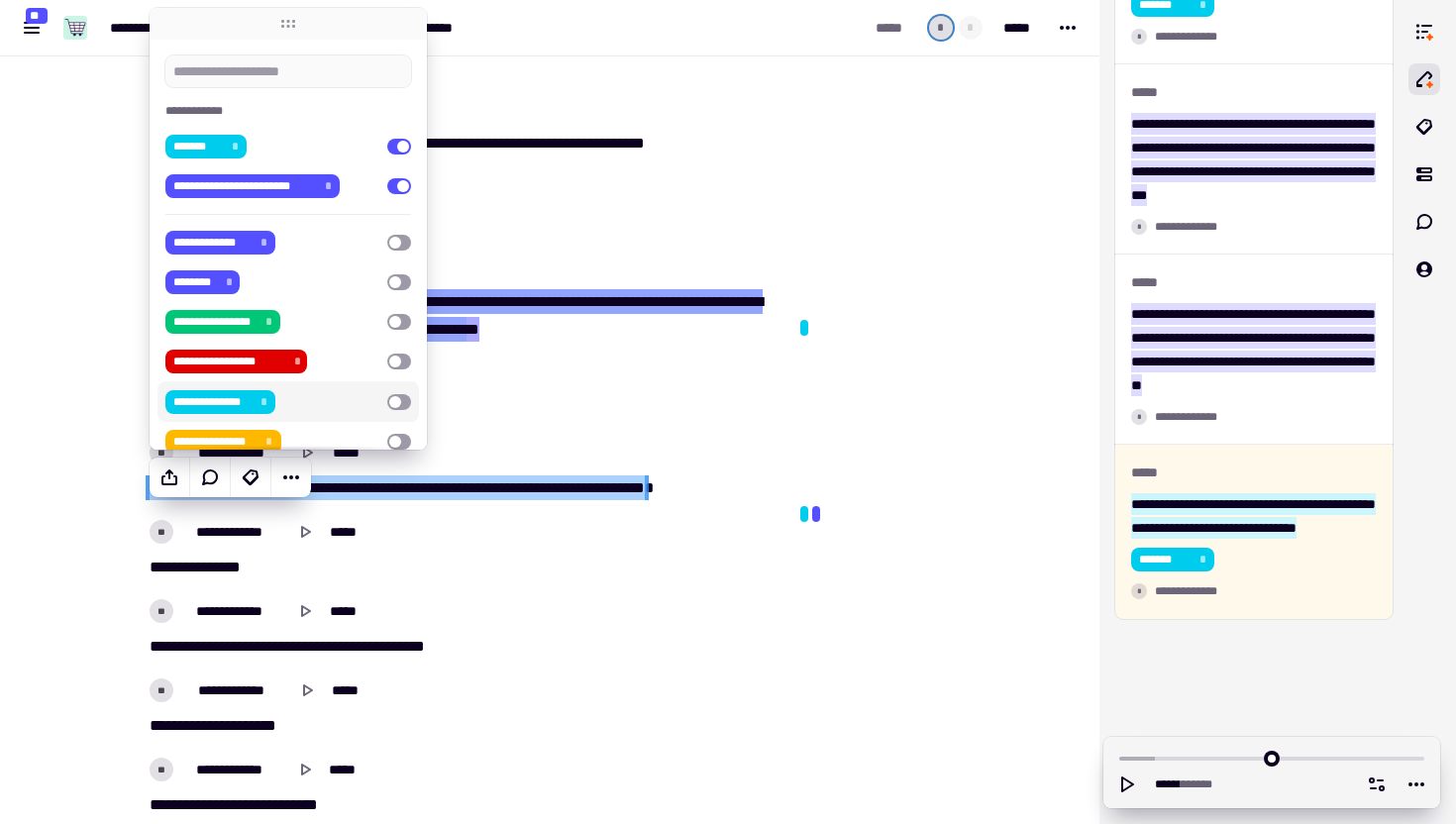 click on "**********" at bounding box center [272, 401] 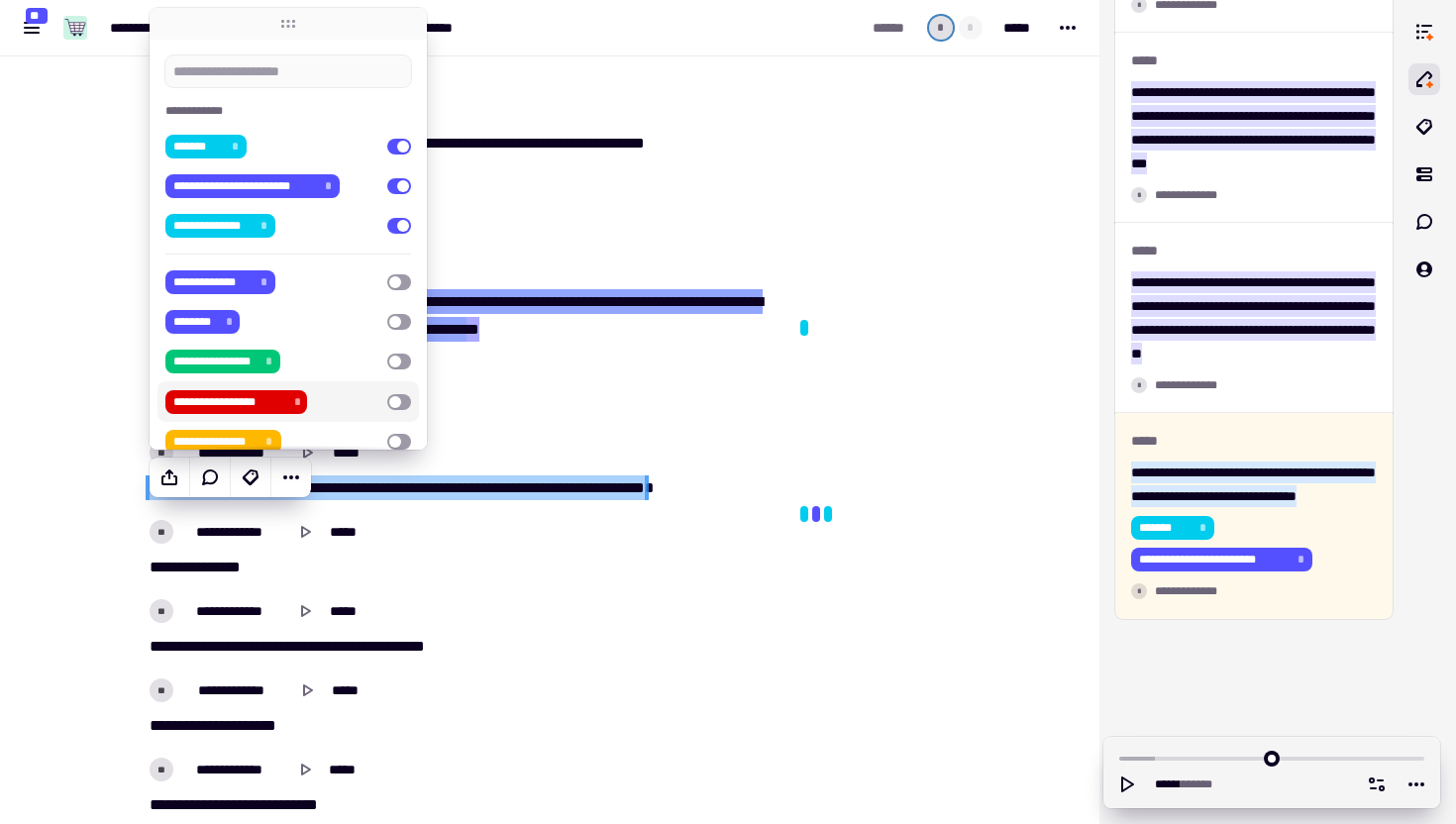 click at bounding box center [894, -4467] 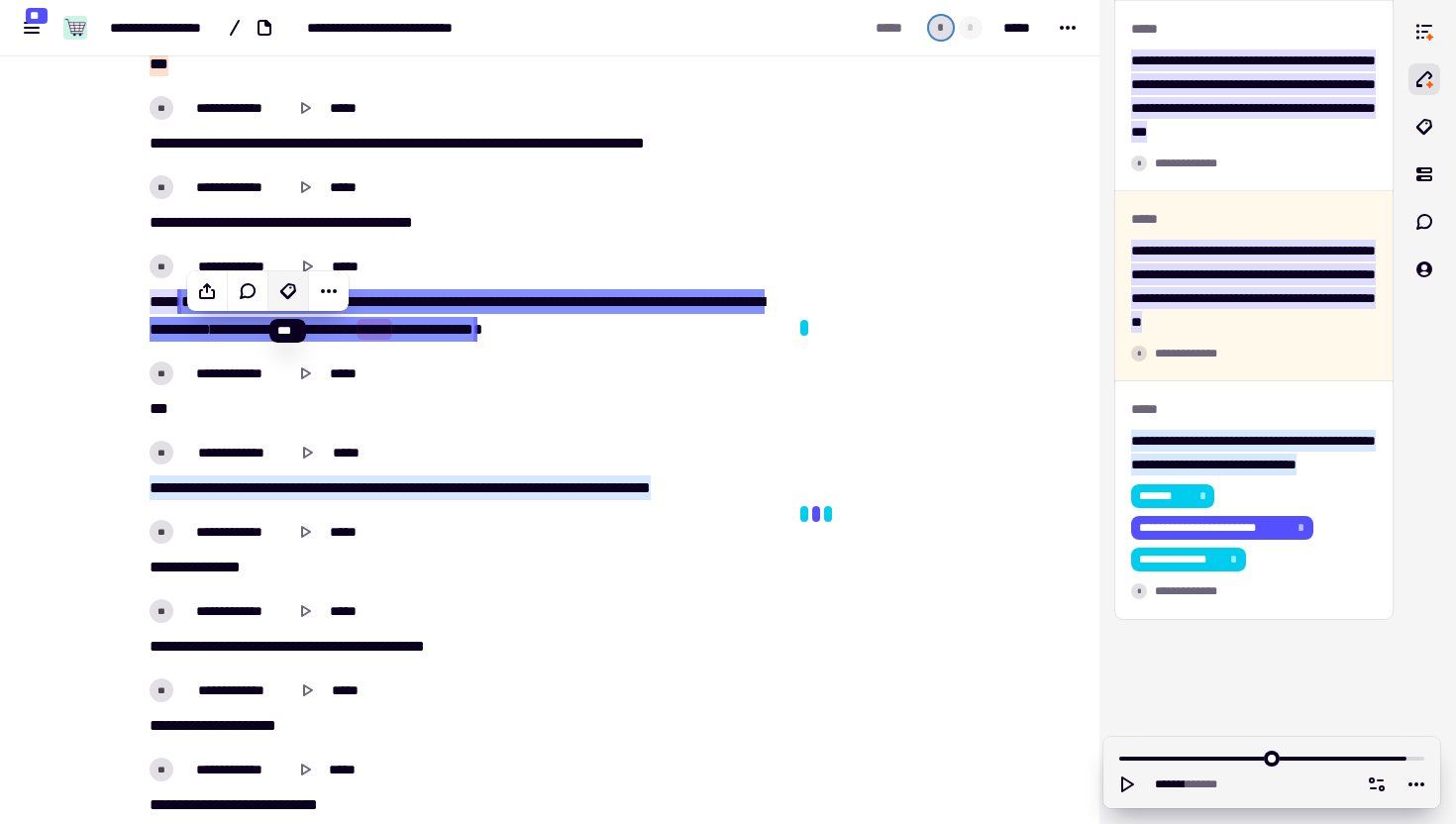 click 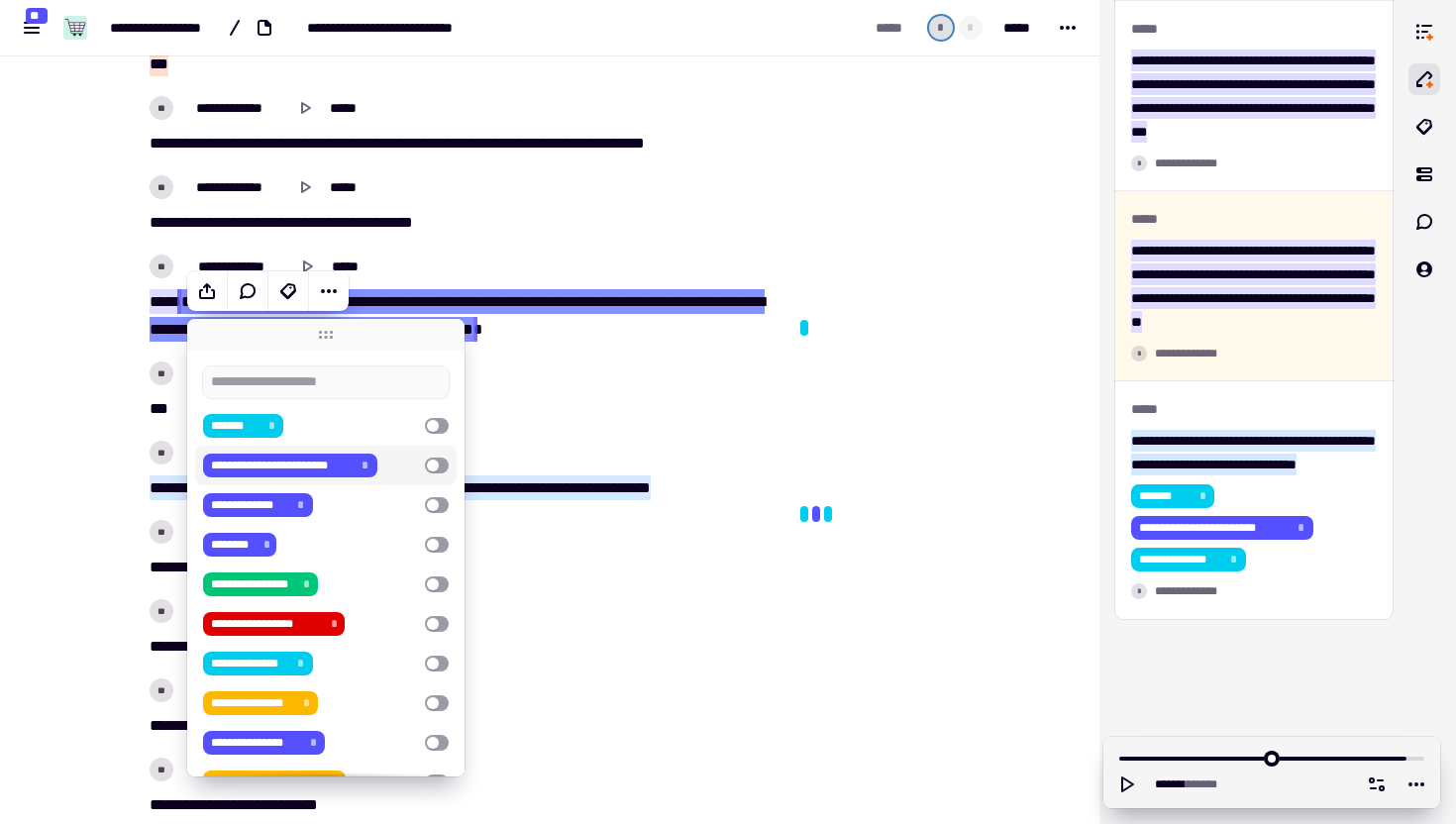 click on "**********" at bounding box center [310, 465] 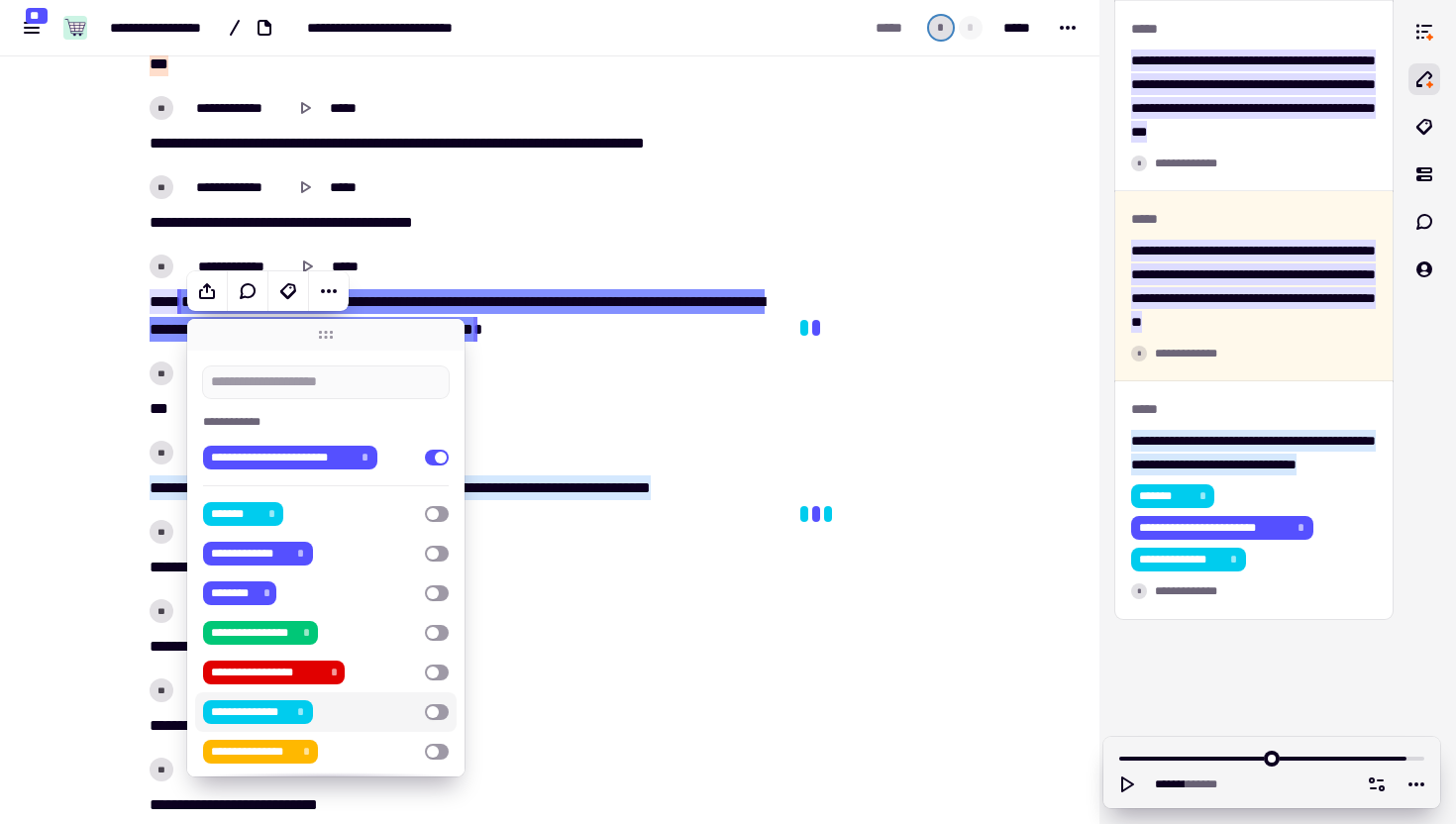 click on "**********" at bounding box center (310, 712) 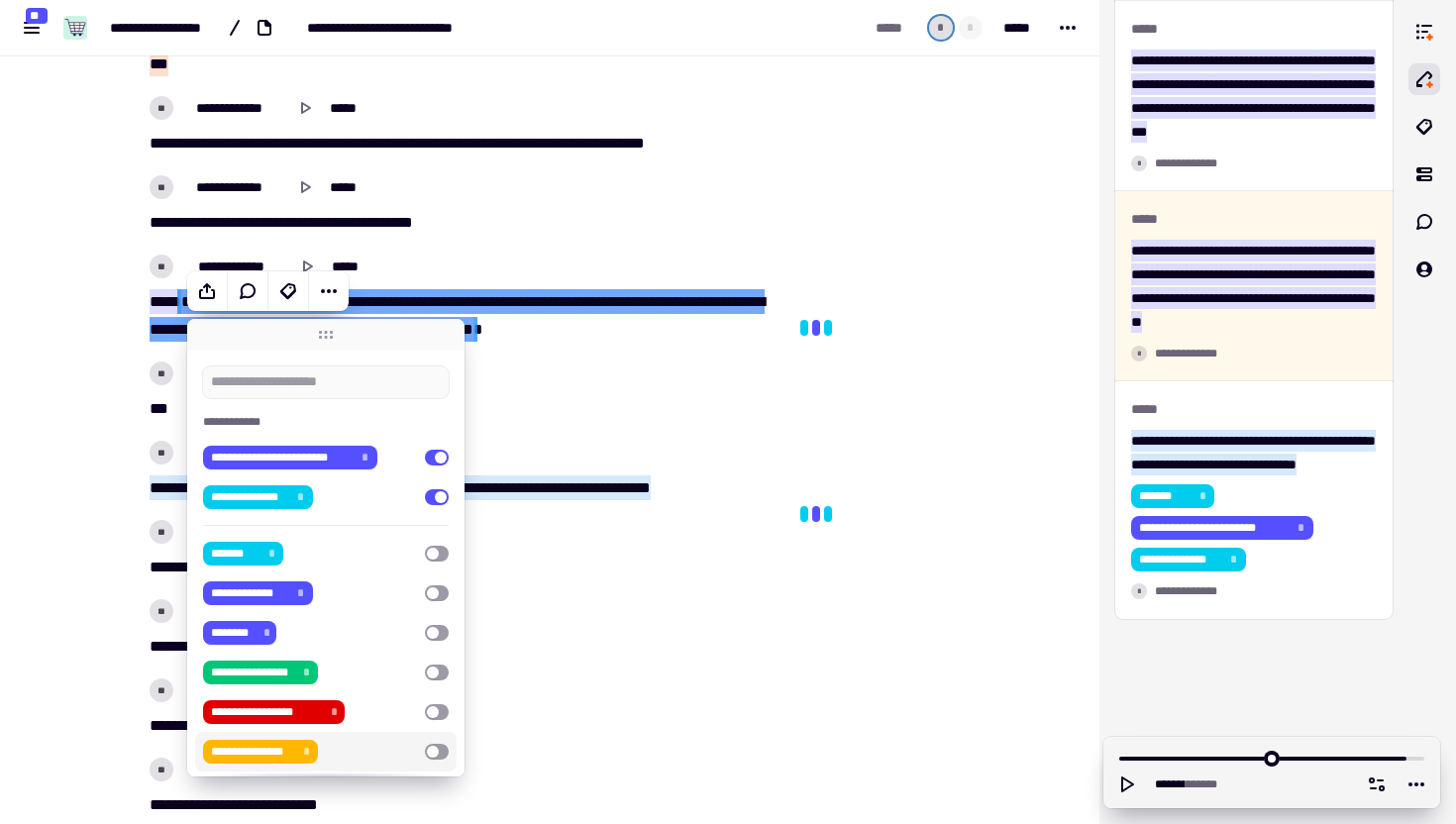 click on "**********" at bounding box center [310, 752] 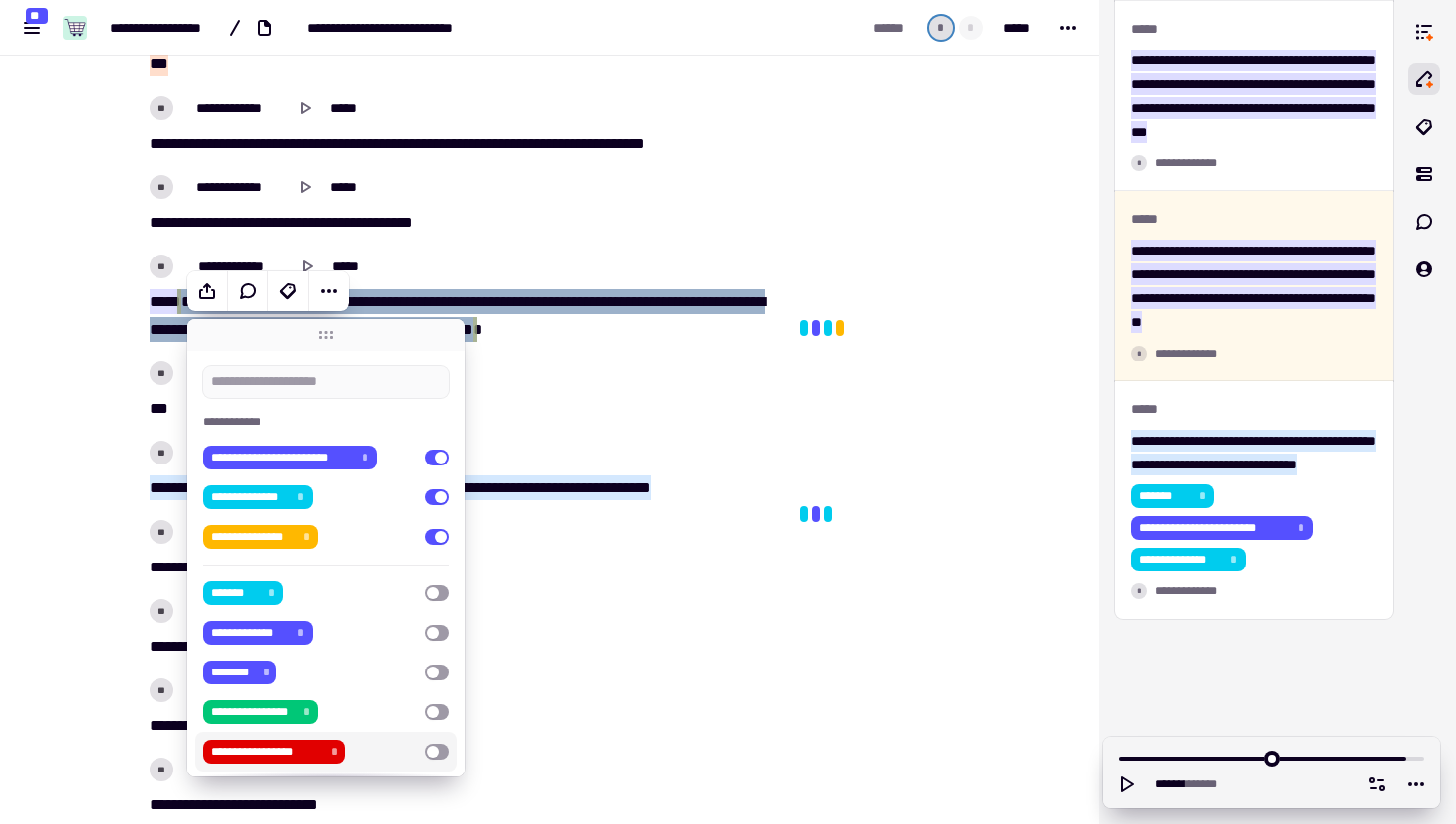 click at bounding box center (894, -4451) 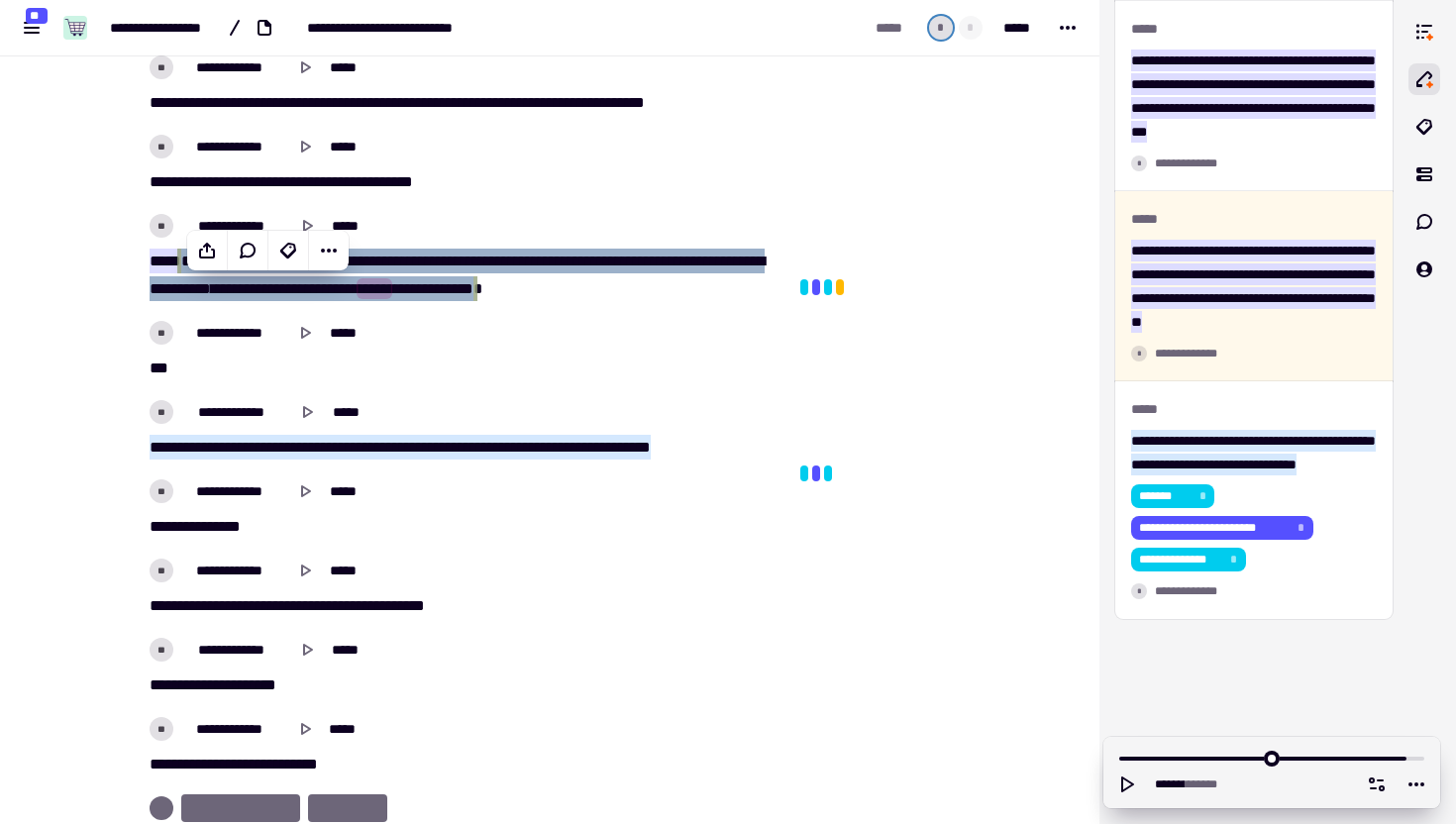scroll, scrollTop: 9627, scrollLeft: 0, axis: vertical 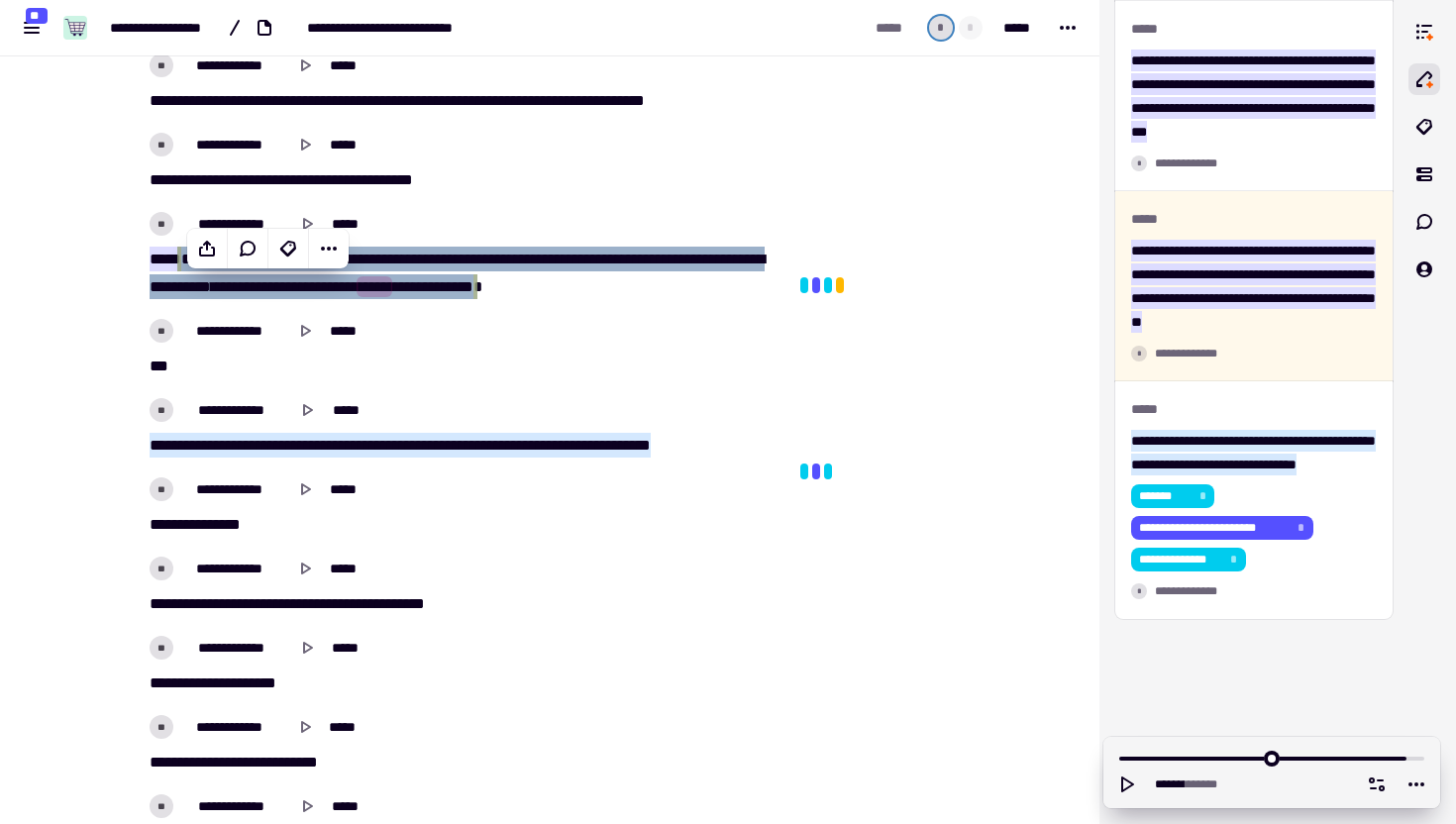 click on "*****" at bounding box center (534, 445) 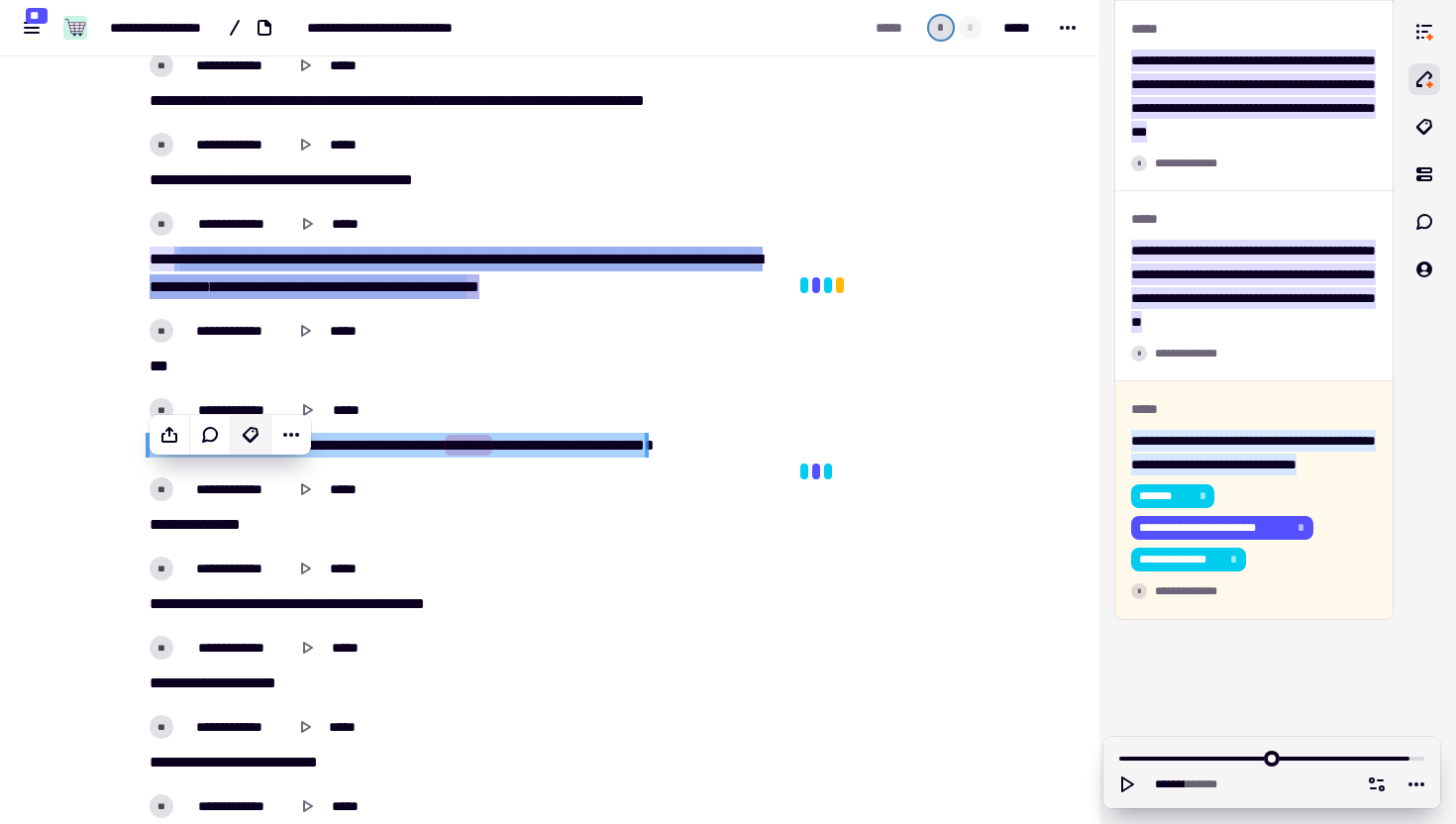 click 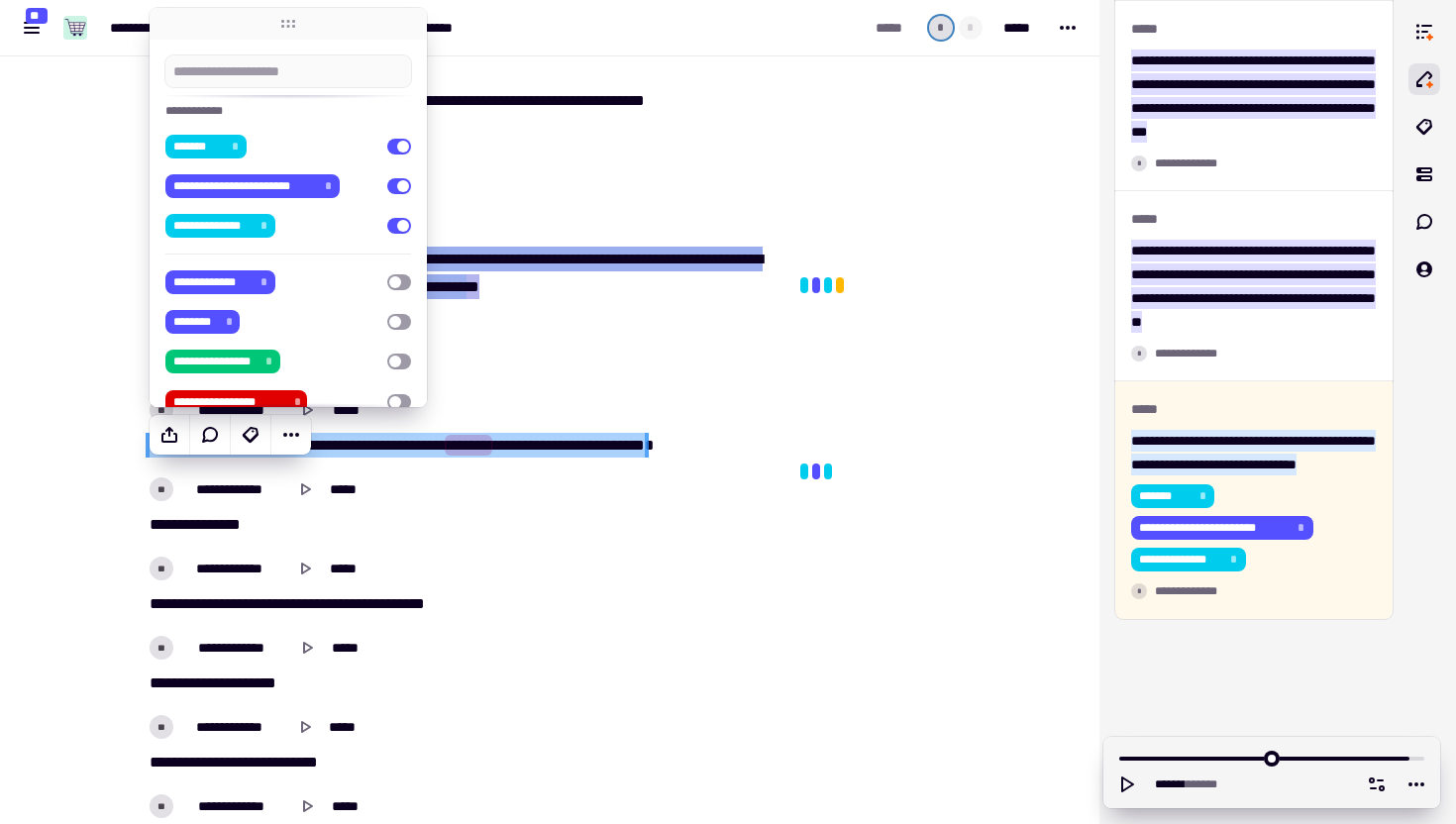 scroll, scrollTop: 154, scrollLeft: 0, axis: vertical 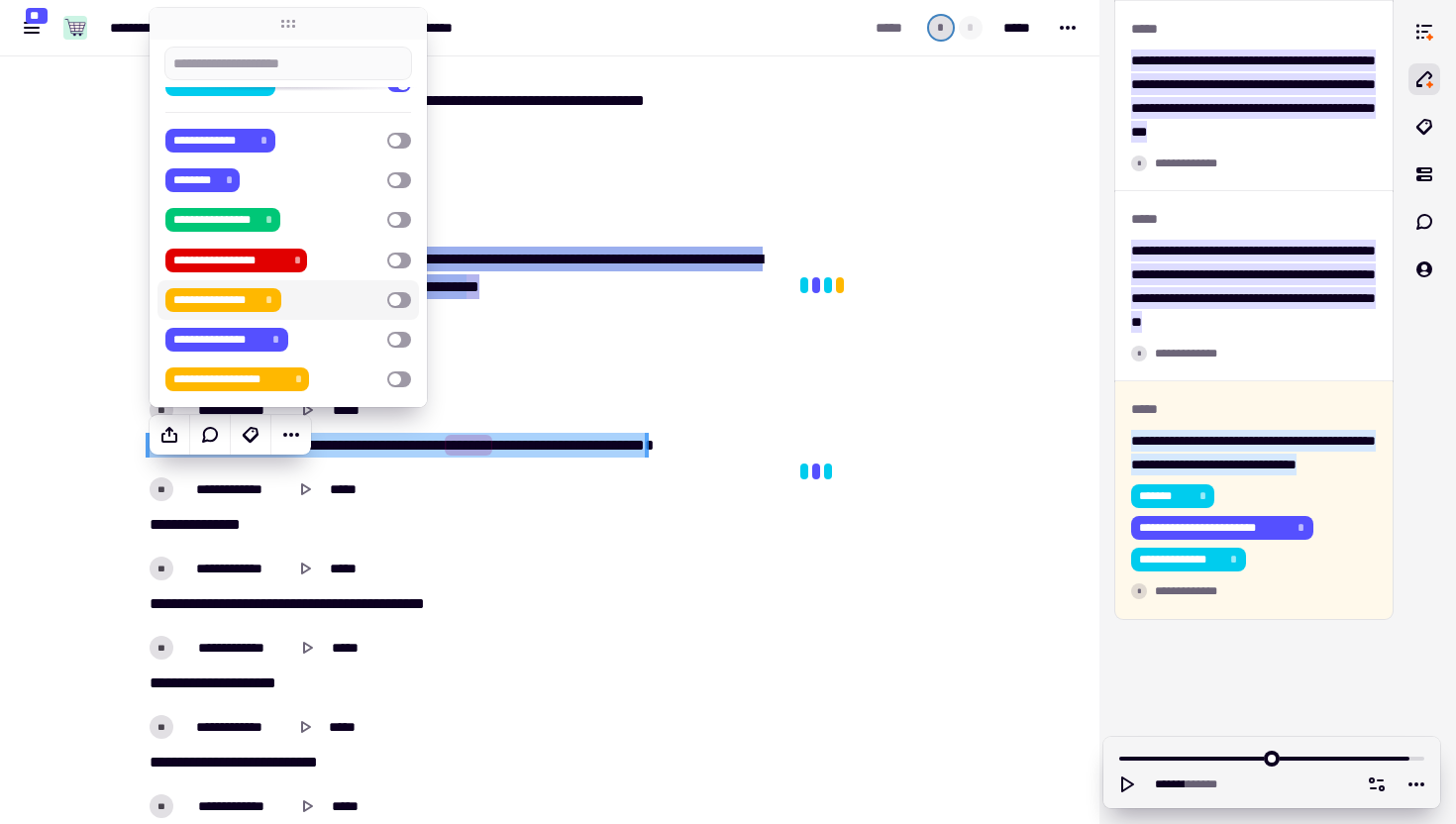 click on "**********" at bounding box center (272, 300) 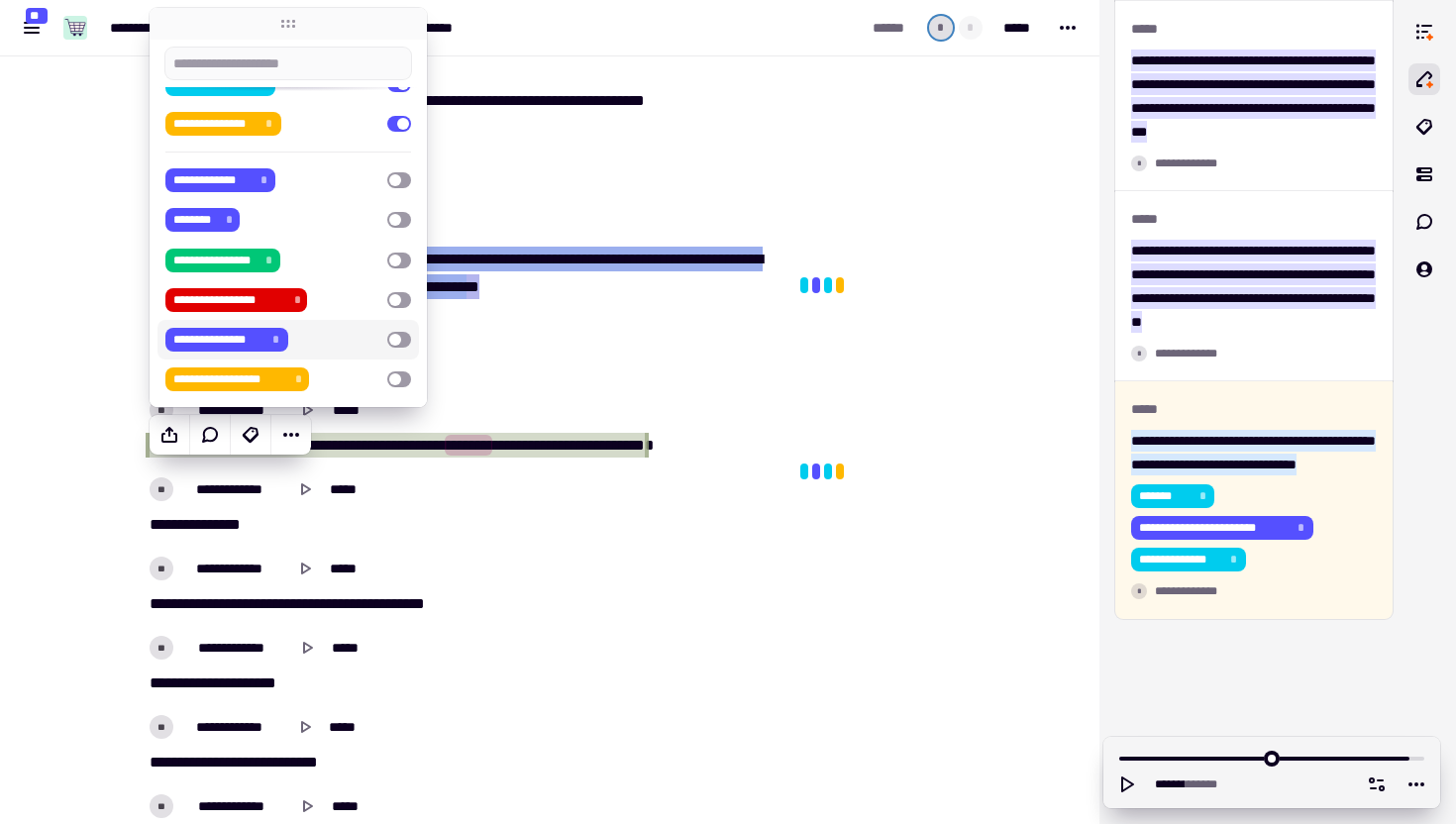 click at bounding box center [894, -4509] 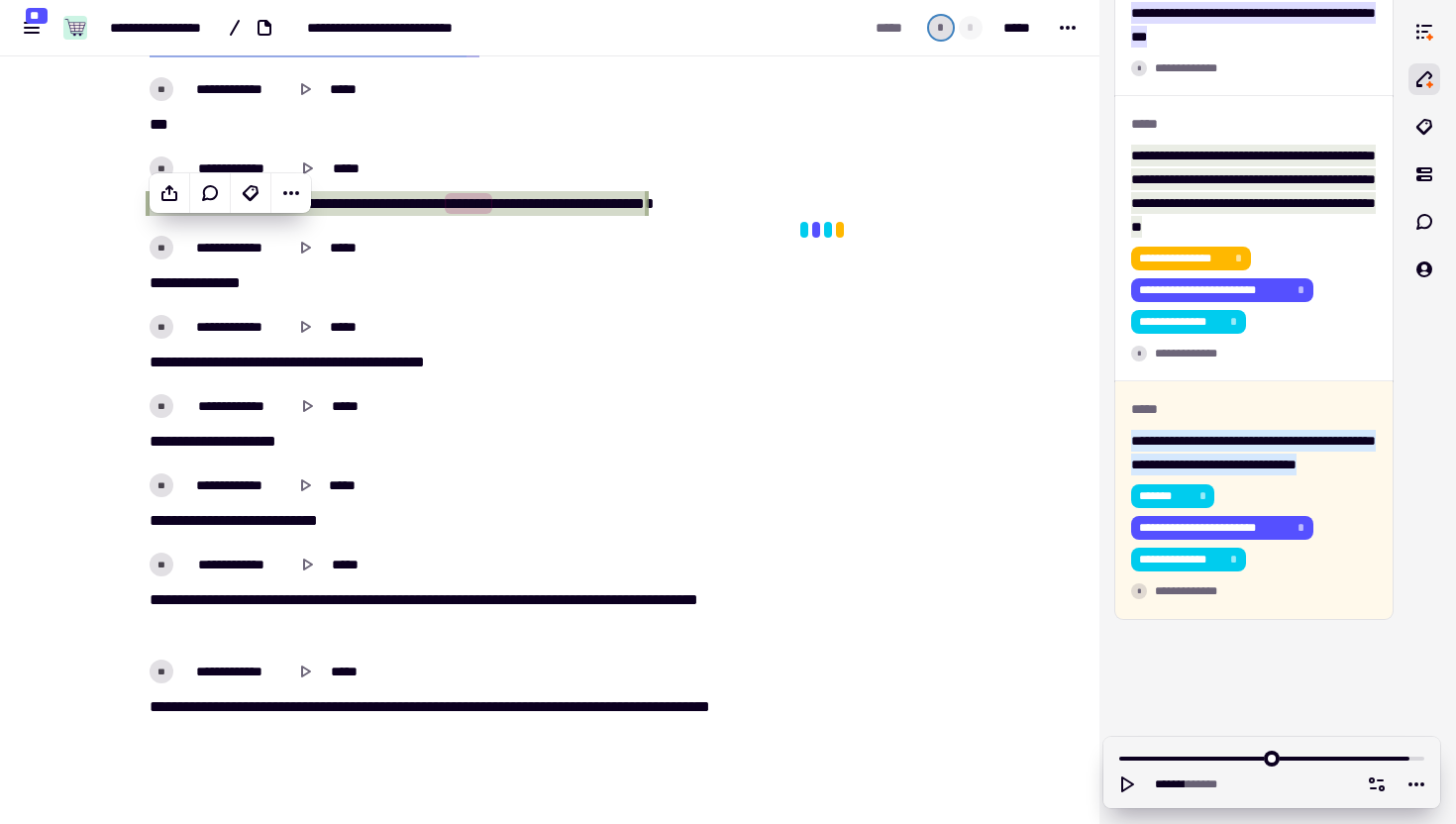 scroll, scrollTop: 9870, scrollLeft: 0, axis: vertical 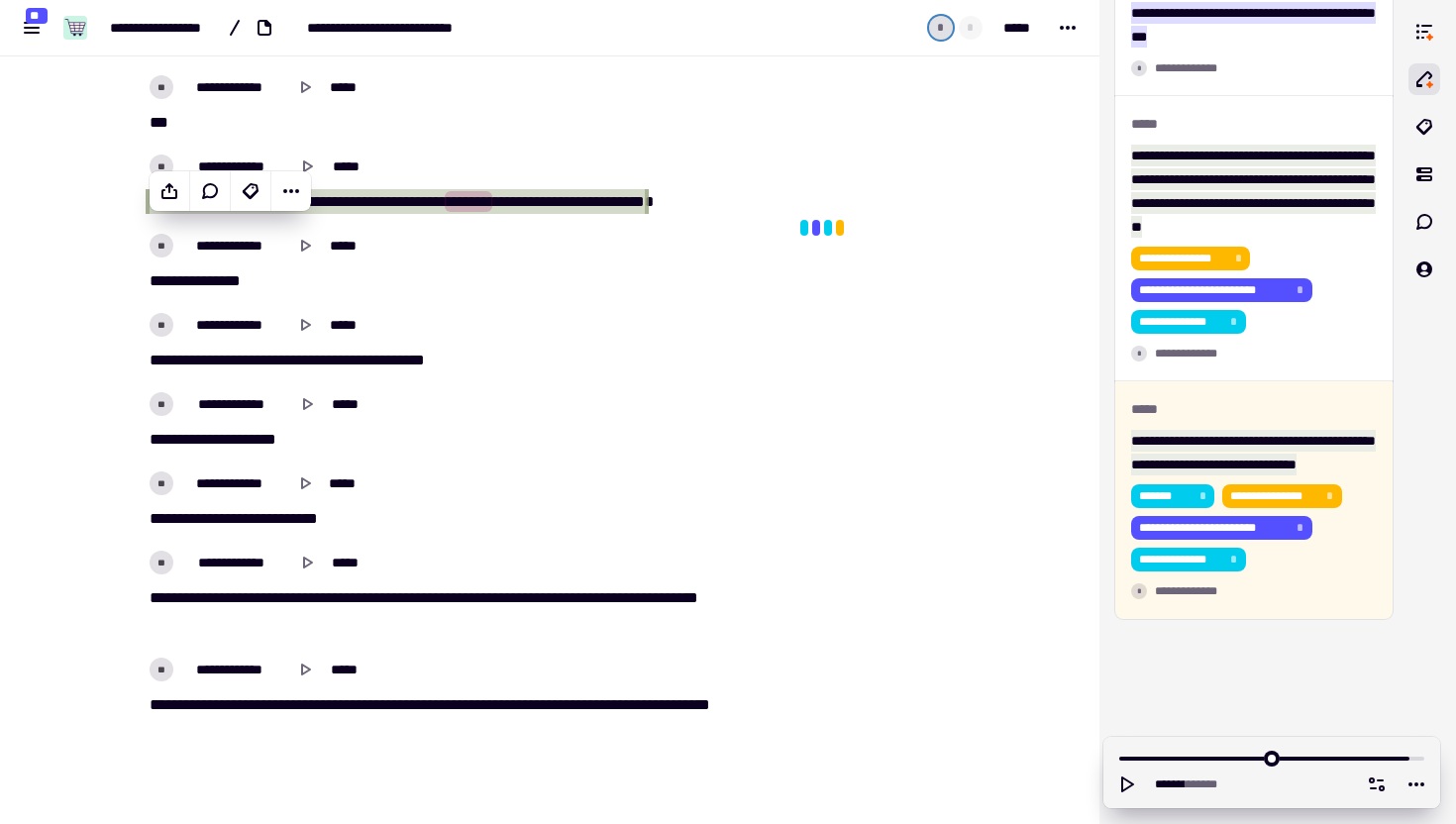 click on "[FIRST] [LAST] [MIDDLE] [STATE] [ZIP_CODE] [COUNTRY] [APT_SUITE] [FLOOR] [BUILDING_NAME] [UNIT_NUMBER] [PO_BOX] [POSTAL_CODE] [COUNTY] [REGION] [DISTRICT] [NEIGHBORHOOD] [LANDMARK]" at bounding box center [463, 184] 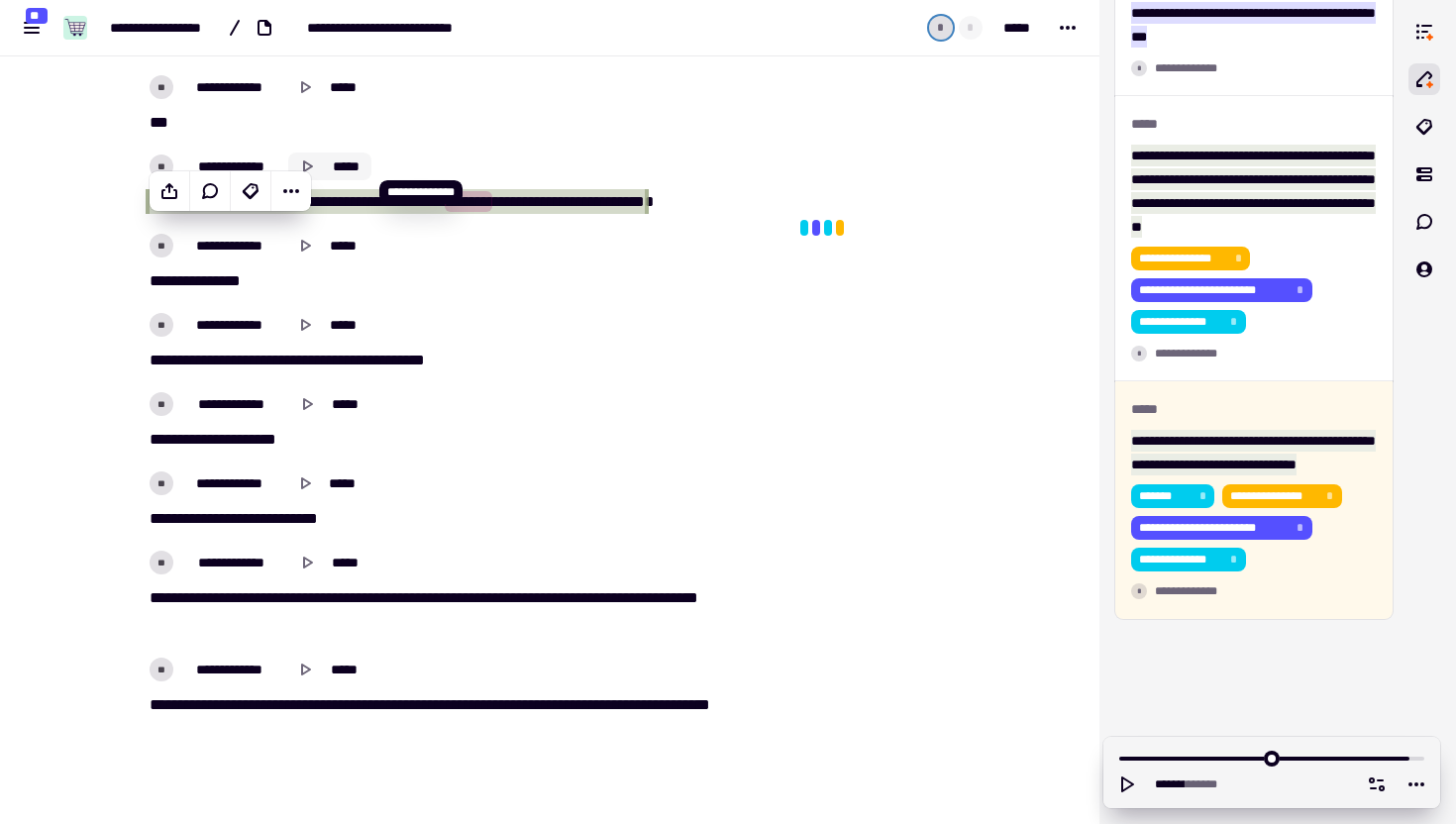 click on "*****" 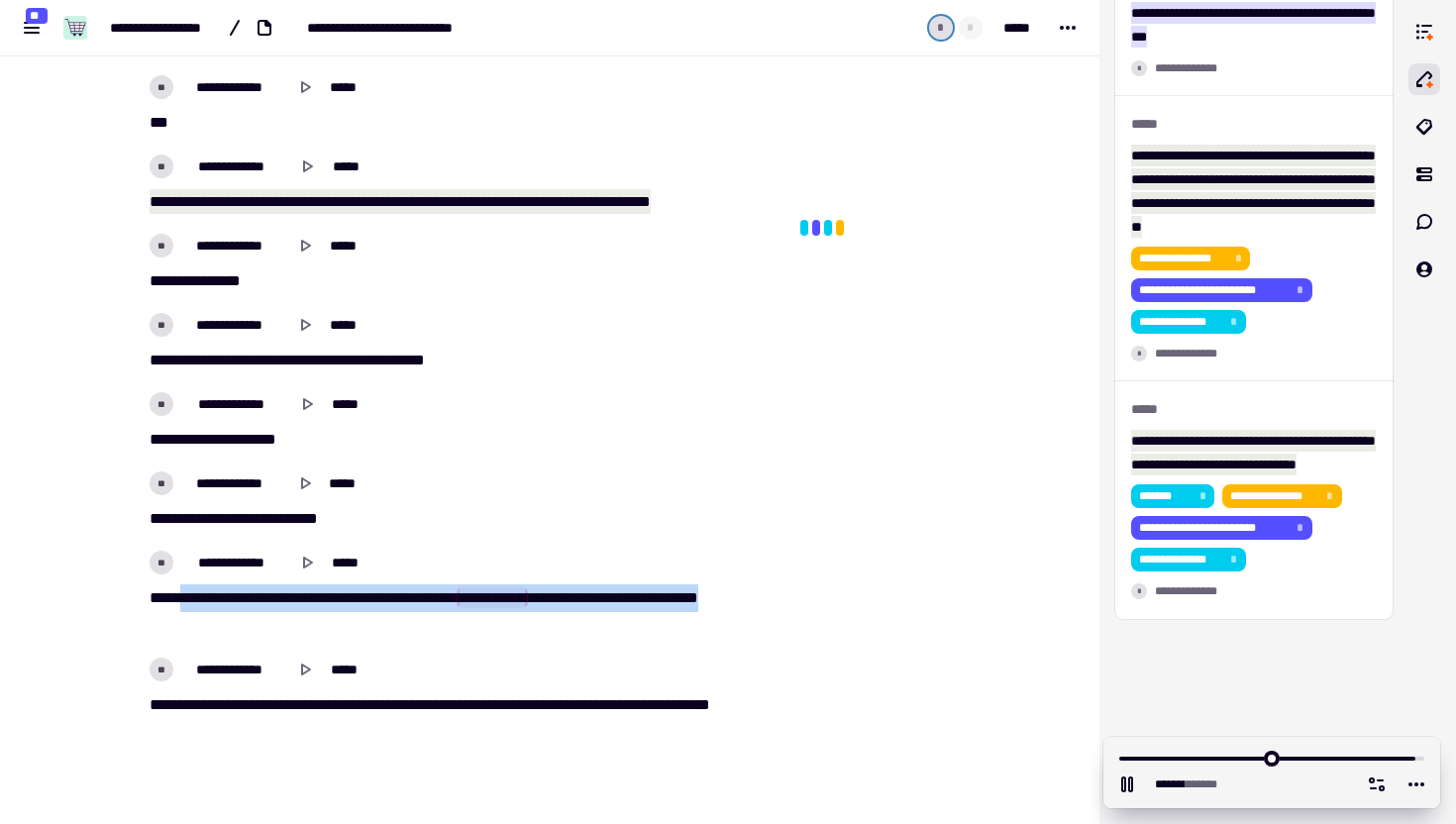 drag, startPoint x: 192, startPoint y: 623, endPoint x: 245, endPoint y: 652, distance: 60.41523 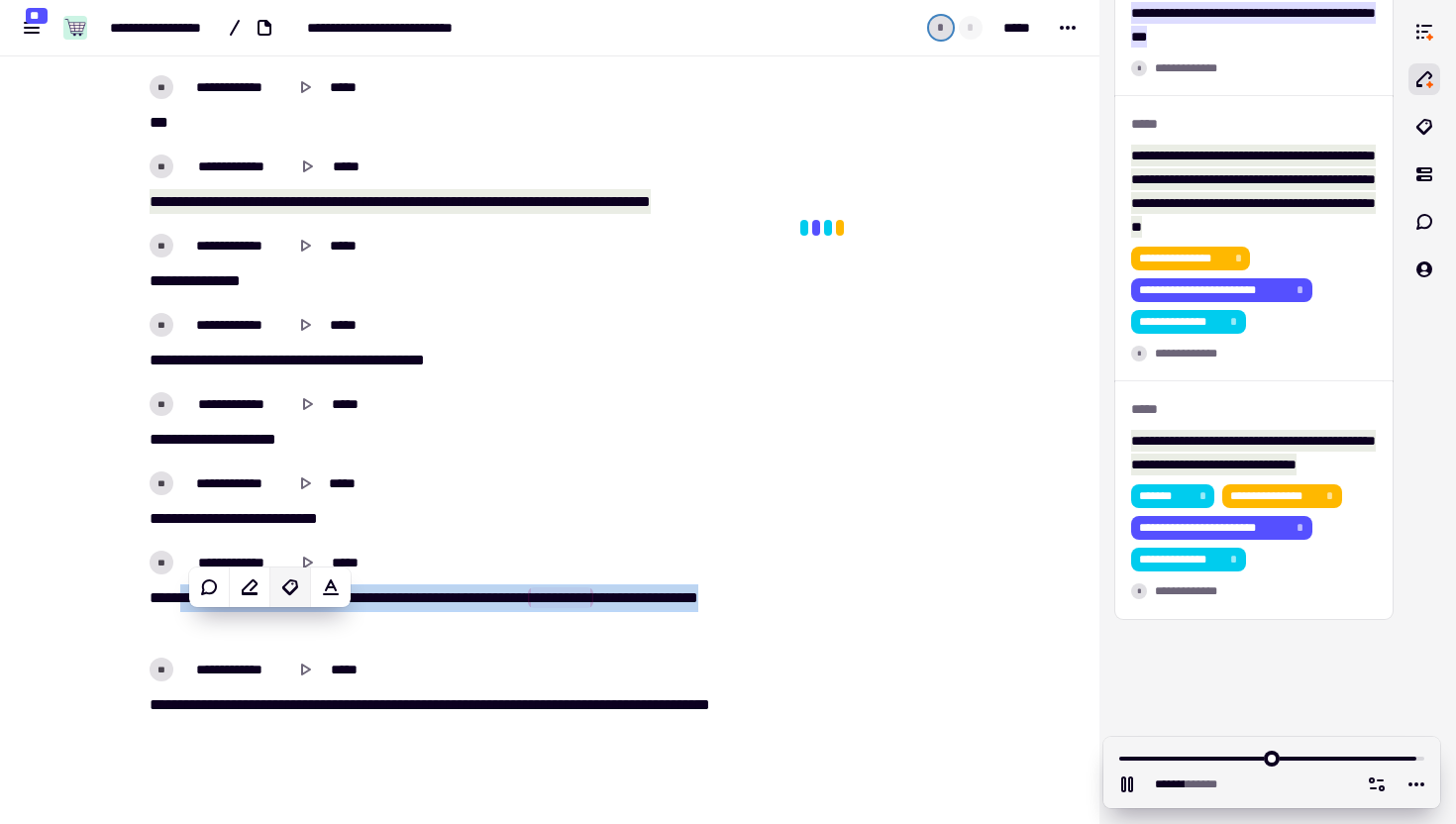 click 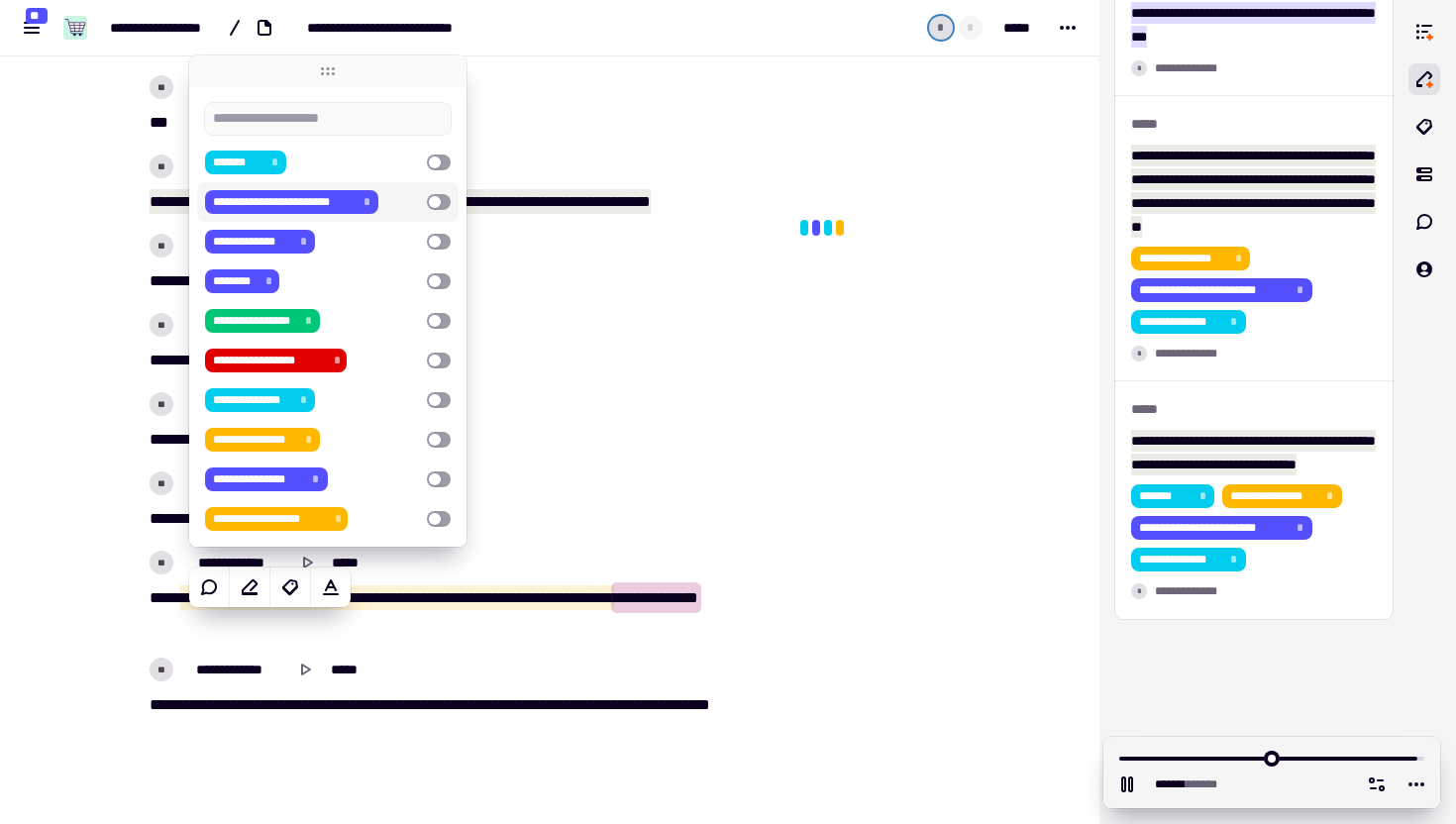 click on "**********" at bounding box center (312, 202) 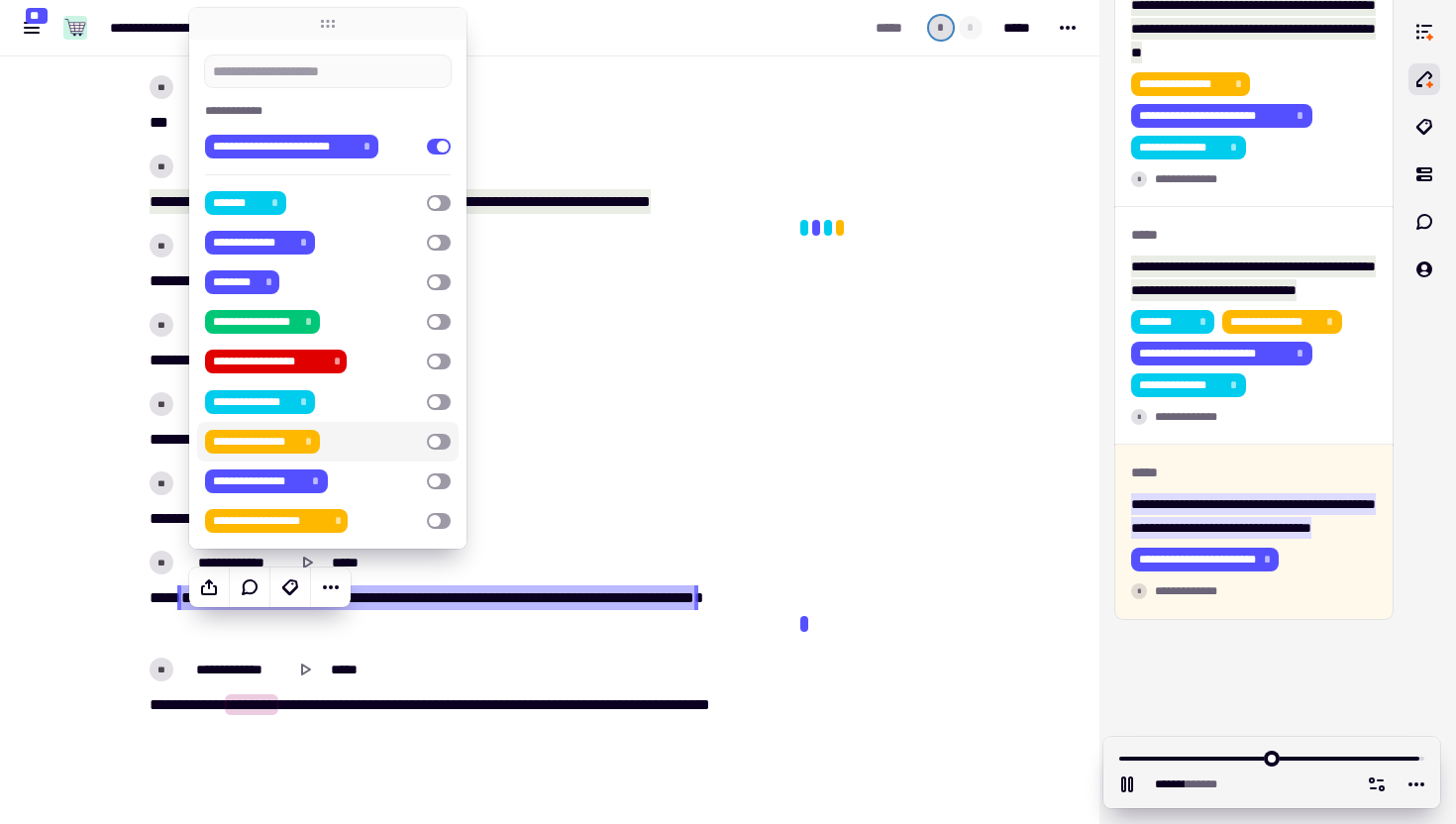 click on "**********" at bounding box center (312, 442) 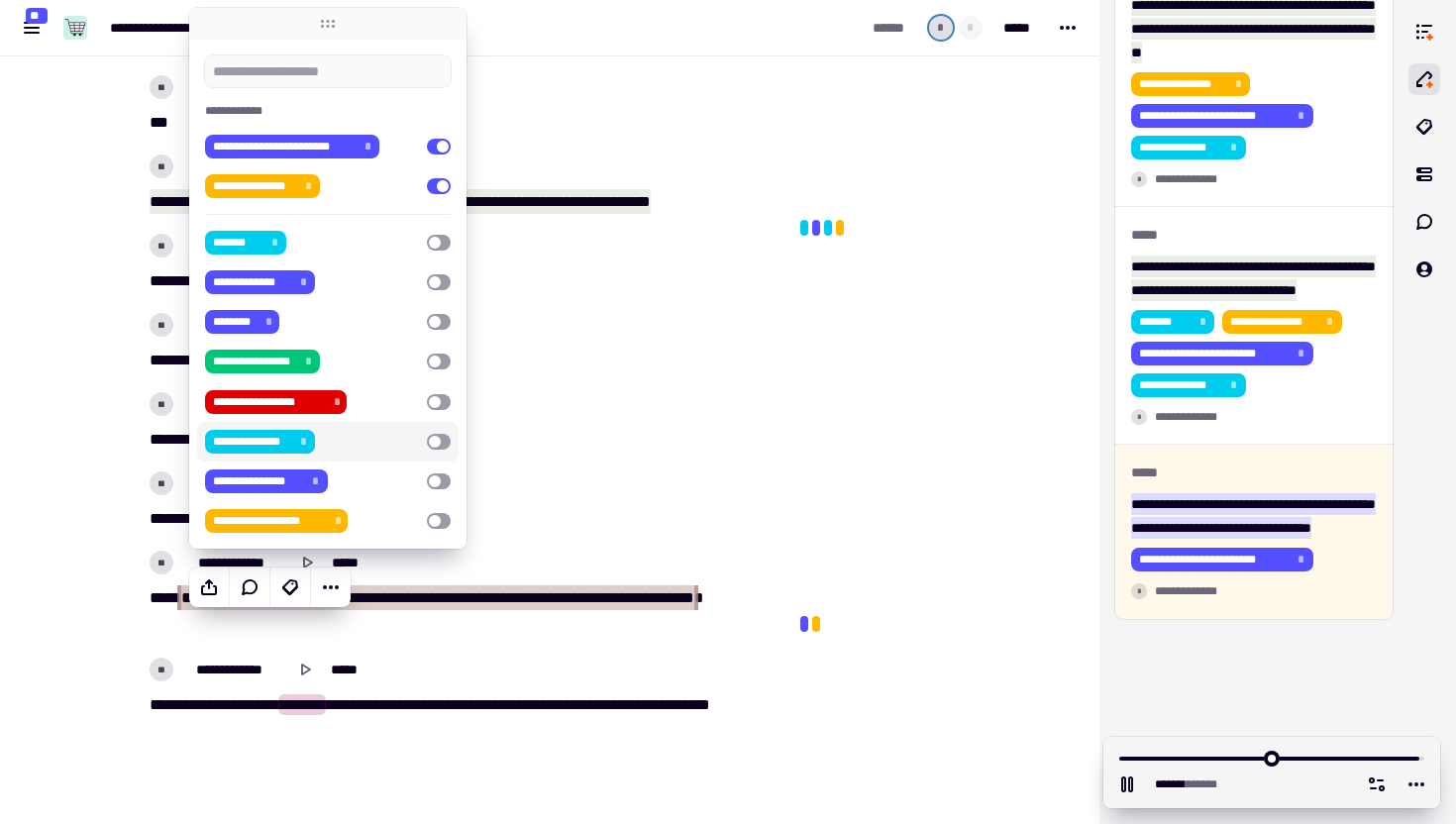 scroll, scrollTop: 9228, scrollLeft: 0, axis: vertical 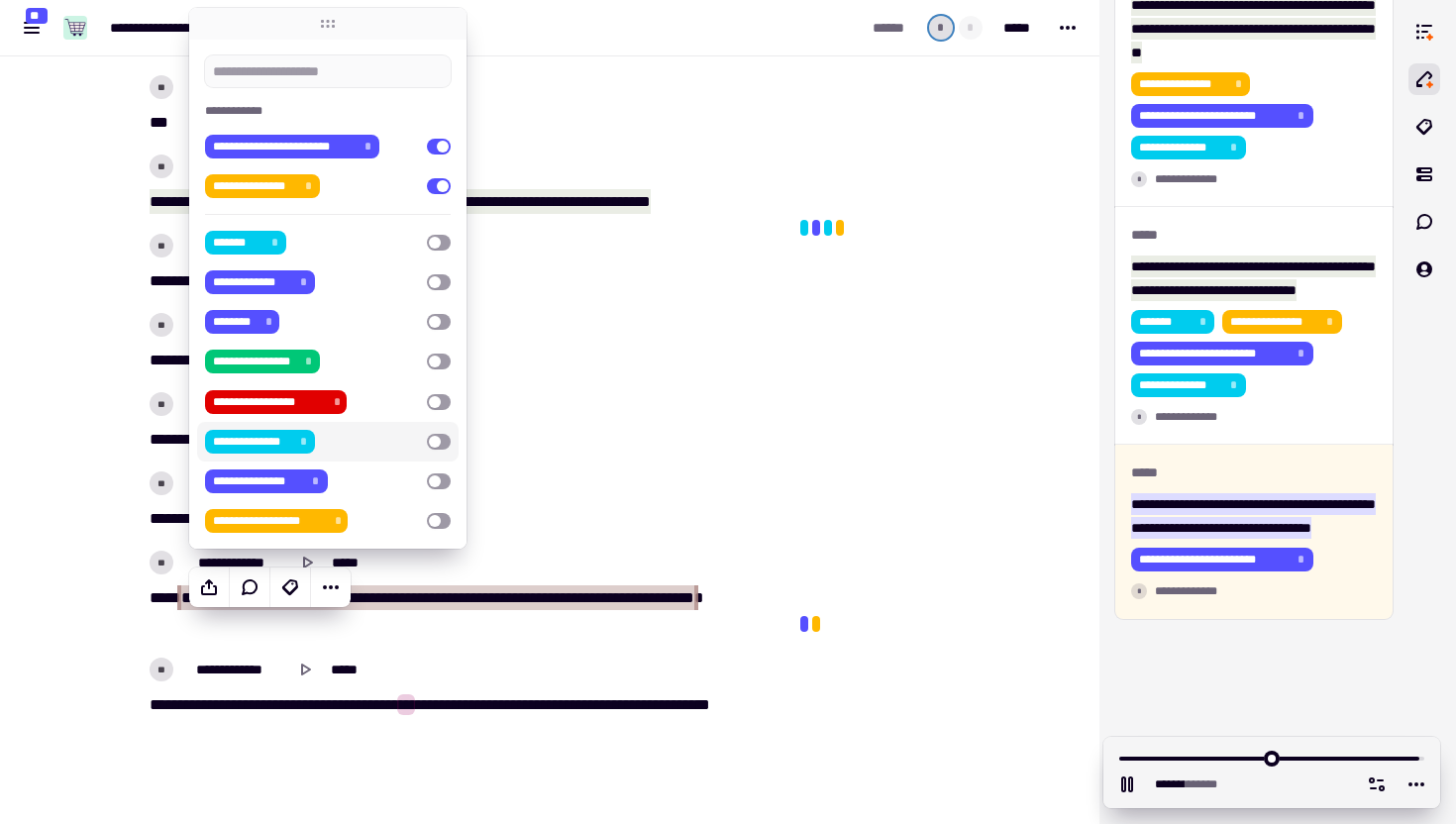 click on "**********" at bounding box center [312, 442] 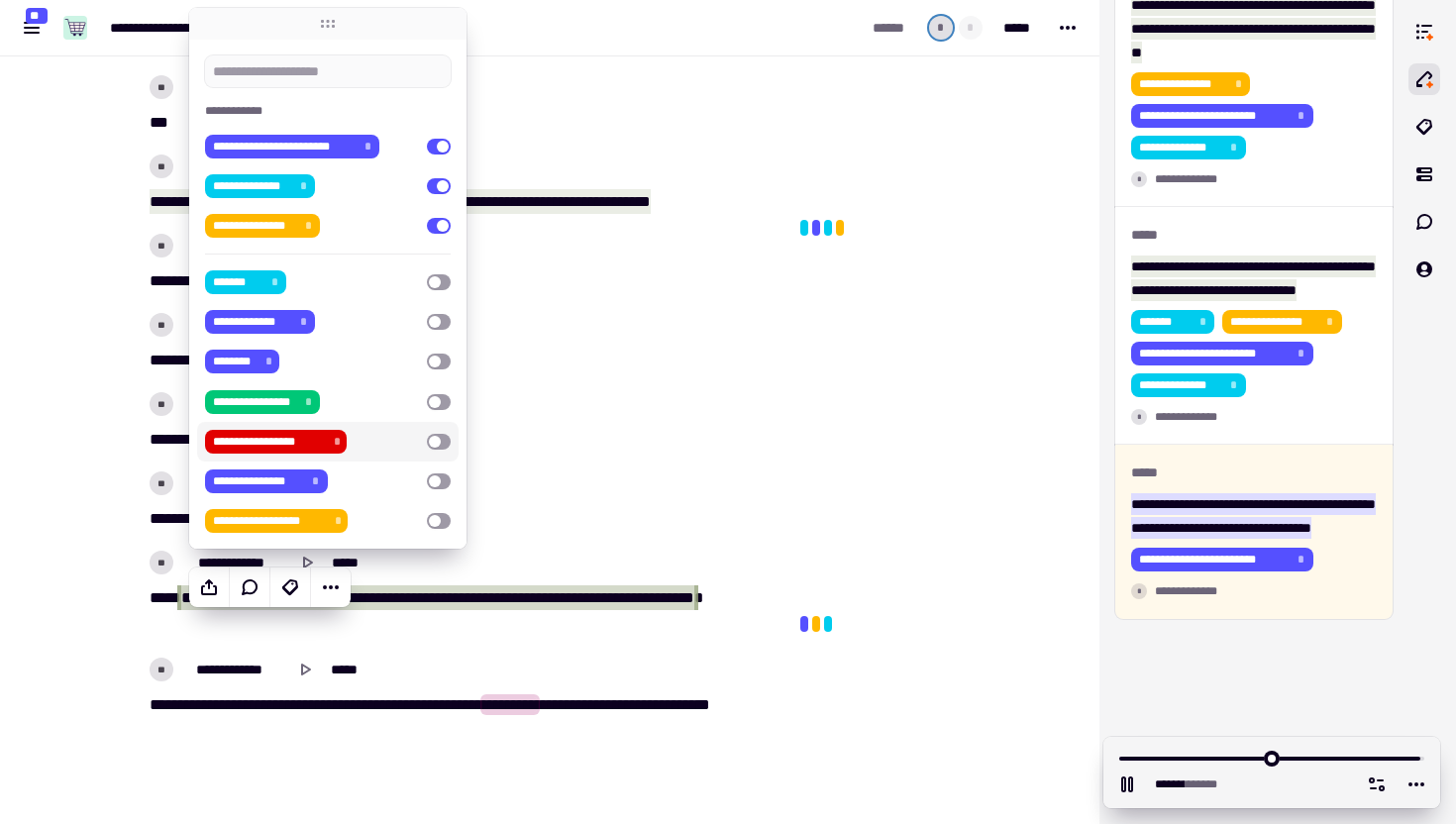 click at bounding box center [894, -4555] 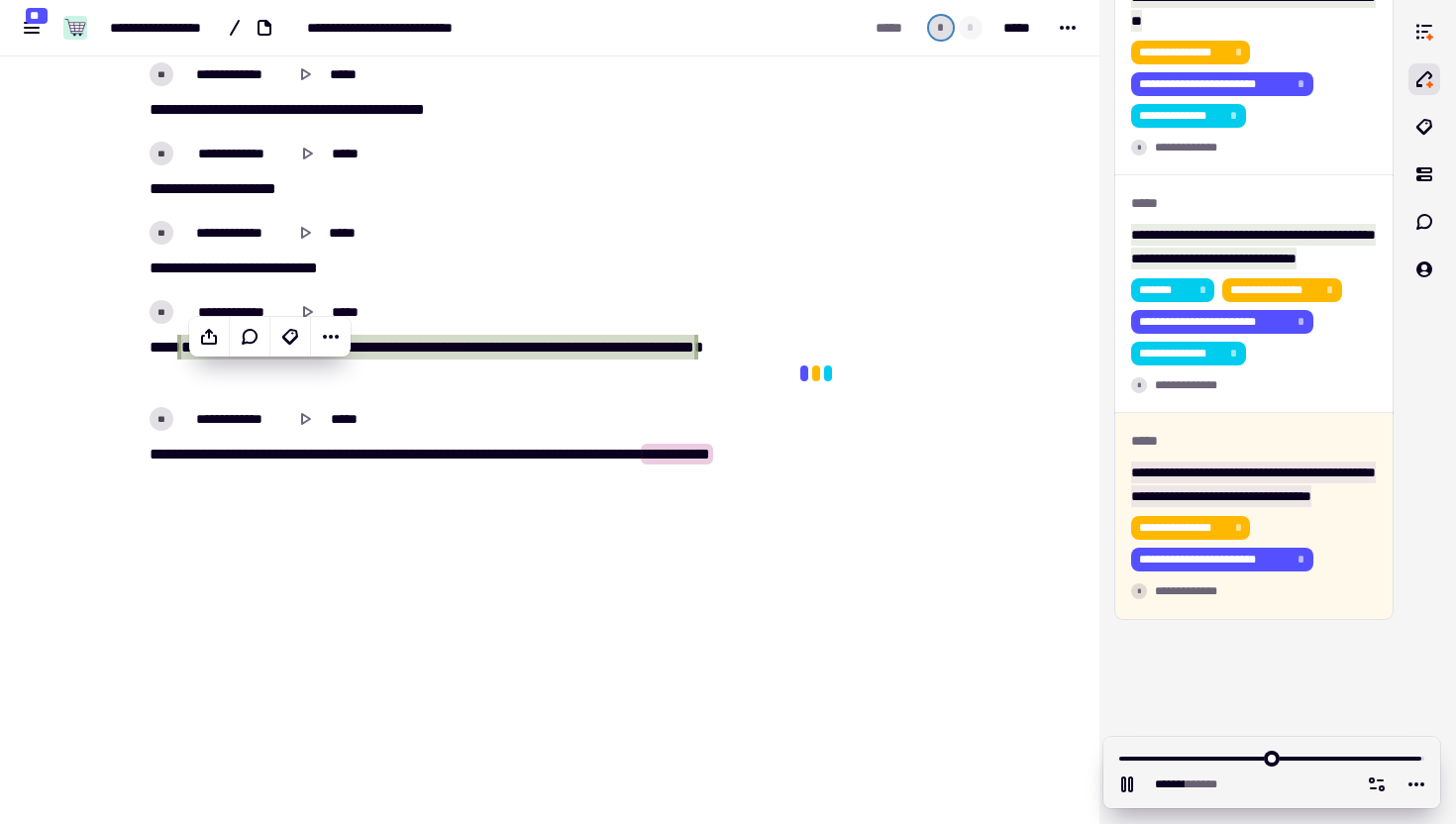 scroll, scrollTop: 10176, scrollLeft: 0, axis: vertical 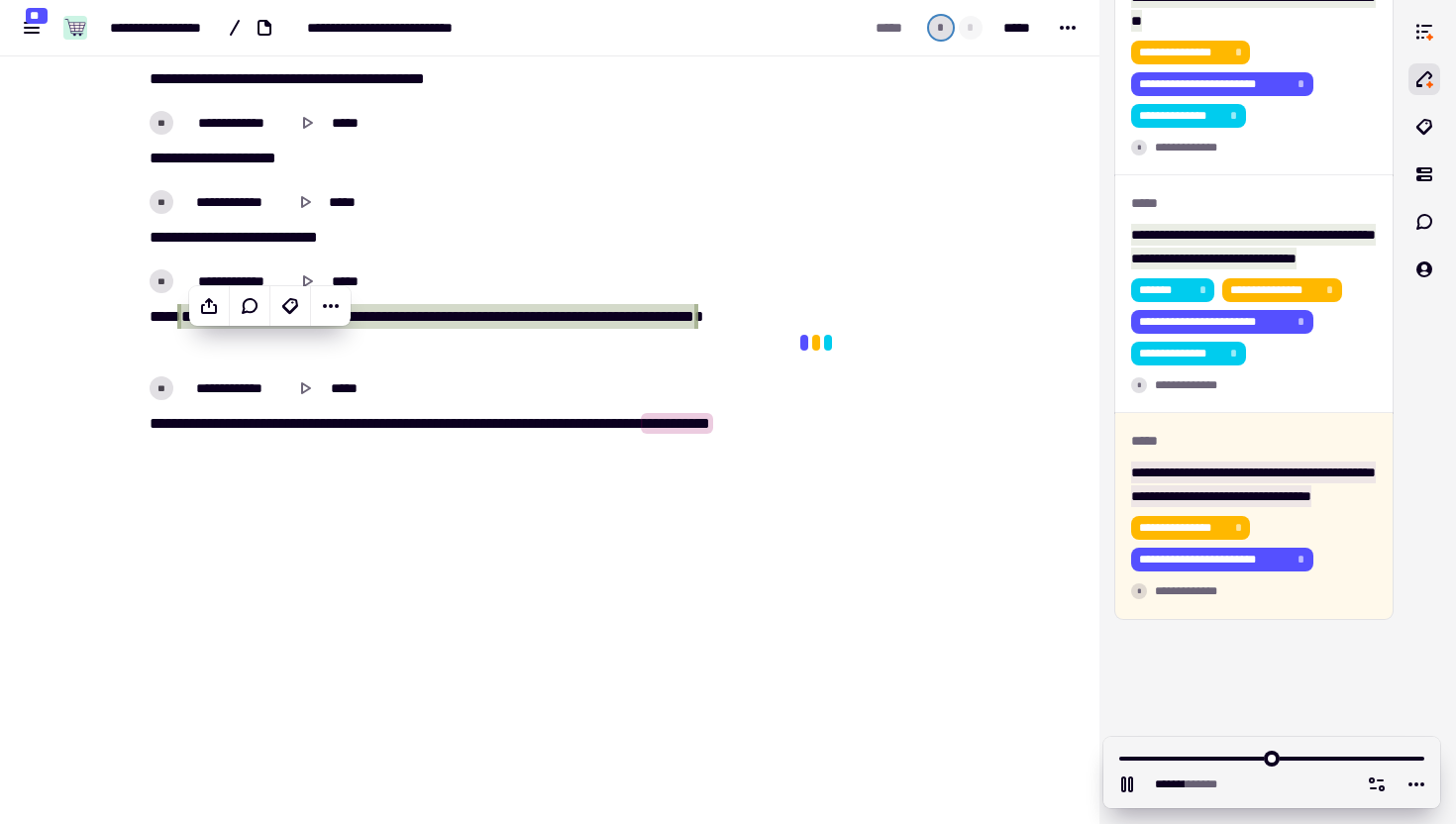 type on "******" 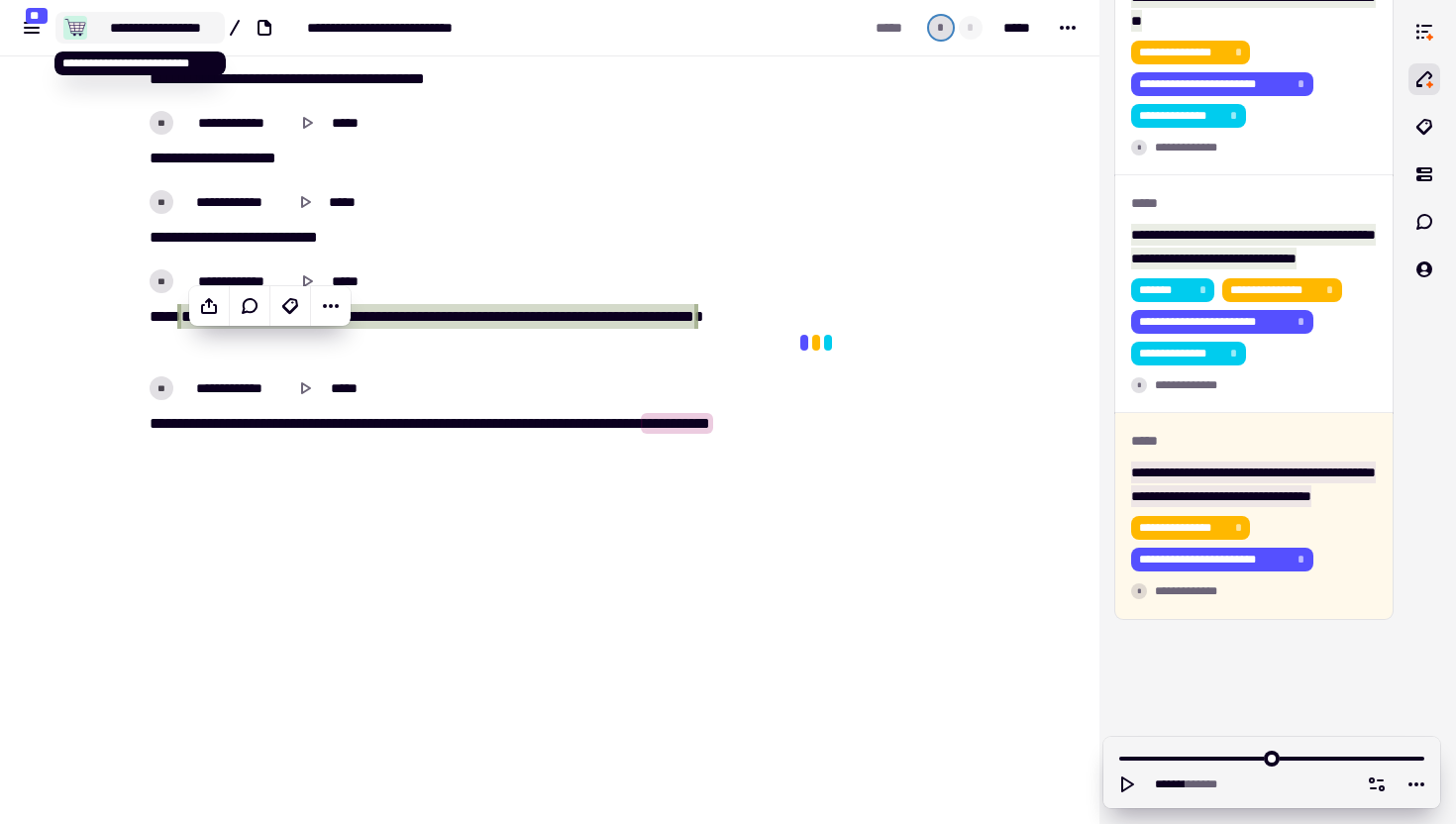 click on "**********" 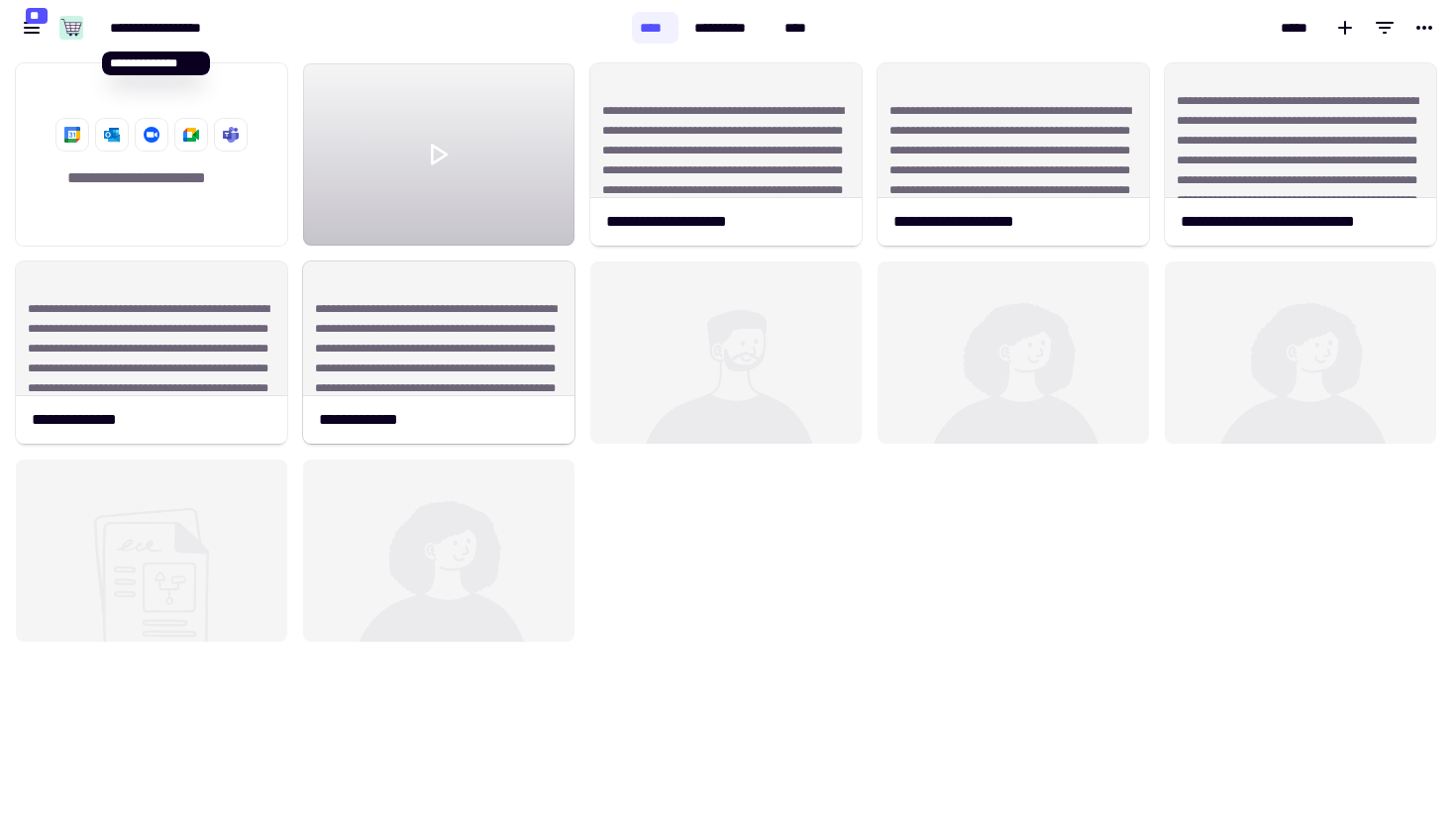 scroll, scrollTop: 1, scrollLeft: 1, axis: both 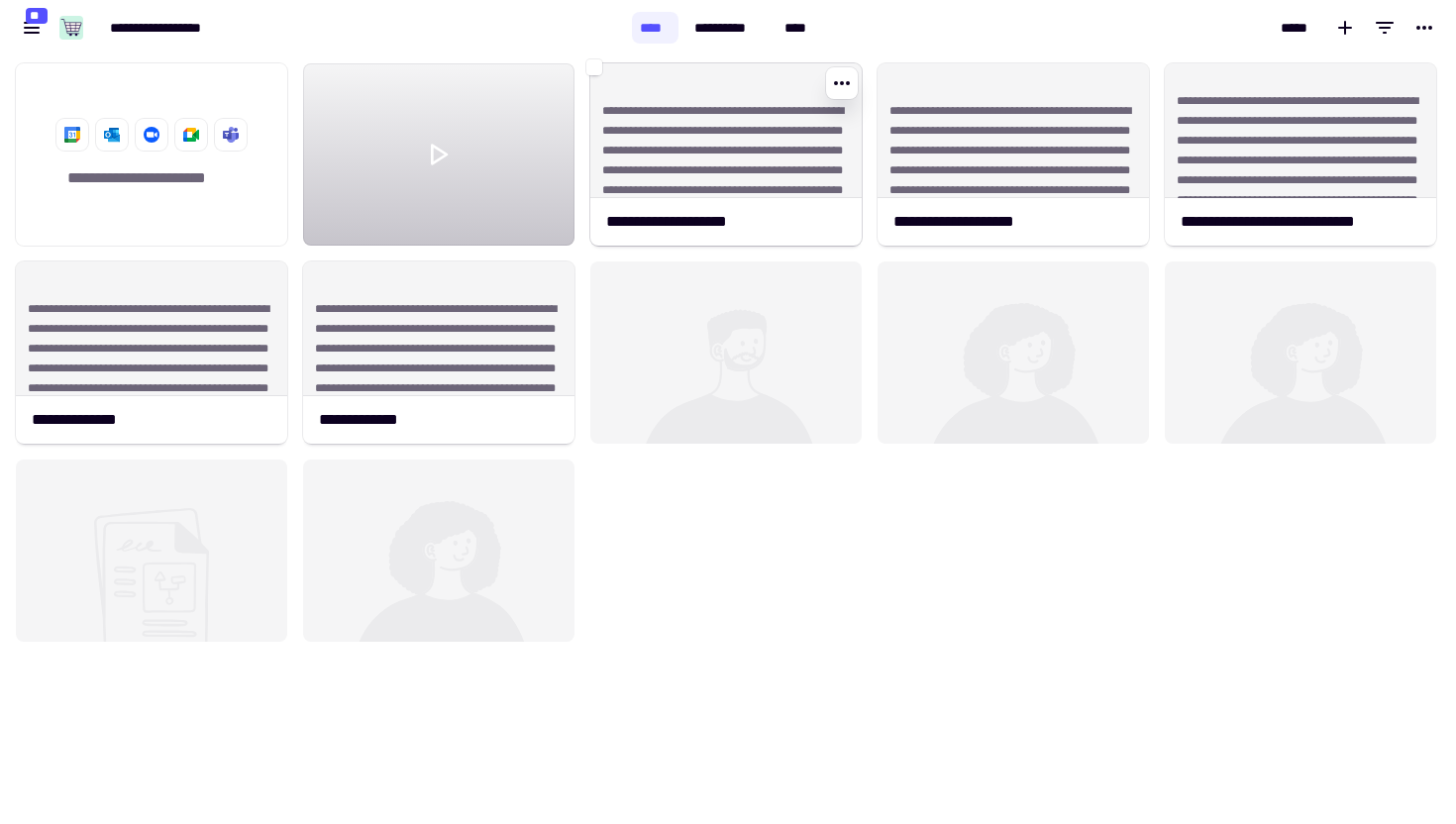 click on "**********" 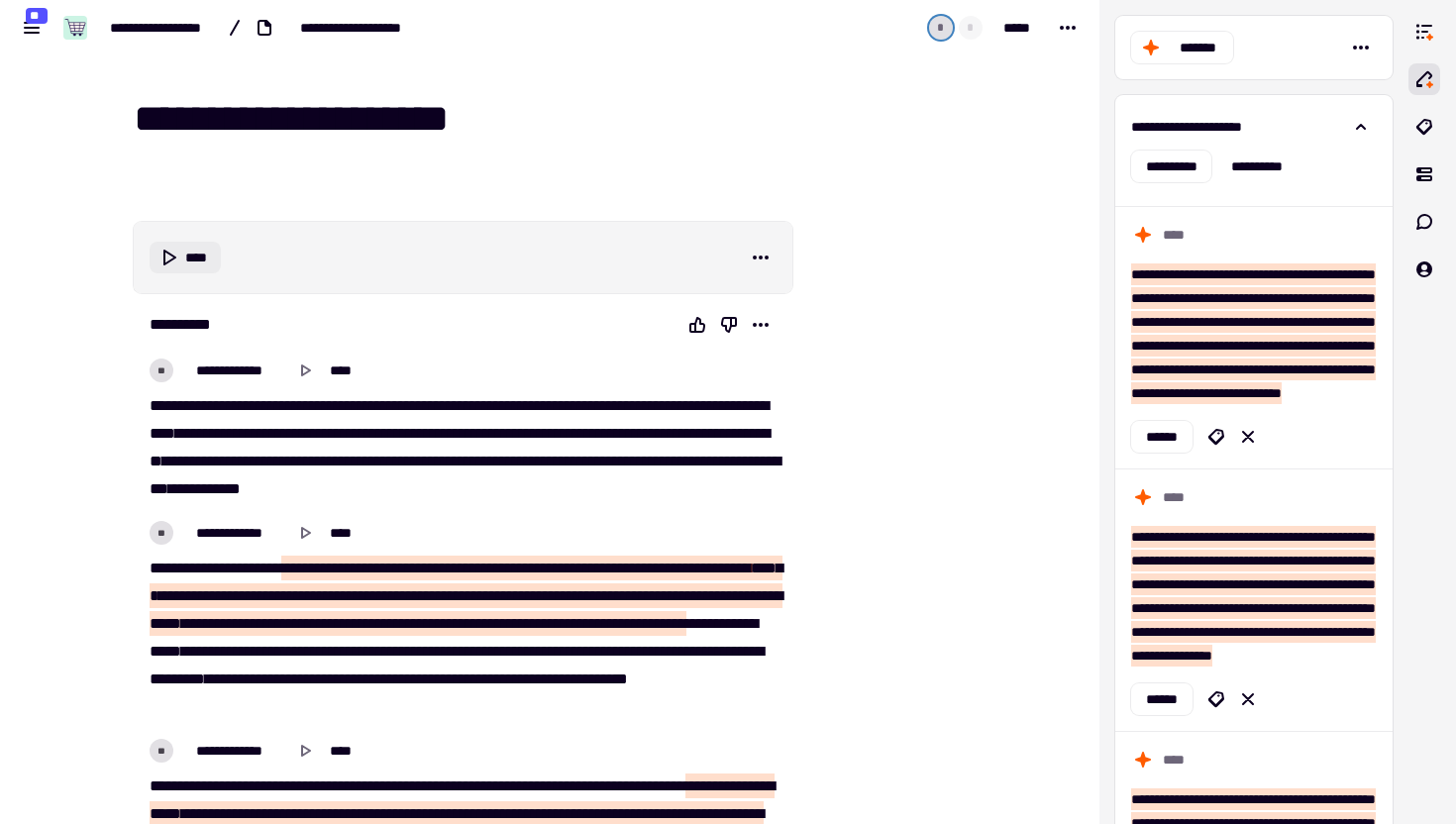 click 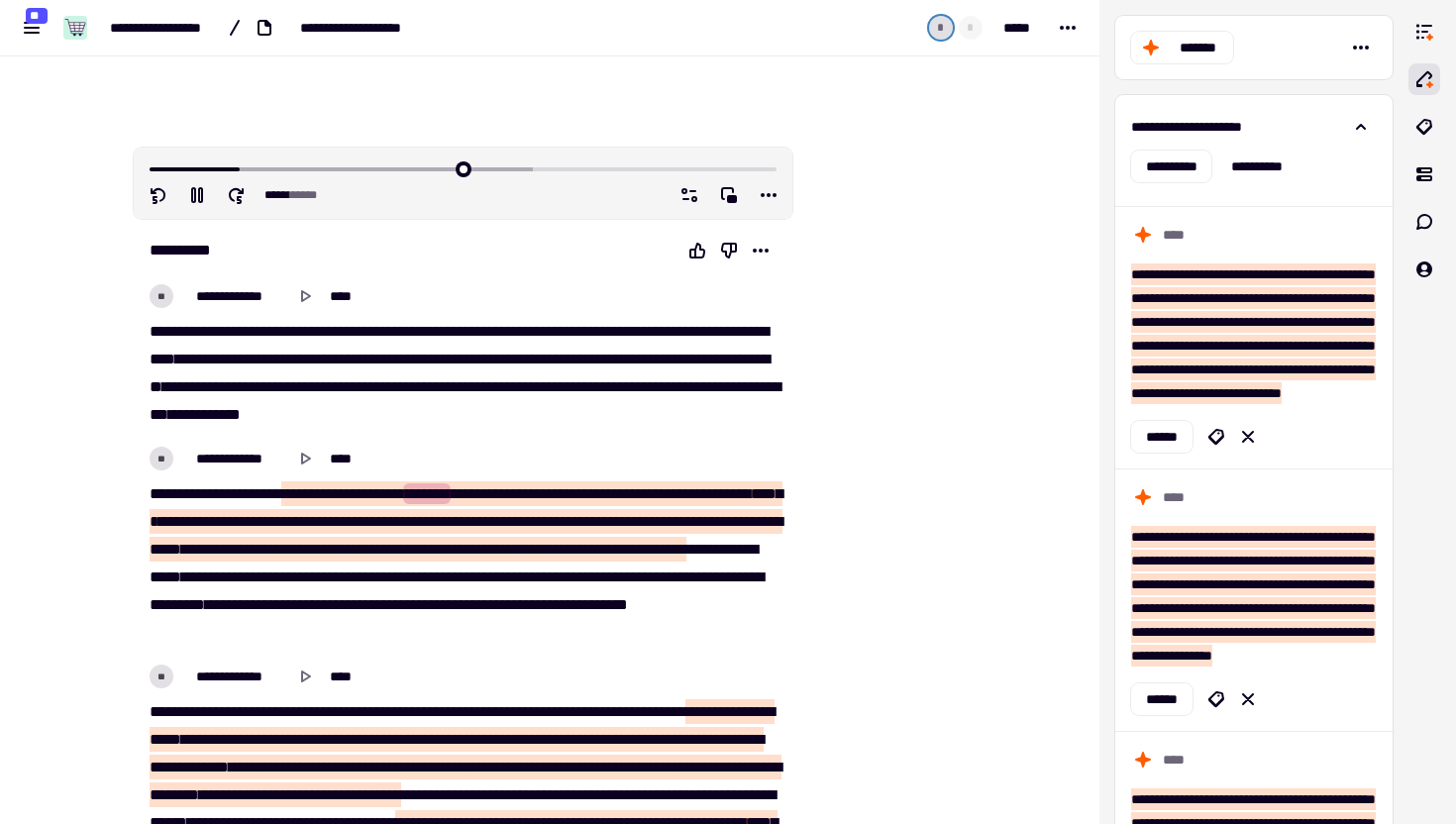 type on "*****" 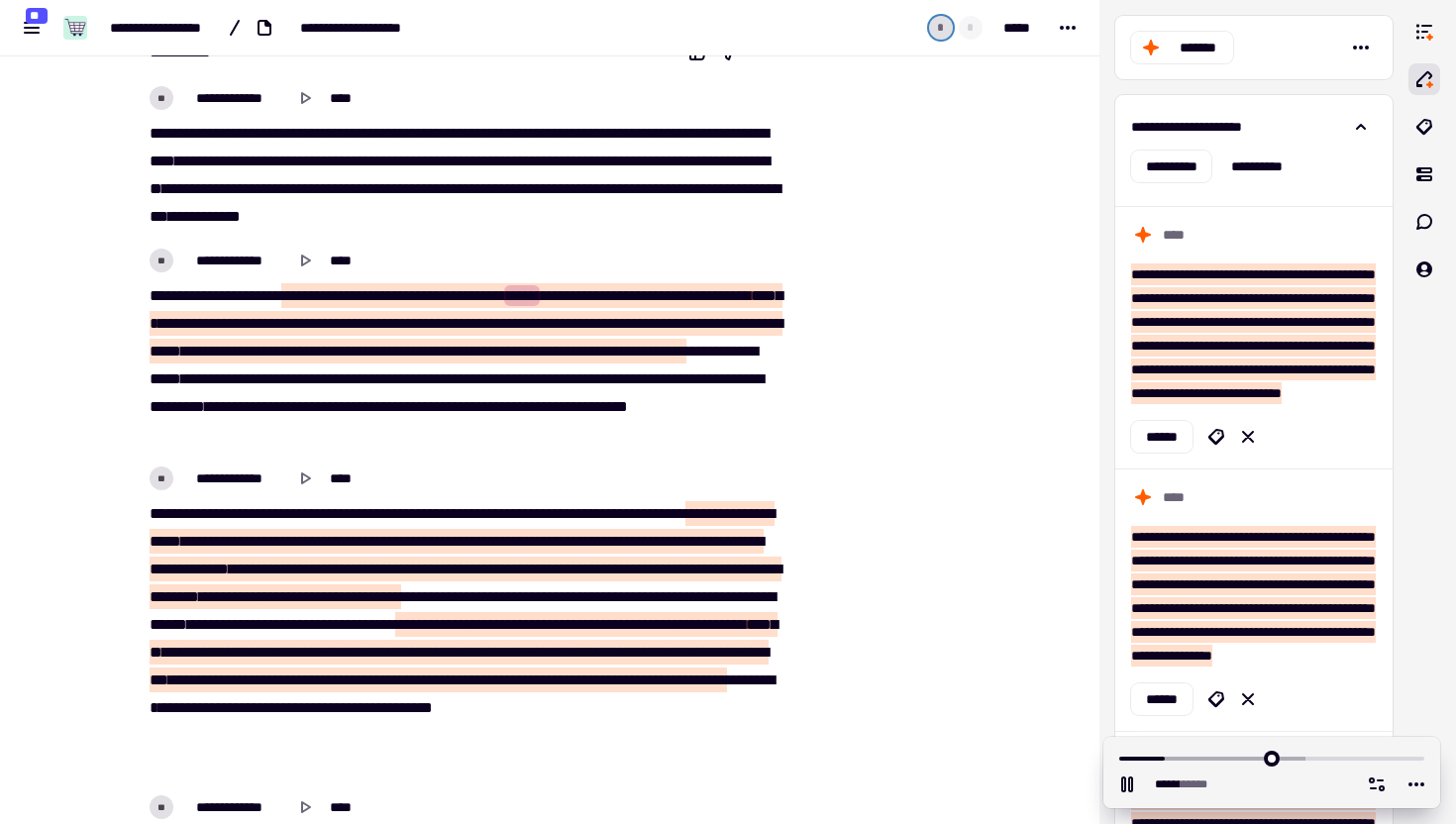 scroll, scrollTop: 280, scrollLeft: 0, axis: vertical 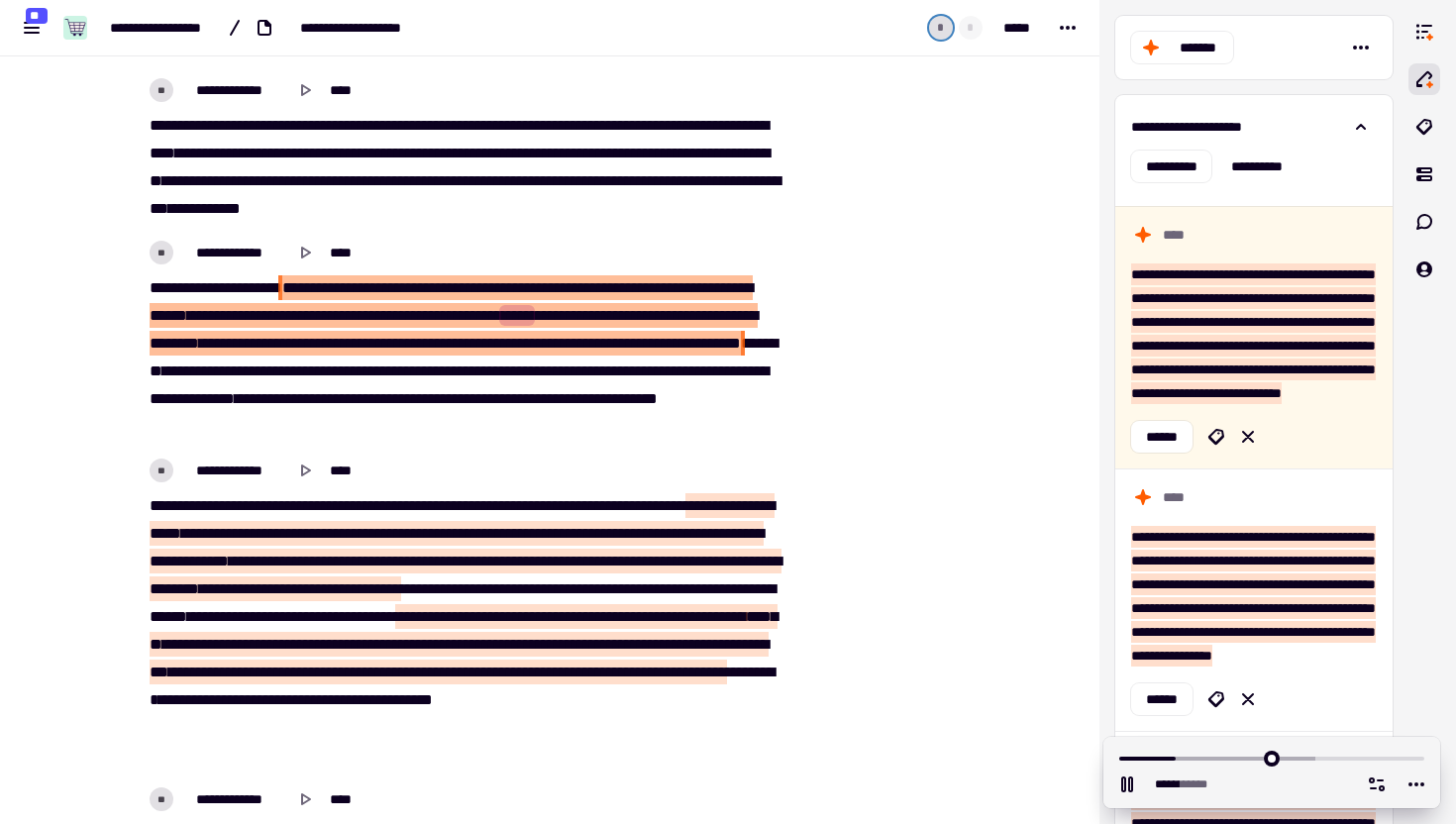 click on "*****" at bounding box center [315, 315] 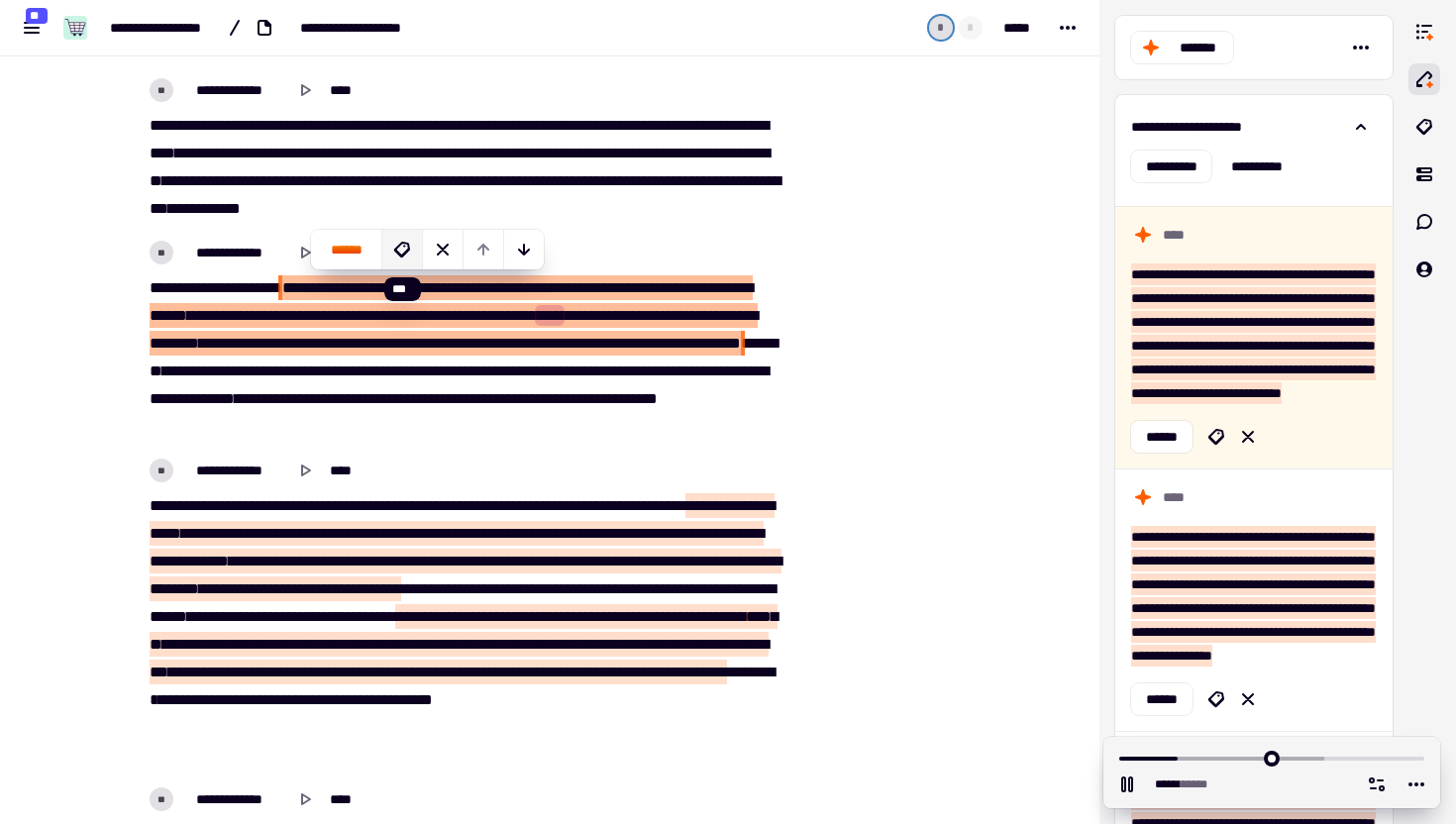 click 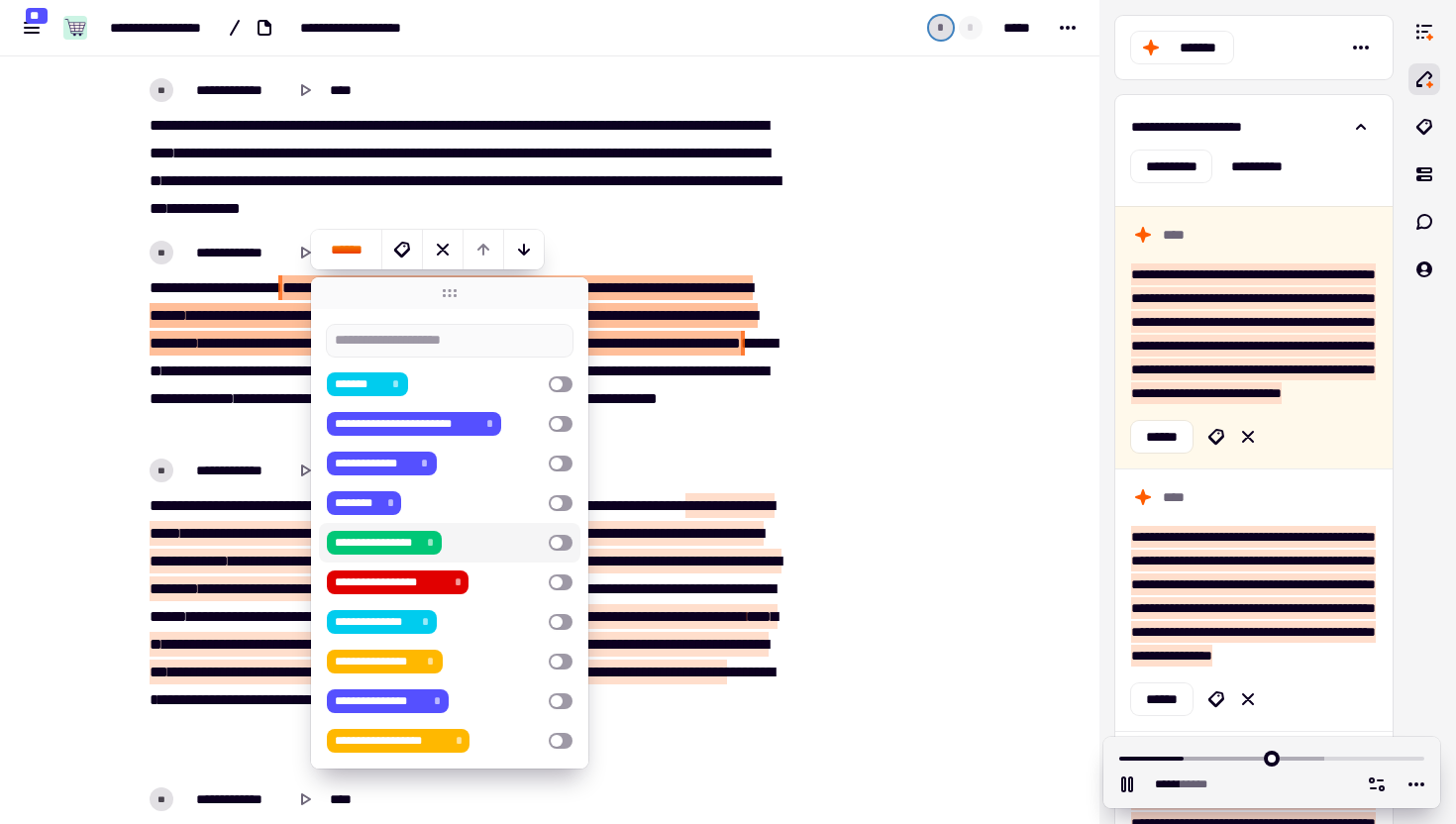 click on "**********" at bounding box center (434, 543) 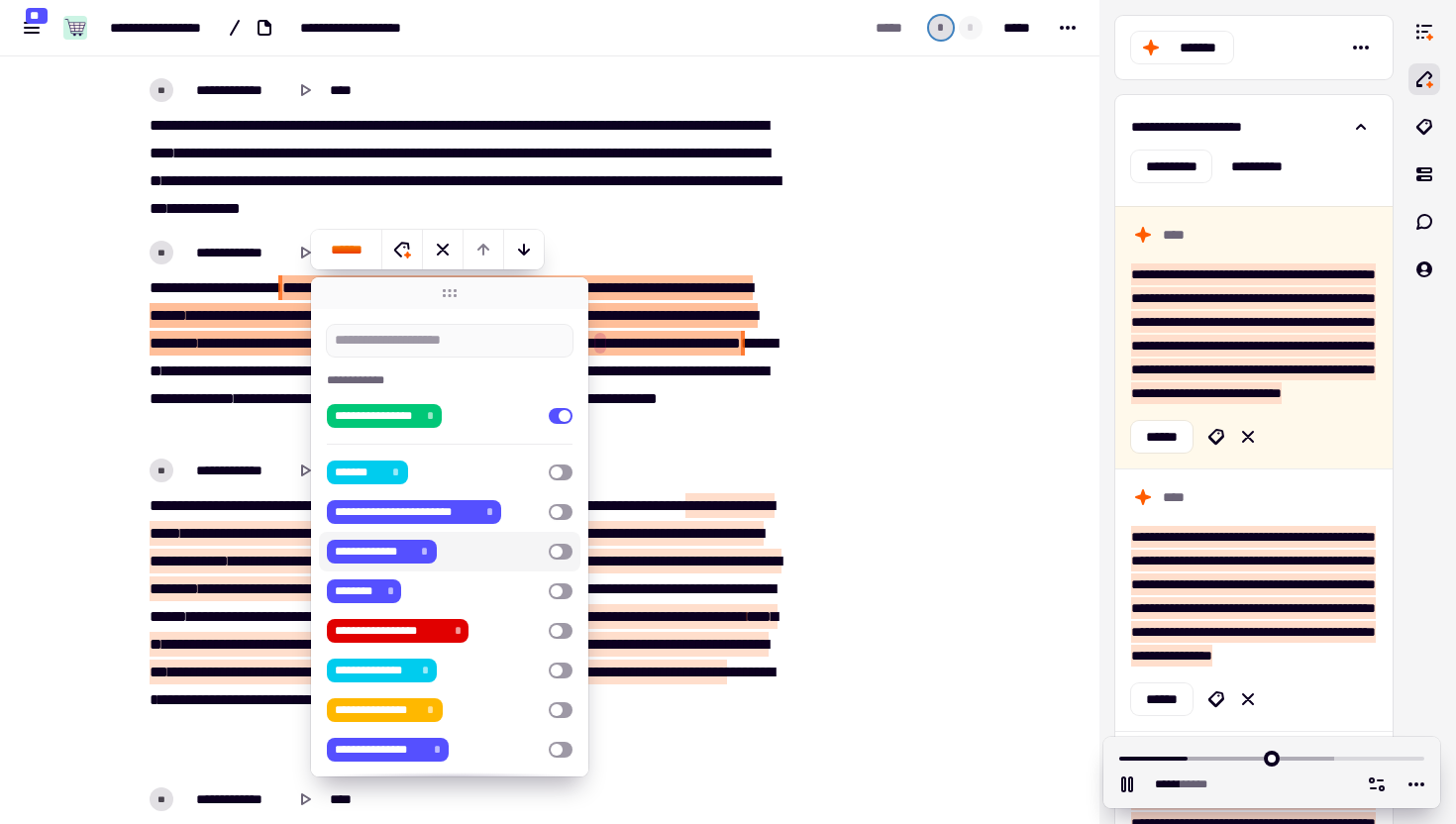 click on "**********" at bounding box center [434, 552] 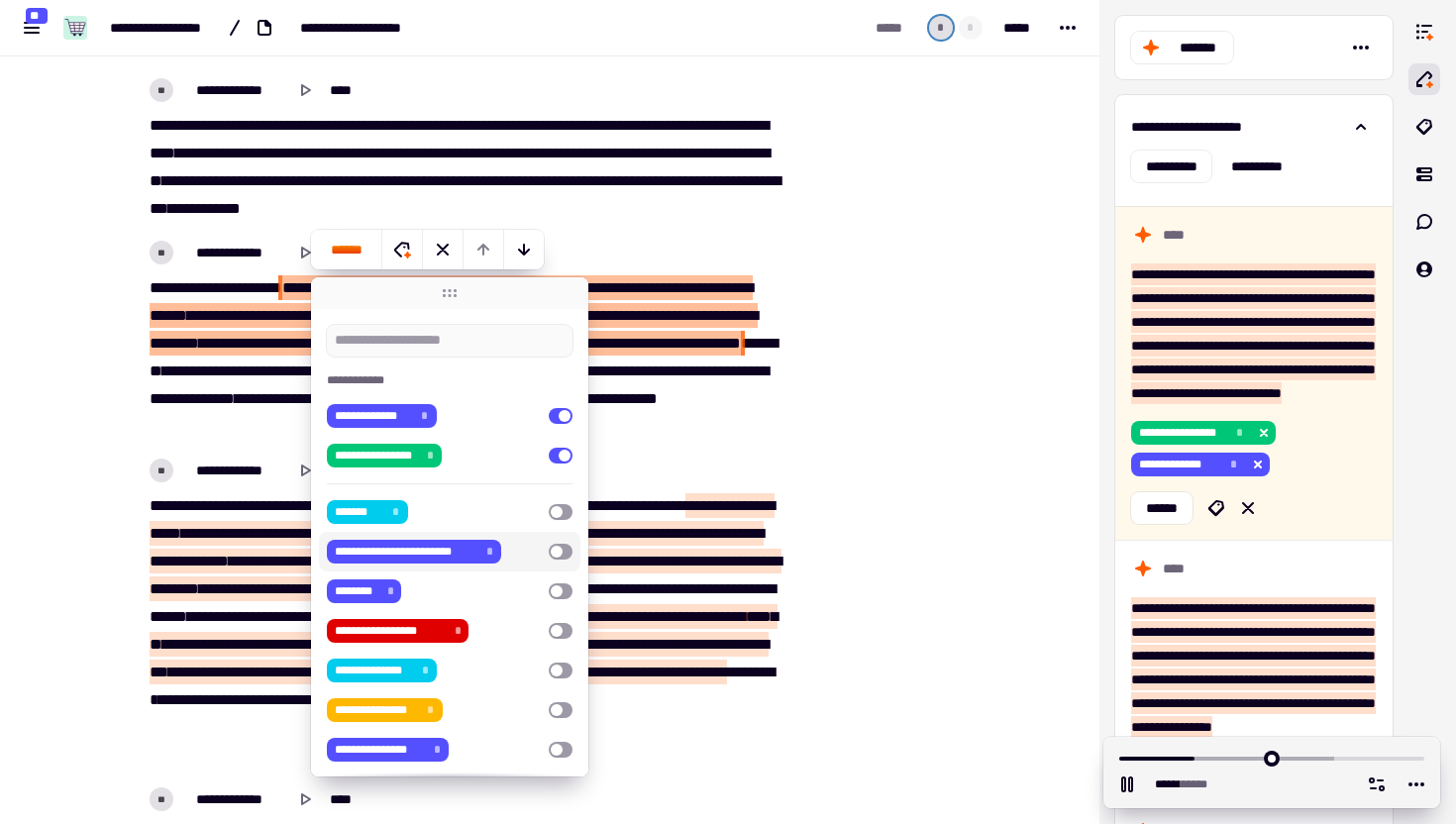 click at bounding box center (892, 717) 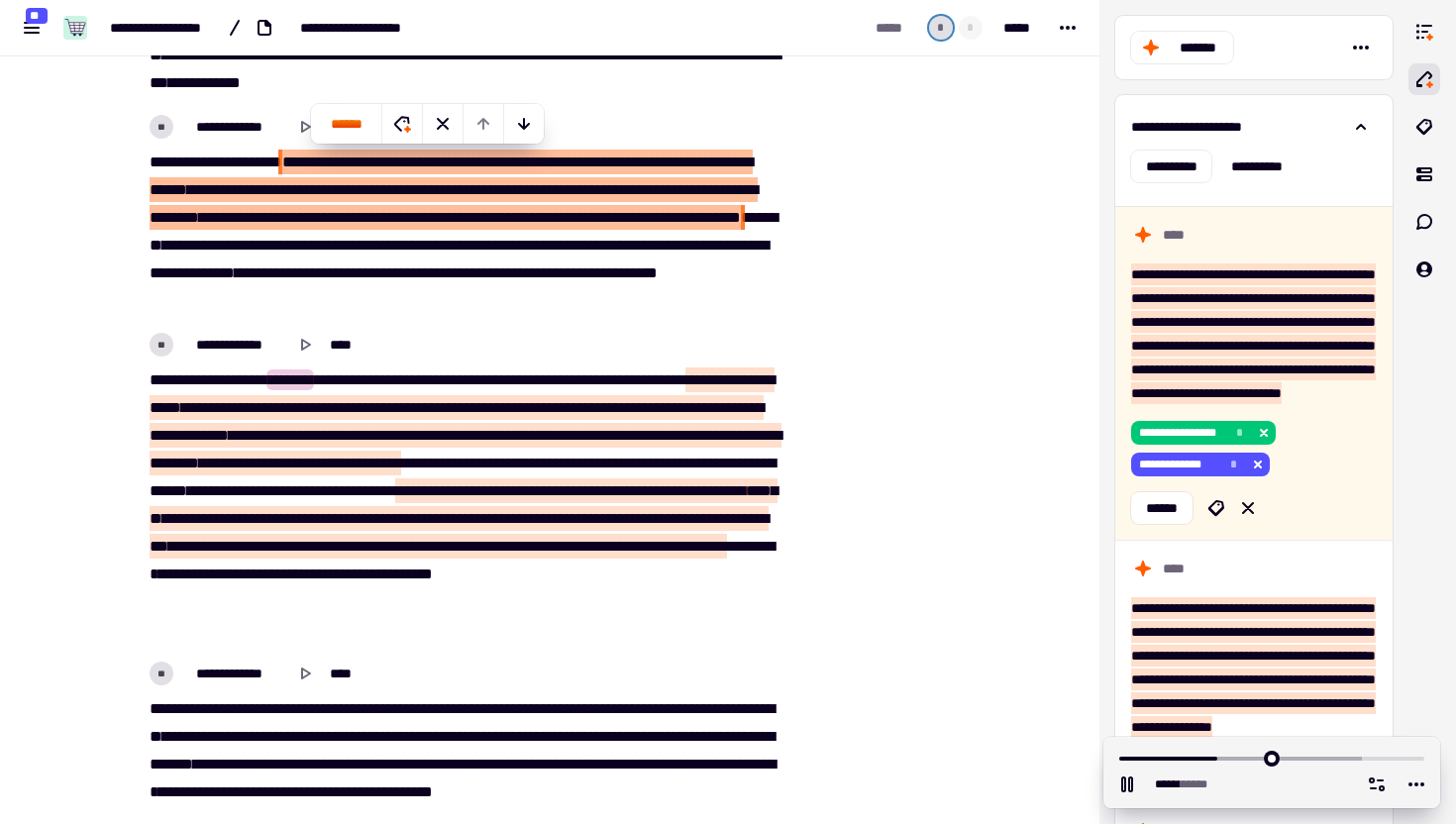 scroll, scrollTop: 410, scrollLeft: 0, axis: vertical 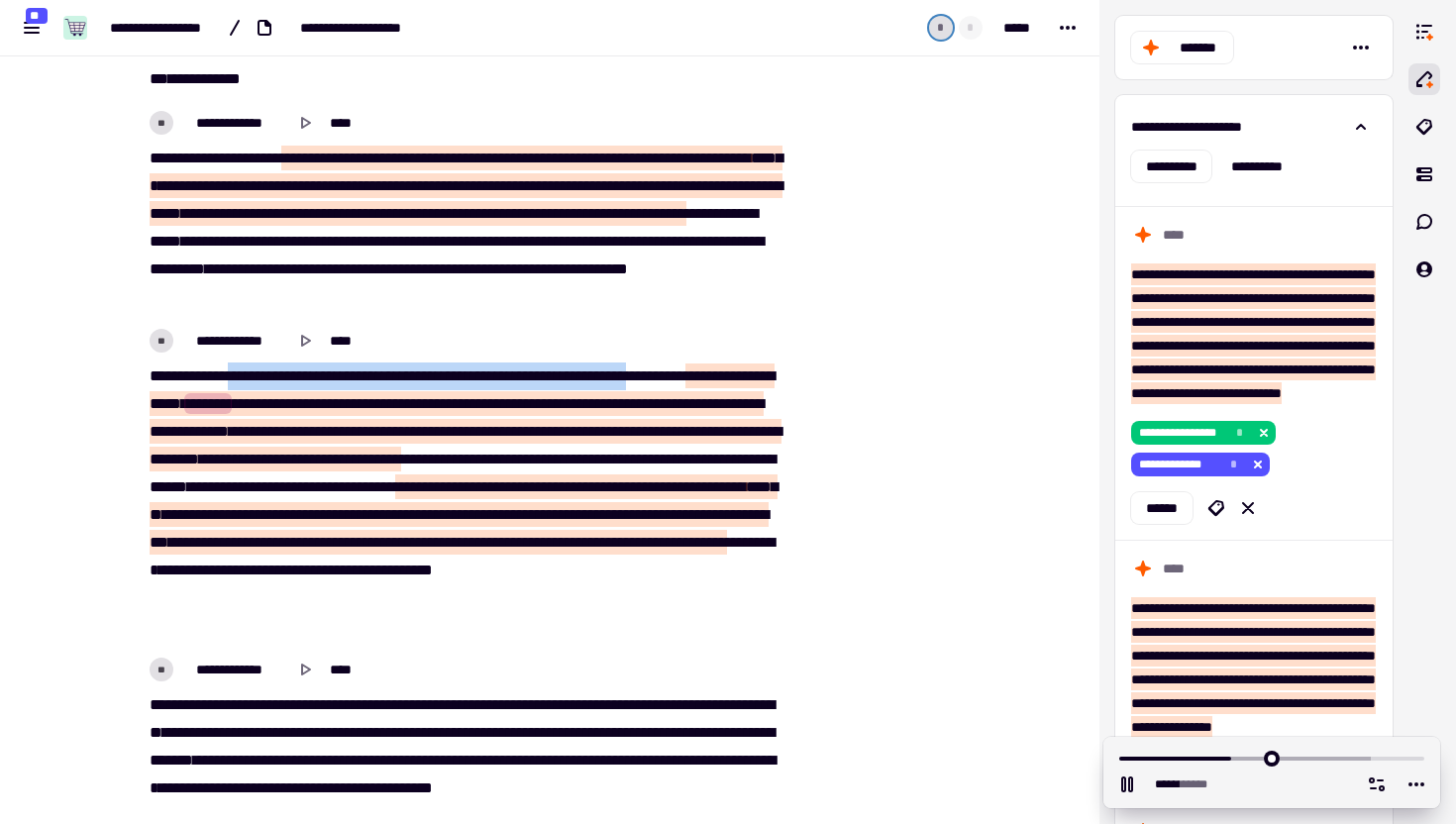 drag, startPoint x: 252, startPoint y: 374, endPoint x: 741, endPoint y: 367, distance: 489.0501 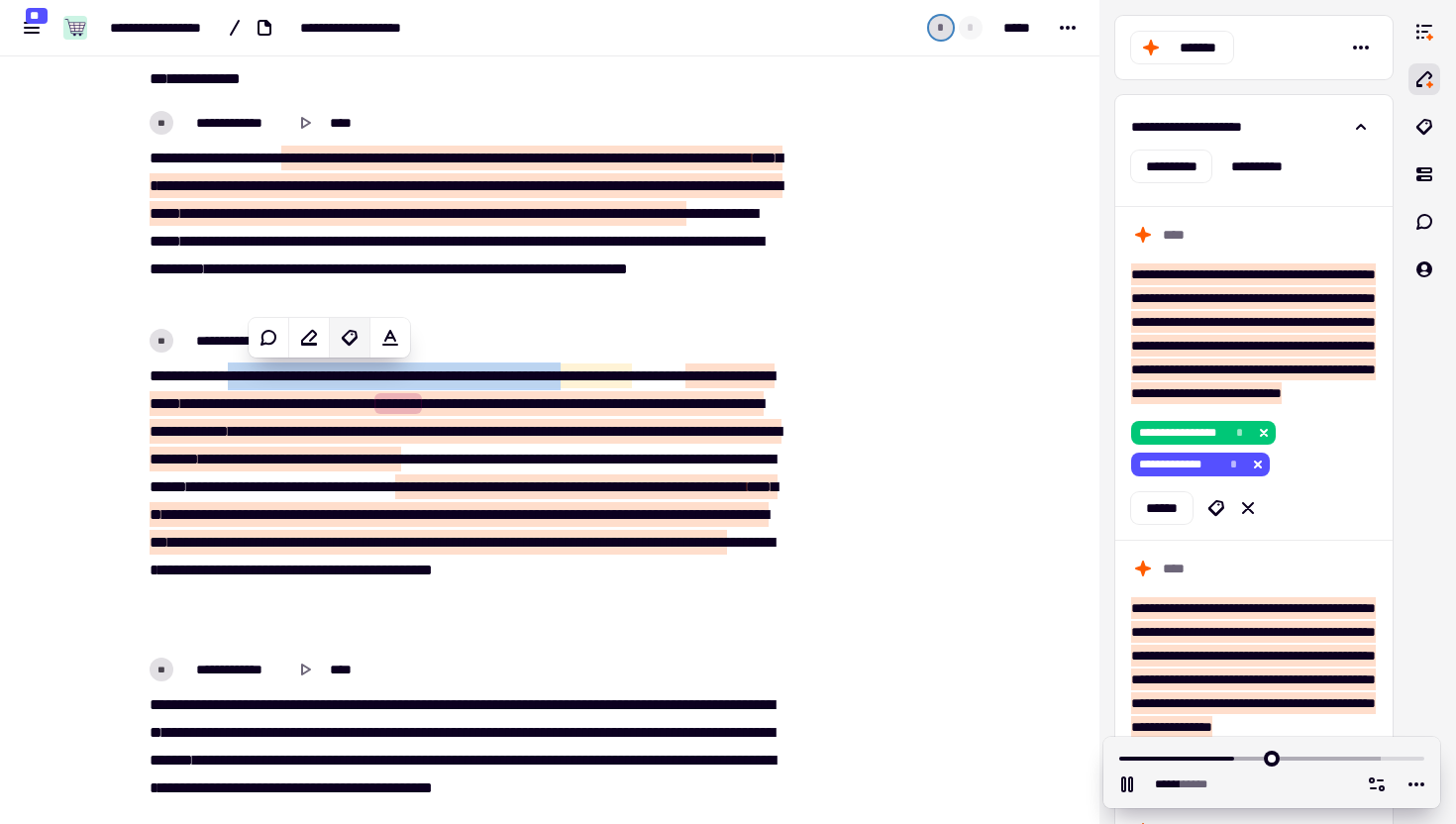 click 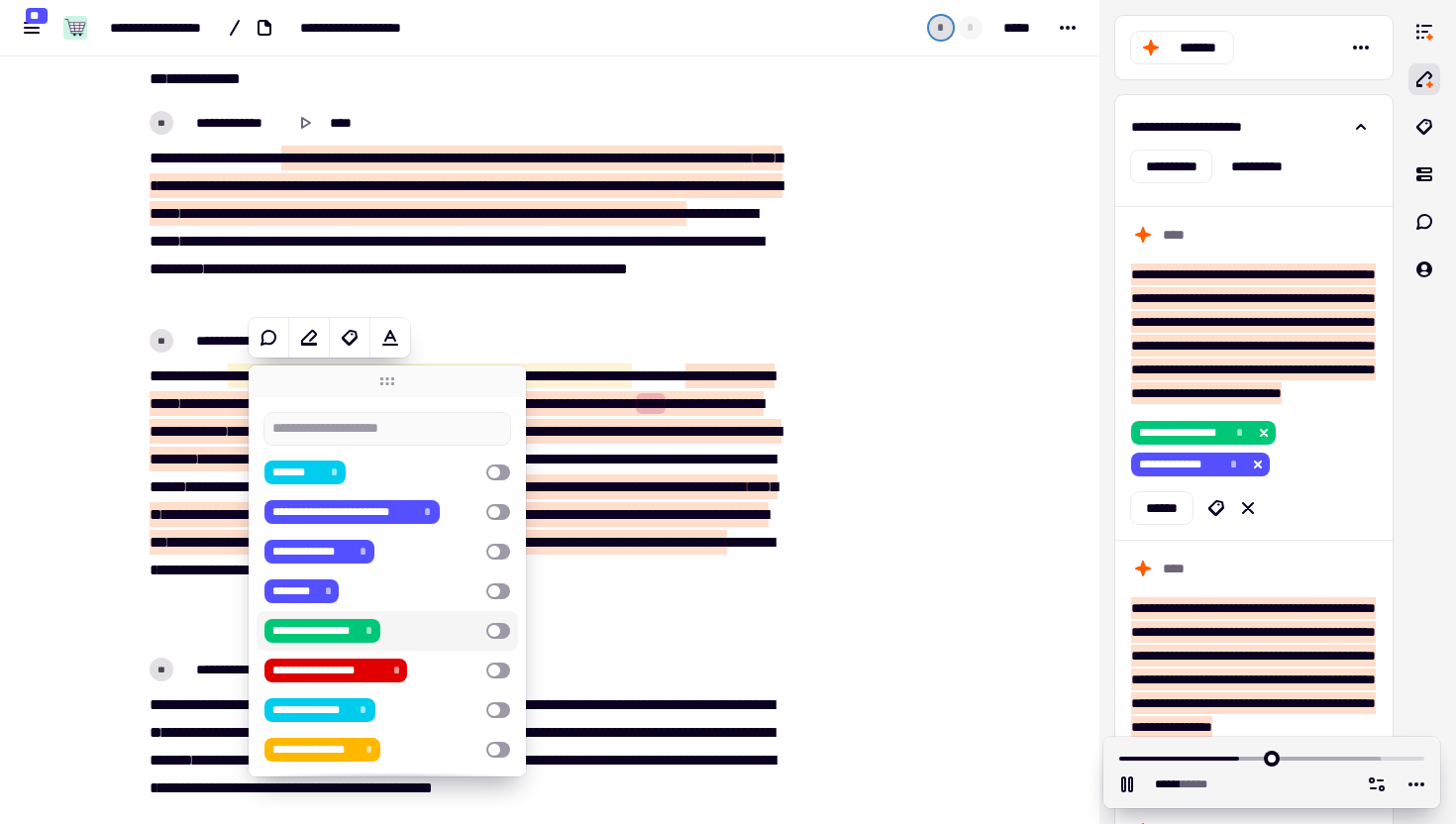click on "**********" at bounding box center [371, 631] 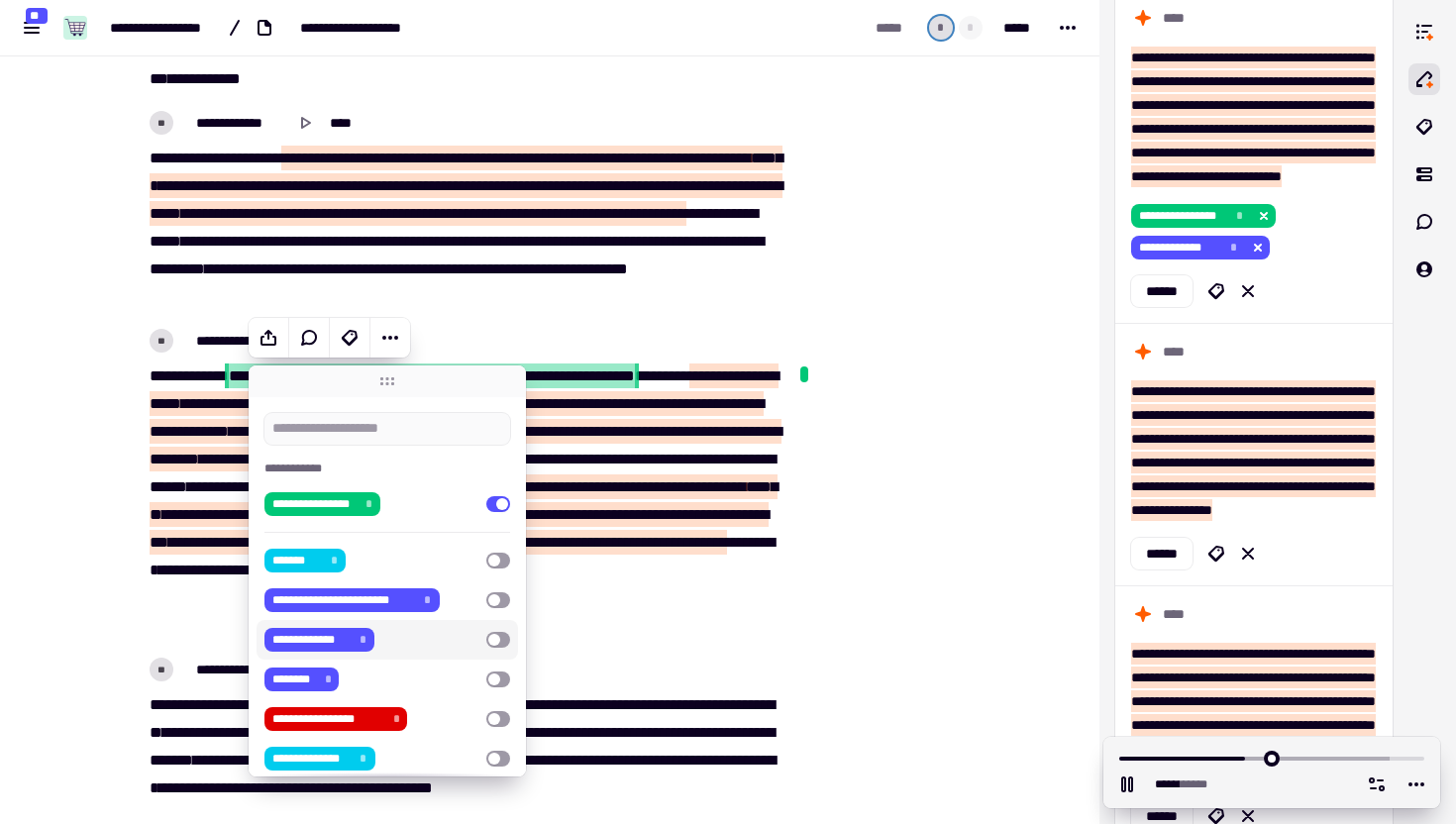 click on "**********" at bounding box center [371, 640] 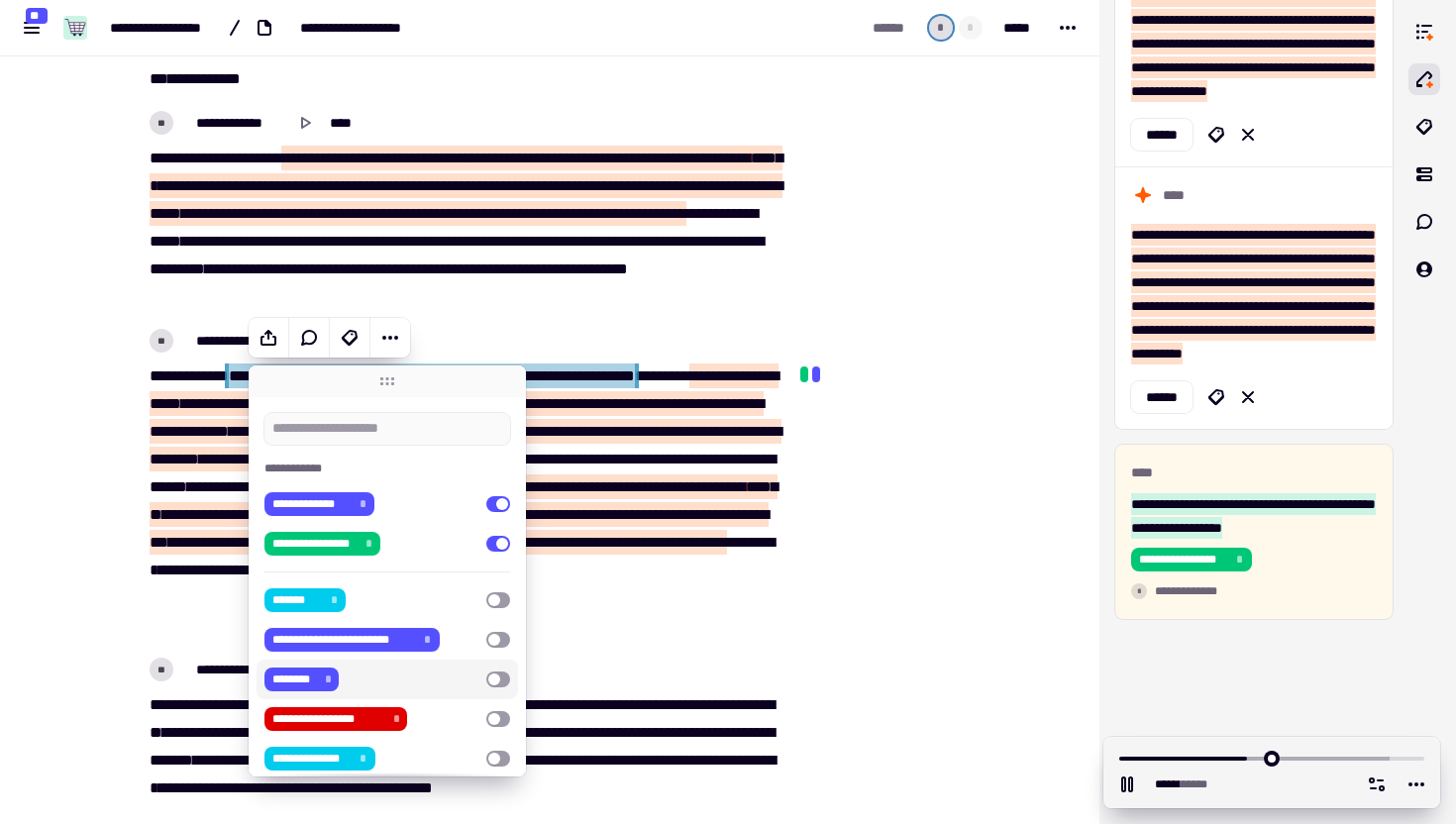 scroll, scrollTop: 1088, scrollLeft: 0, axis: vertical 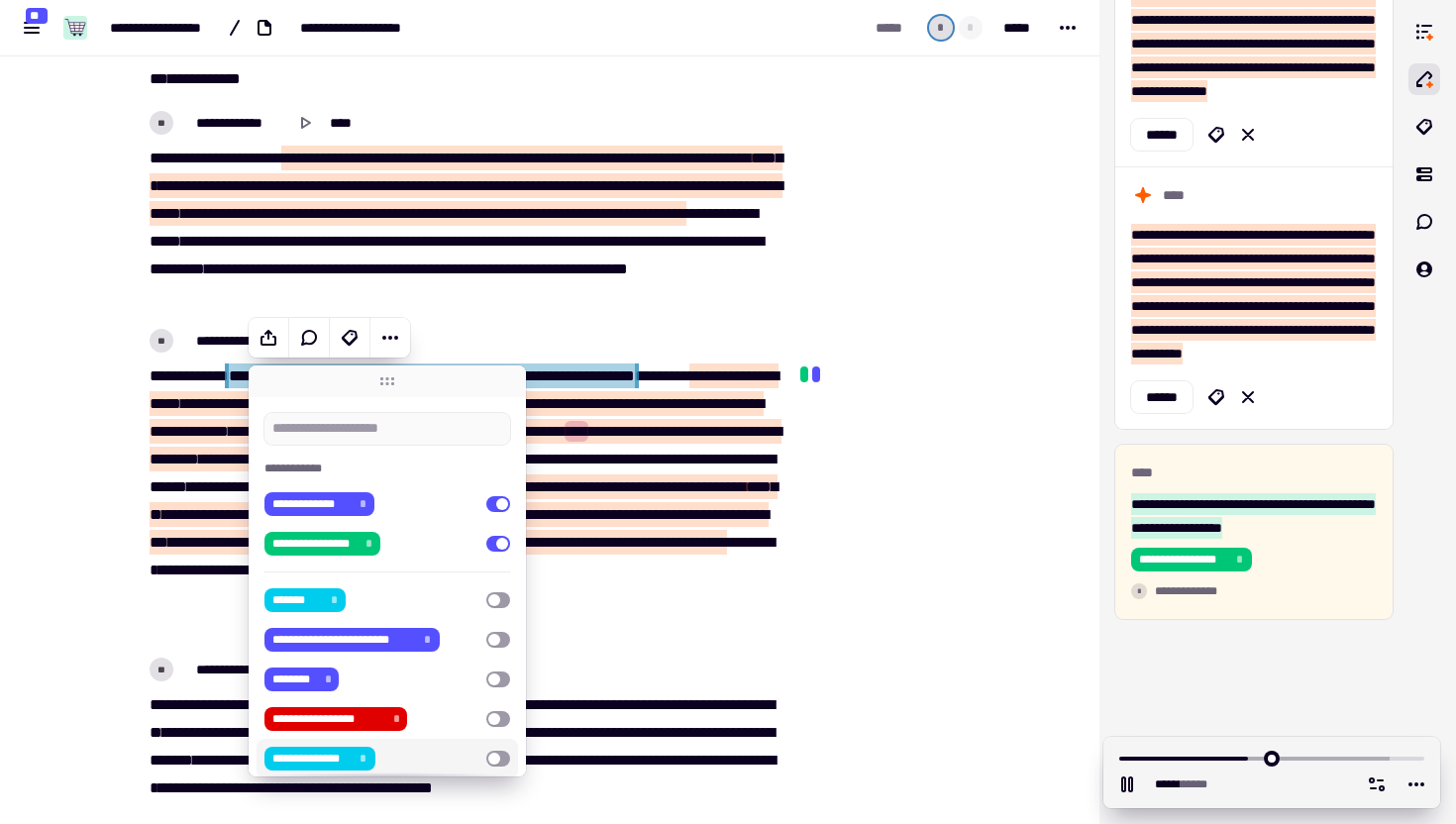 click on "**********" at bounding box center [371, 759] 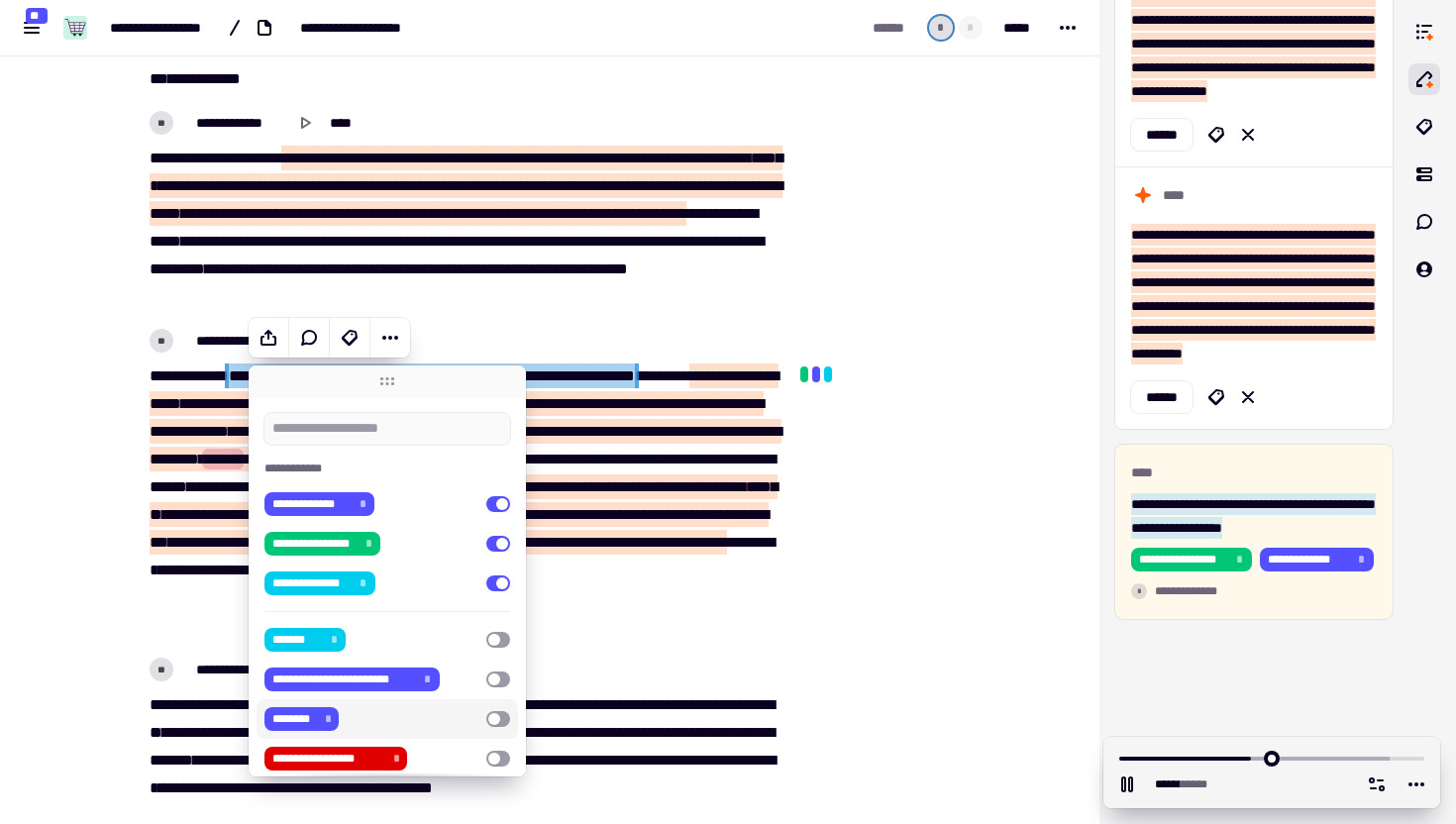 click at bounding box center (892, 587) 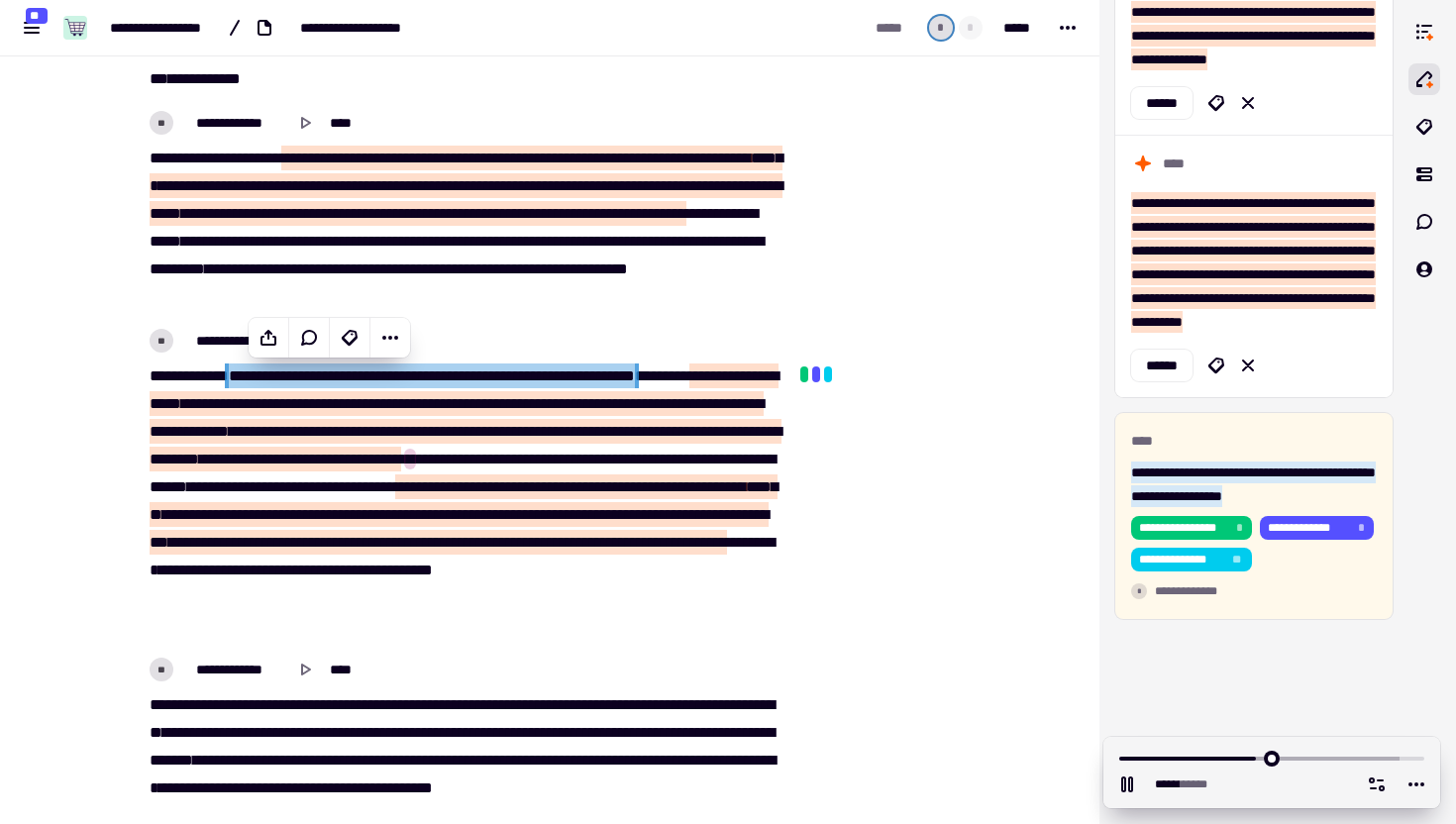 click on "*****" at bounding box center [618, 403] 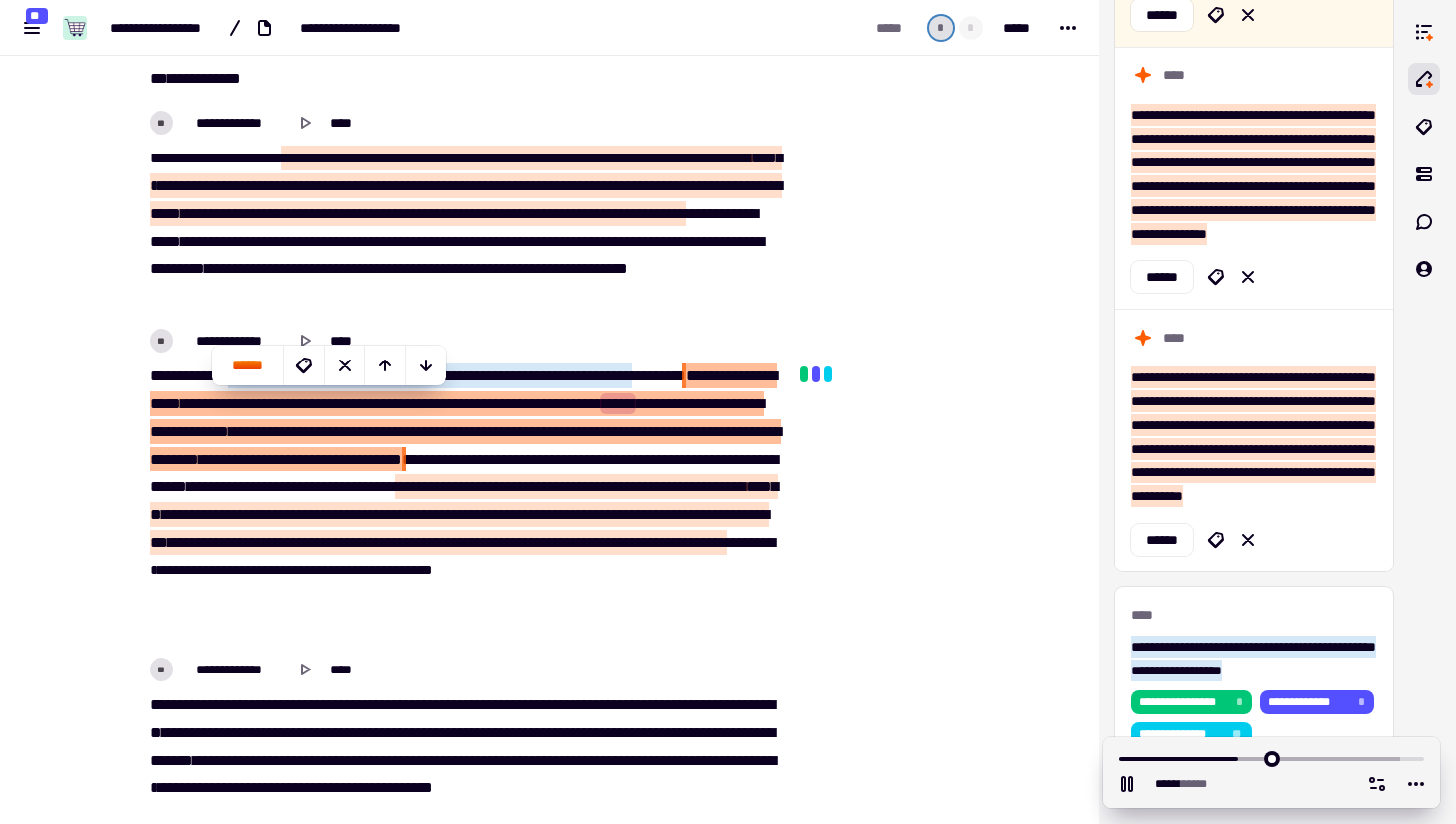 scroll, scrollTop: 587, scrollLeft: 0, axis: vertical 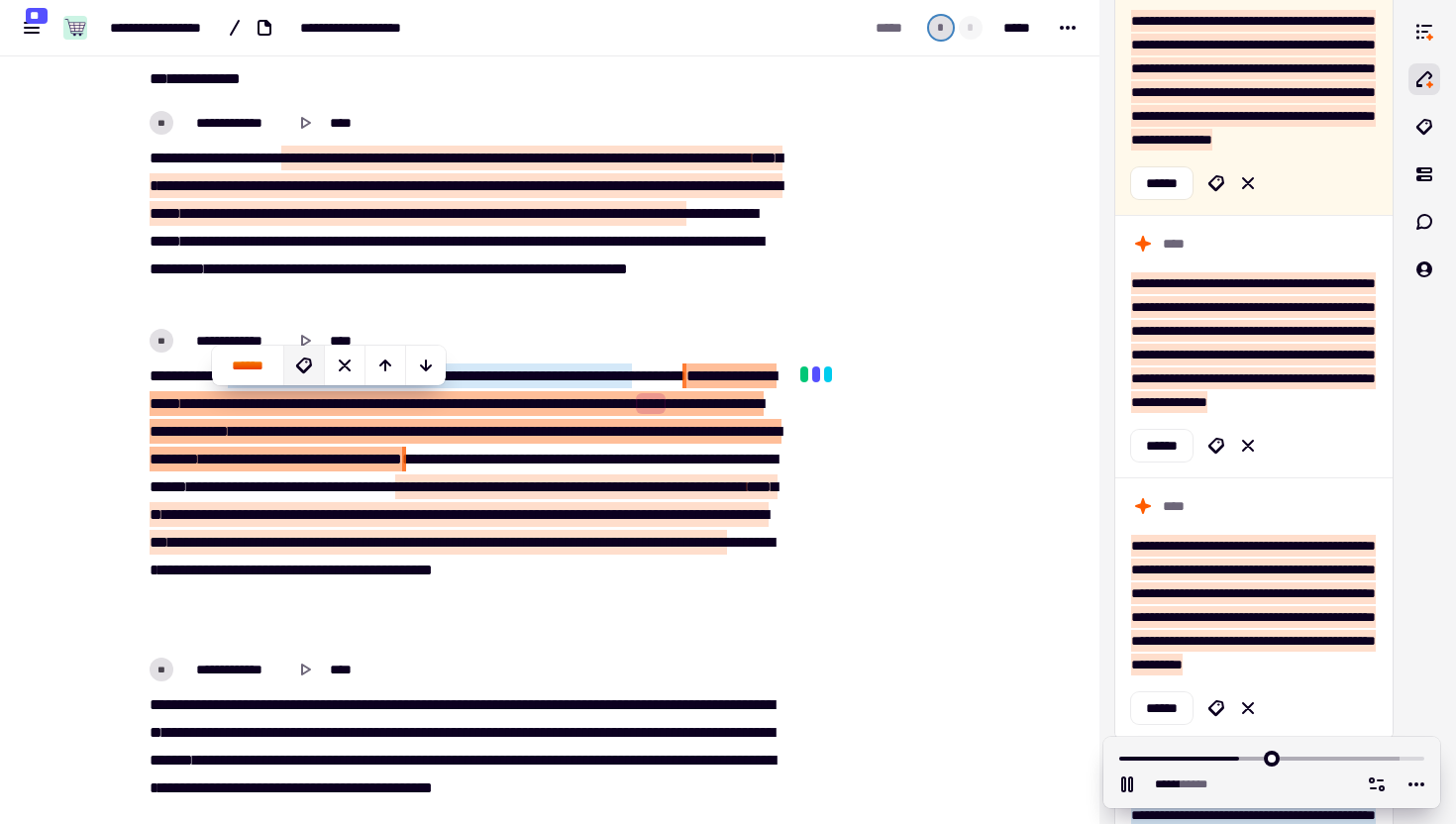 click 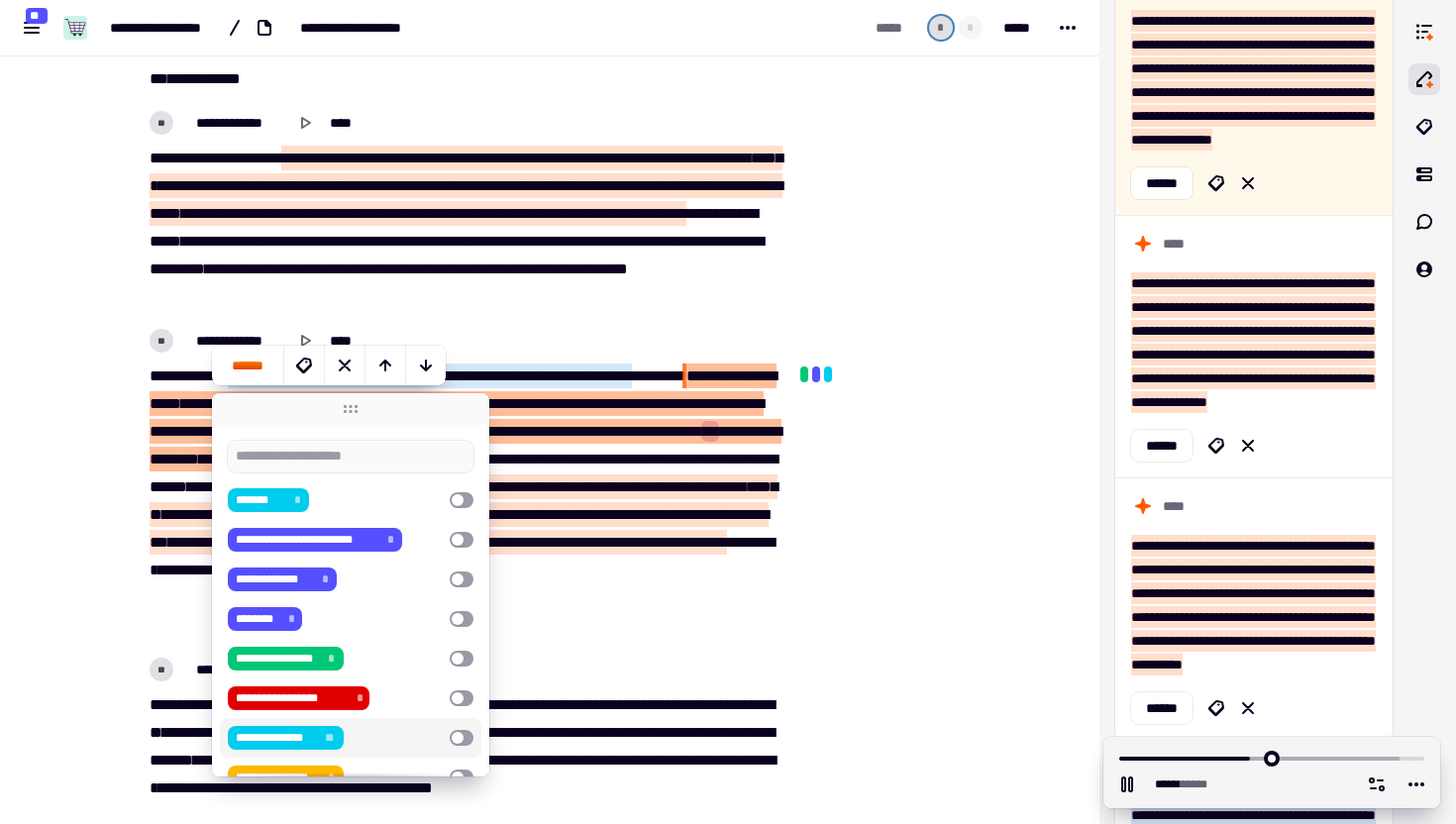 click on "**********" at bounding box center (335, 738) 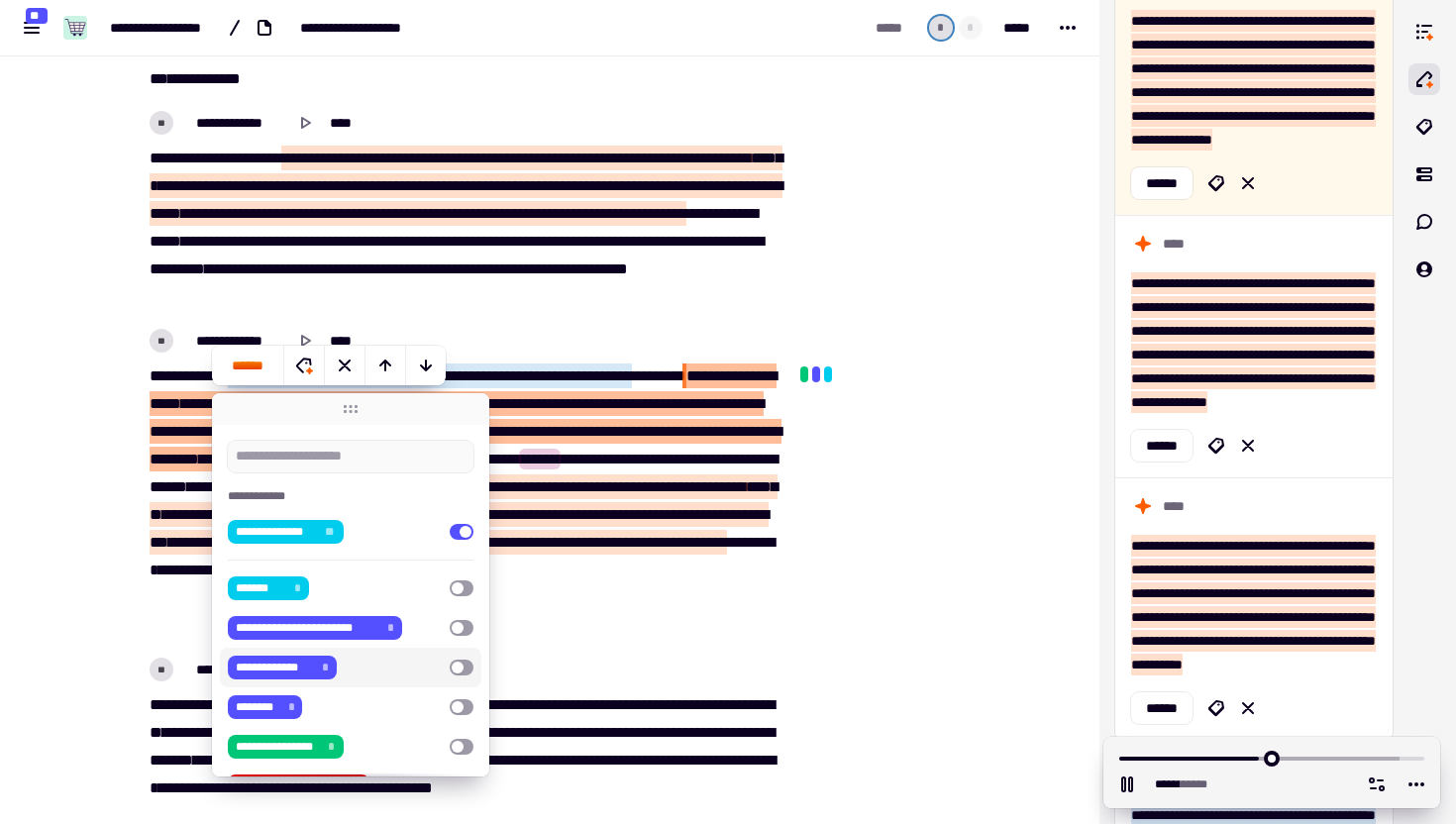 click on "**********" at bounding box center (335, 668) 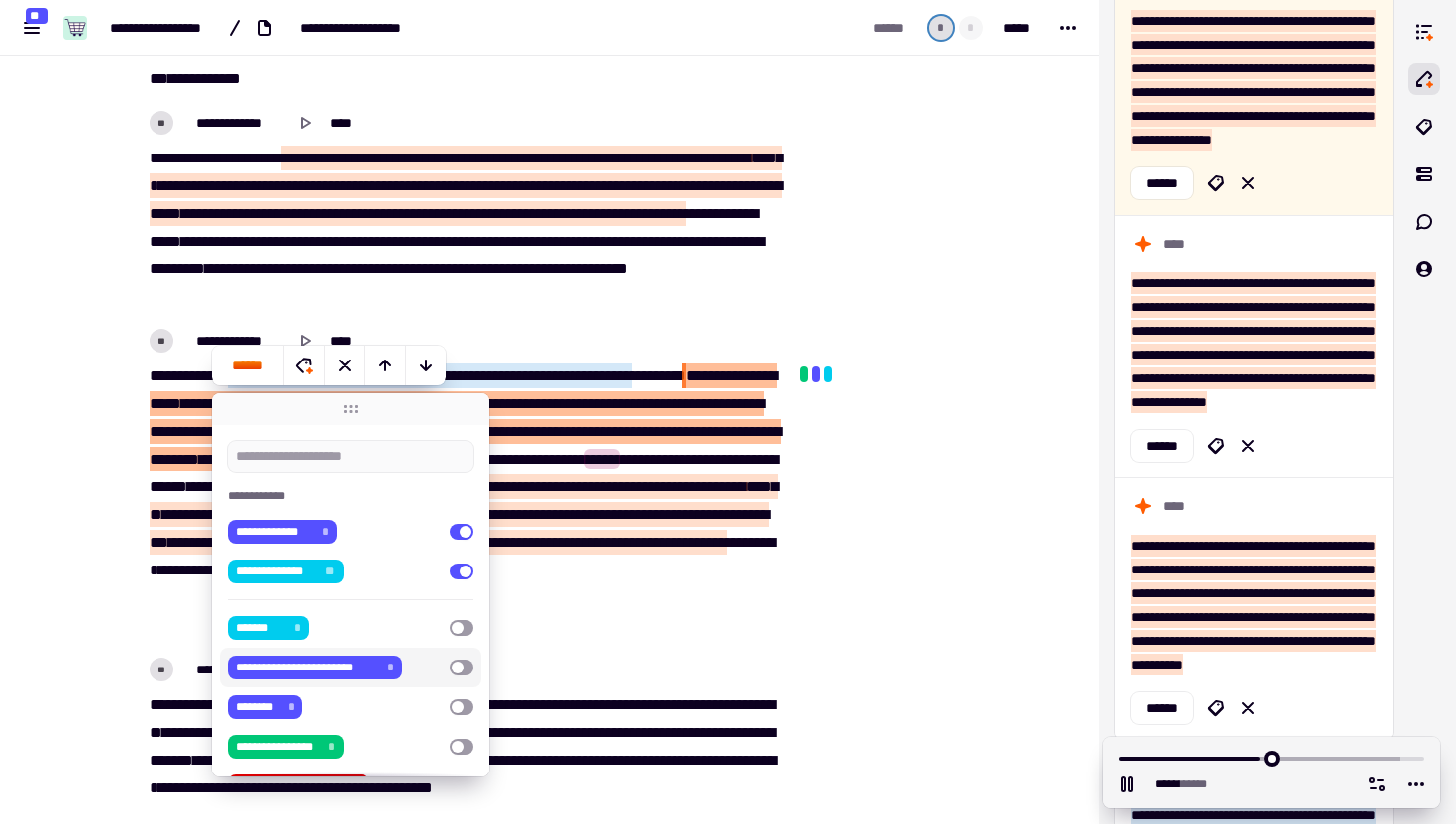 click at bounding box center (892, 587) 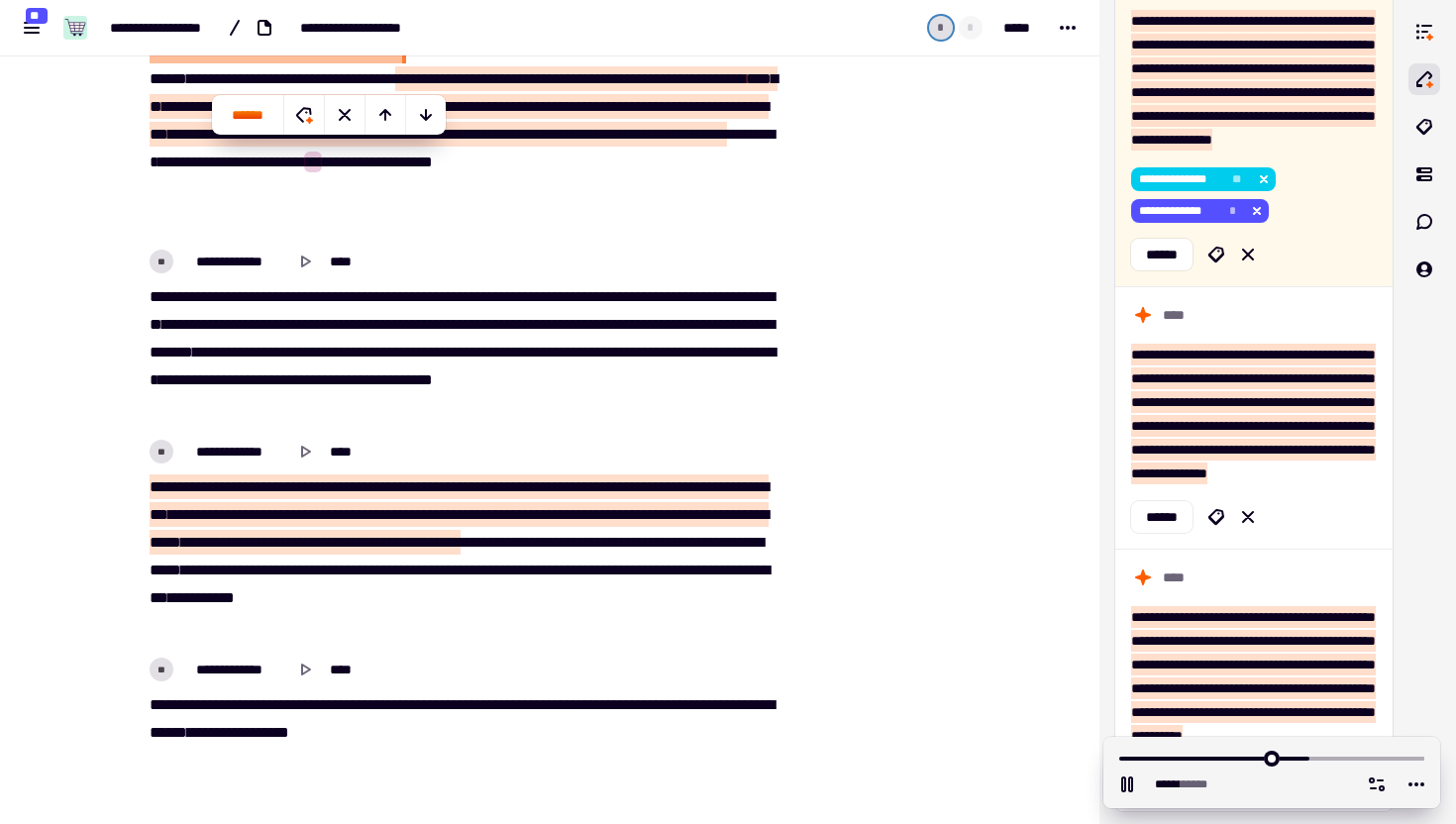 scroll, scrollTop: 819, scrollLeft: 0, axis: vertical 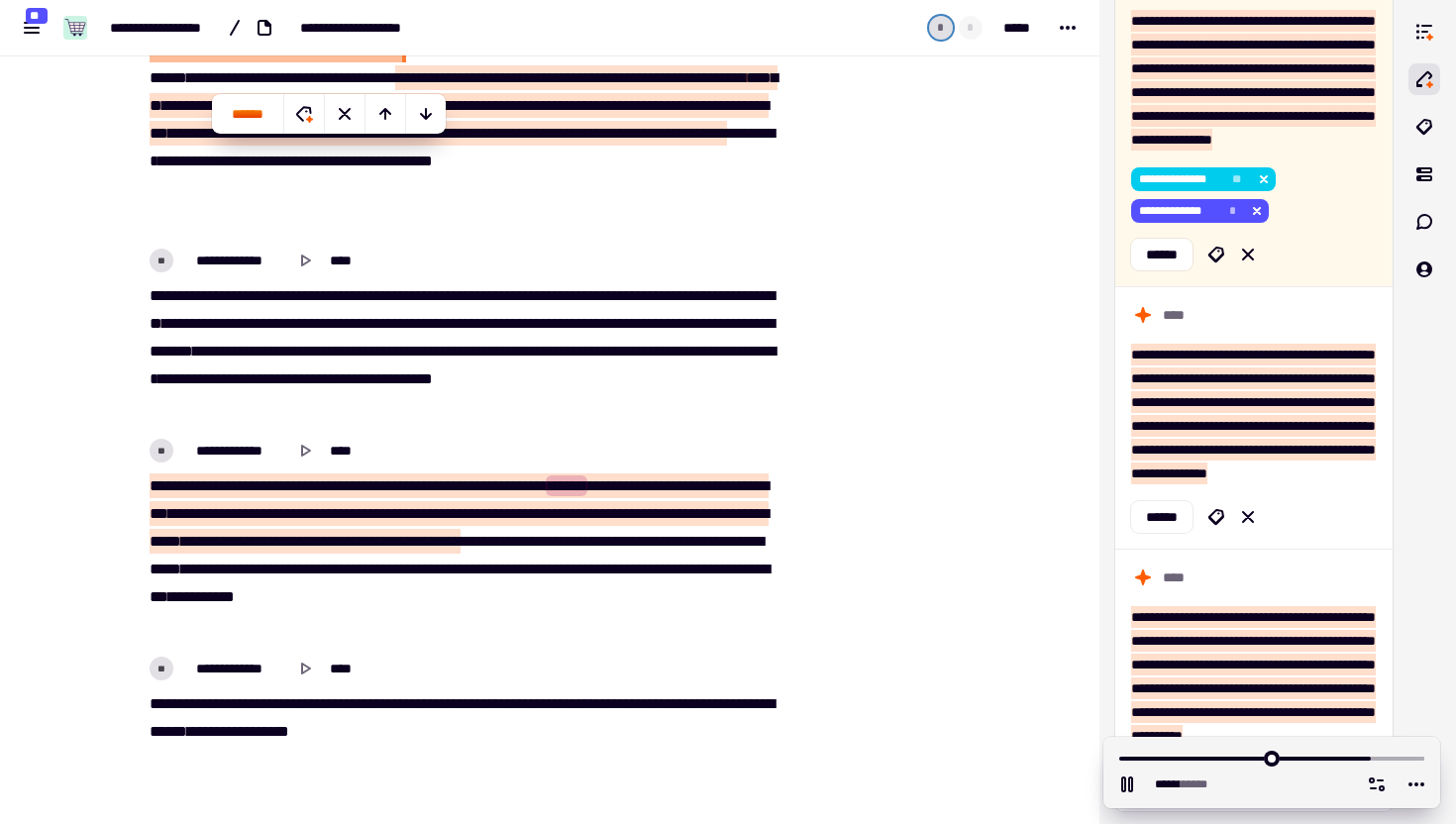 click on "********" at bounding box center [727, 485] 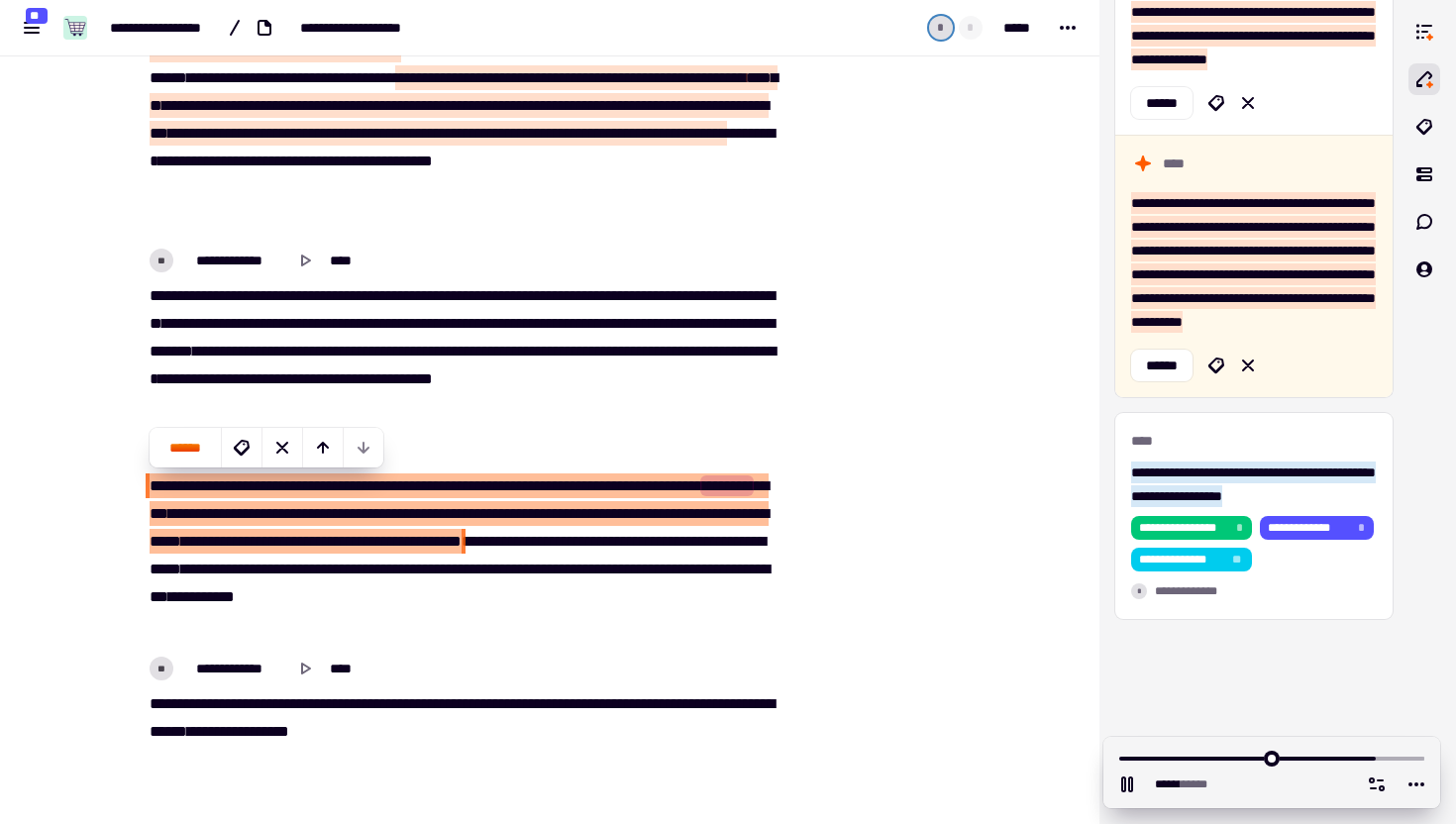 scroll, scrollTop: 1191, scrollLeft: 0, axis: vertical 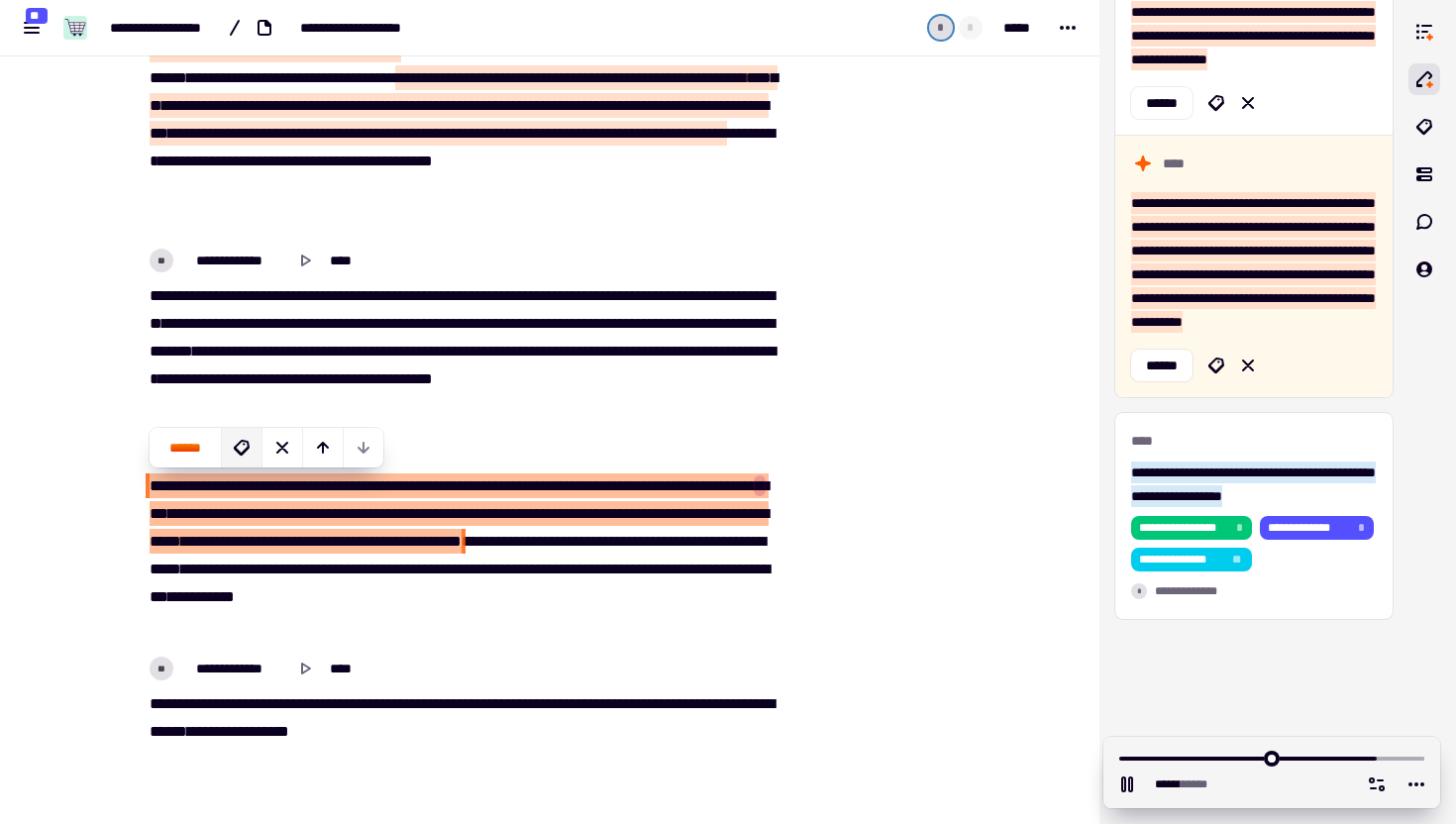 click 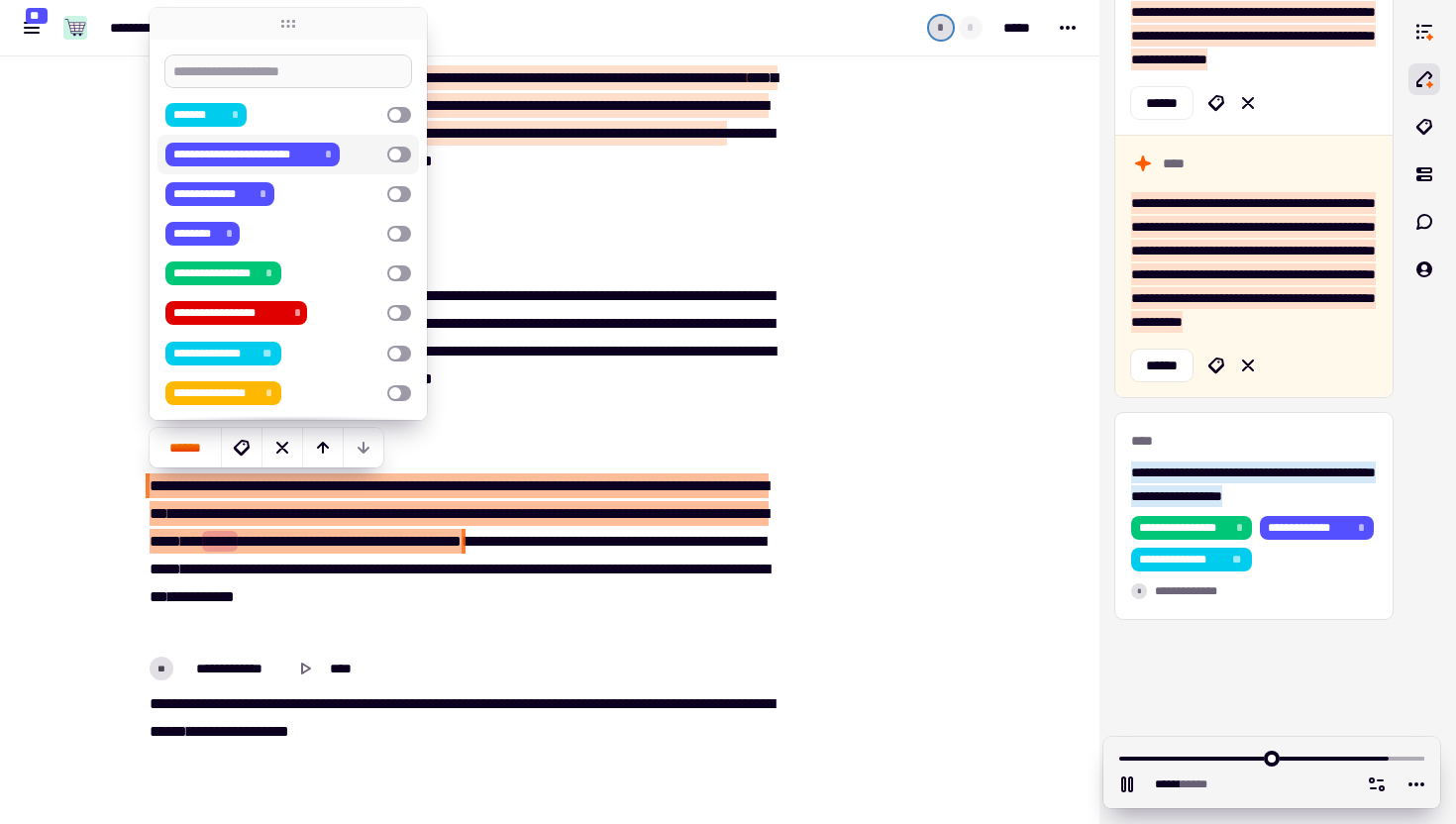 click at bounding box center [288, 71] 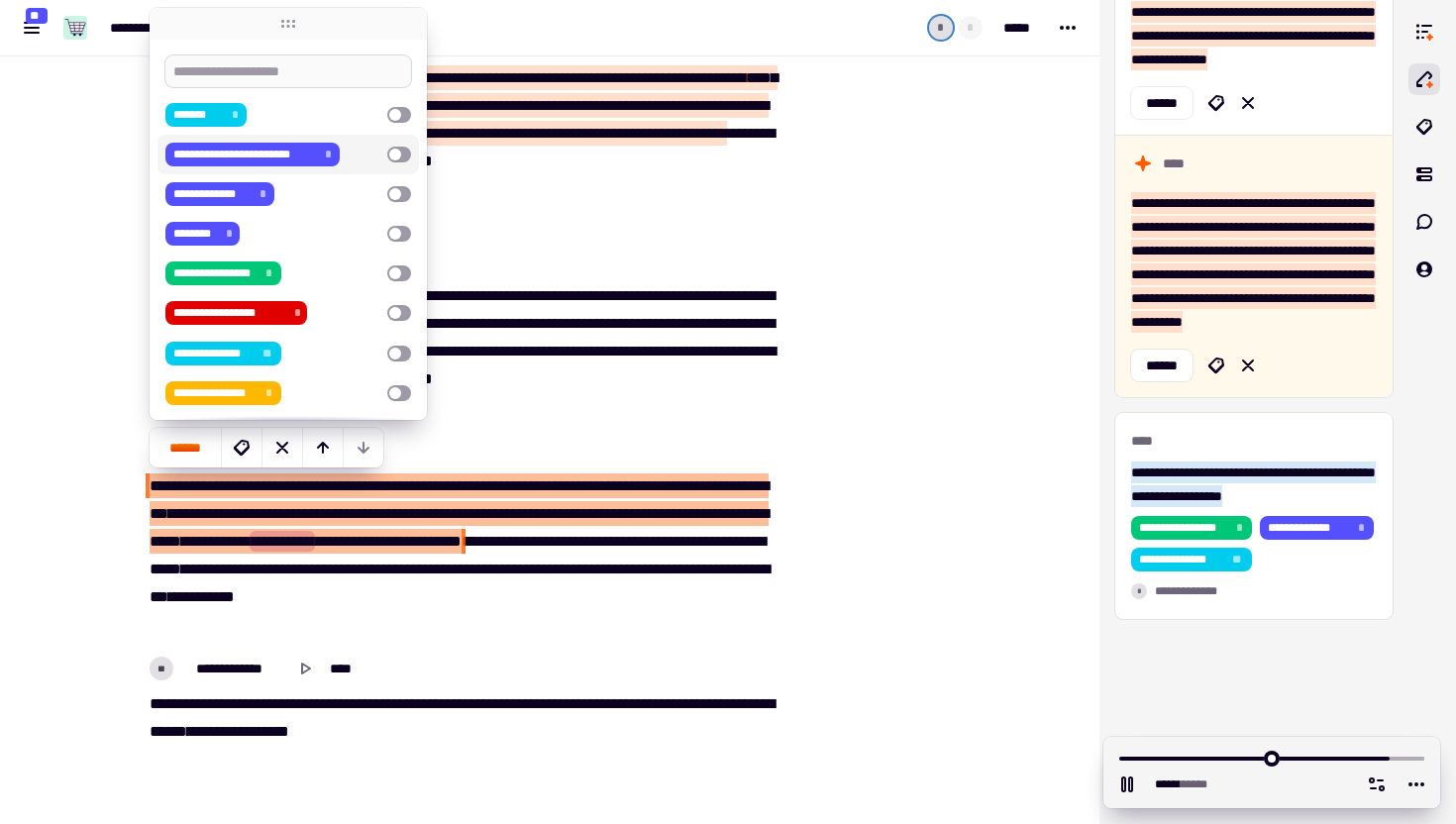 type on "******" 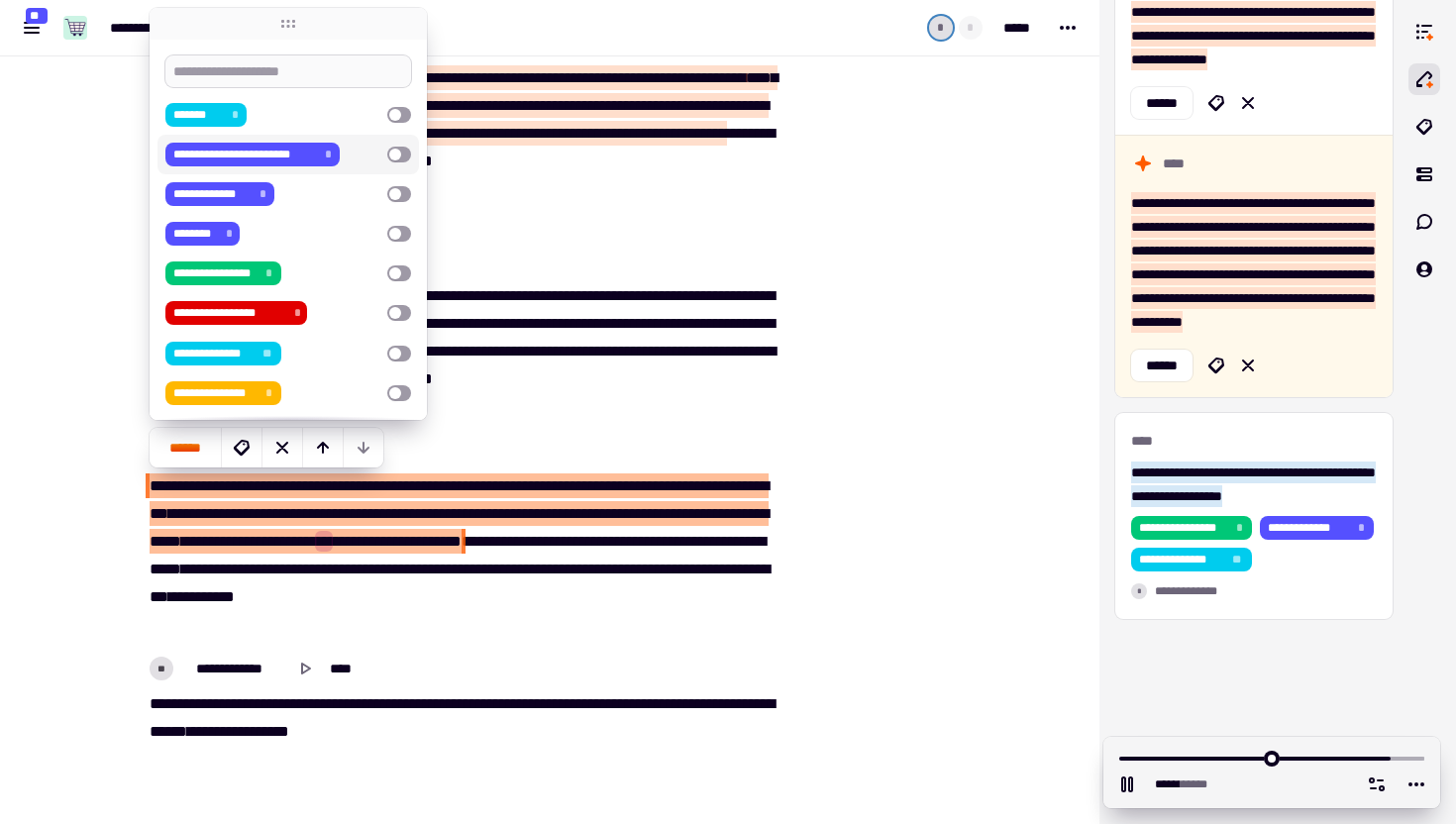 type on "*" 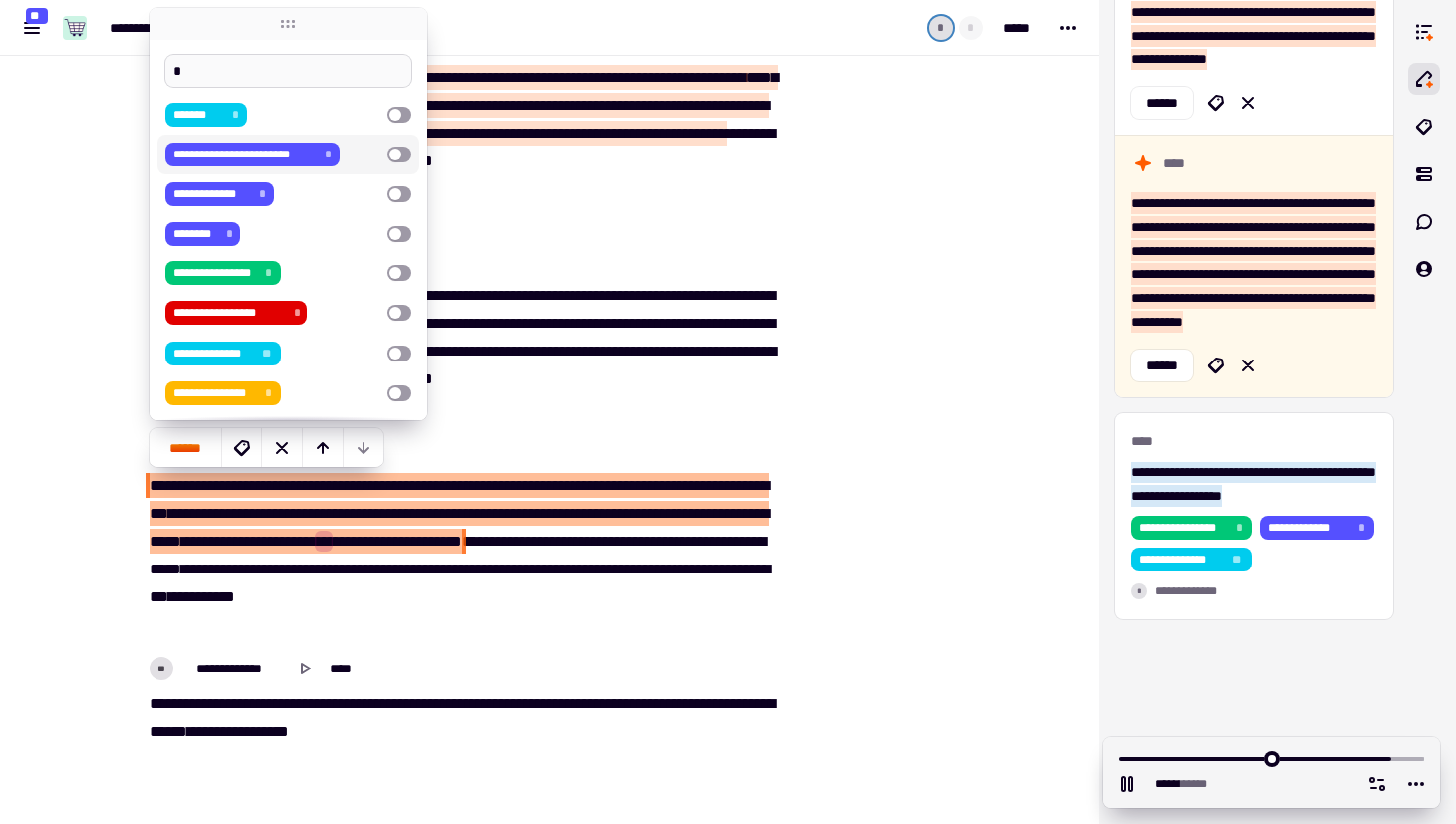 type on "******" 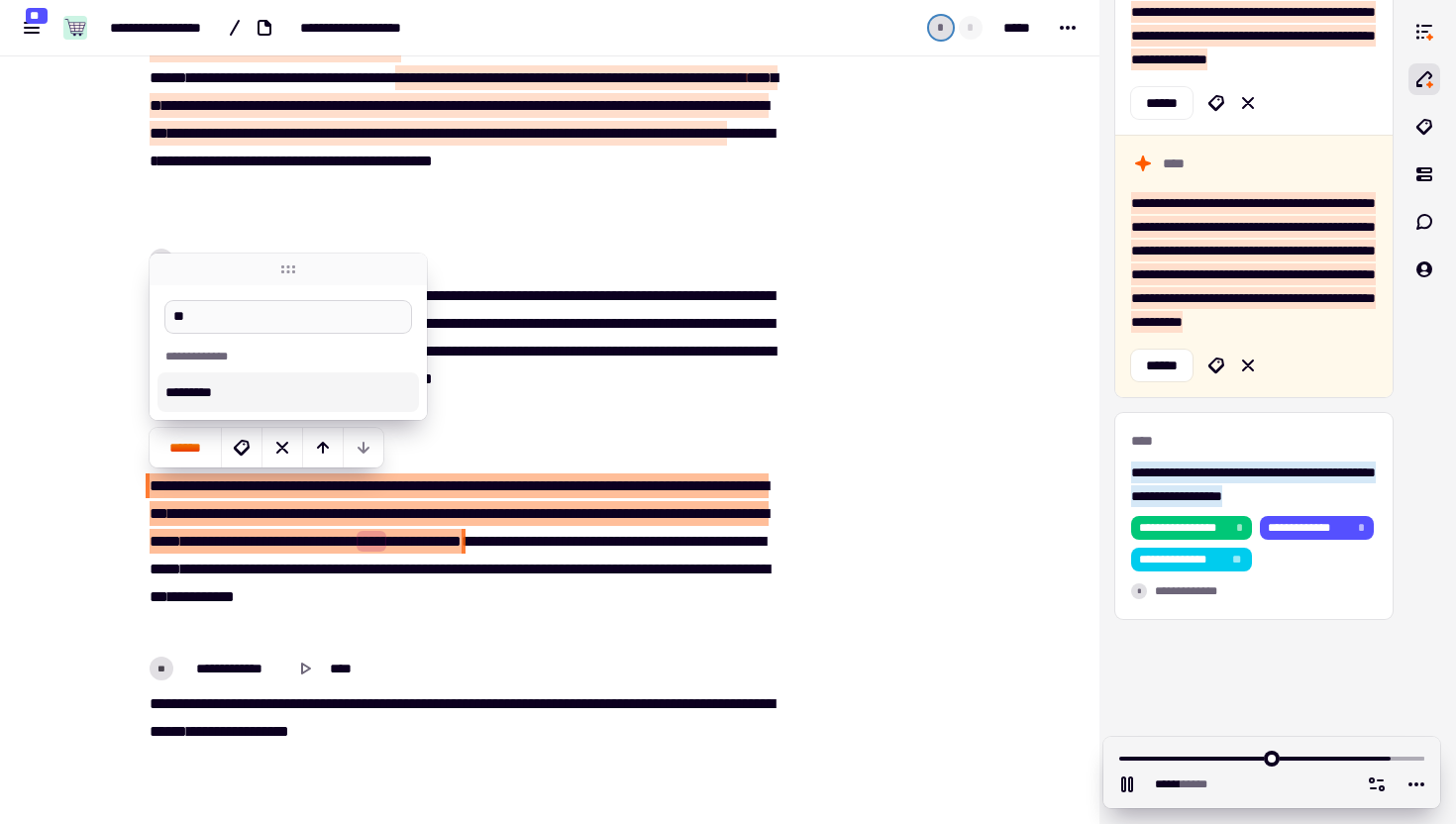 type on "***" 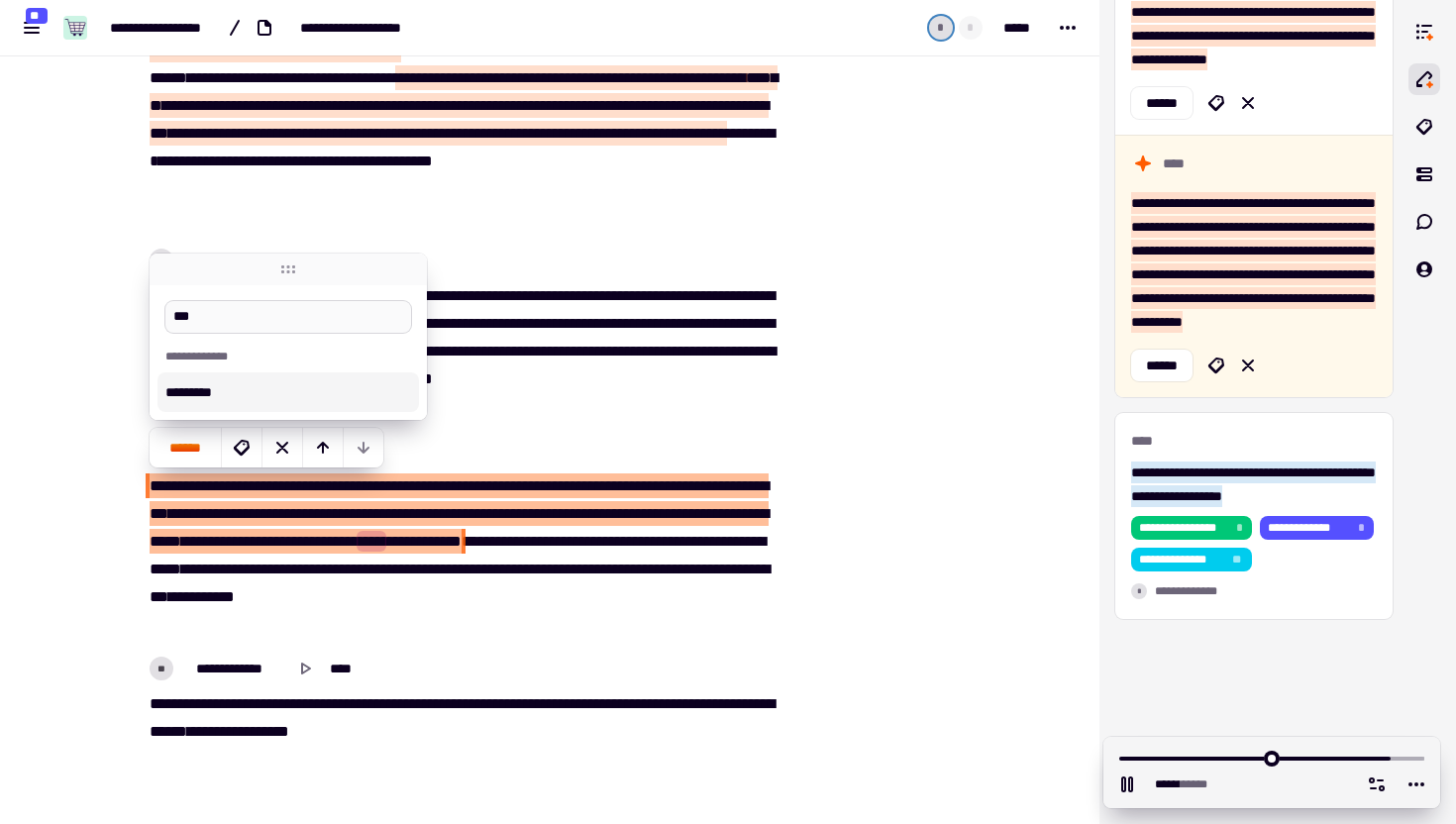 type on "******" 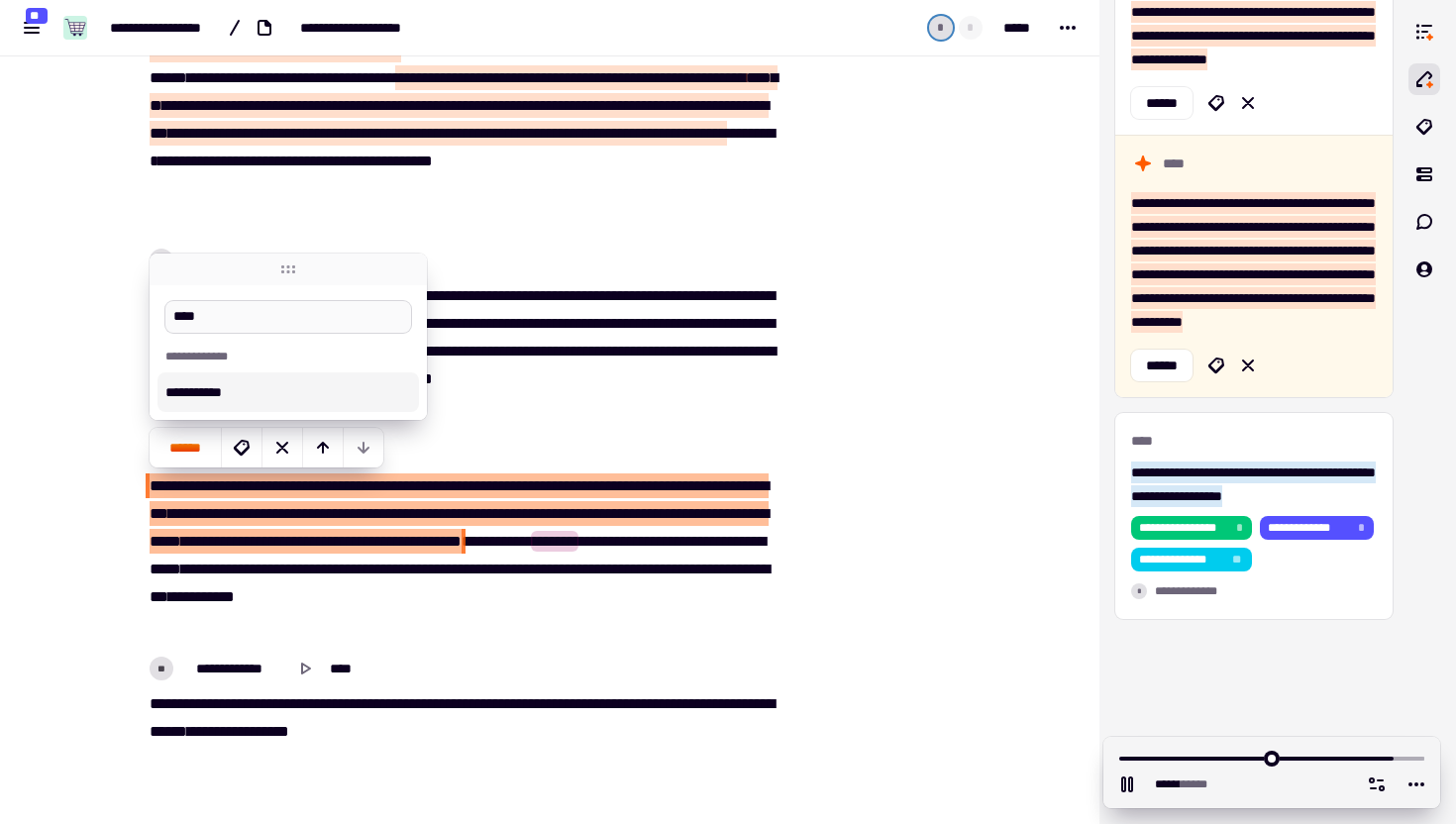 type on "******" 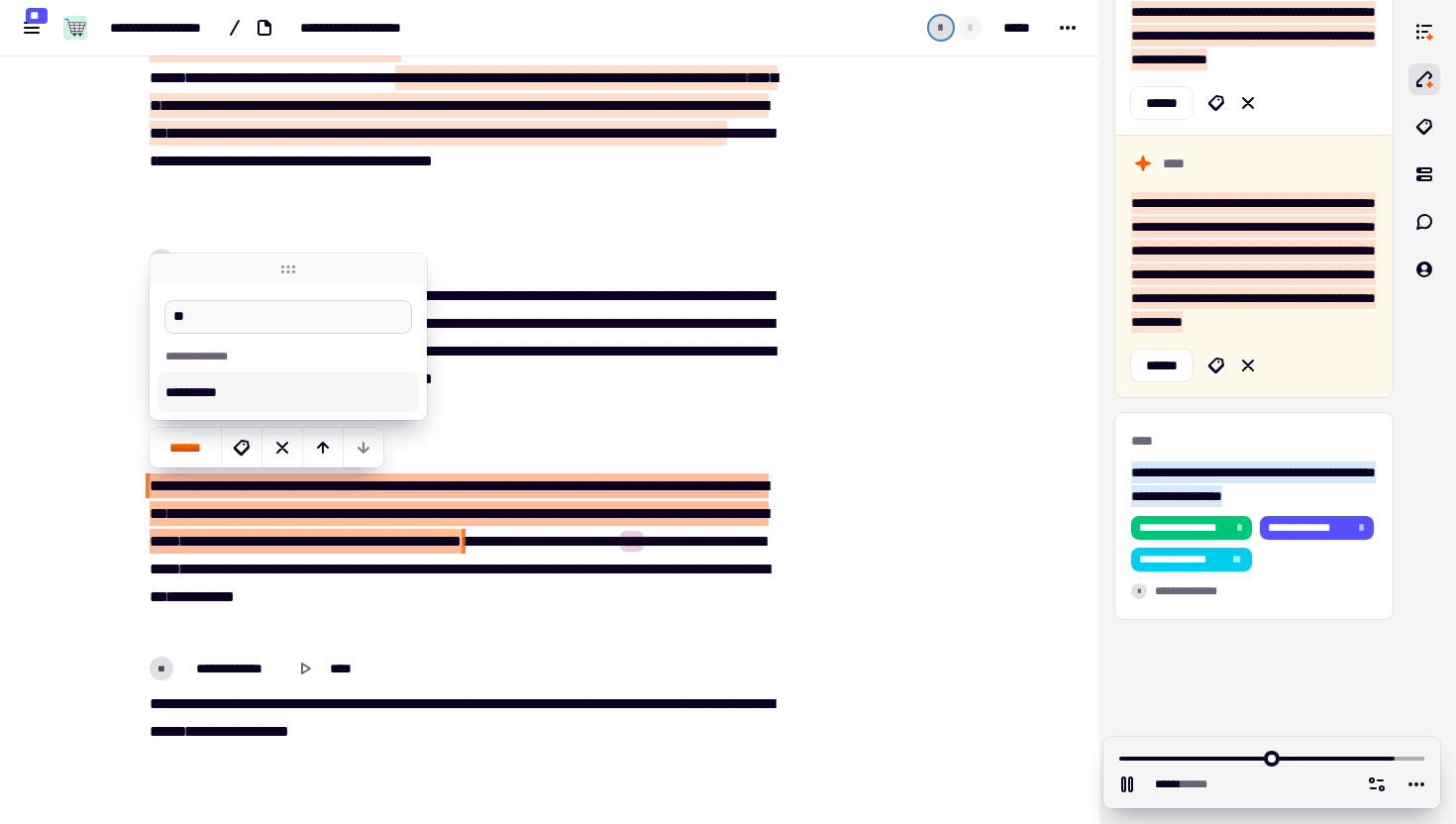 type on "*" 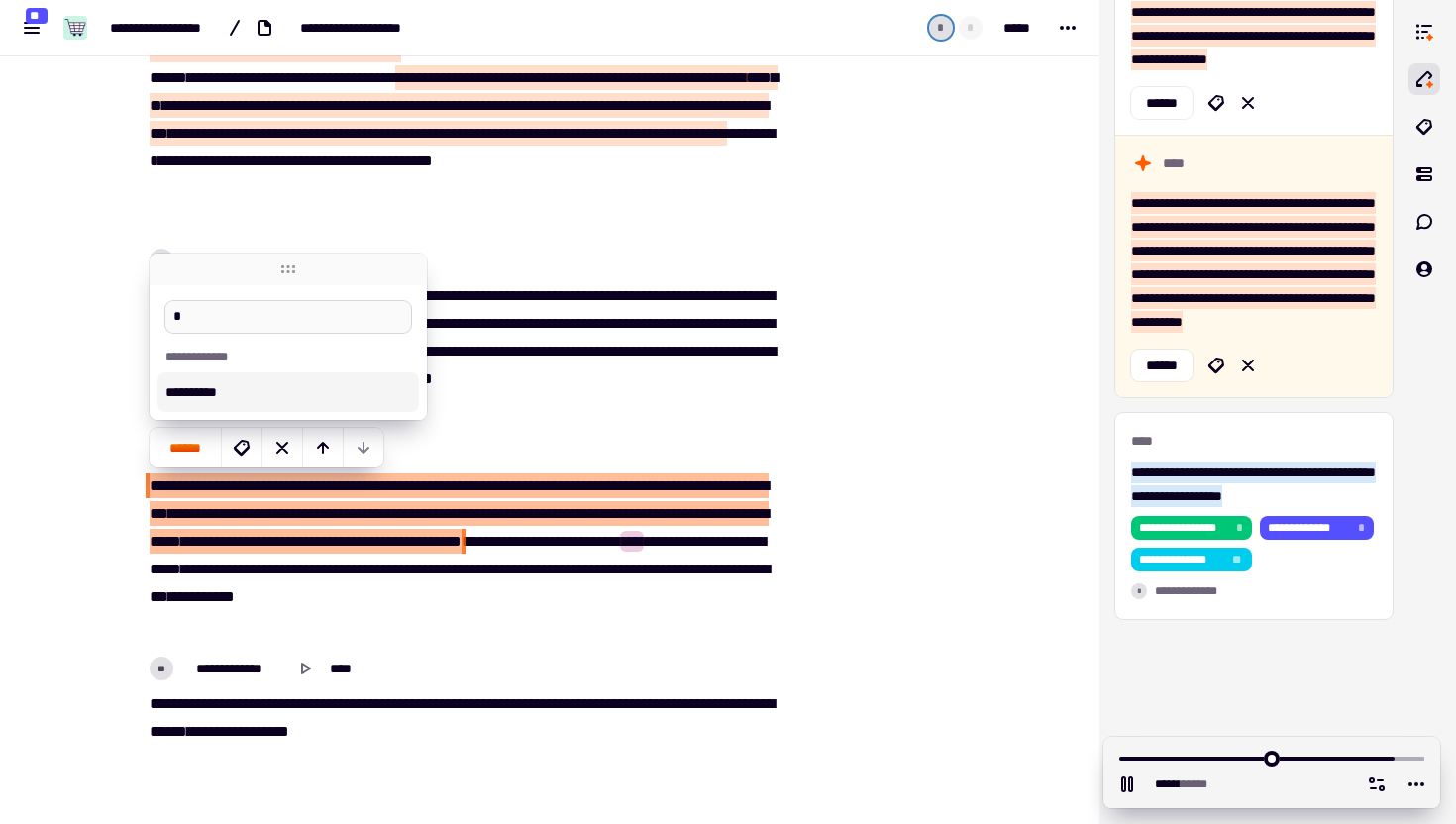 type 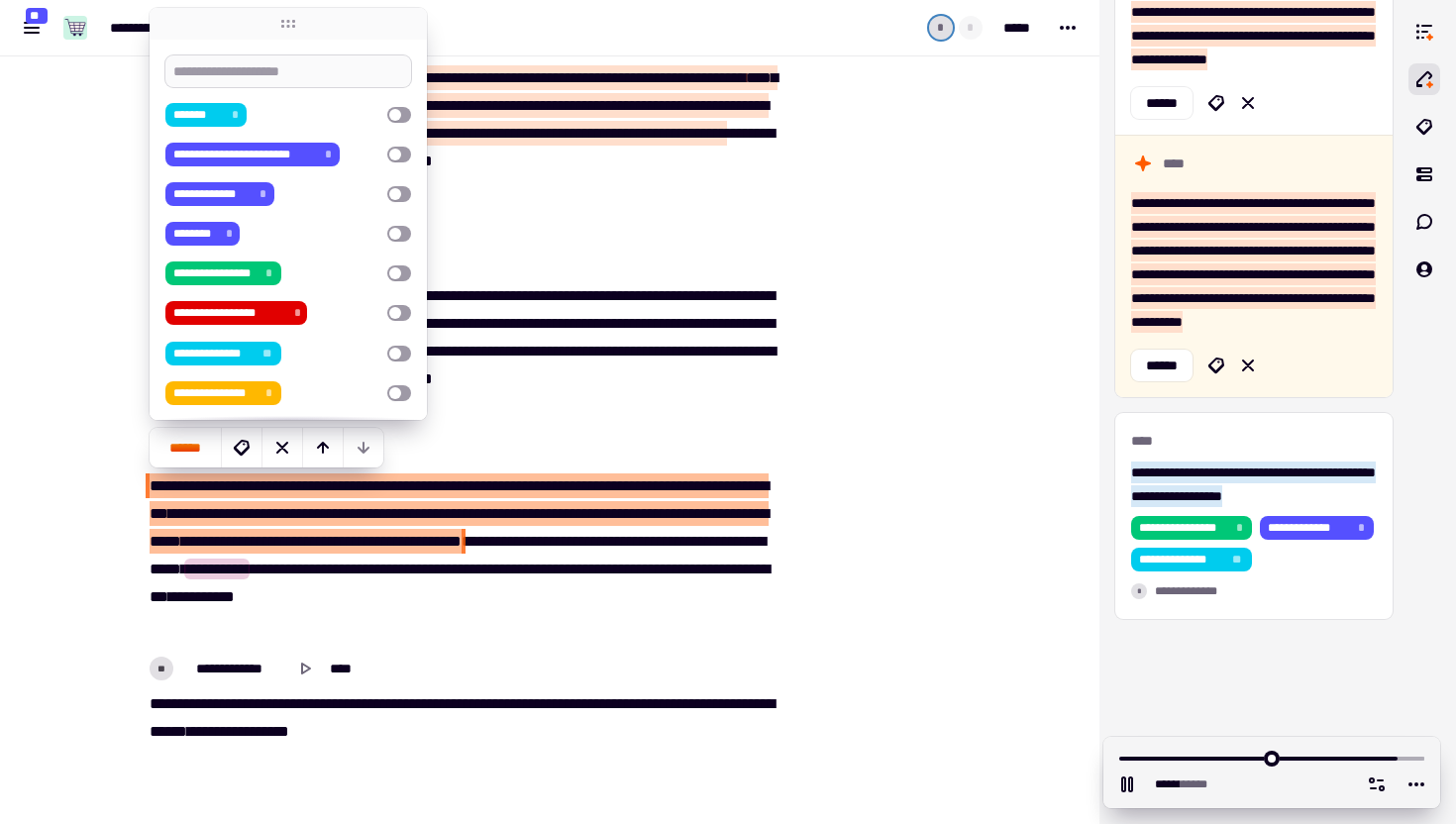 type on "*****" 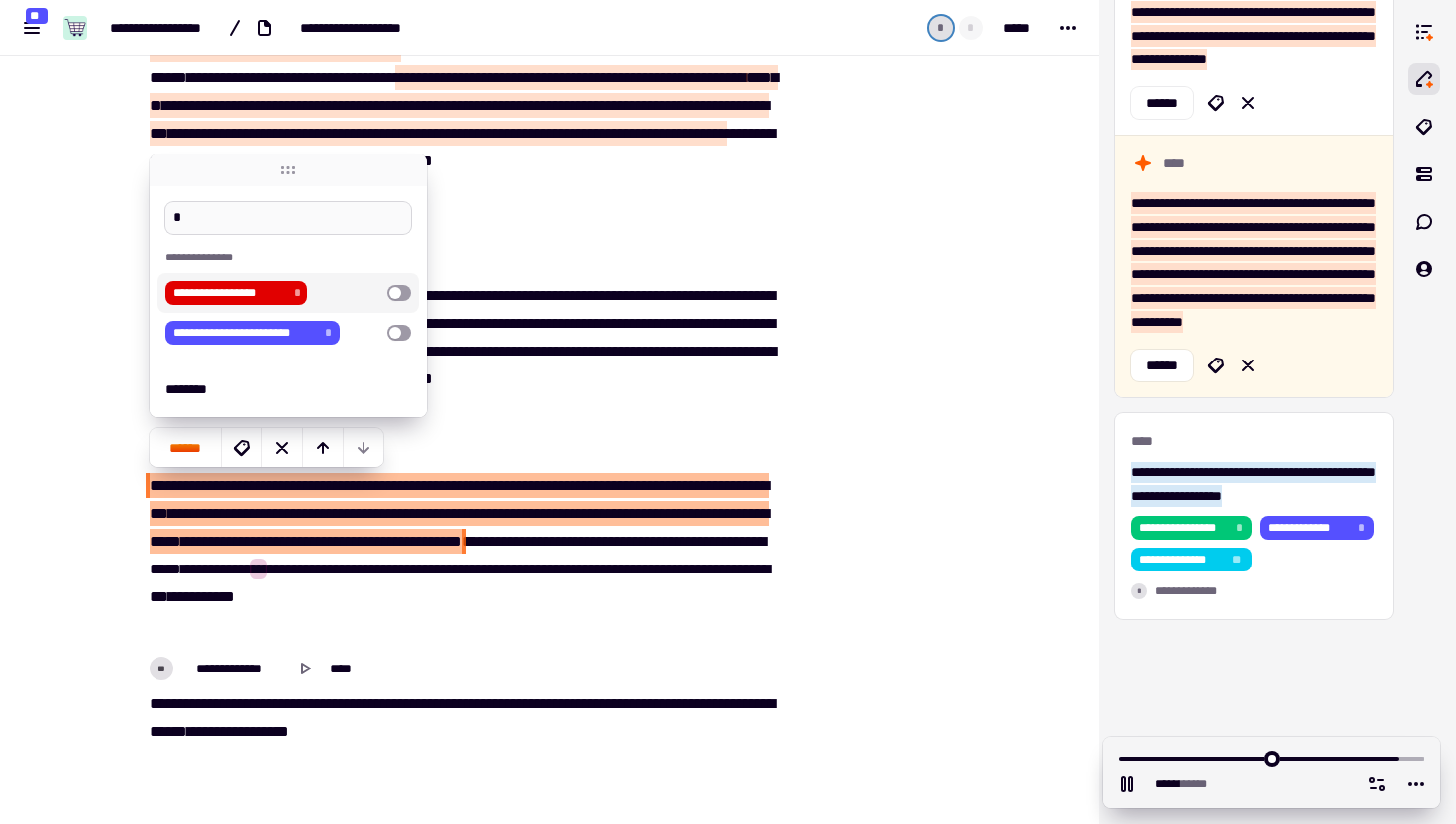 type on "**" 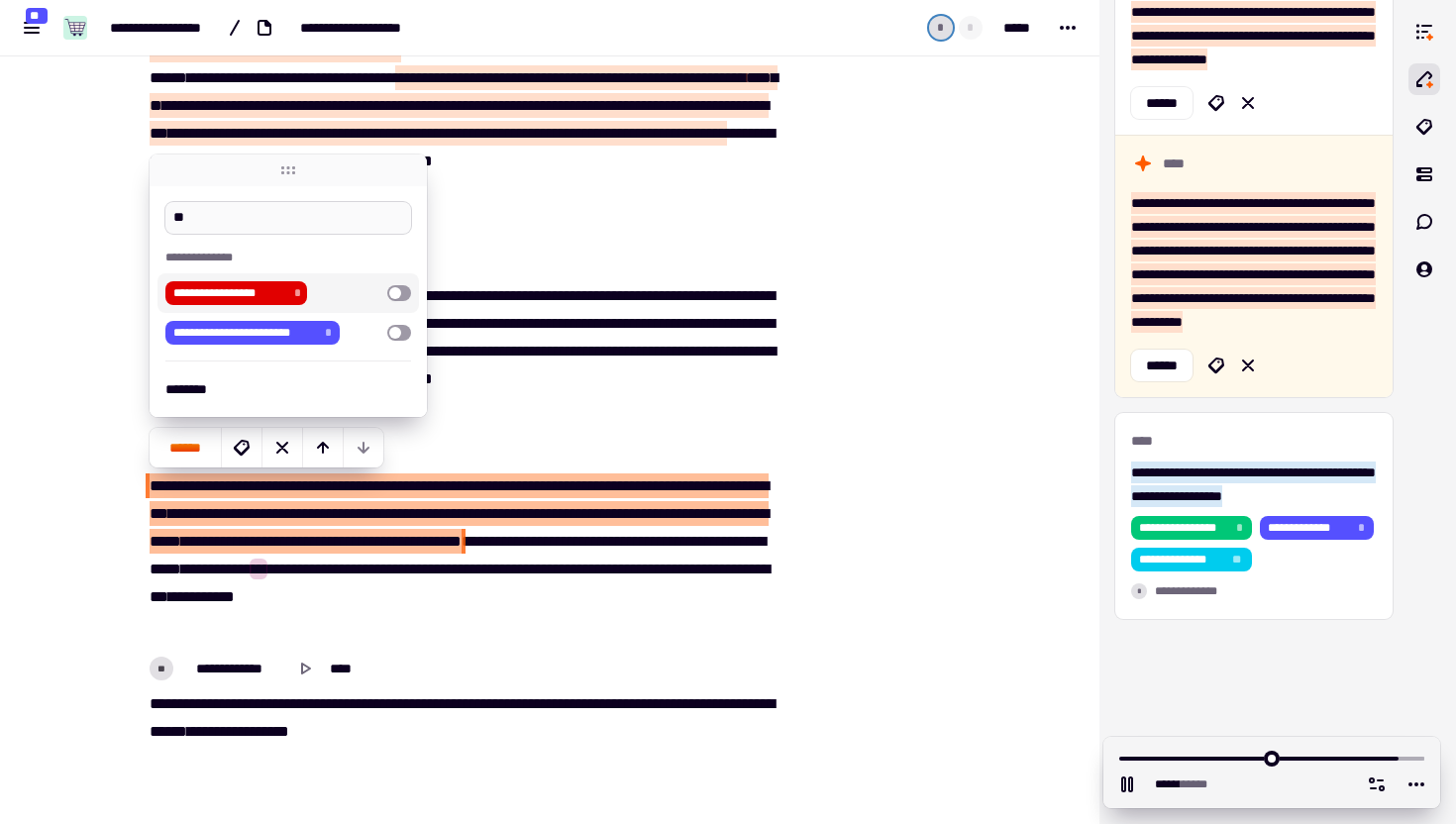 type on "******" 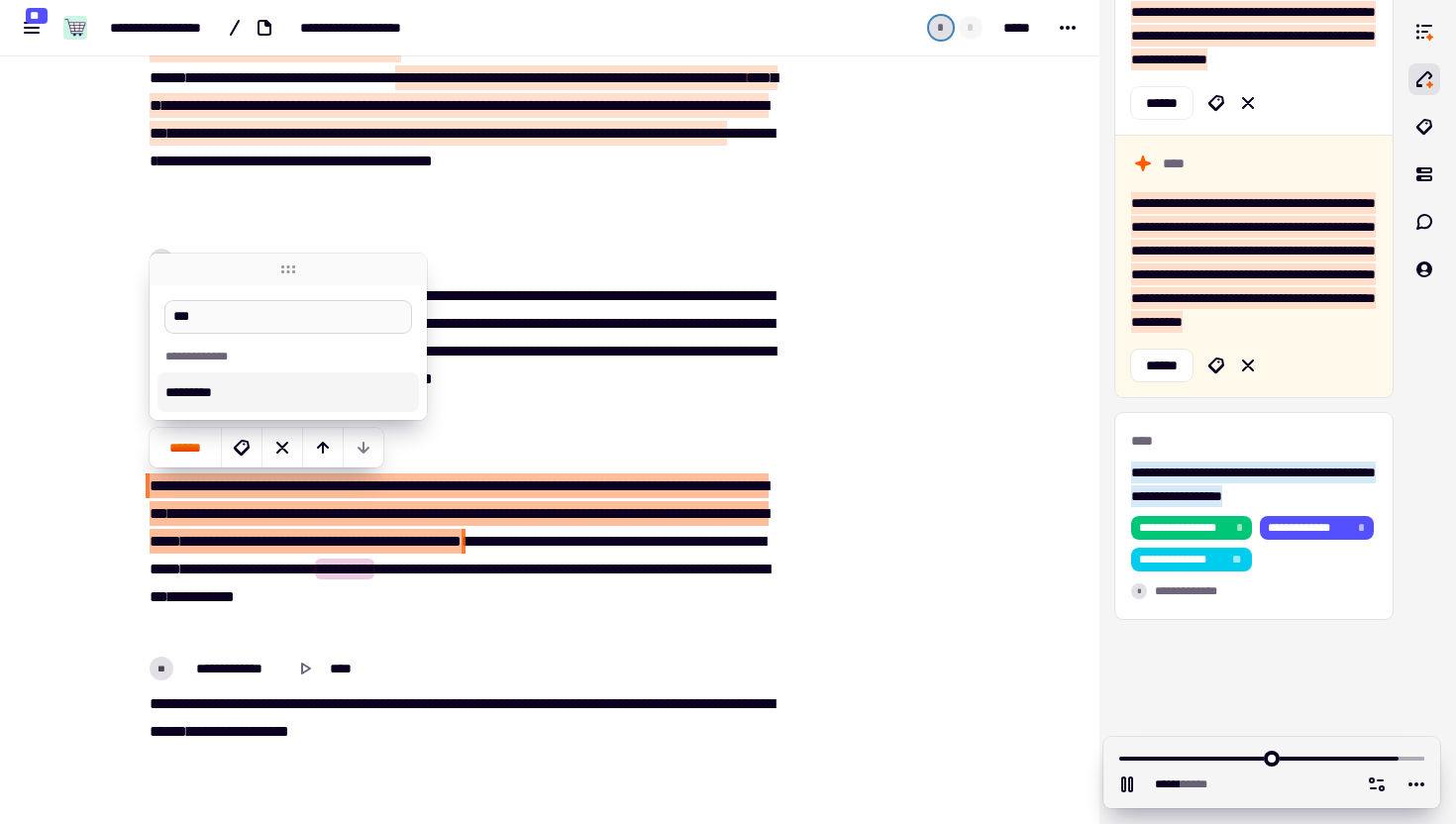 type on "****" 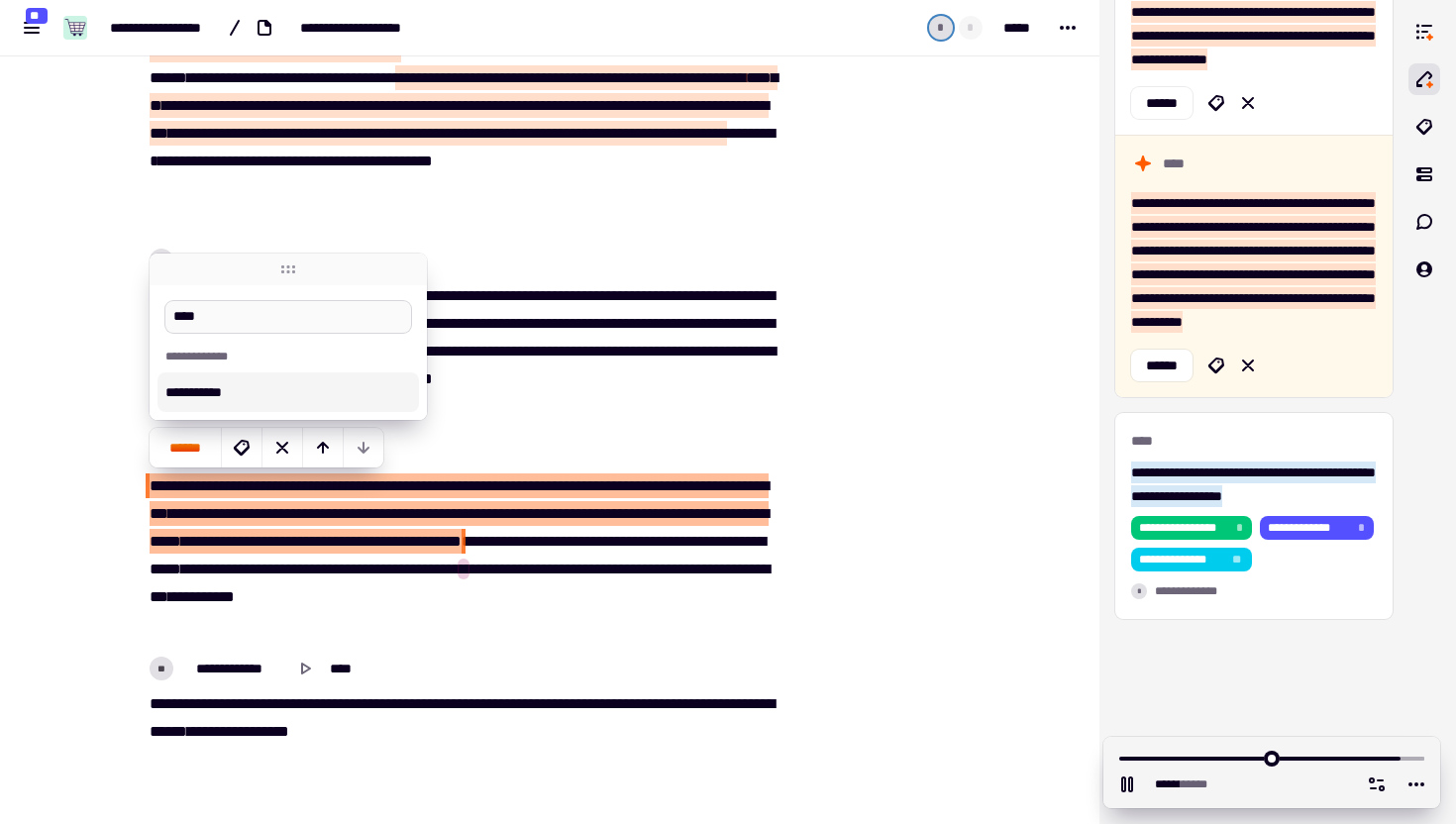 type on "******" 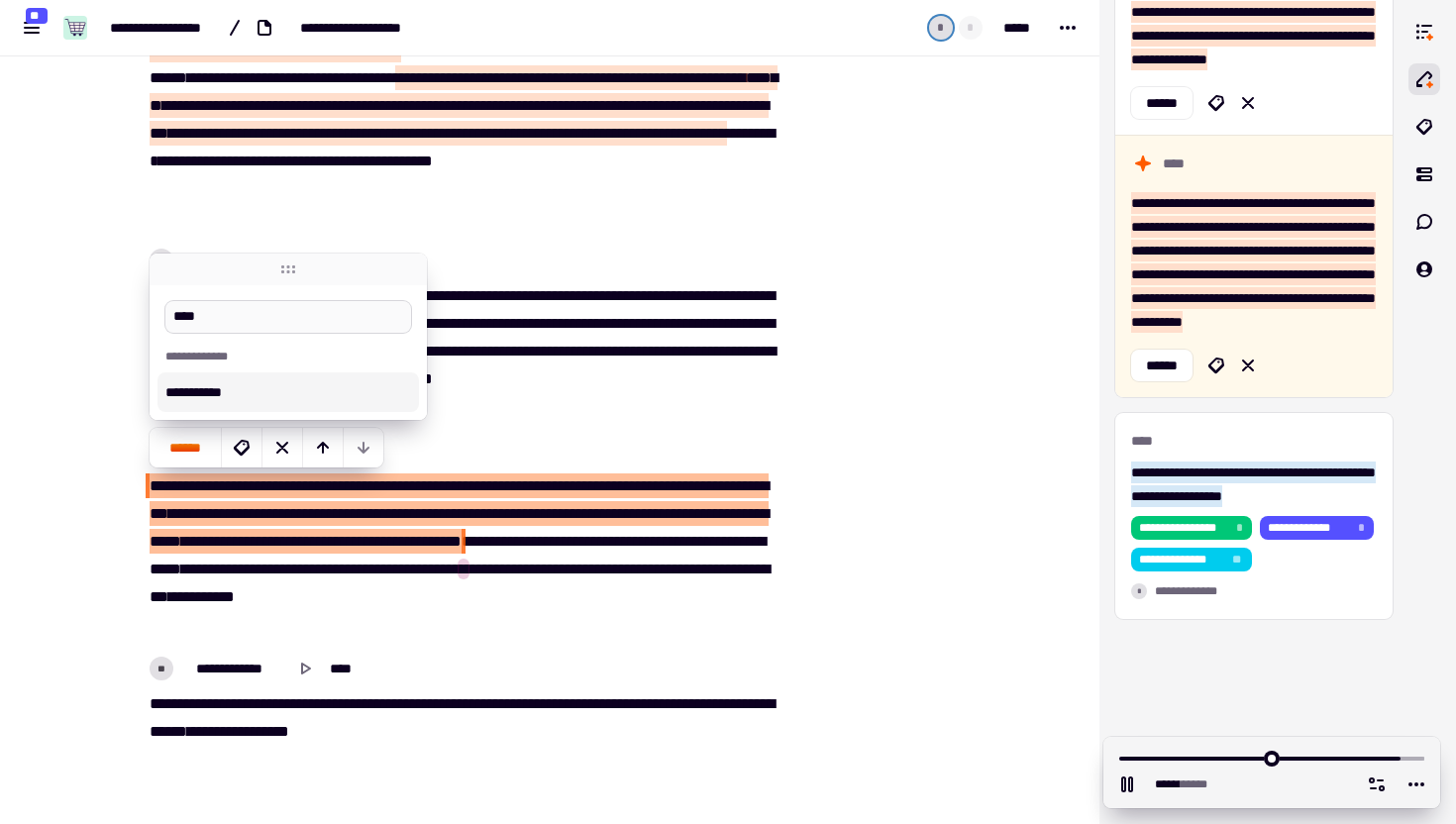 type on "*****" 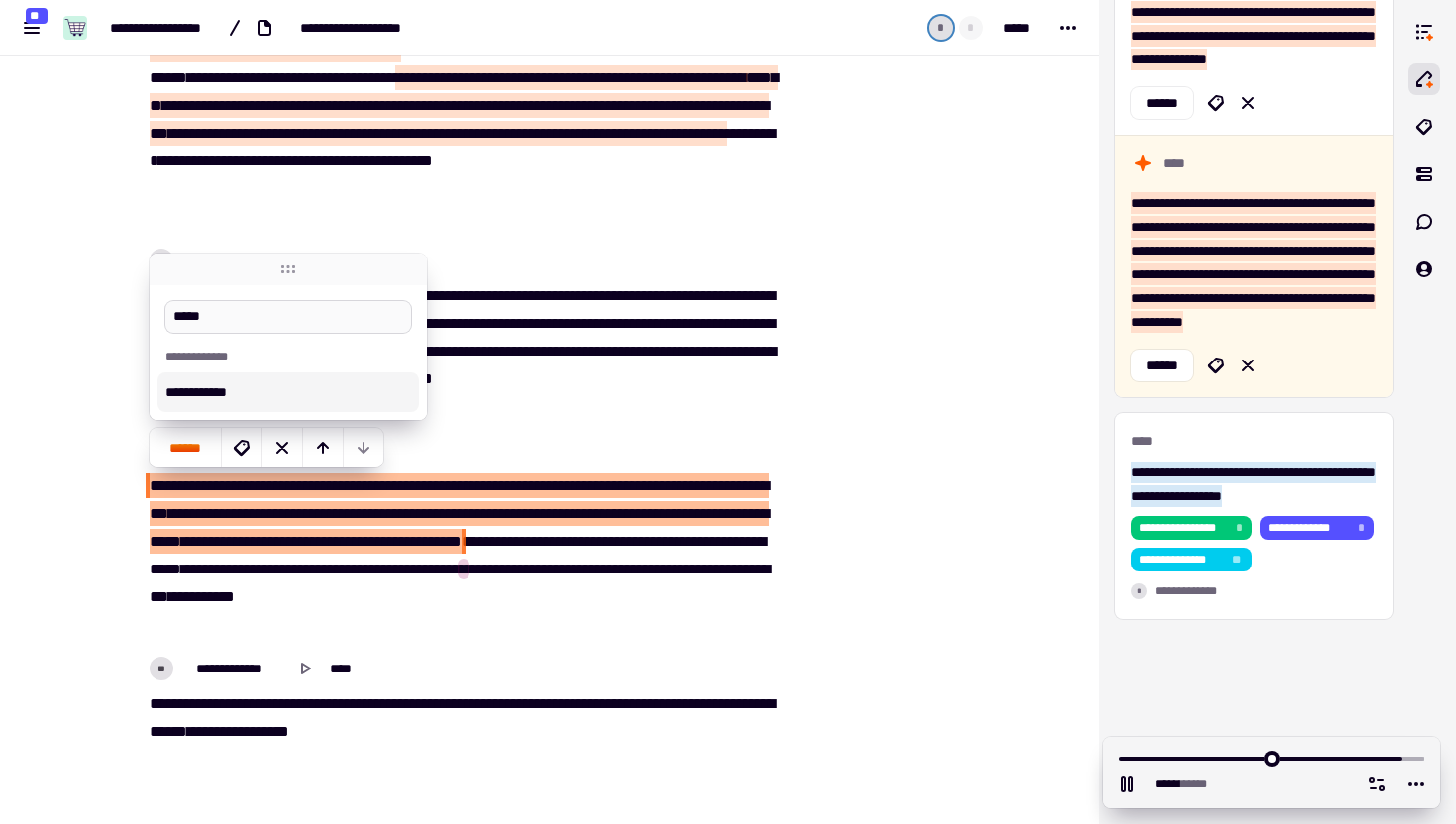 type on "******" 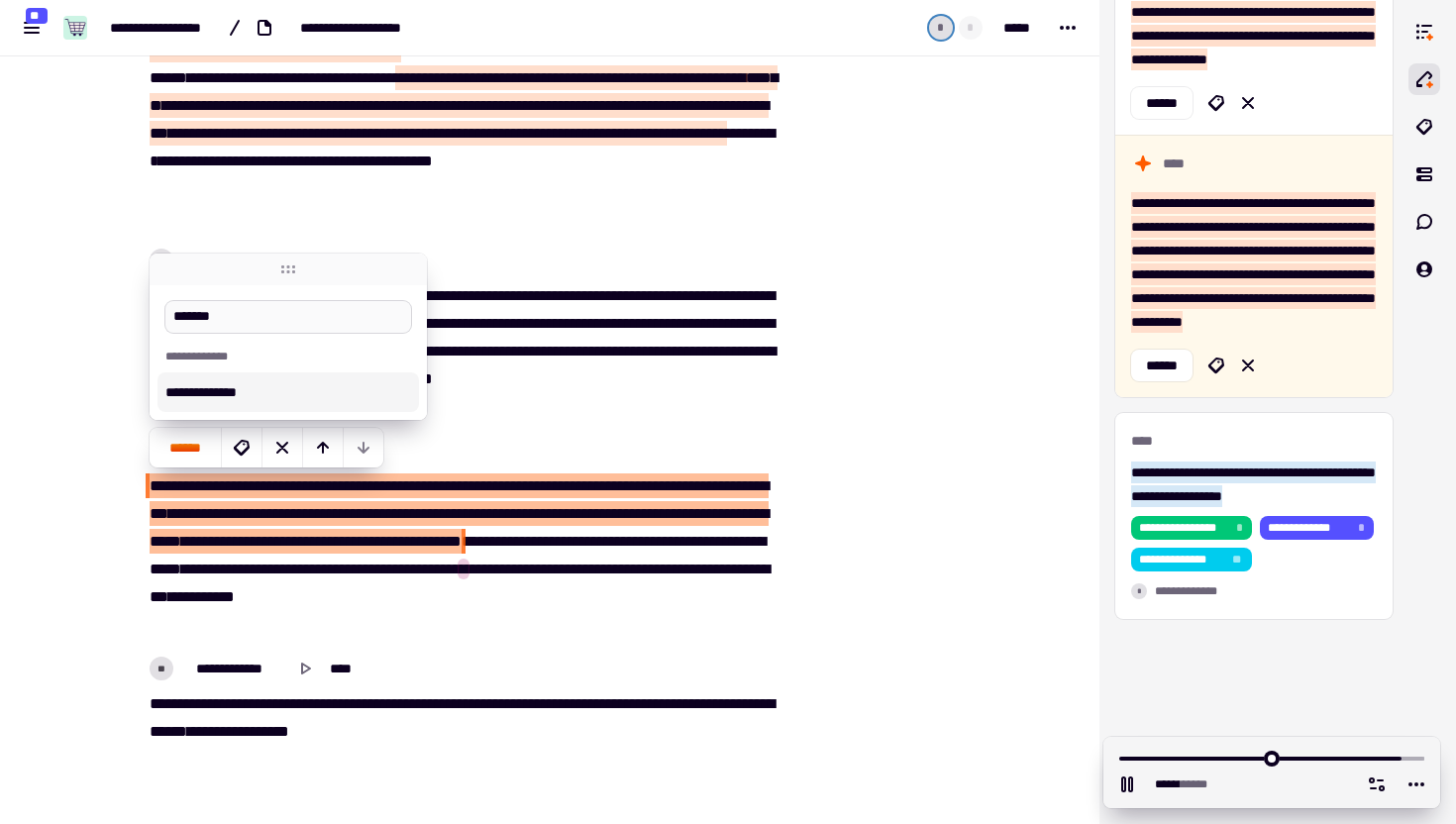 type on "********" 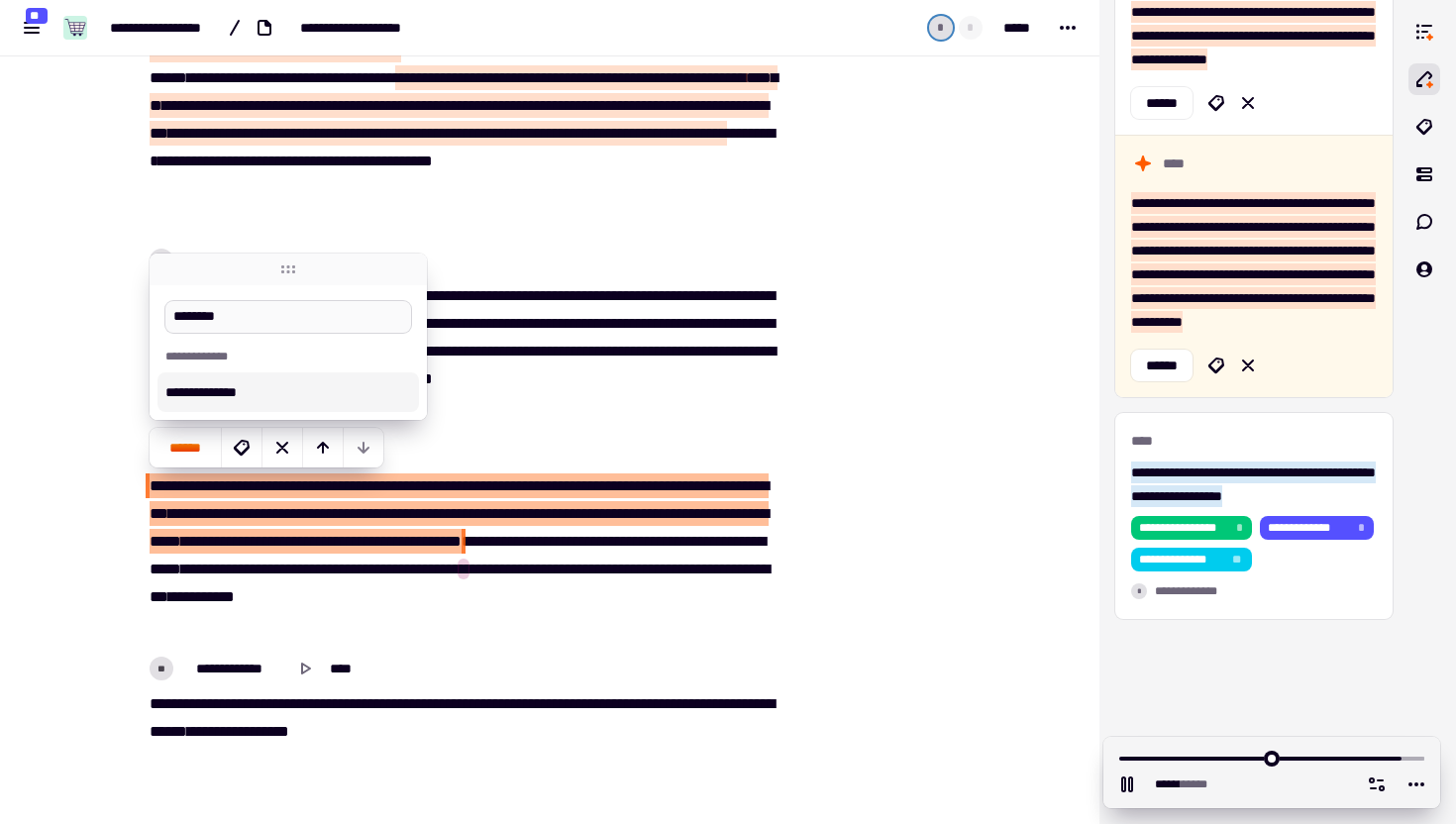 type on "*****" 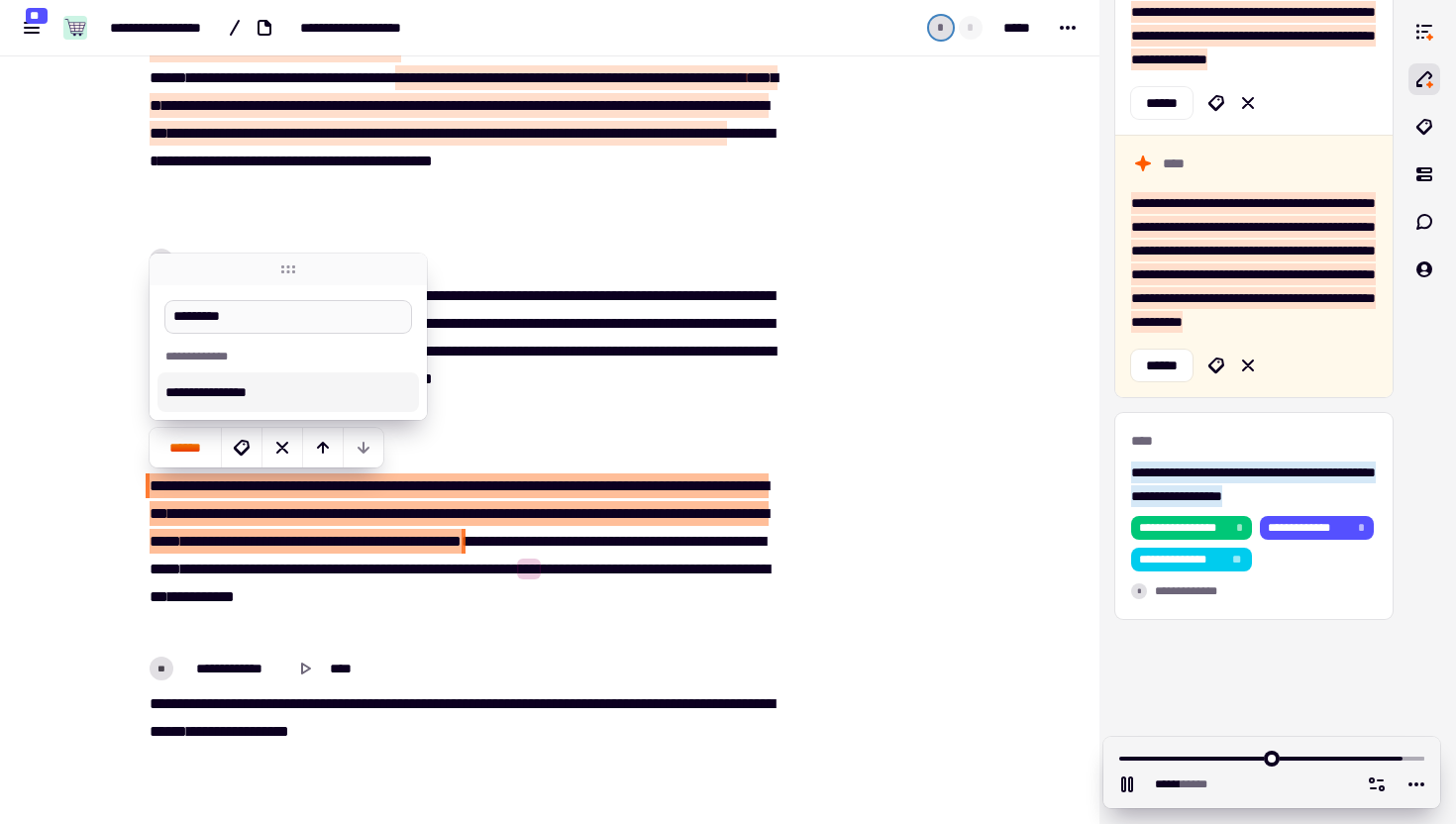 type on "**********" 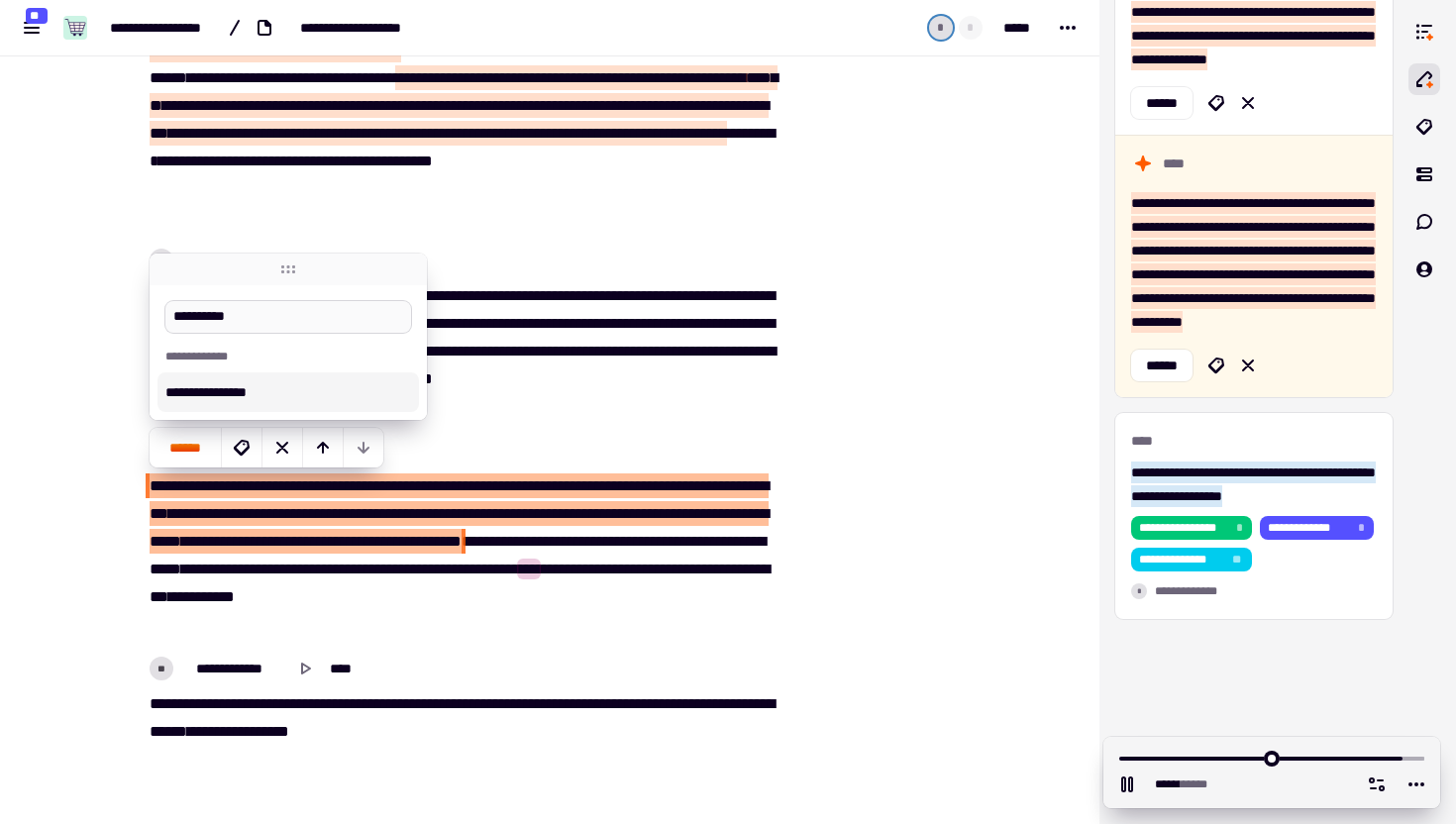 type on "******" 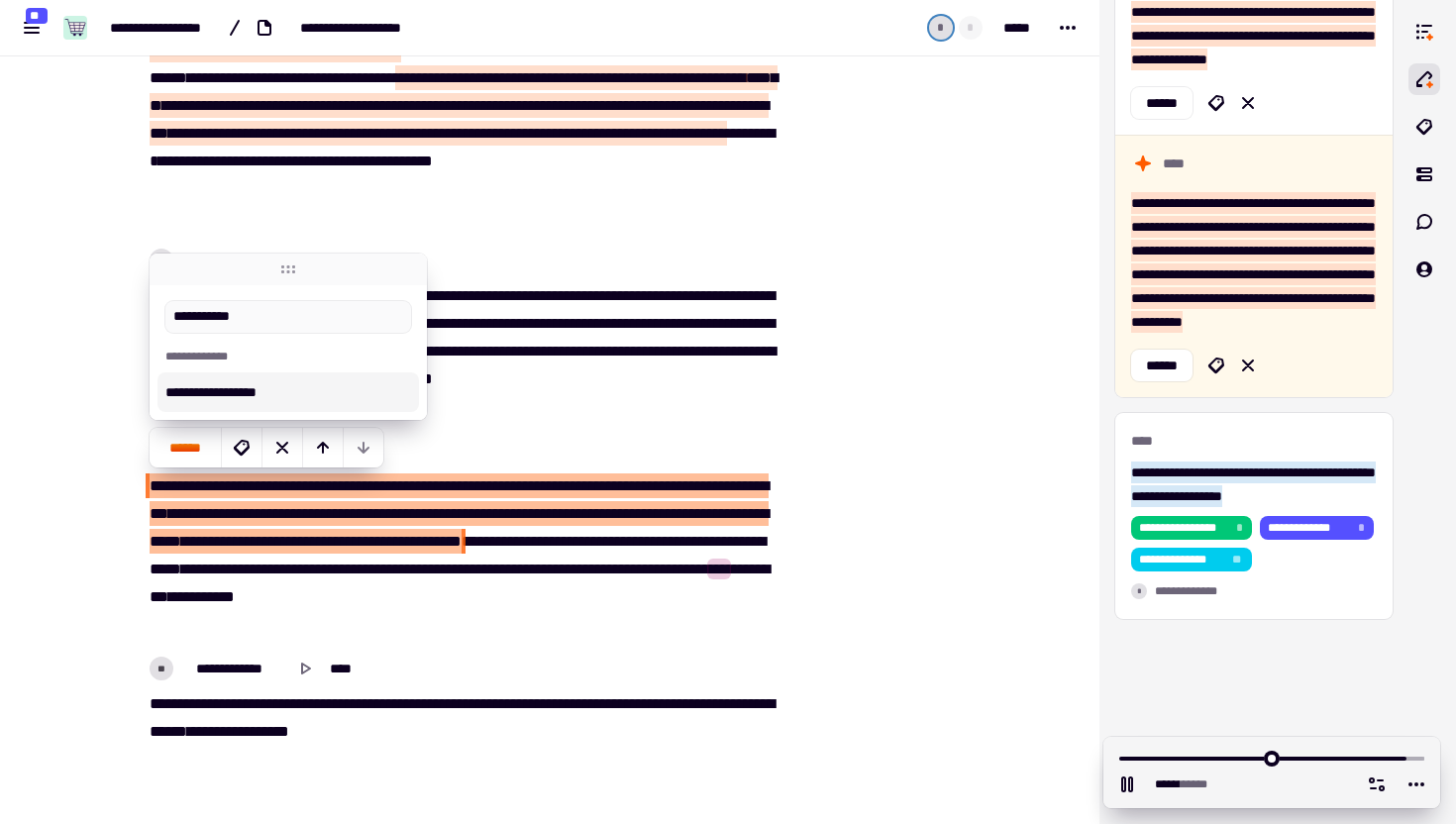 type on "******" 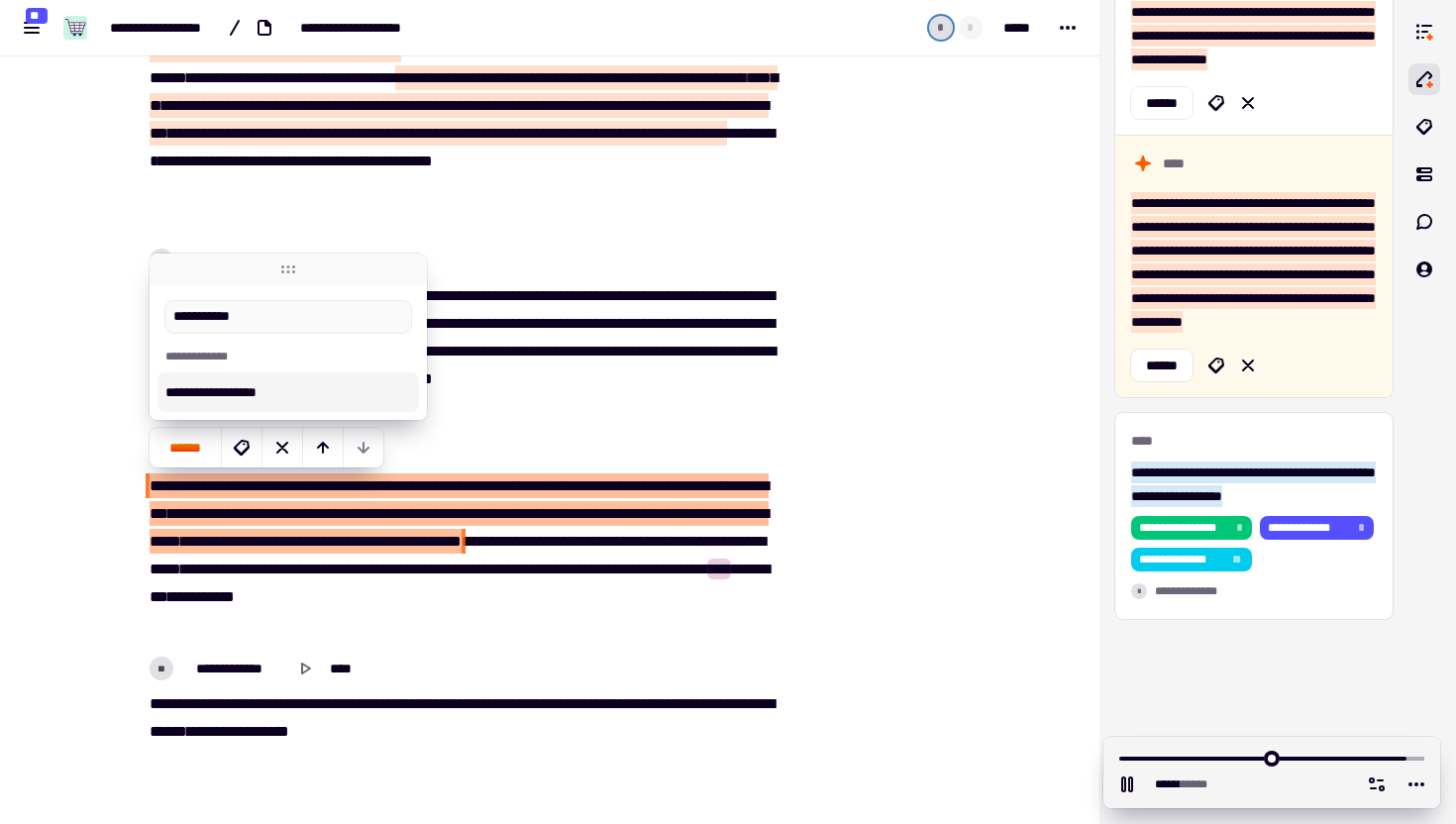type on "**********" 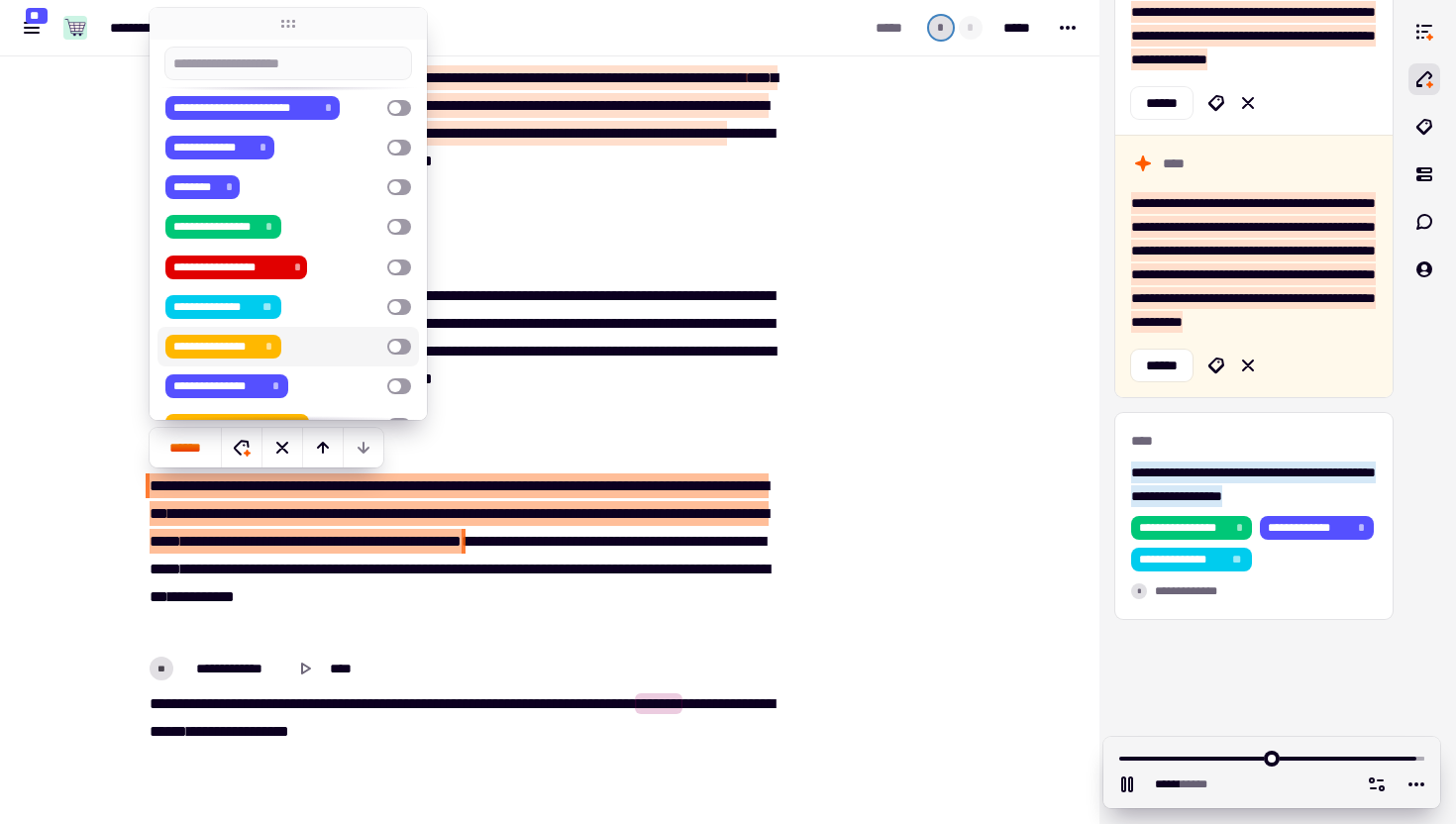 scroll, scrollTop: 179, scrollLeft: 0, axis: vertical 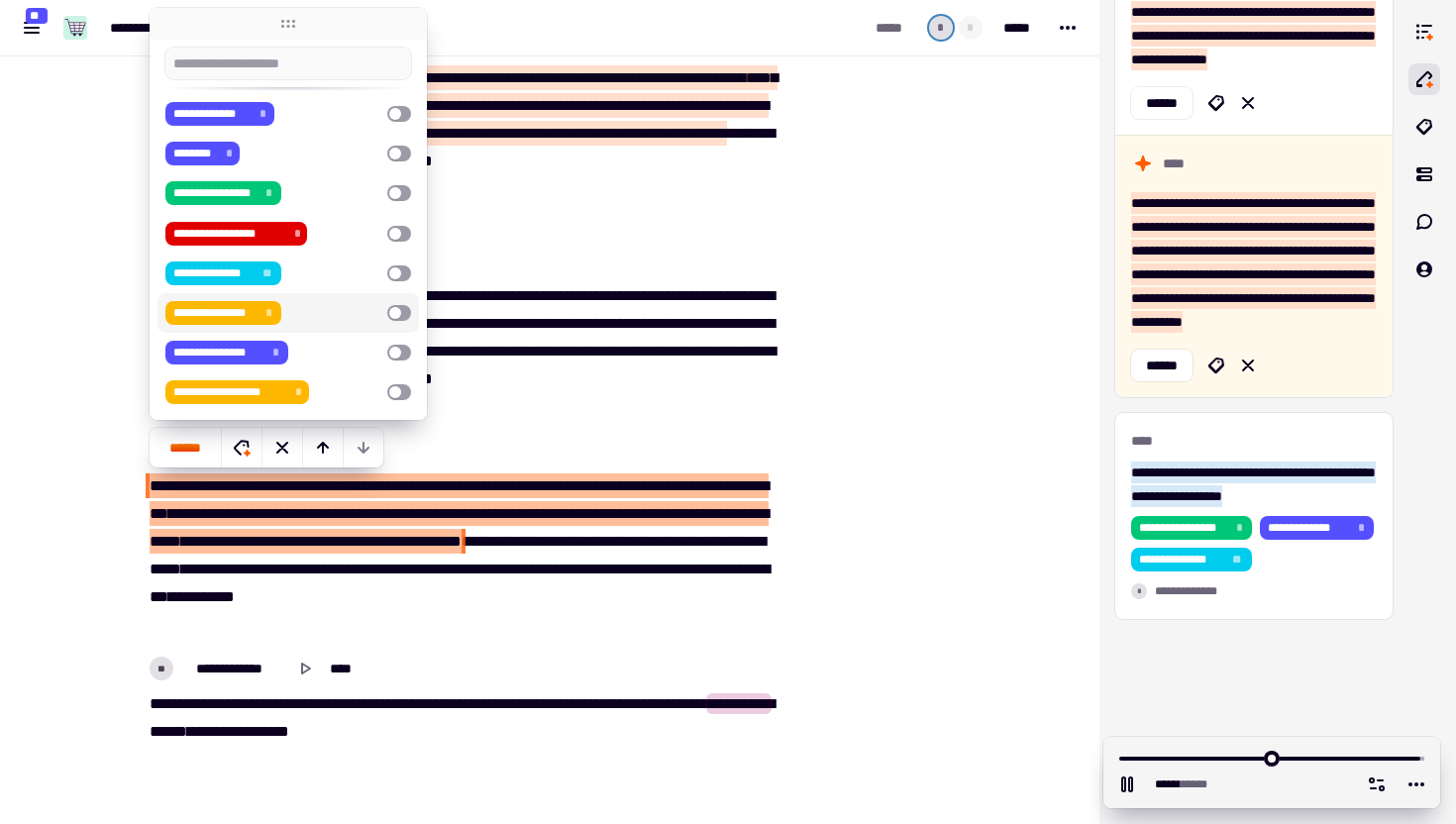 click on "**********" at bounding box center (272, 313) 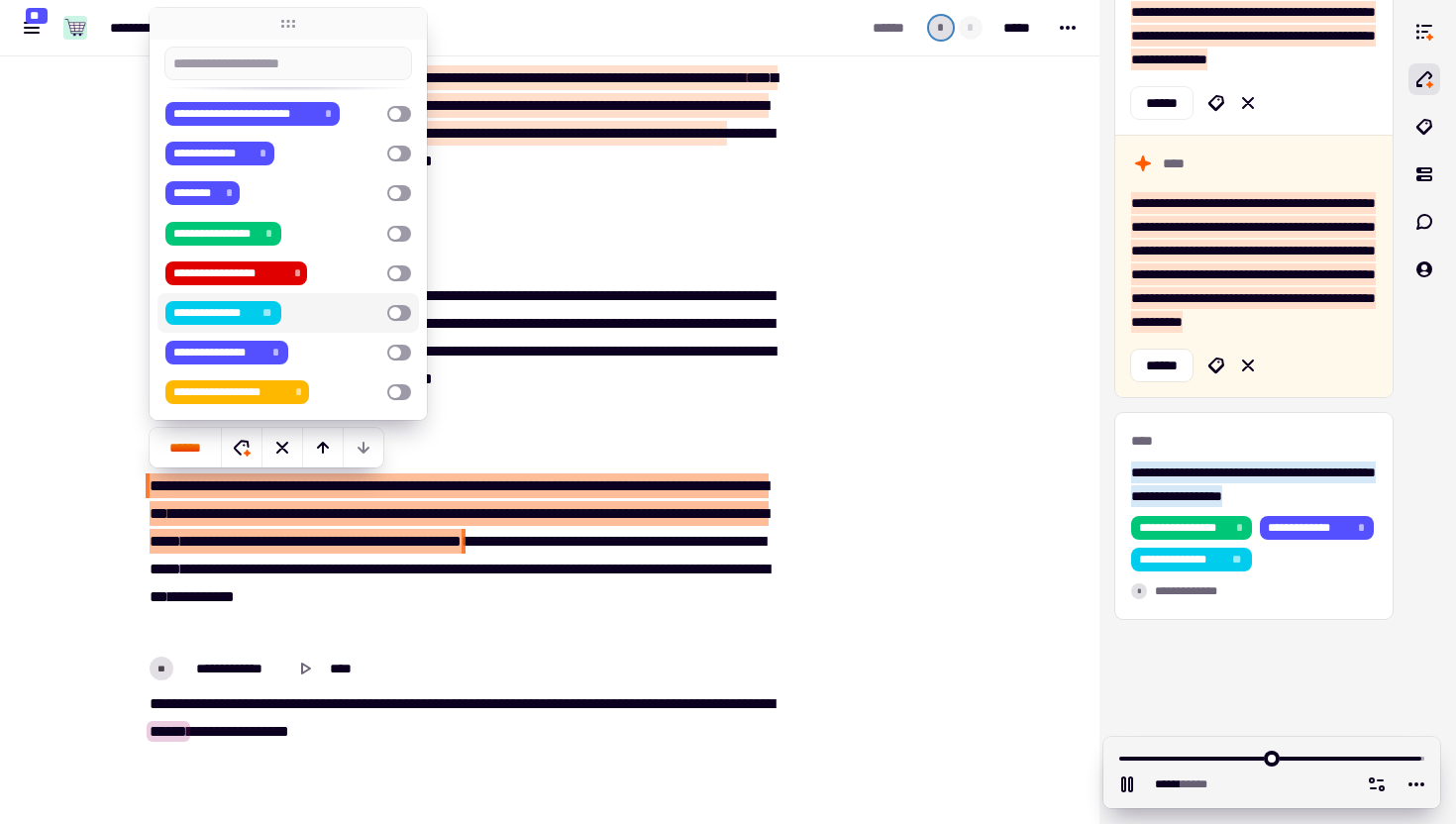 click on "**********" at bounding box center (272, 313) 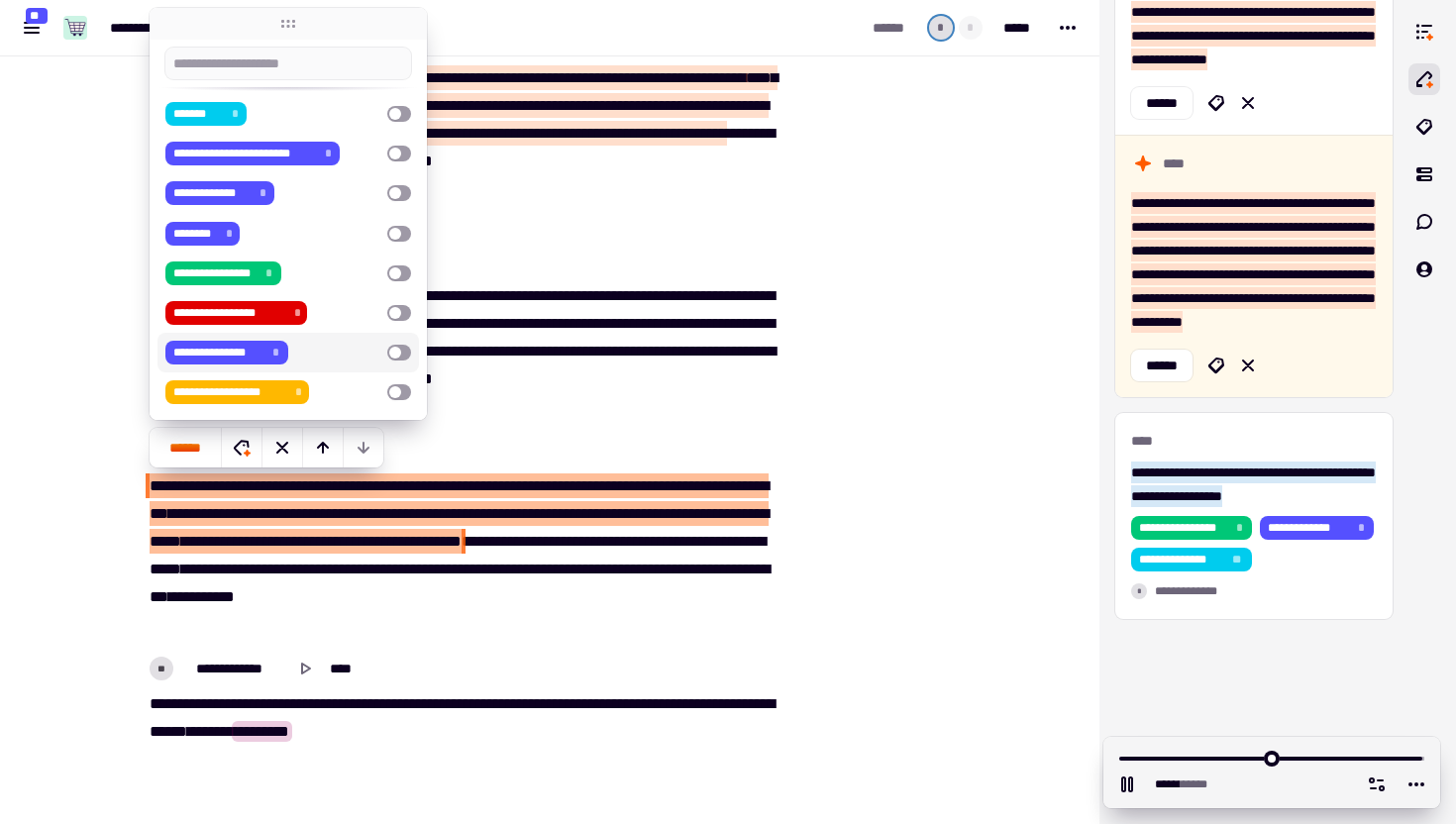 click at bounding box center [892, 178] 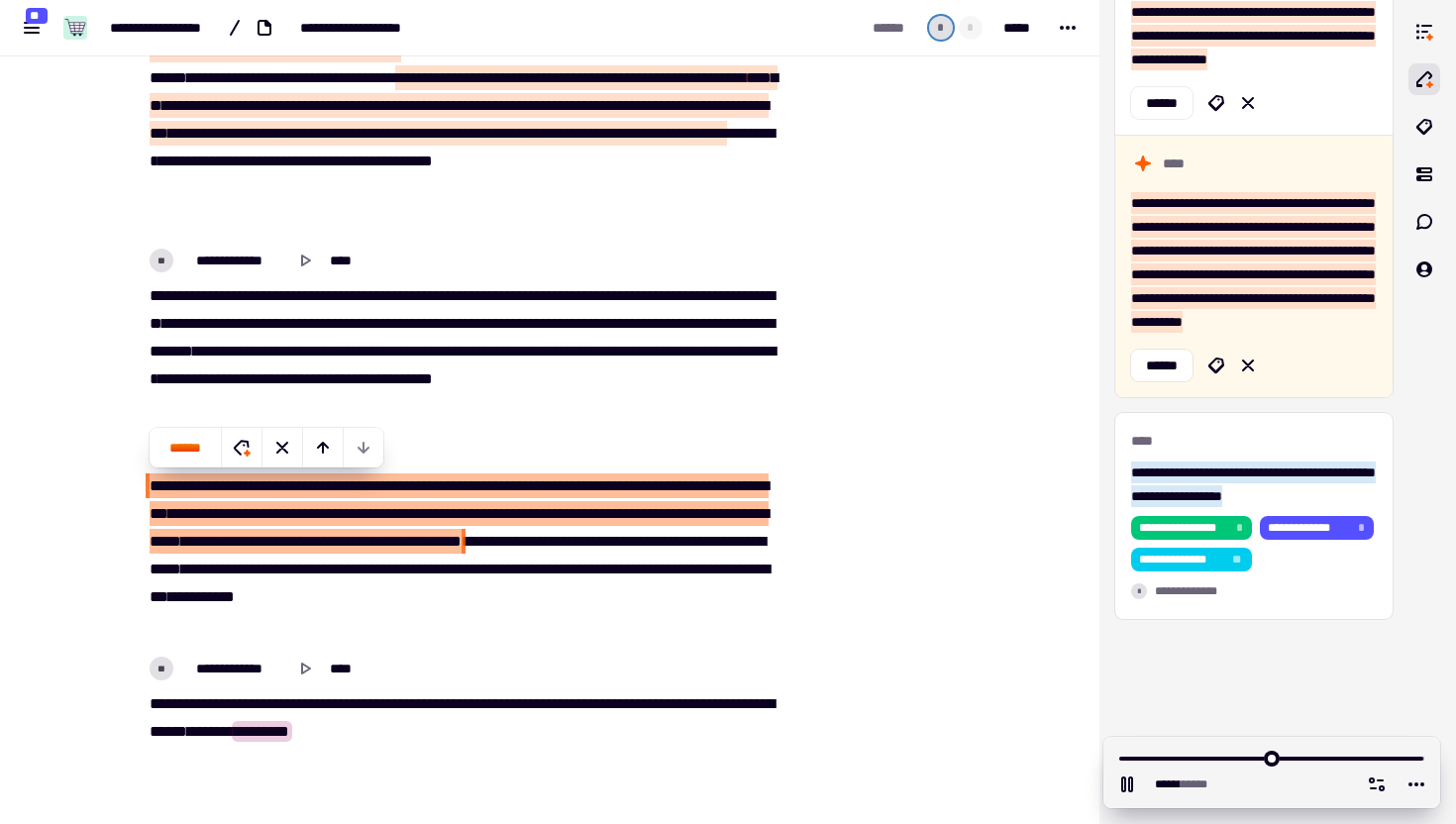 type on "******" 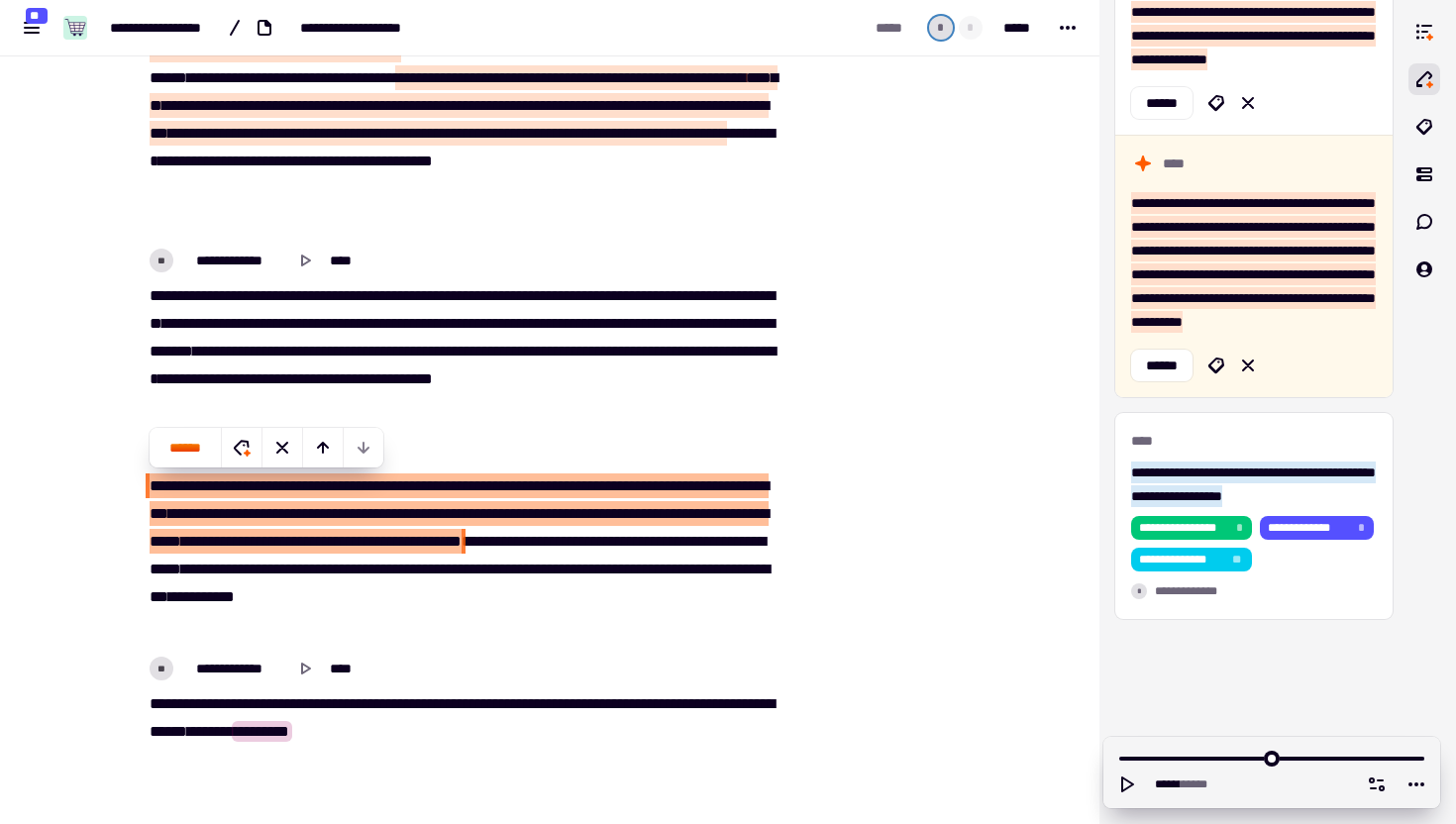 click at bounding box center [892, 178] 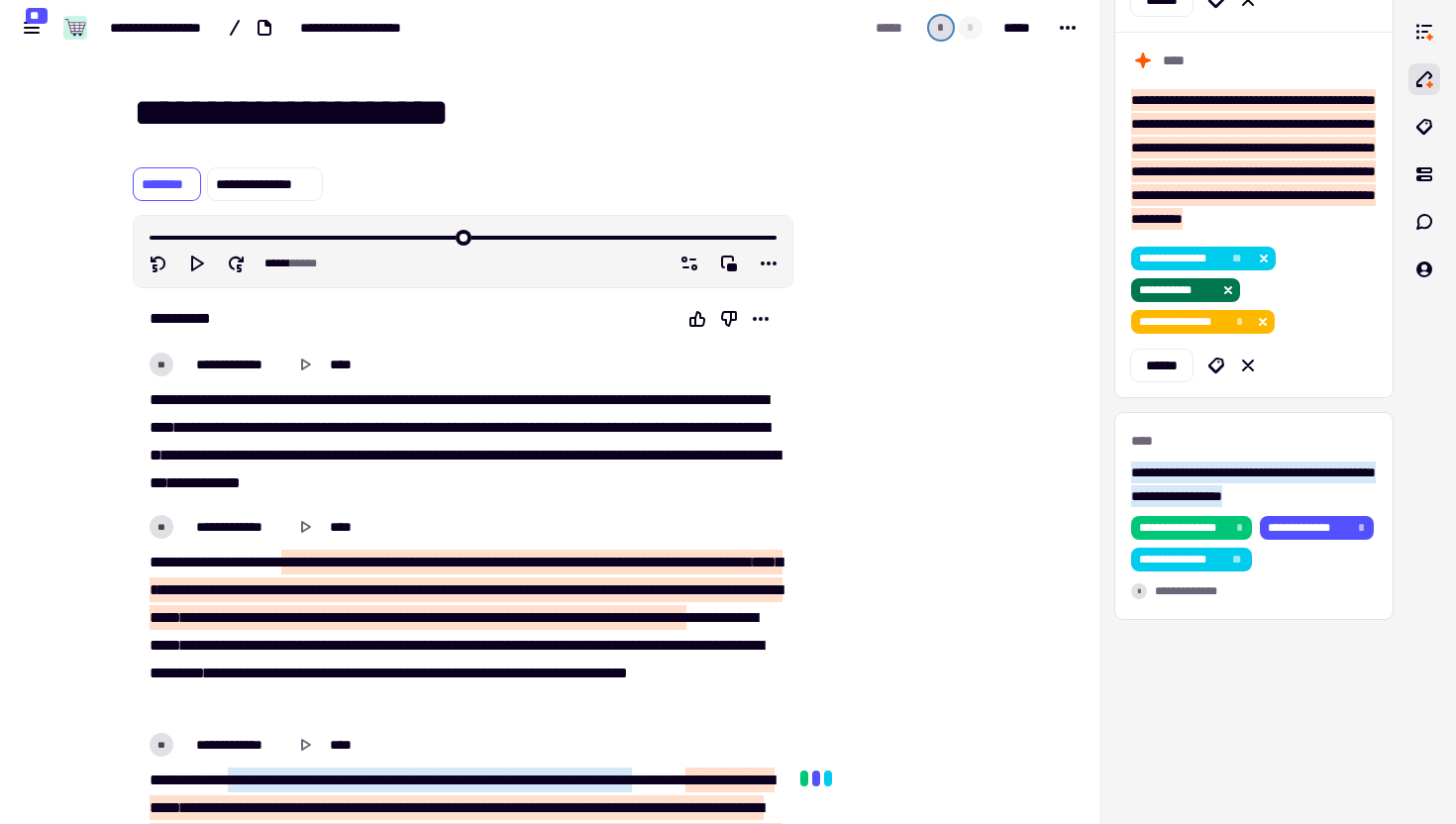scroll, scrollTop: 0, scrollLeft: 0, axis: both 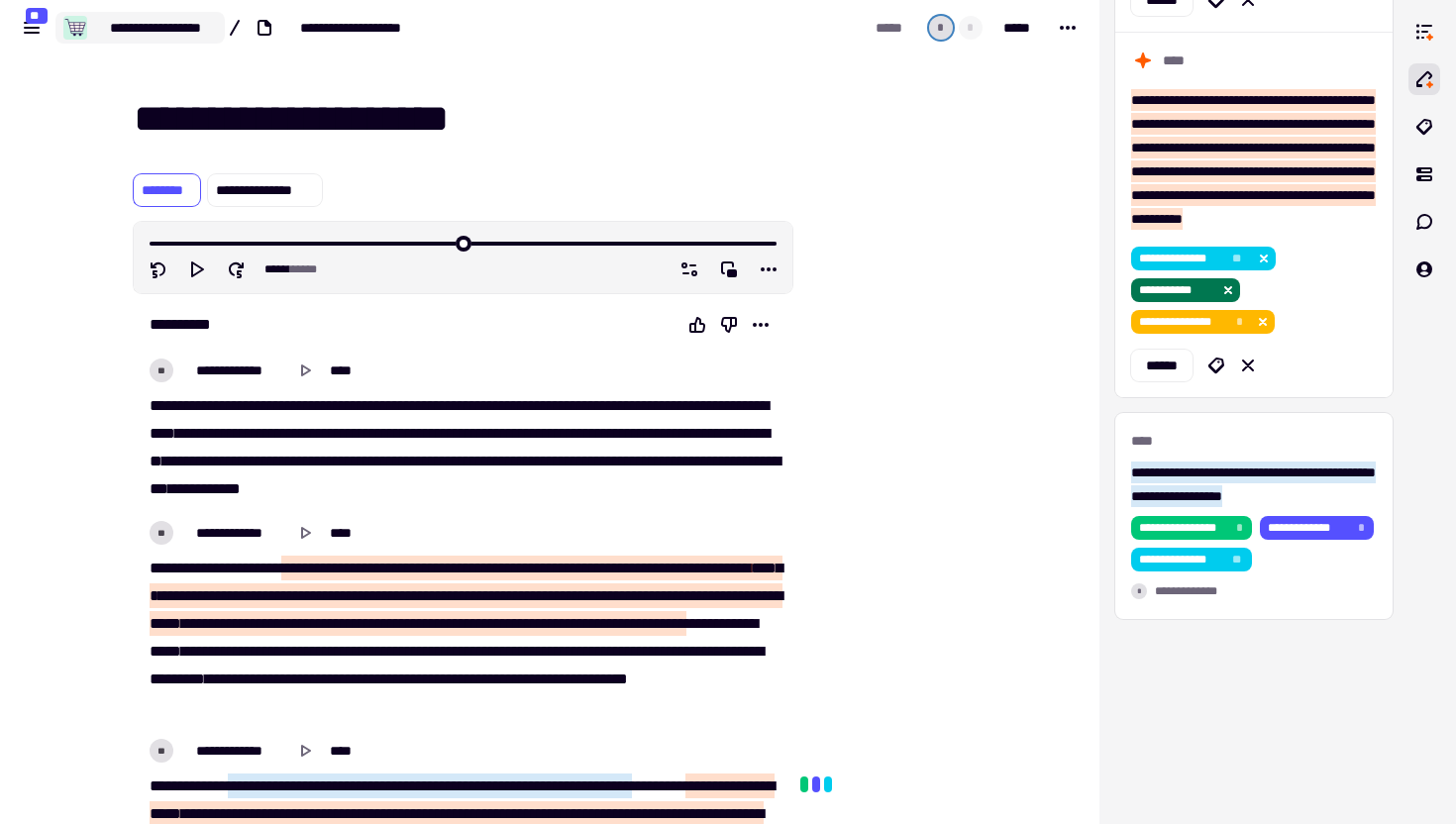 click on "**********" 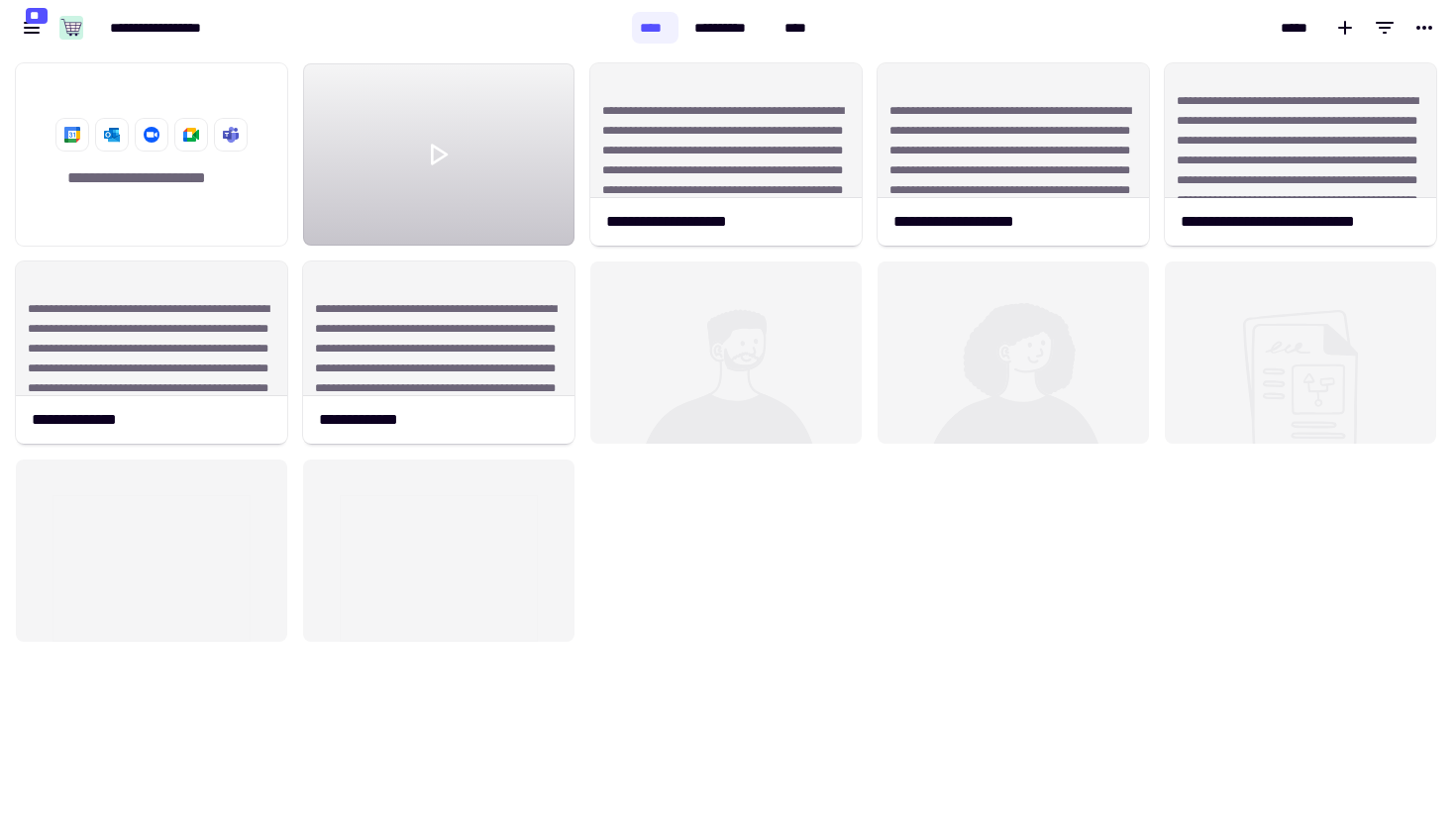scroll, scrollTop: 1, scrollLeft: 1, axis: both 